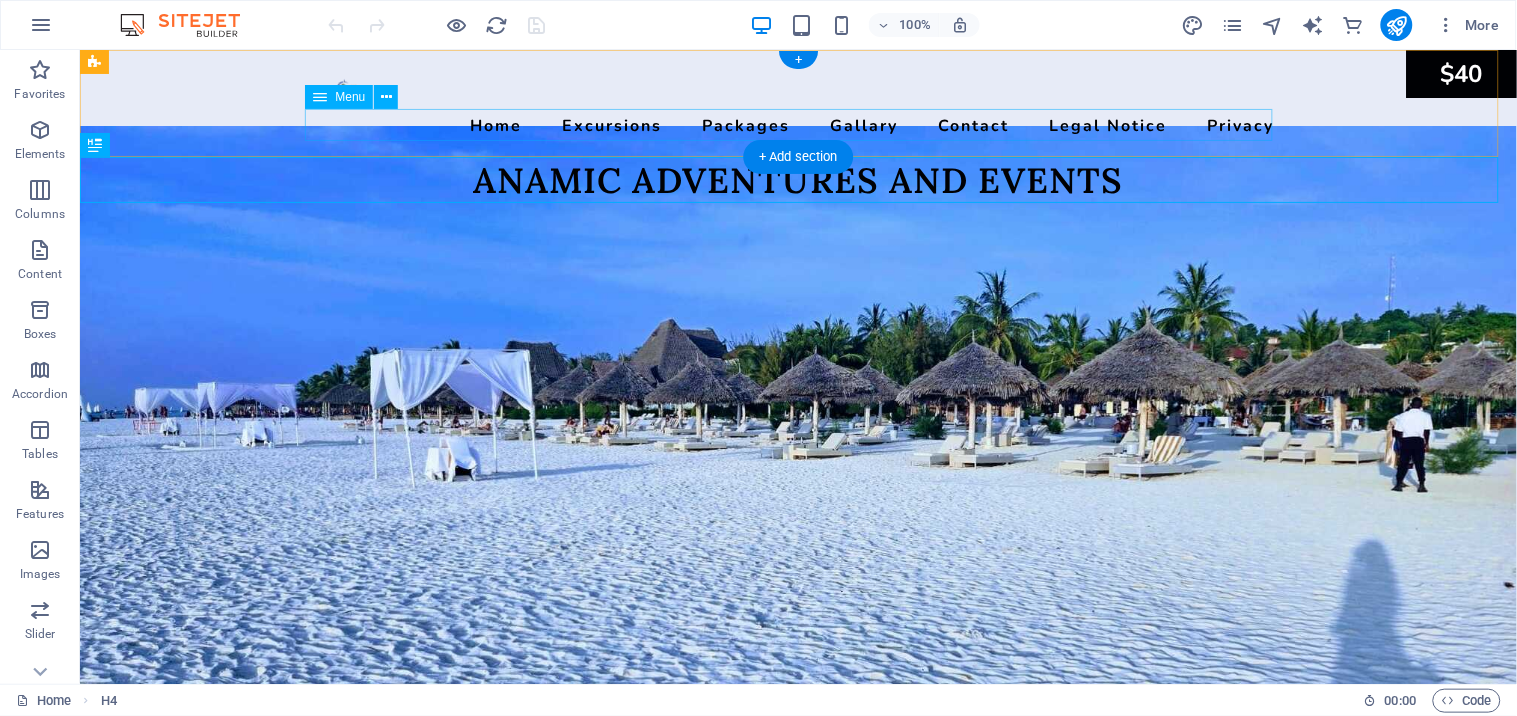 scroll, scrollTop: 0, scrollLeft: 0, axis: both 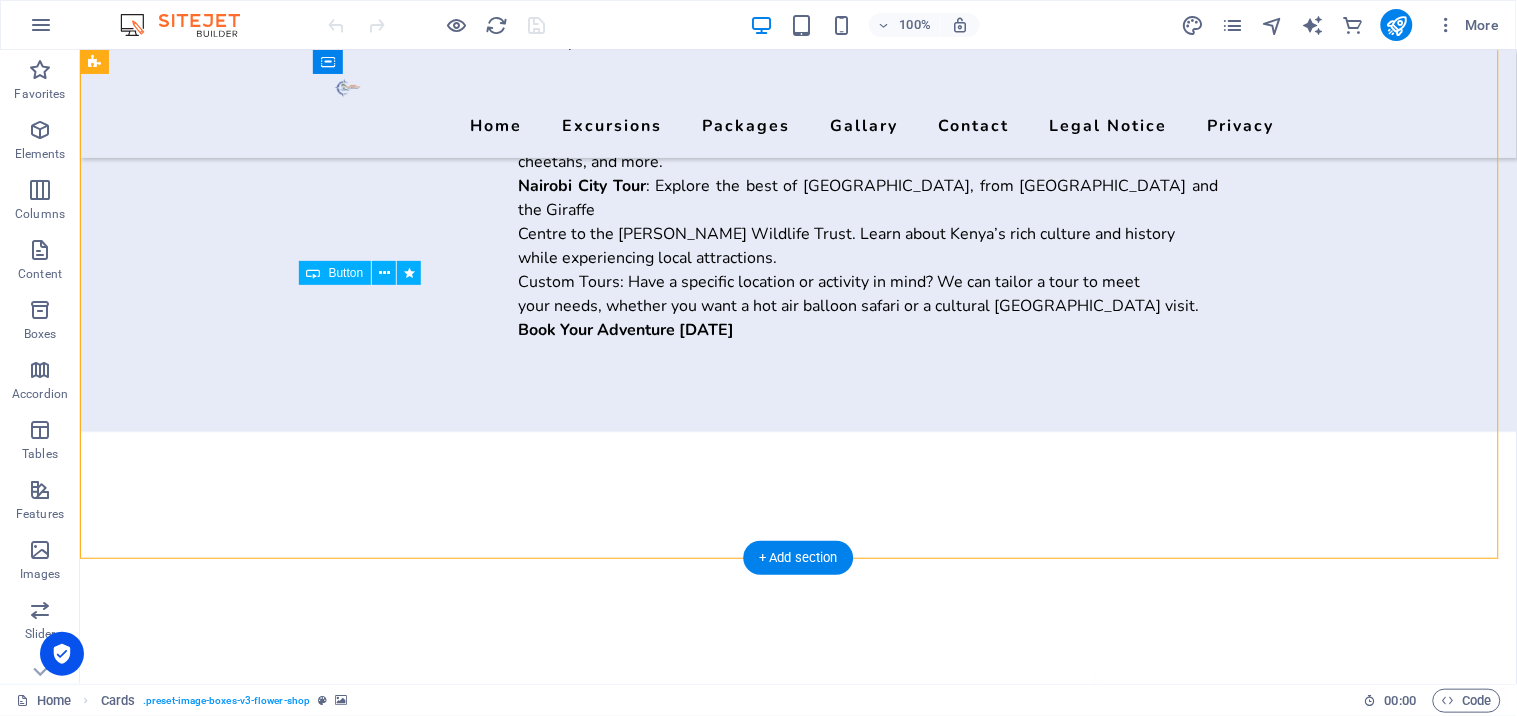 drag, startPoint x: 359, startPoint y: 312, endPoint x: 383, endPoint y: 320, distance: 25.298222 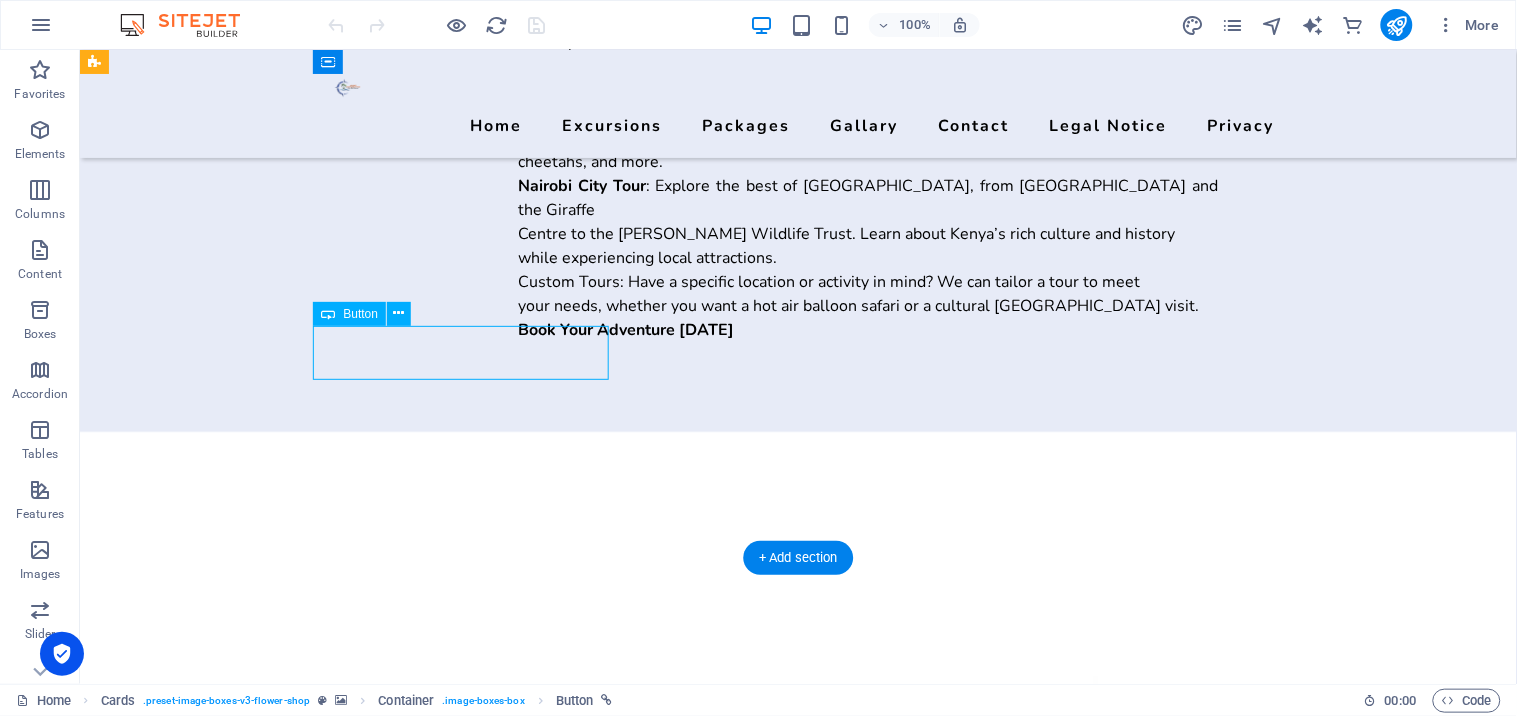 drag, startPoint x: 375, startPoint y: 347, endPoint x: 333, endPoint y: 336, distance: 43.416588 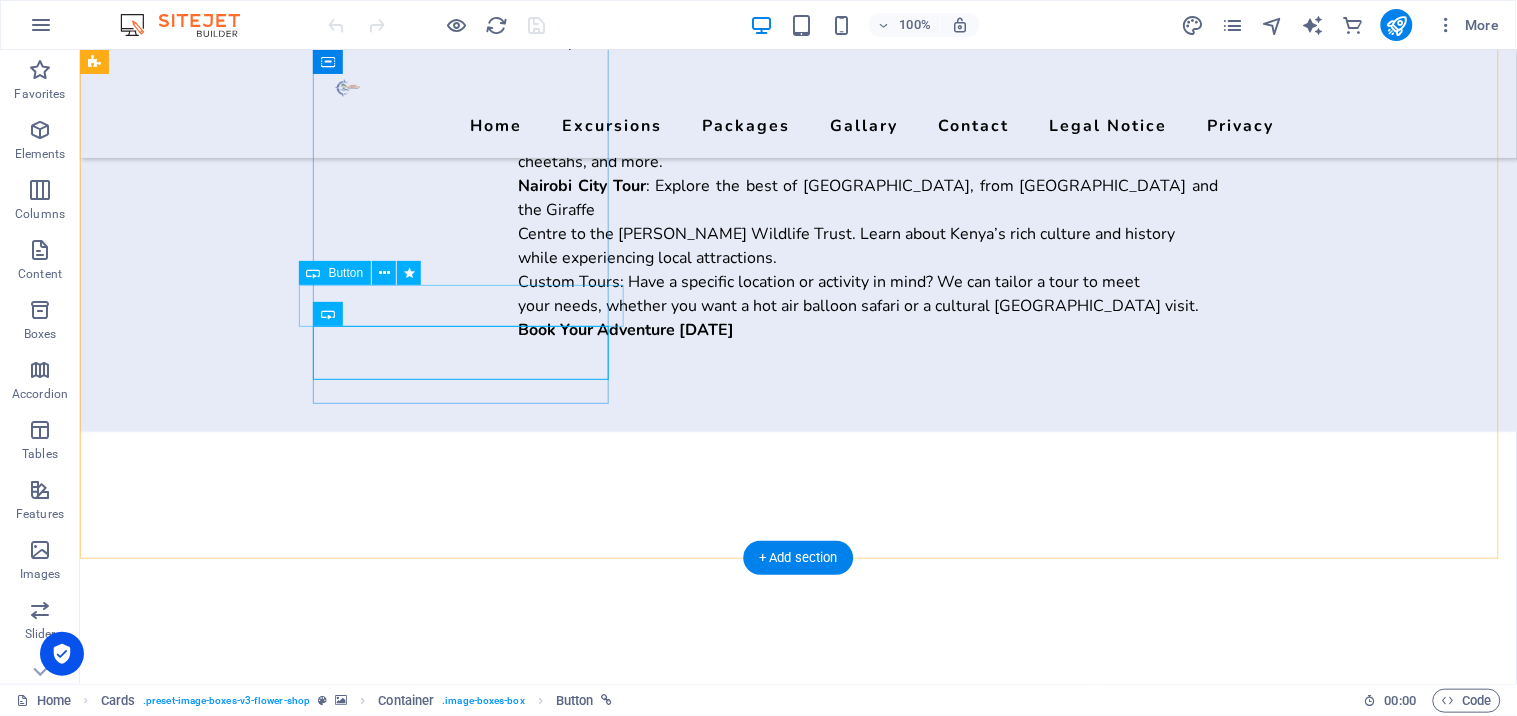 click on "MORE" at bounding box center (251, 2083) 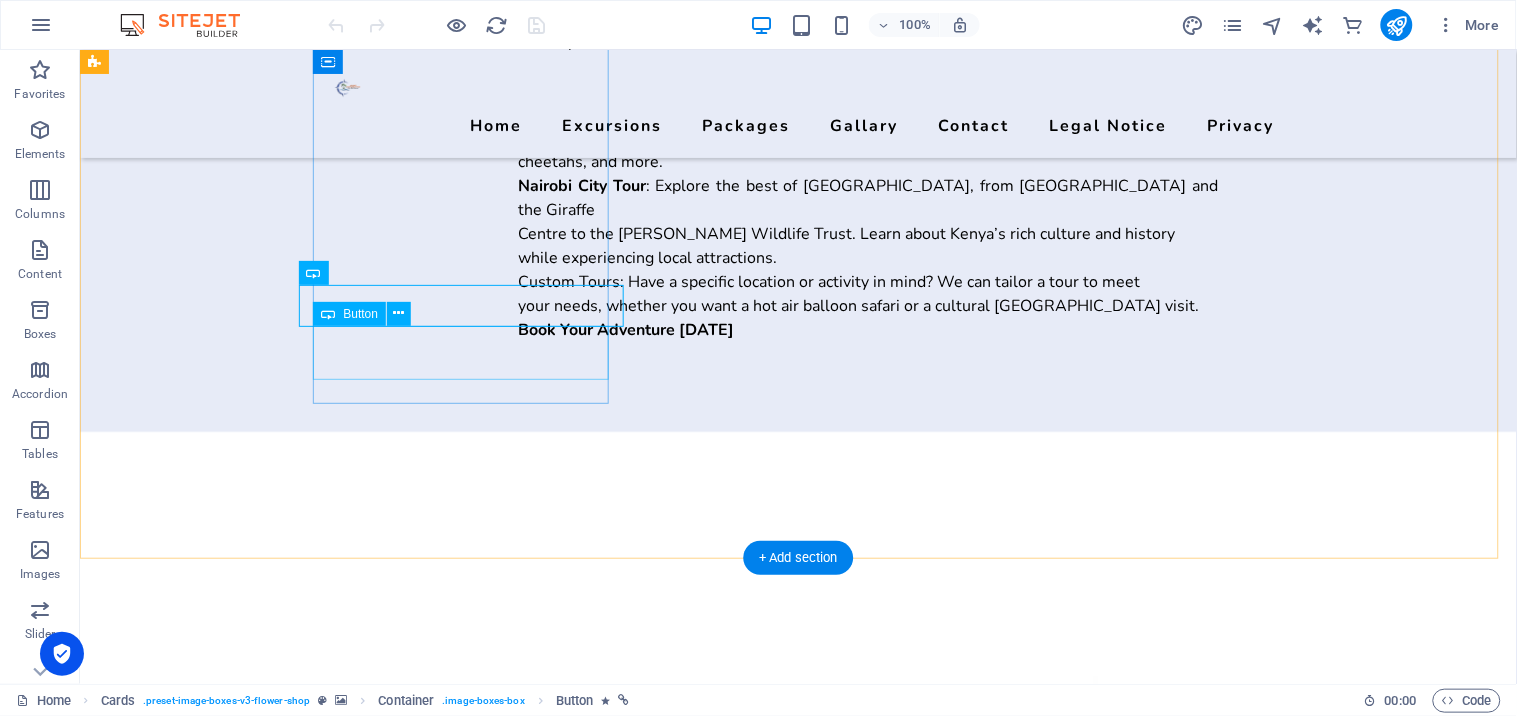 click on "BOOK NOW" at bounding box center [251, 2129] 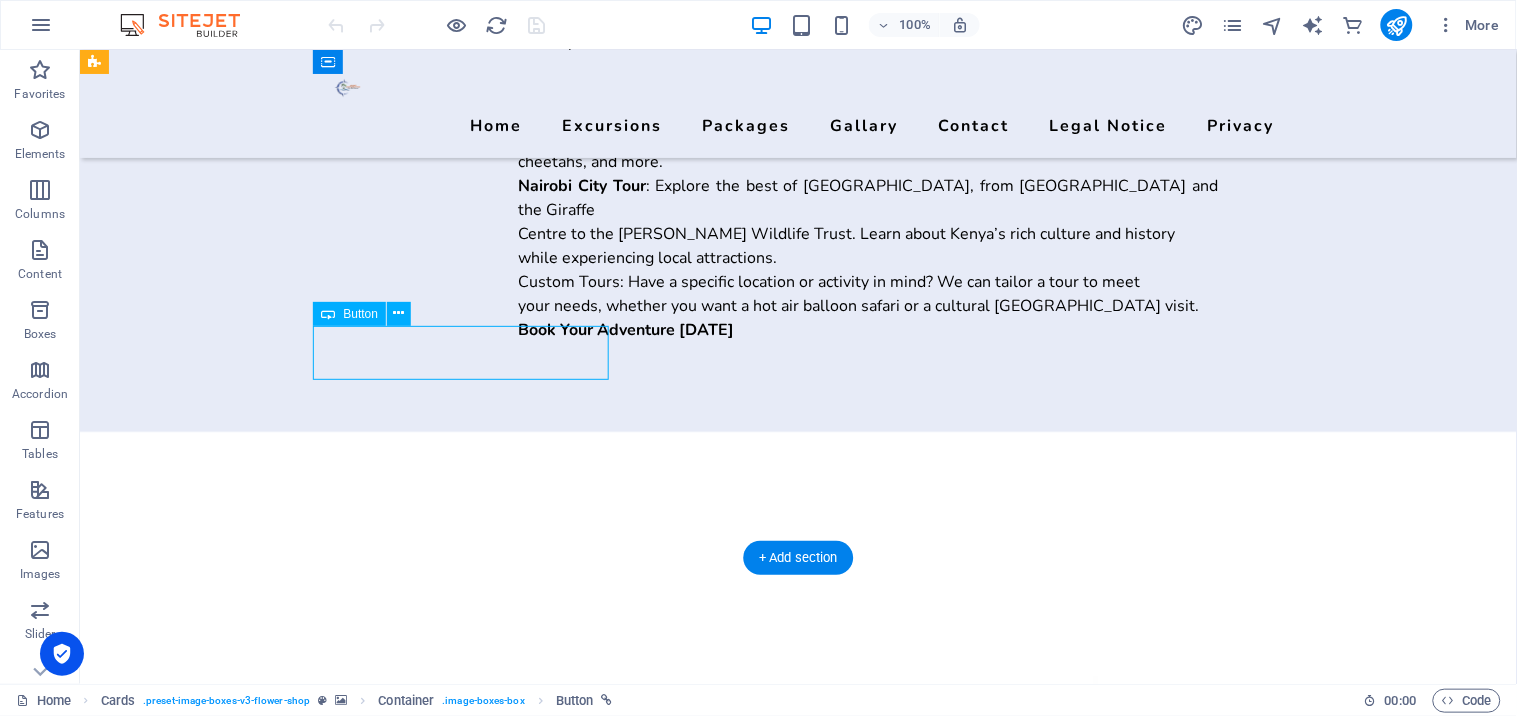 click on "BOOK NOW" at bounding box center (251, 2129) 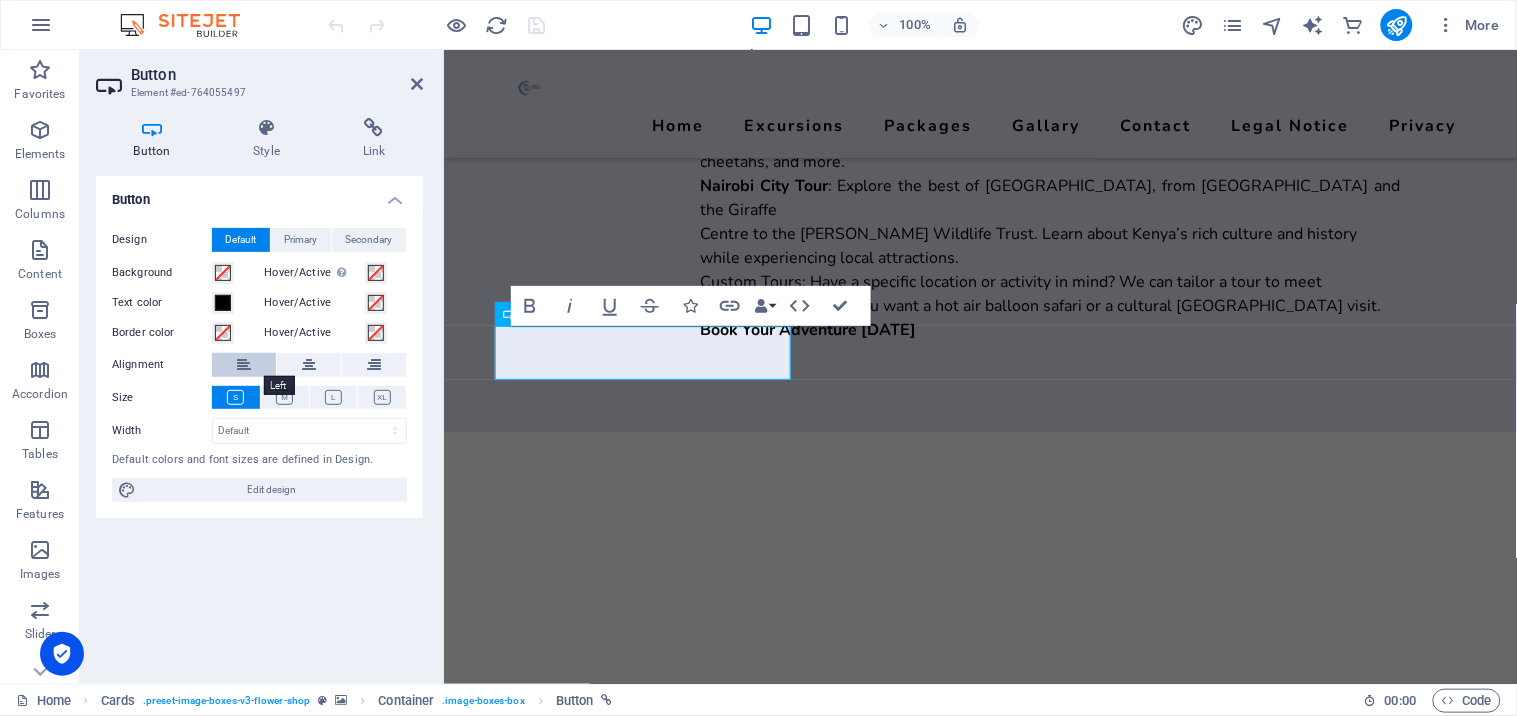 click at bounding box center (244, 365) 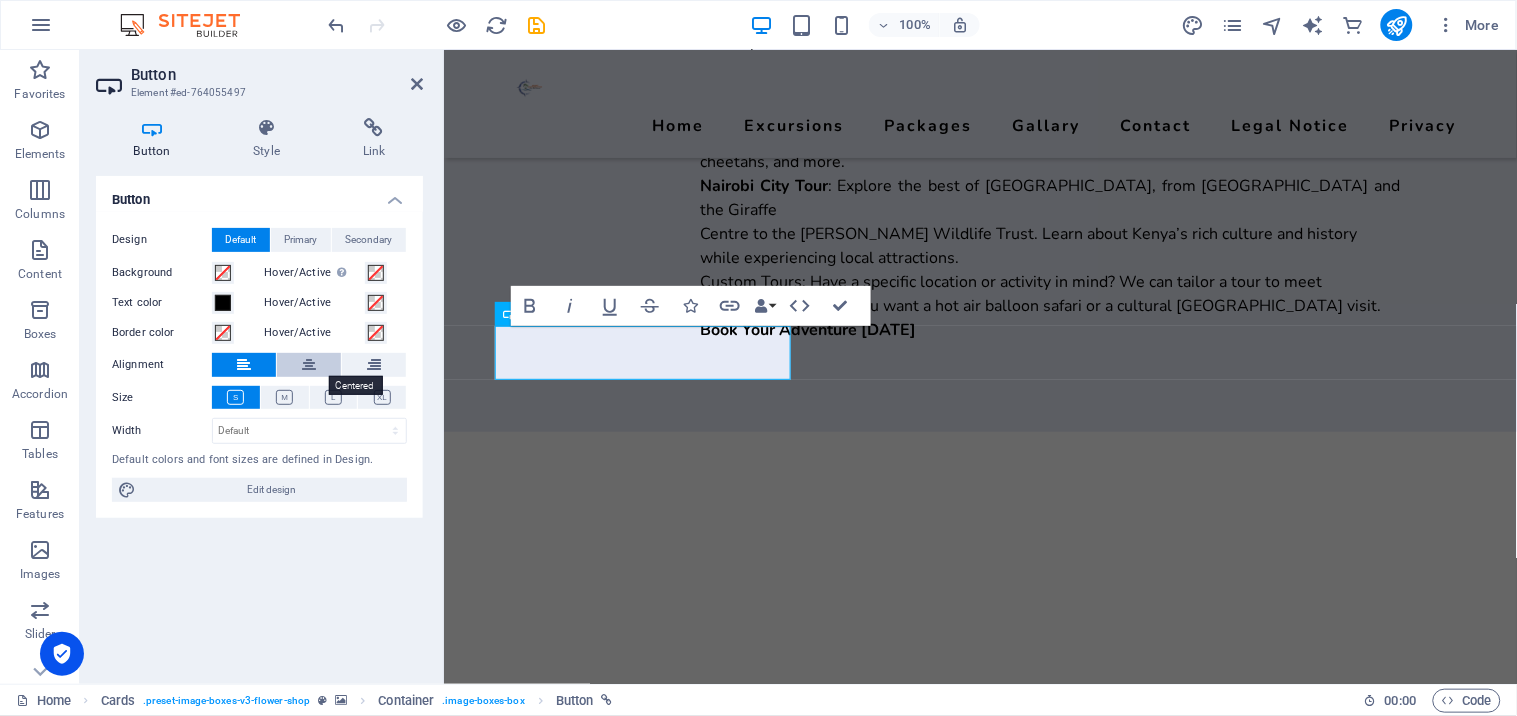 click at bounding box center (309, 365) 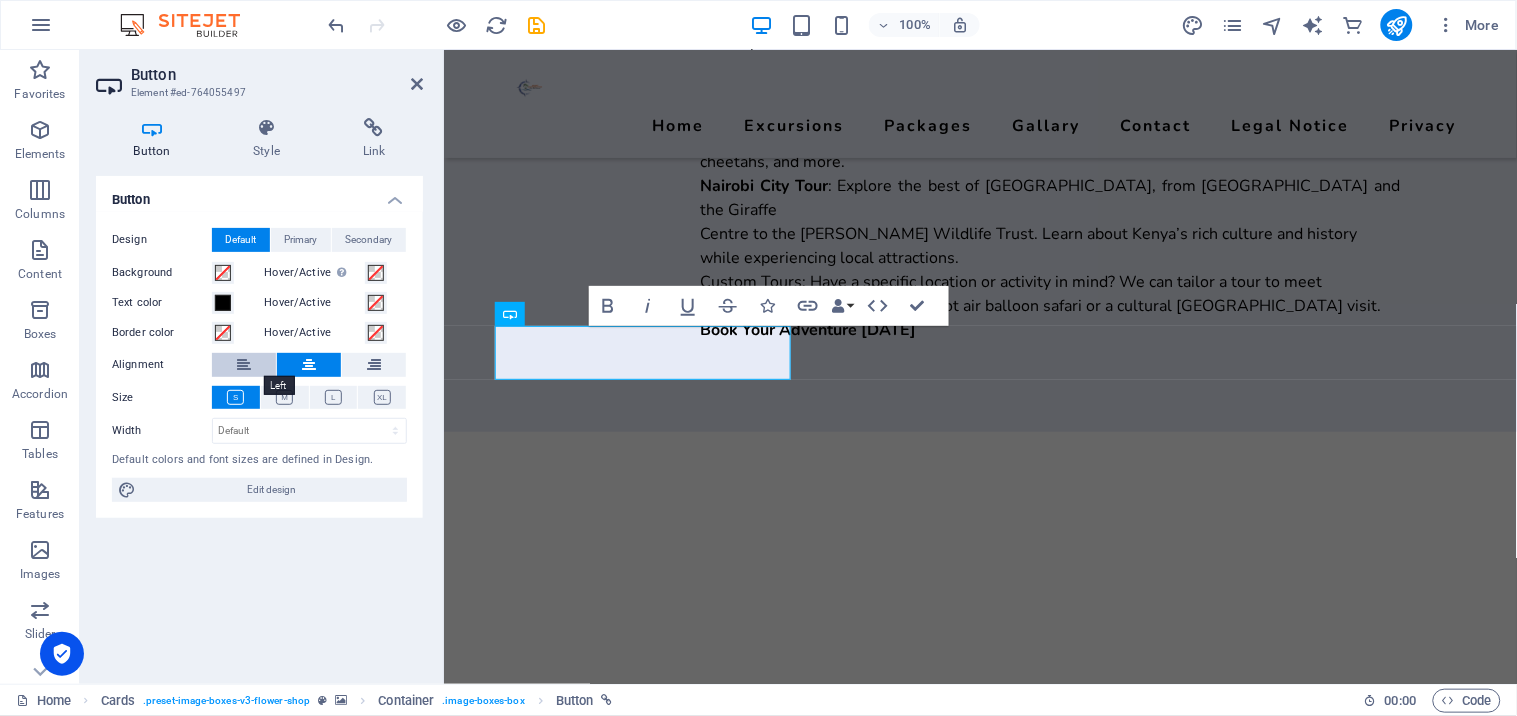 click at bounding box center [244, 365] 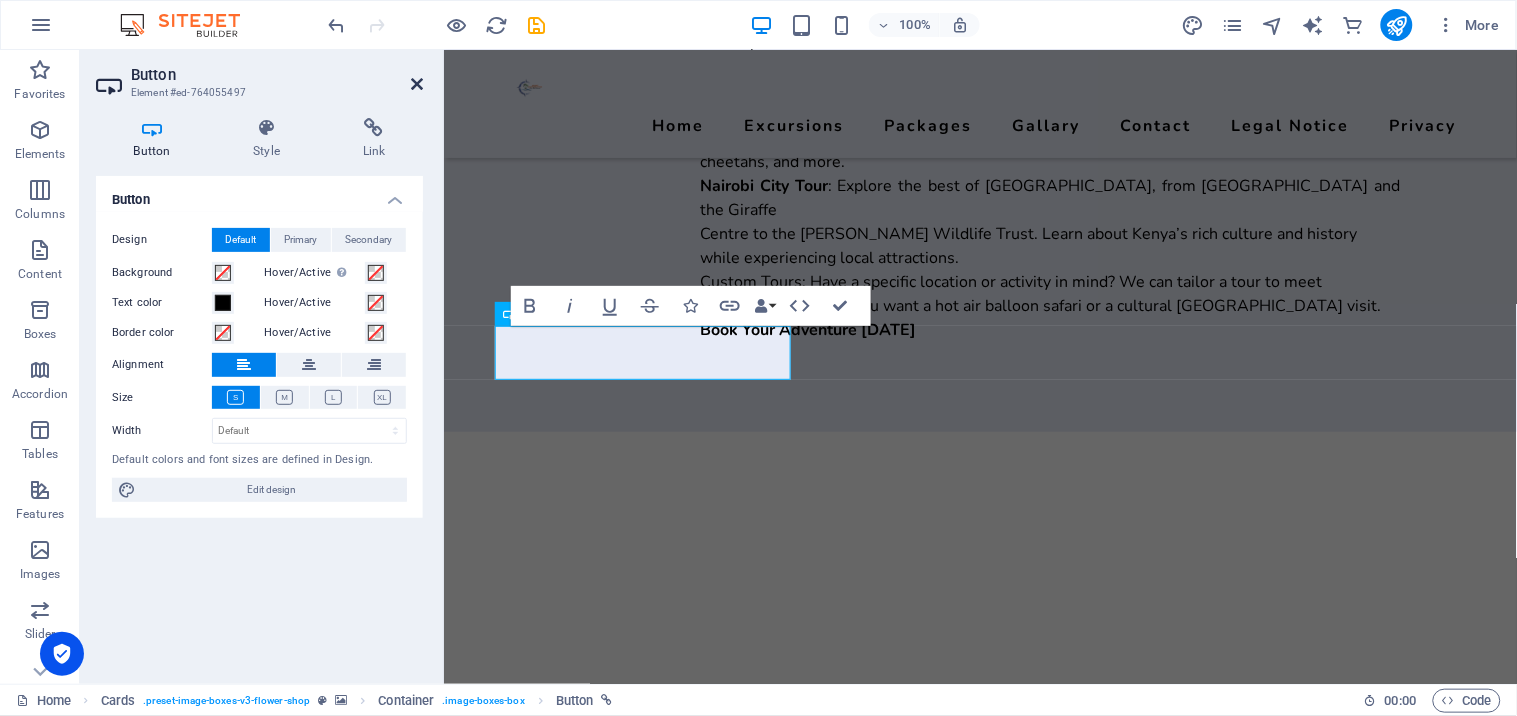 click at bounding box center [417, 84] 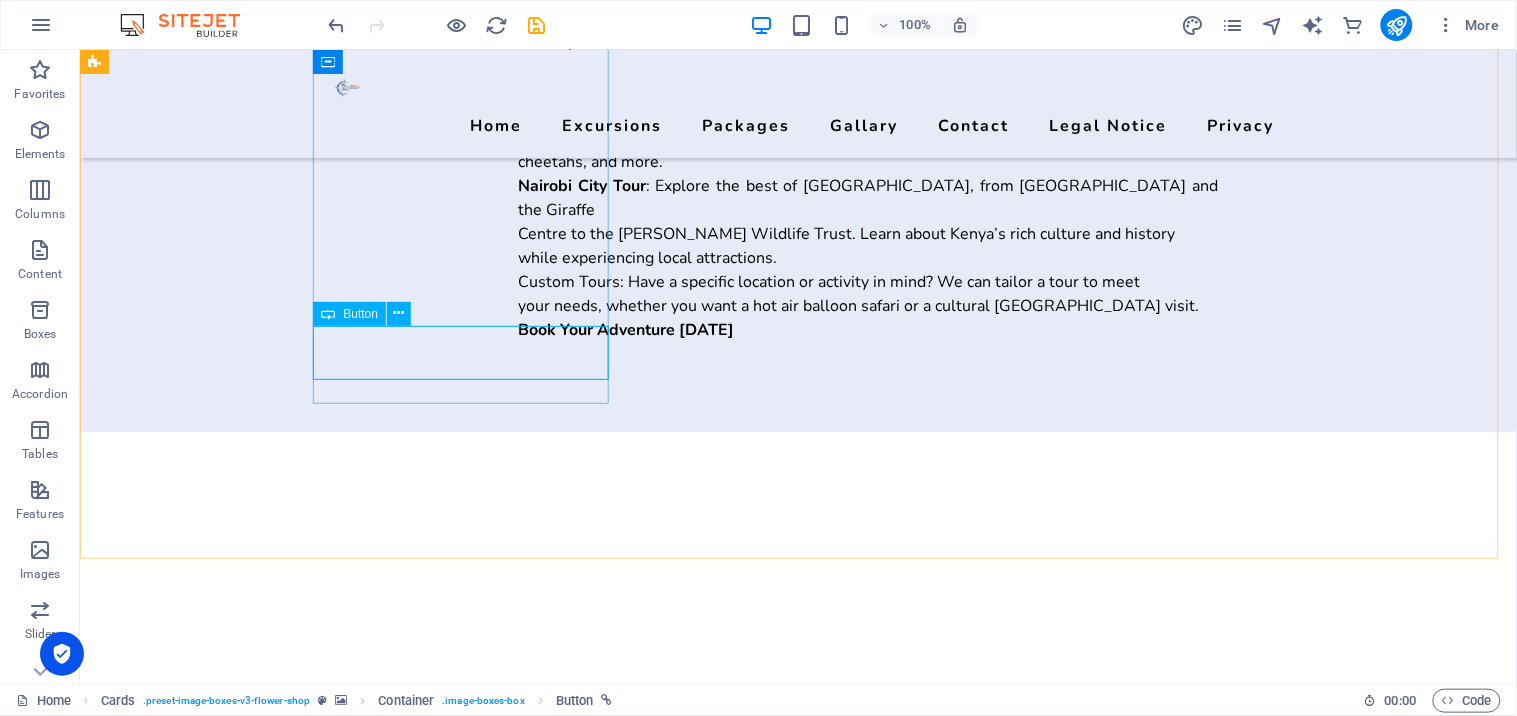click on "Button" at bounding box center (349, 314) 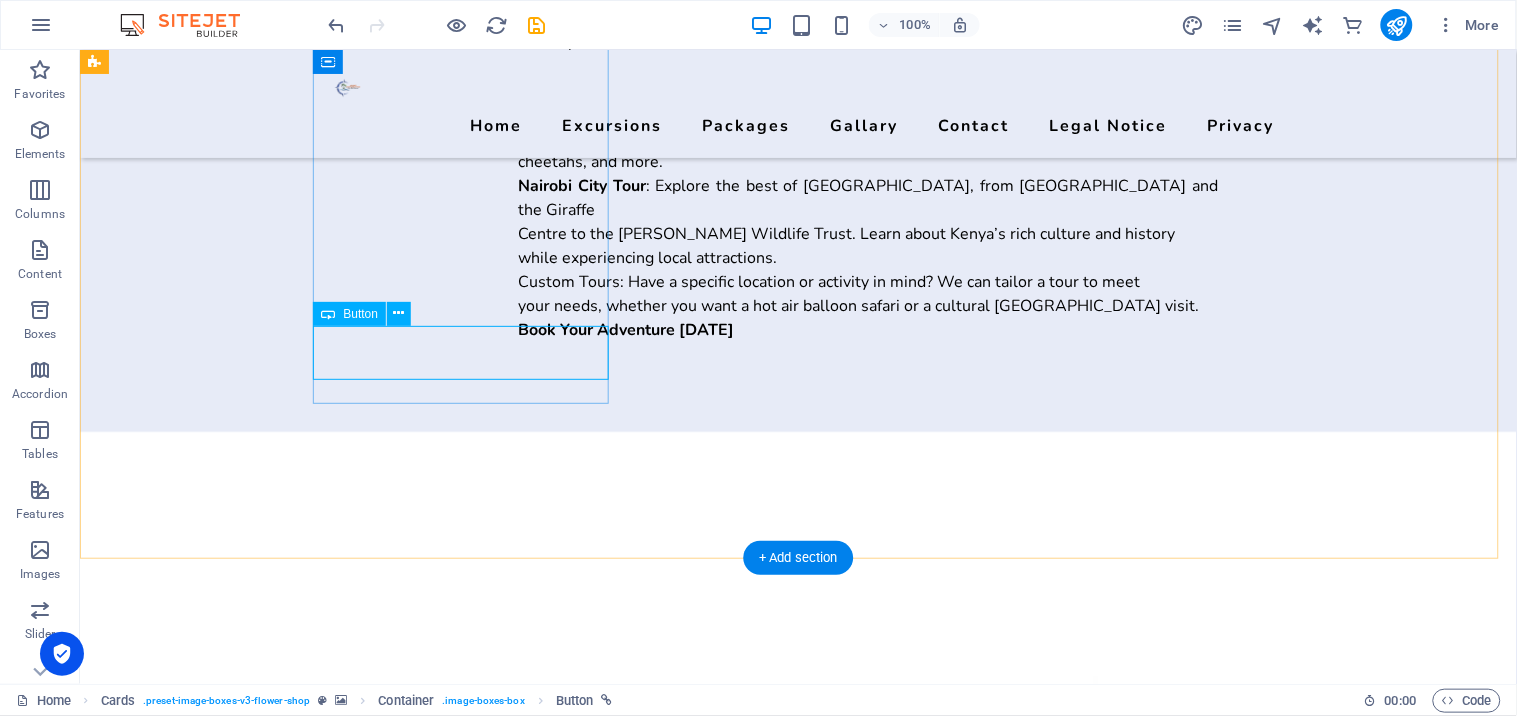 click on "BOOK NOW" at bounding box center [251, 2129] 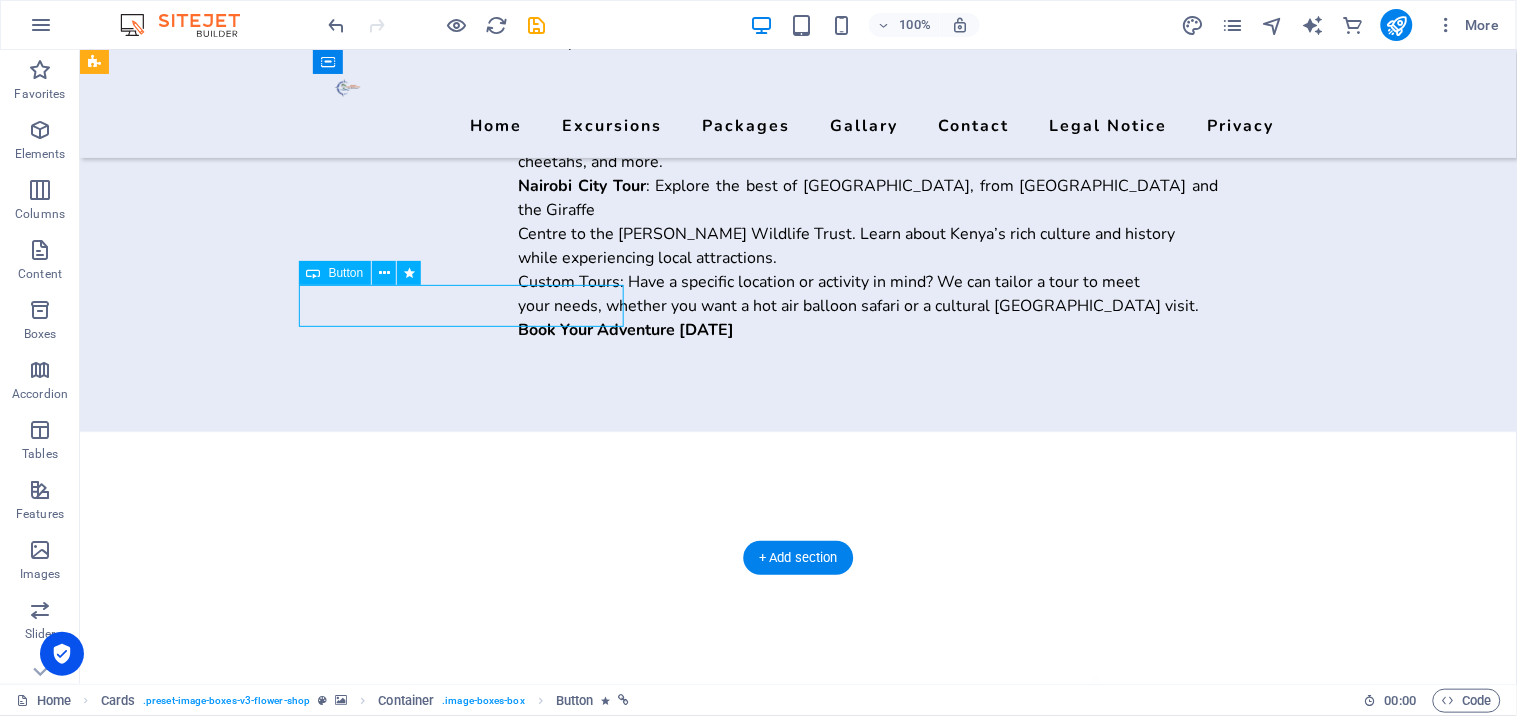 drag, startPoint x: 351, startPoint y: 291, endPoint x: 420, endPoint y: 296, distance: 69.18092 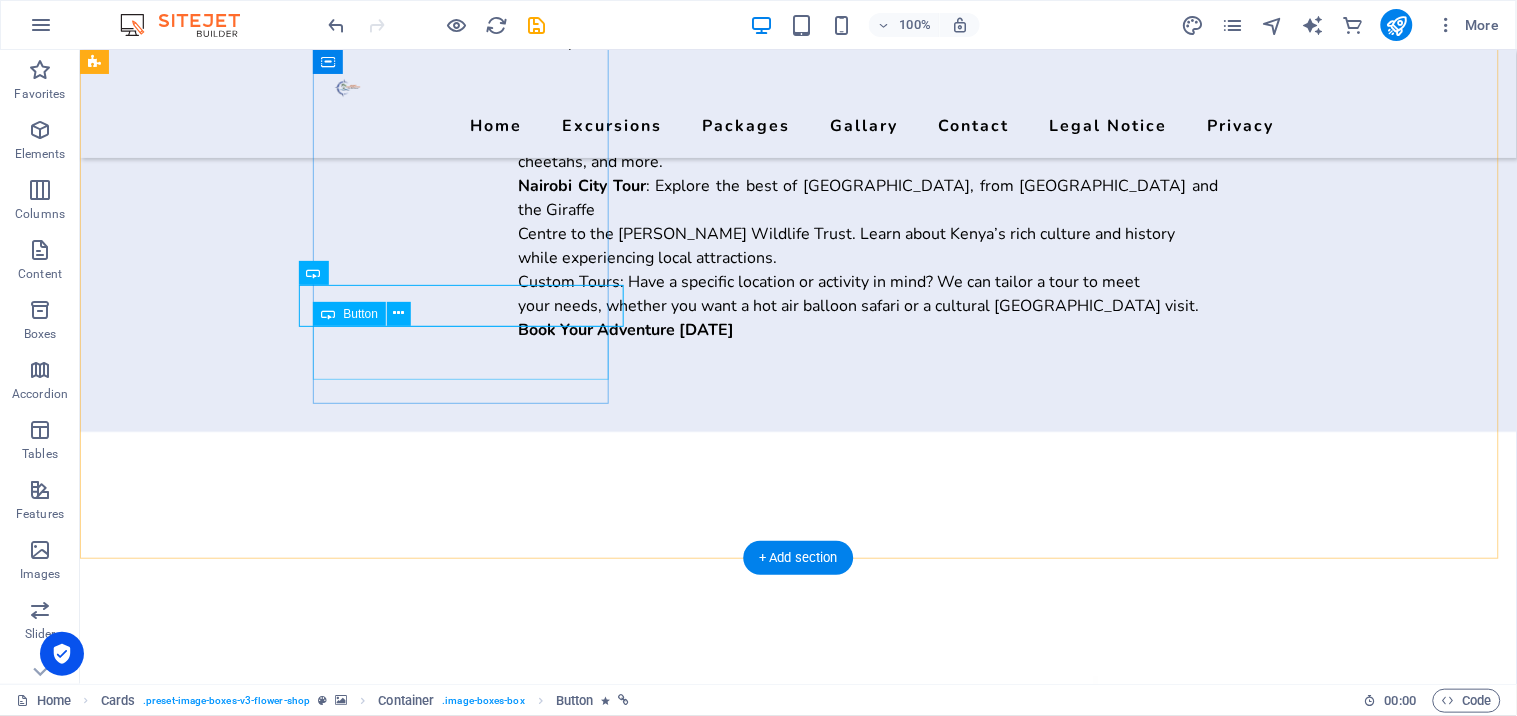 click on "BOOK NOW" at bounding box center [251, 2129] 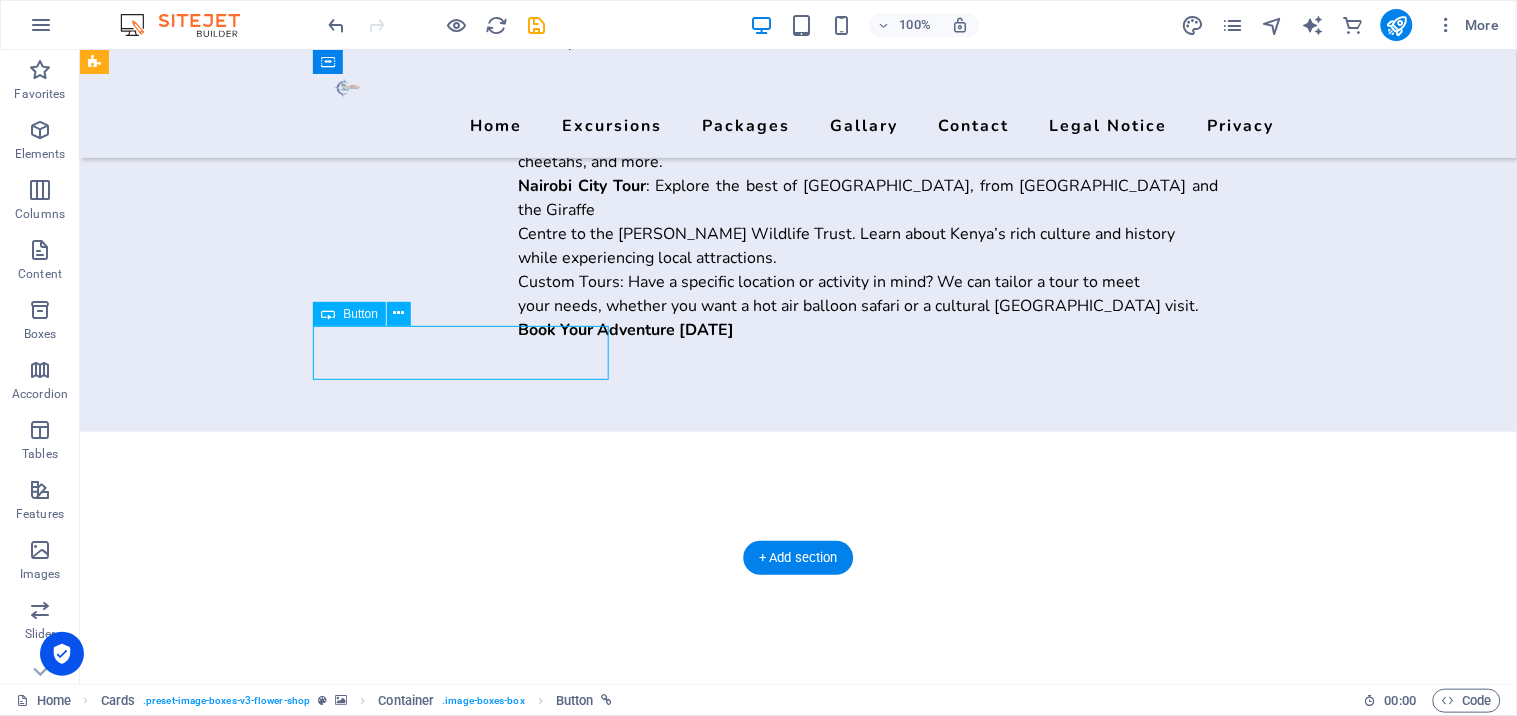 click on "BOOK NOW" at bounding box center [251, 2129] 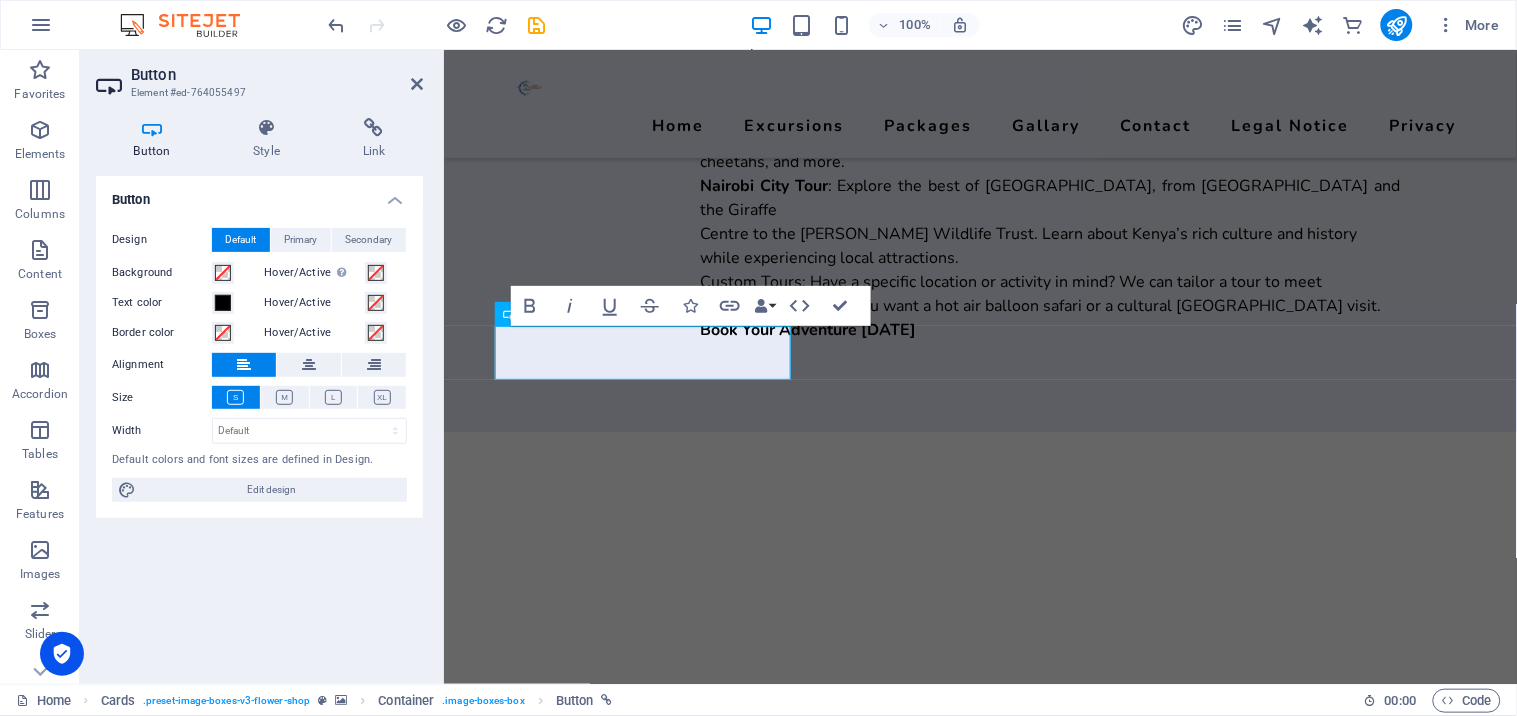 click on "Design Default Primary Secondary Background Hover/Active Switch to preview mode to test the active/hover state Text color Hover/Active Border color Hover/Active Alignment Size Width Default px rem % em vh vw Default colors and font sizes are defined in Design. Edit design" at bounding box center [259, 365] 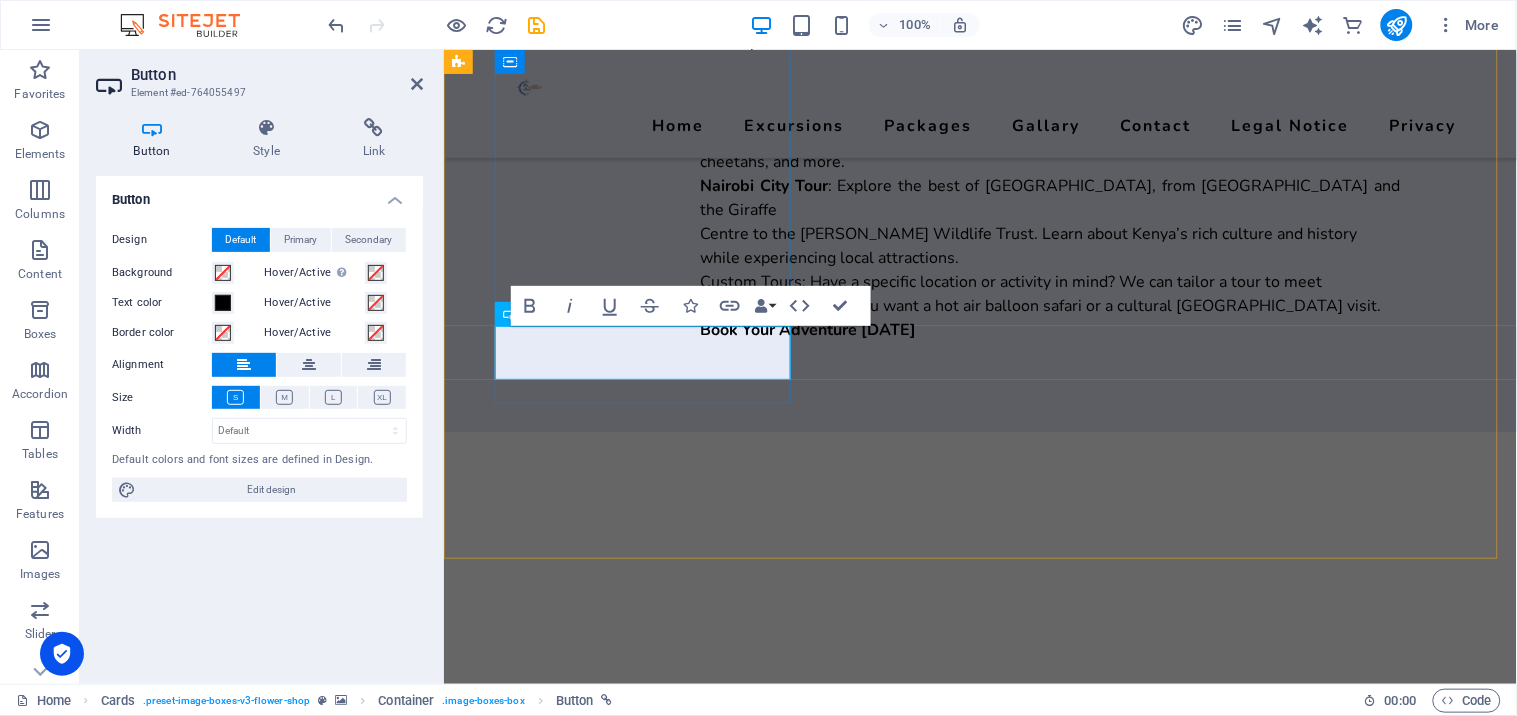 click on "BOOK NOW" at bounding box center [537, 2121] 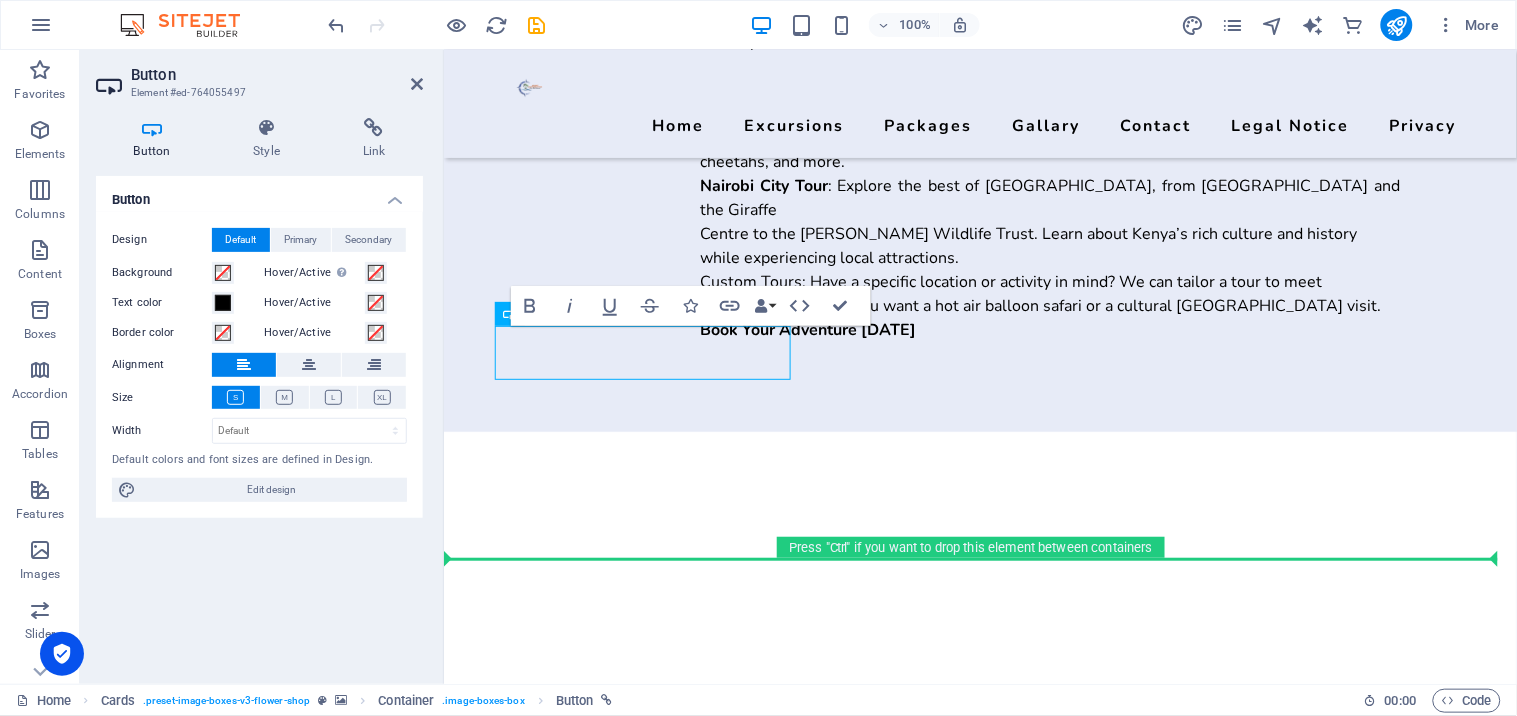 drag, startPoint x: 509, startPoint y: 357, endPoint x: 486, endPoint y: 356, distance: 23.021729 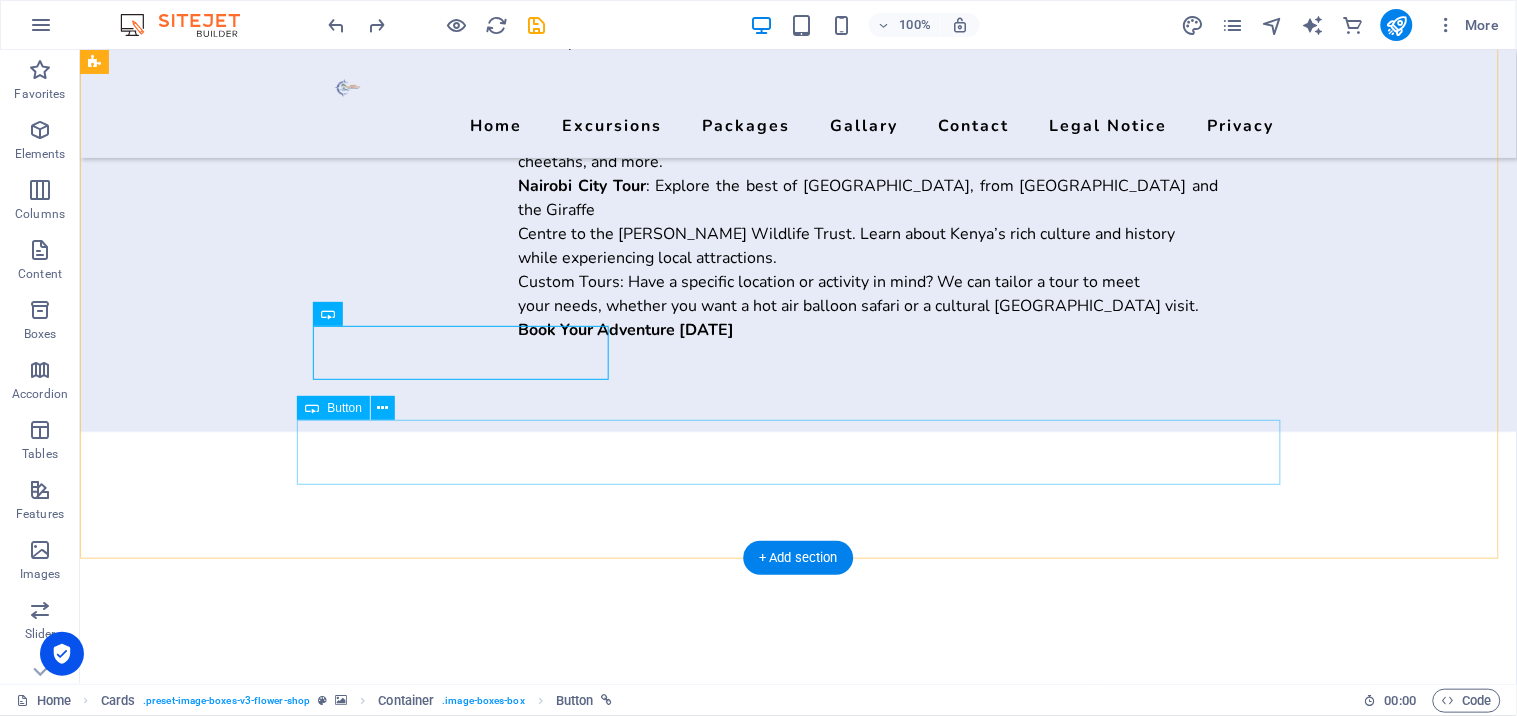 click on "Explore our offers" at bounding box center [579, 3432] 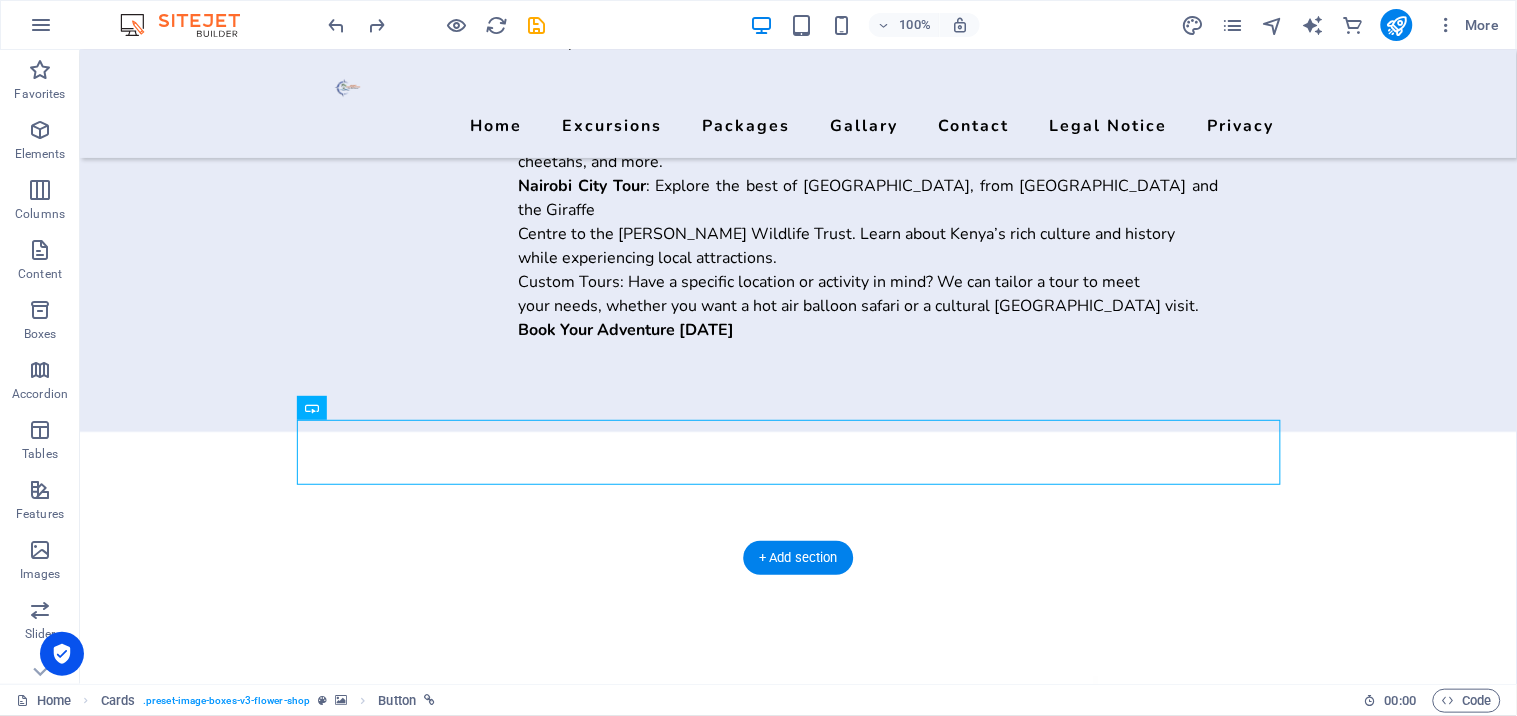 click at bounding box center (797, 889) 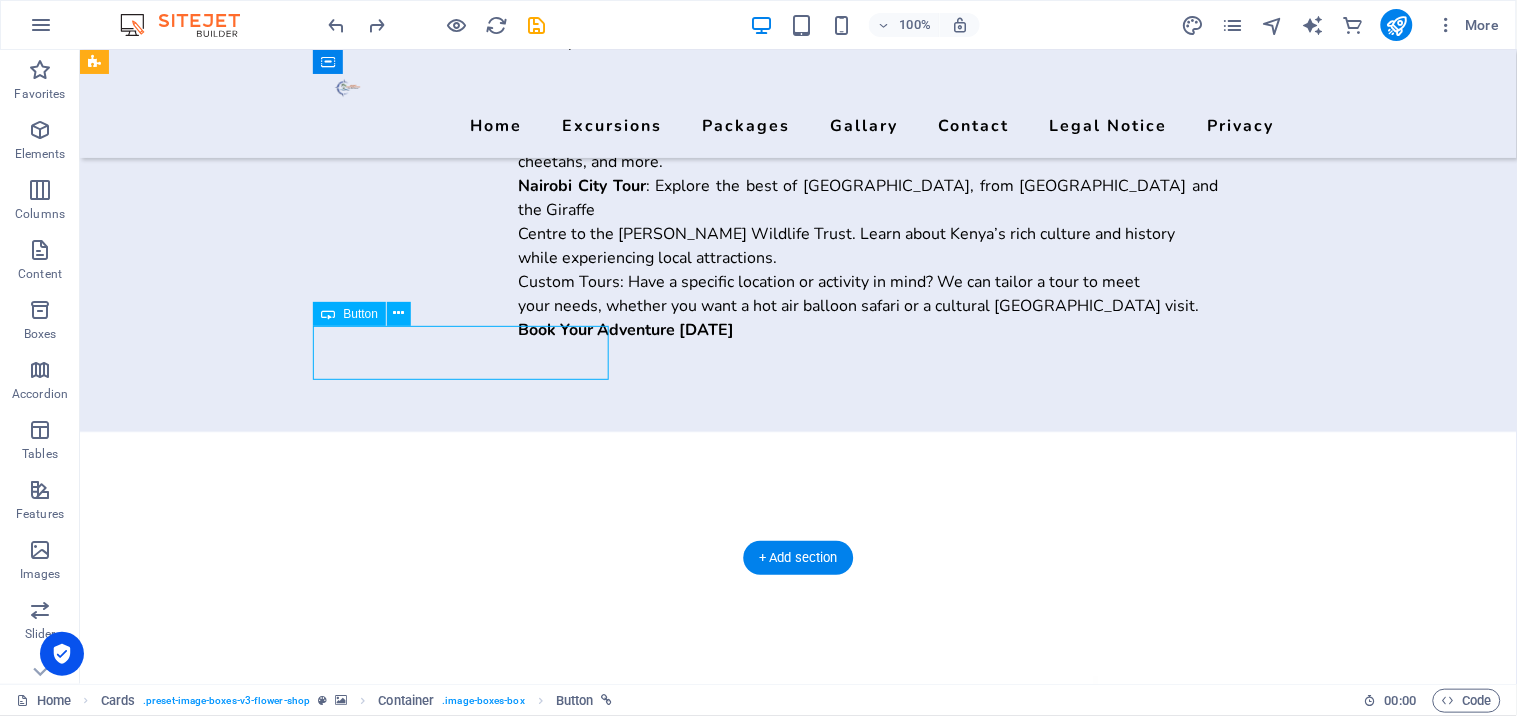 drag, startPoint x: 373, startPoint y: 342, endPoint x: 325, endPoint y: 340, distance: 48.04165 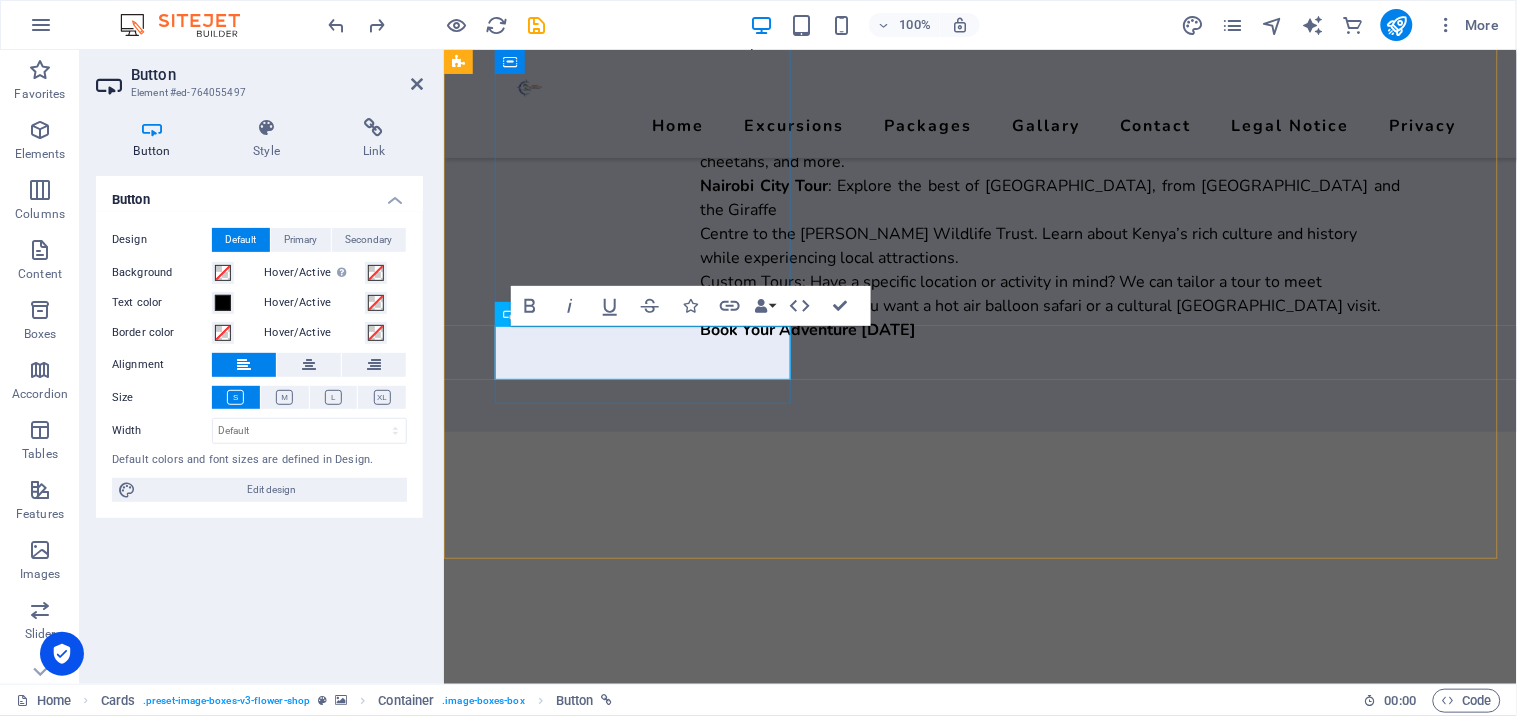 click on "BOOK NOW" at bounding box center [615, 2129] 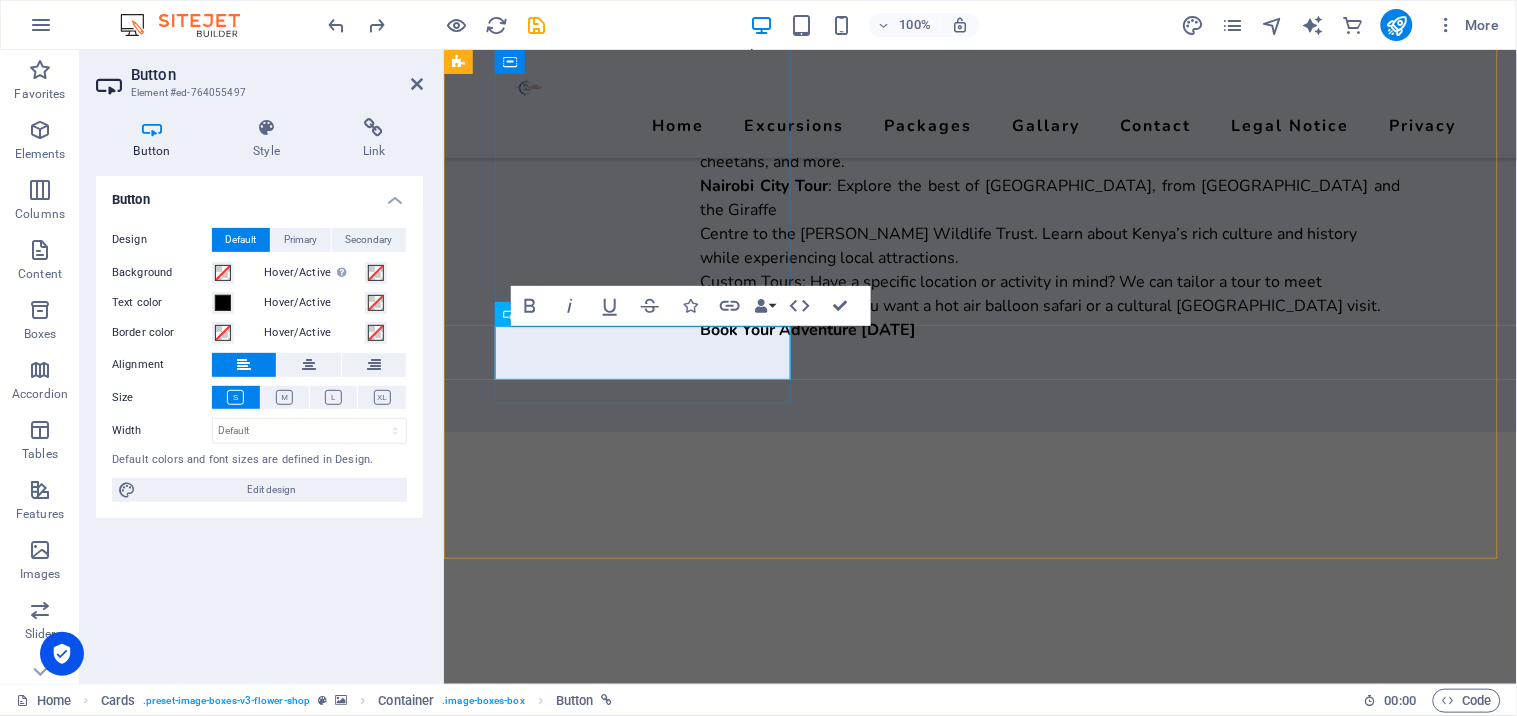 click on "BOOK NOW" at bounding box center (537, 2121) 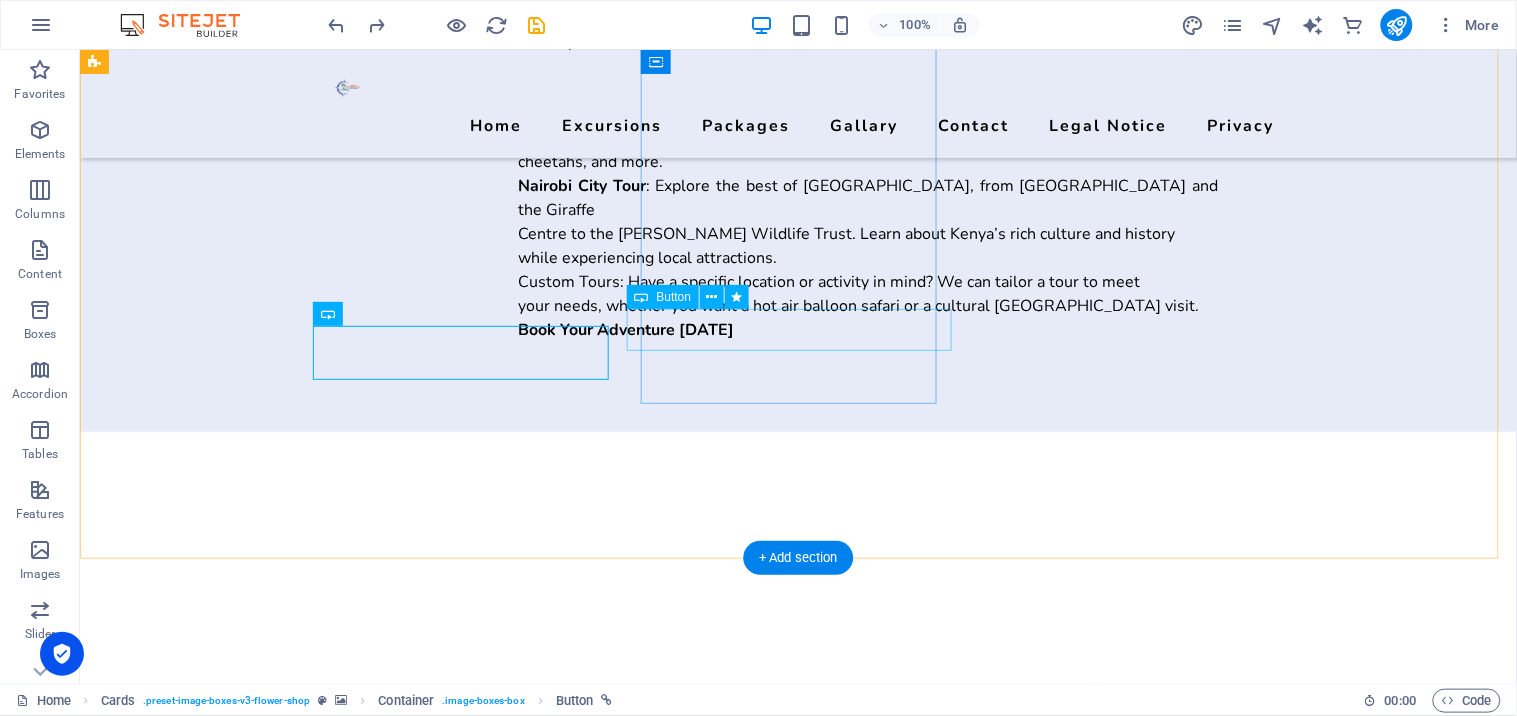 click on "MORE" at bounding box center [251, 2709] 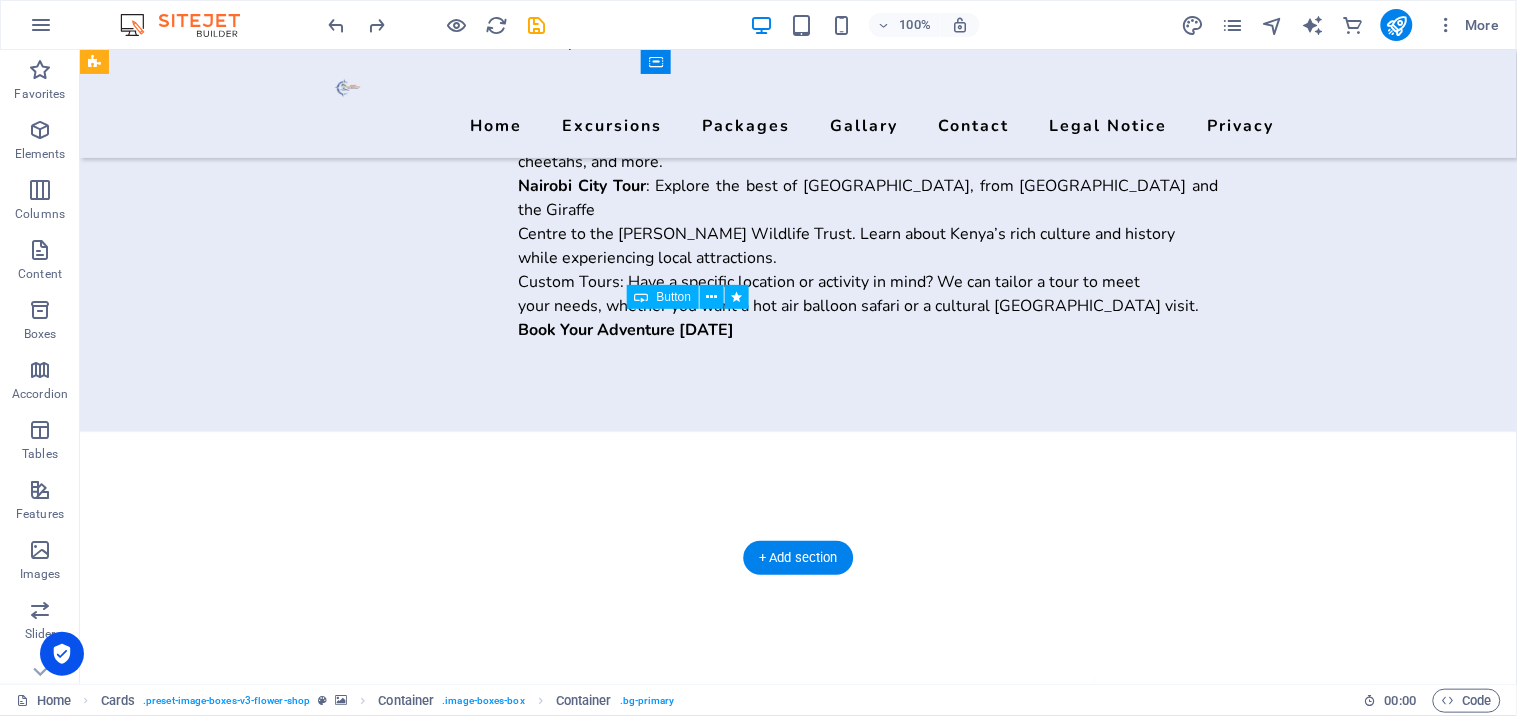 click on "MORE" at bounding box center [251, 2709] 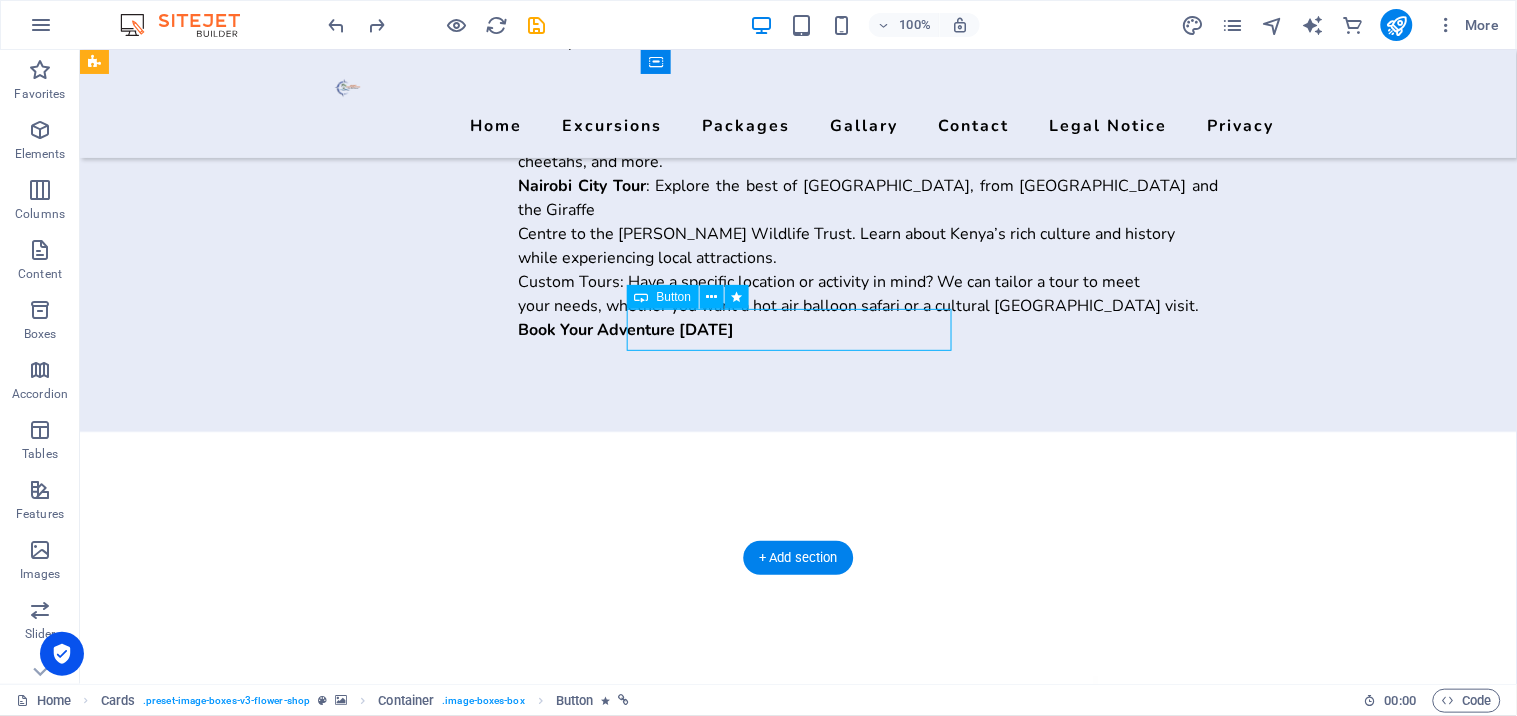 click on "MORE" at bounding box center [251, 2709] 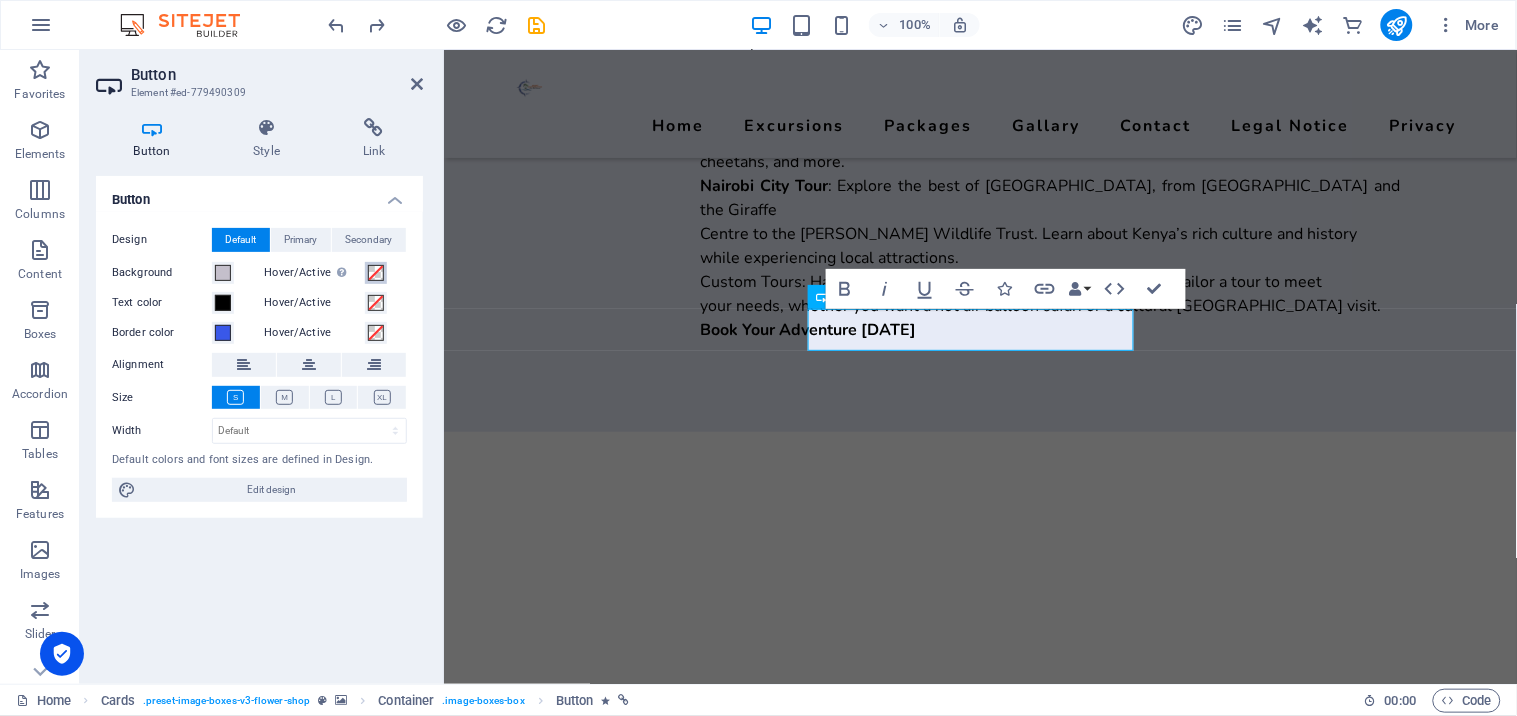 click at bounding box center [376, 273] 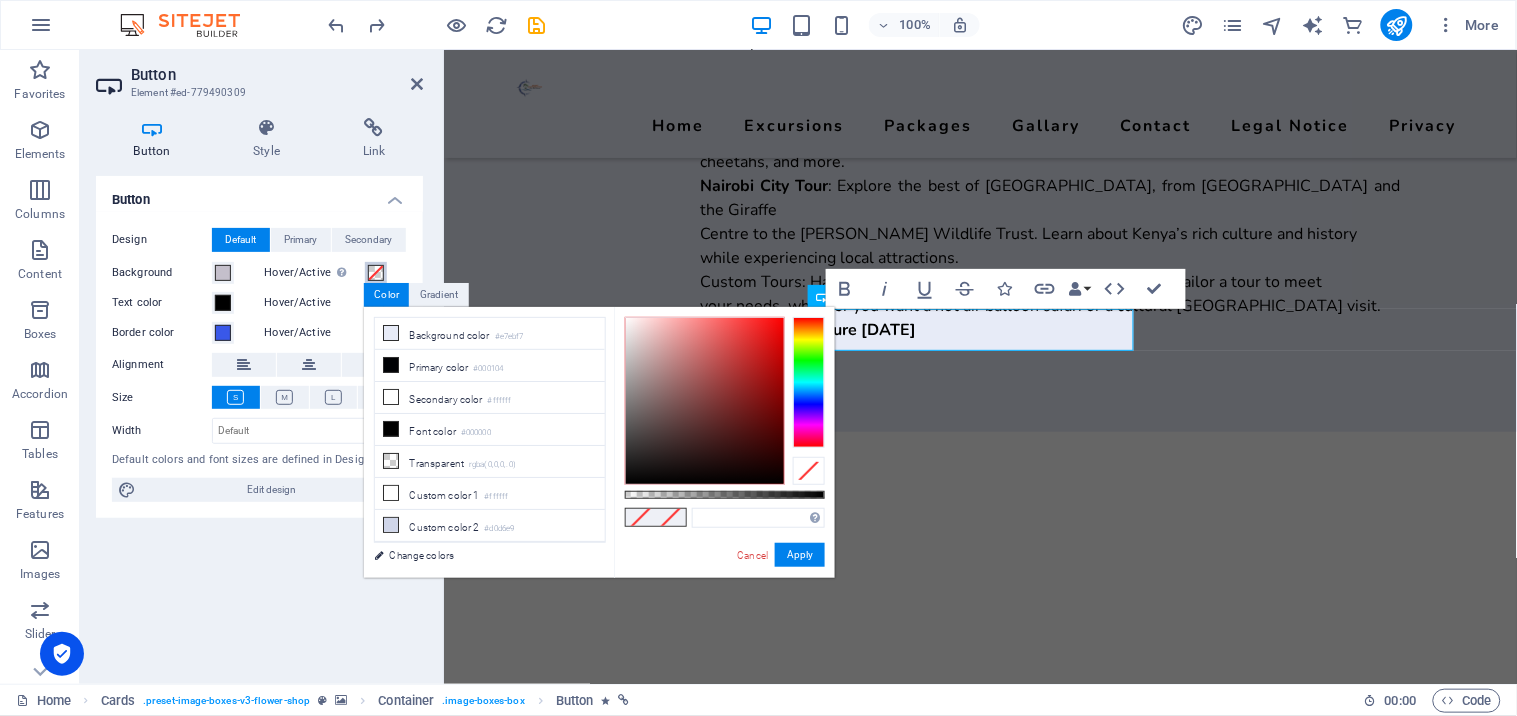 click at bounding box center (376, 273) 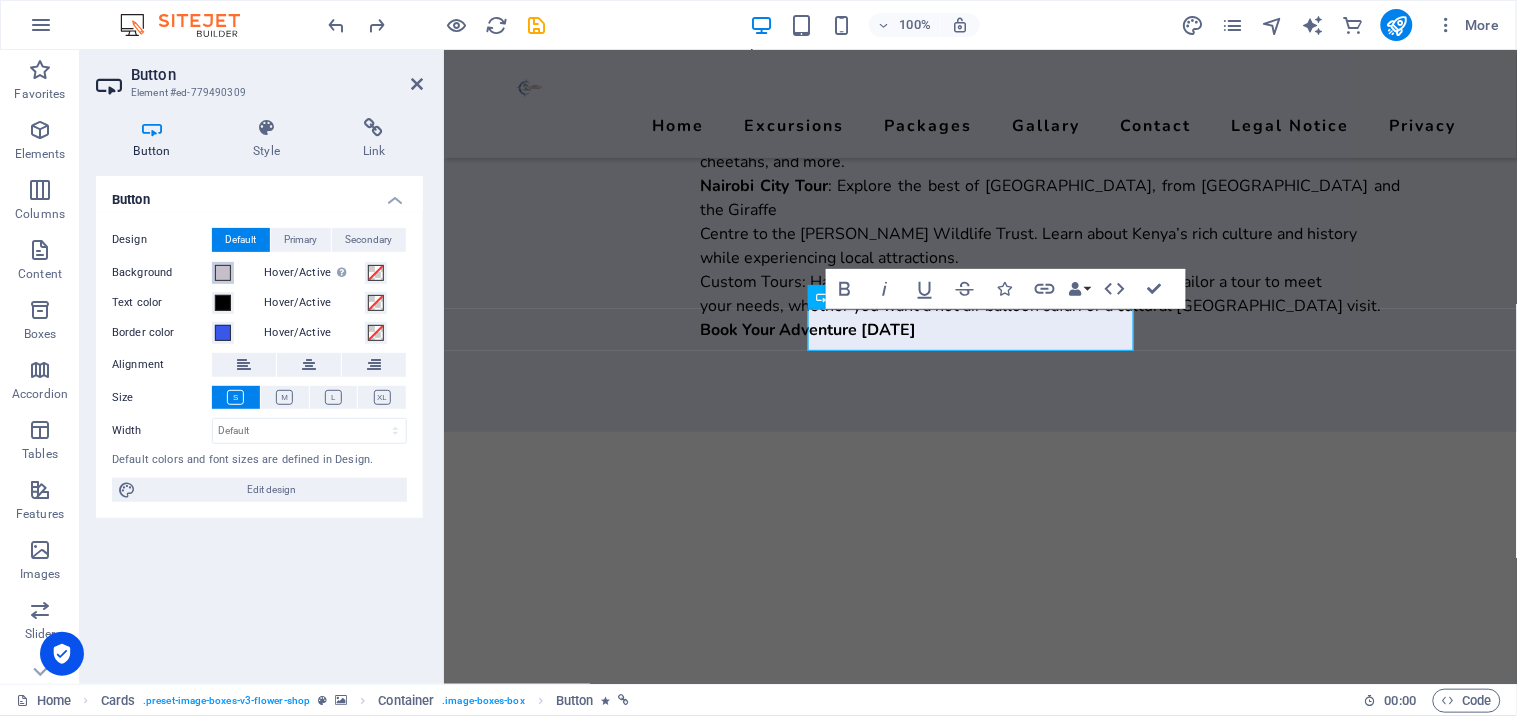 click at bounding box center [223, 273] 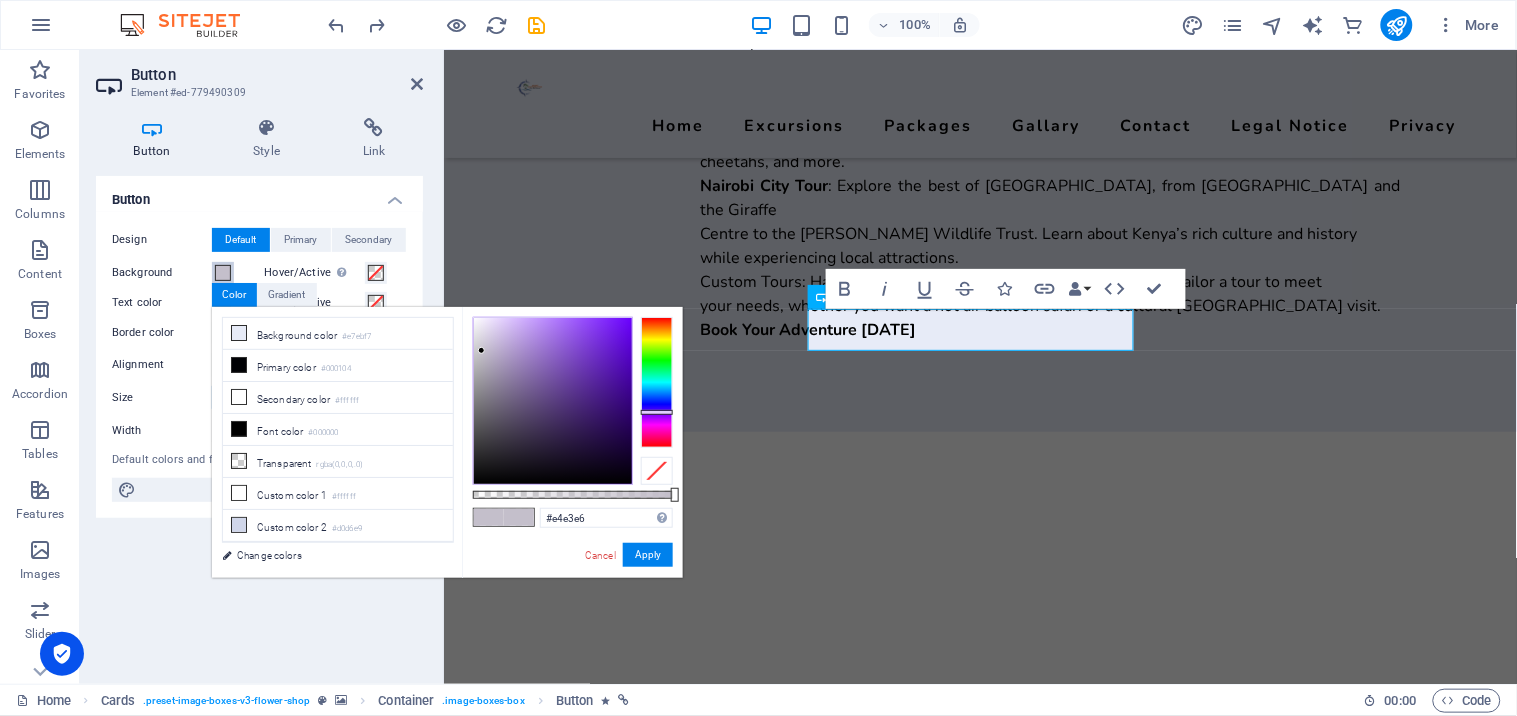 click at bounding box center [553, 401] 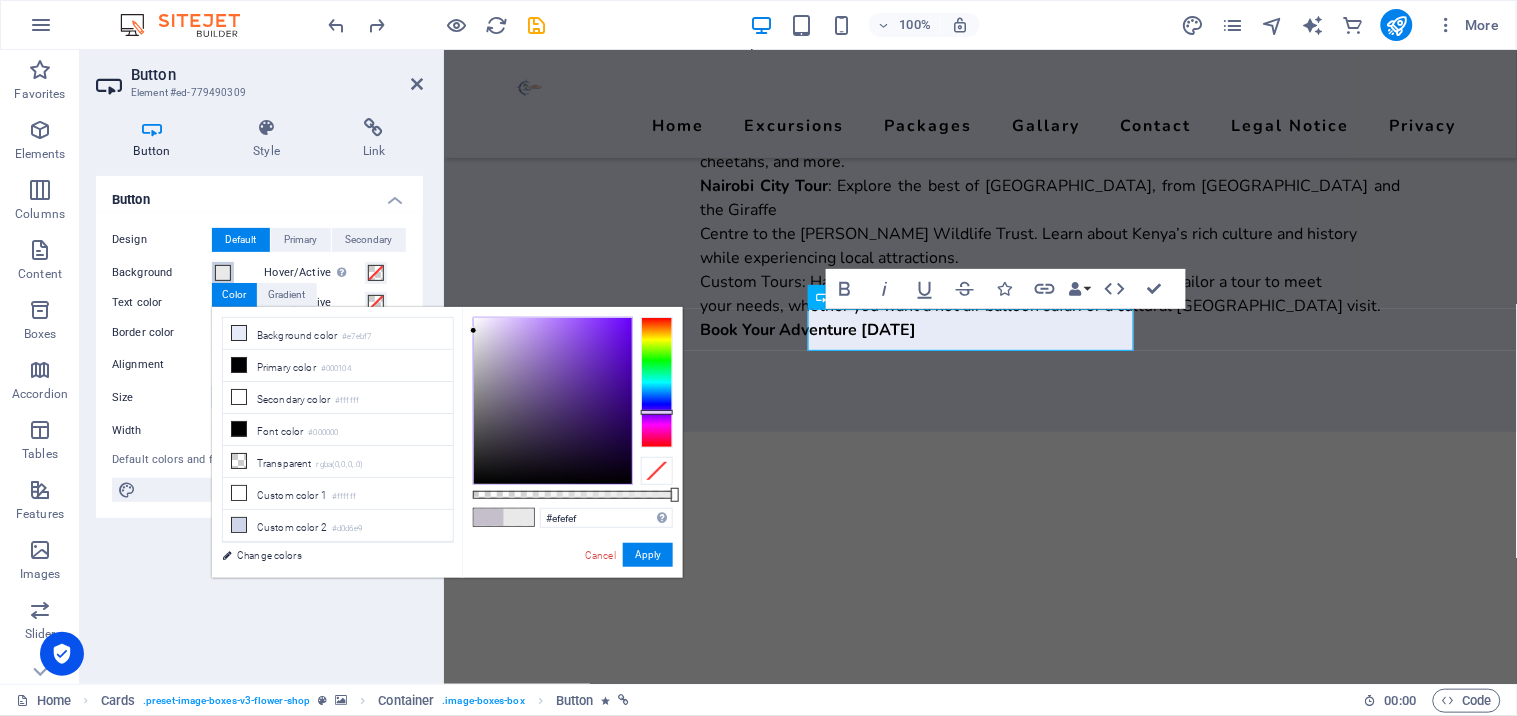 click at bounding box center (473, 330) 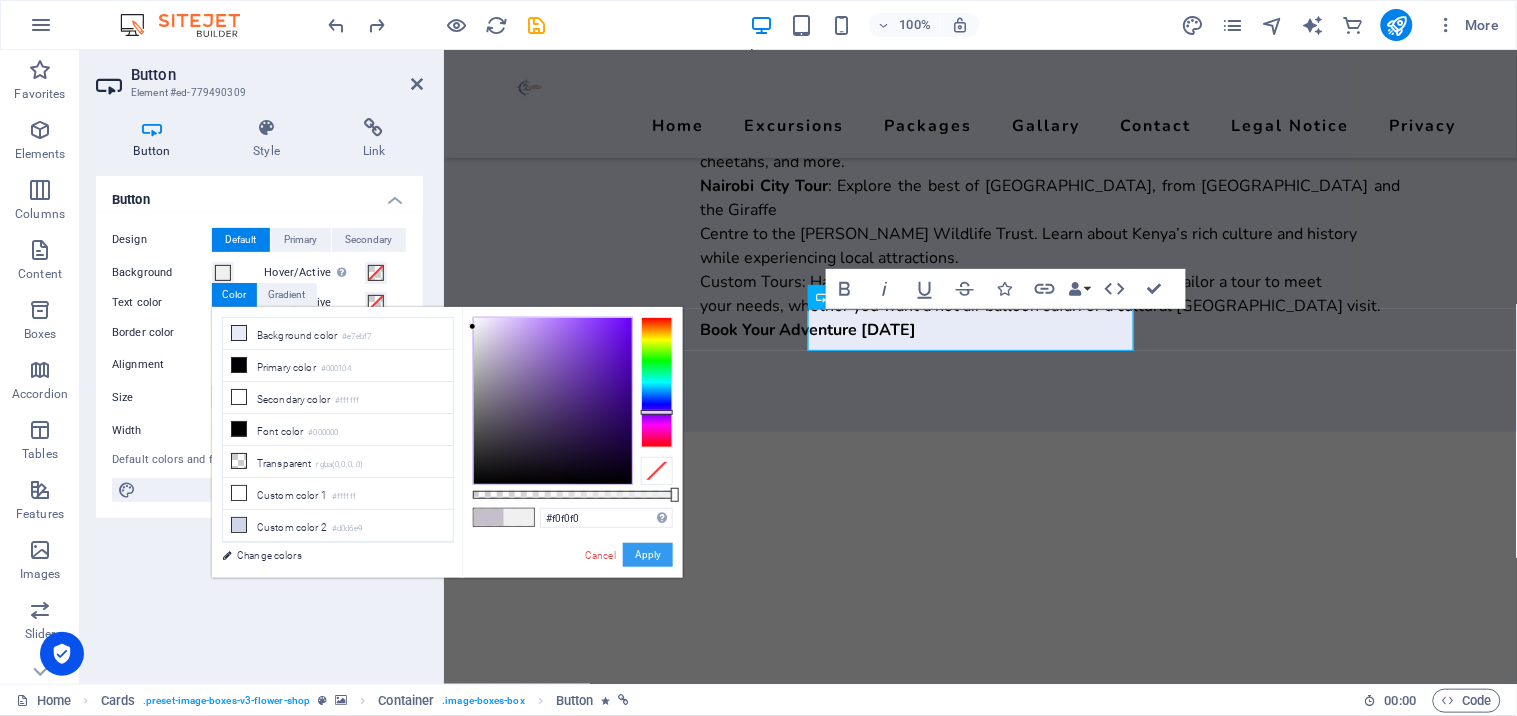 click on "Apply" at bounding box center [648, 555] 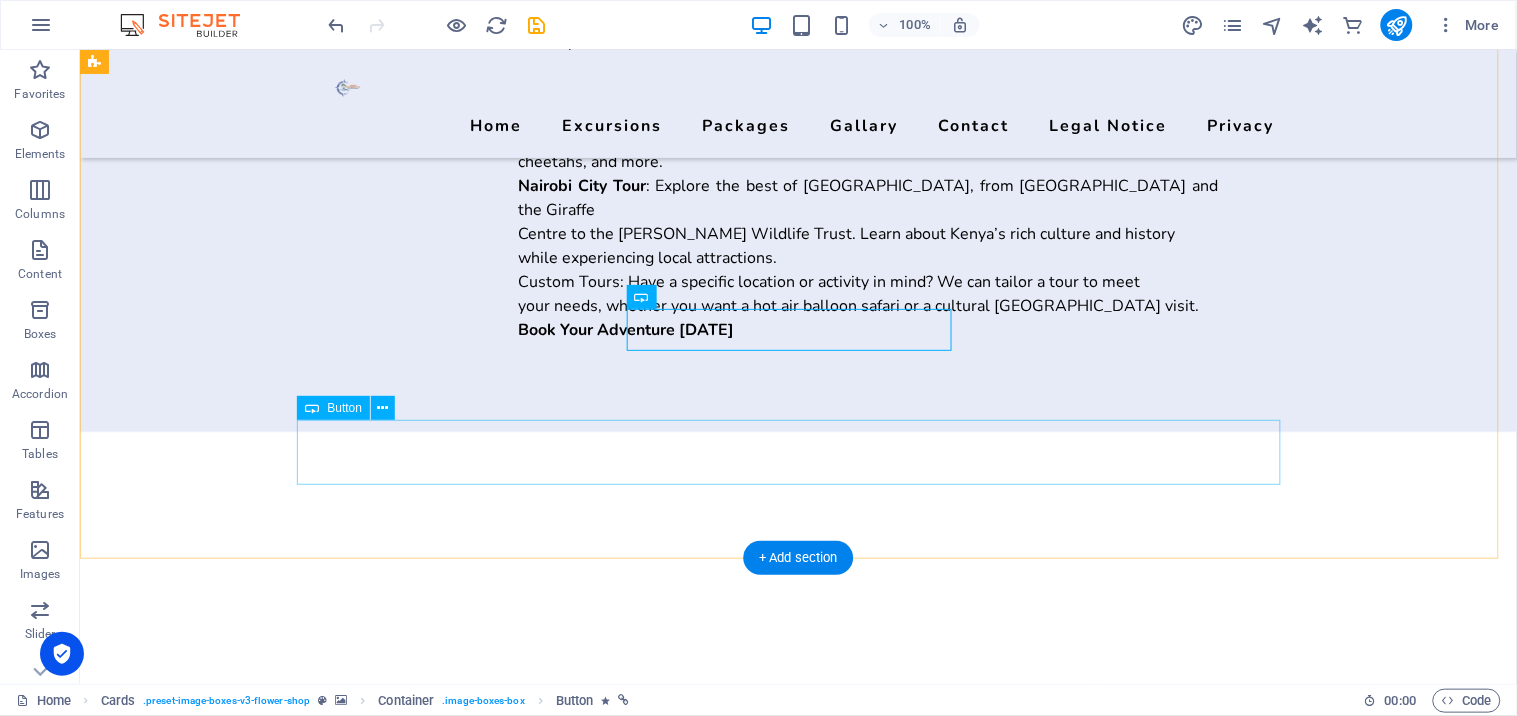 click on "Explore our offers" at bounding box center (579, 3432) 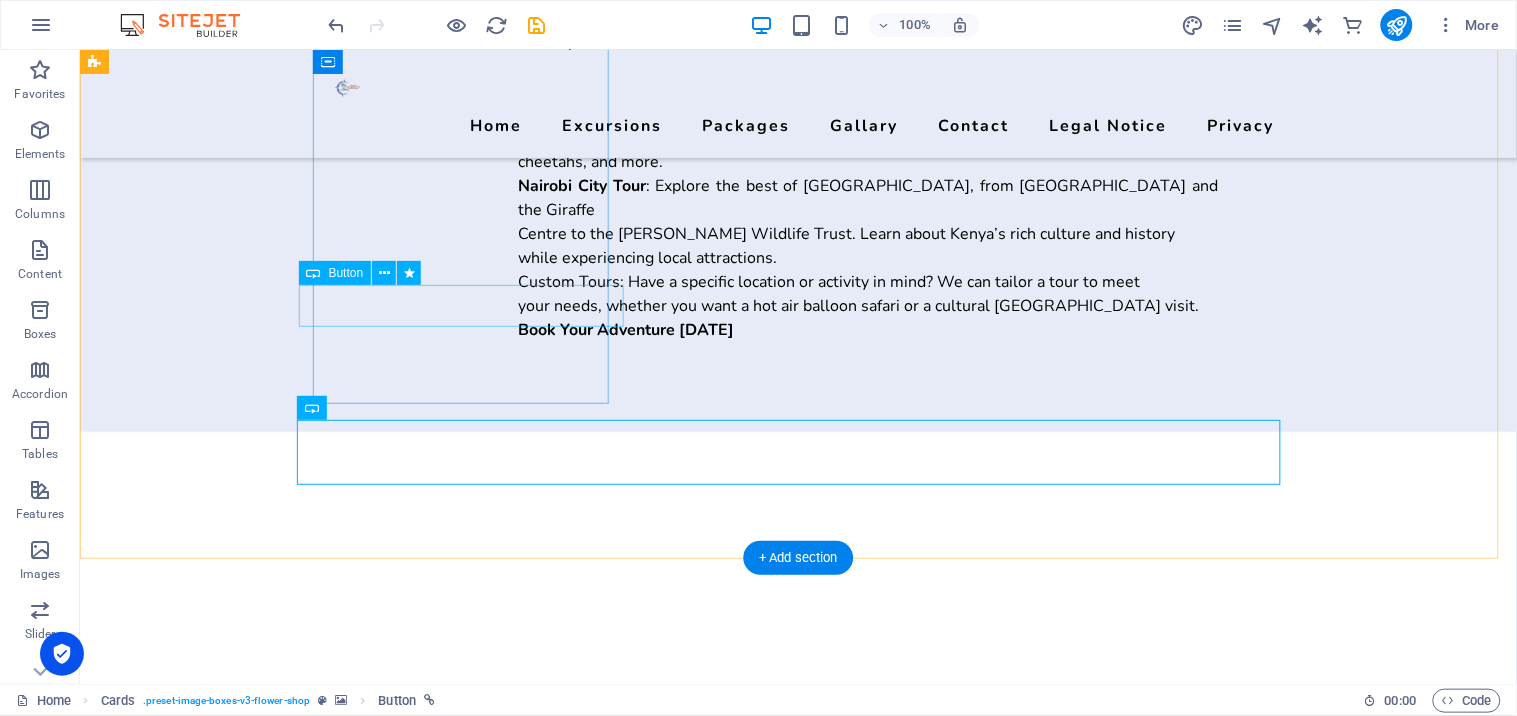 click on "MORE" at bounding box center [251, 2083] 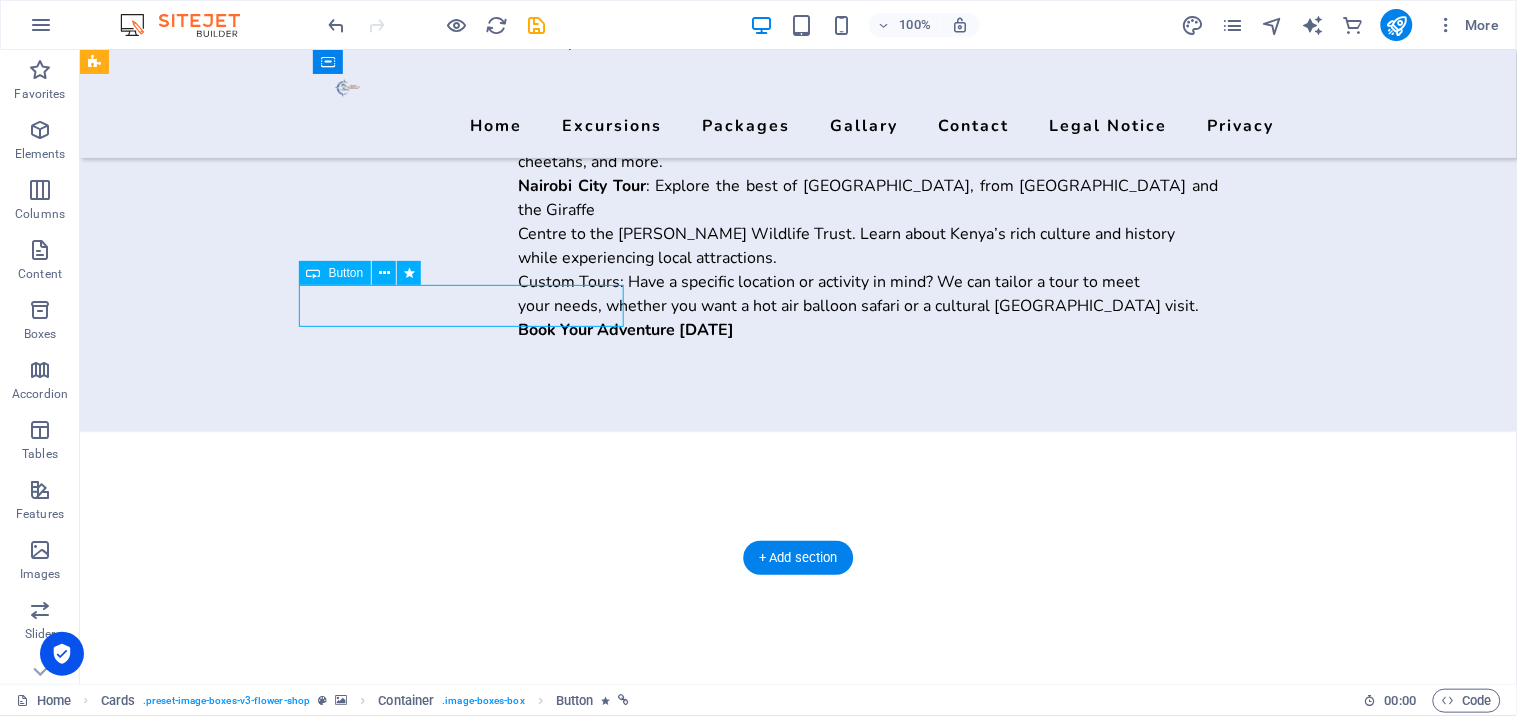 click on "MORE" at bounding box center [251, 2083] 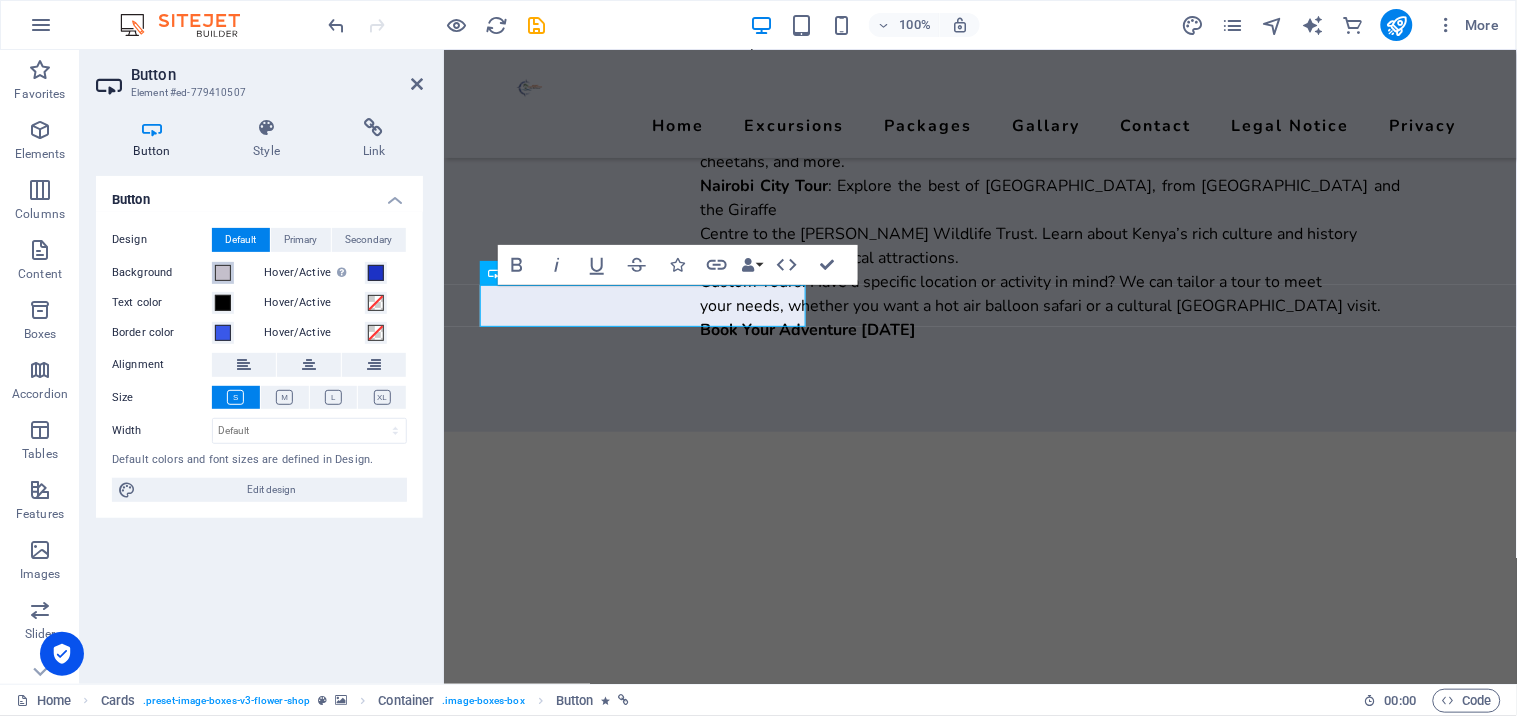click at bounding box center (223, 273) 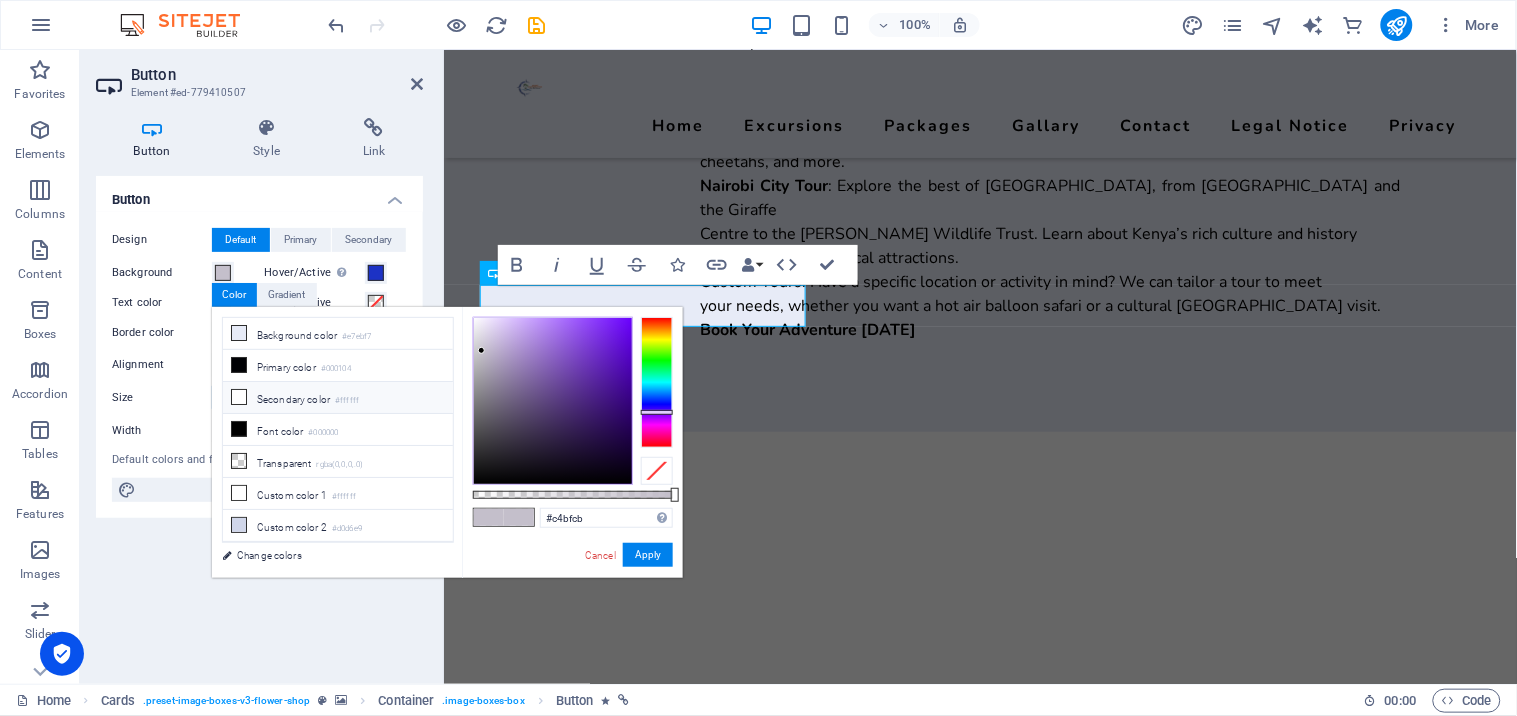 click on "Secondary color
#ffffff" at bounding box center (338, 398) 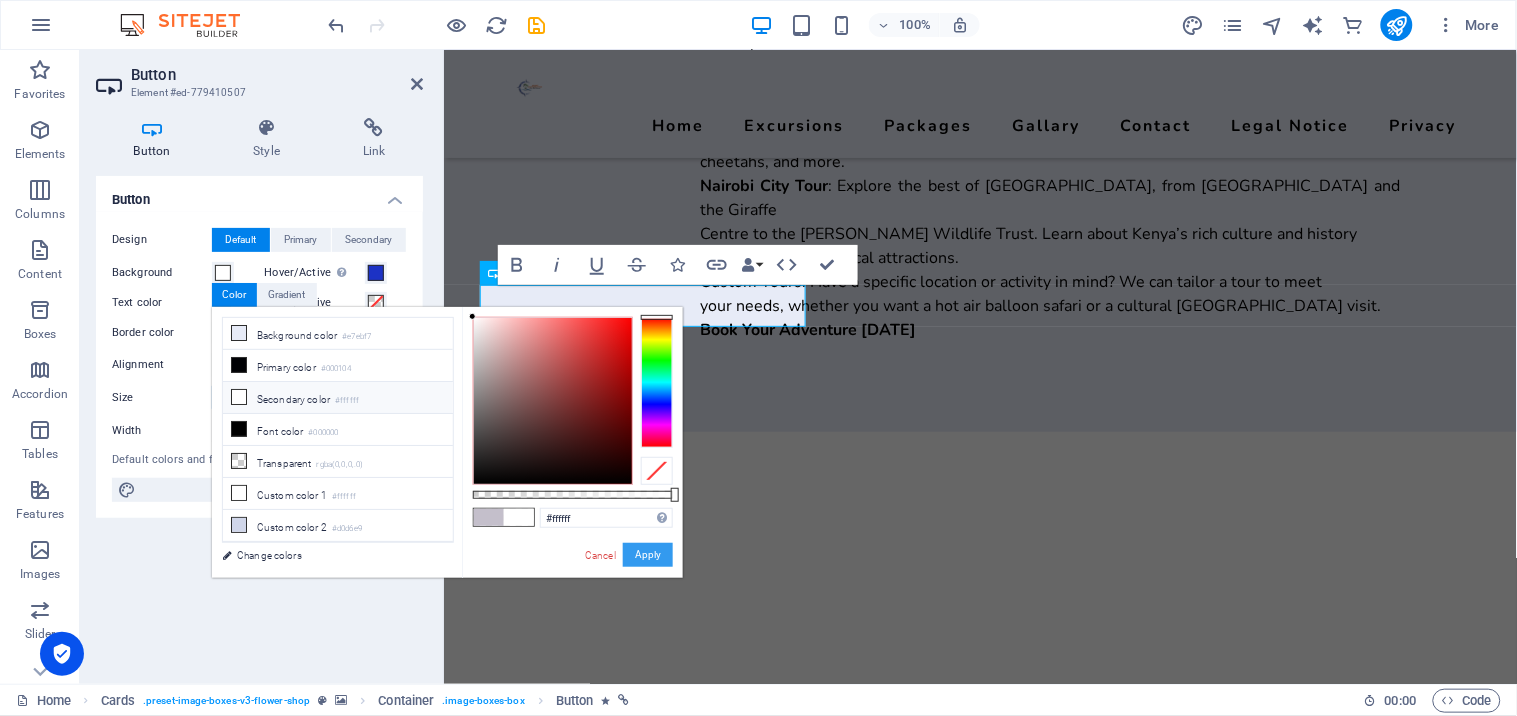 click on "Apply" at bounding box center [648, 555] 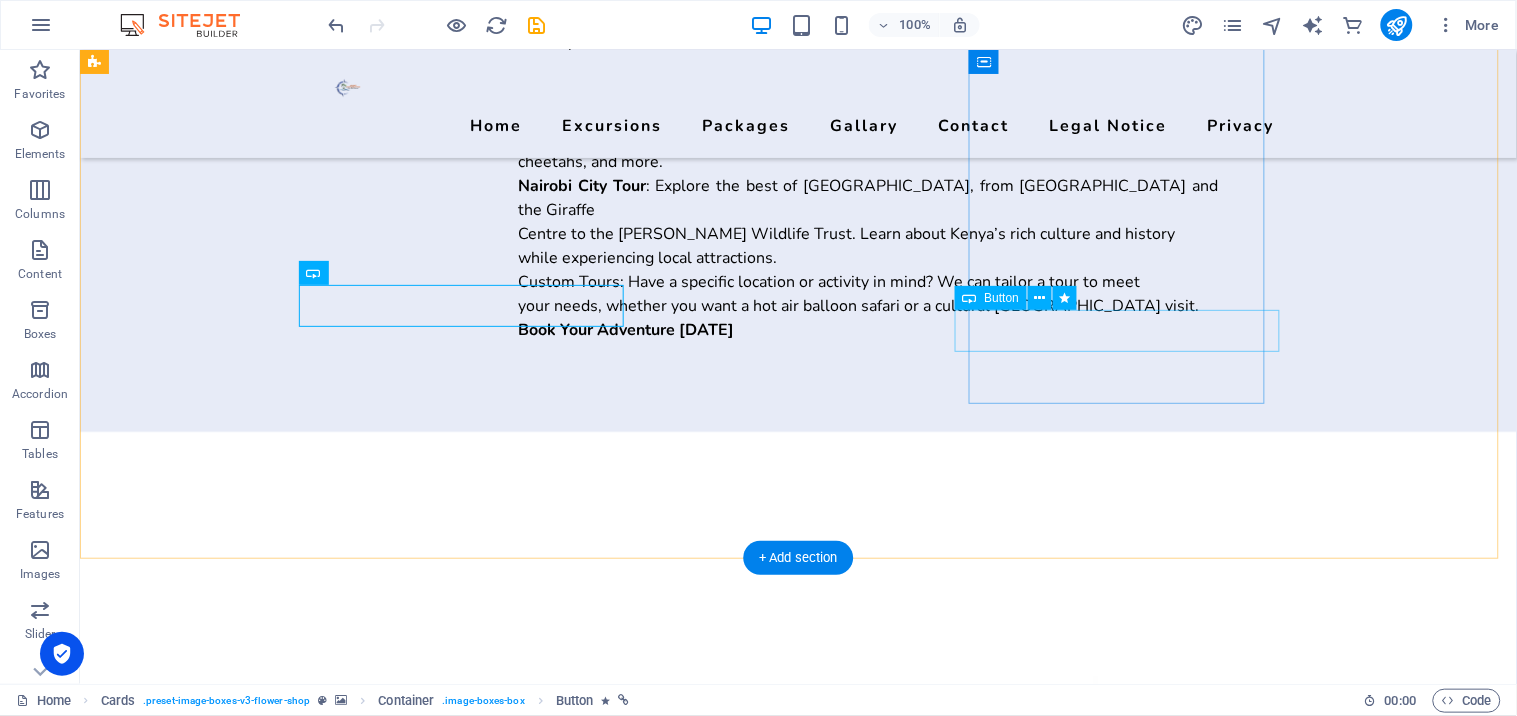 click on "MORE" at bounding box center (251, 3311) 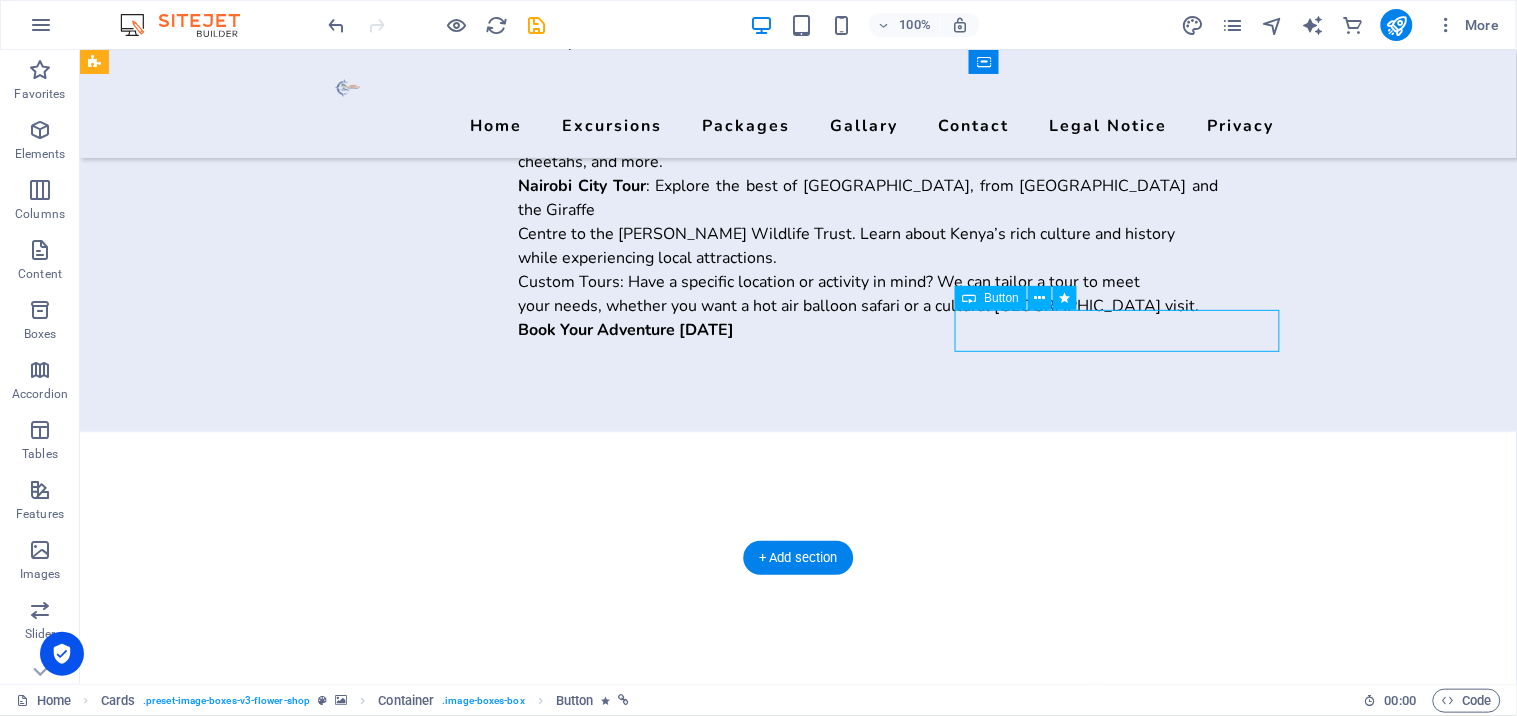 click on "MORE" at bounding box center (251, 3311) 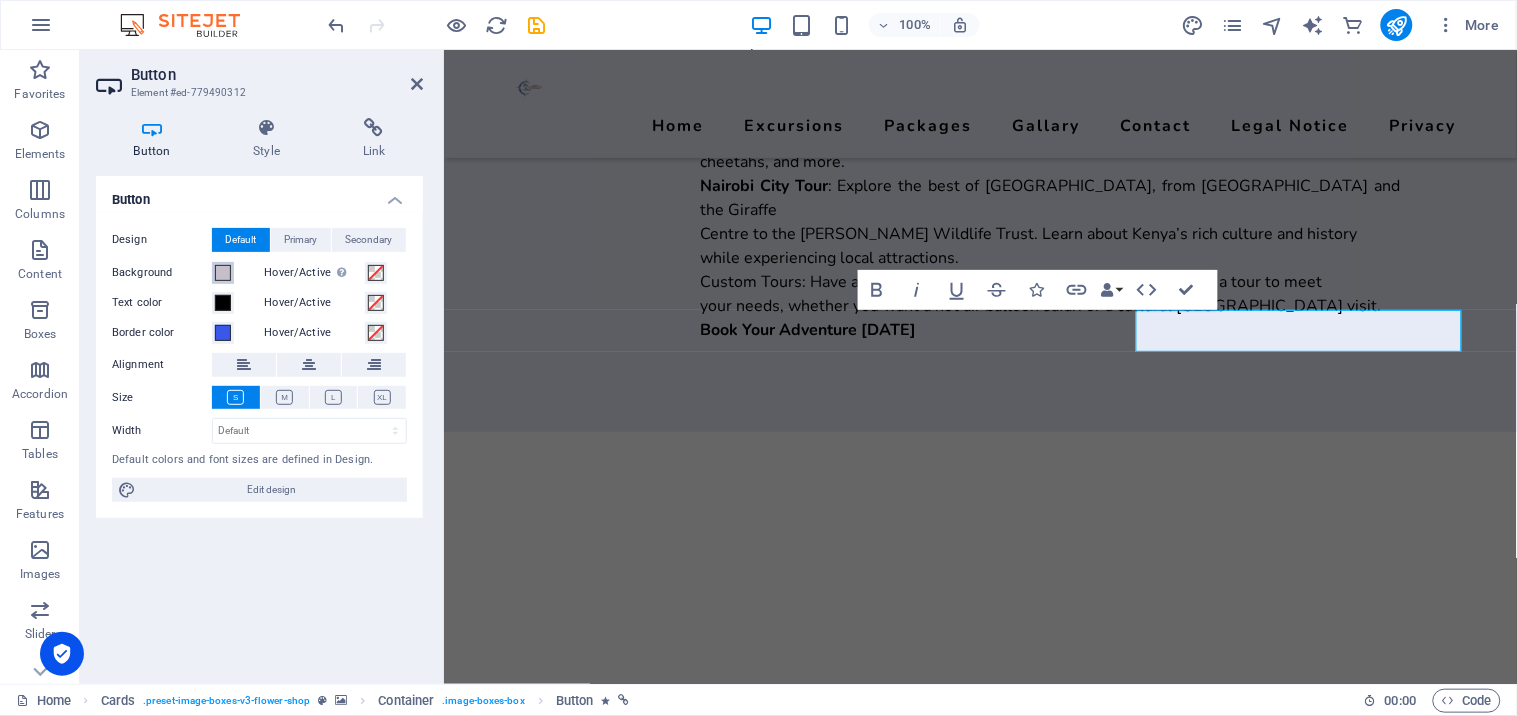 click at bounding box center [223, 273] 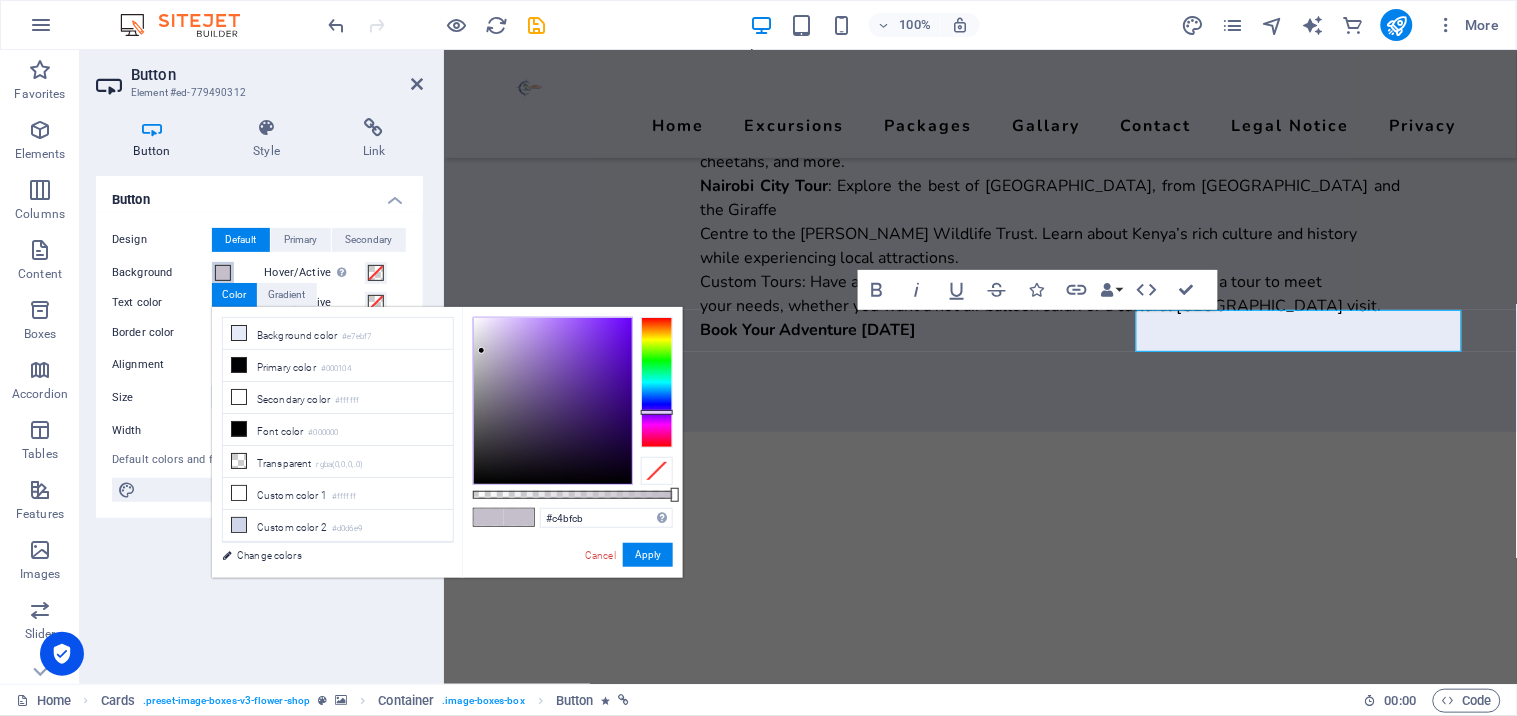 type on "#f8f8f8" 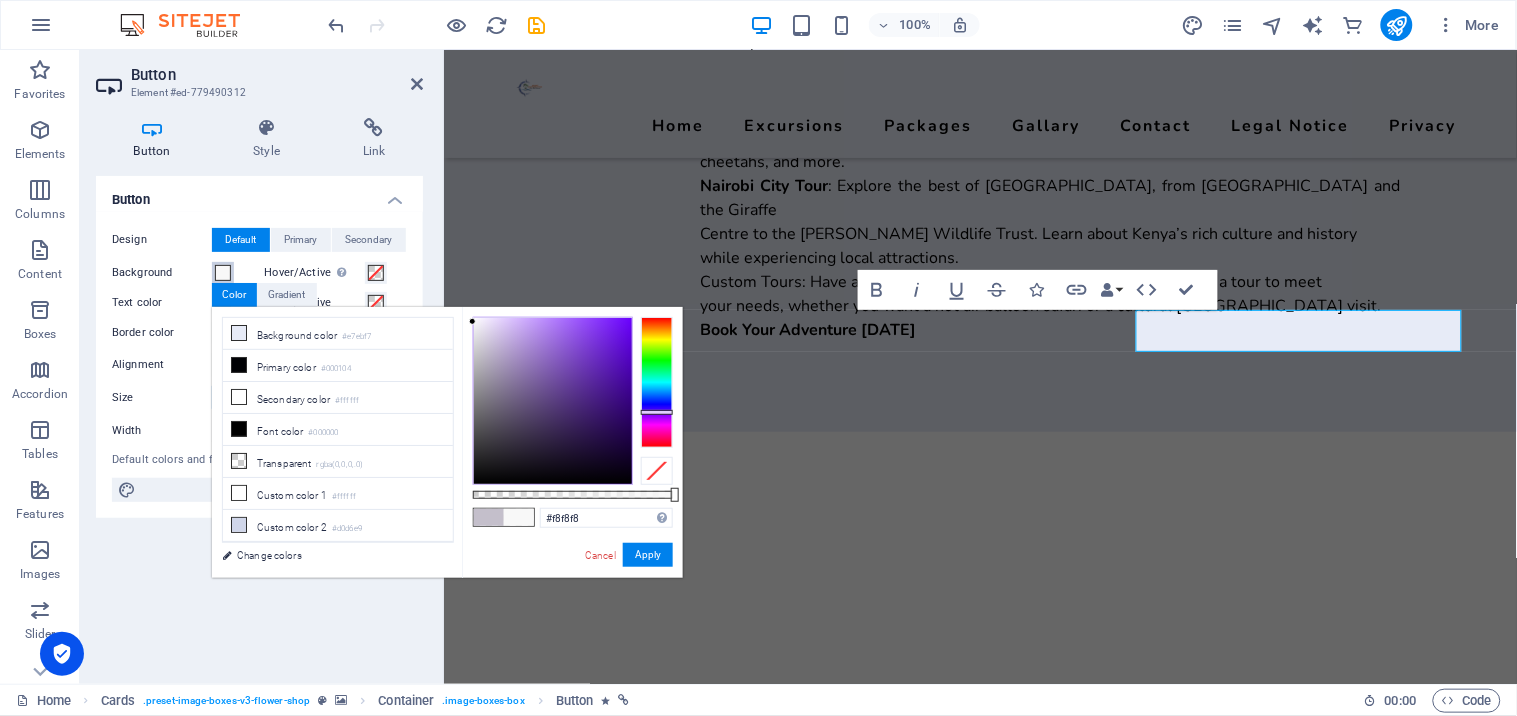 click at bounding box center (553, 401) 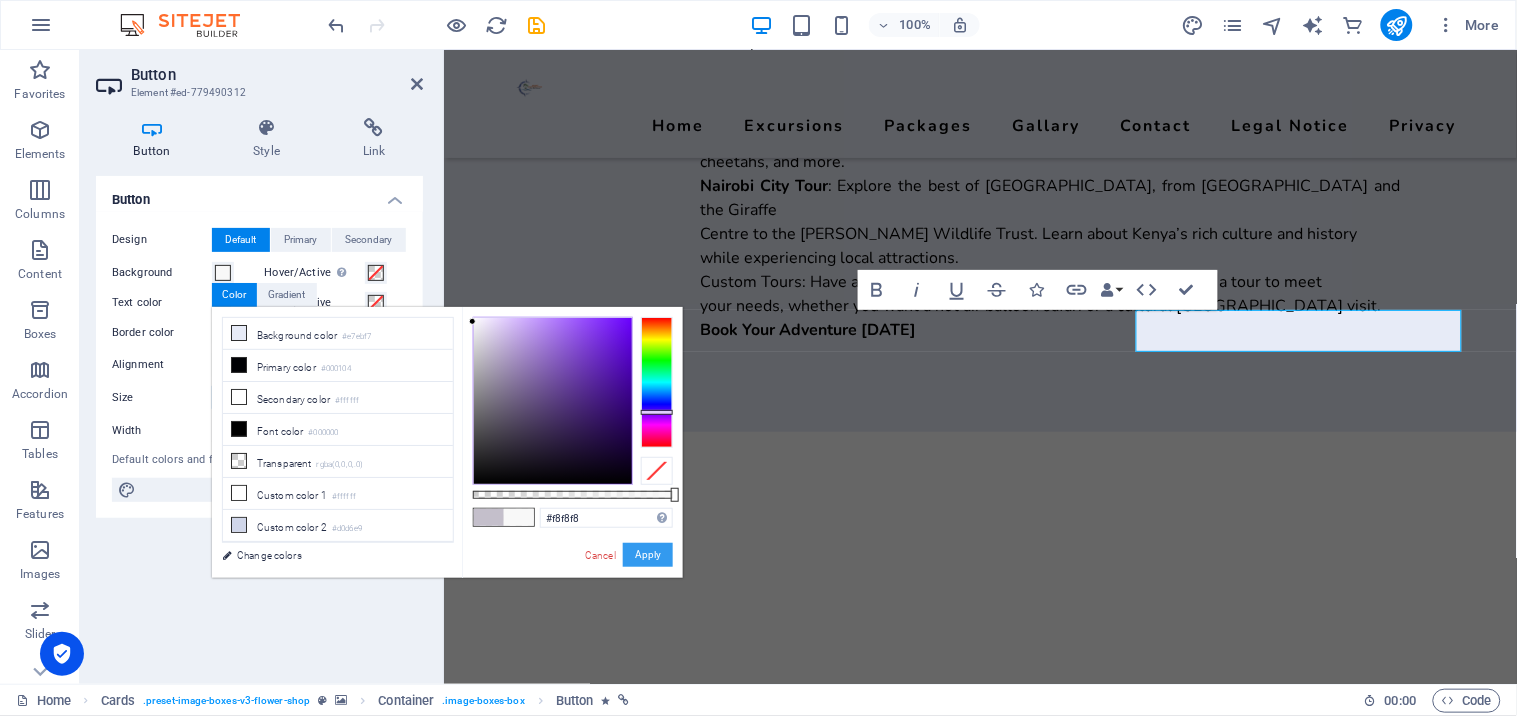 click on "Apply" at bounding box center [648, 555] 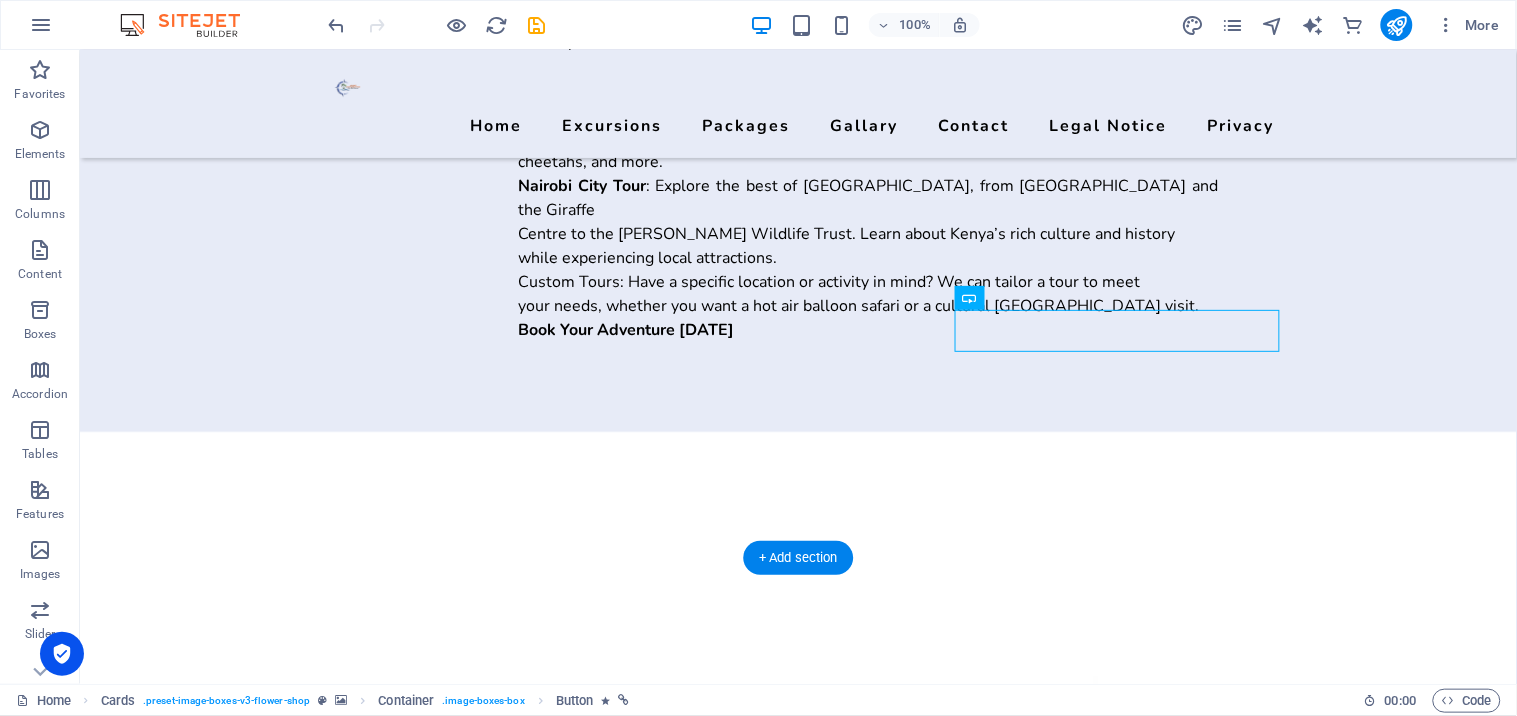 click at bounding box center [797, 889] 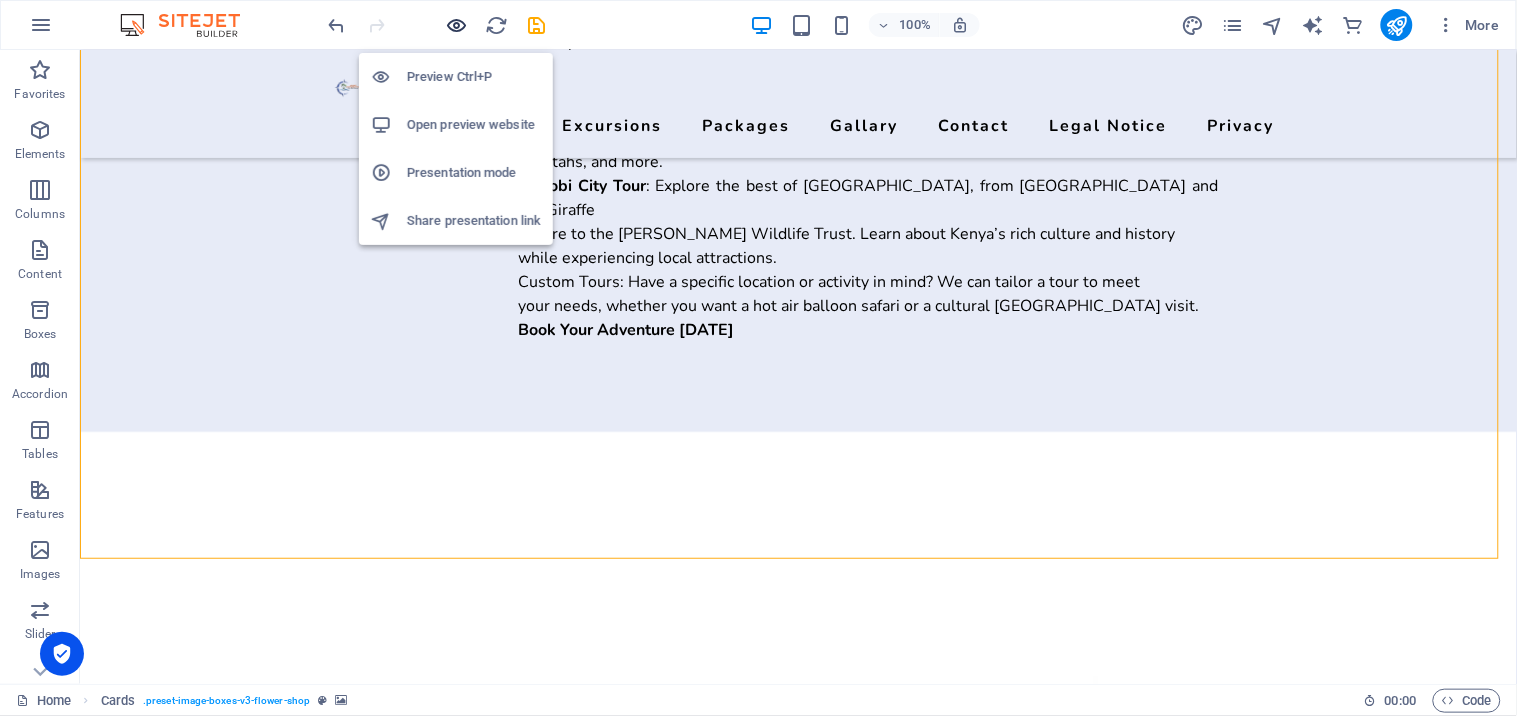 click at bounding box center (457, 25) 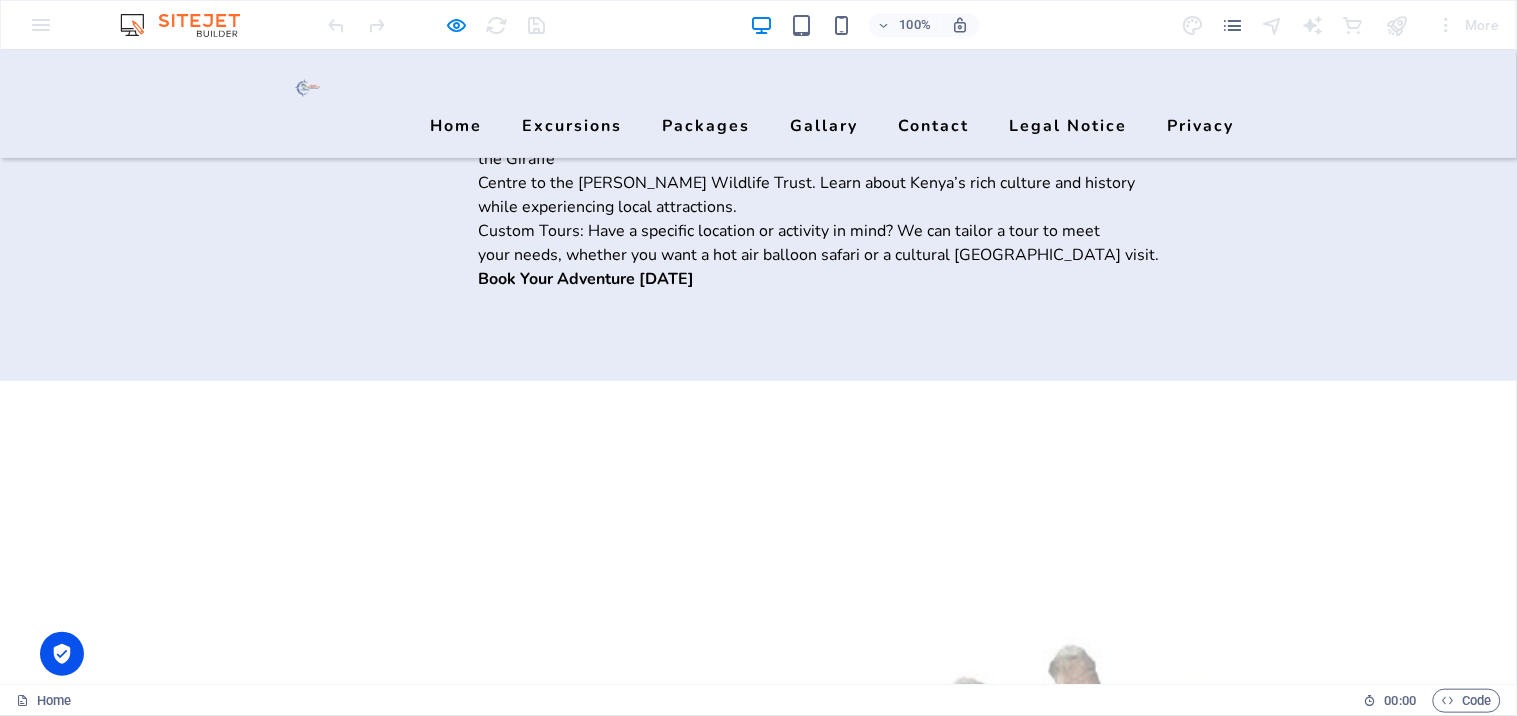 scroll, scrollTop: 2074, scrollLeft: 0, axis: vertical 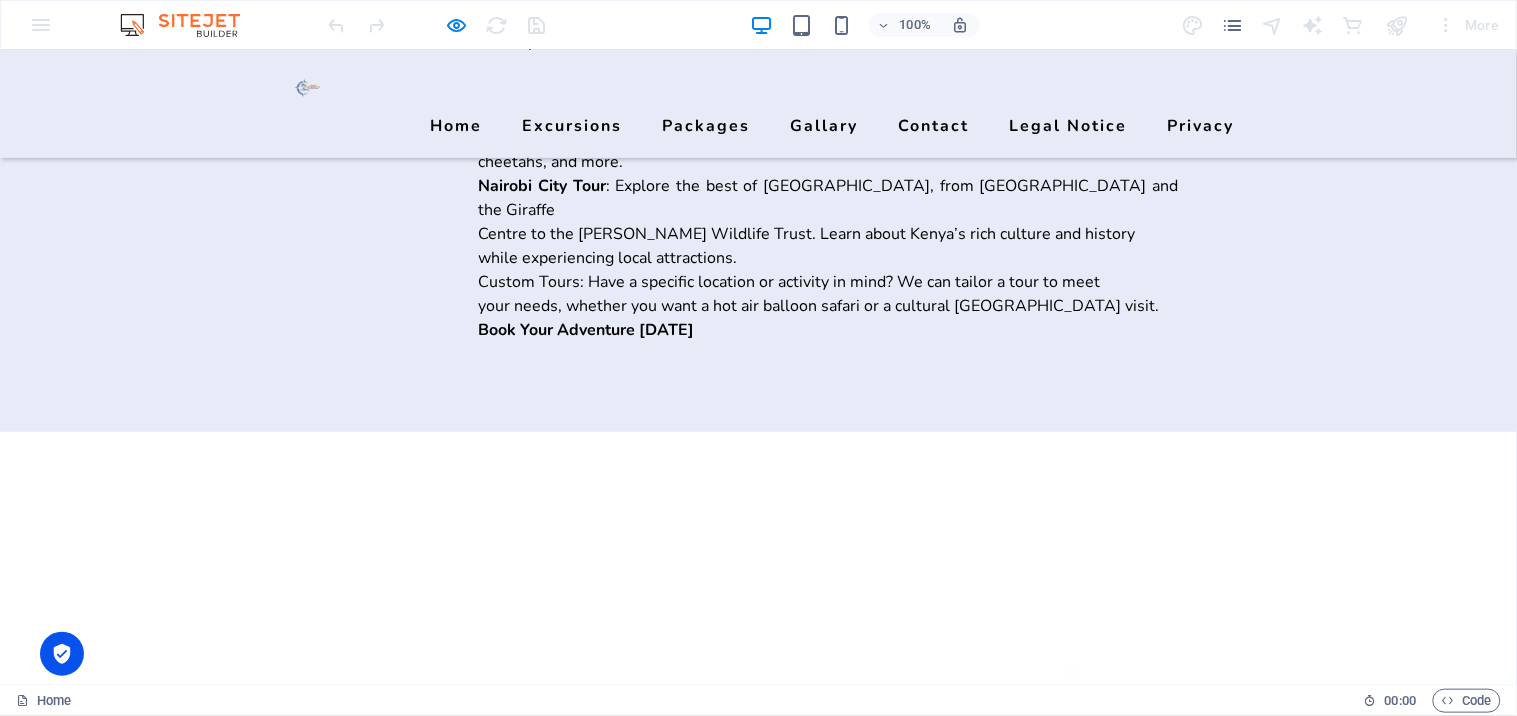 click on "MORE" at bounding box center [62, 2709] 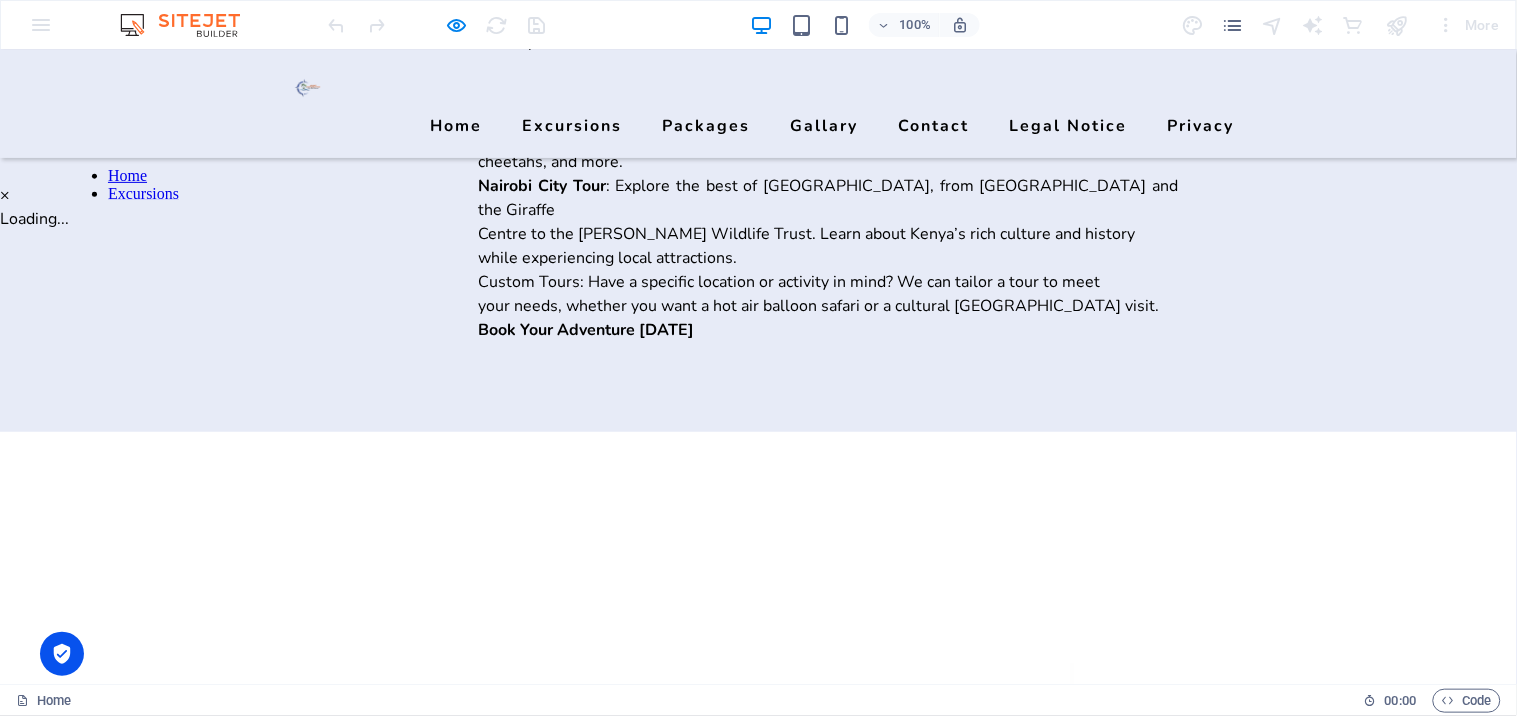 scroll, scrollTop: 0, scrollLeft: 0, axis: both 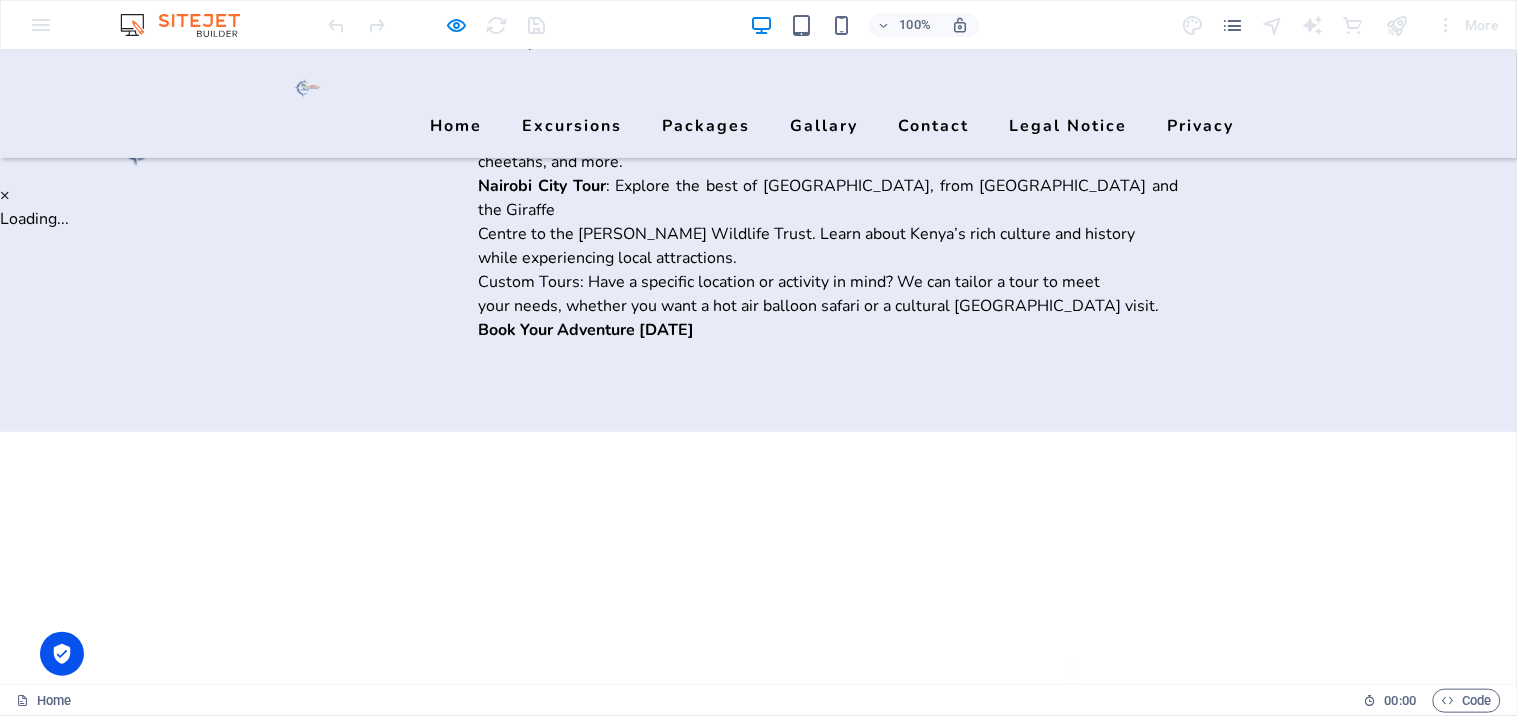 click on "Book now" at bounding box center (101, 853) 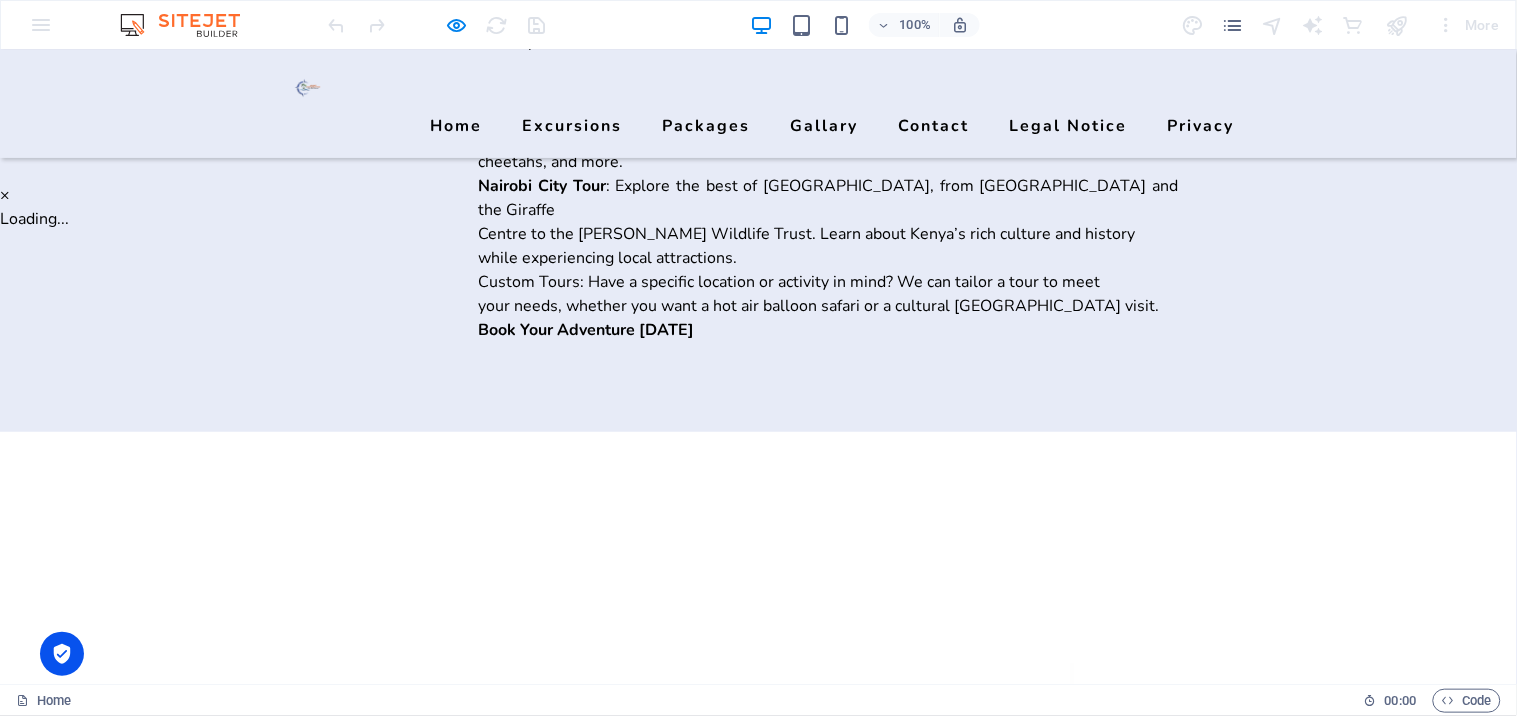 scroll, scrollTop: 1333, scrollLeft: 0, axis: vertical 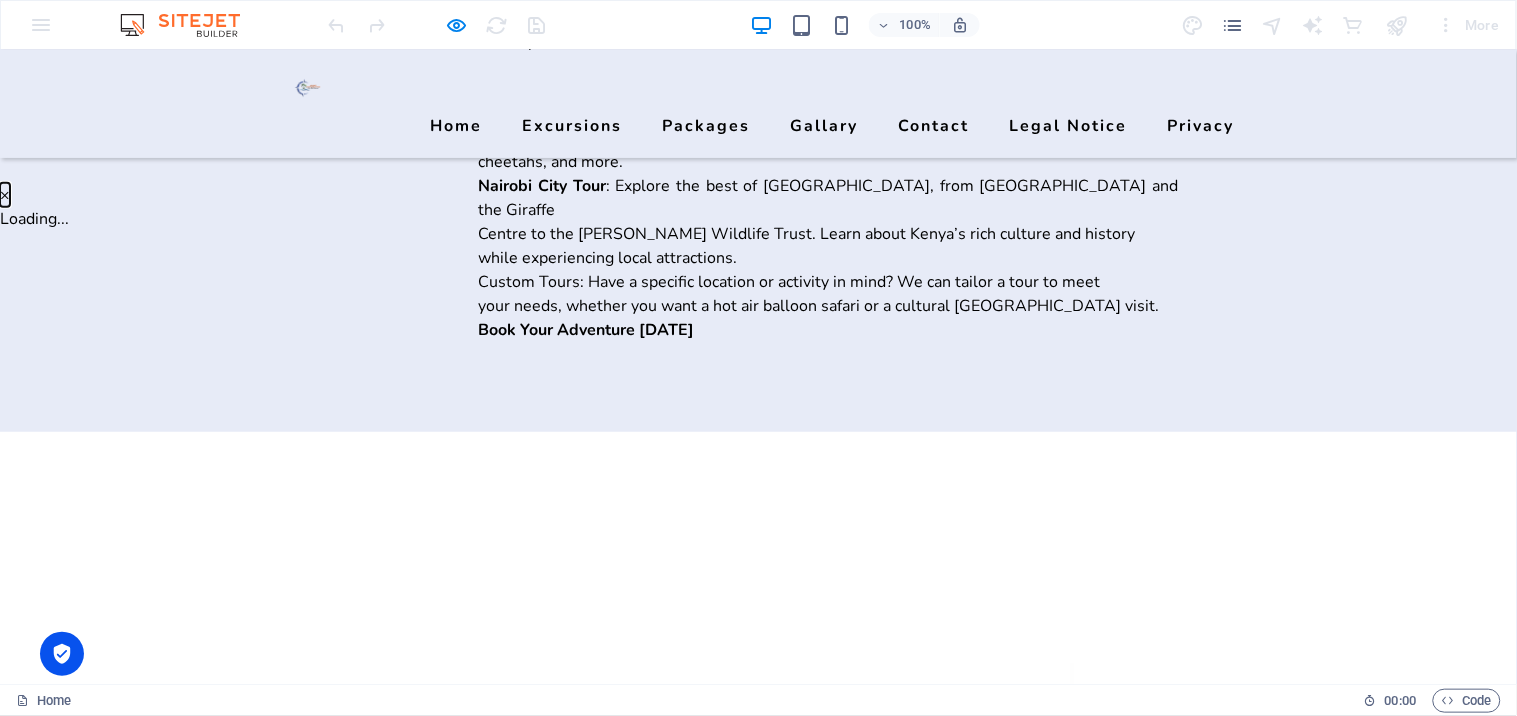 click on "×" at bounding box center [5, 194] 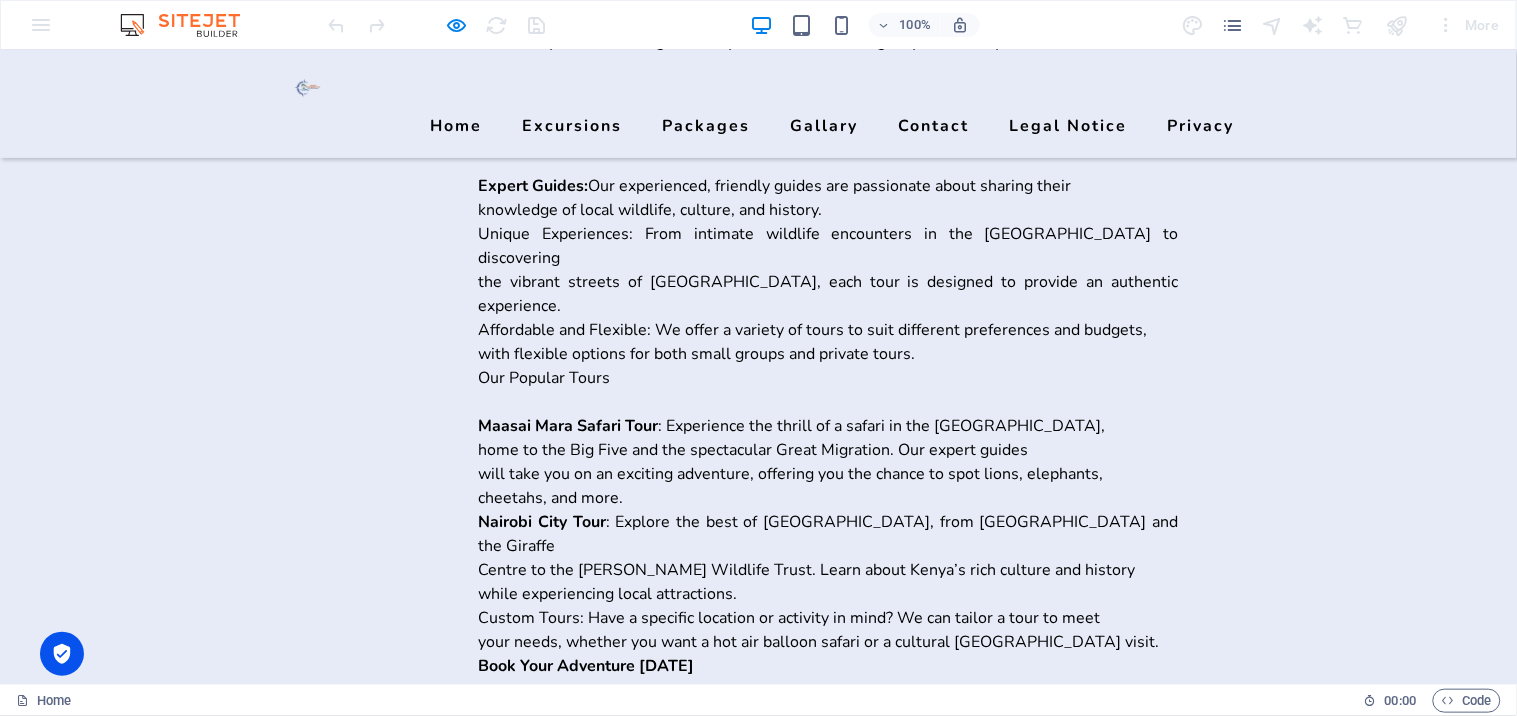 scroll, scrollTop: 1925, scrollLeft: 0, axis: vertical 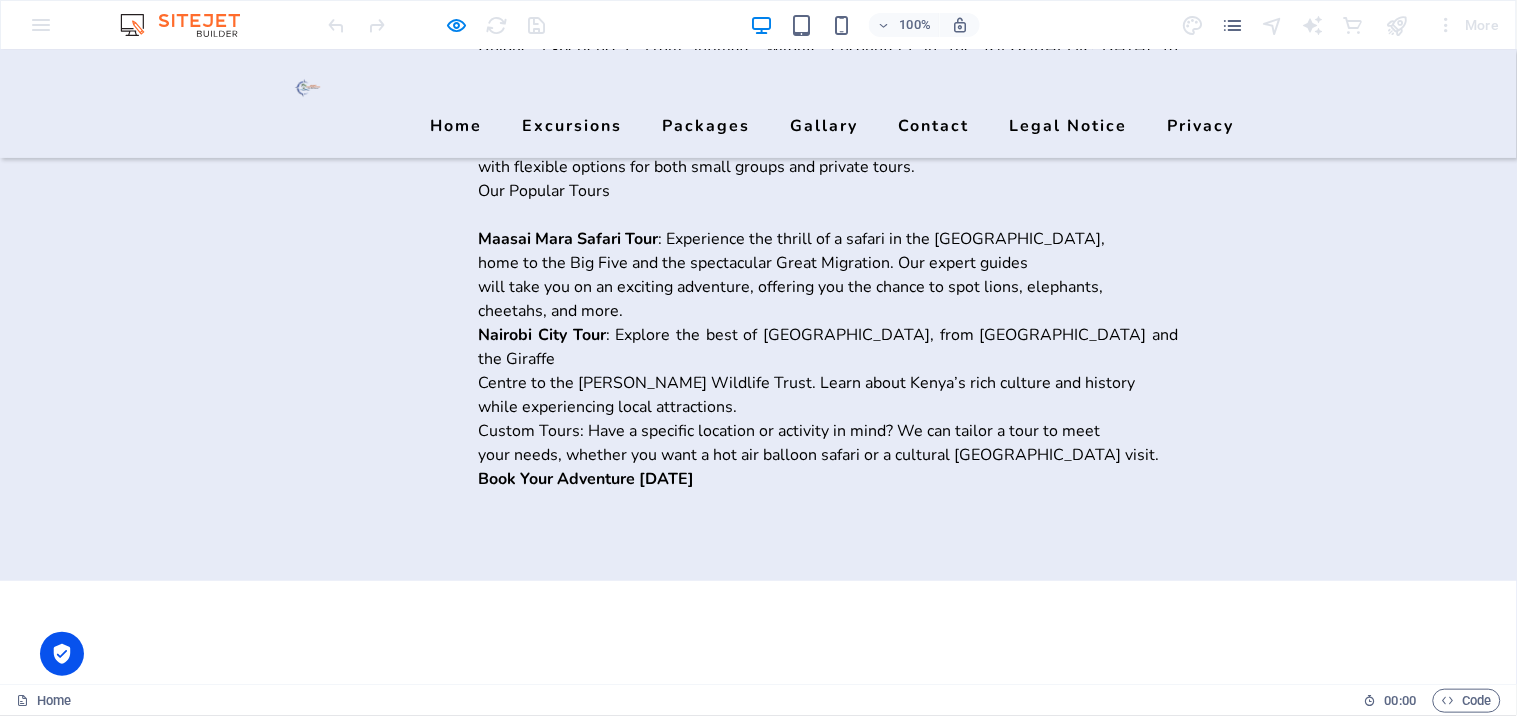 click on "MORE" at bounding box center [62, 2232] 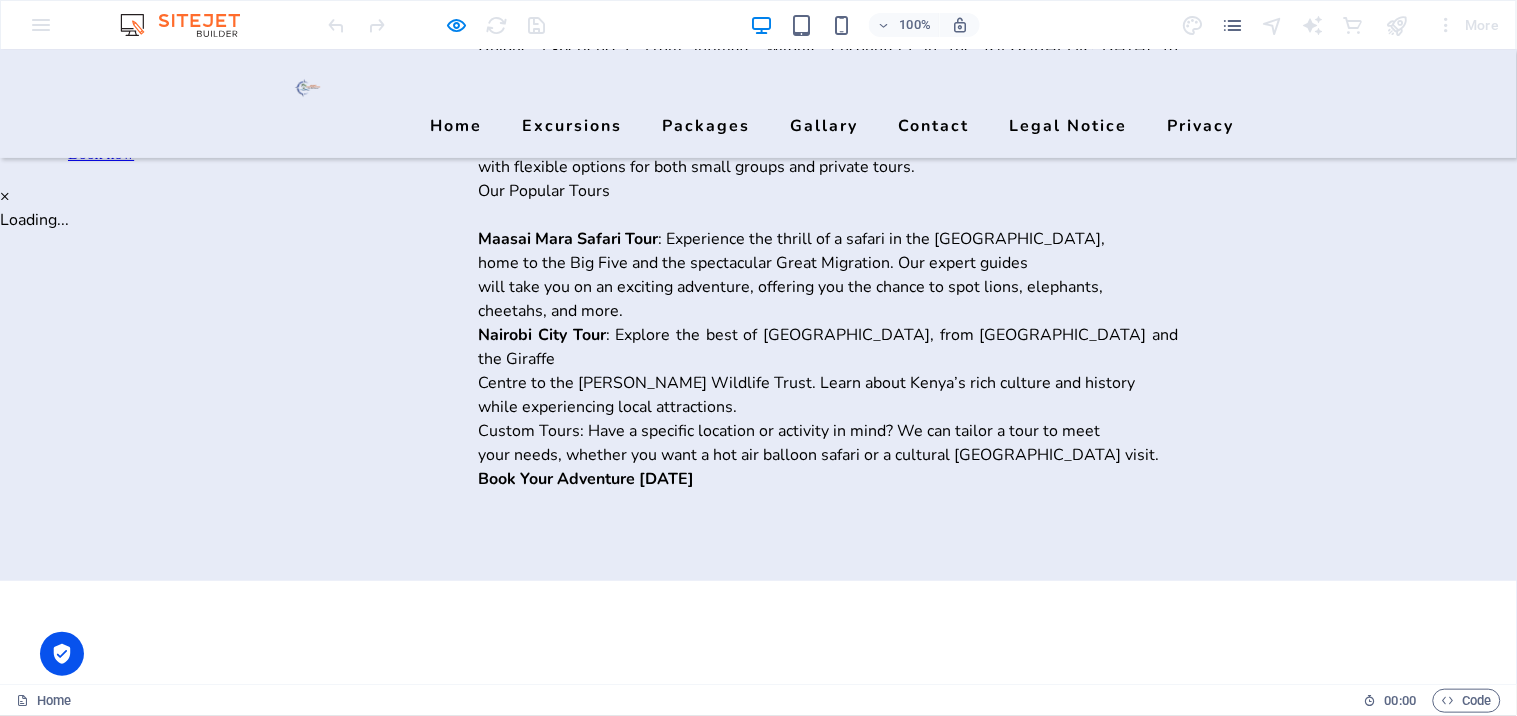 scroll, scrollTop: 1185, scrollLeft: 0, axis: vertical 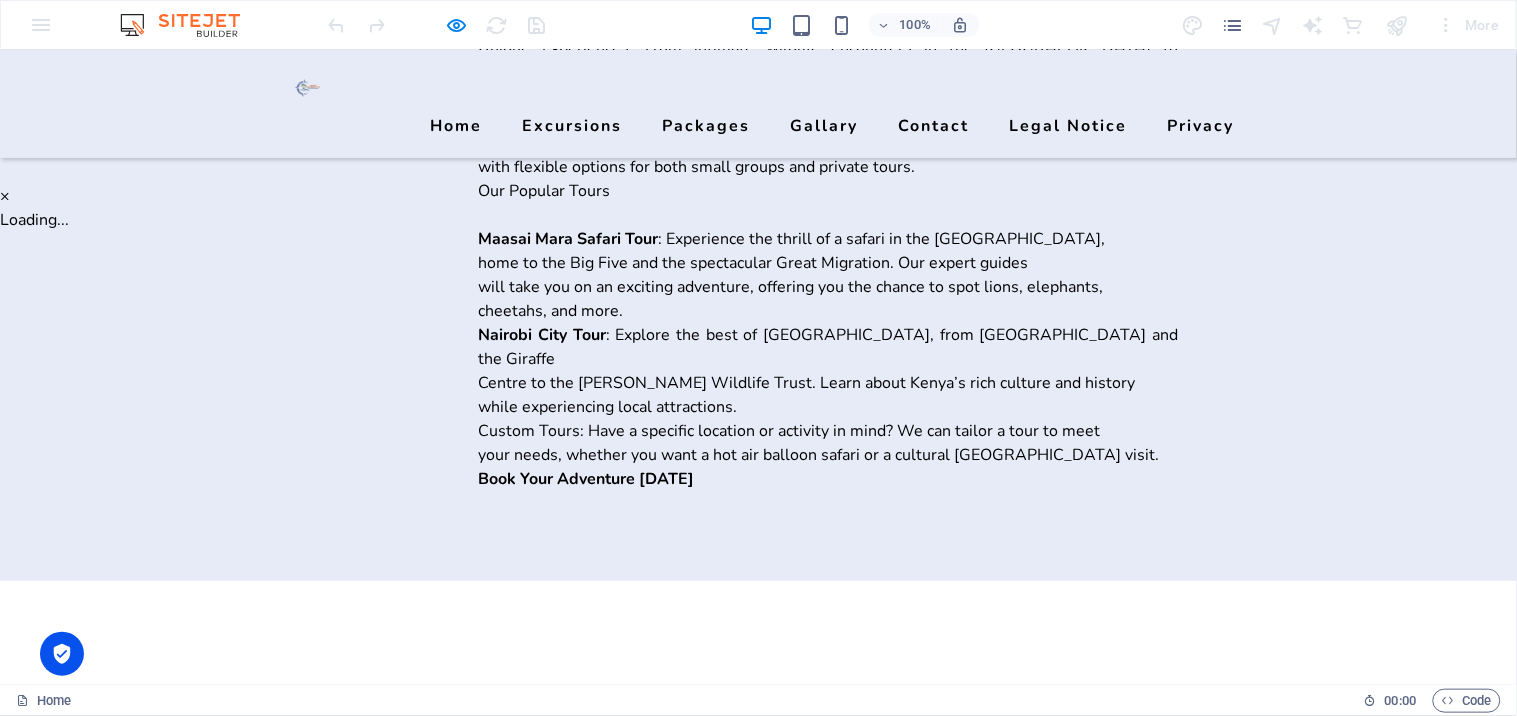 click on "Book now" at bounding box center (101, -332) 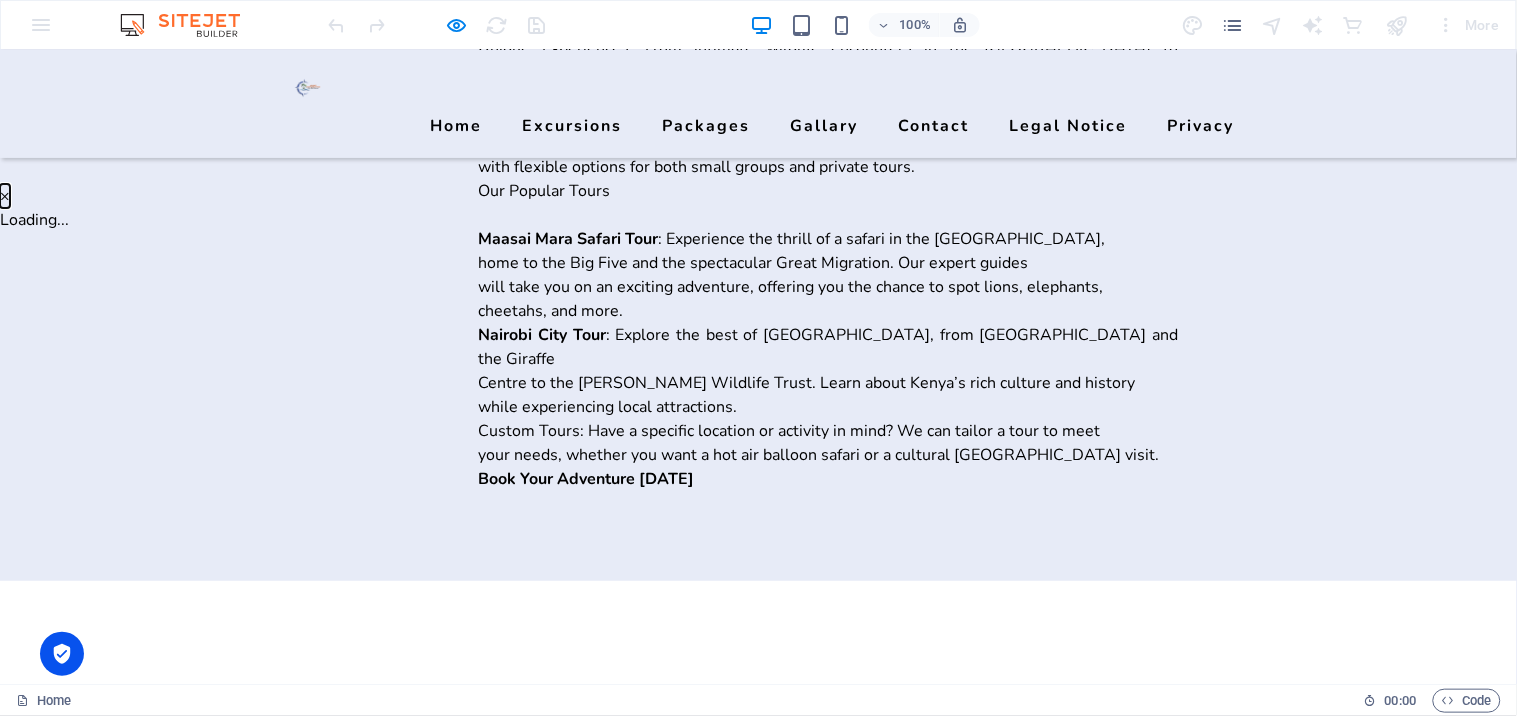 click on "×" at bounding box center [5, 195] 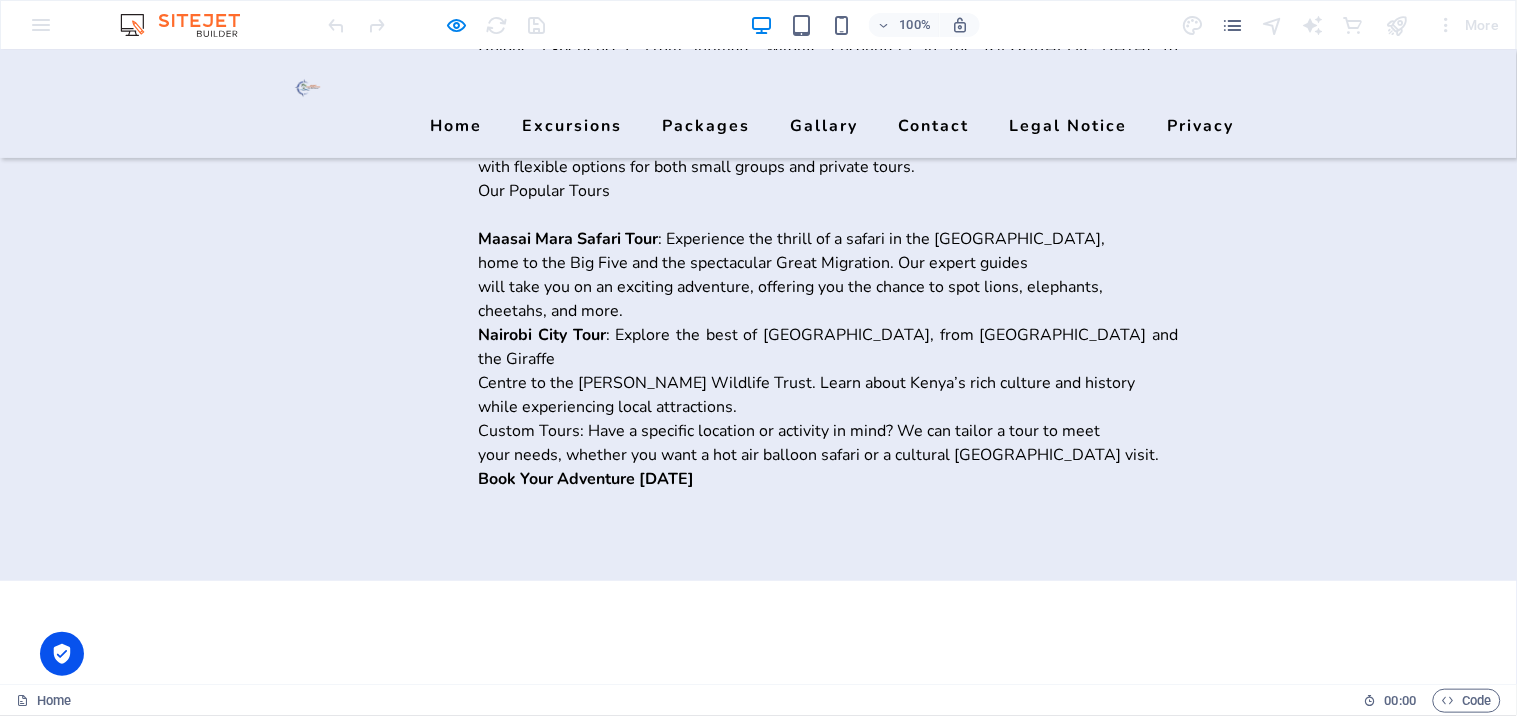 click on "Gallary" at bounding box center [825, 125] 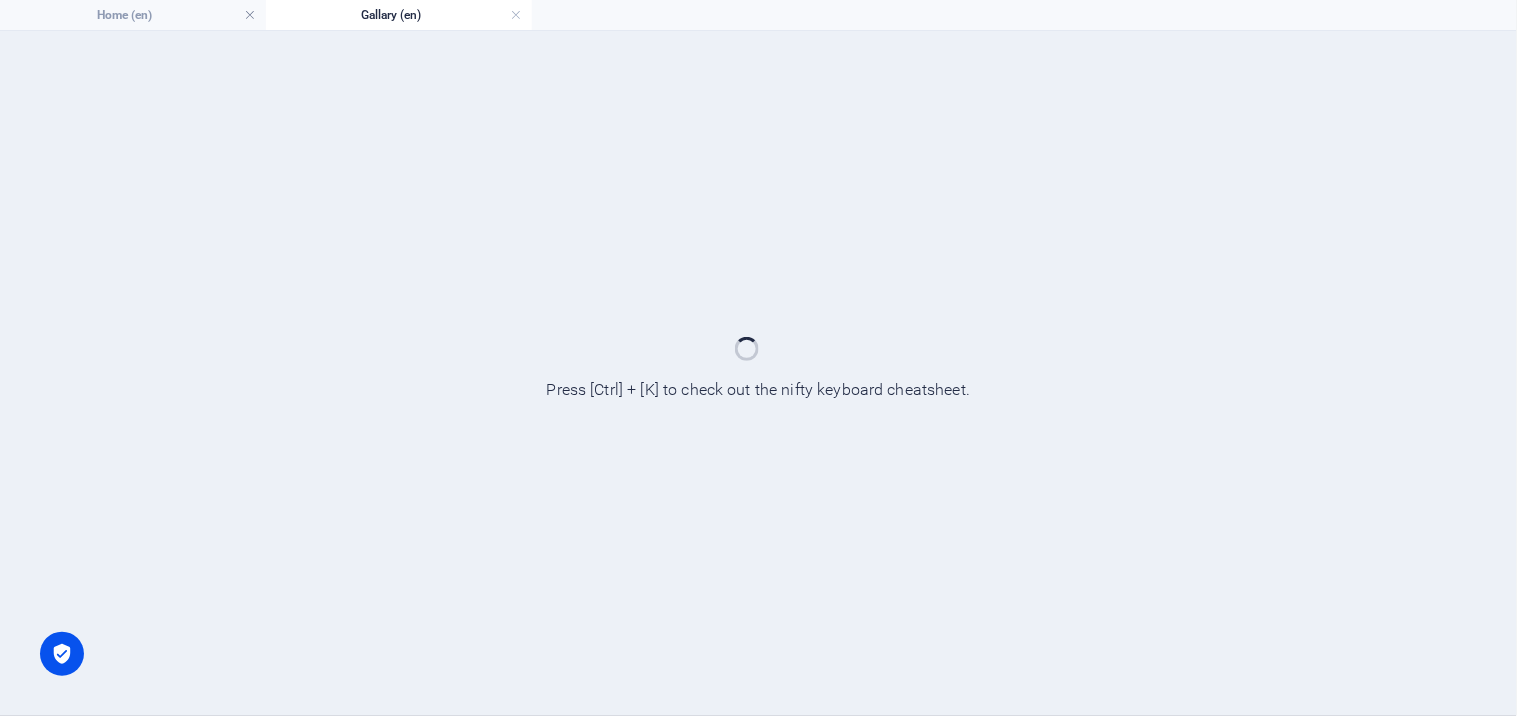 scroll, scrollTop: 0, scrollLeft: 0, axis: both 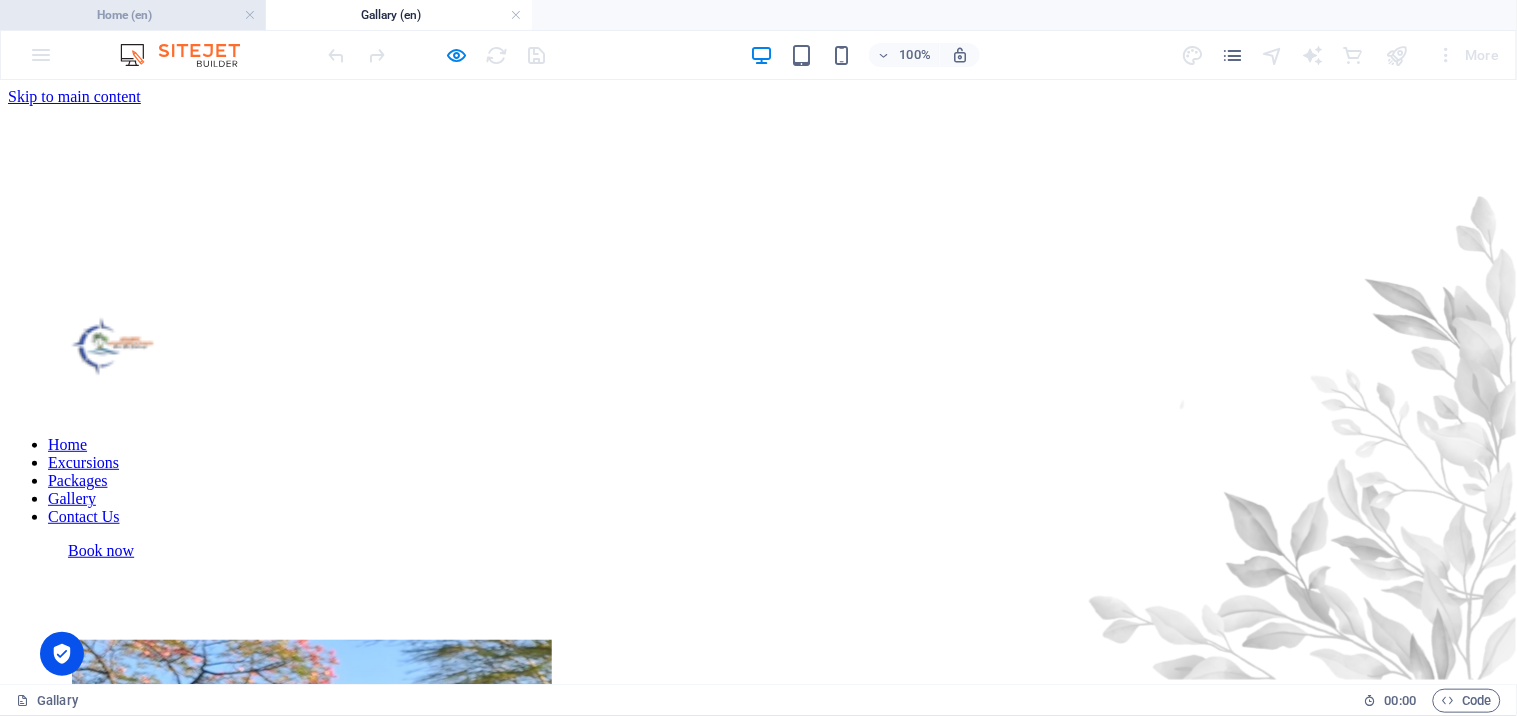 click on "Home (en)" at bounding box center [133, 15] 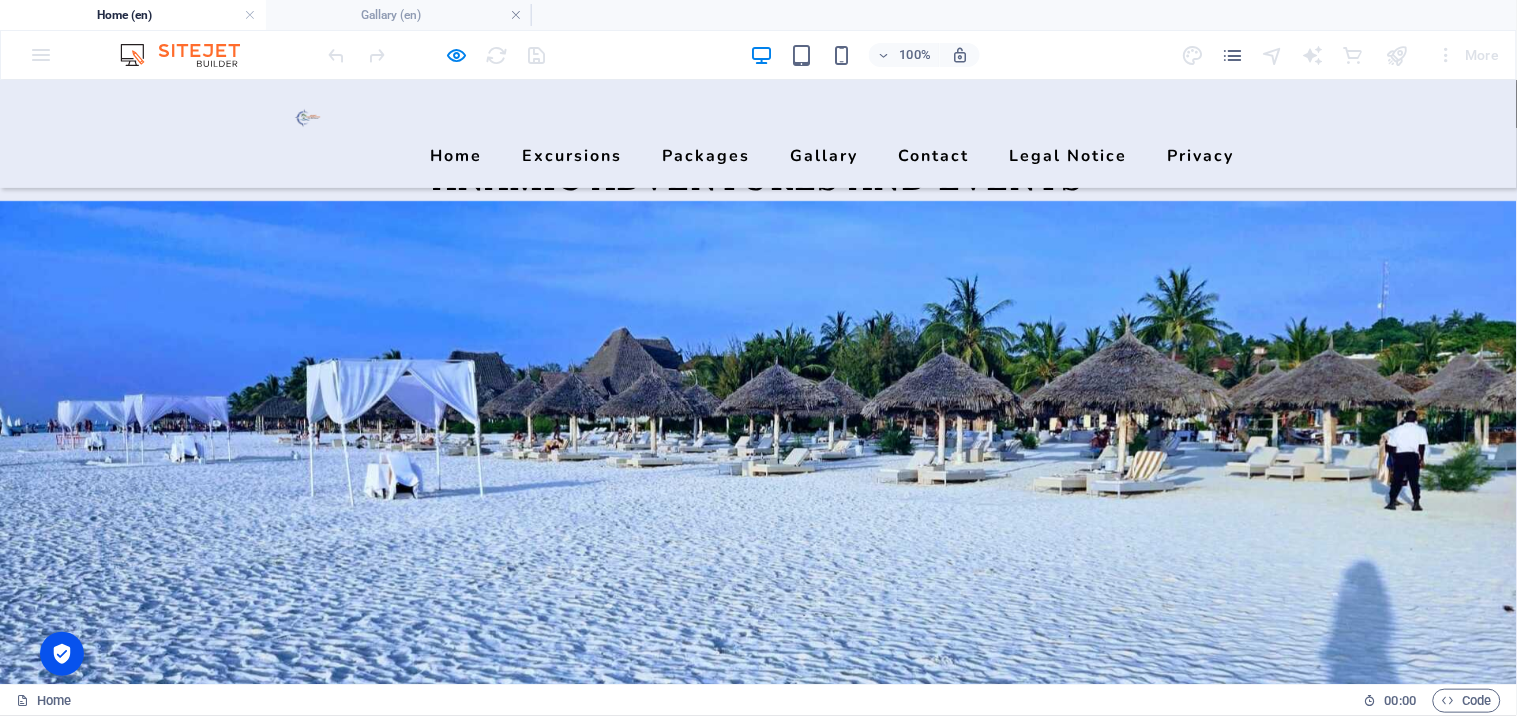 scroll, scrollTop: 1925, scrollLeft: 0, axis: vertical 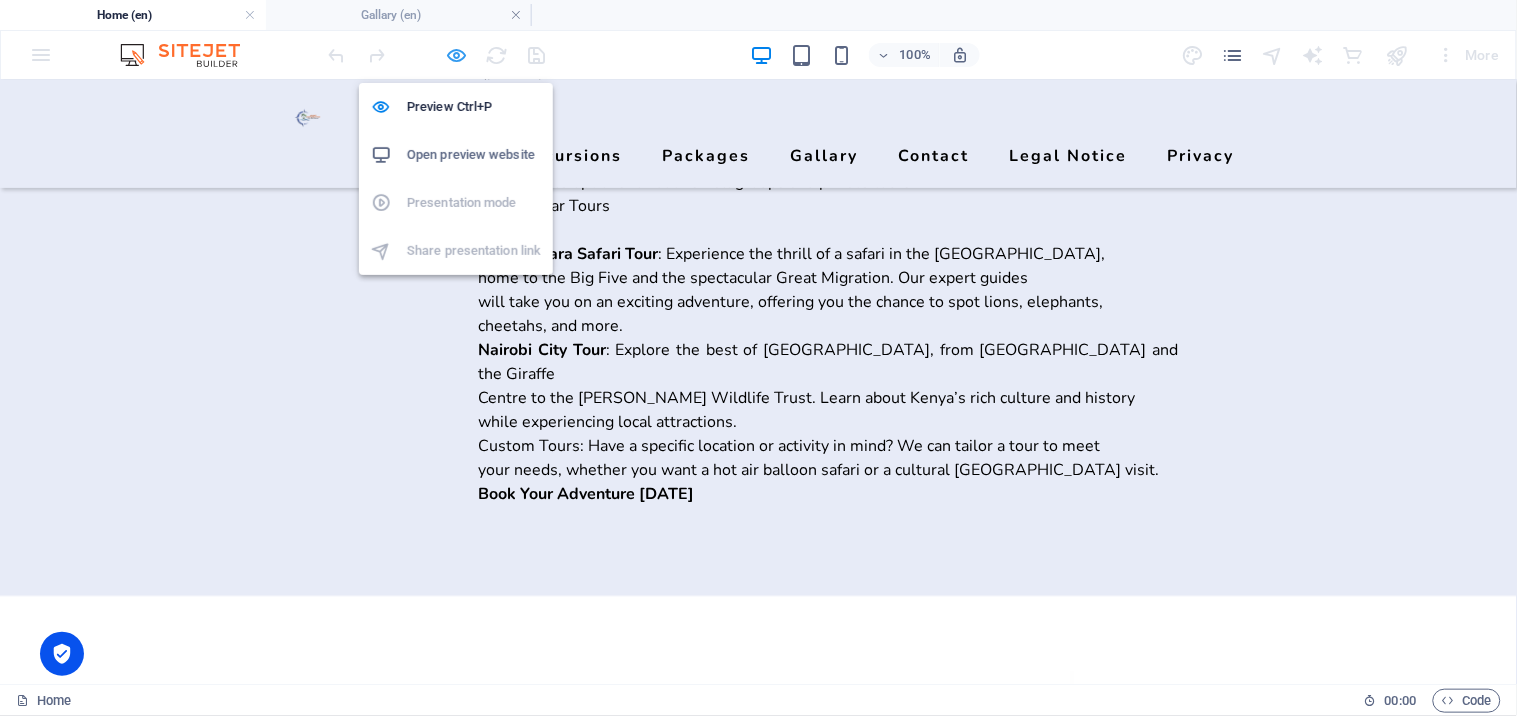click at bounding box center [457, 55] 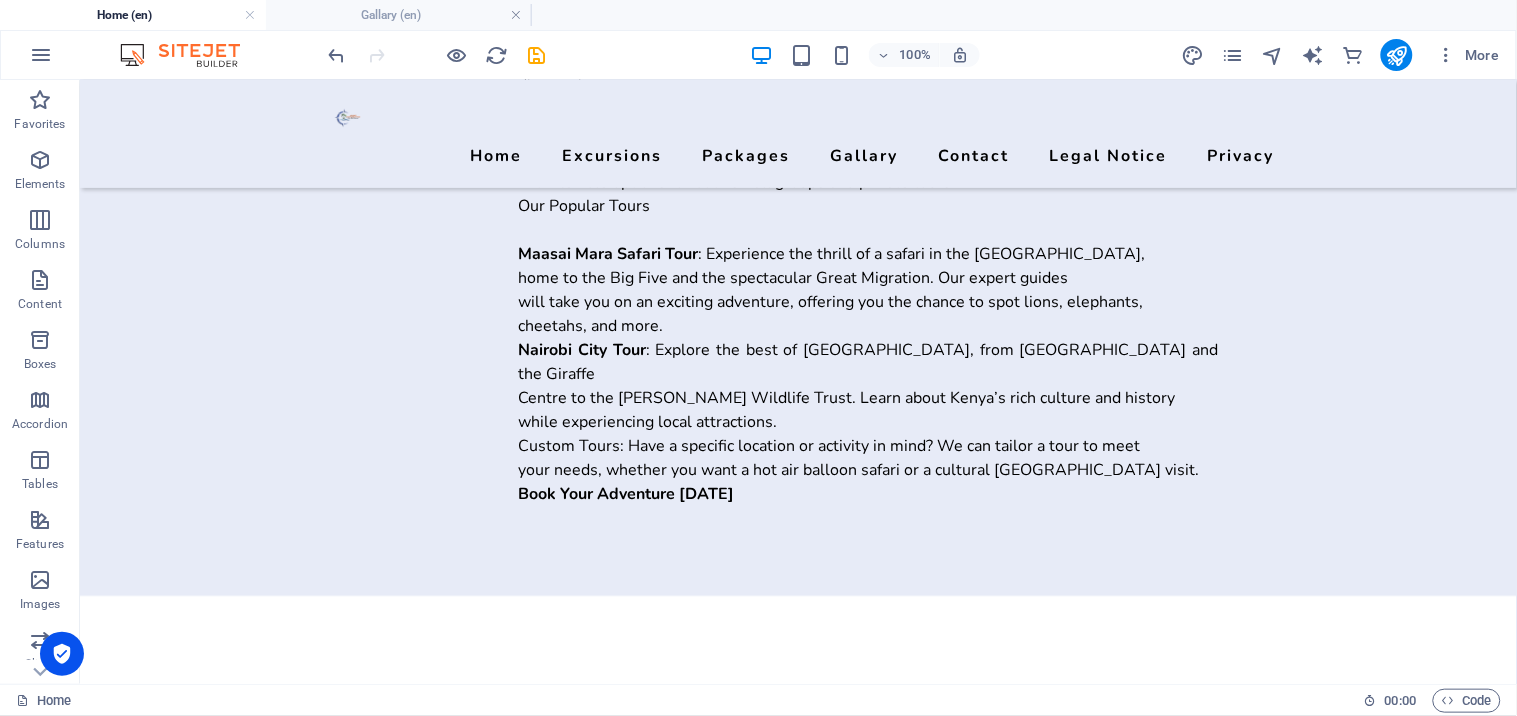 click on "More" at bounding box center (1344, 55) 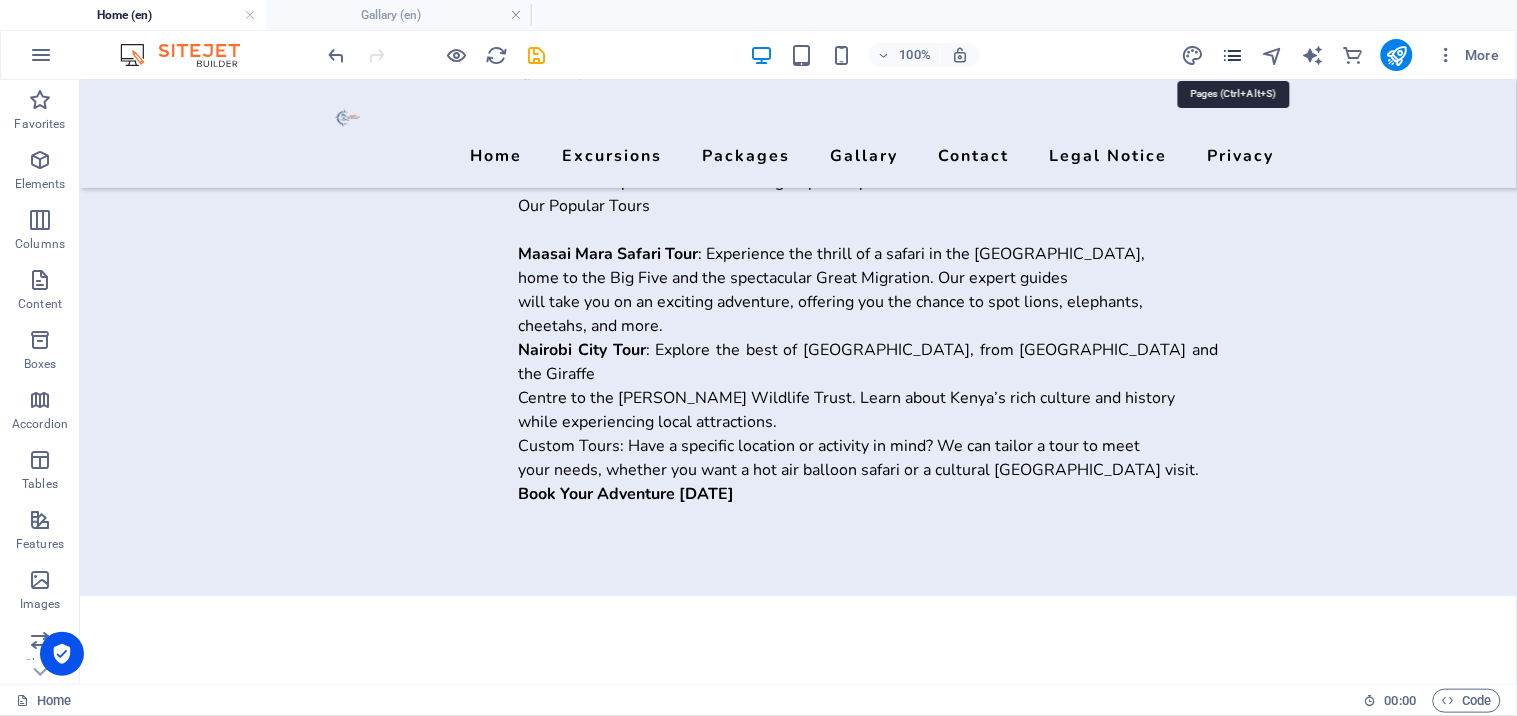 click at bounding box center [1232, 55] 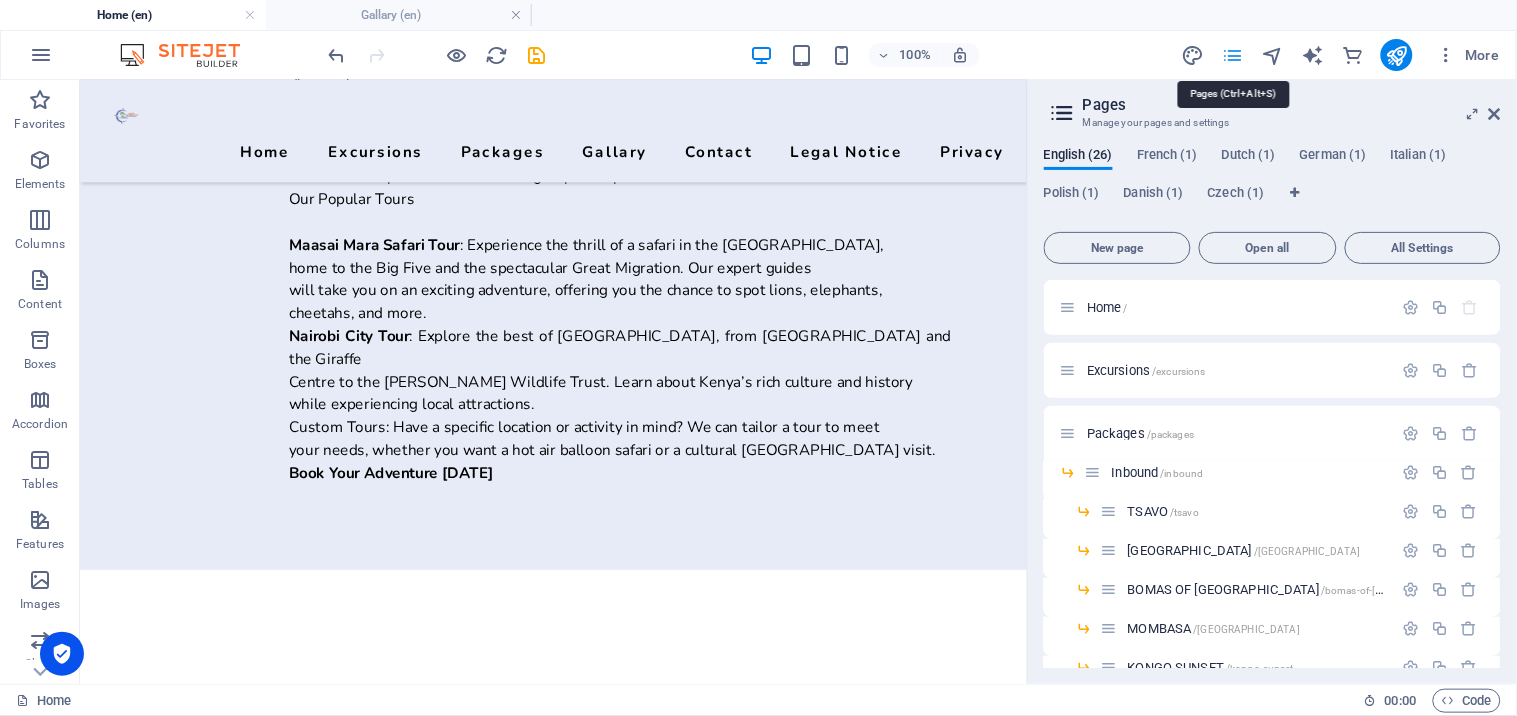 click at bounding box center [1232, 55] 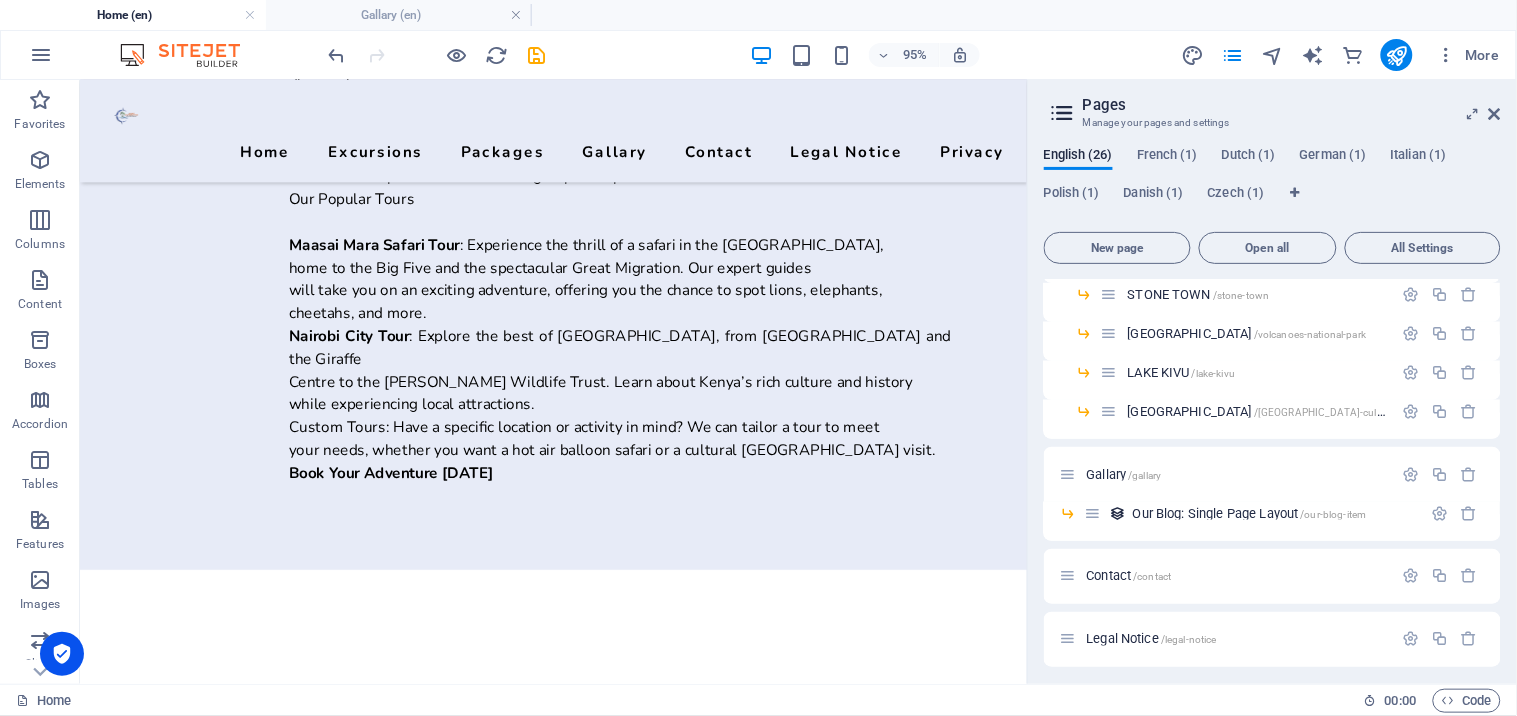 scroll, scrollTop: 741, scrollLeft: 0, axis: vertical 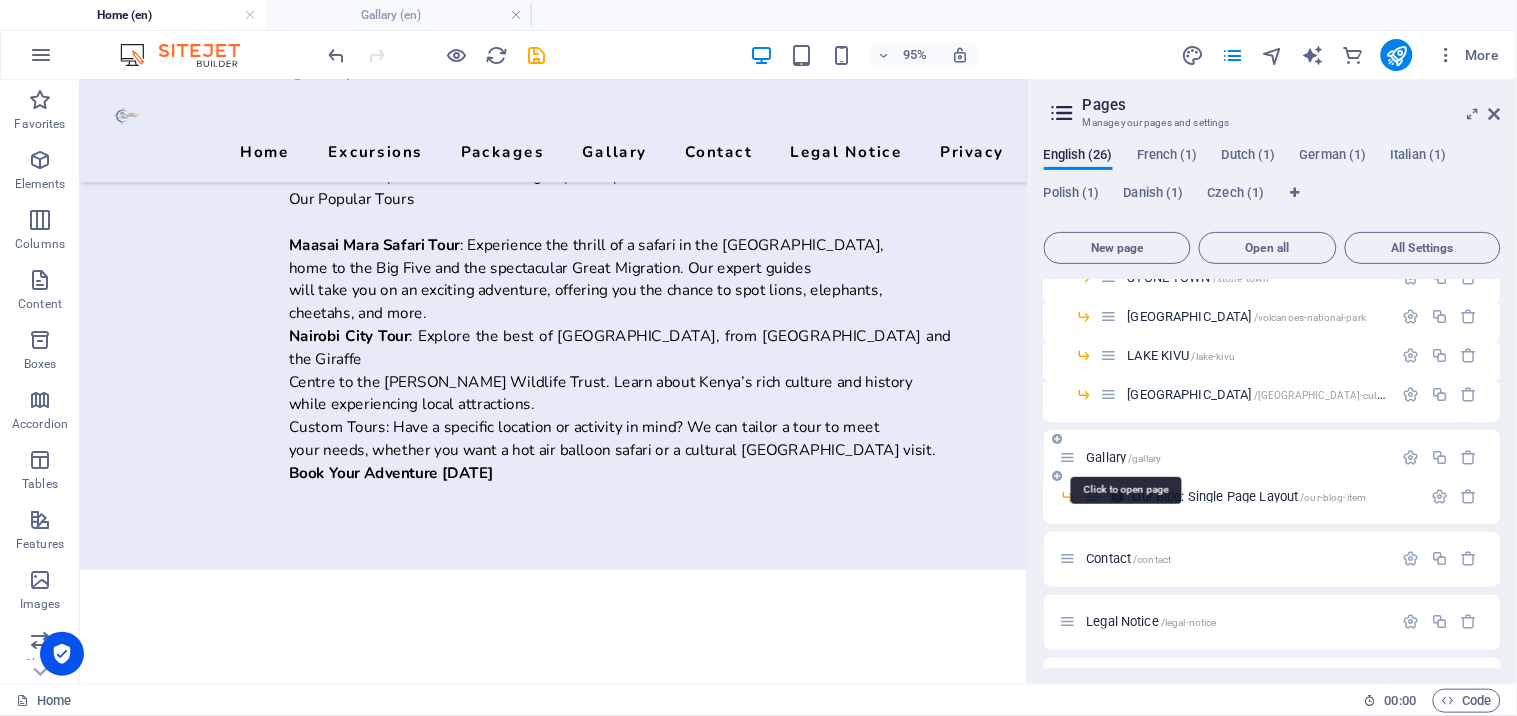 click on "Gallary /gallary" at bounding box center (1124, 457) 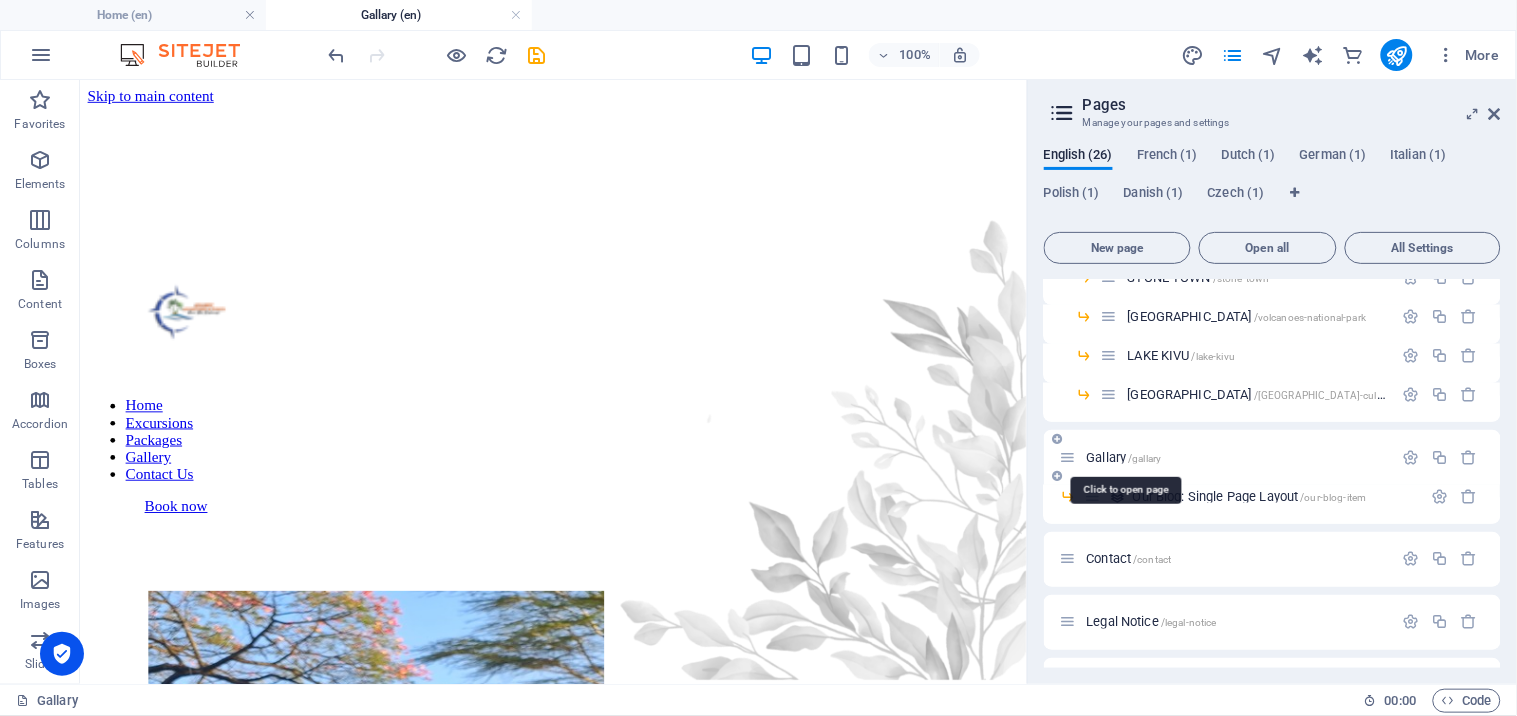 scroll, scrollTop: 0, scrollLeft: 0, axis: both 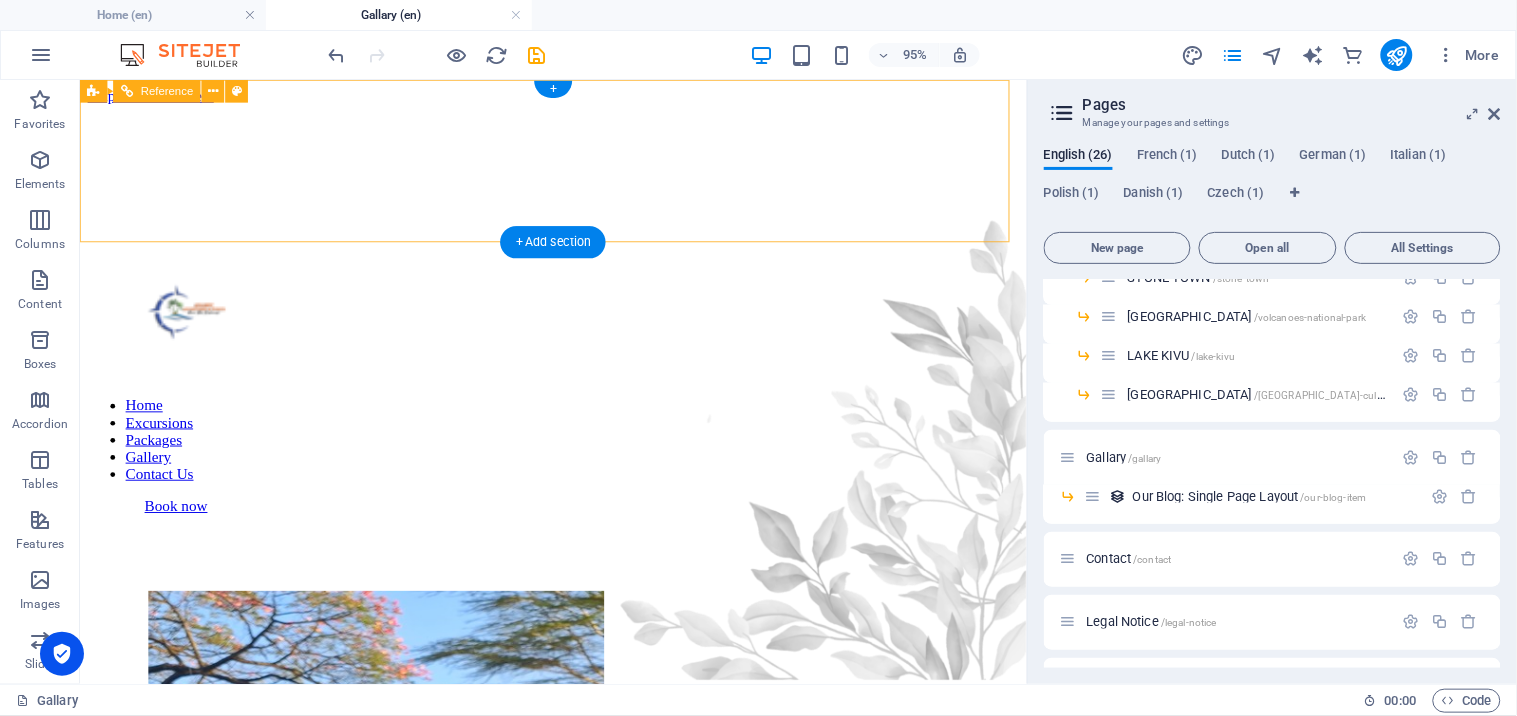 click on "Home Excursions Packages Gallery Contact Us" at bounding box center [577, 458] 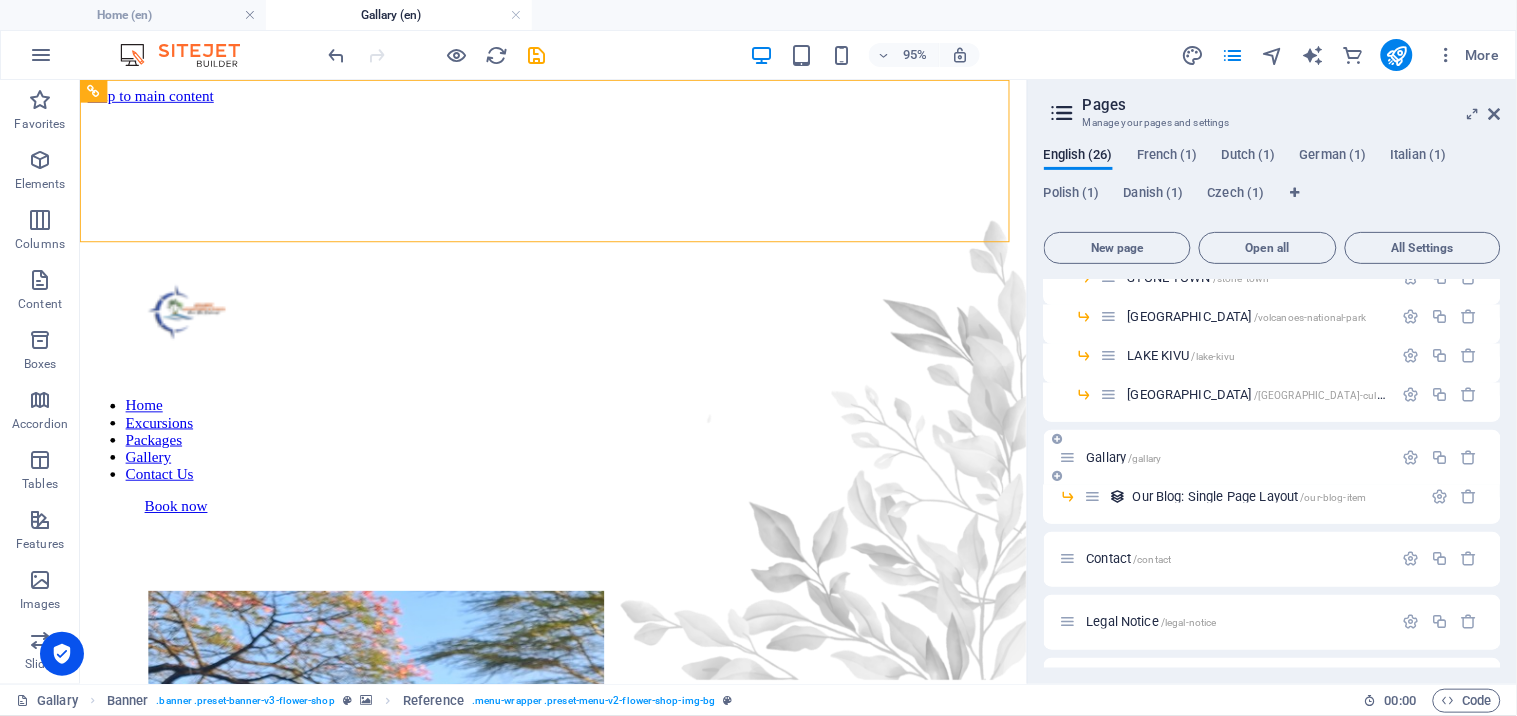 click on "Gallary /gallary" at bounding box center (1124, 457) 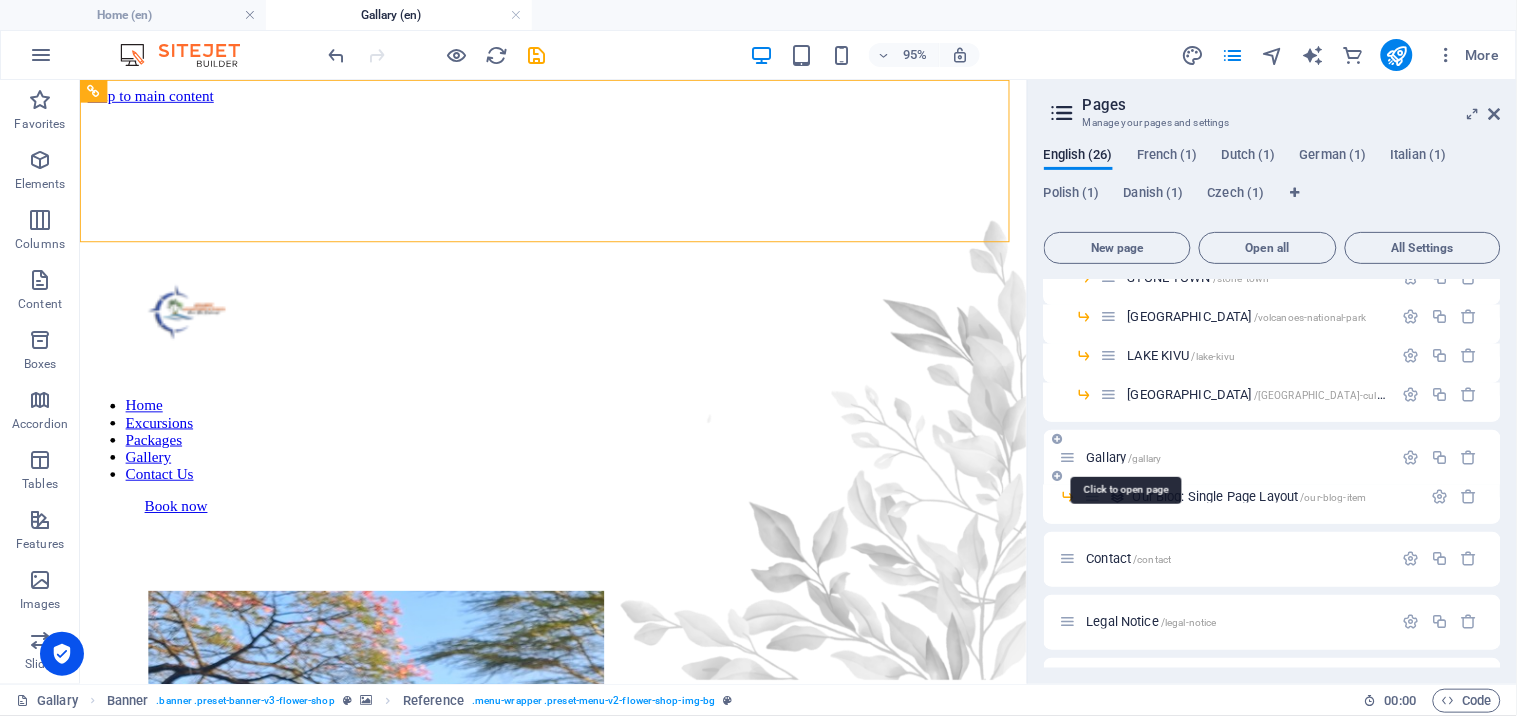 click on "Gallary /gallary" at bounding box center (1124, 457) 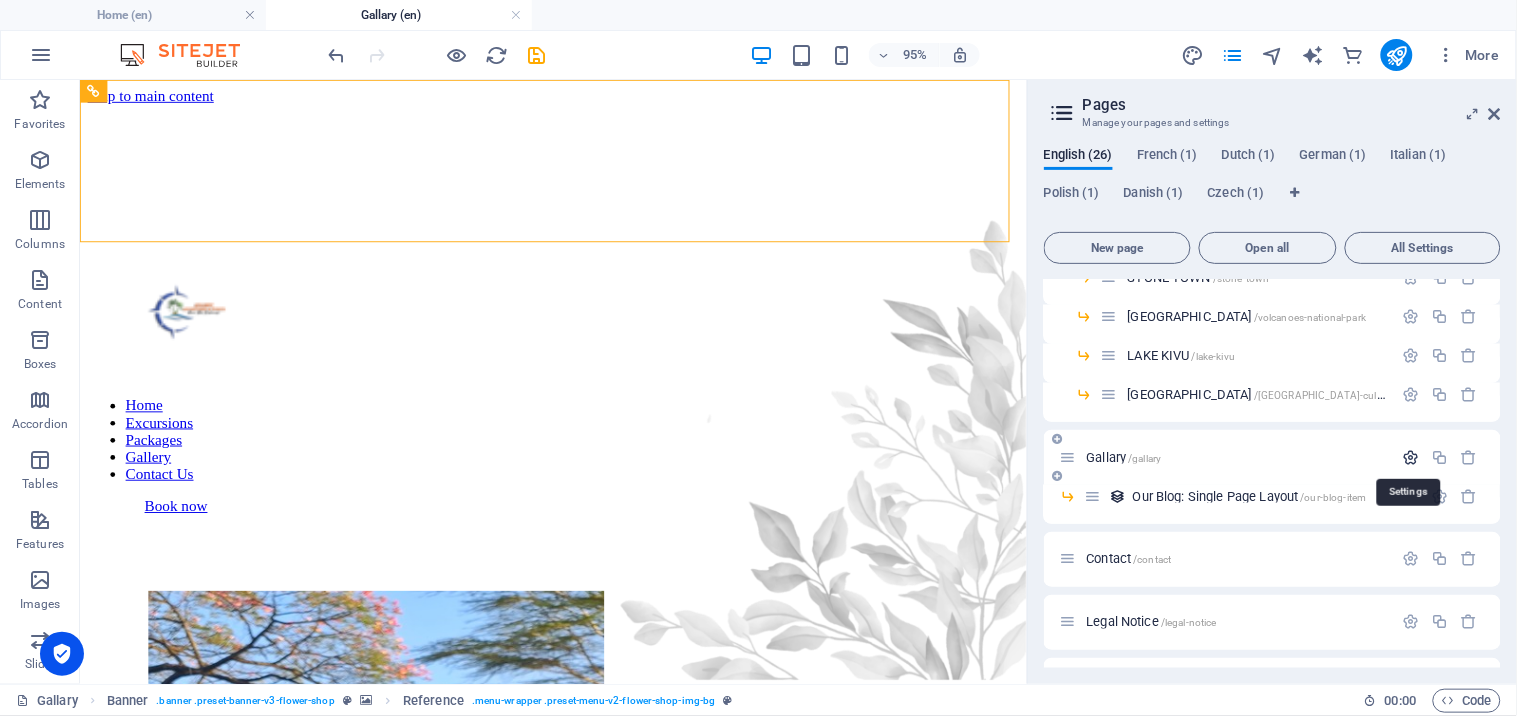 click at bounding box center [1411, 457] 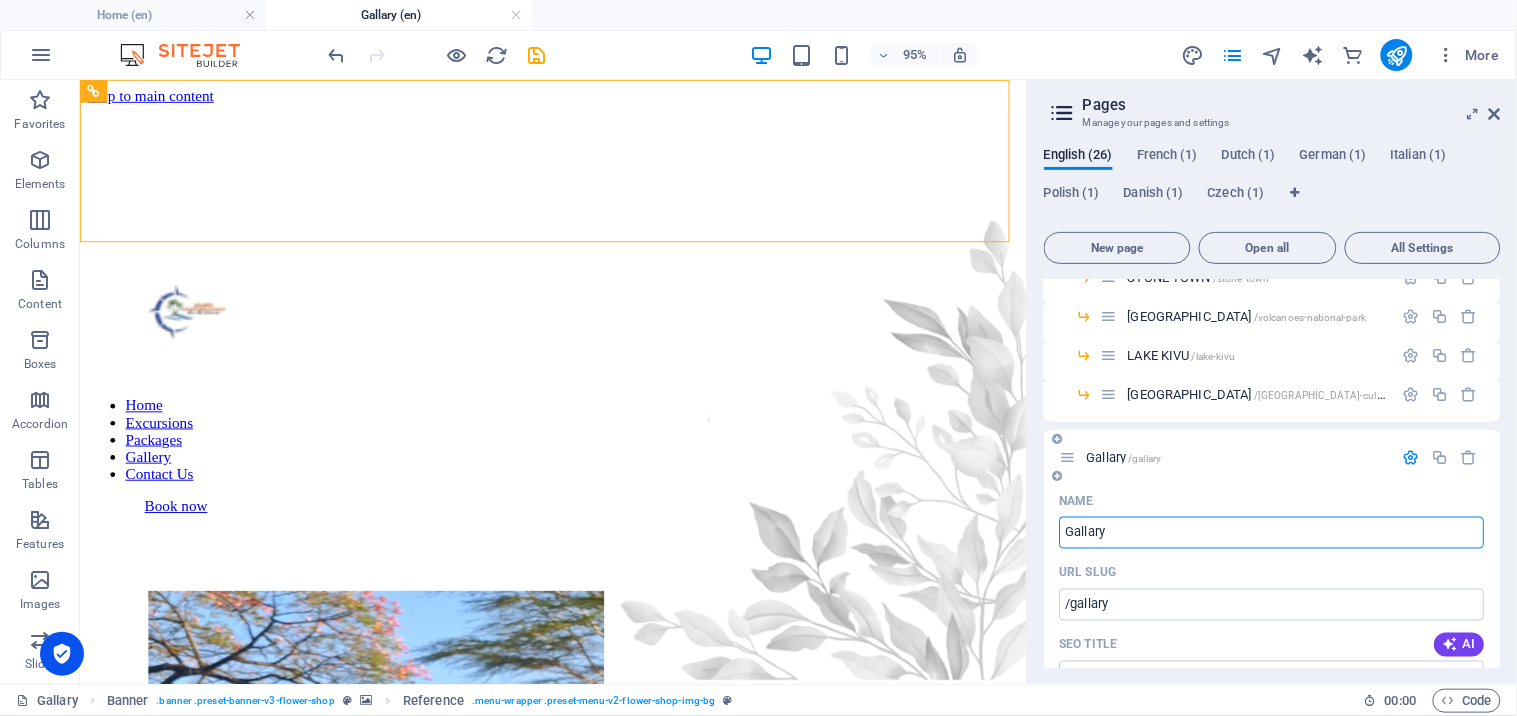 click on "Gallary" at bounding box center (1272, 533) 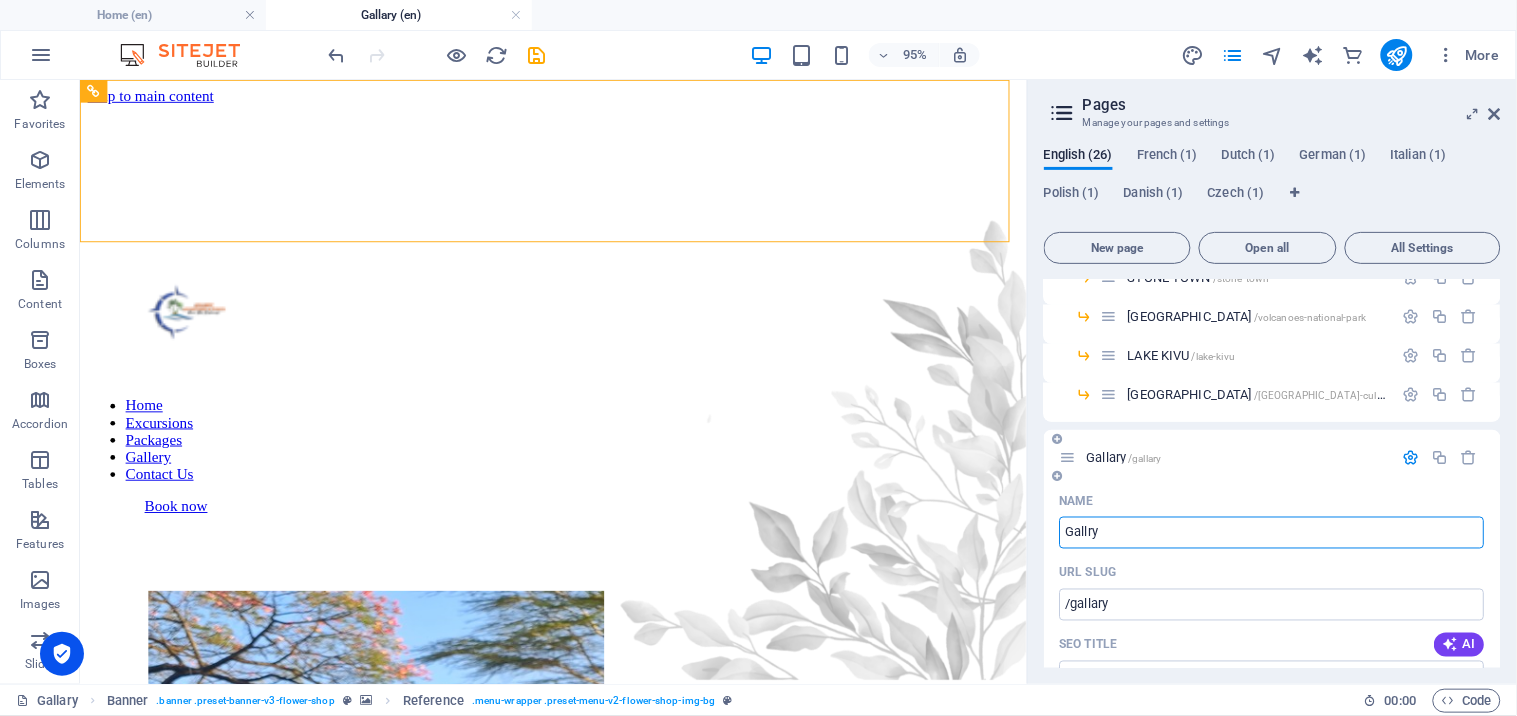 type on "Gallery" 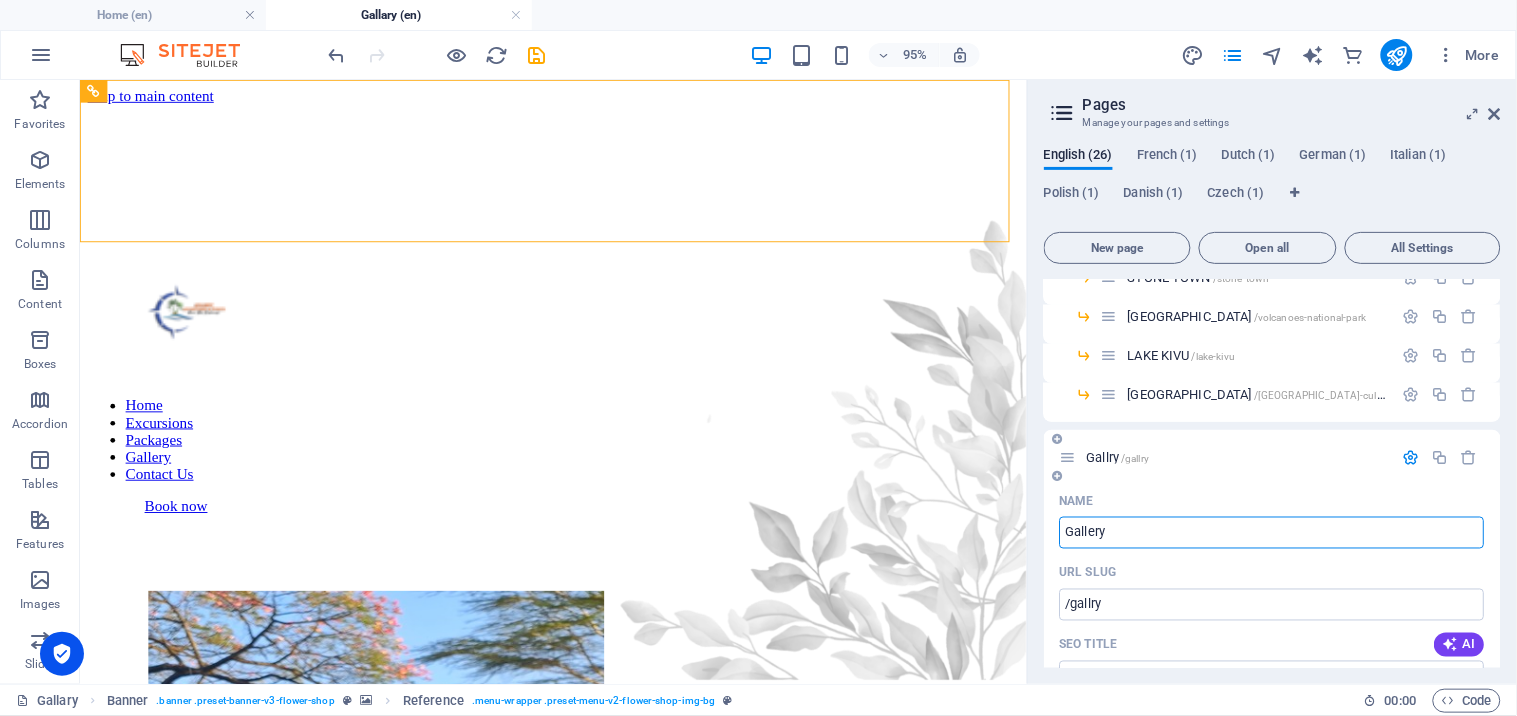 type on "/gallry" 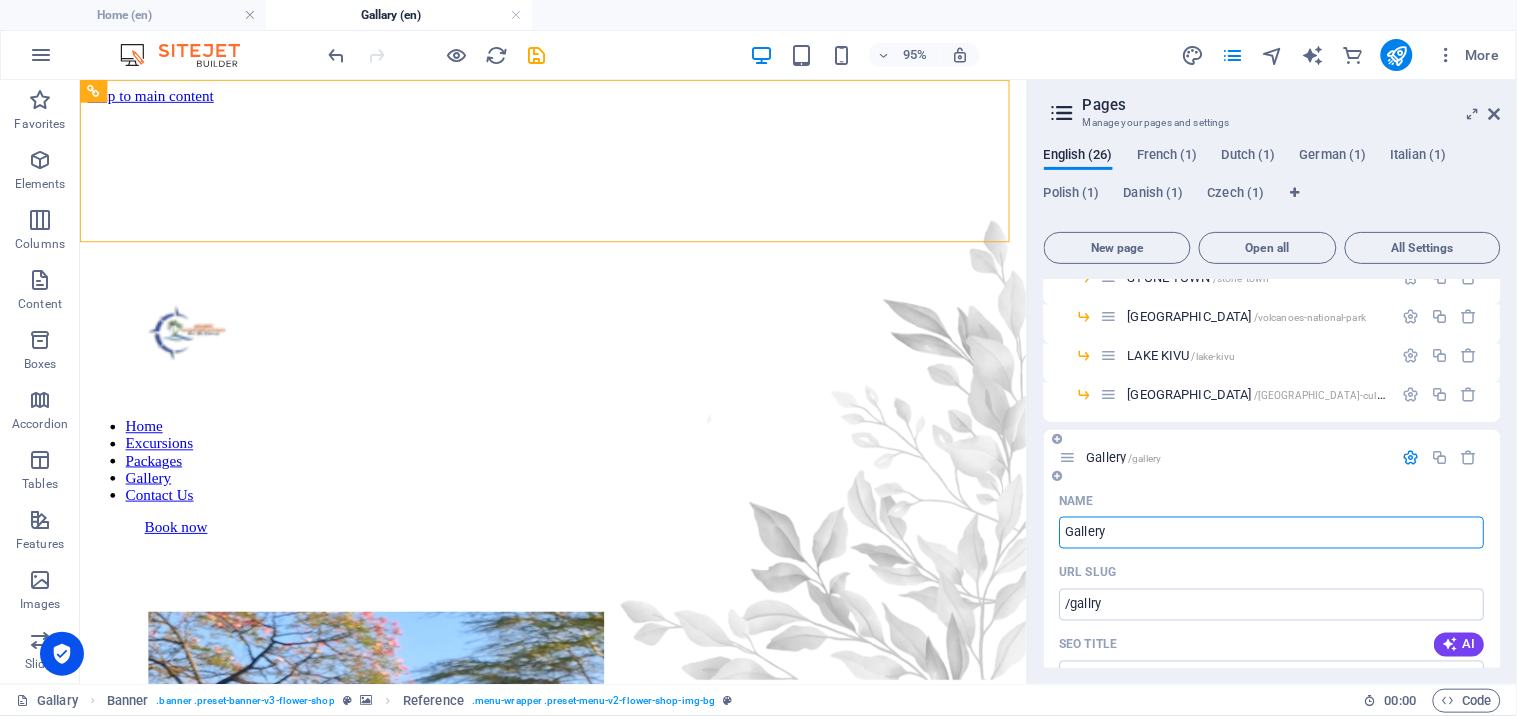 type on "Gallery" 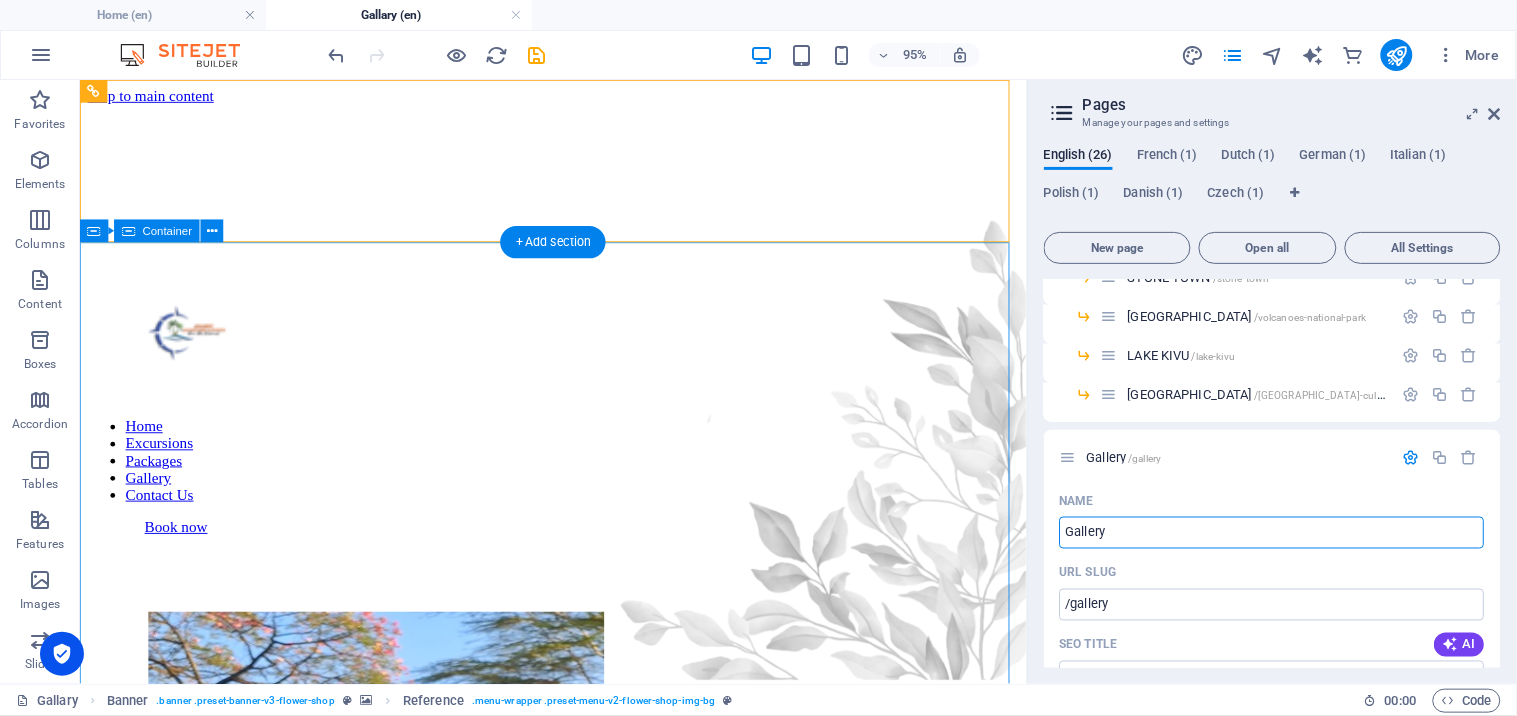 type on "Gallery" 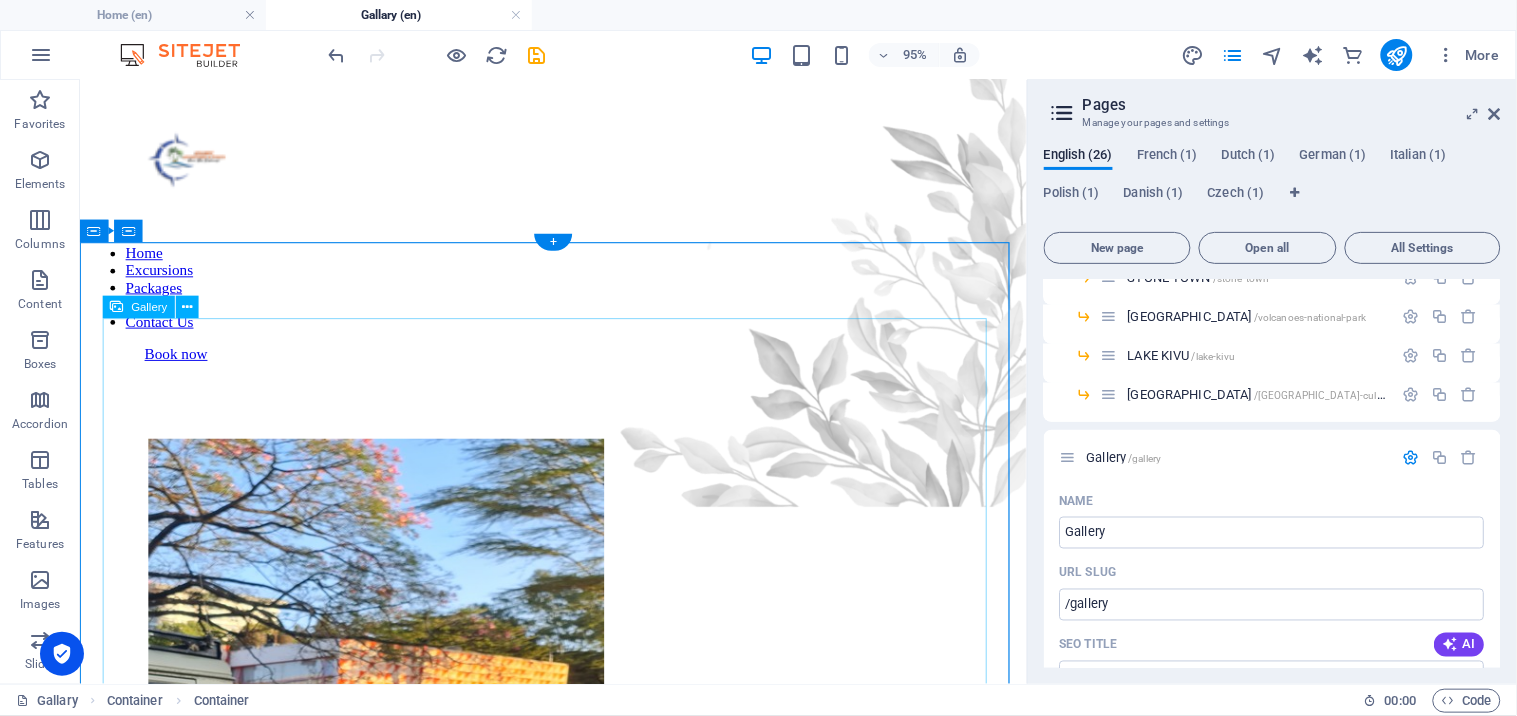 scroll, scrollTop: 0, scrollLeft: 0, axis: both 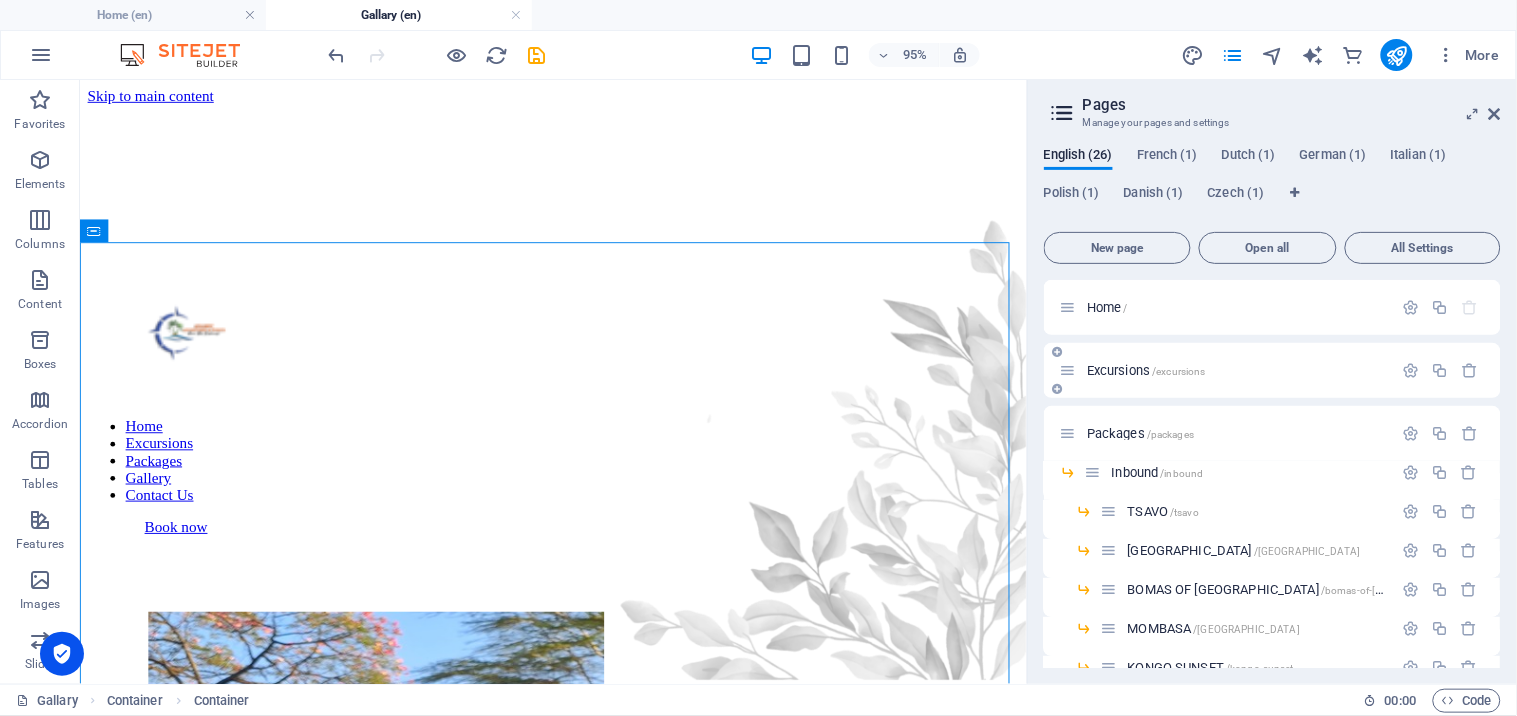 click on "Excursions /excursions" at bounding box center [1146, 370] 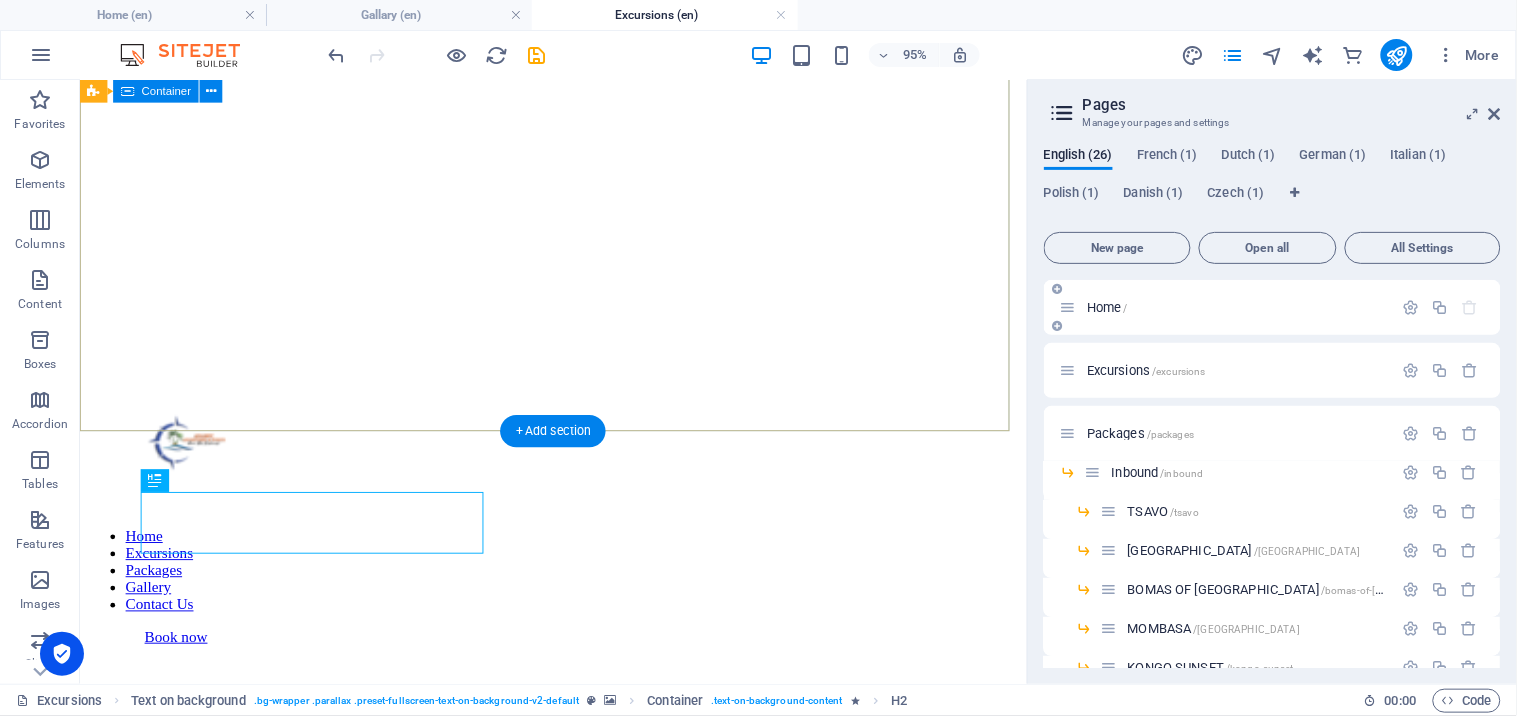 scroll, scrollTop: 241, scrollLeft: 0, axis: vertical 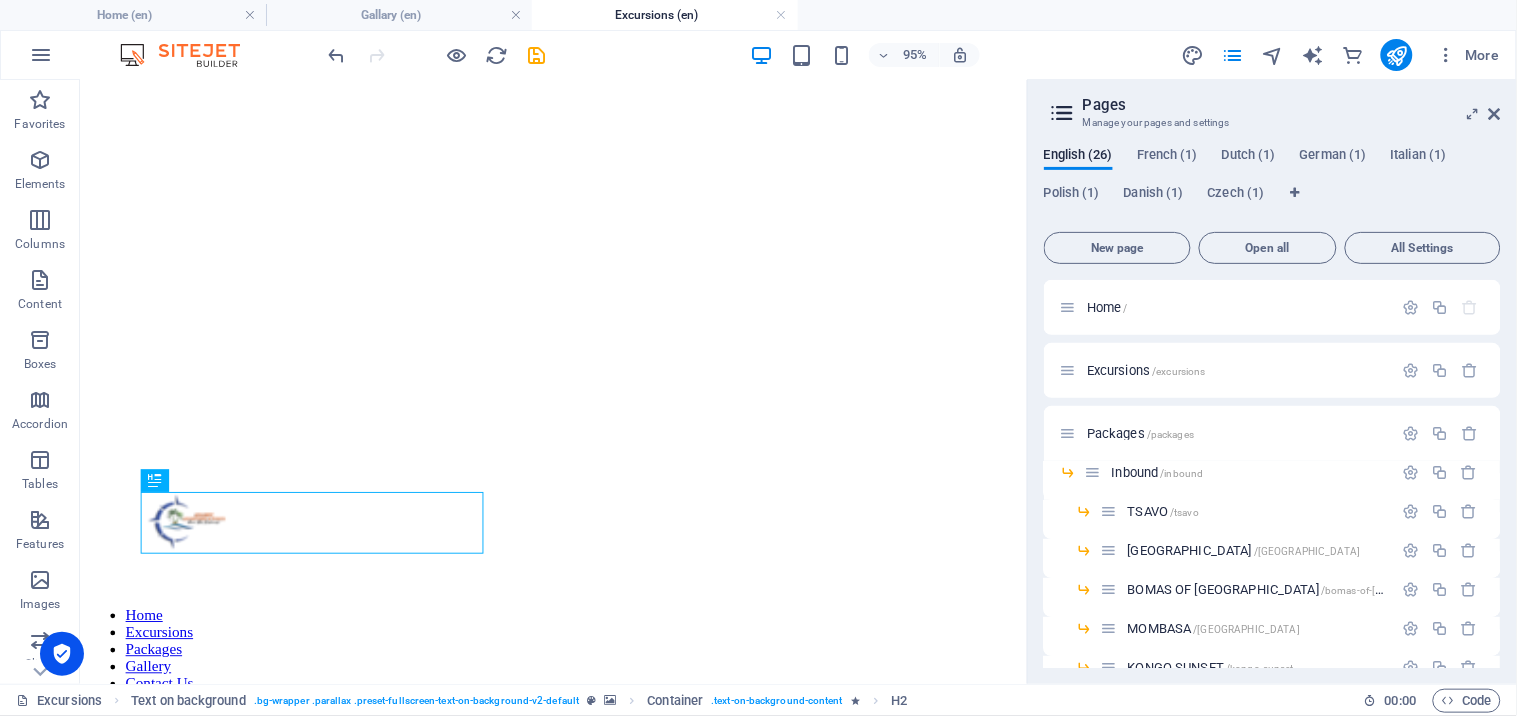 click on "Pages Manage your pages and settings English (26) French (1) Dutch (1) German (1) Italian (1) Polish (1) Danish (1) Czech (1) New page Open all All Settings Home / Excursions /excursions Packages /packages Inbound /inbound TSAVO /tsavo NAIROBI /nairobi BOMAS OF KENYA /bomas-of-kenya MOMBASA /mombasa KONGO SUNSET /kongo-sunset AFRICAN POOL /african-pool ROBINSON ISLAND /robinson-island WASINI /wasini WATAMU /watamu MAASAI MARA /maasai-mara Outbound /outbound CYCLING TOUR /cycling-tour NAKUPENDA BEACH /nakupenda-beach STONE TOWN /stone-town VOLCANOES NATIONAL PARK /volcanoes-national-park LAKE KIVU /lake-kivu KIGALI CULTURAL VILLAGE  /kigali-cultural-village Gallery /gallery Name Gallery ​ URL SLUG /gallery ​ SEO Title AI Gallery ​ 492 / 580 Px SEO Description AI ​ 825 / 990 Px SEO Keywords AI ​ Settings Menu Noindex Preview Mobile Desktop www.example.com gallery Gallery - visit Anamic Adventures: Kenya Tours safaris  Meta tags ​ Preview Image (Open Graph) Drag files here, click to choose files or" at bounding box center [1272, 382] 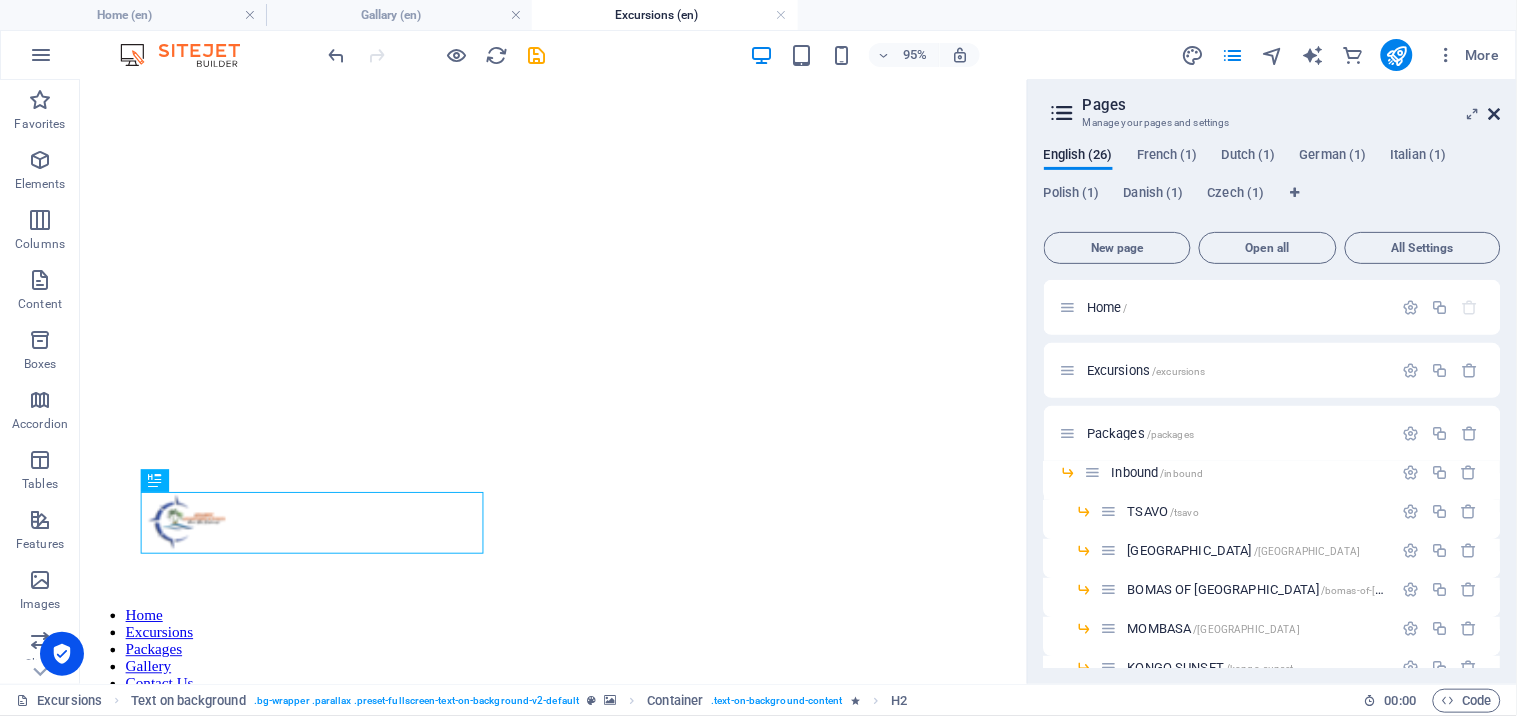 drag, startPoint x: 1180, startPoint y: 110, endPoint x: 1493, endPoint y: 113, distance: 313.01437 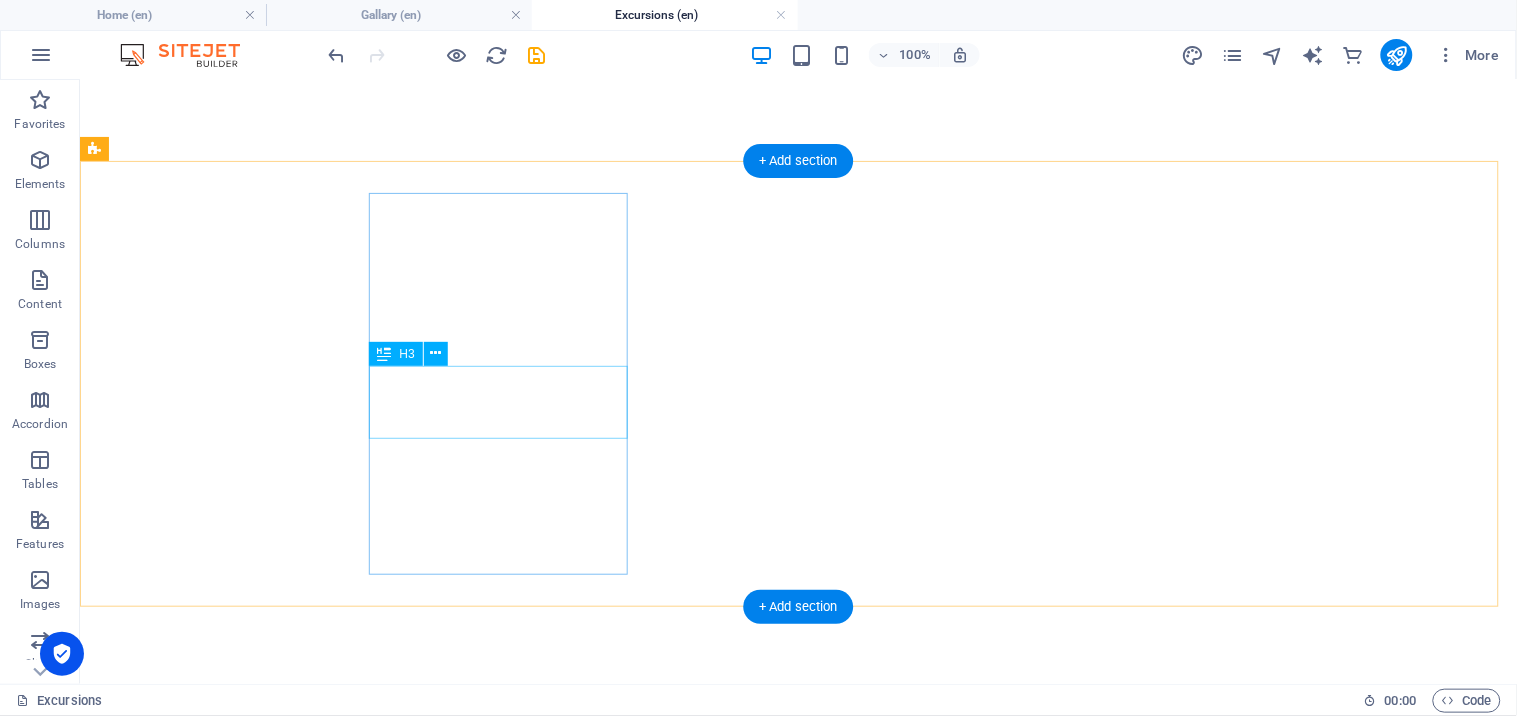 scroll, scrollTop: 1130, scrollLeft: 0, axis: vertical 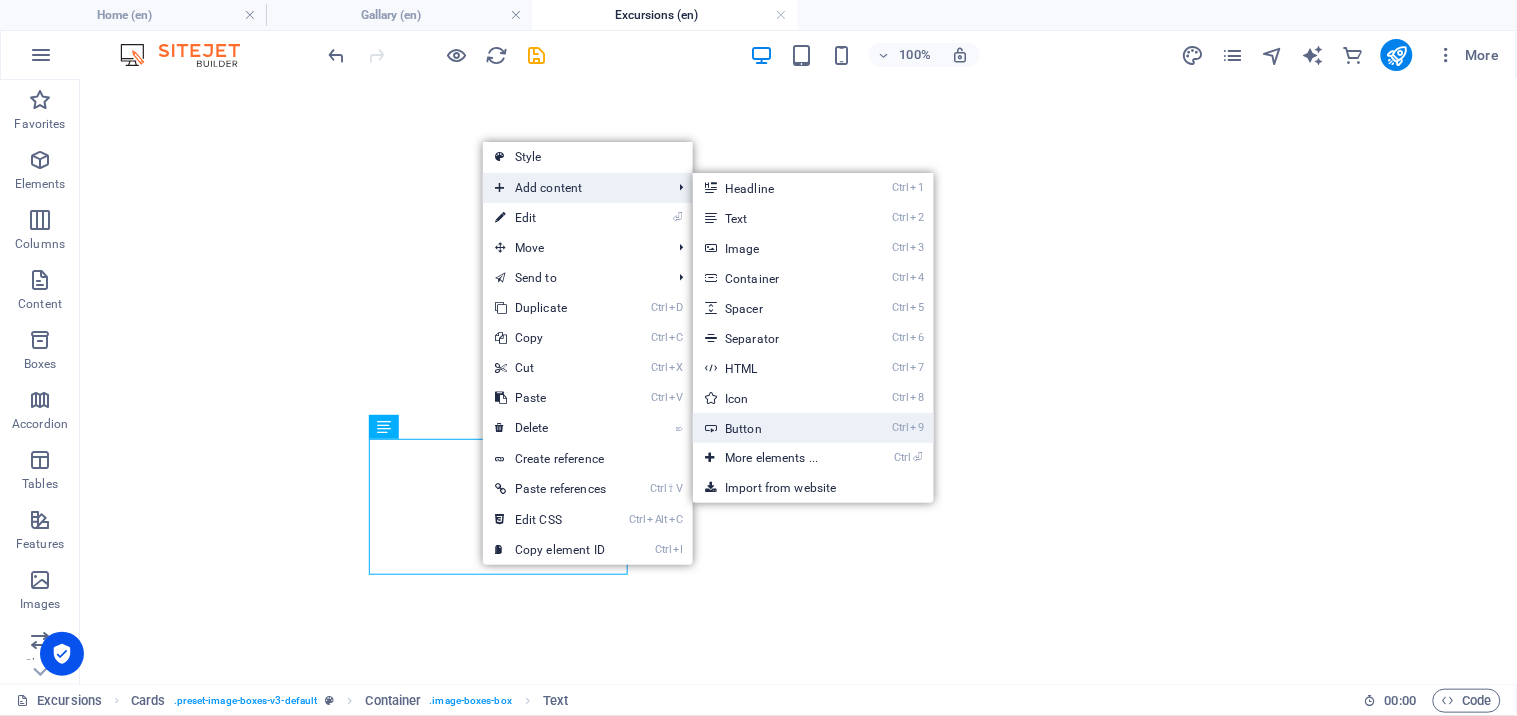 click on "Ctrl 9  Button" at bounding box center [775, 428] 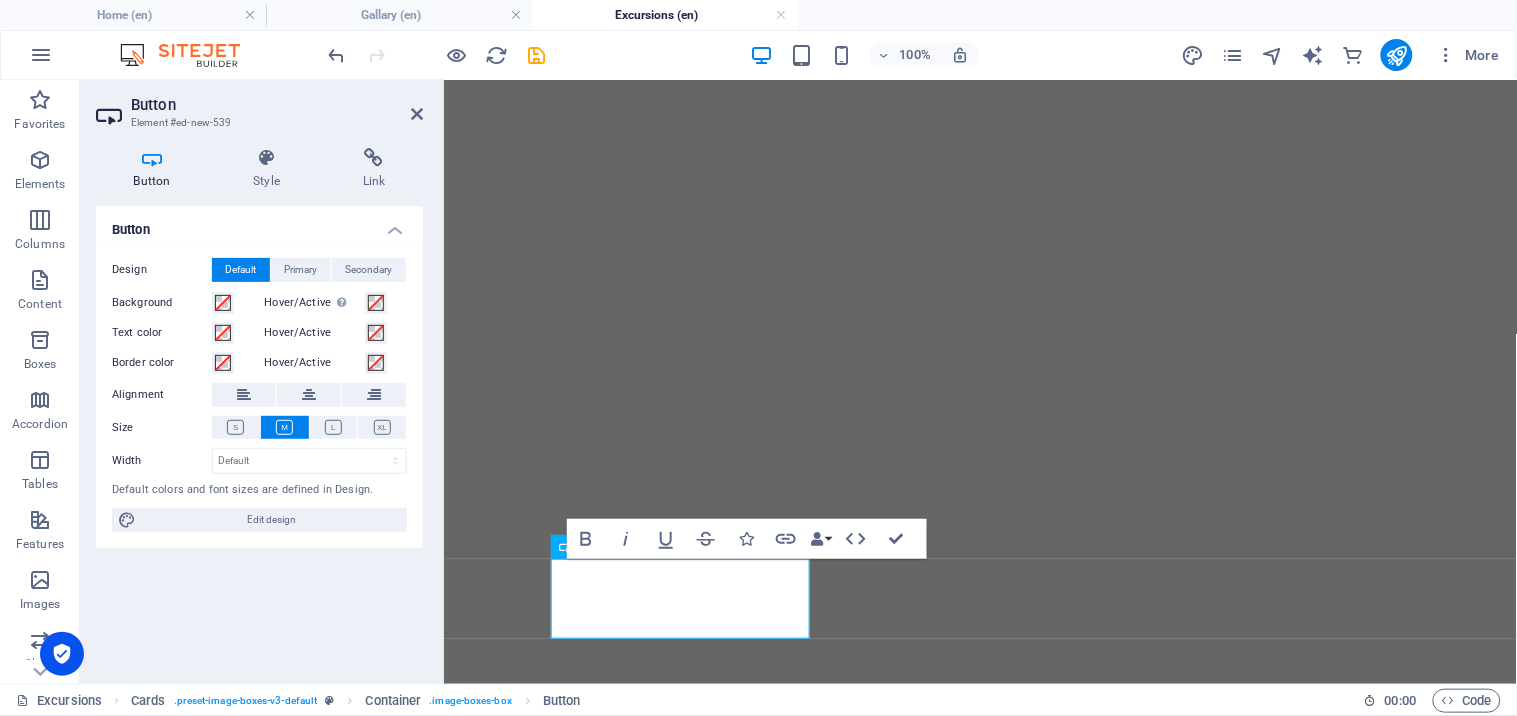 drag, startPoint x: 287, startPoint y: 263, endPoint x: 322, endPoint y: 255, distance: 35.902645 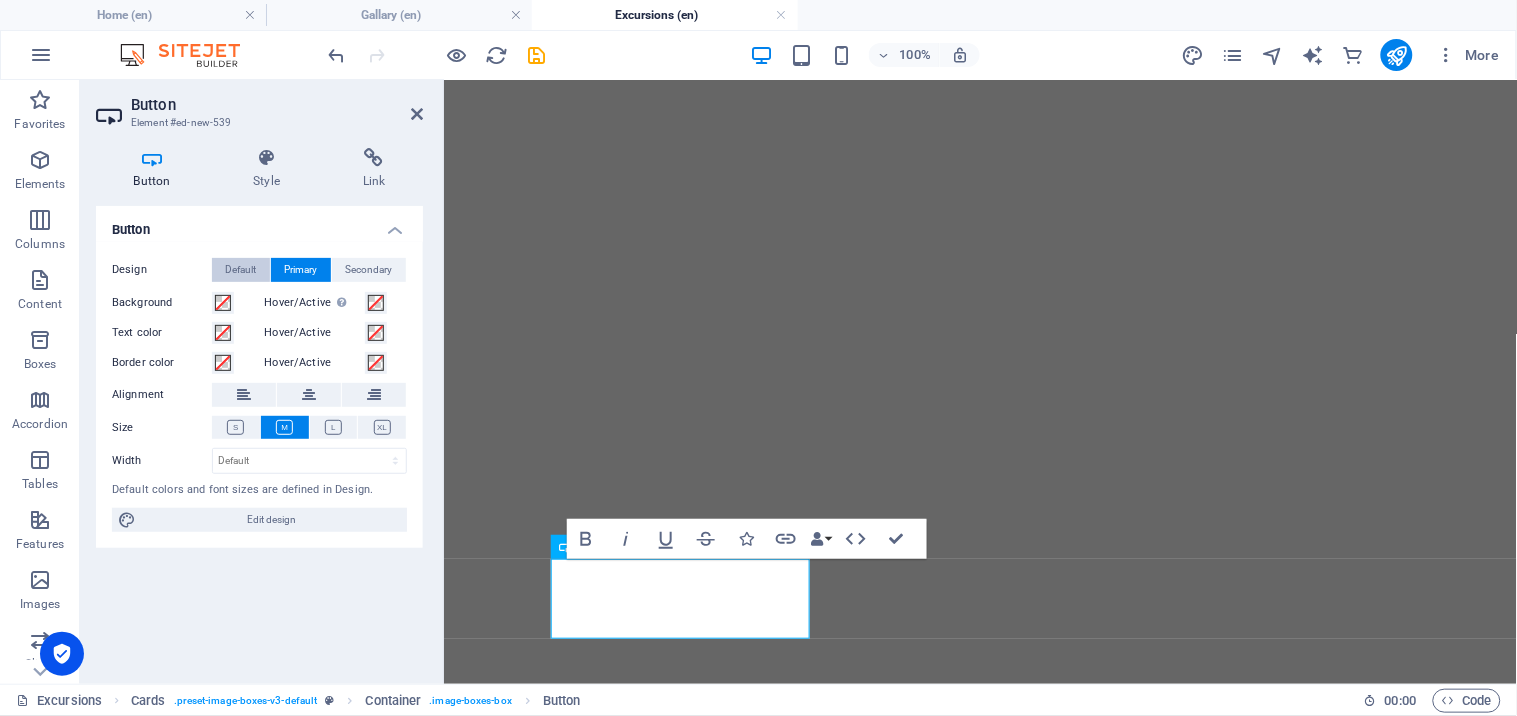 click on "Default" at bounding box center [241, 270] 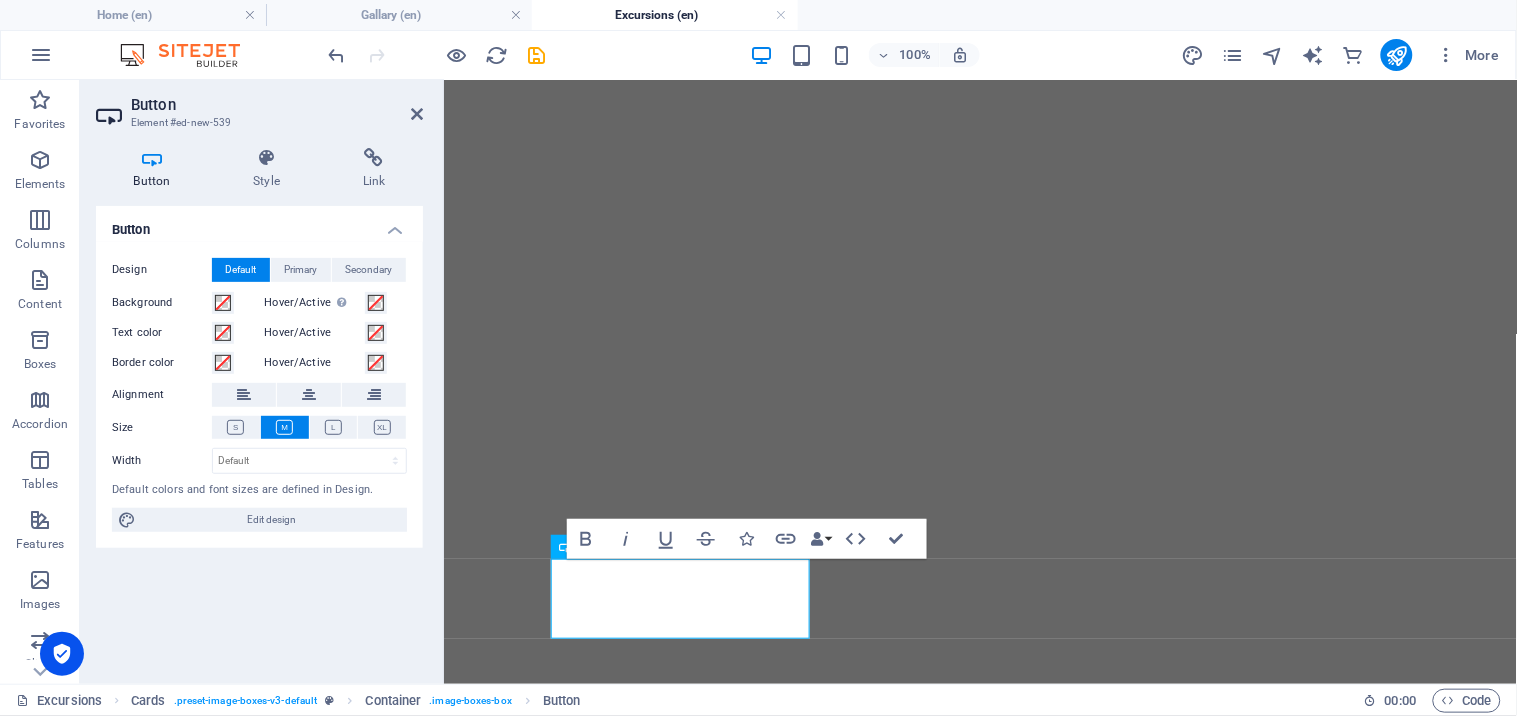 click on "Hover/Active Switch to preview mode to test the active/hover state" at bounding box center (336, 303) 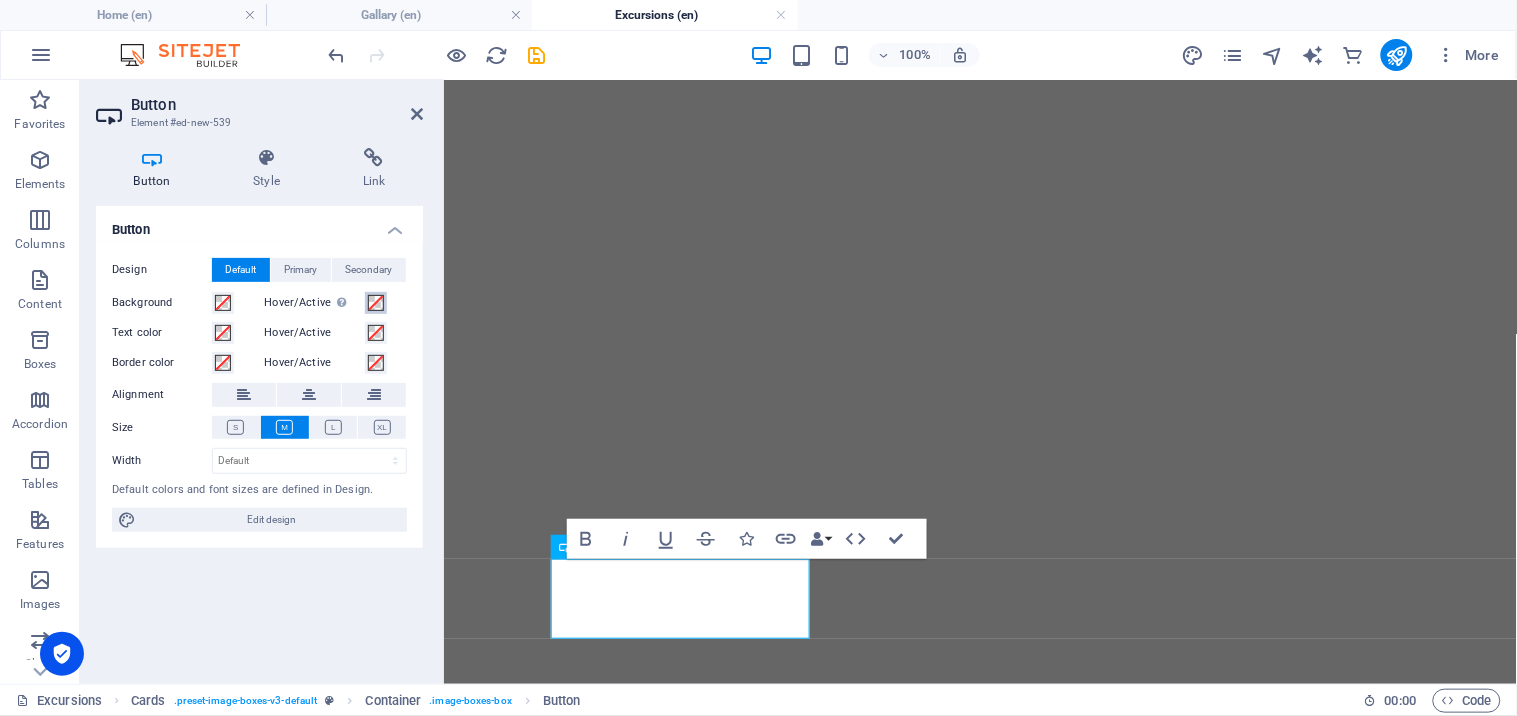 click at bounding box center (376, 303) 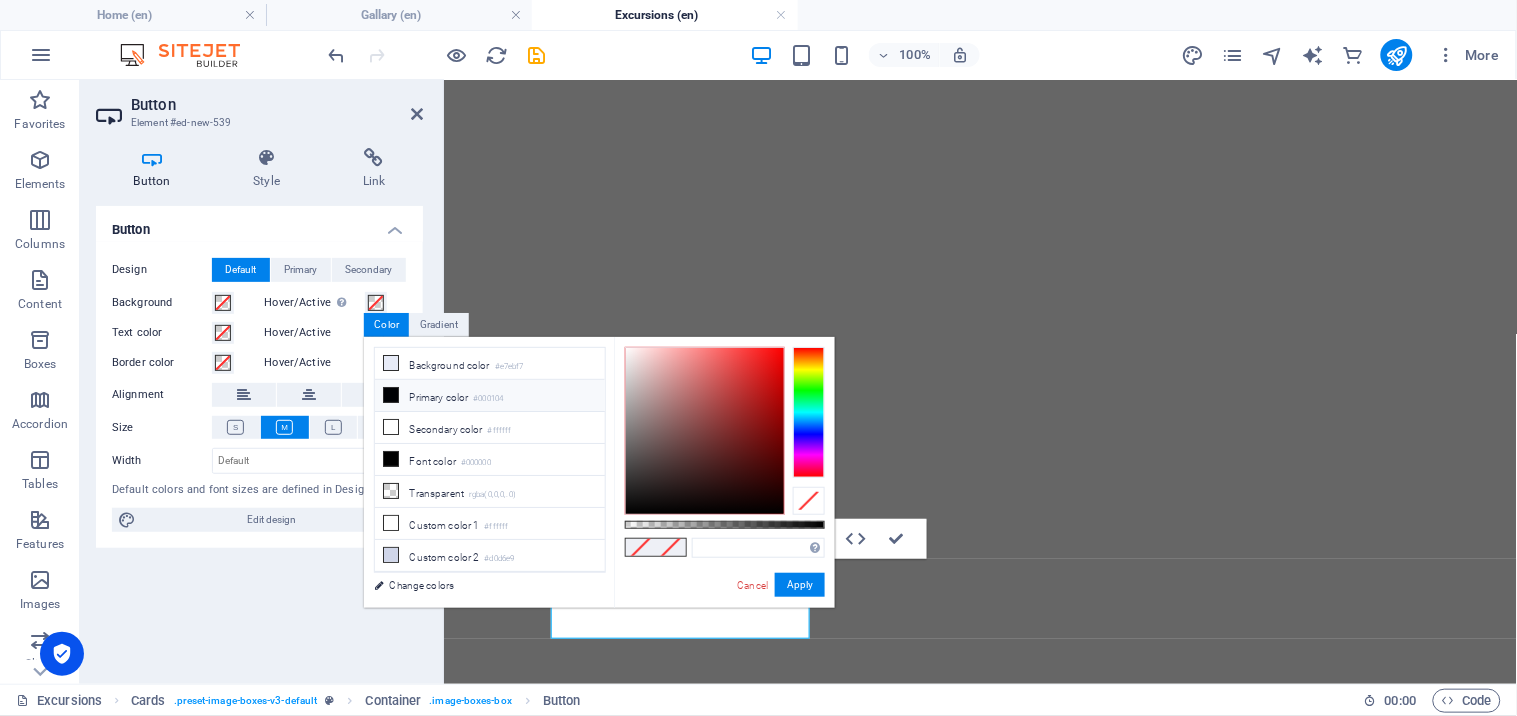 click at bounding box center (391, 395) 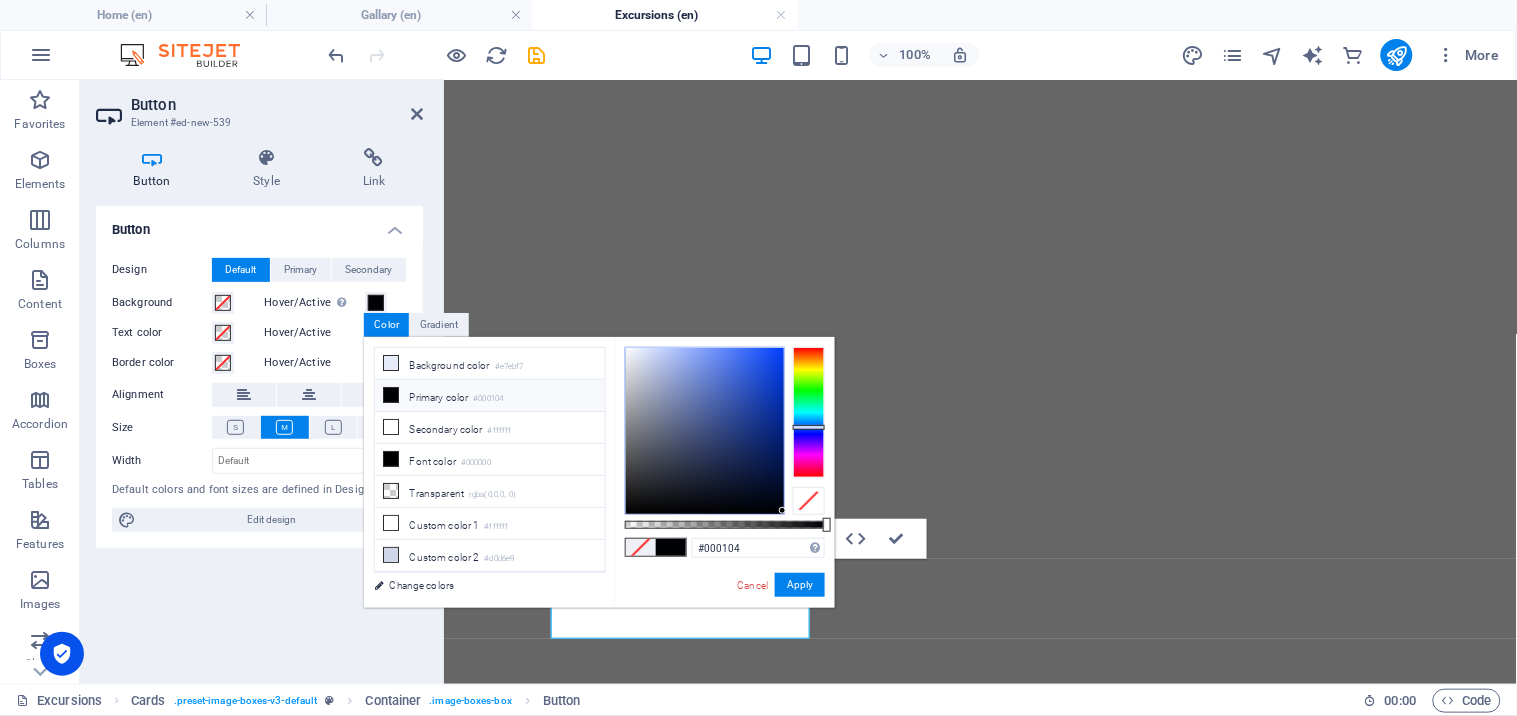 click at bounding box center (705, 431) 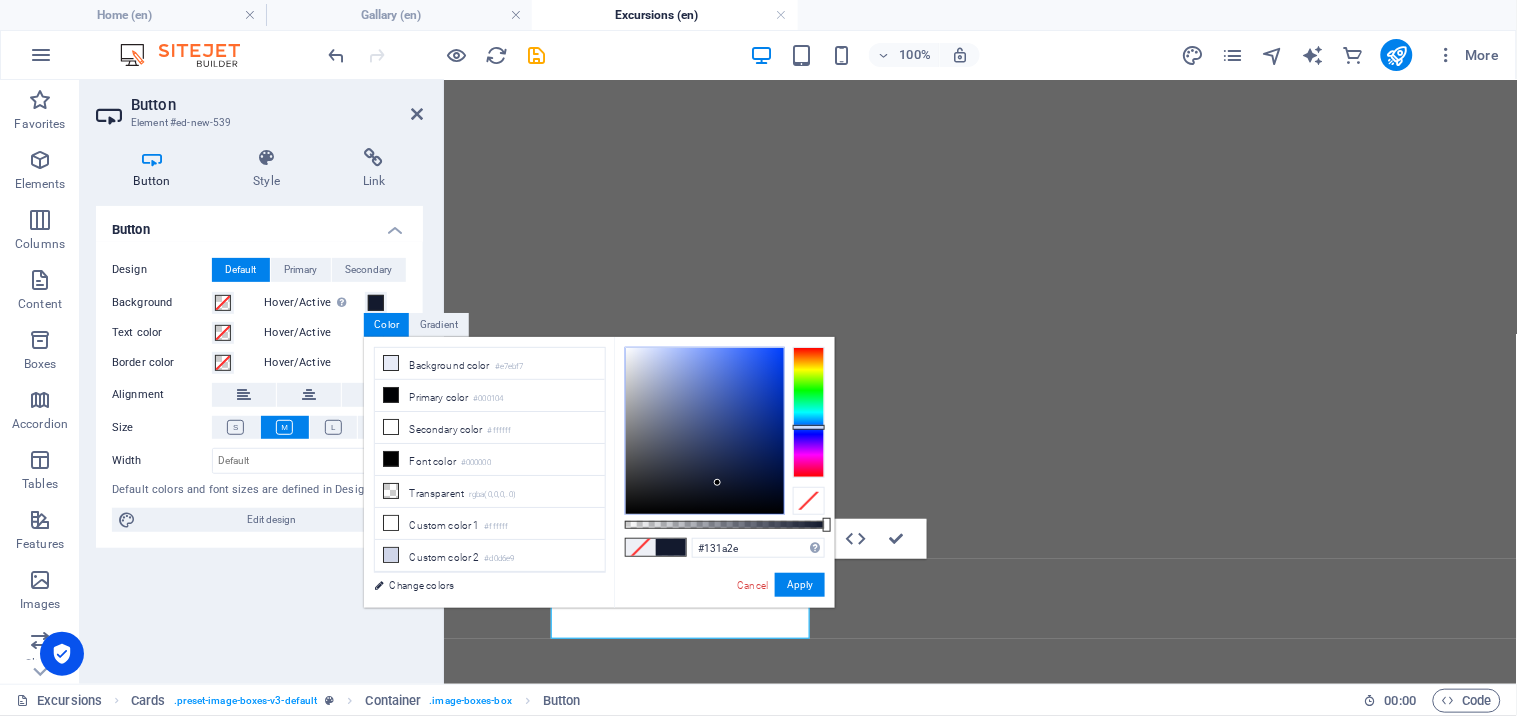 click at bounding box center (705, 431) 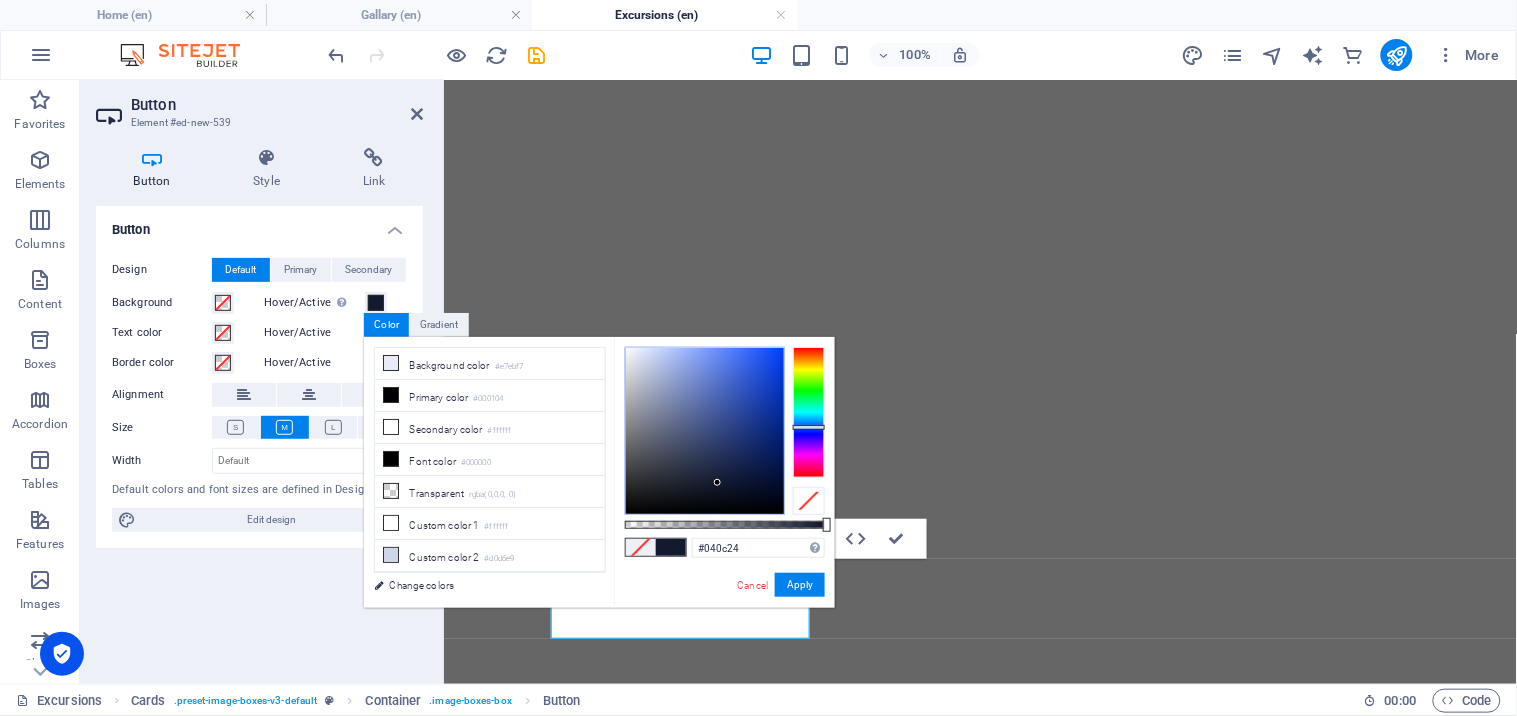 click at bounding box center [705, 431] 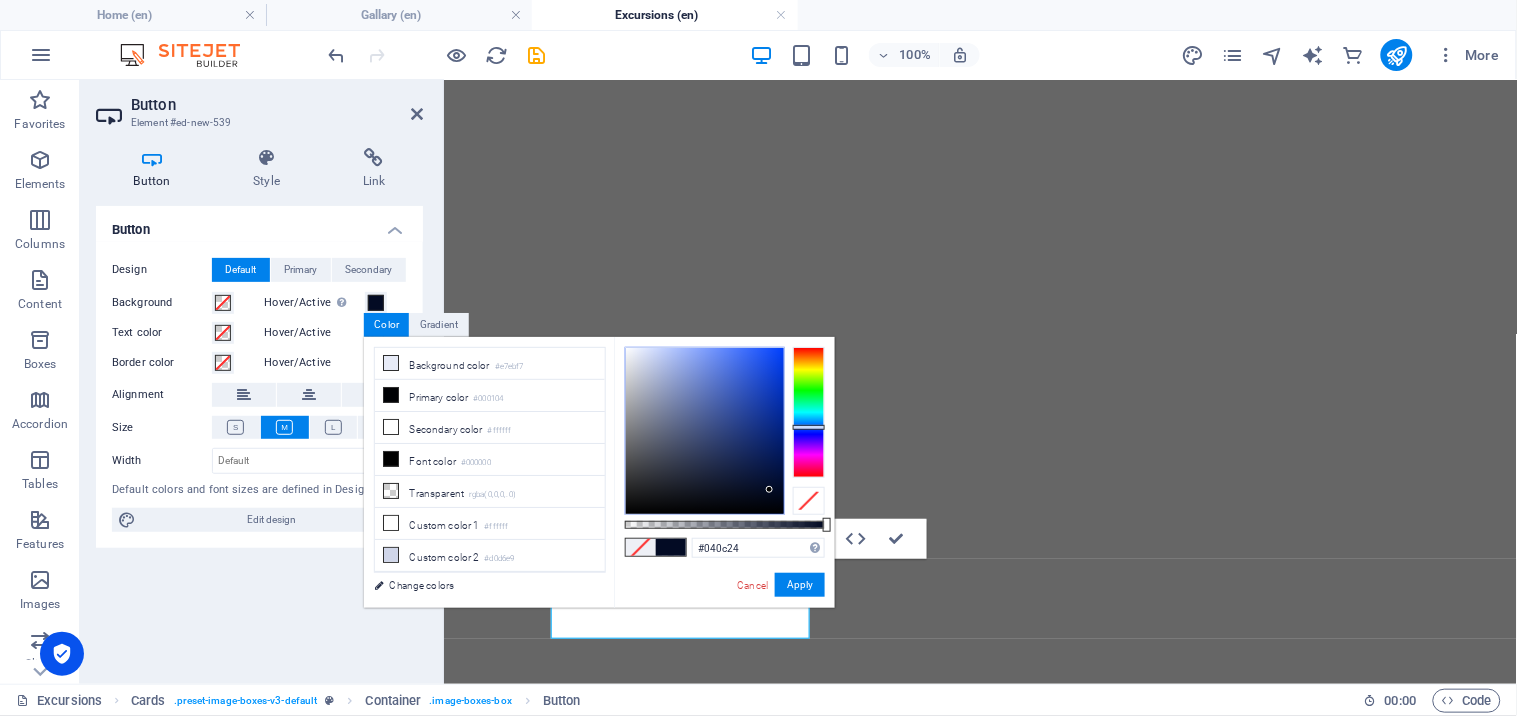 click at bounding box center (769, 489) 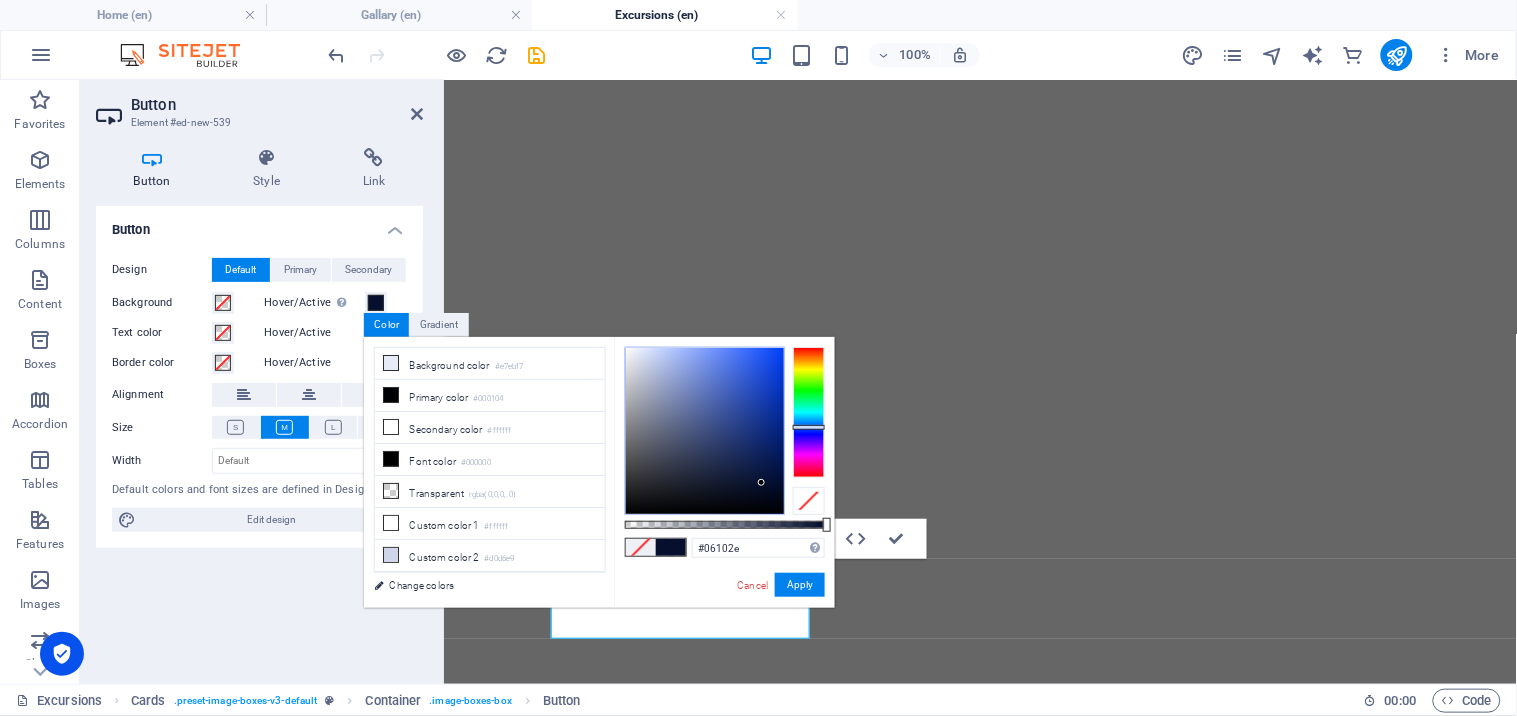 drag, startPoint x: 763, startPoint y: 483, endPoint x: 750, endPoint y: 483, distance: 13 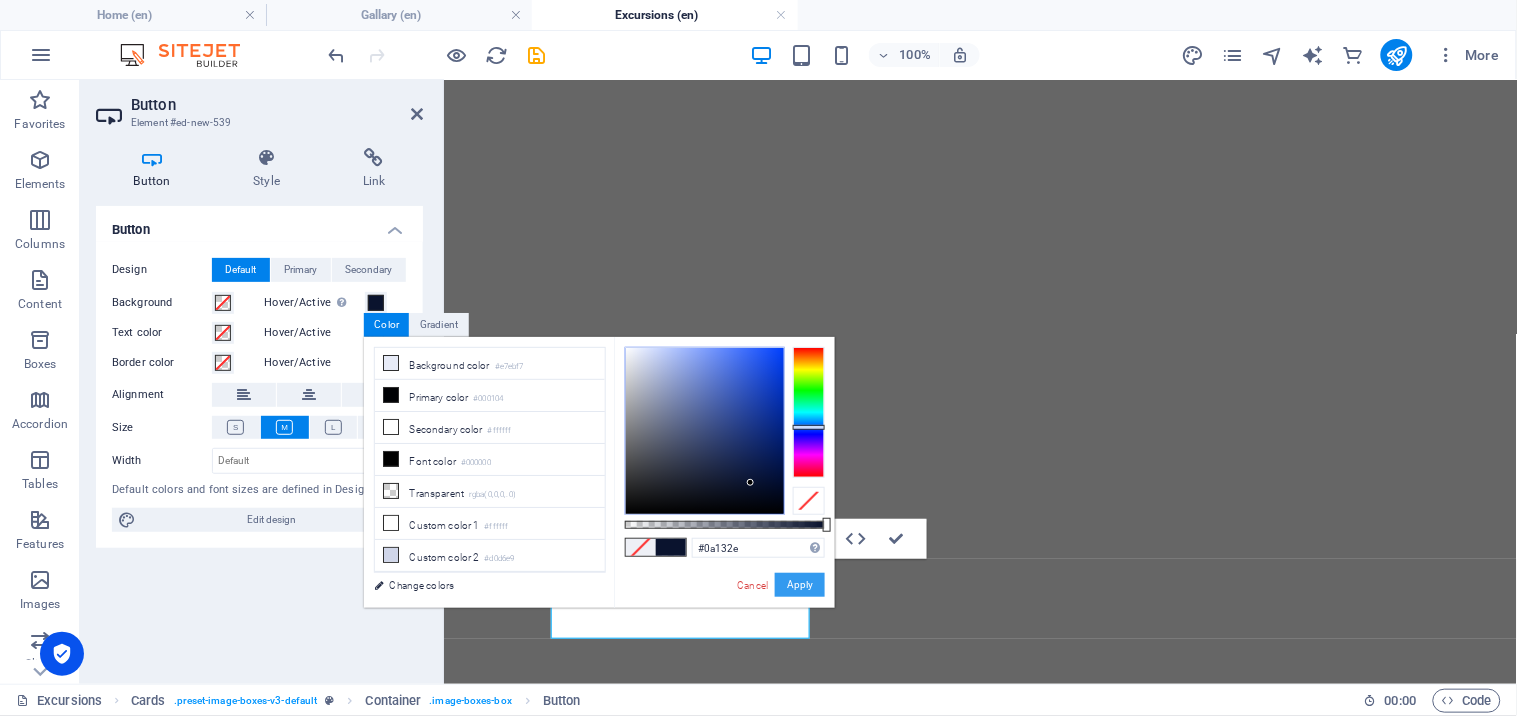 click on "Apply" at bounding box center [800, 585] 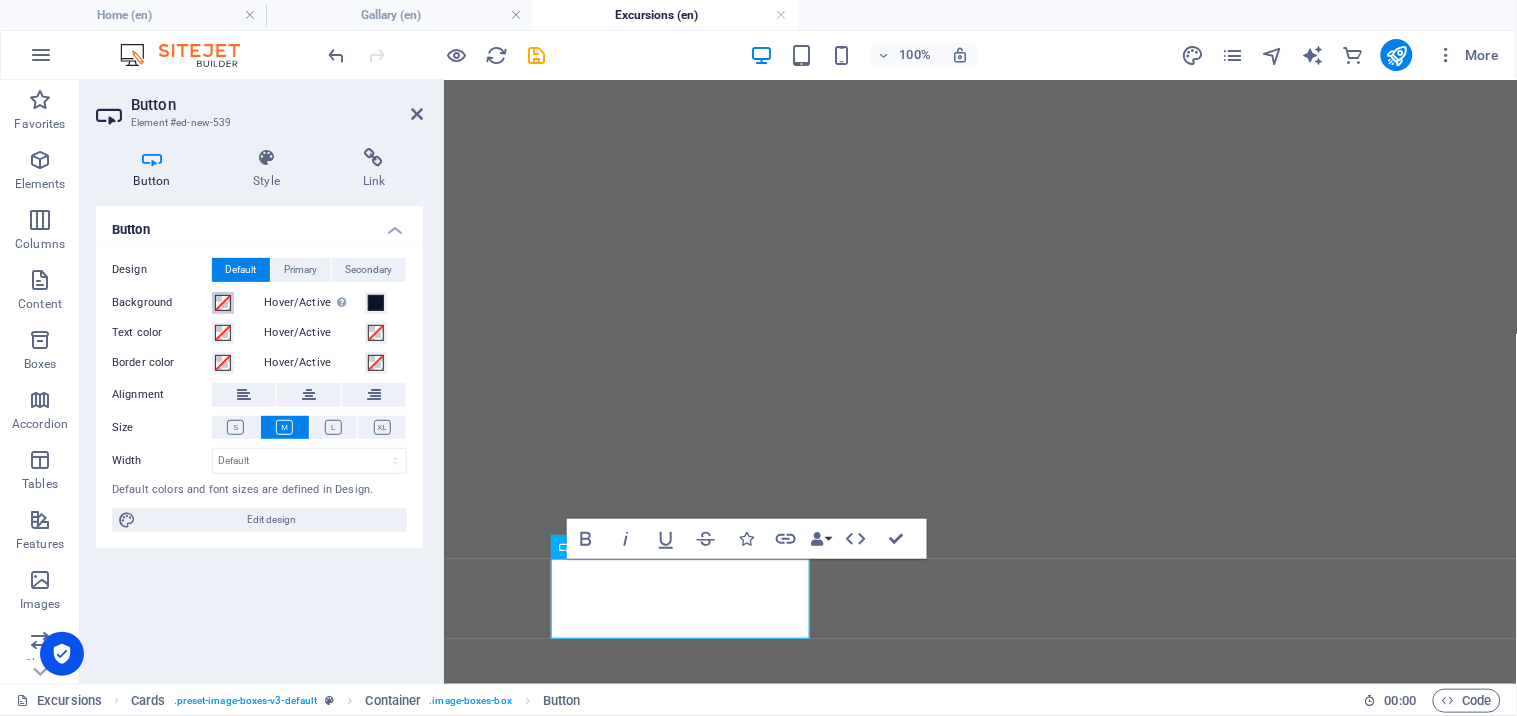 click at bounding box center [223, 303] 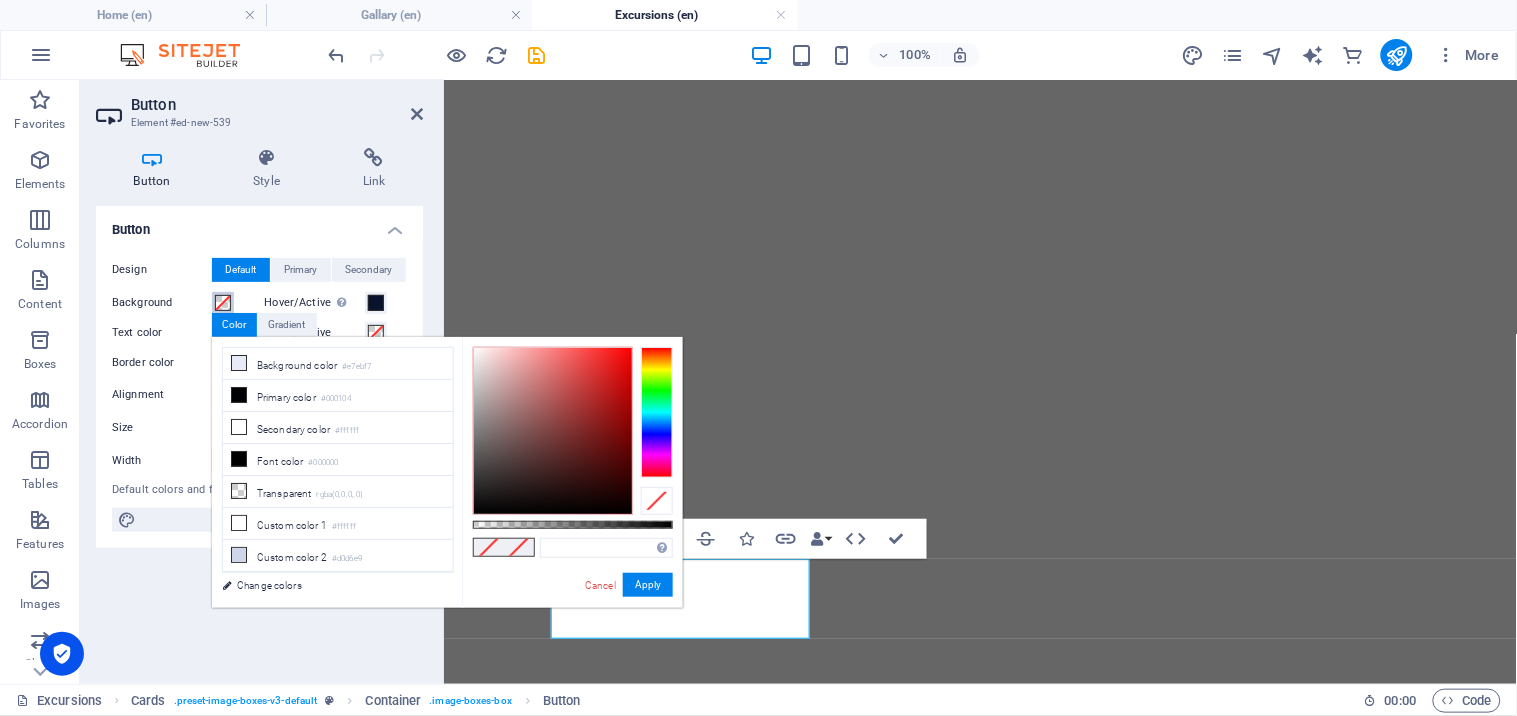 click at bounding box center (553, 431) 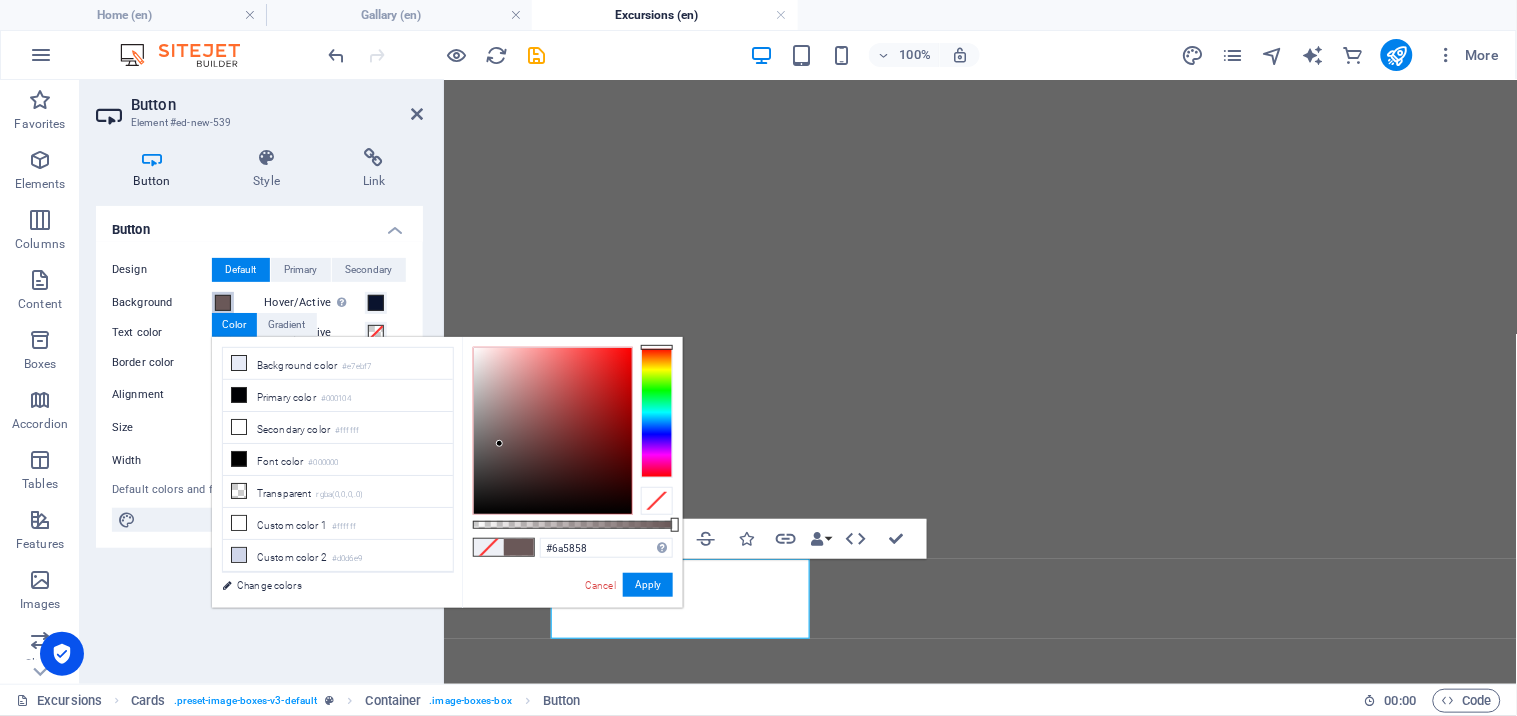 click at bounding box center [499, 443] 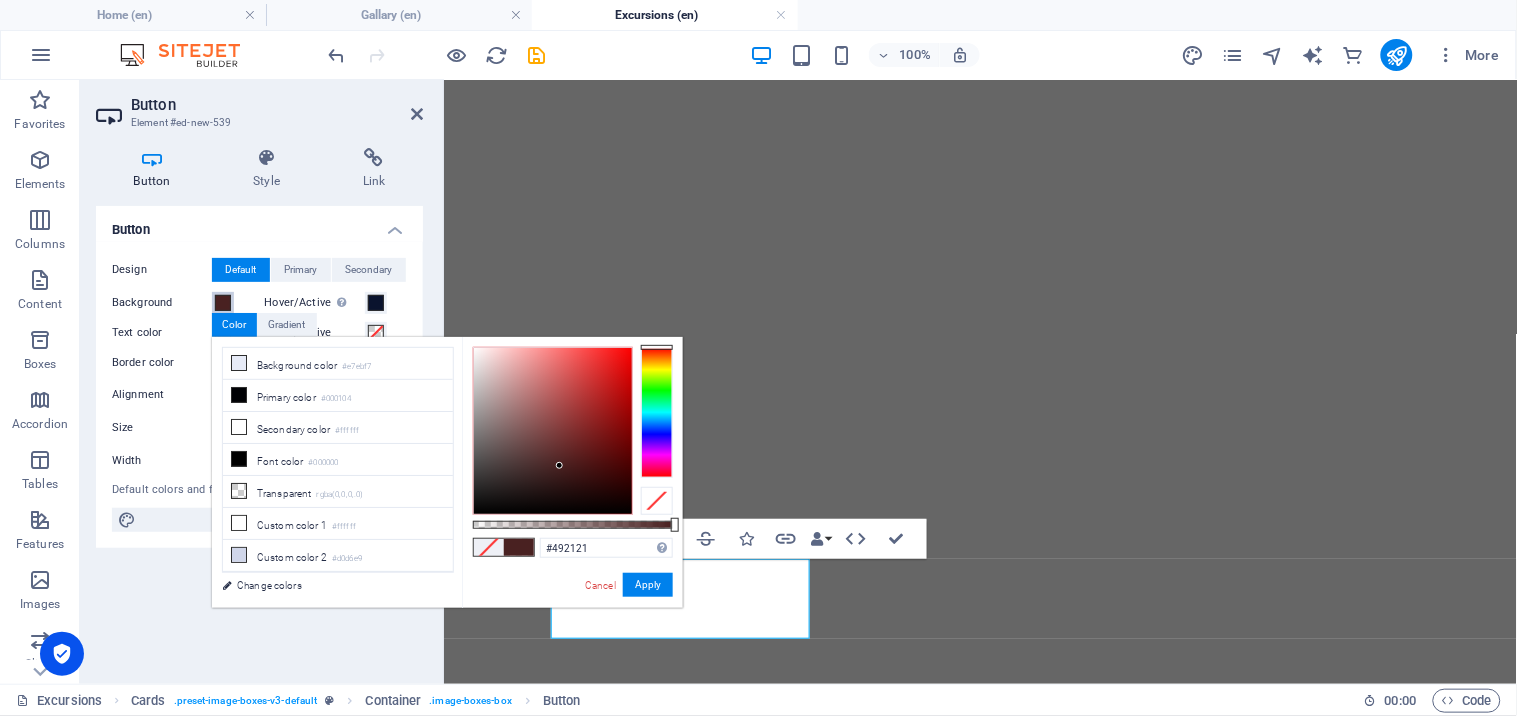 drag, startPoint x: 495, startPoint y: 443, endPoint x: 530, endPoint y: 484, distance: 53.90733 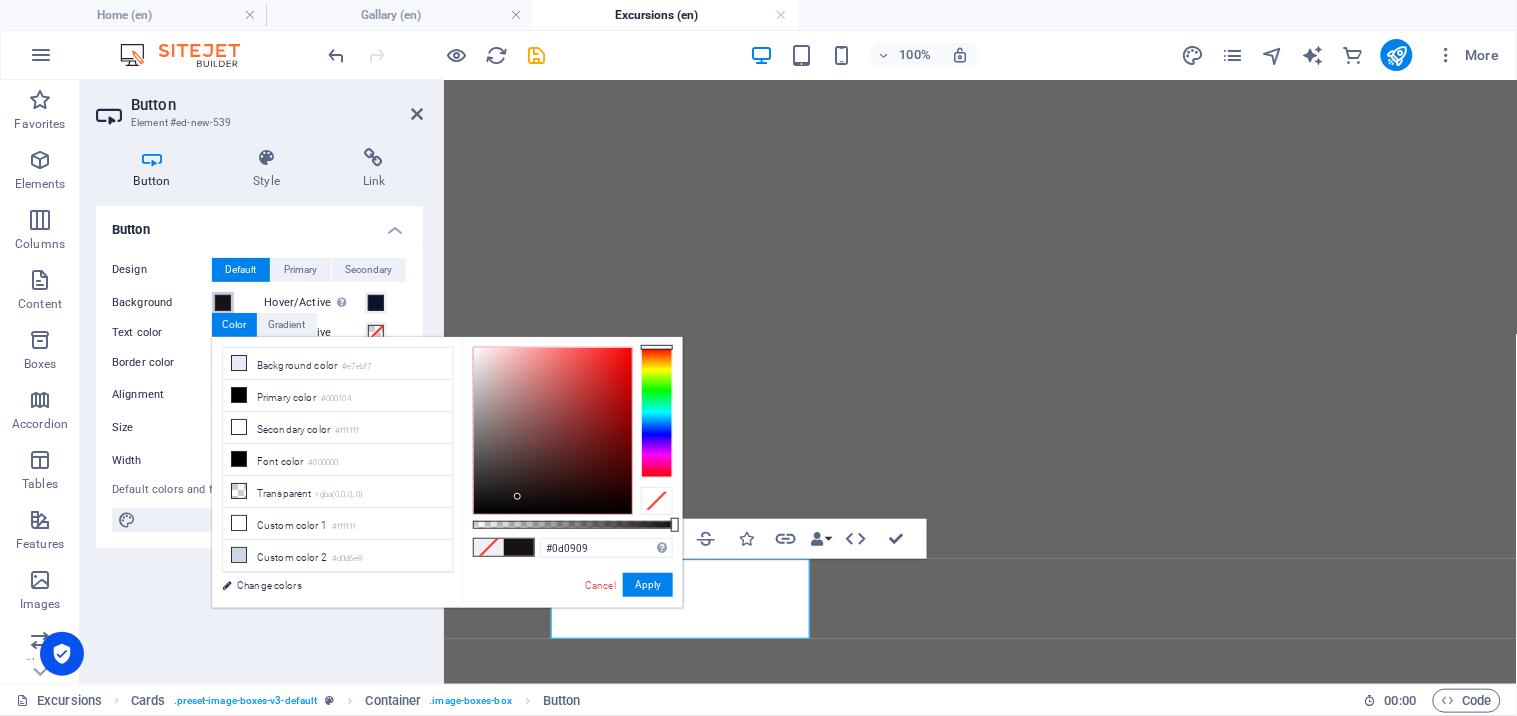 type on "#0b0808" 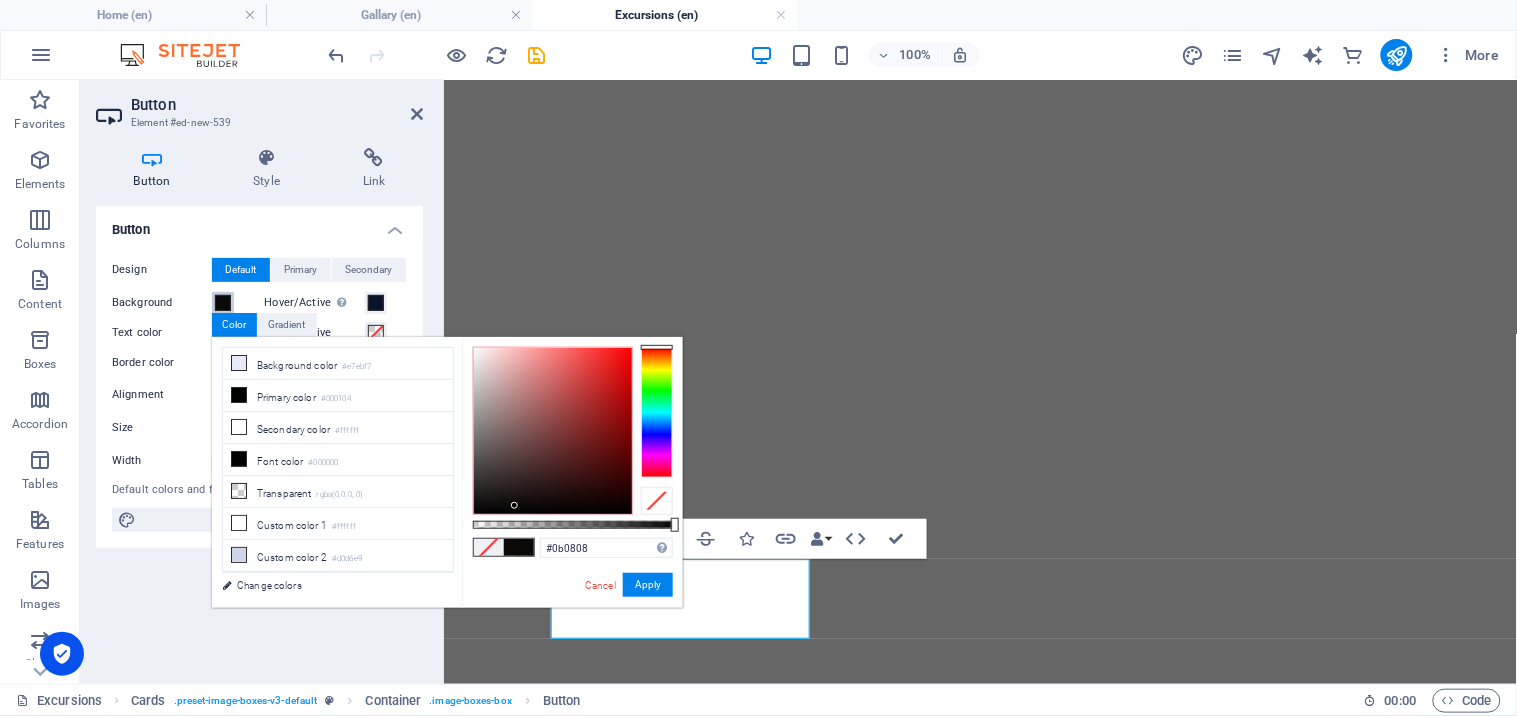 drag, startPoint x: 530, startPoint y: 484, endPoint x: 515, endPoint y: 506, distance: 26.627054 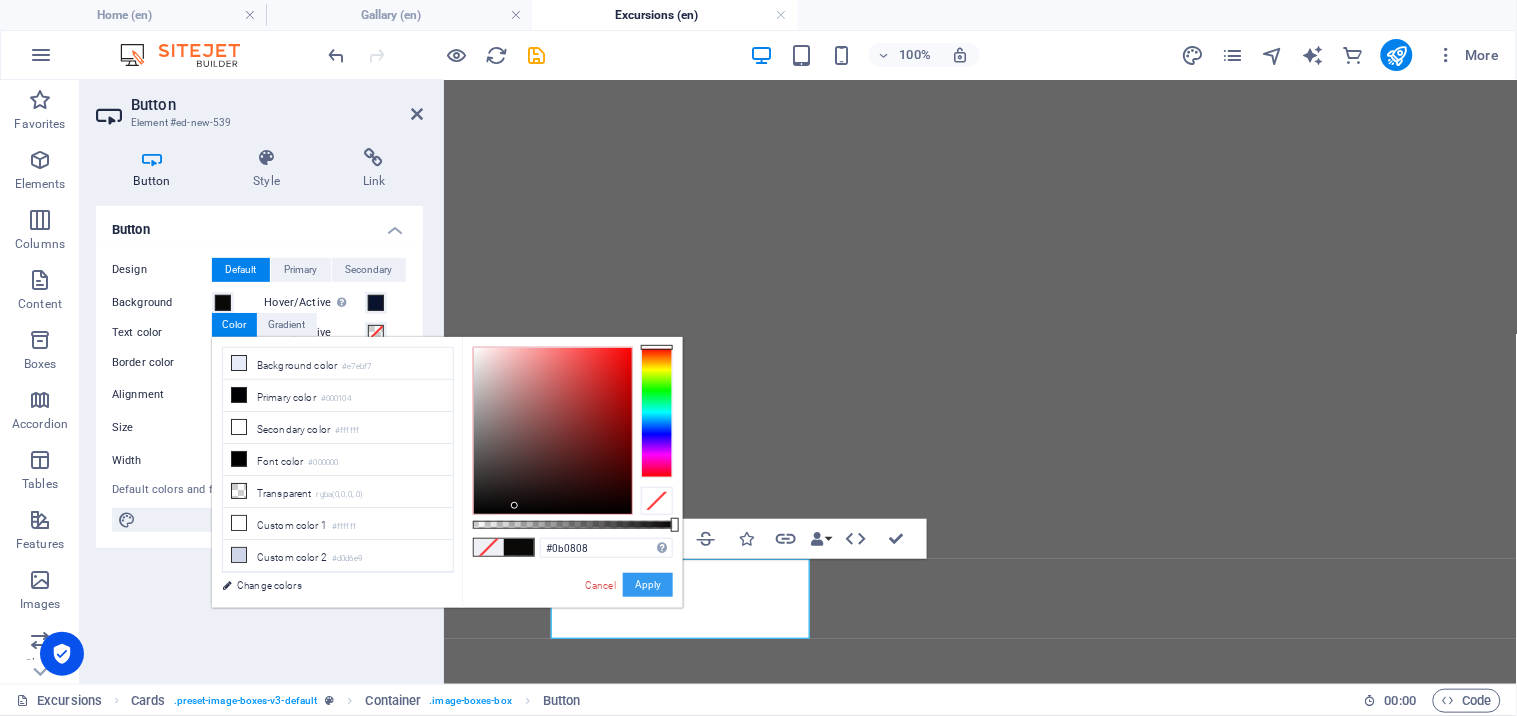 click on "Apply" at bounding box center [648, 585] 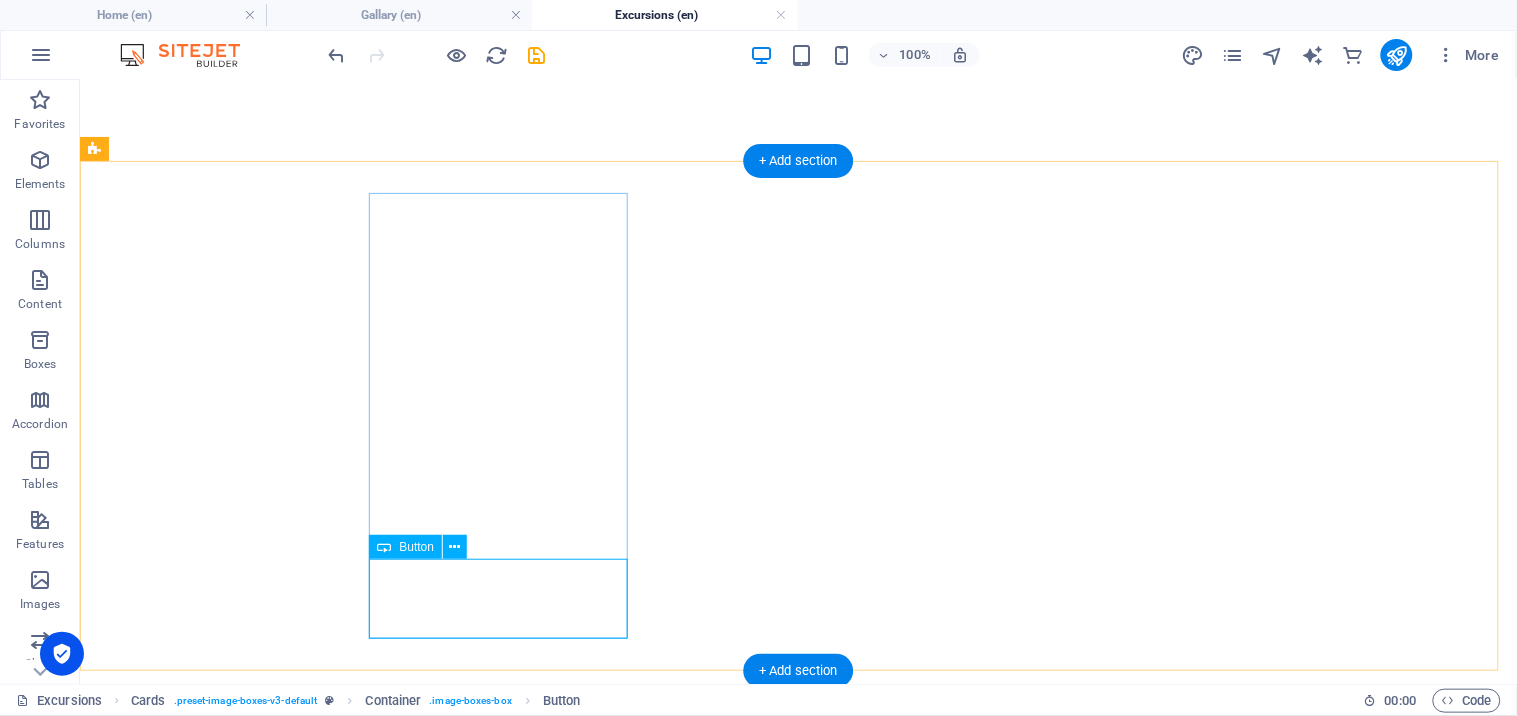 click on "Button label" at bounding box center [797, 1863] 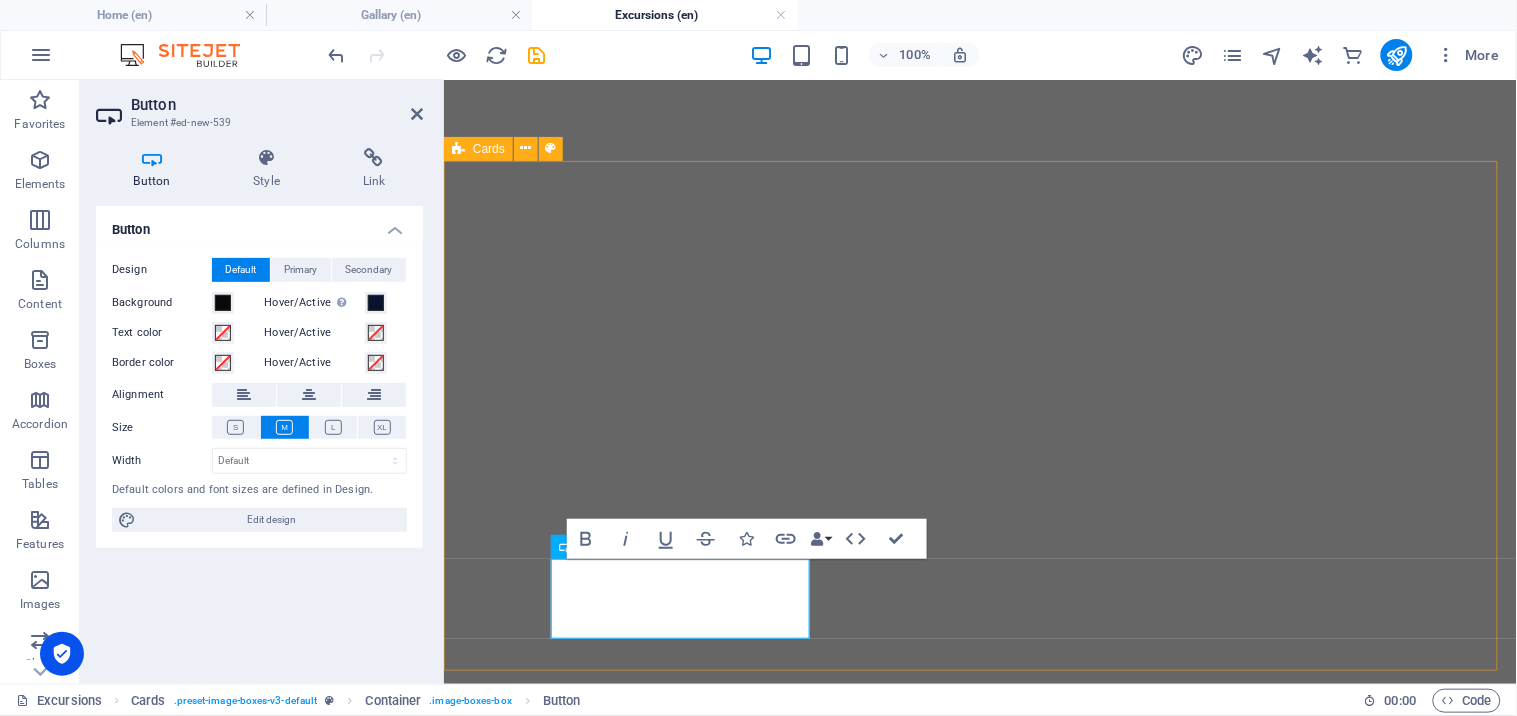 type 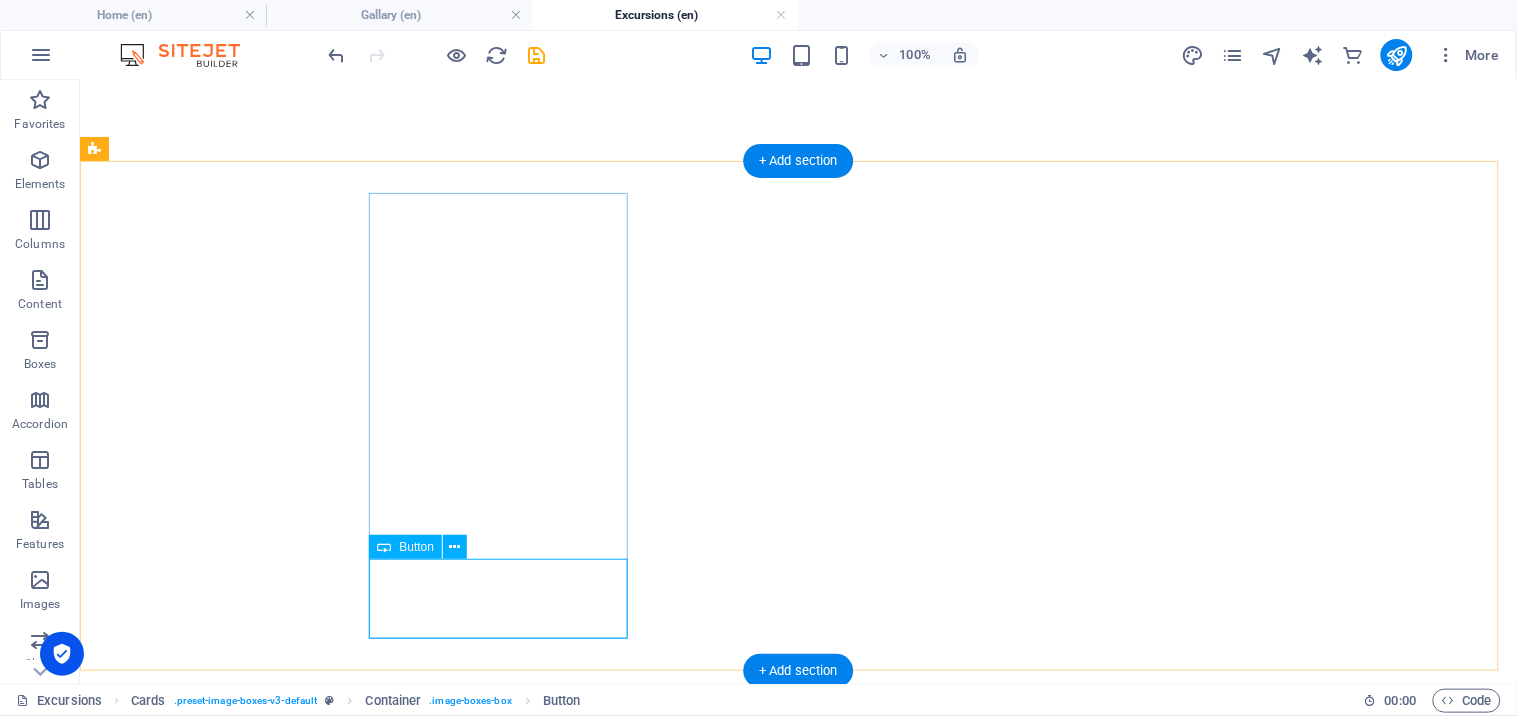 click on "MORE" at bounding box center [797, 1863] 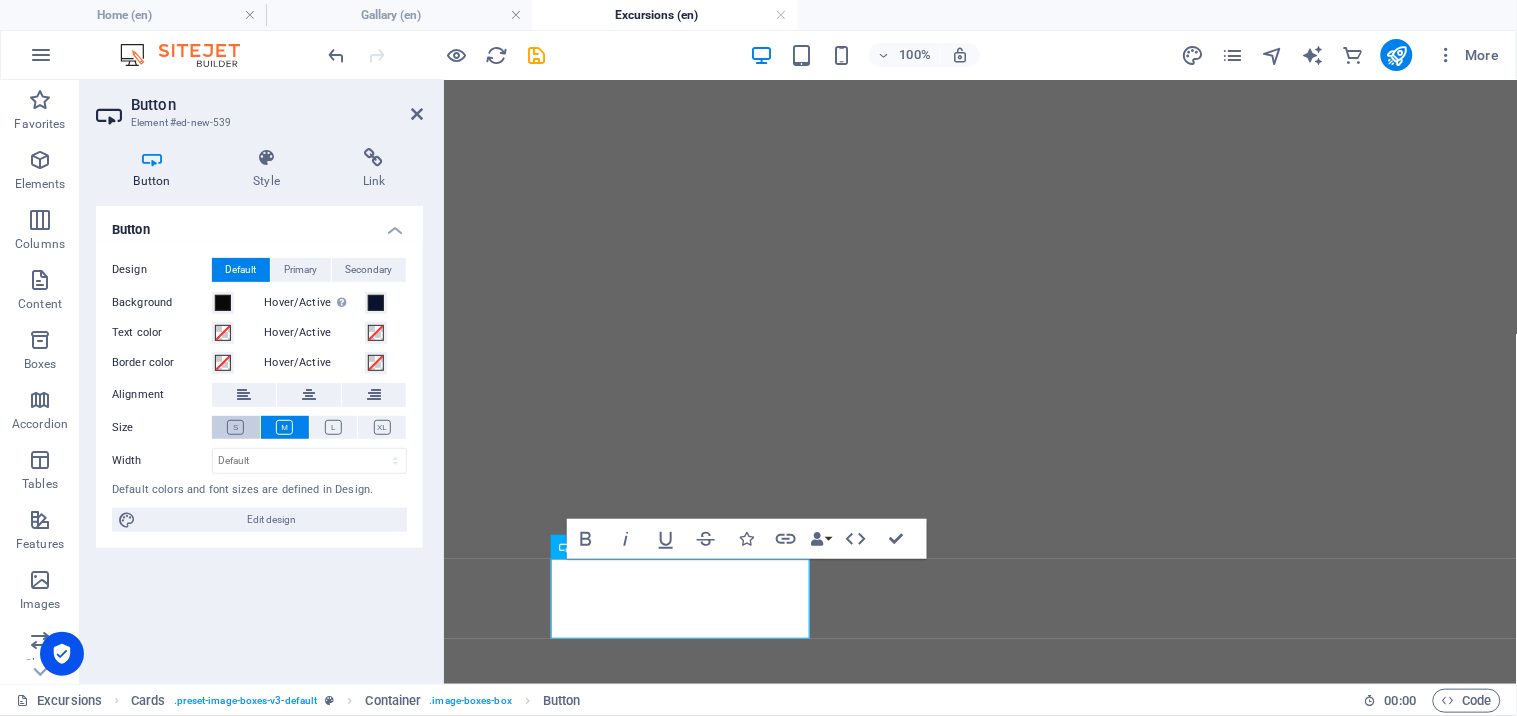 click at bounding box center [235, 427] 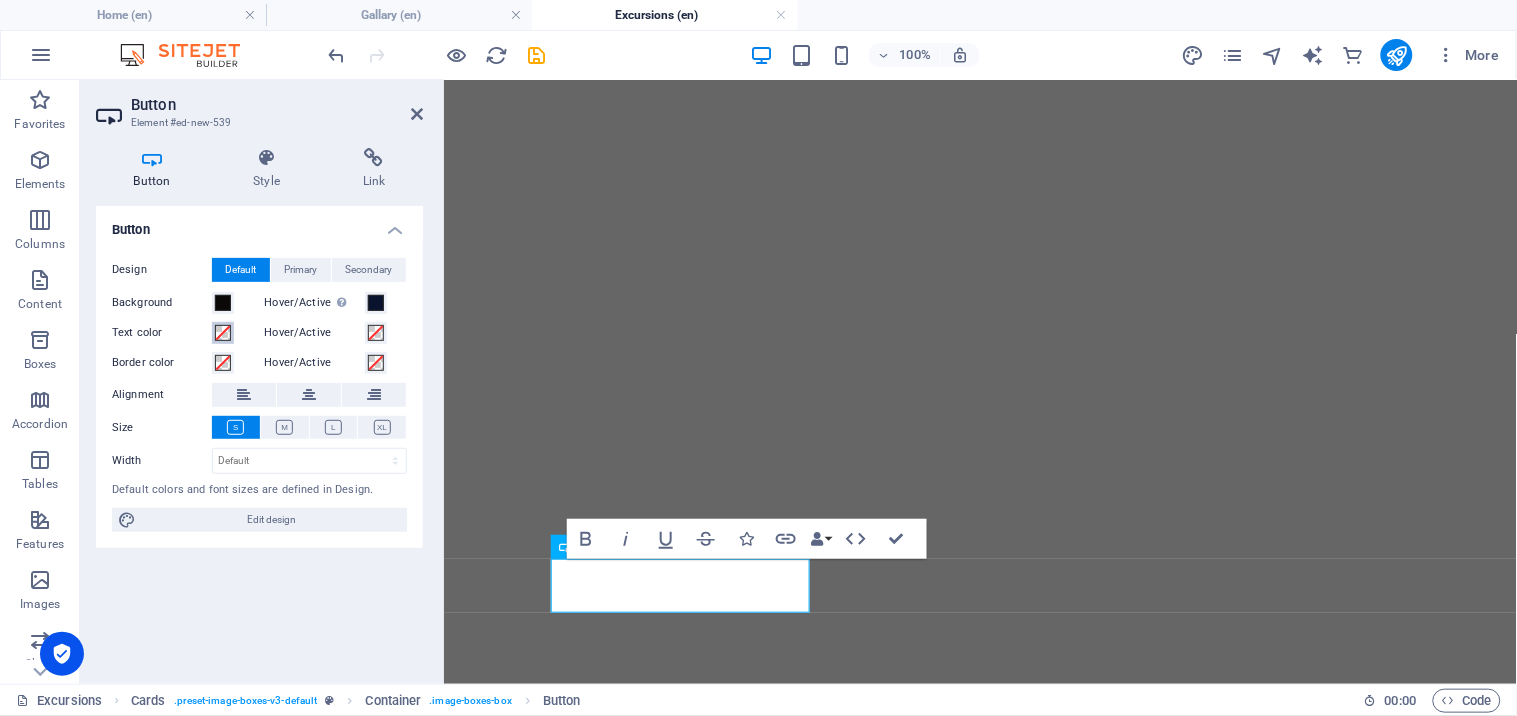 click at bounding box center (223, 333) 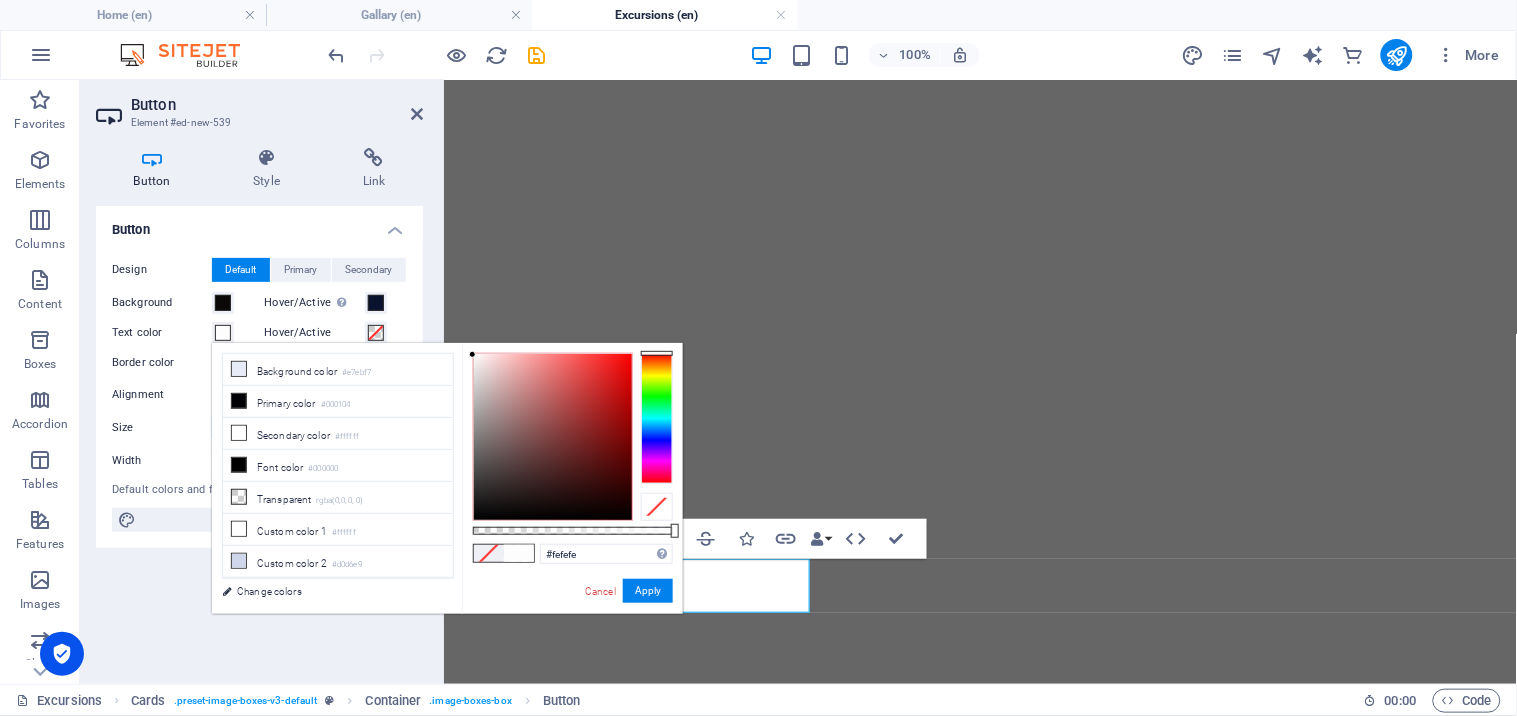 drag, startPoint x: 493, startPoint y: 371, endPoint x: 473, endPoint y: 364, distance: 21.189621 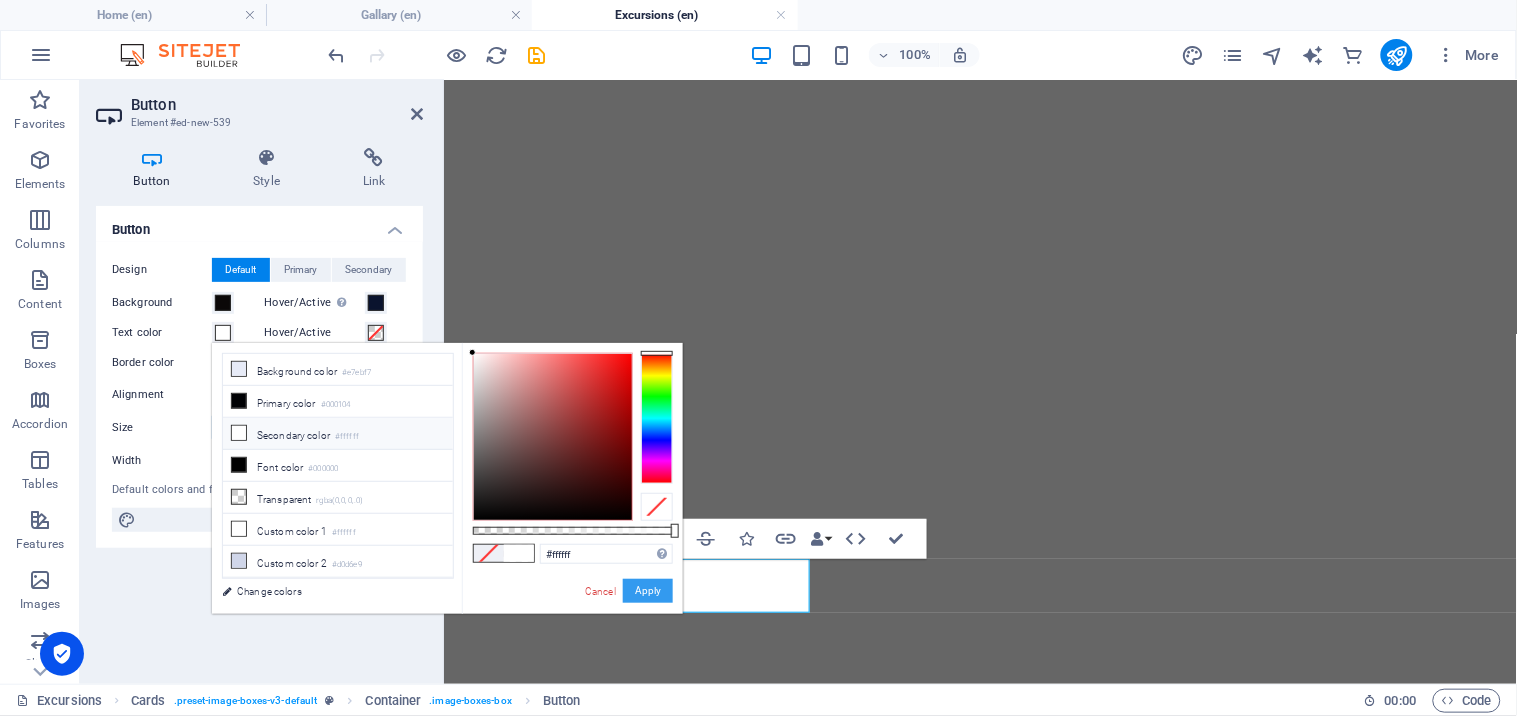 click on "Apply" at bounding box center [648, 591] 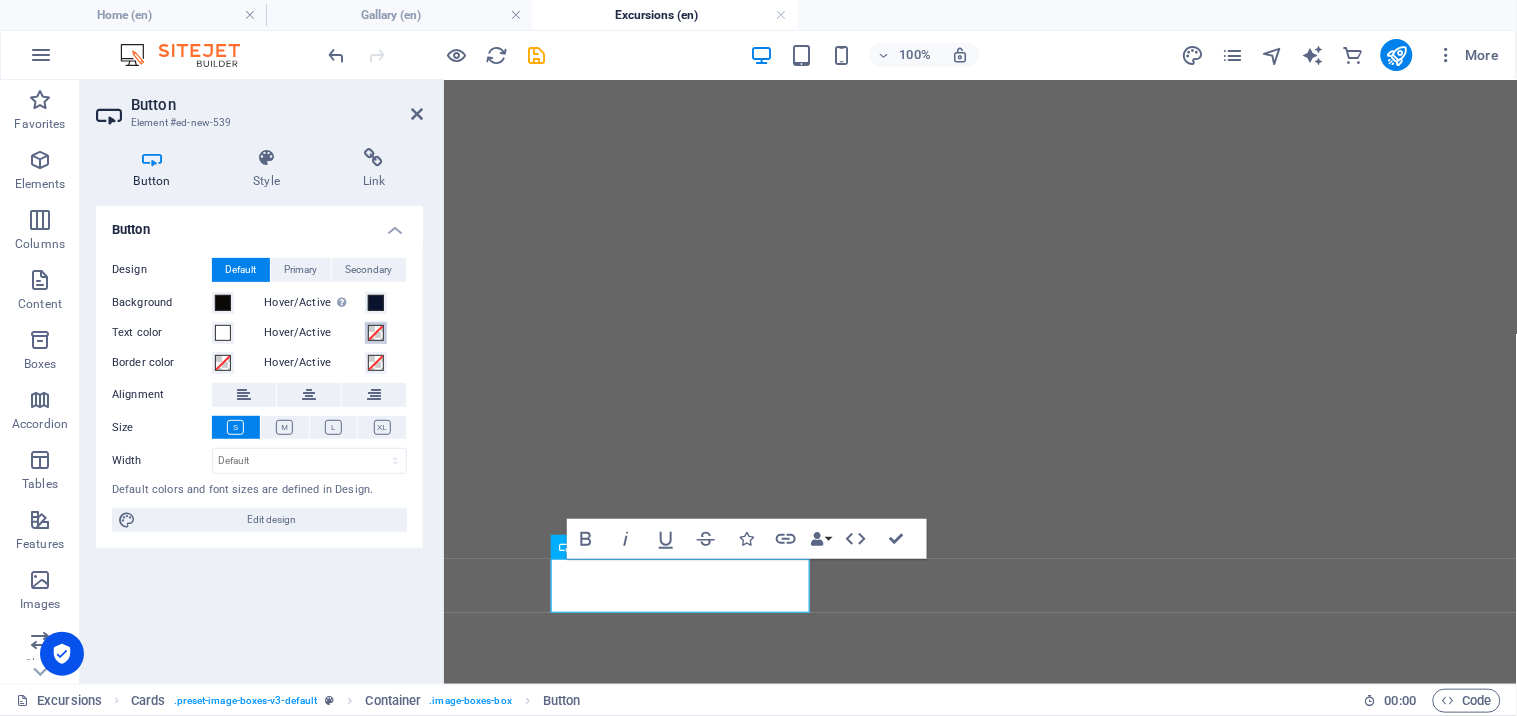 click at bounding box center (376, 333) 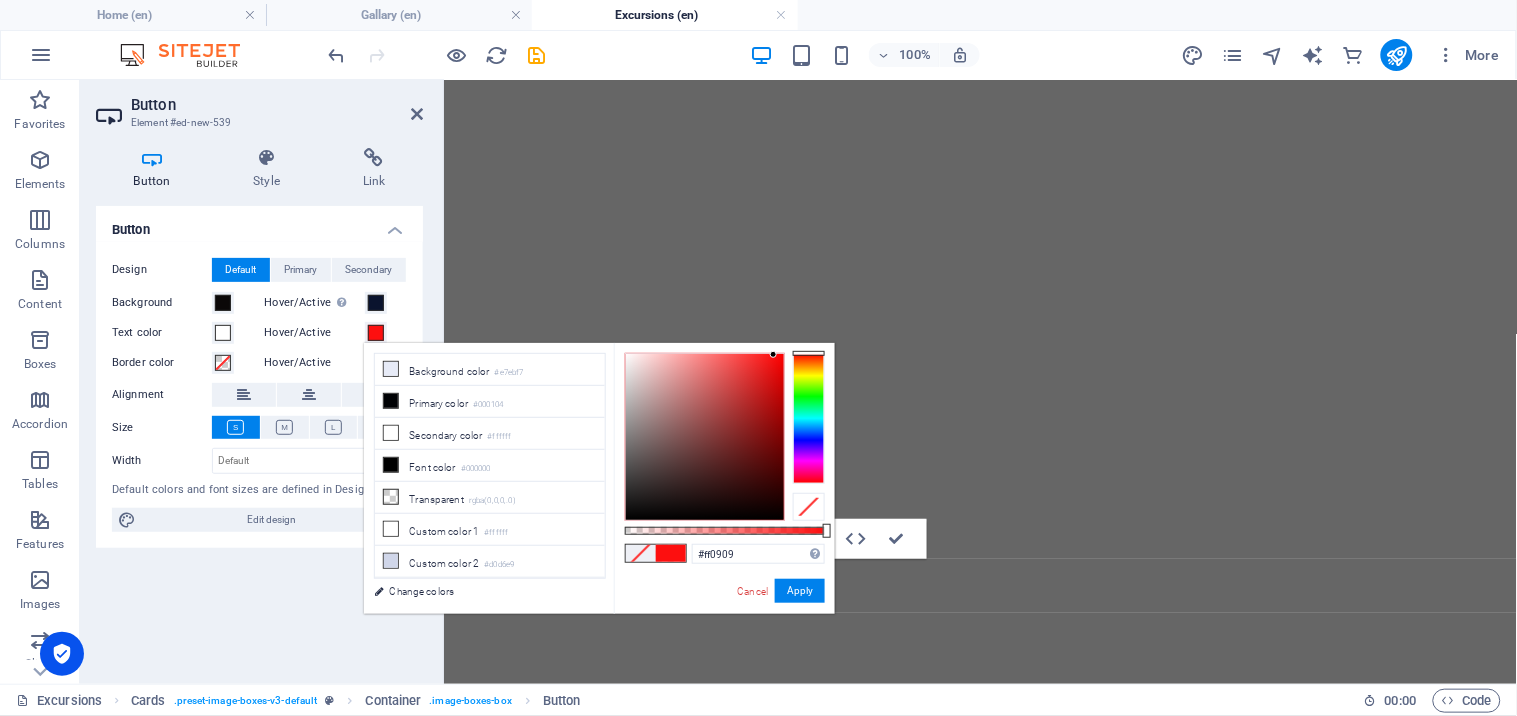 type on "#ff0404" 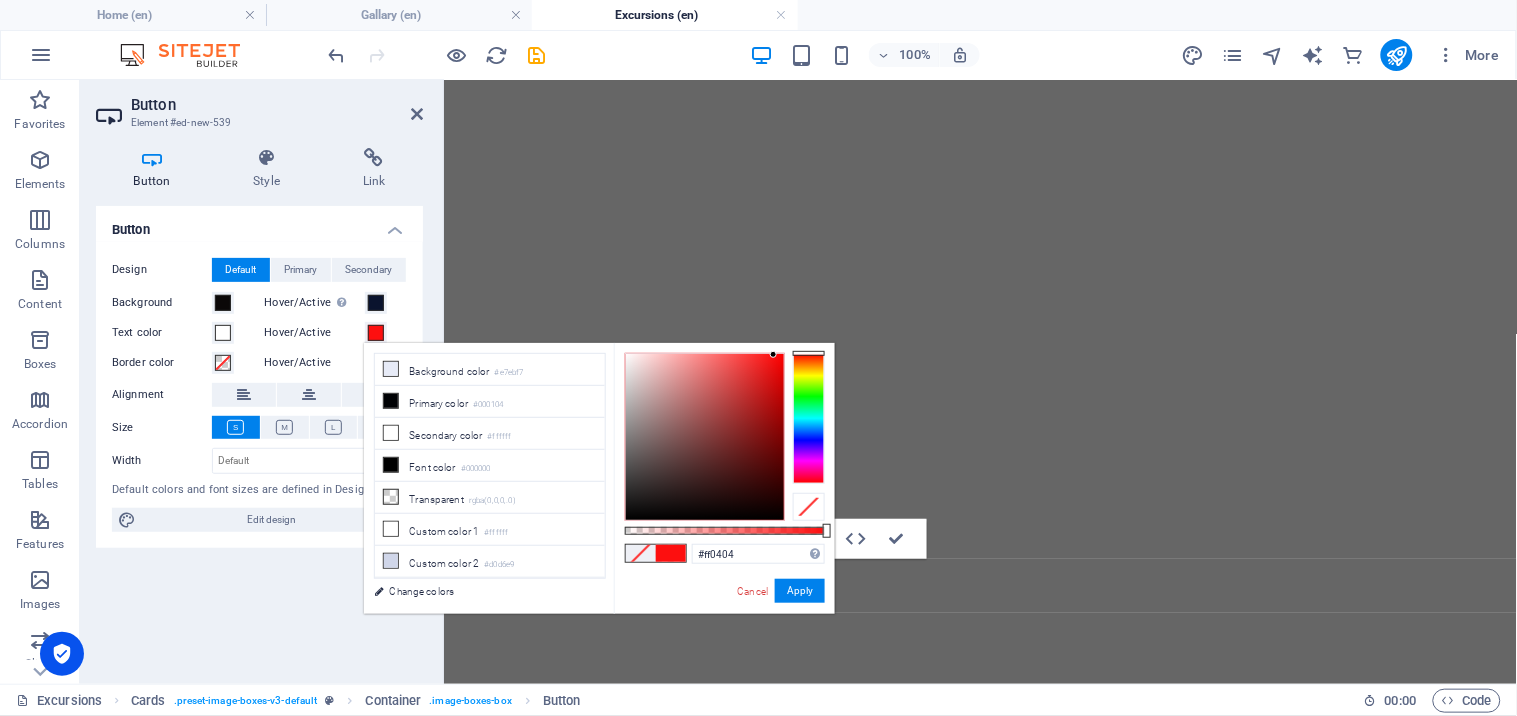 drag, startPoint x: 761, startPoint y: 363, endPoint x: 781, endPoint y: 350, distance: 23.853722 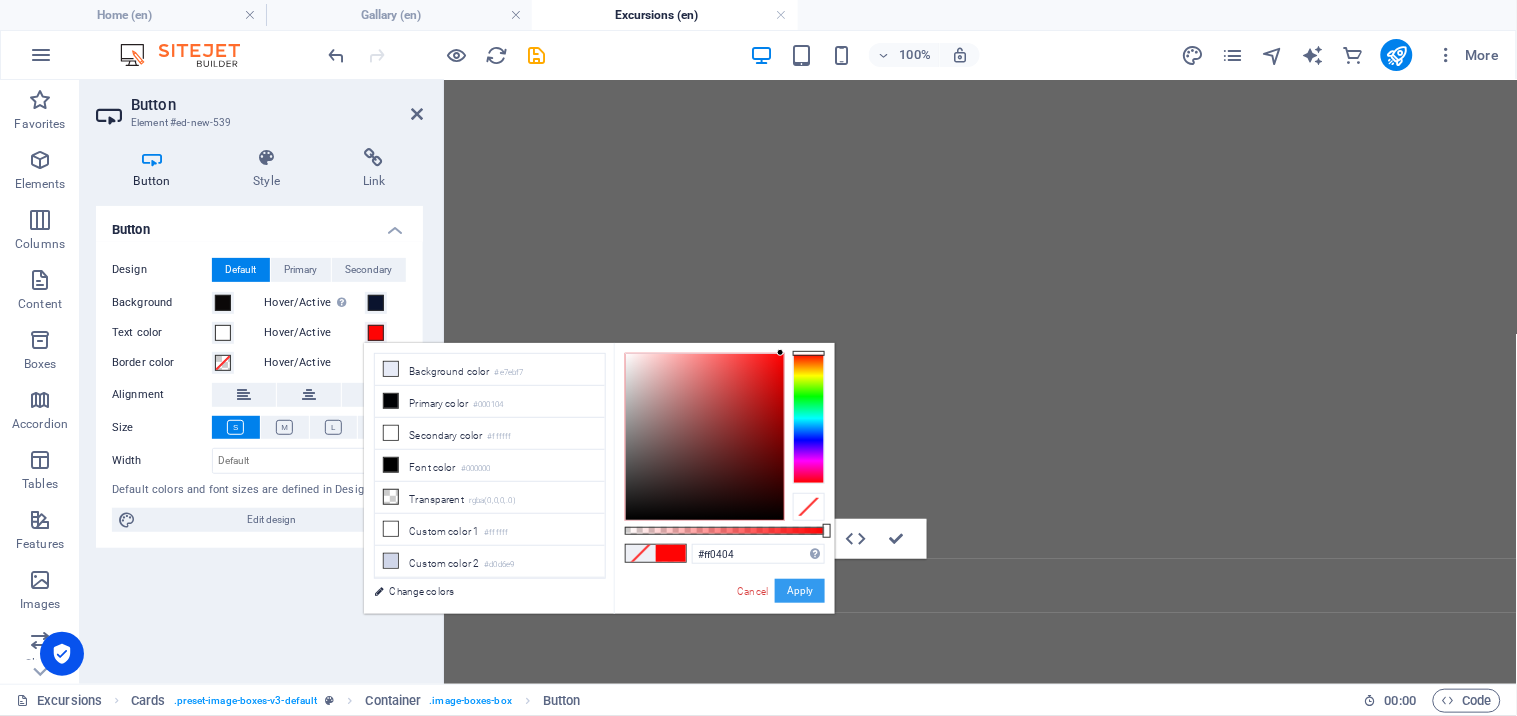 click on "Apply" at bounding box center [800, 591] 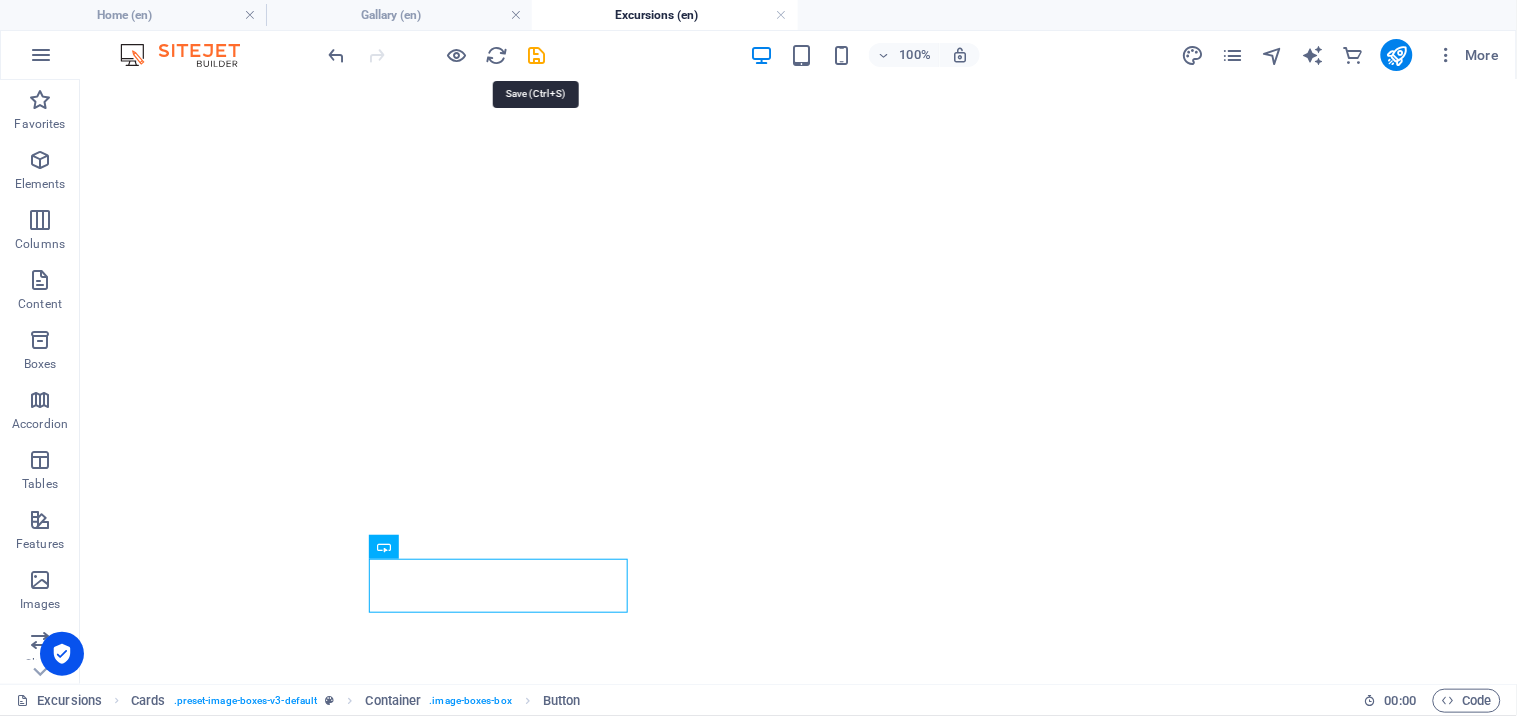 drag, startPoint x: 535, startPoint y: 55, endPoint x: 523, endPoint y: 73, distance: 21.633308 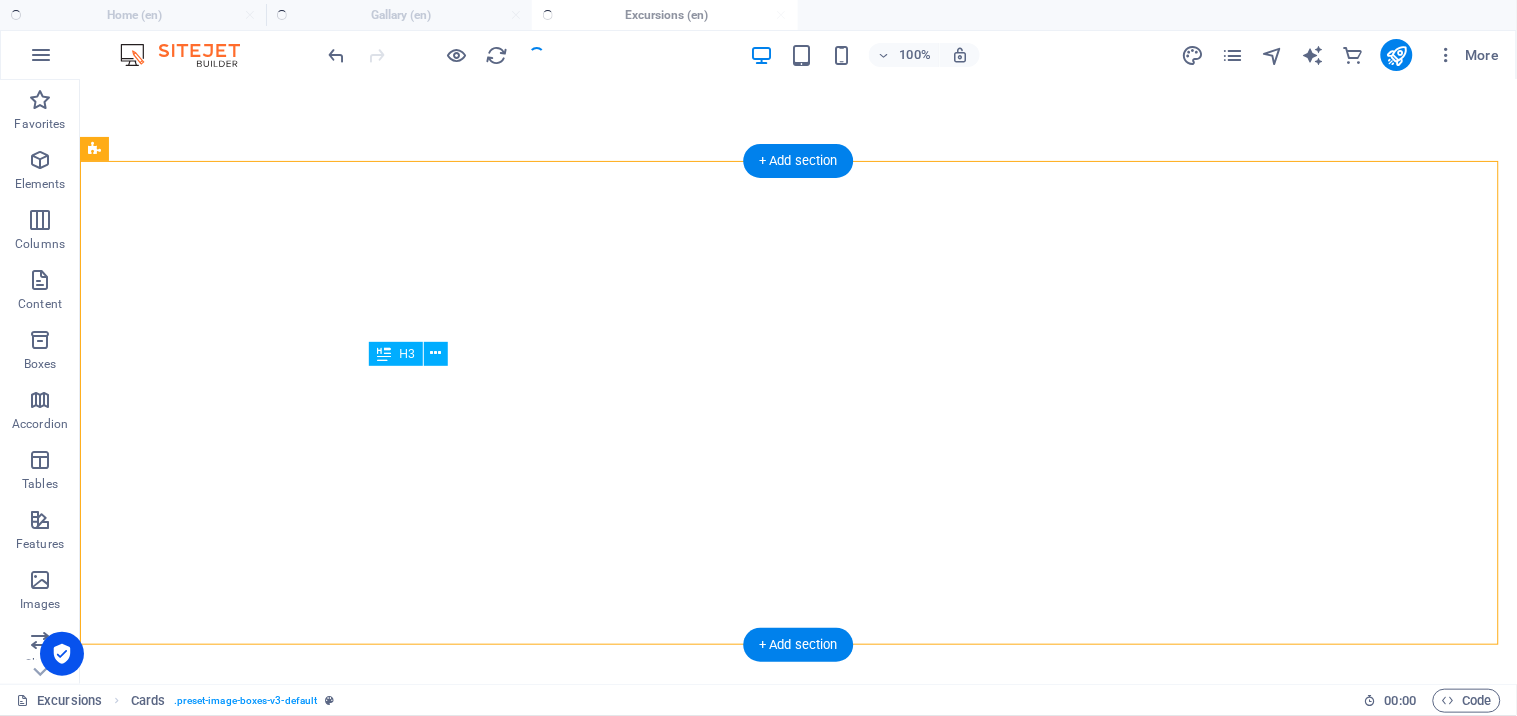drag, startPoint x: 560, startPoint y: 423, endPoint x: 506, endPoint y: 403, distance: 57.58472 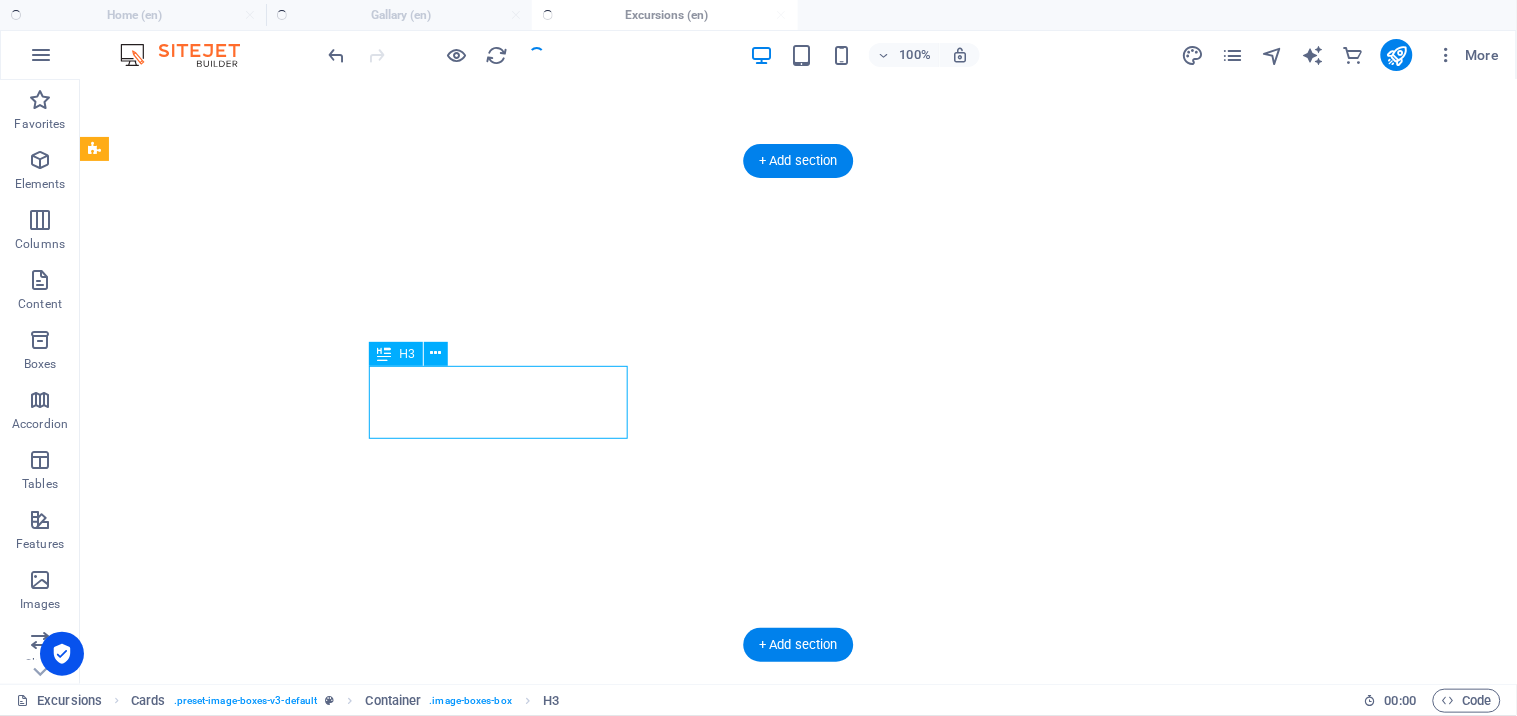 click on "Sheldrick Elephant orphanage" at bounding box center (797, 1790) 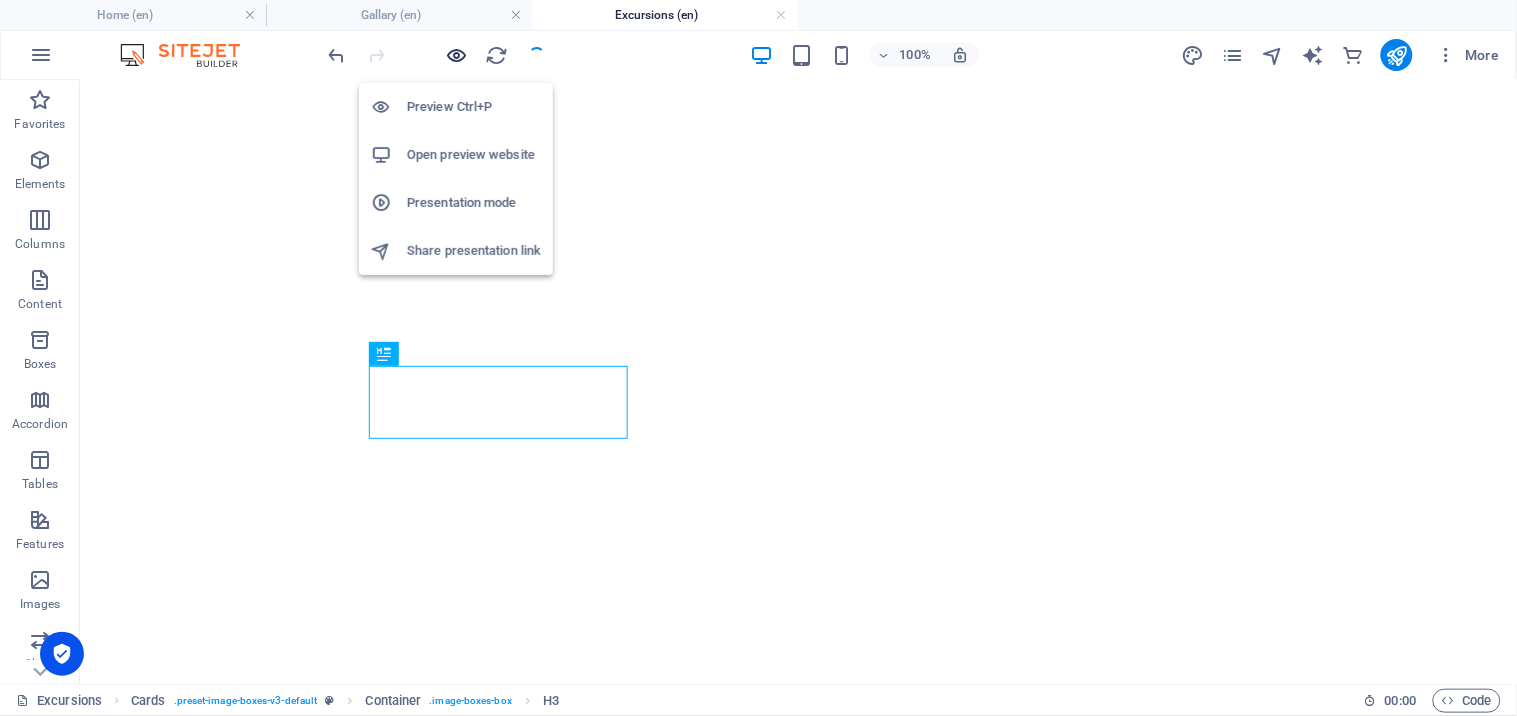 click at bounding box center [457, 55] 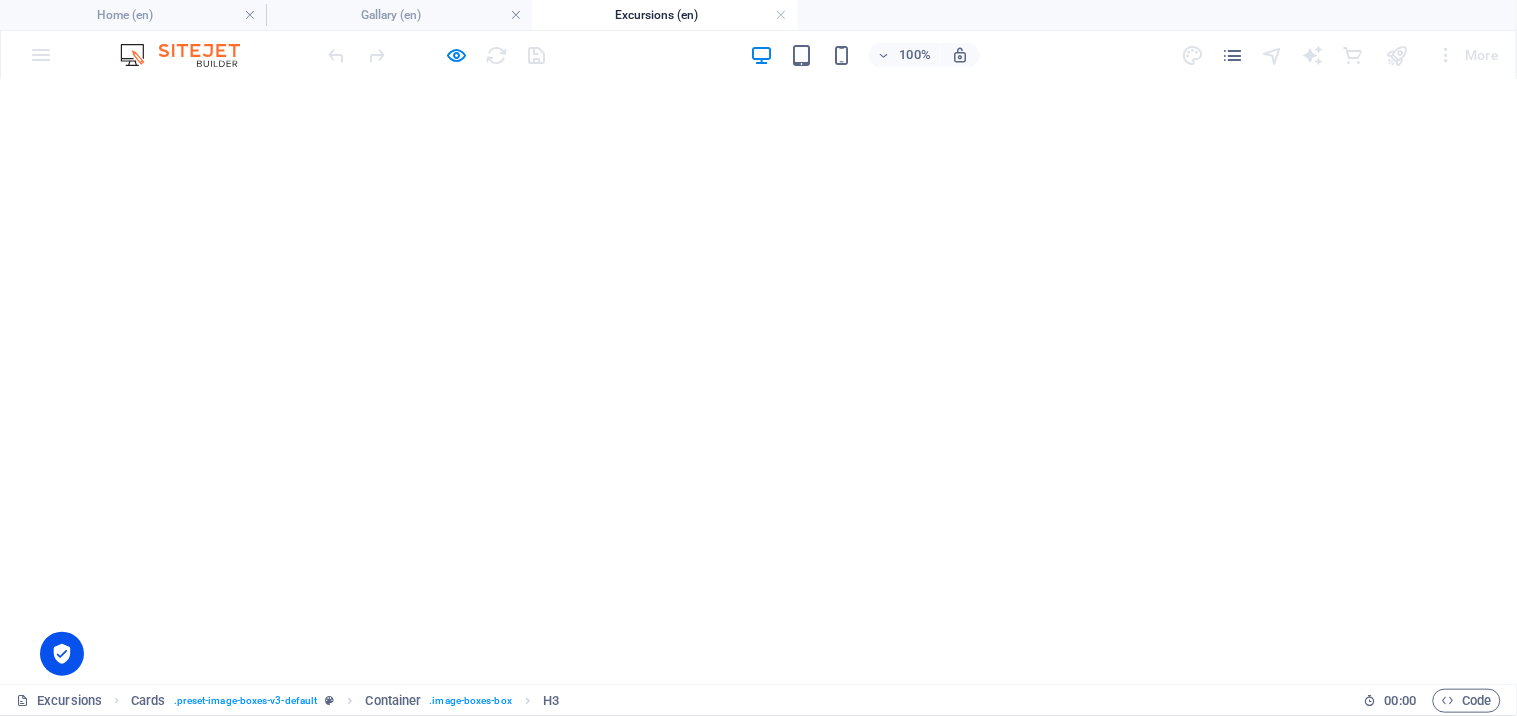 click on "Excursions" at bounding box center (83, -229) 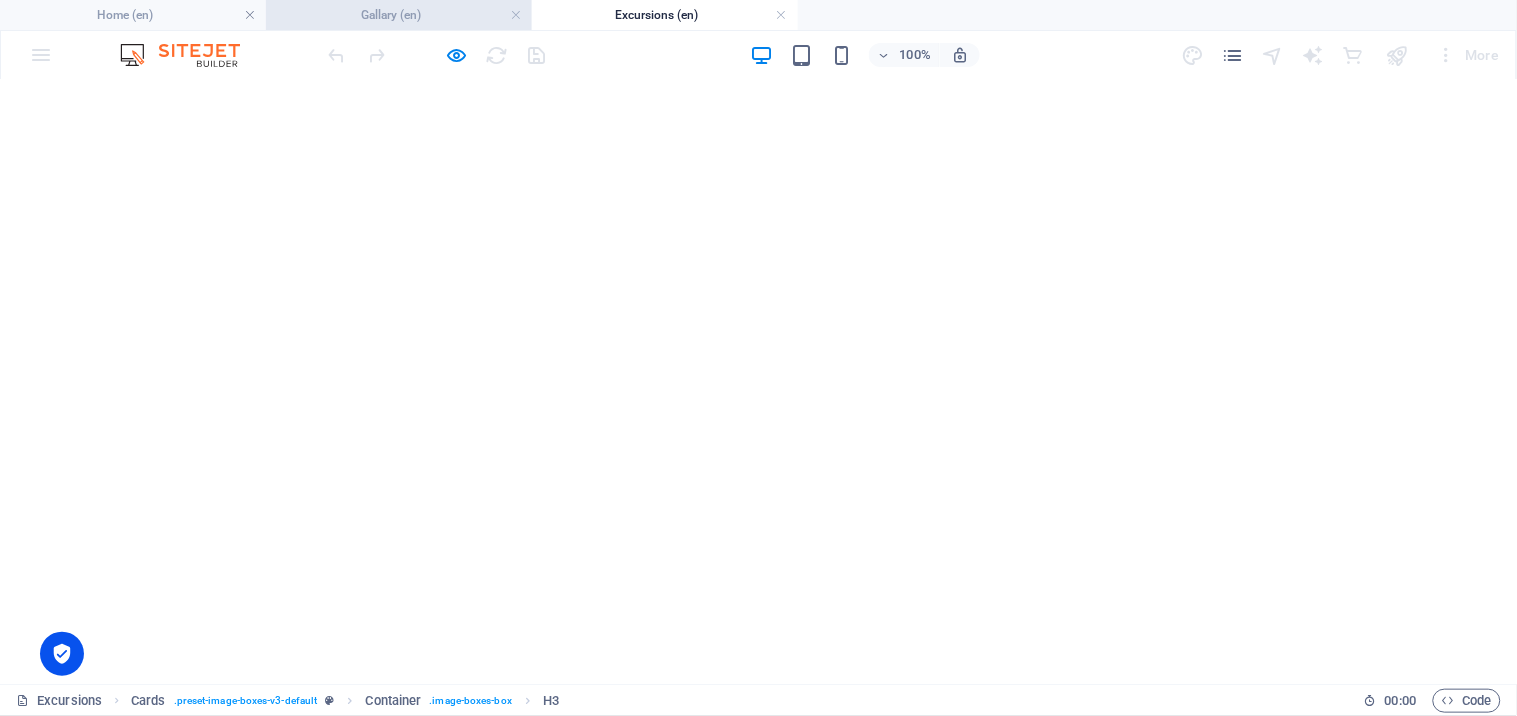 click on "Gallary (en)" at bounding box center (399, 15) 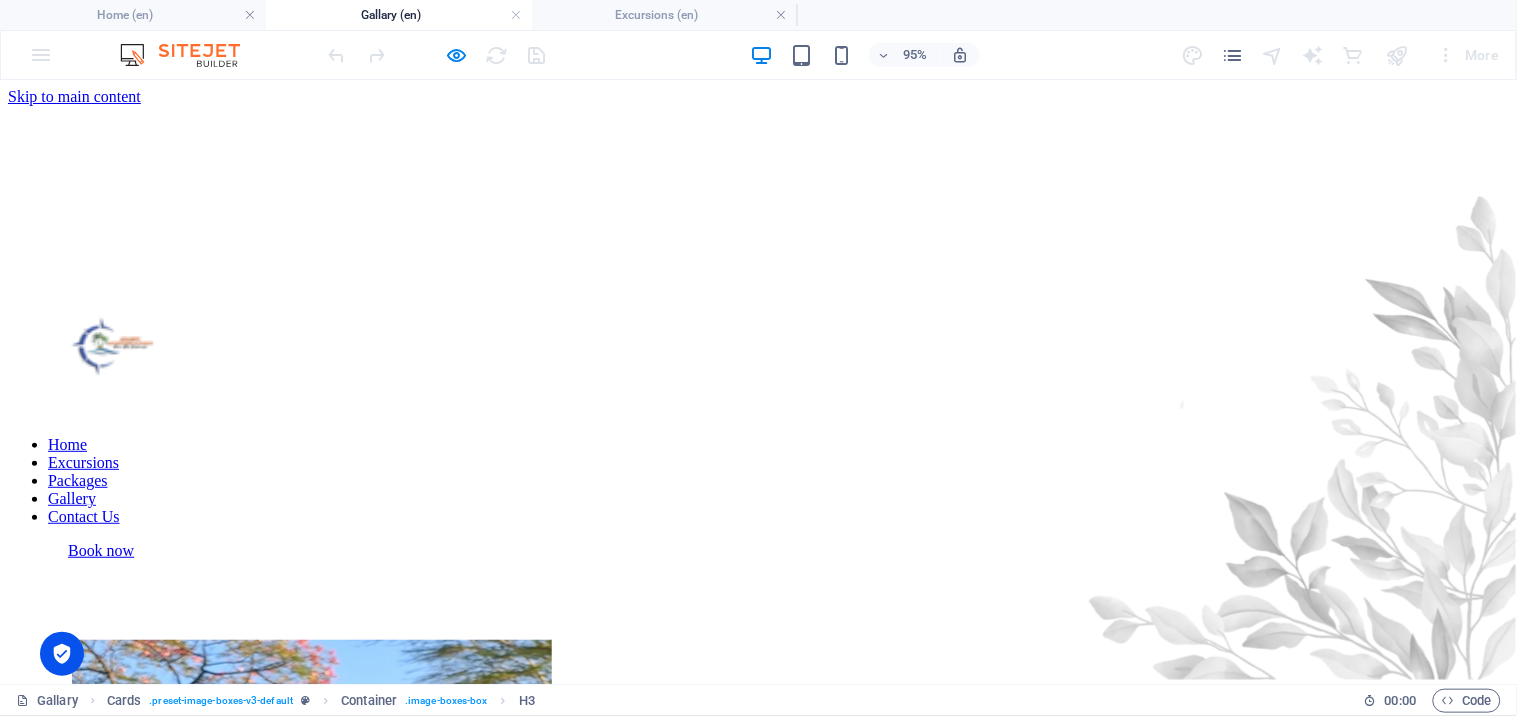 scroll, scrollTop: 0, scrollLeft: 0, axis: both 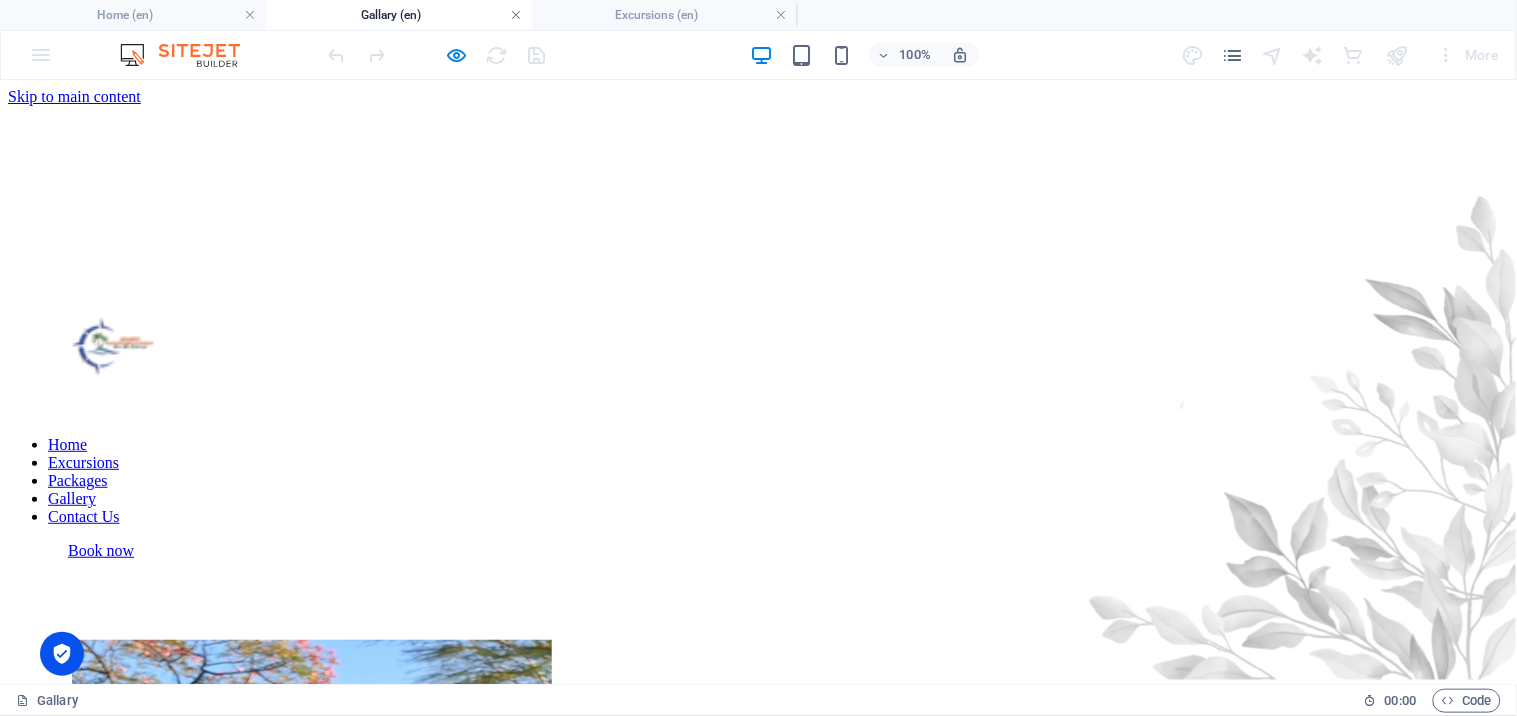 click at bounding box center (516, 15) 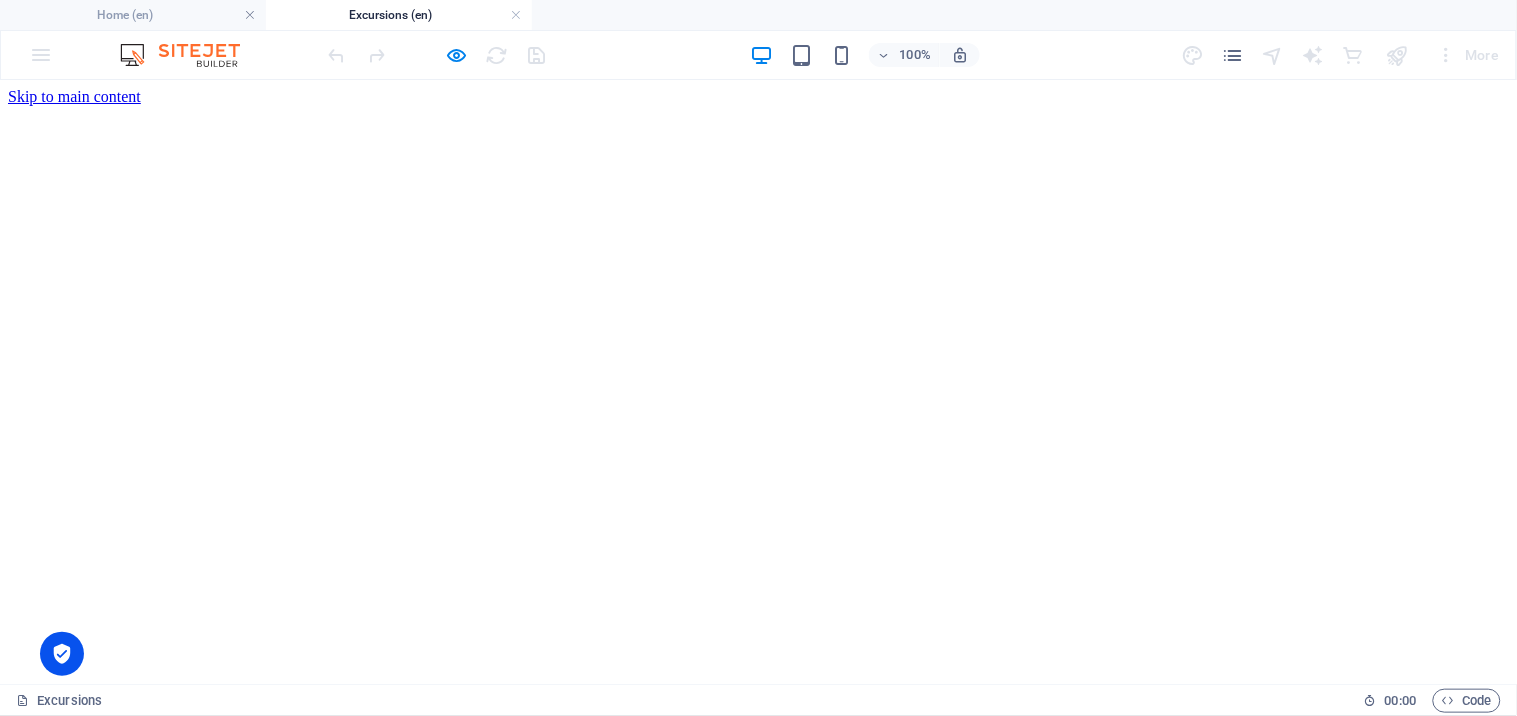 scroll, scrollTop: 1130, scrollLeft: 0, axis: vertical 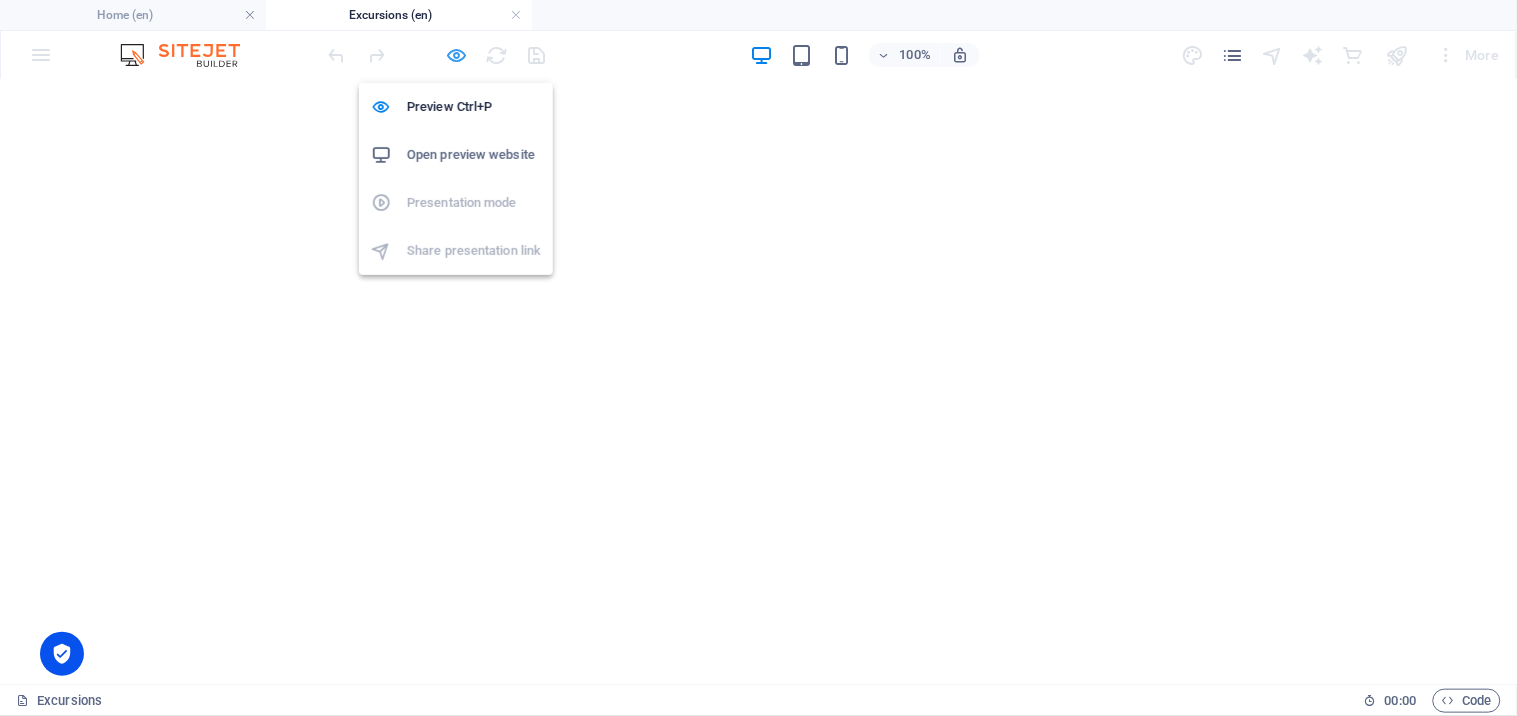 click at bounding box center (457, 55) 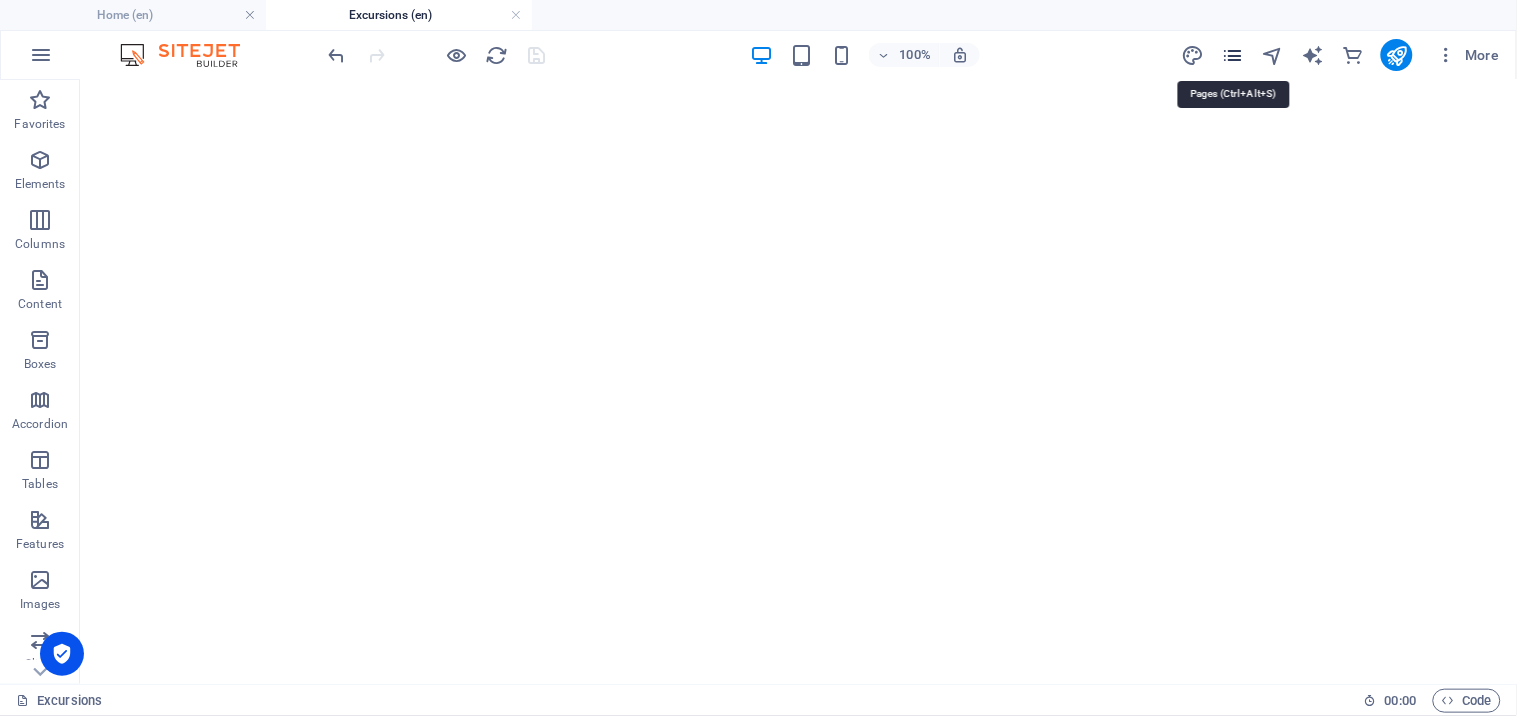 click at bounding box center (1232, 55) 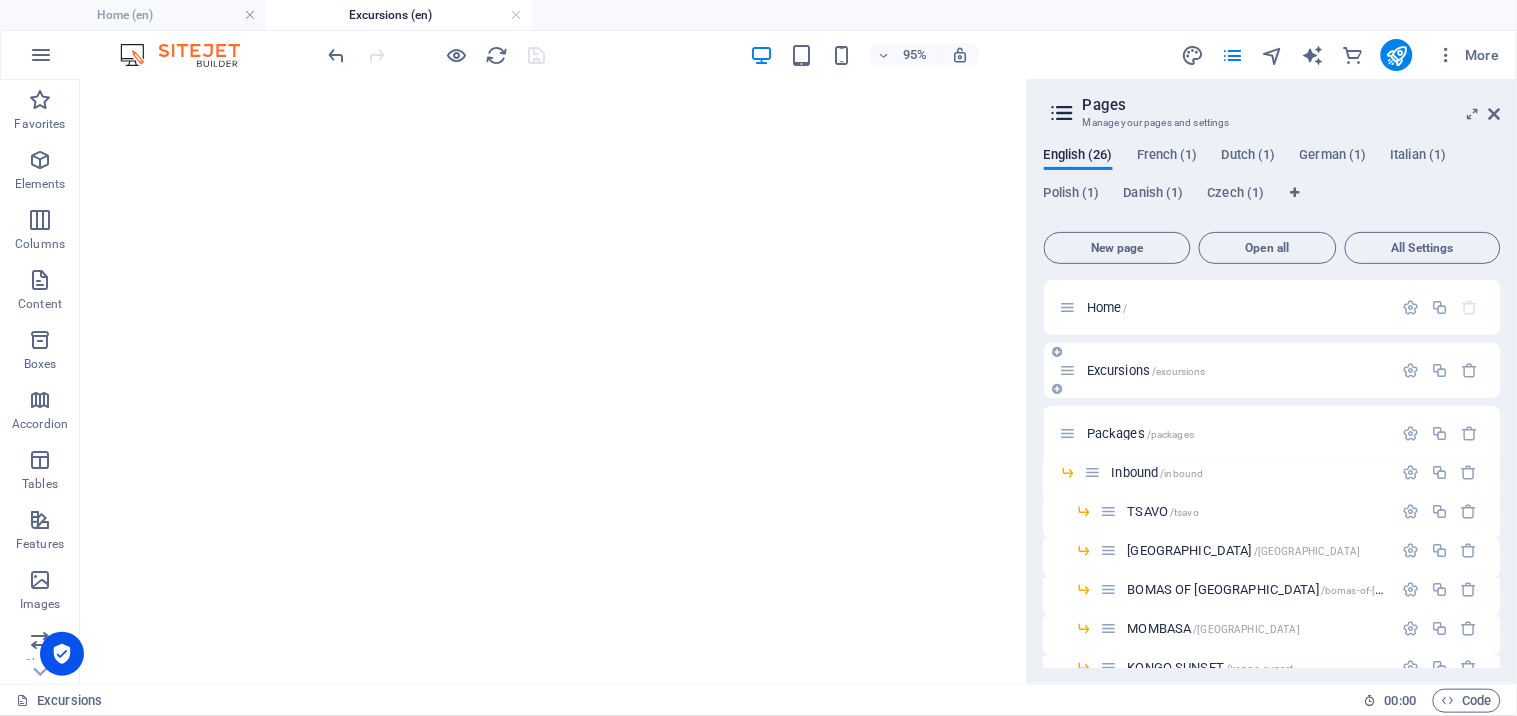 drag, startPoint x: 1057, startPoint y: 386, endPoint x: 1086, endPoint y: 396, distance: 30.675724 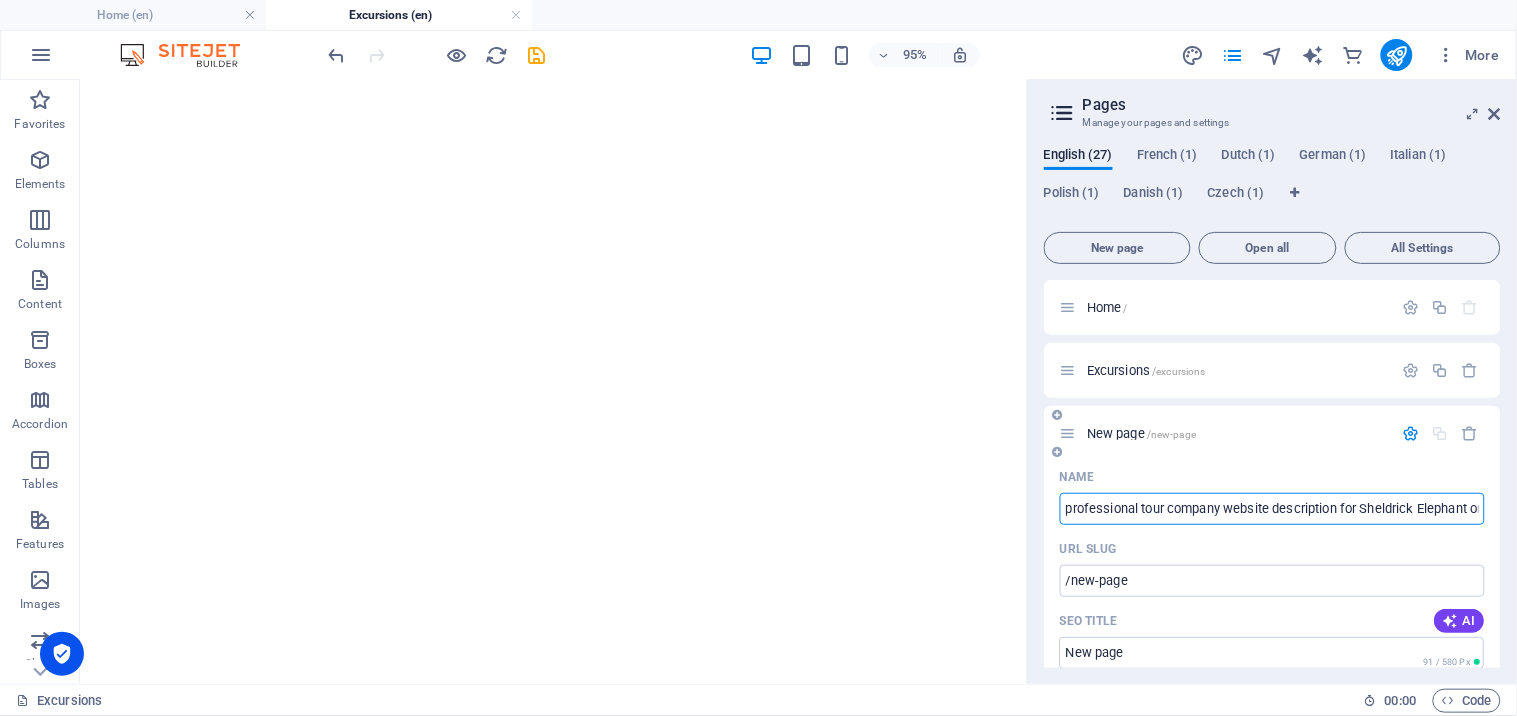 scroll, scrollTop: 0, scrollLeft: 913, axis: horizontal 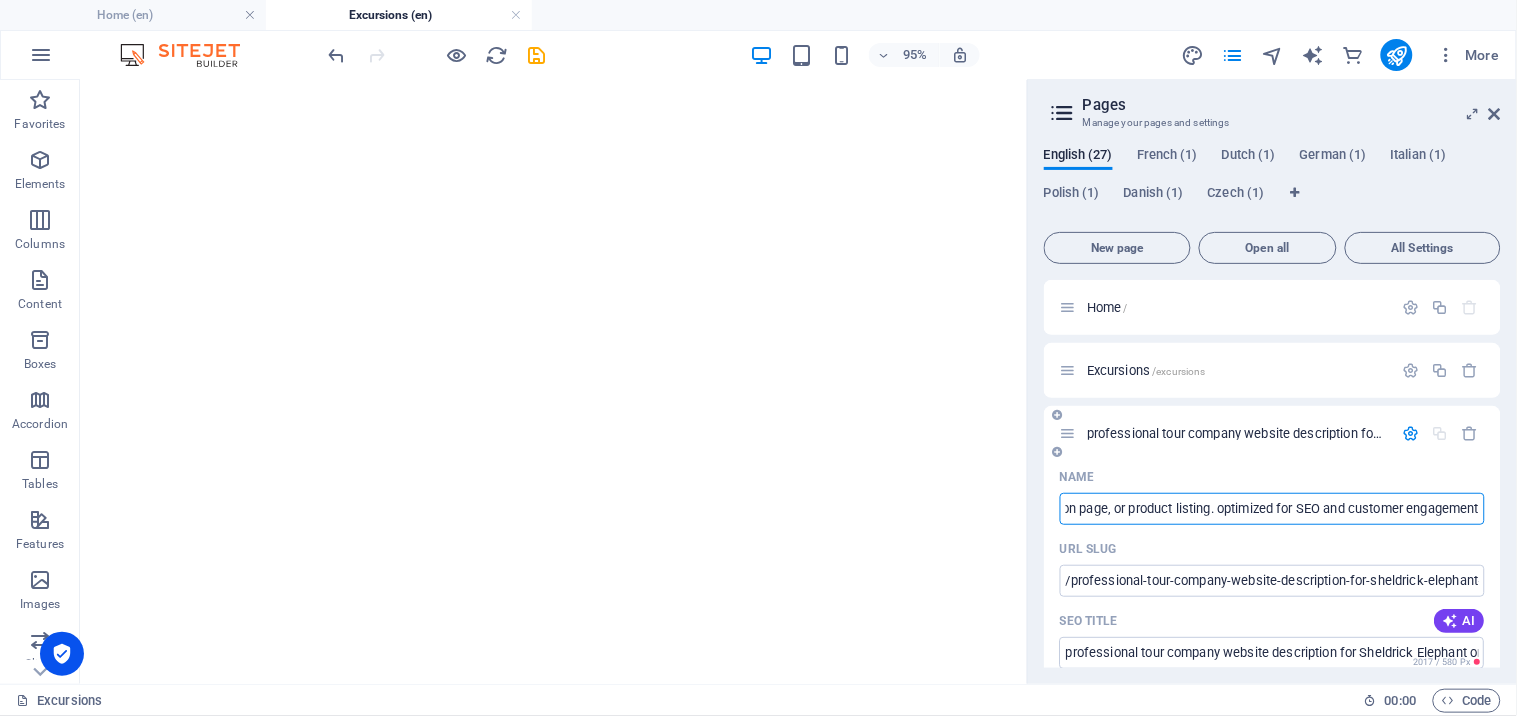 type on "professional tour company website description for Sheldrick Elephant orphanage, written with clear, inviting language suitable for a homepage, destination page, or product listing. optimized for SEO and customer engagement" 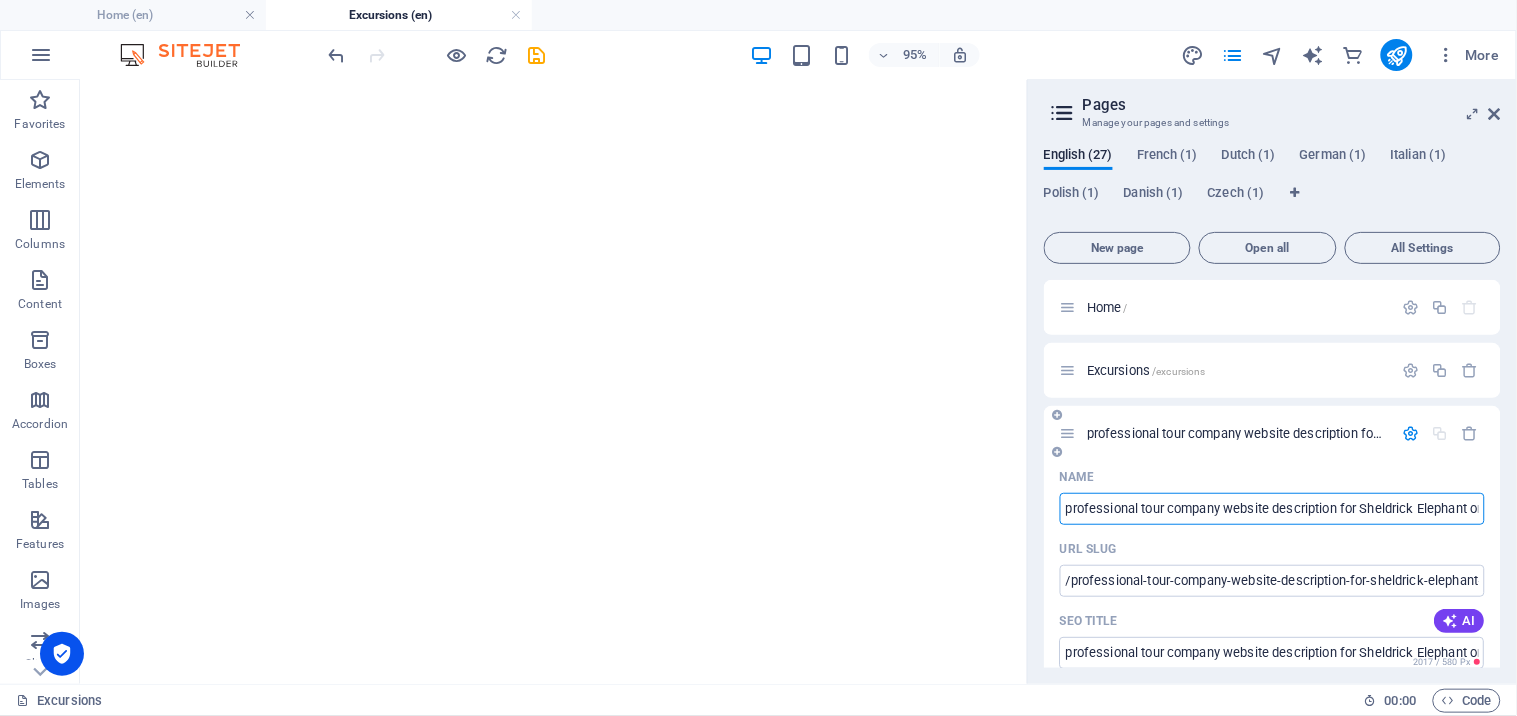 scroll, scrollTop: 0, scrollLeft: 908, axis: horizontal 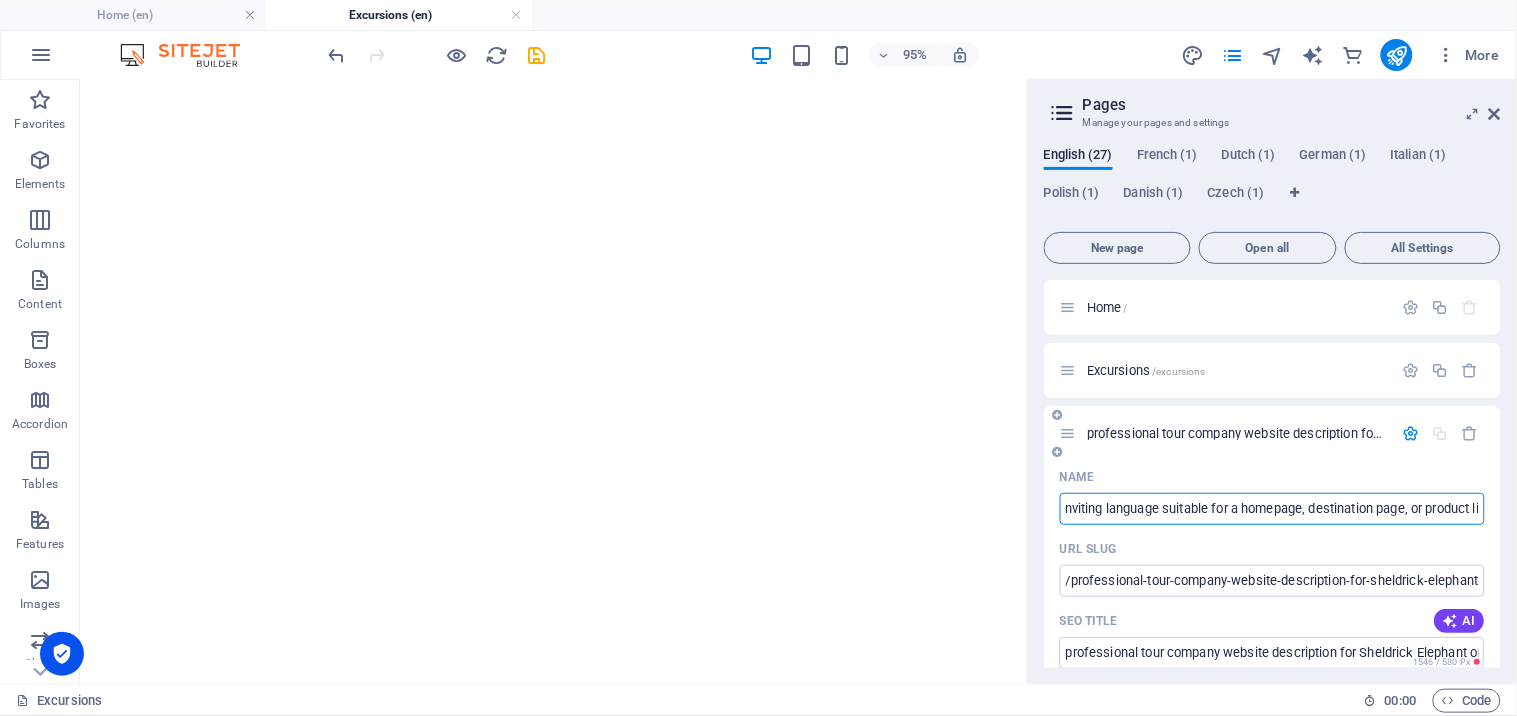 type on "professional tour company website description for Sheldrick Elephant orphanage, written with clear, inviting language suitable for a homepage, destination page, or product l" 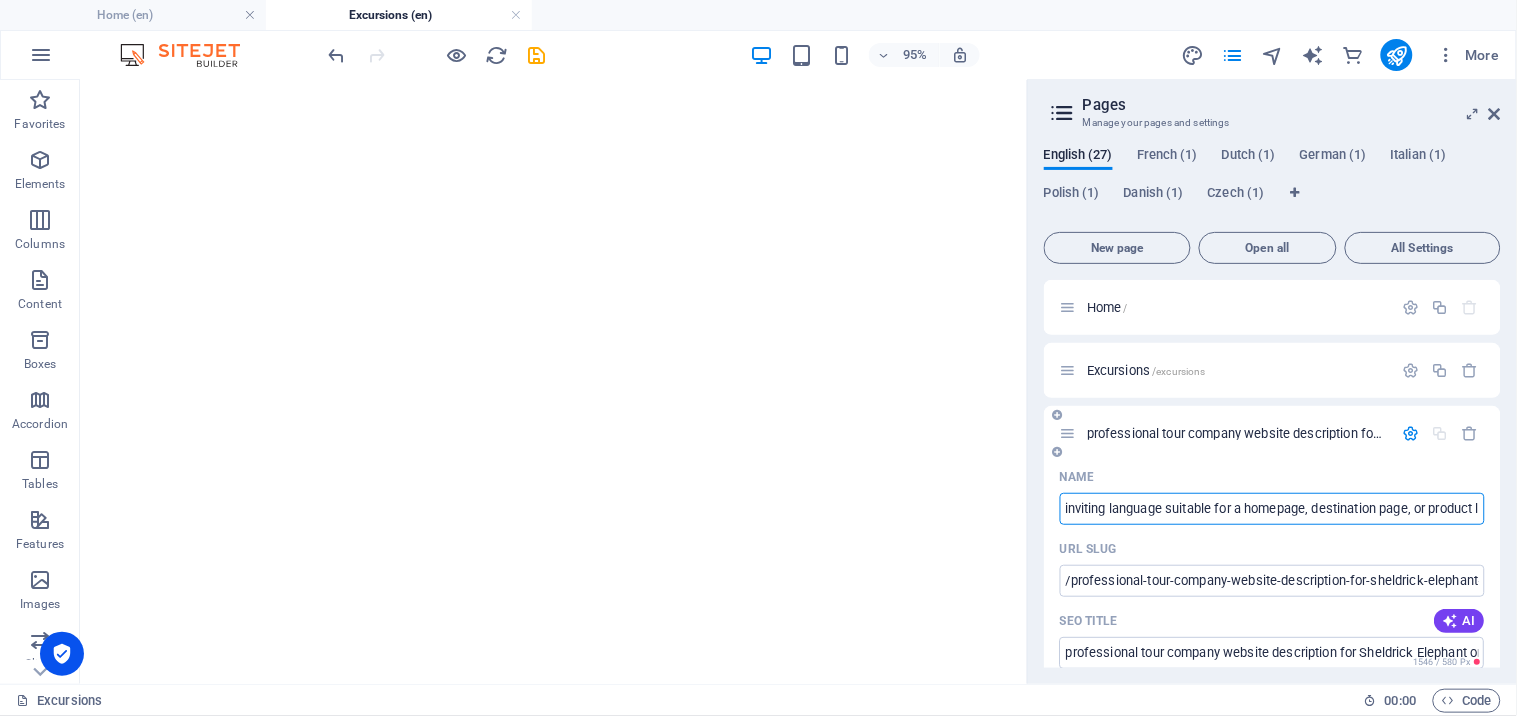 scroll, scrollTop: 0, scrollLeft: 604, axis: horizontal 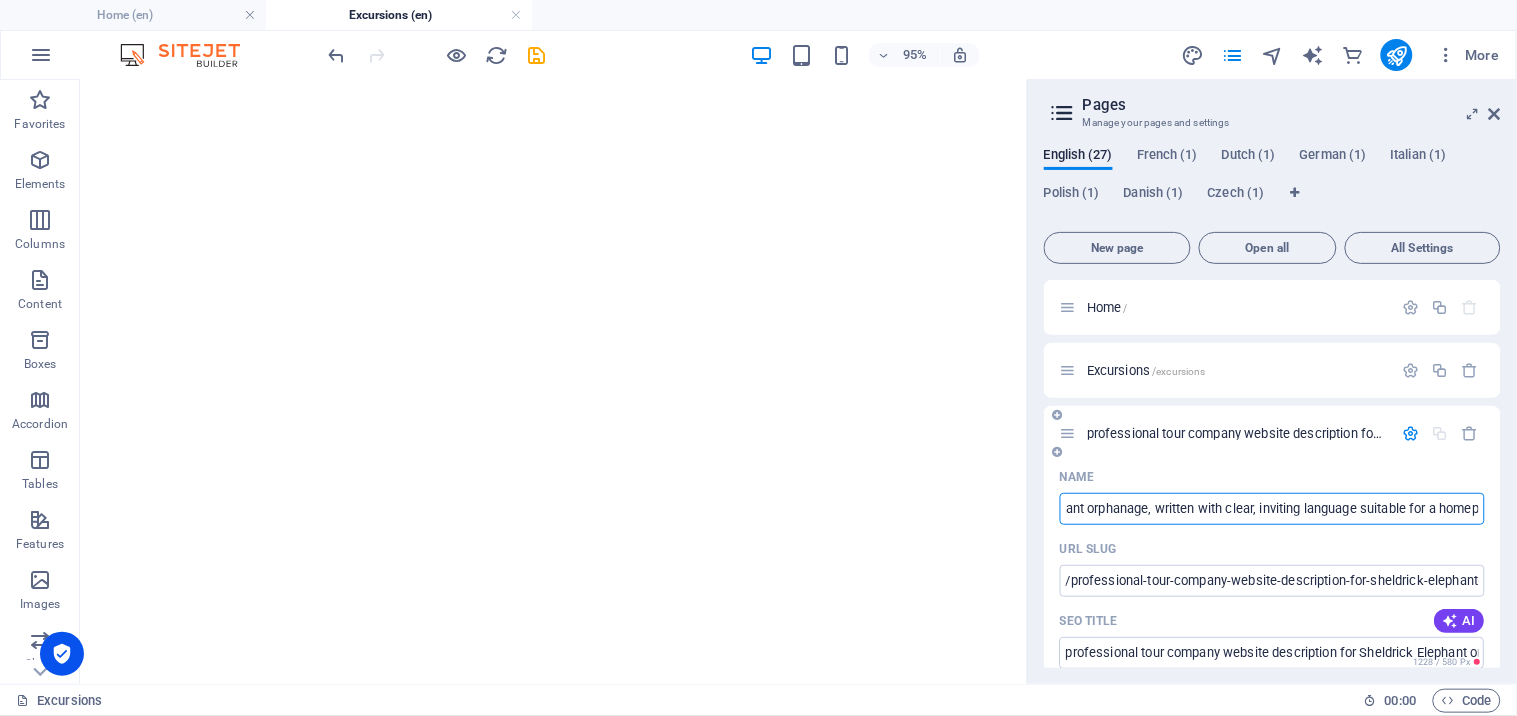 type on "professional tour company website description for Sheldrick Elephant orphanage, written with clear, inviting language suitable for a home" 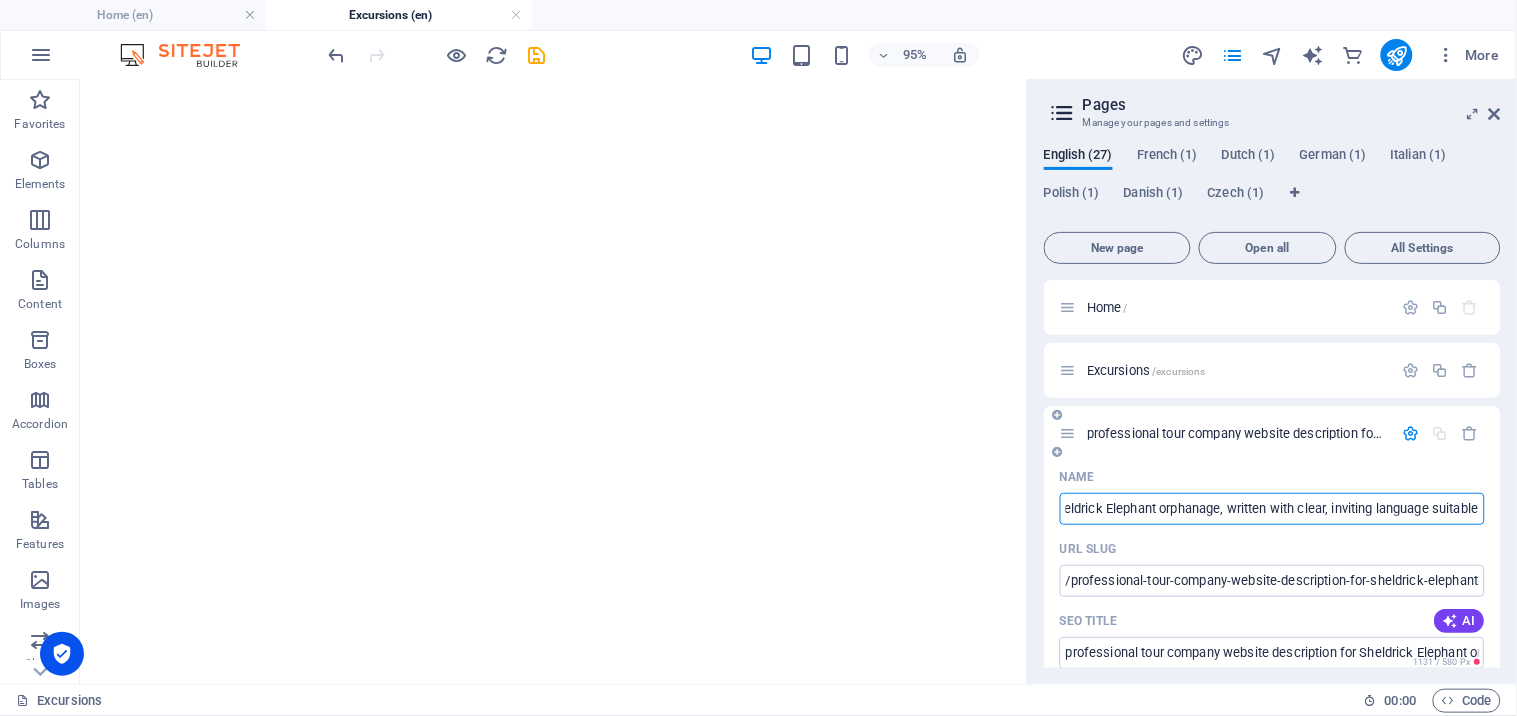 scroll, scrollTop: 0, scrollLeft: 333, axis: horizontal 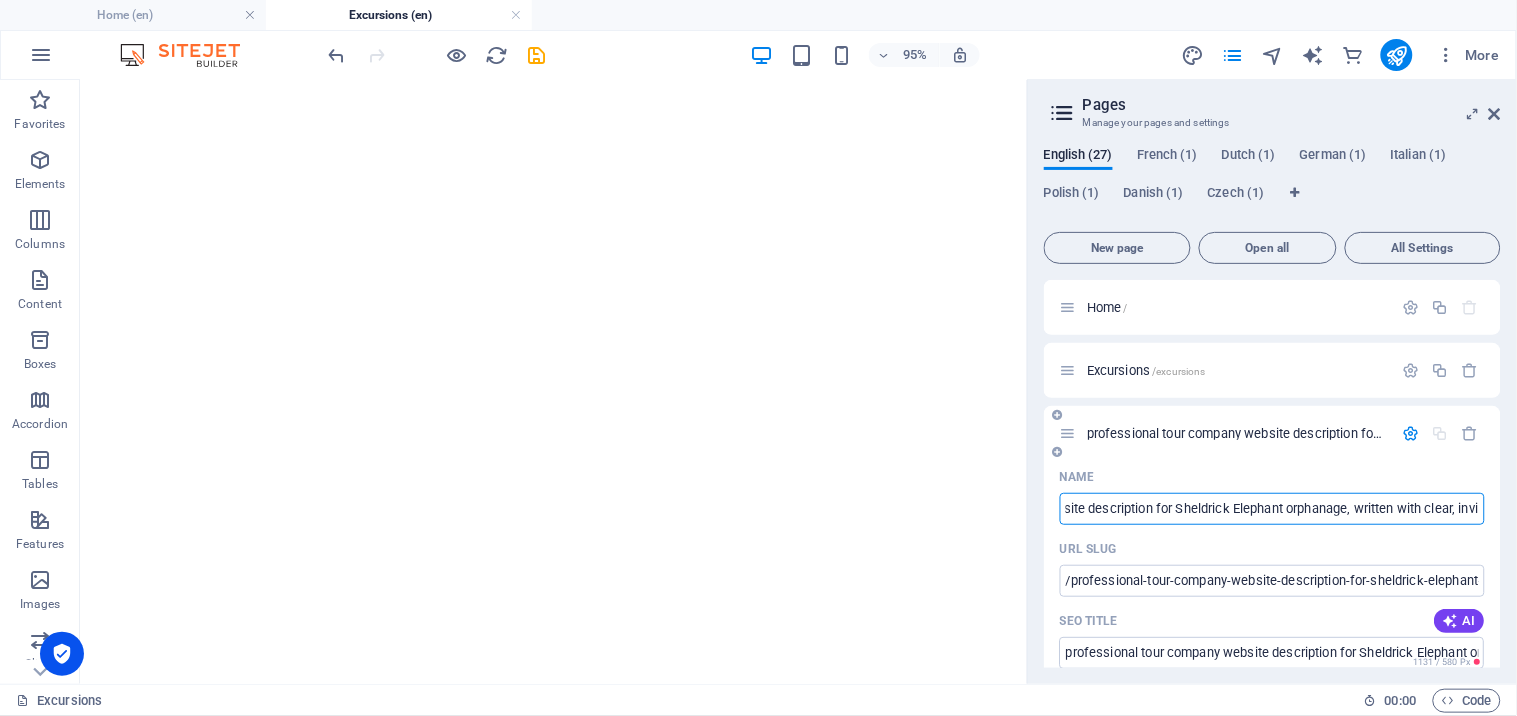 type on "professional tour company website description for Sheldrick Elephant orphanage, written with clear, inv" 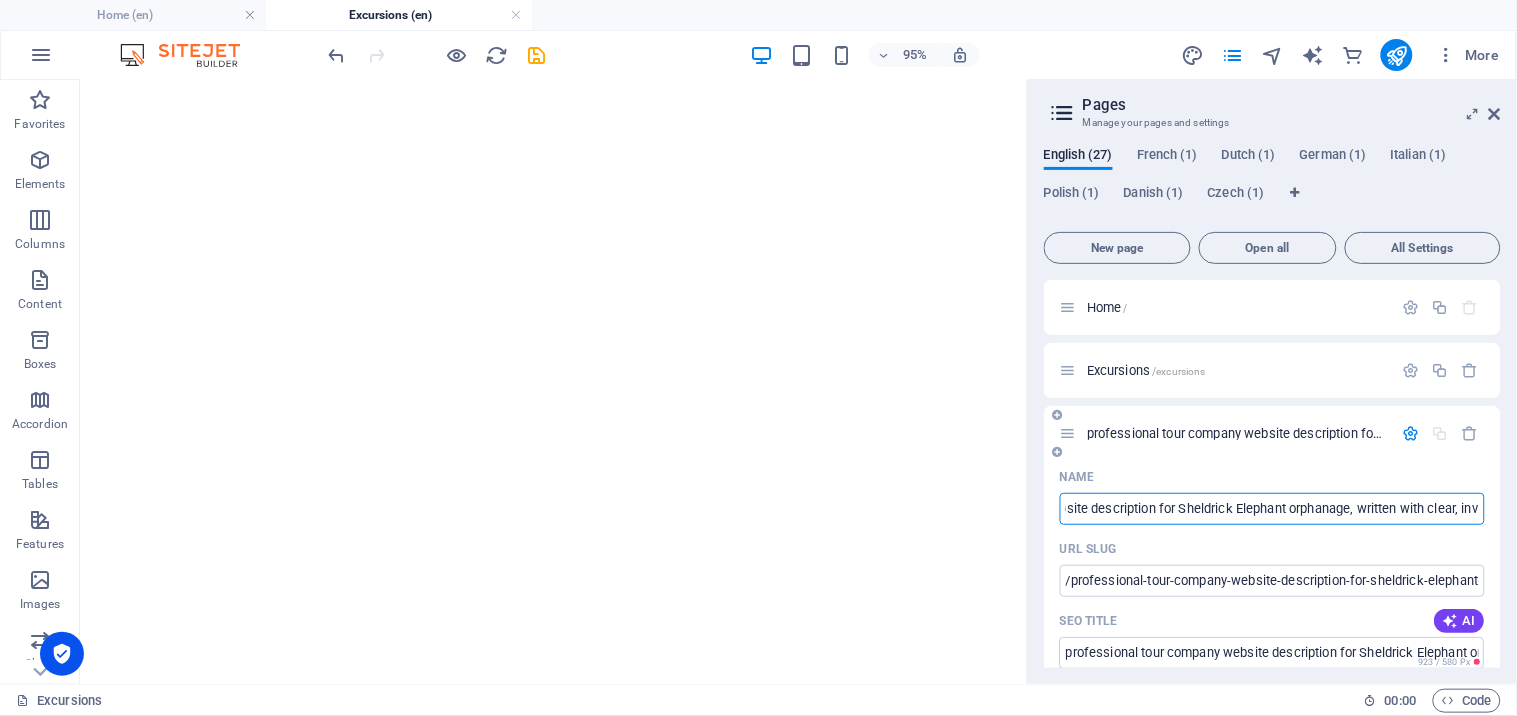 type on "/professional-tour-company-website-description-for-sheldrick-elephant-orphanage-written-with-clear-inviting-language-suitable" 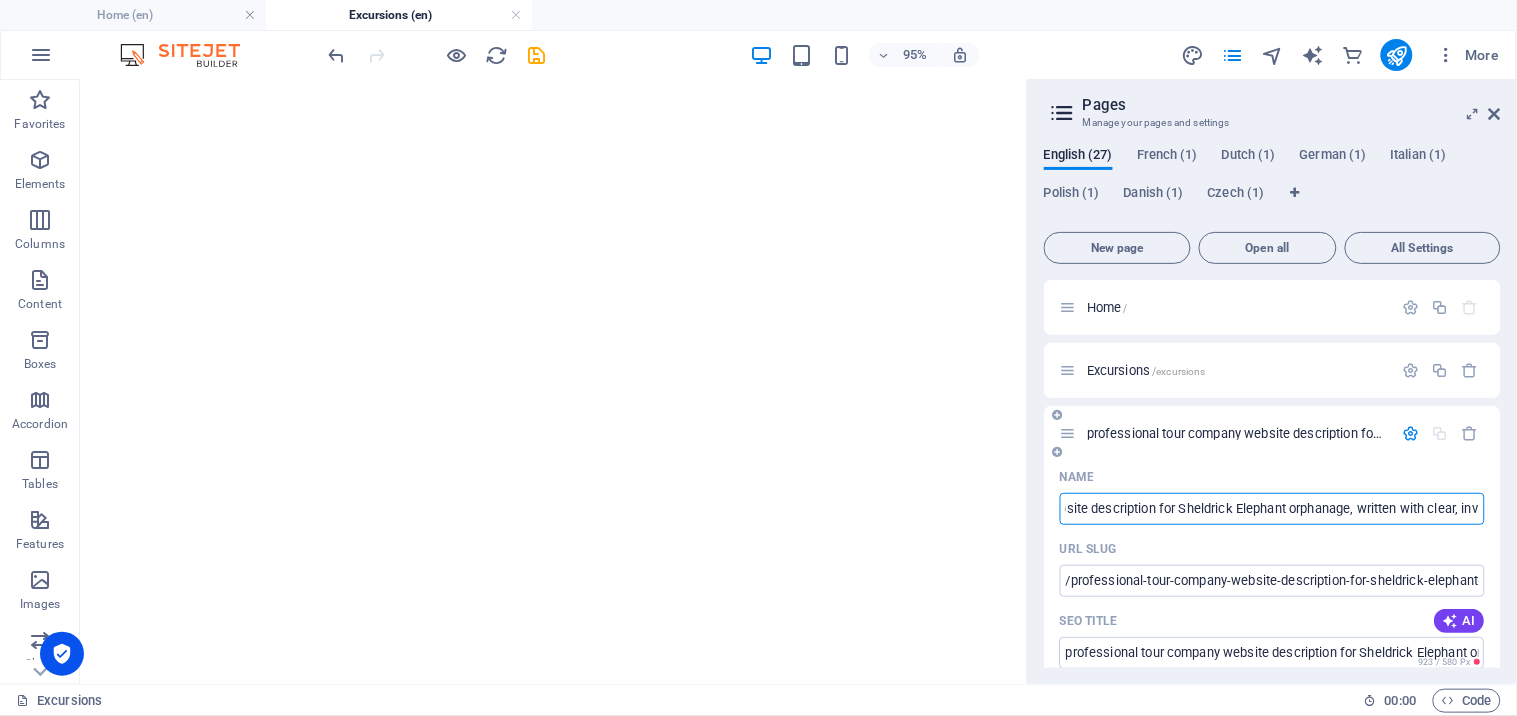 drag, startPoint x: 1344, startPoint y: 511, endPoint x: 1487, endPoint y: 517, distance: 143.12582 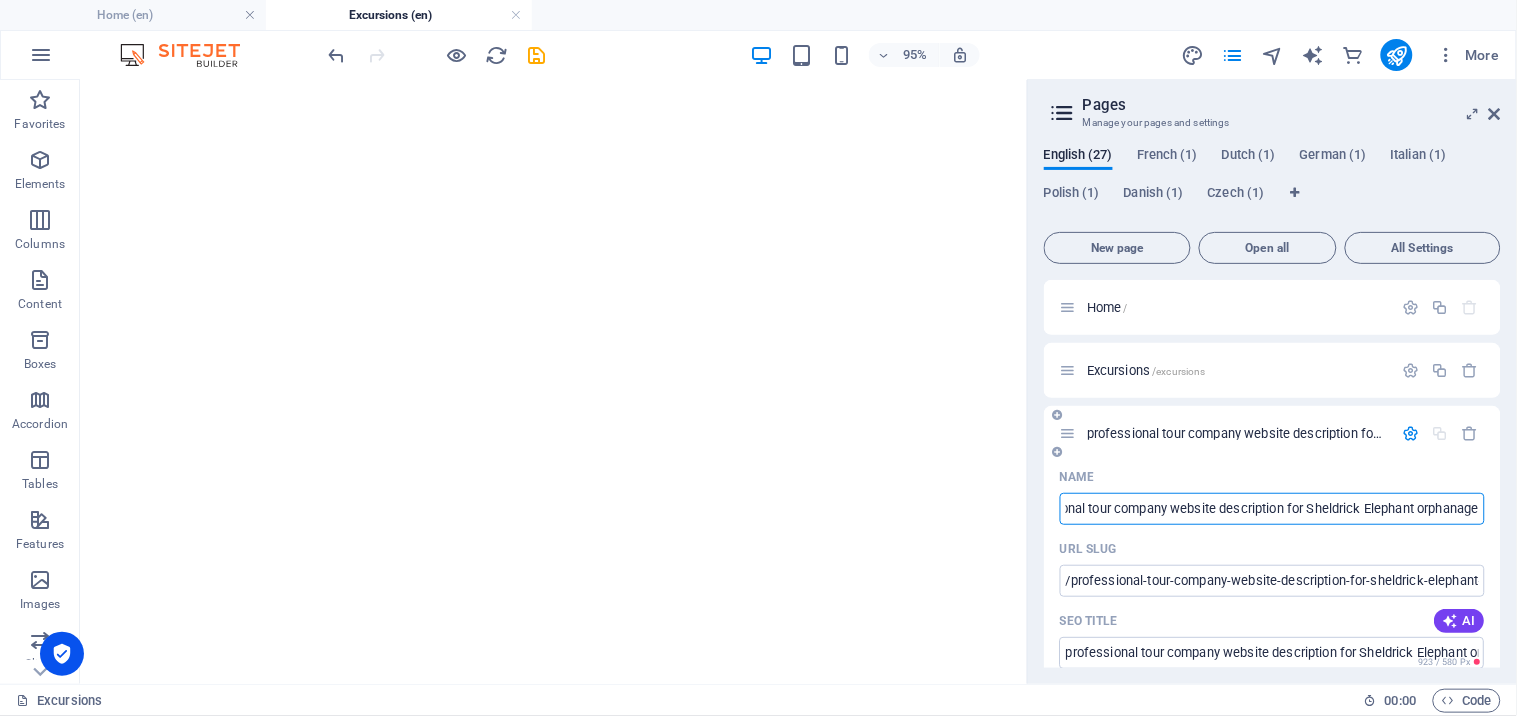 scroll, scrollTop: 0, scrollLeft: 66, axis: horizontal 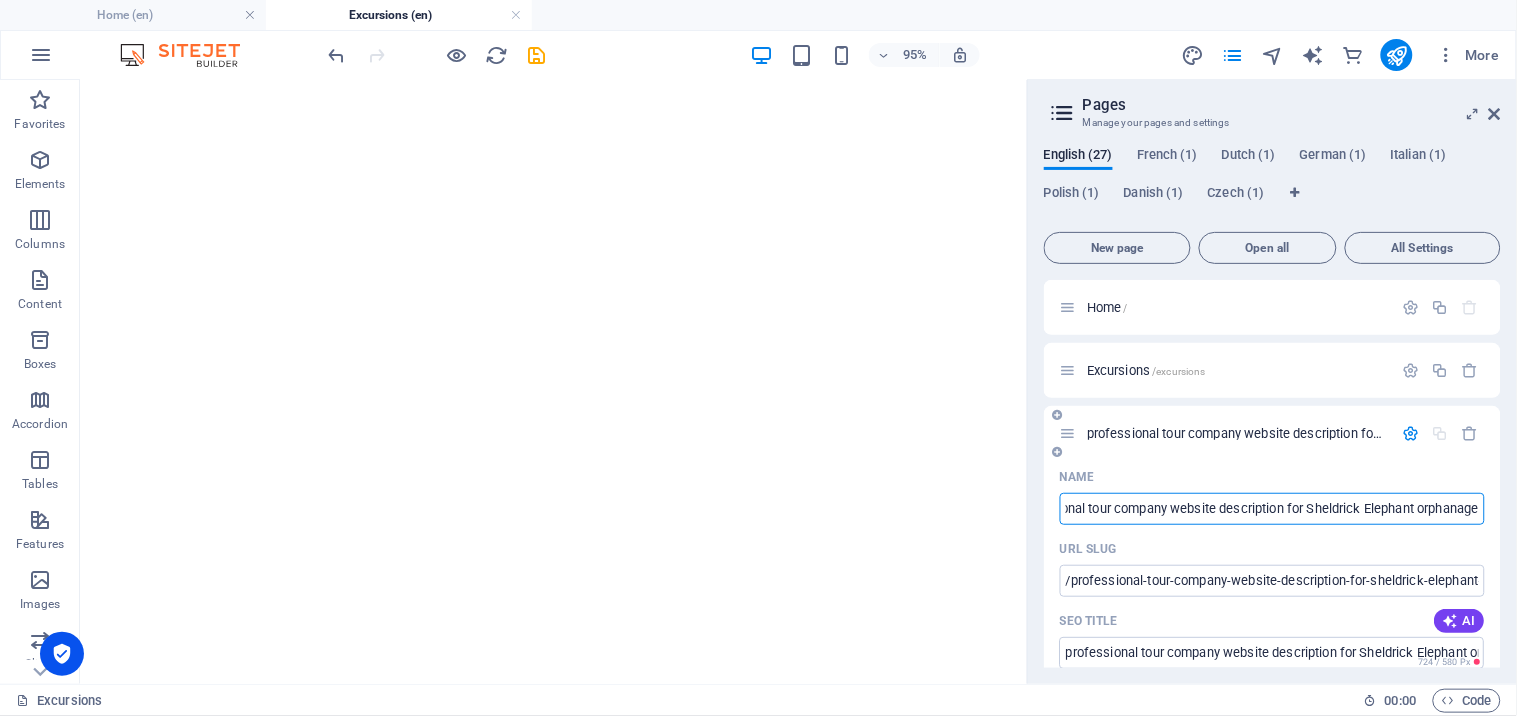 type on "professional tour company website description for Sheldrick Elephant orphanage" 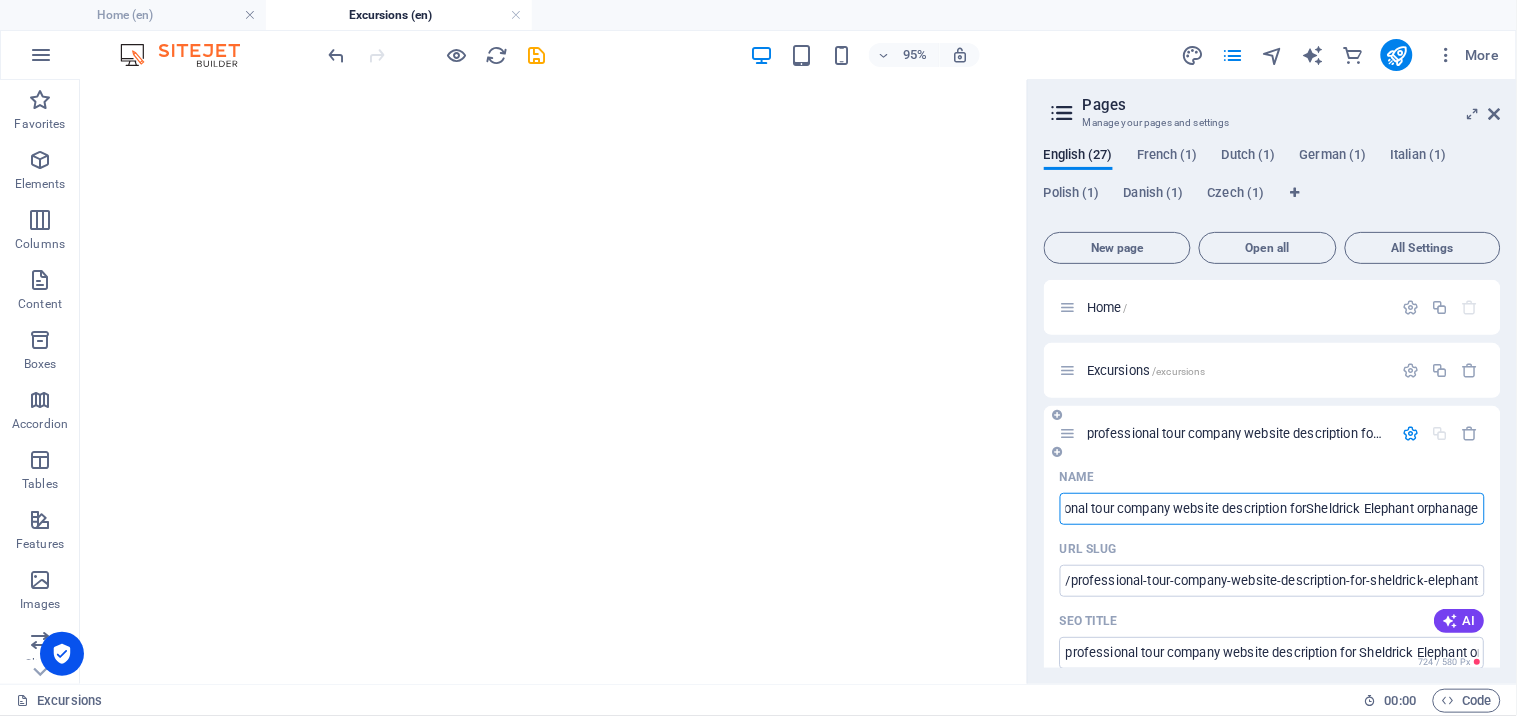 scroll, scrollTop: 0, scrollLeft: 63, axis: horizontal 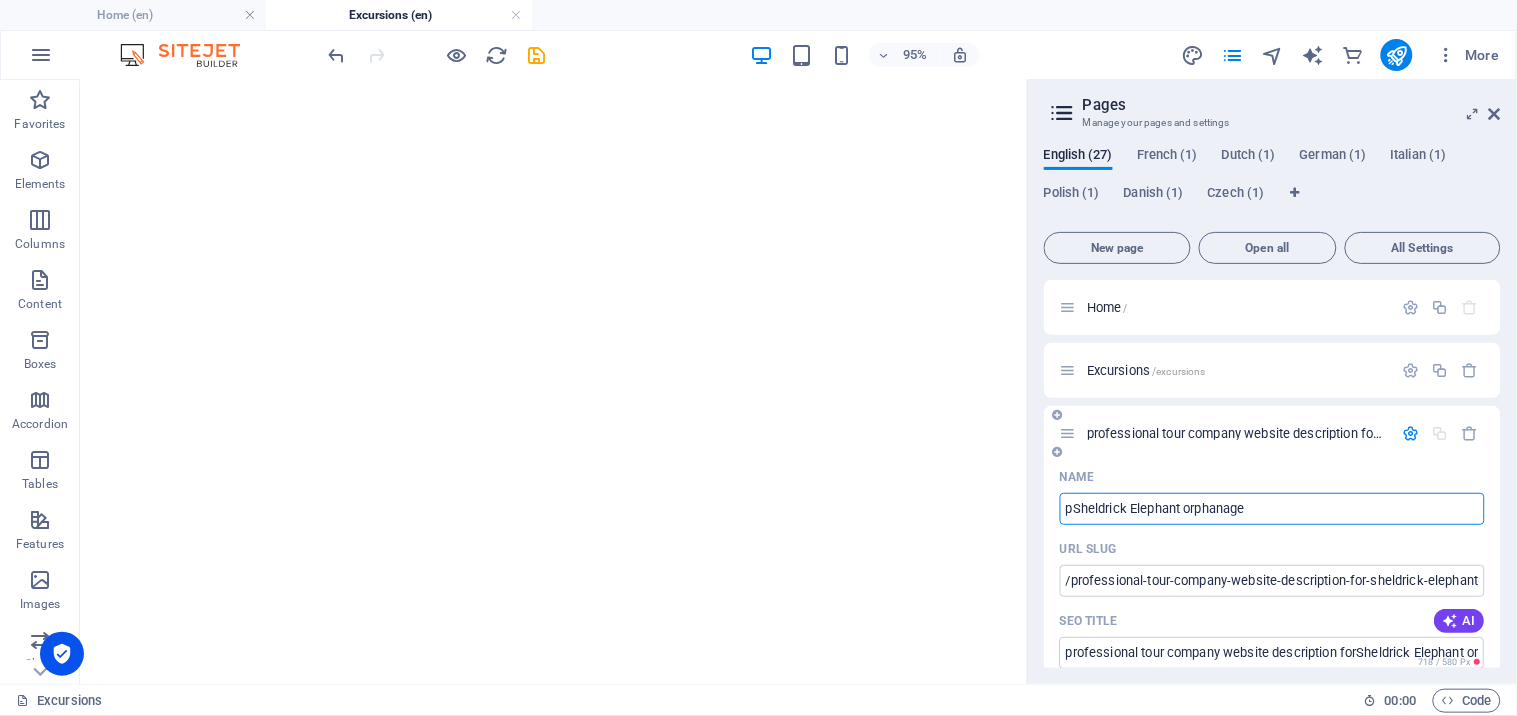 type on "Sheldrick Elephant orphanage" 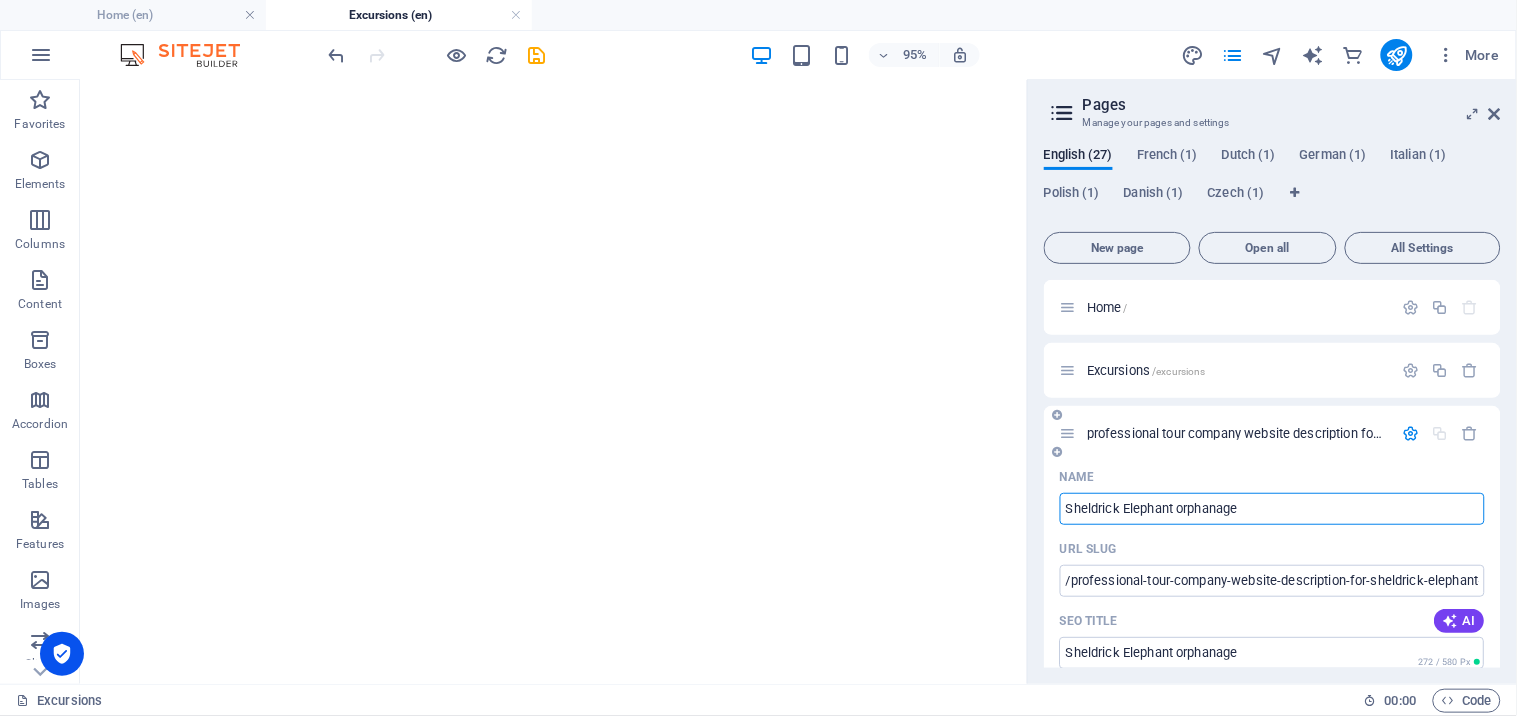 type on "/professional-tour-company-website-description-forsheldrick-elephant-orphanage" 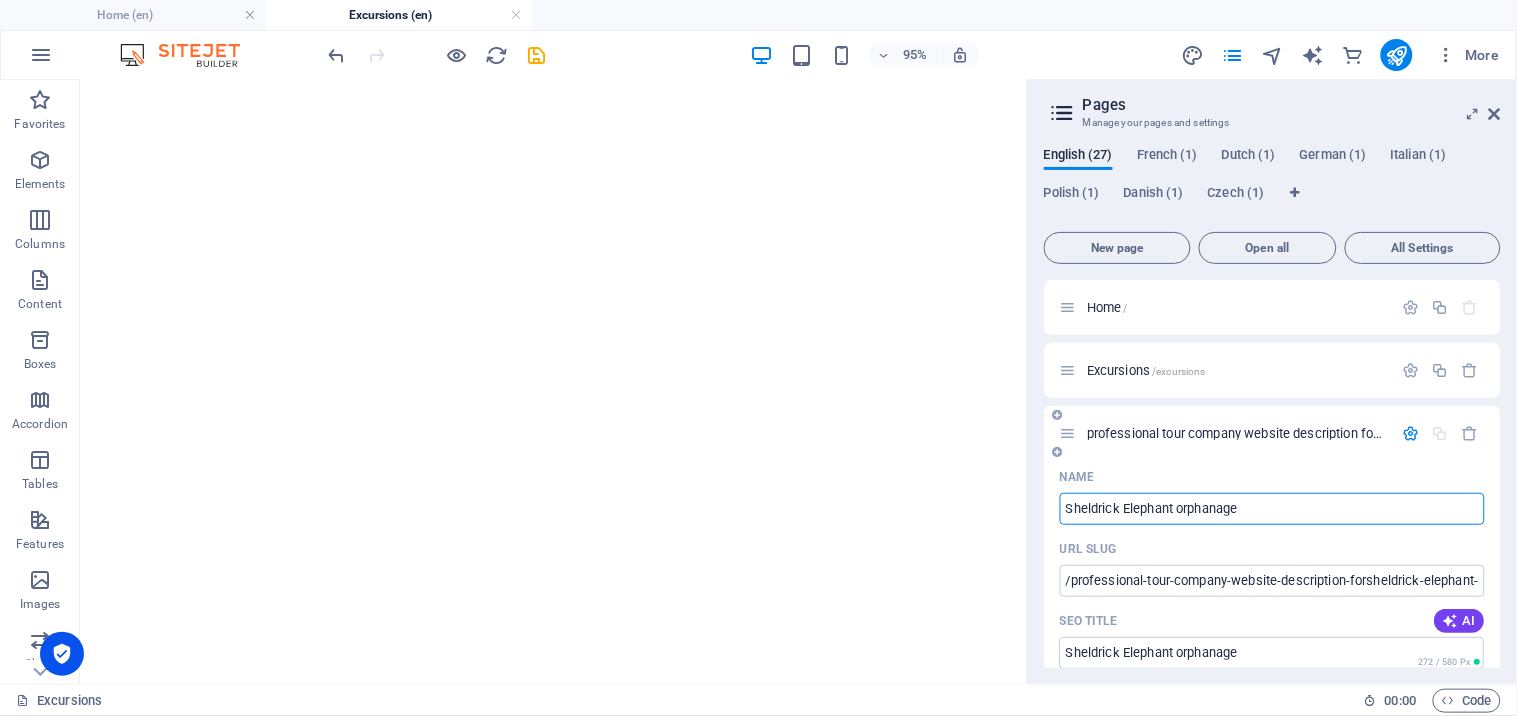 scroll, scrollTop: 0, scrollLeft: 0, axis: both 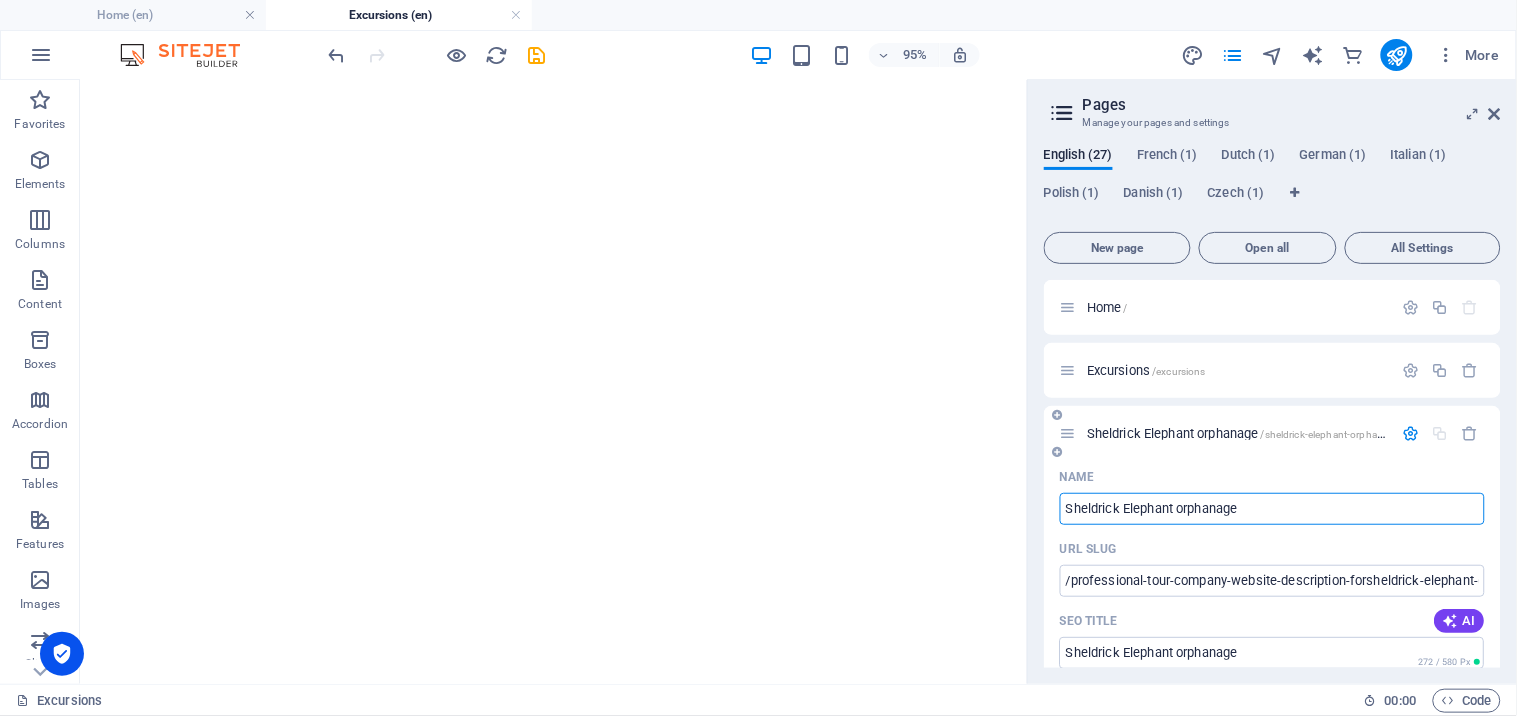 type on "Sheldrick Elephant orphanage" 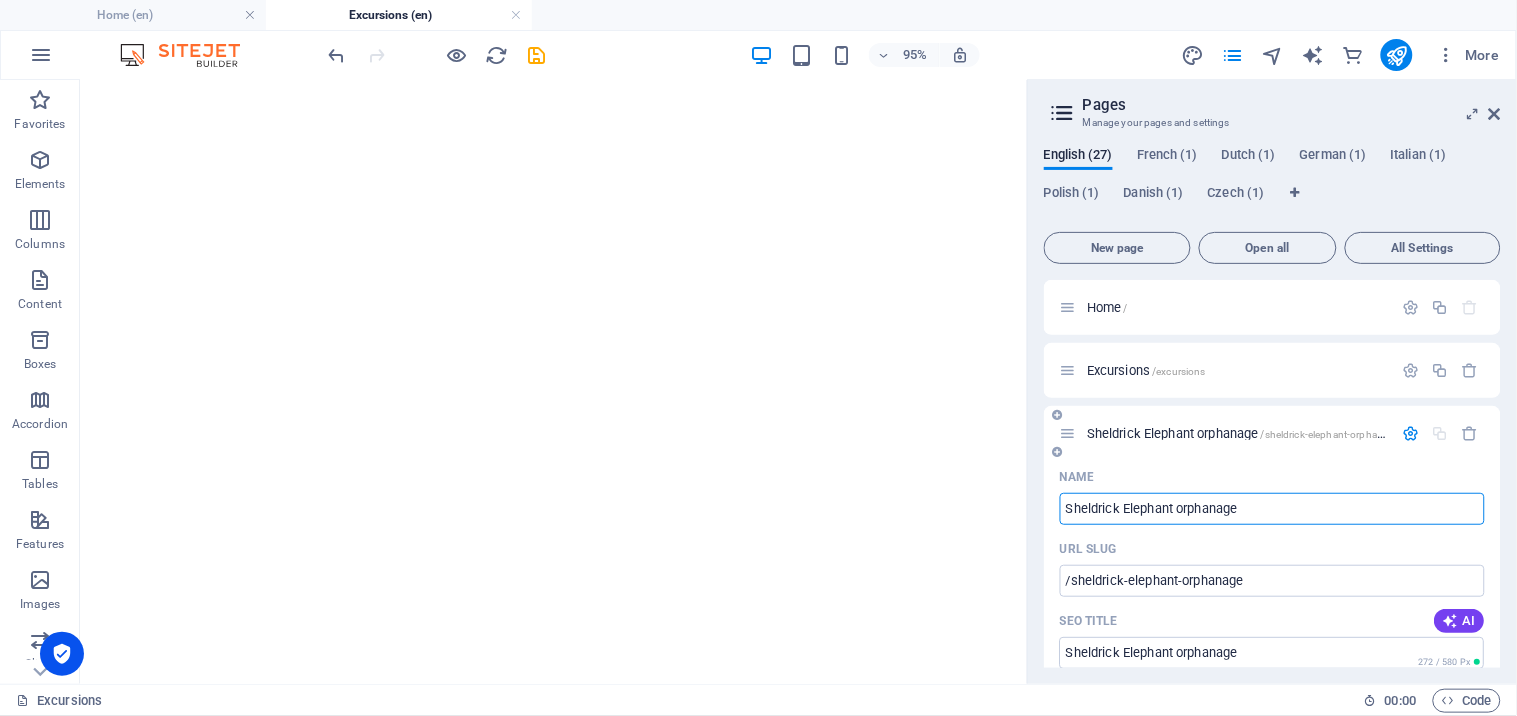 type on "Sheldrick Elephant orphanage" 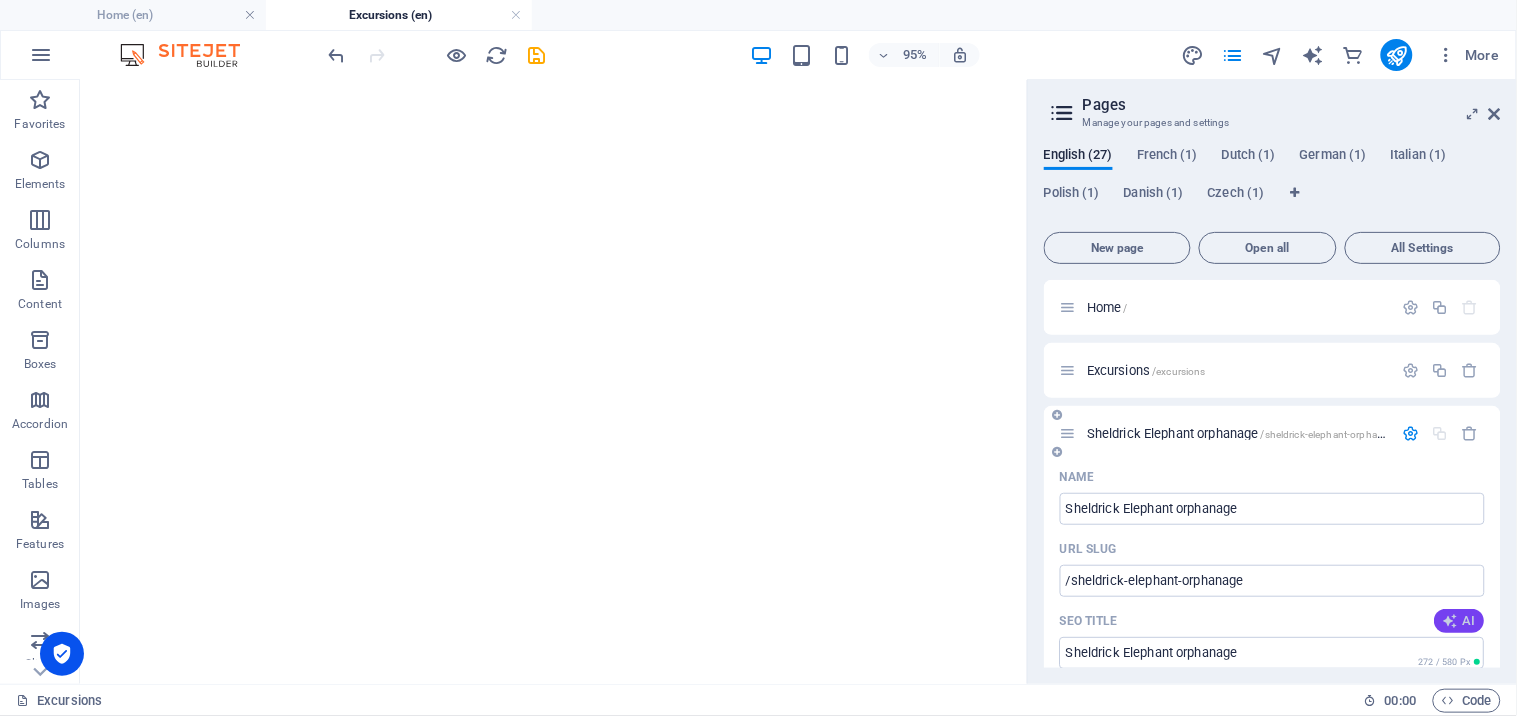 click at bounding box center (1451, 621) 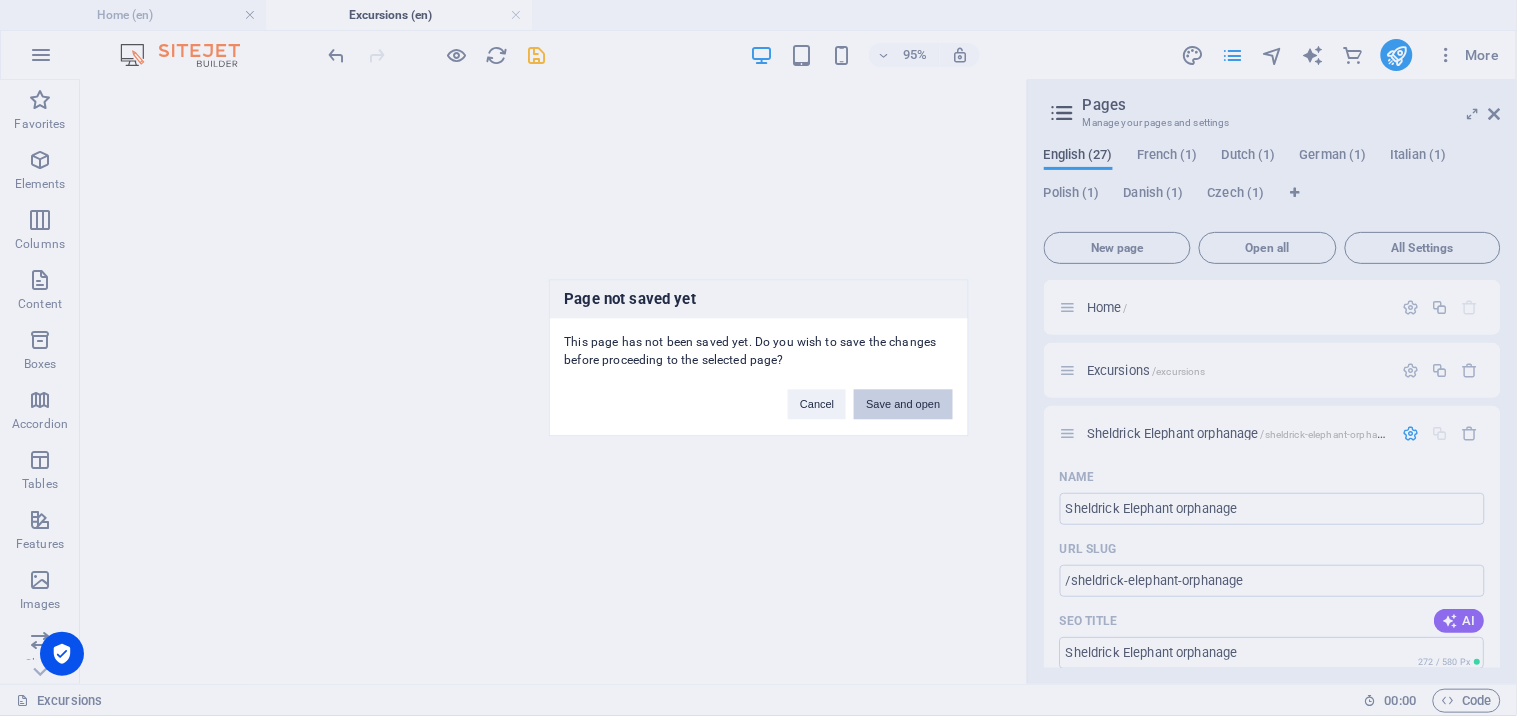 click on "Save and open" at bounding box center (903, 405) 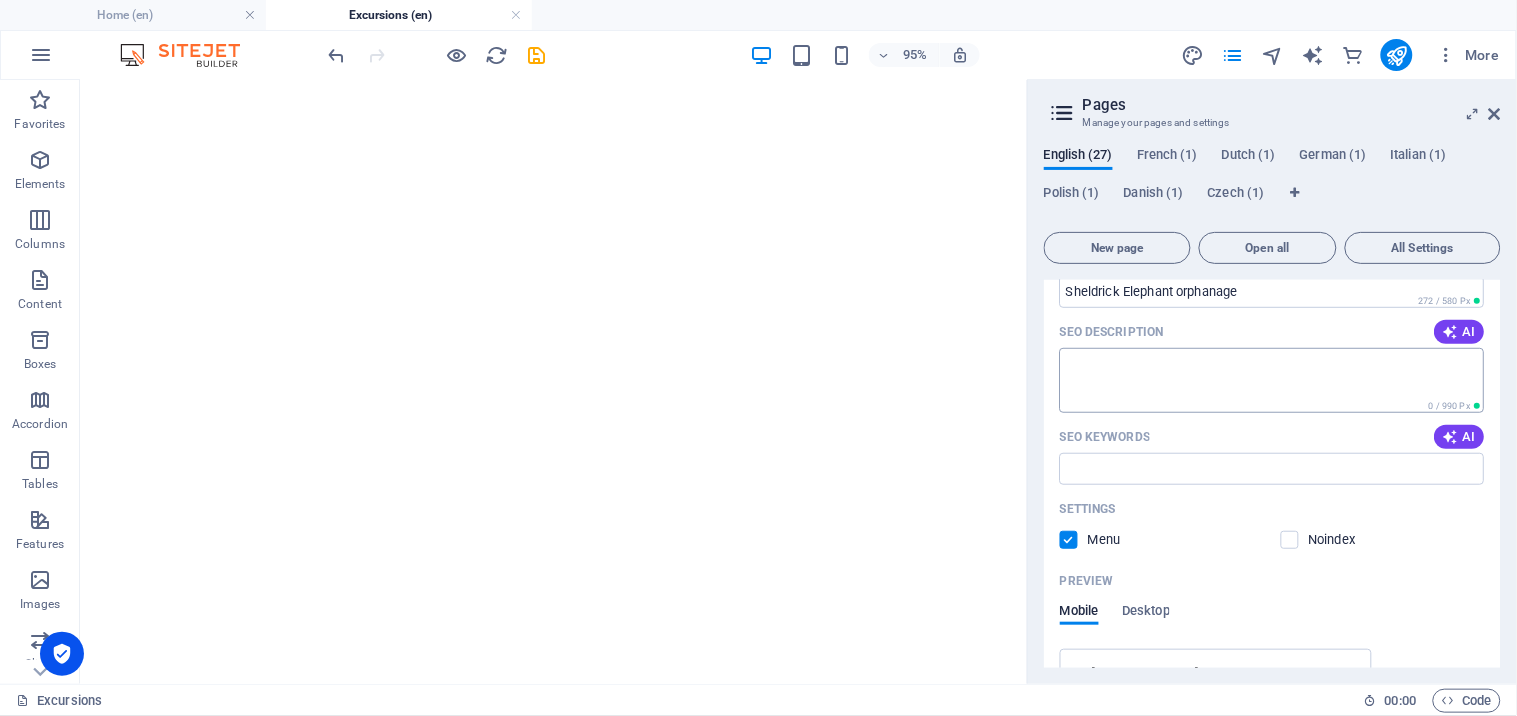 scroll, scrollTop: 296, scrollLeft: 0, axis: vertical 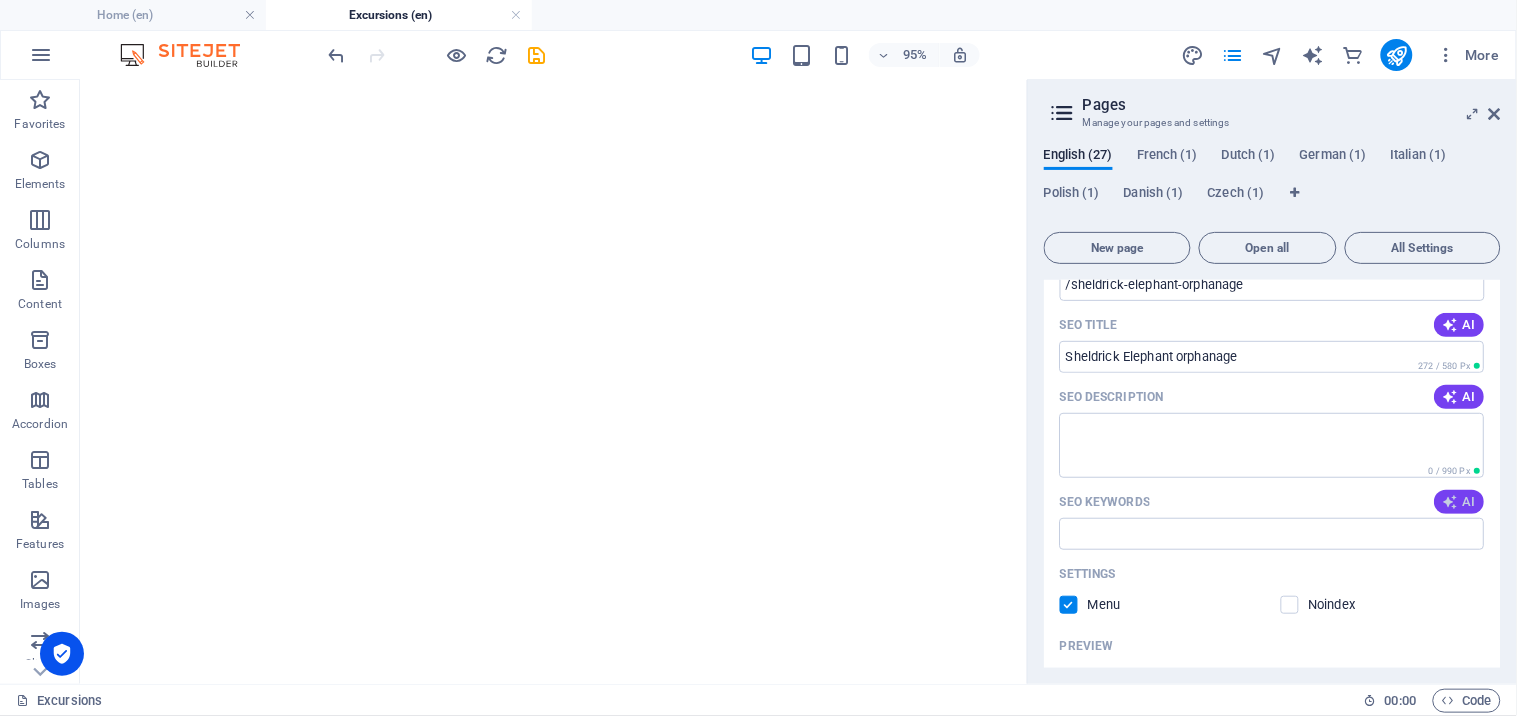 click on "AI" at bounding box center [1460, 502] 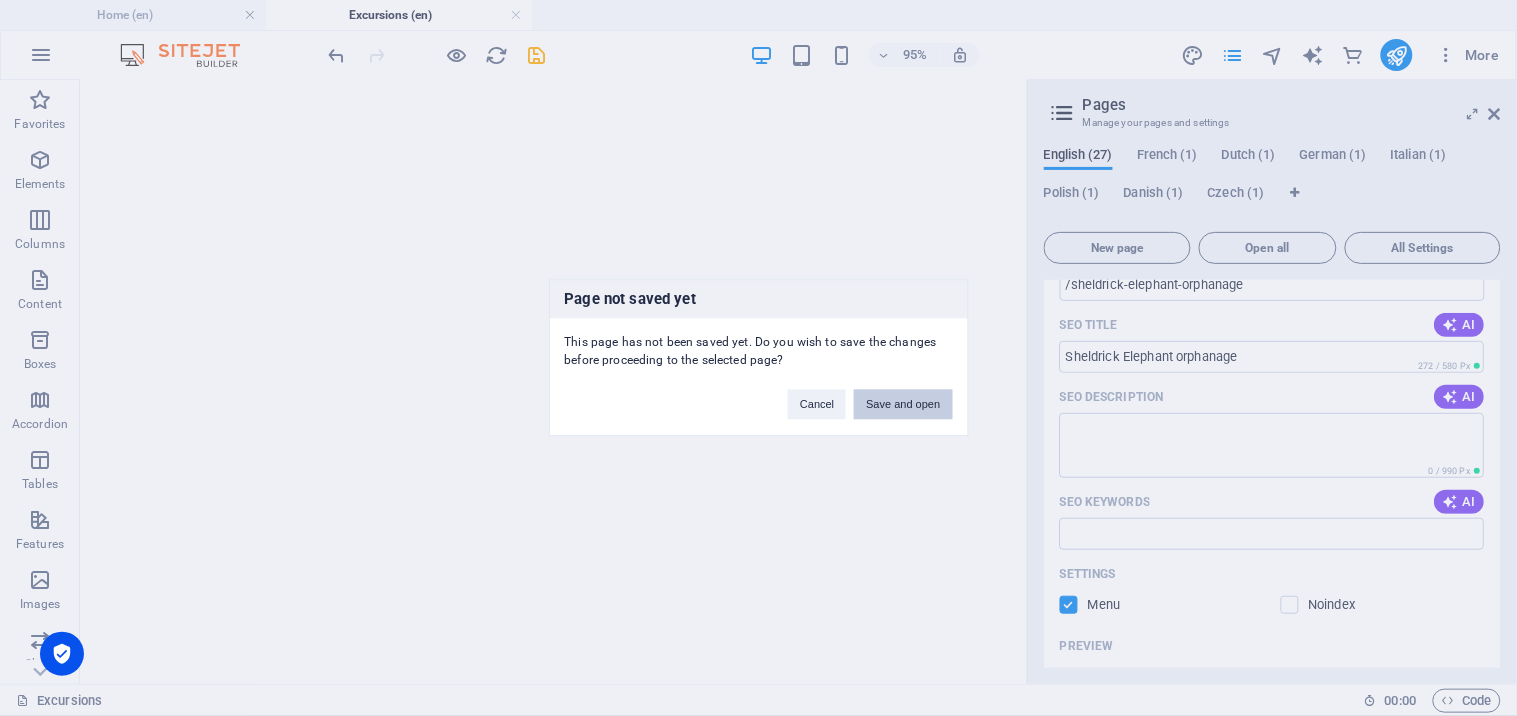click on "Save and open" at bounding box center (903, 405) 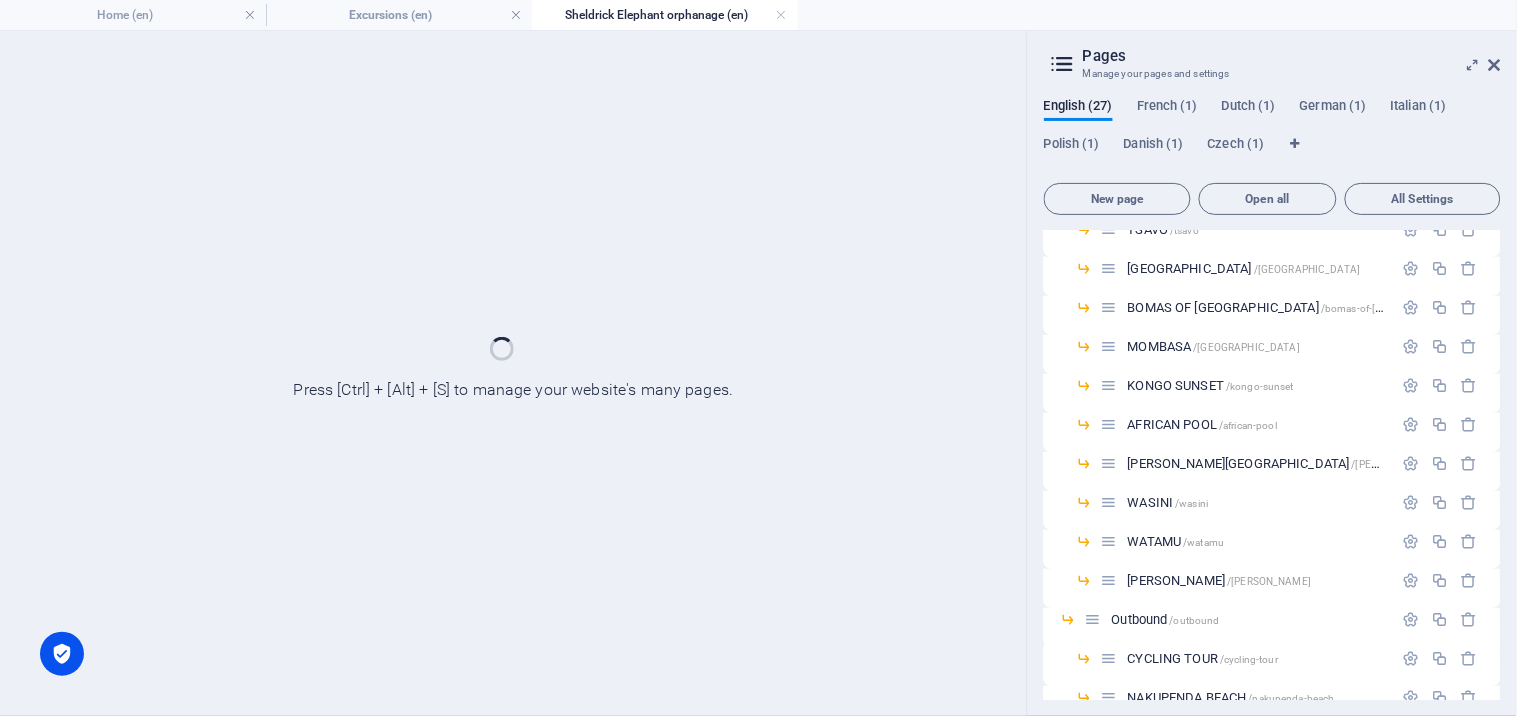 scroll, scrollTop: 0, scrollLeft: 0, axis: both 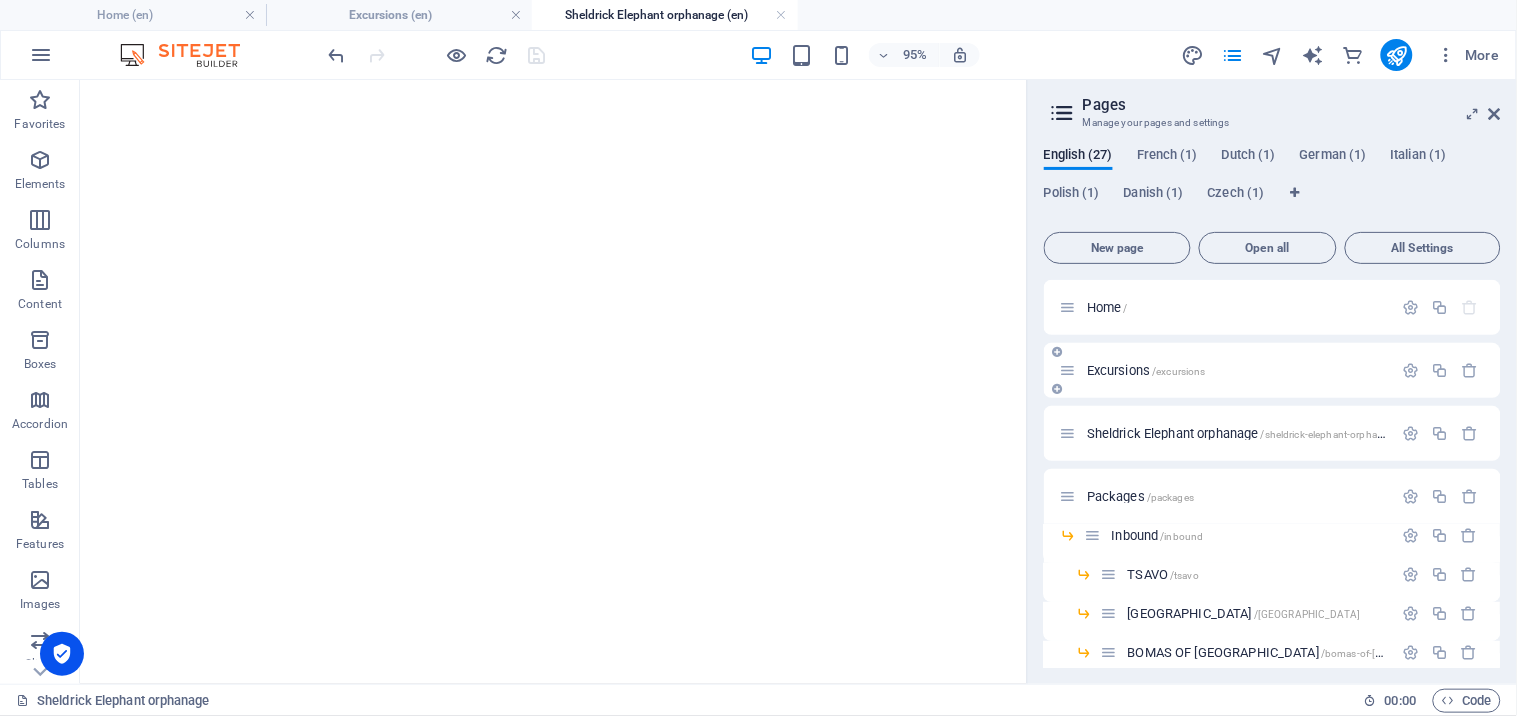 drag, startPoint x: 1070, startPoint y: 382, endPoint x: 1091, endPoint y: 368, distance: 25.23886 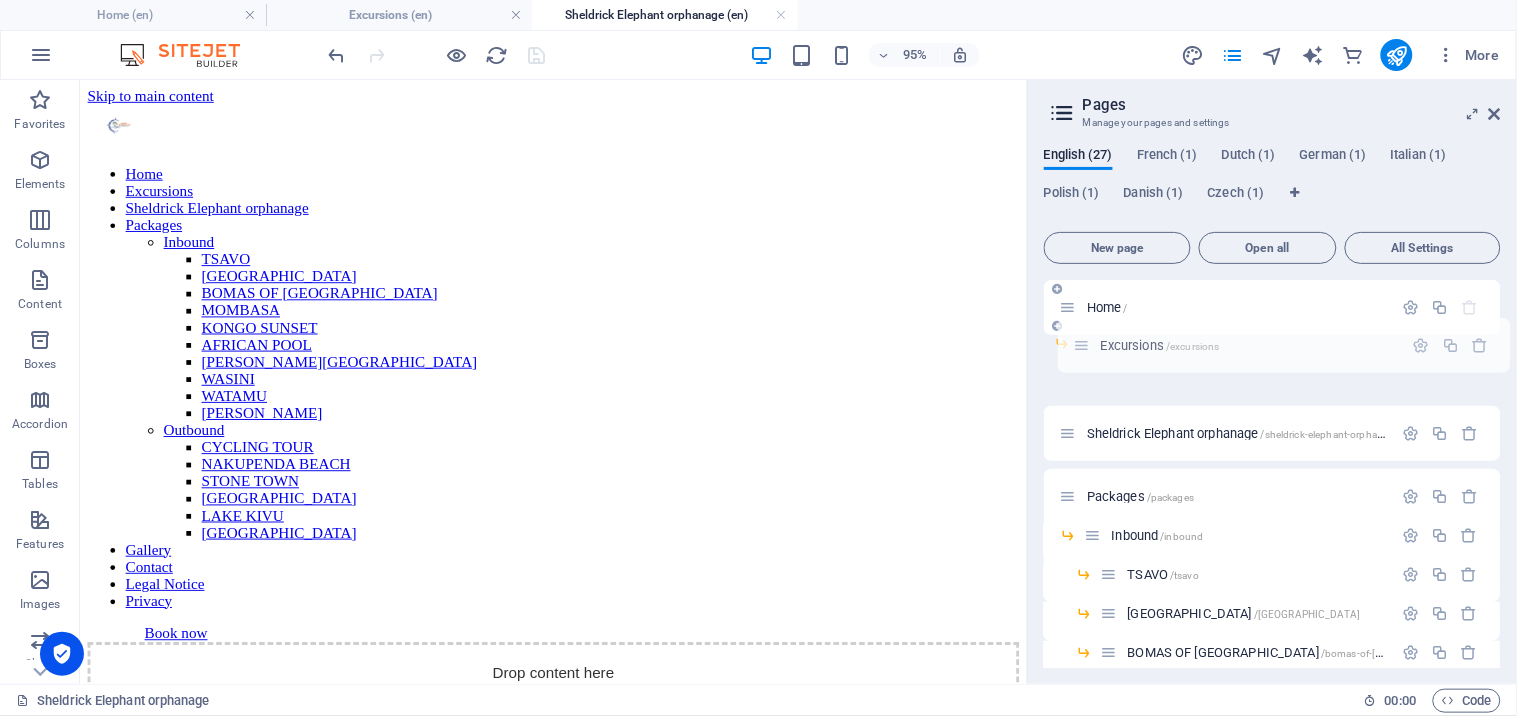 scroll, scrollTop: 0, scrollLeft: 0, axis: both 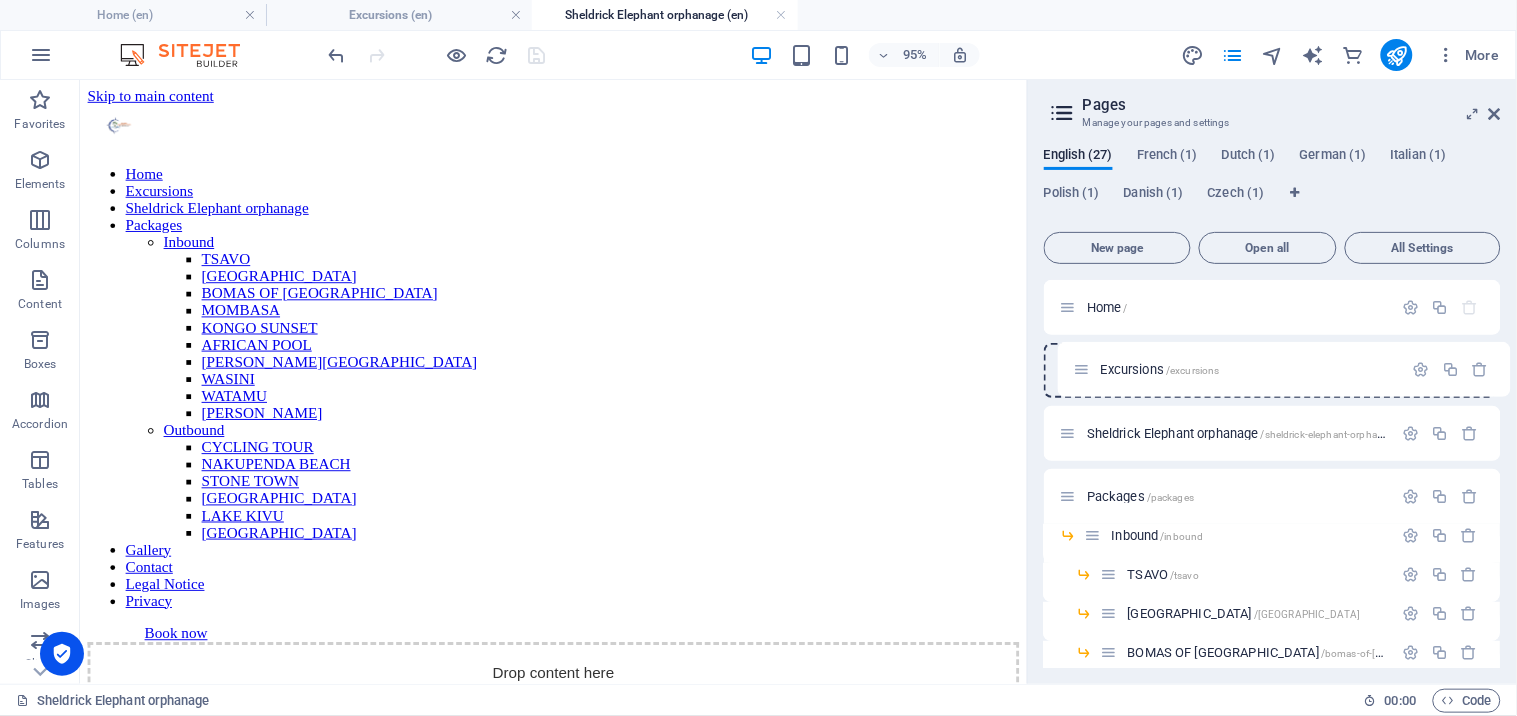 drag, startPoint x: 1091, startPoint y: 368, endPoint x: 1104, endPoint y: 367, distance: 13.038404 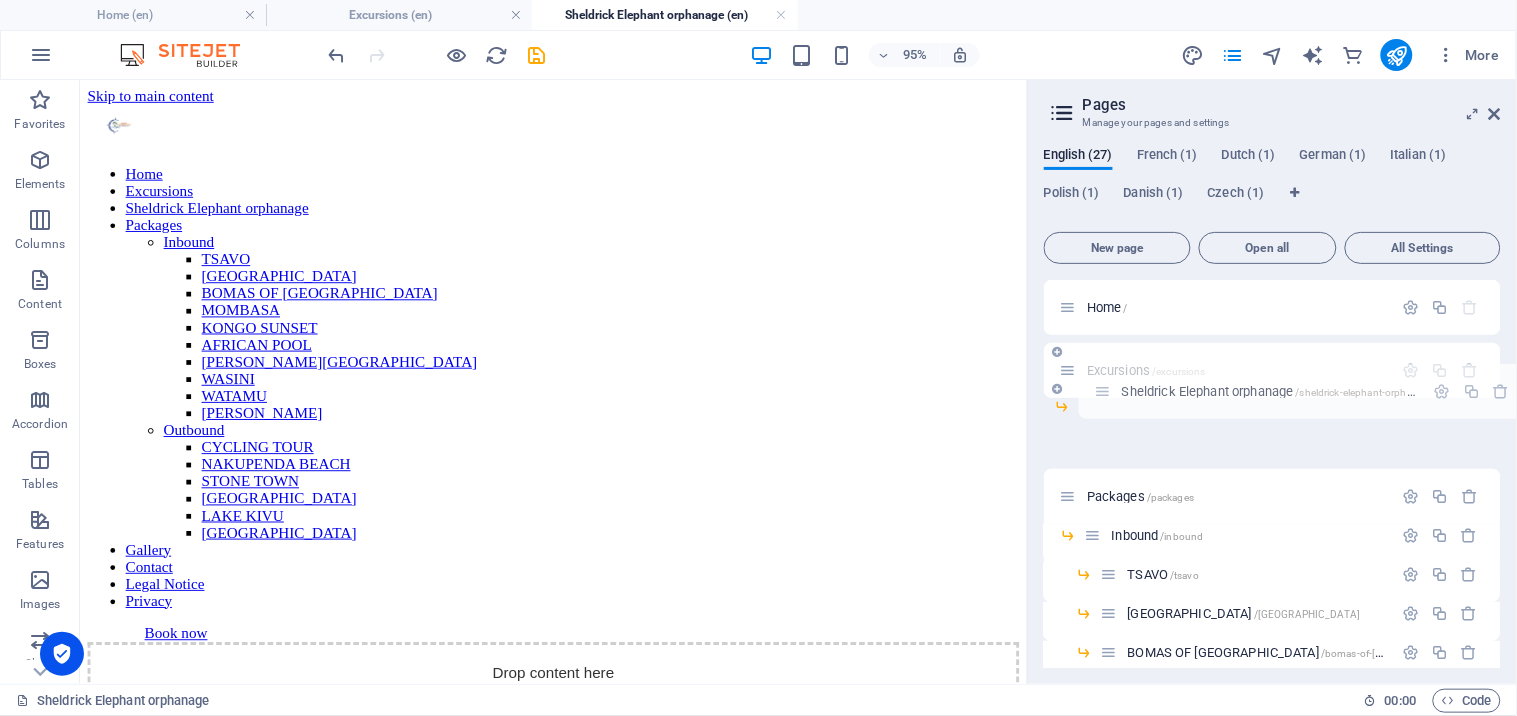 drag, startPoint x: 1072, startPoint y: 432, endPoint x: 1111, endPoint y: 386, distance: 60.307545 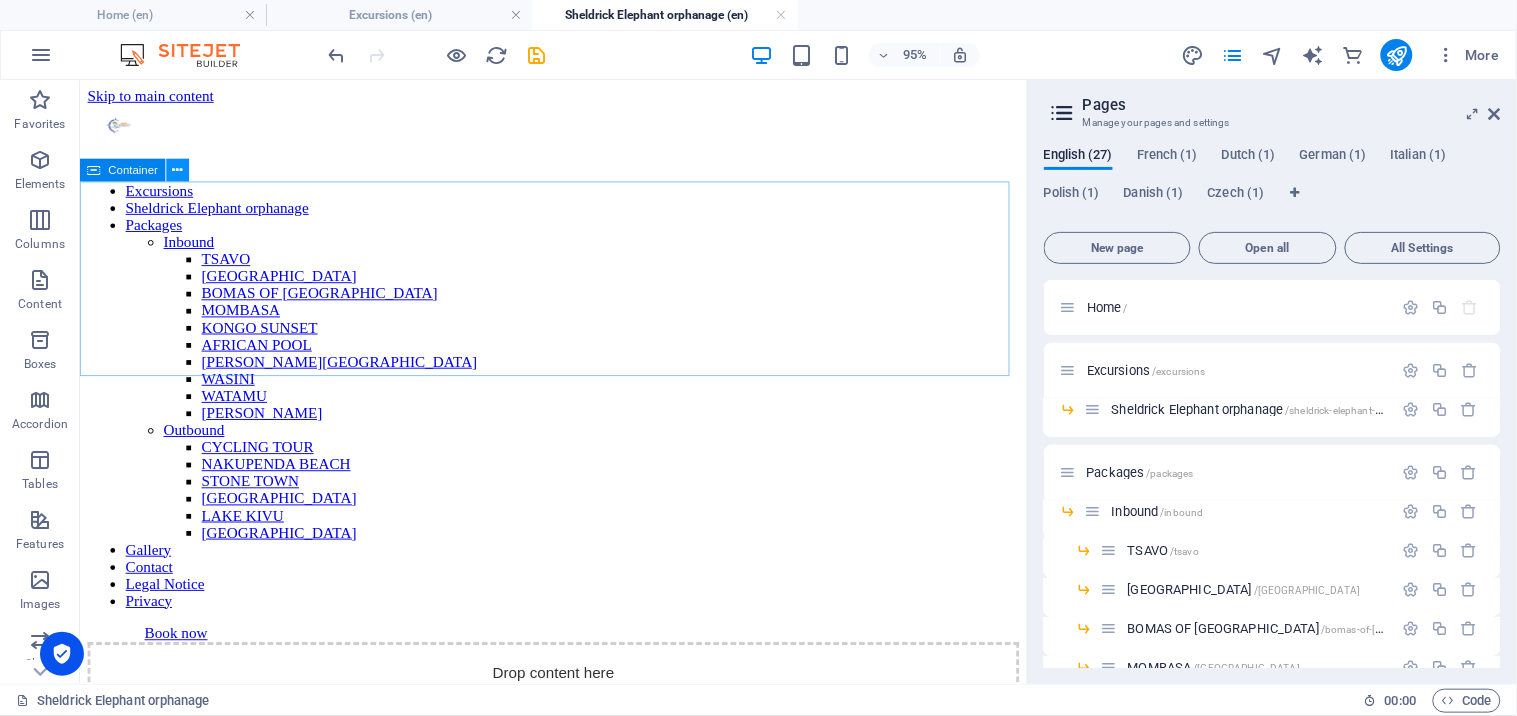 click at bounding box center (178, 171) 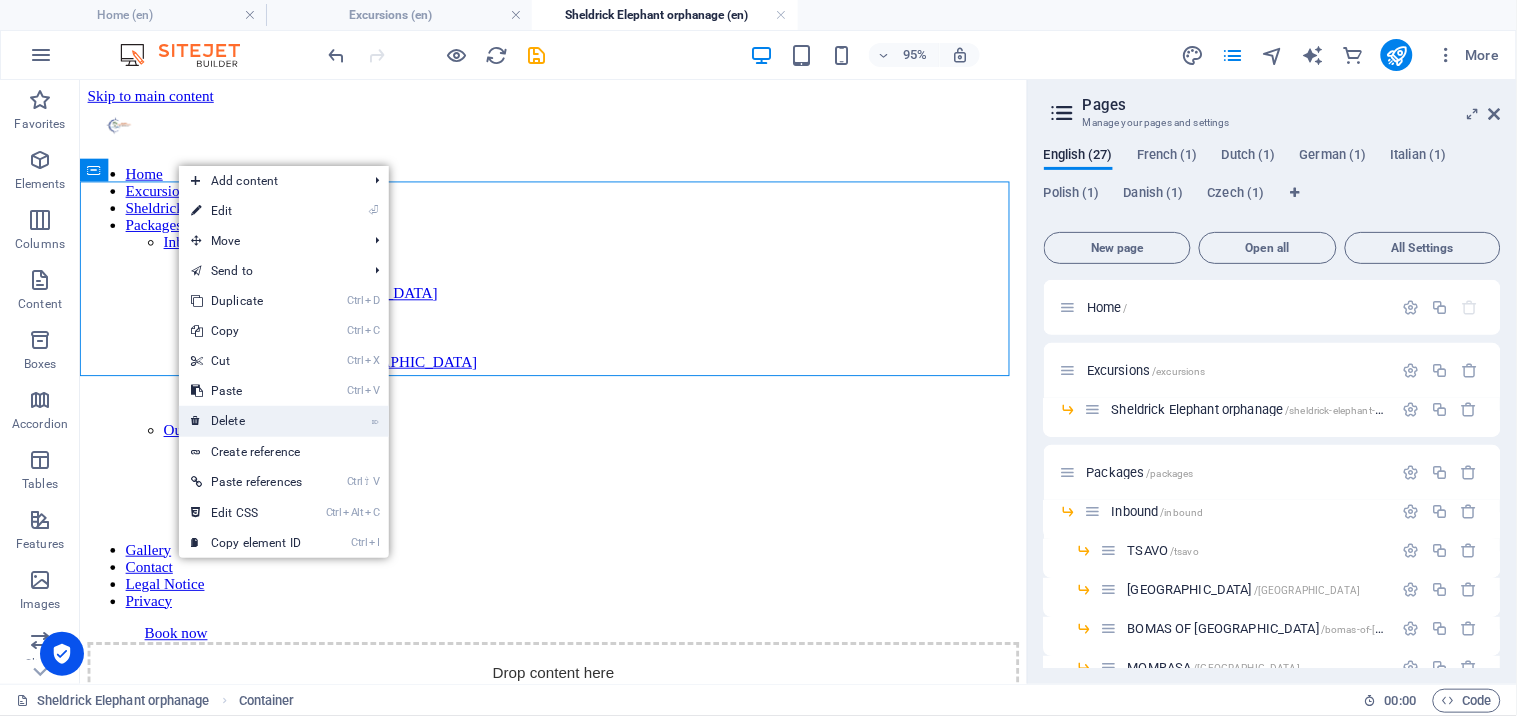 click on "⌦  Delete" at bounding box center (246, 421) 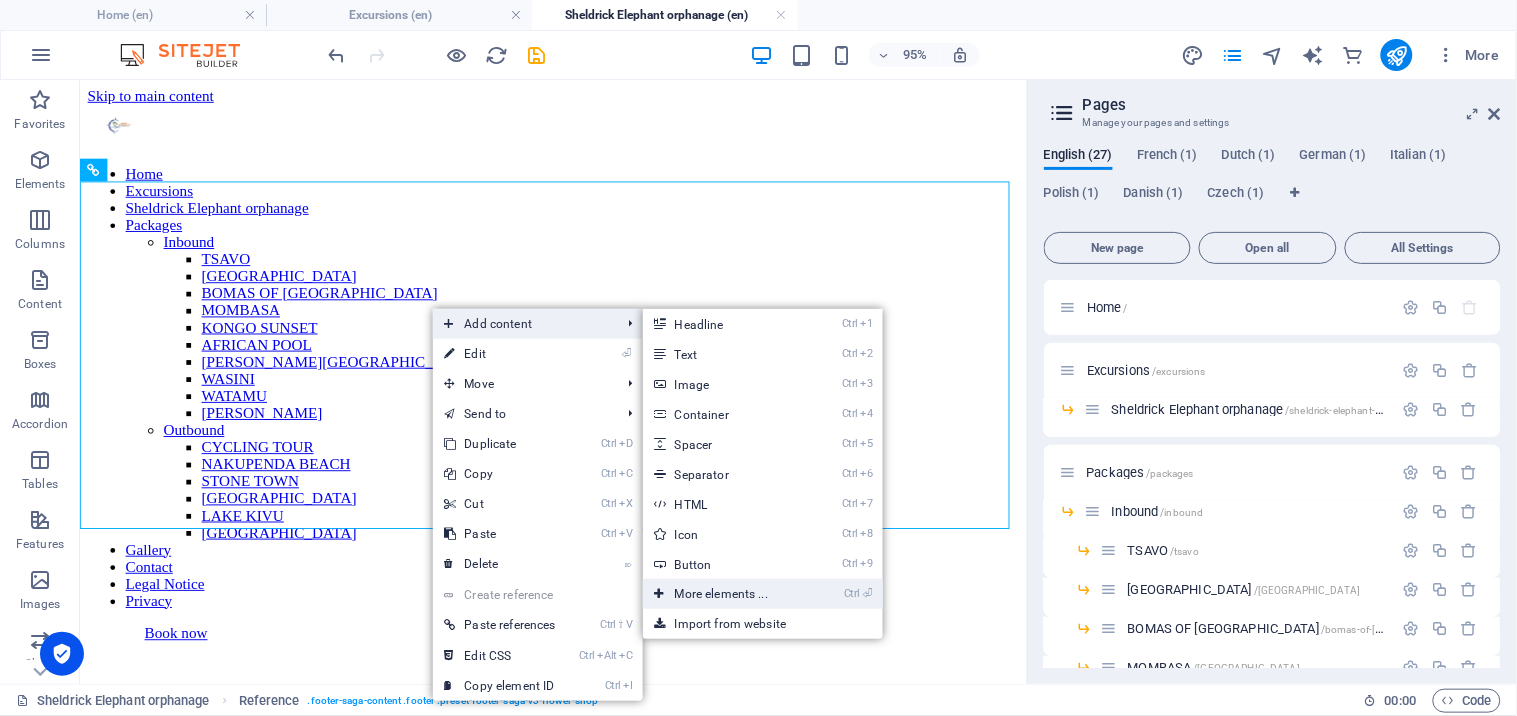 click on "Ctrl ⏎  More elements ..." at bounding box center (725, 594) 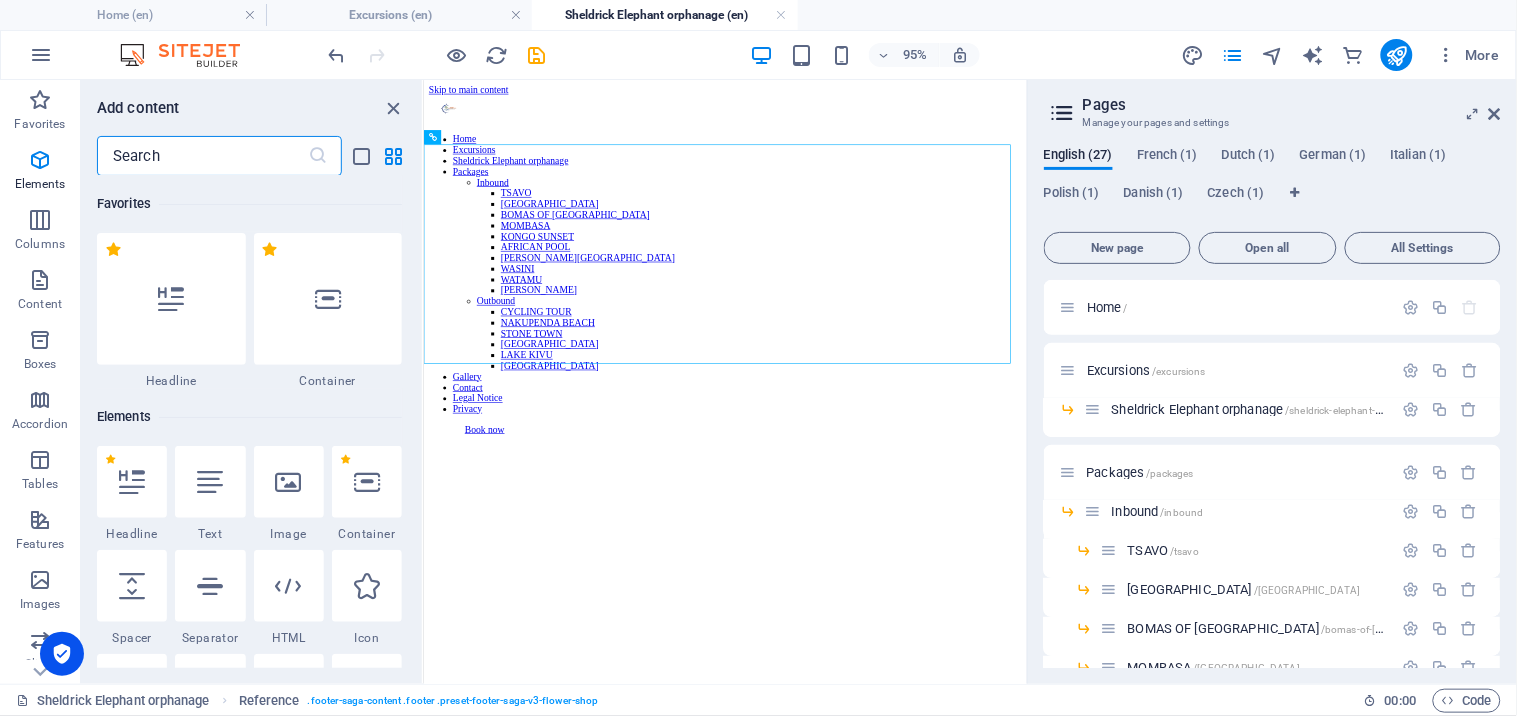 click on "Skip to main content
Home Excursions Sheldrick Elephant orphanage Packages Inbound TSAVO NAIROBI BOMAS OF KENYA MOMBASA KONGO SUNSET AFRICAN POOL ROBINSON ISLAND WASINI WATAMU MAASAI MARA Outbound CYCLING TOUR NAKUPENDA BEACH STONE TOWN VOLCANOES NATIONAL PARK LAKE KIVU KIGALI CULTURAL VILLAGE  Gallery Contact Legal Notice Privacy Book now Beach Road ,  Ukunda ,  80  -   80400 anamicadventures@gmail.com +254757979814   +254717822732      2 025 Anamic Adventure and Eents  All rights reserved Privacy Policy  -  Legal Notice" at bounding box center [925, 4562] 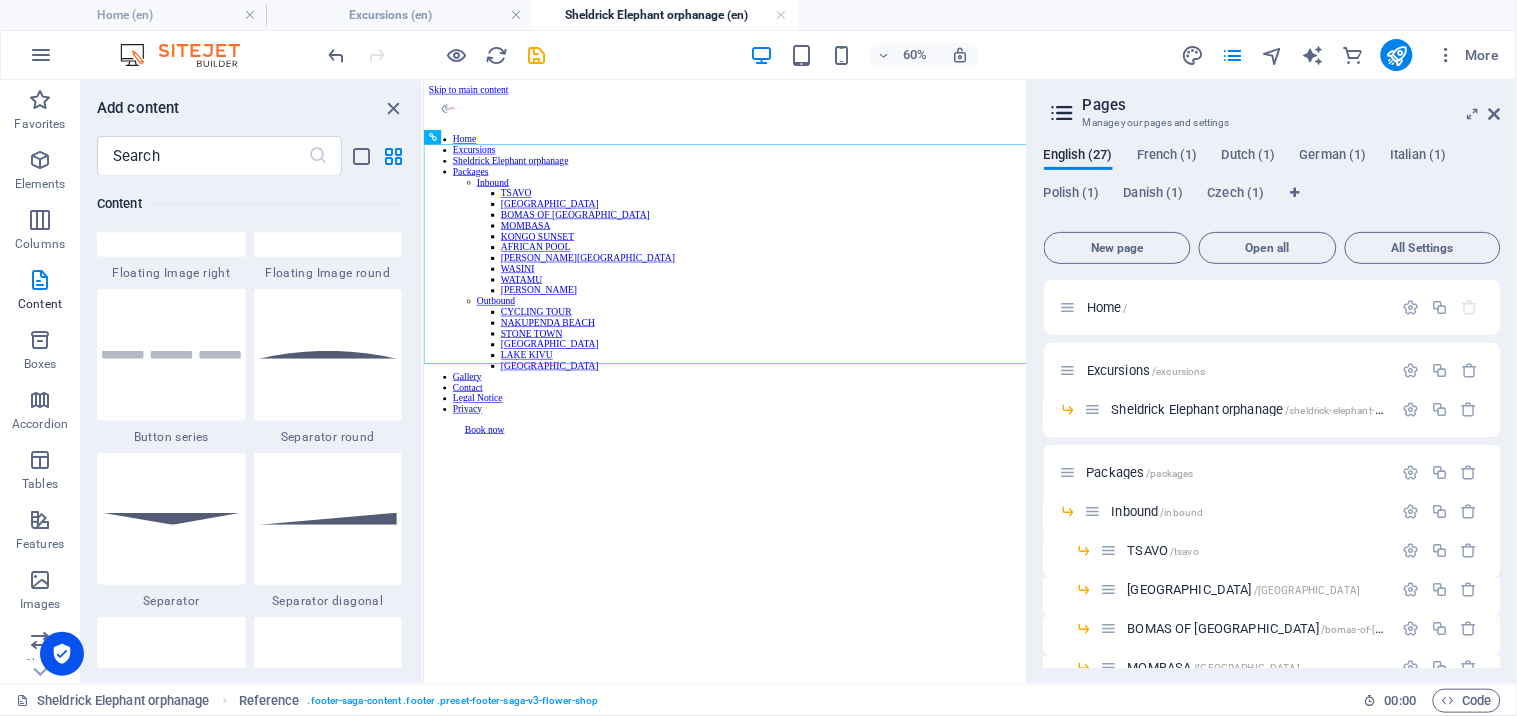 scroll, scrollTop: 3850, scrollLeft: 0, axis: vertical 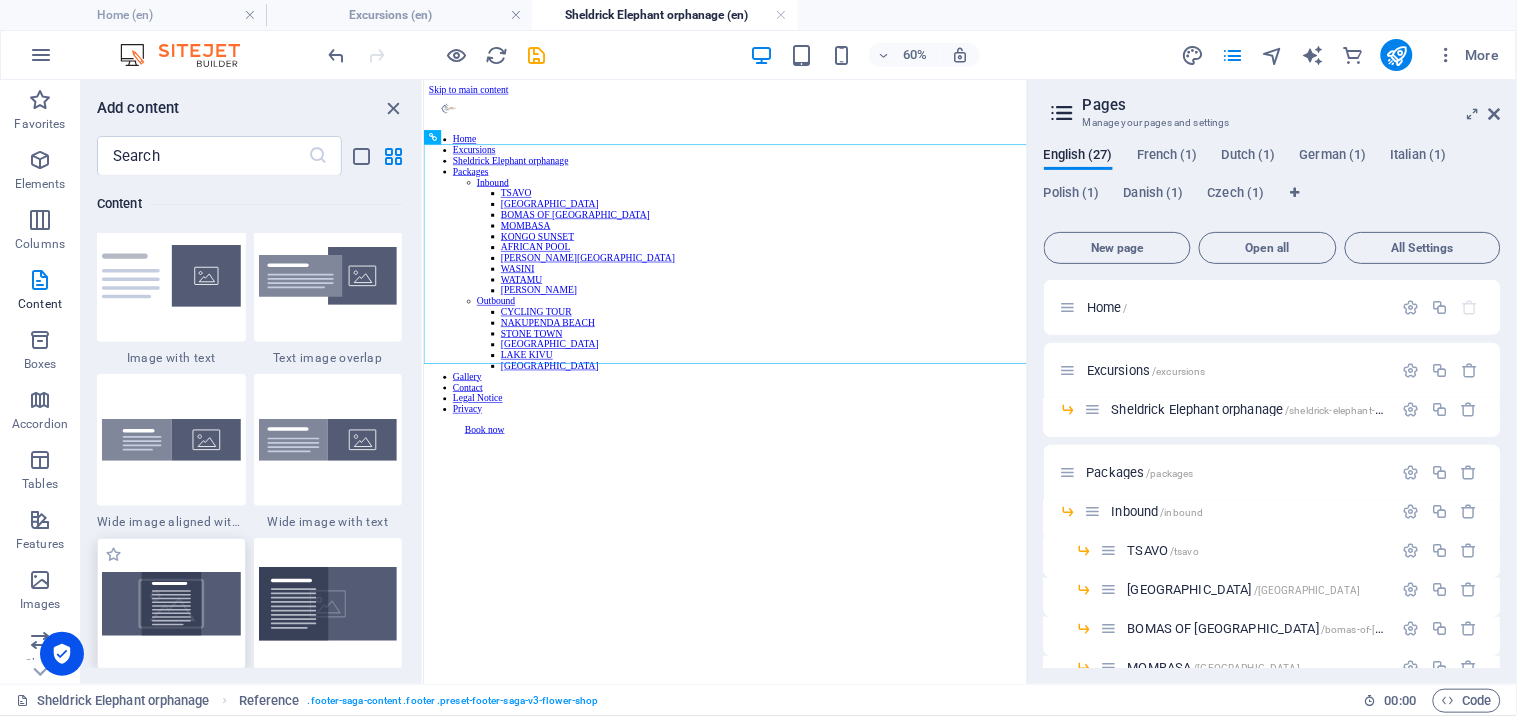 click at bounding box center [171, 603] 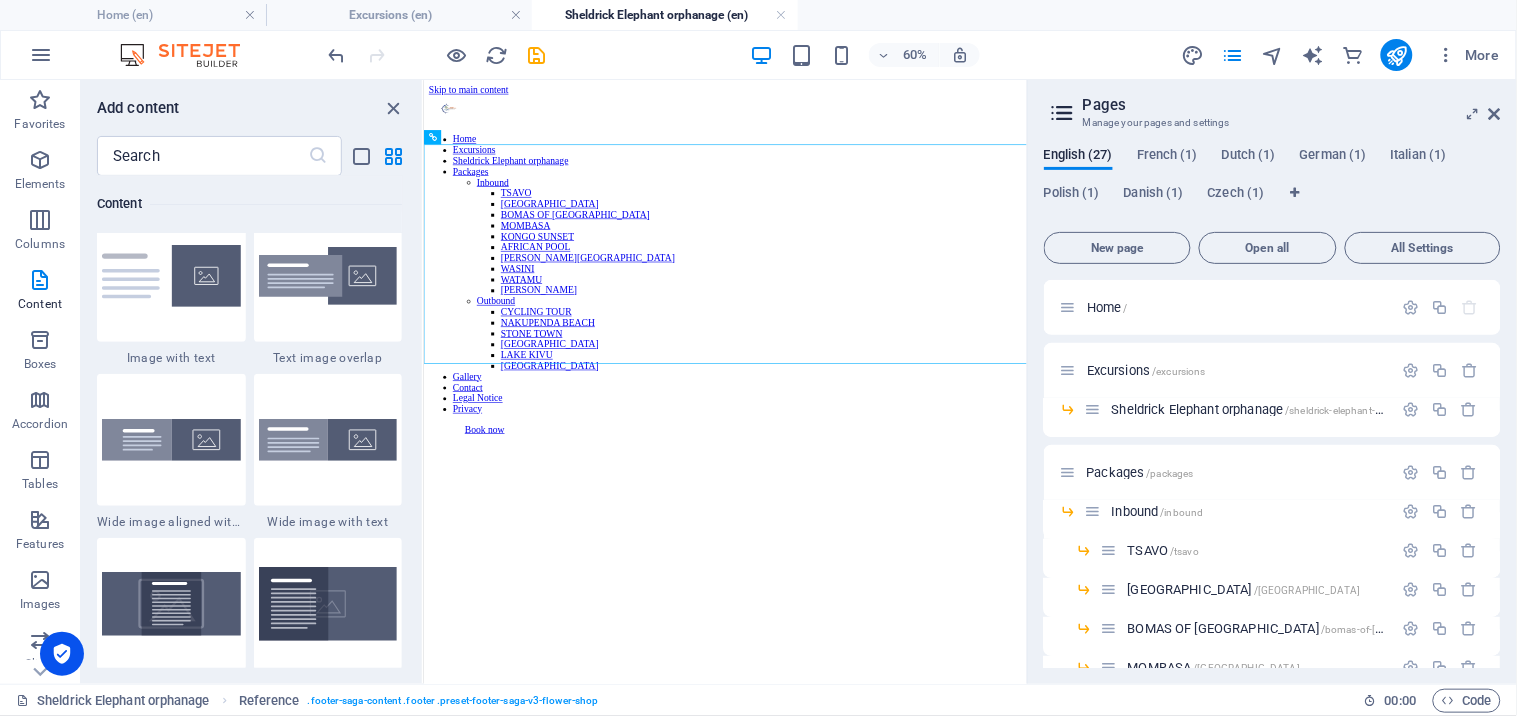 click on "Drag here to replace the existing content. Press “Ctrl” if you want to create a new element.
Reference   Container   Placeholder" at bounding box center (725, 382) 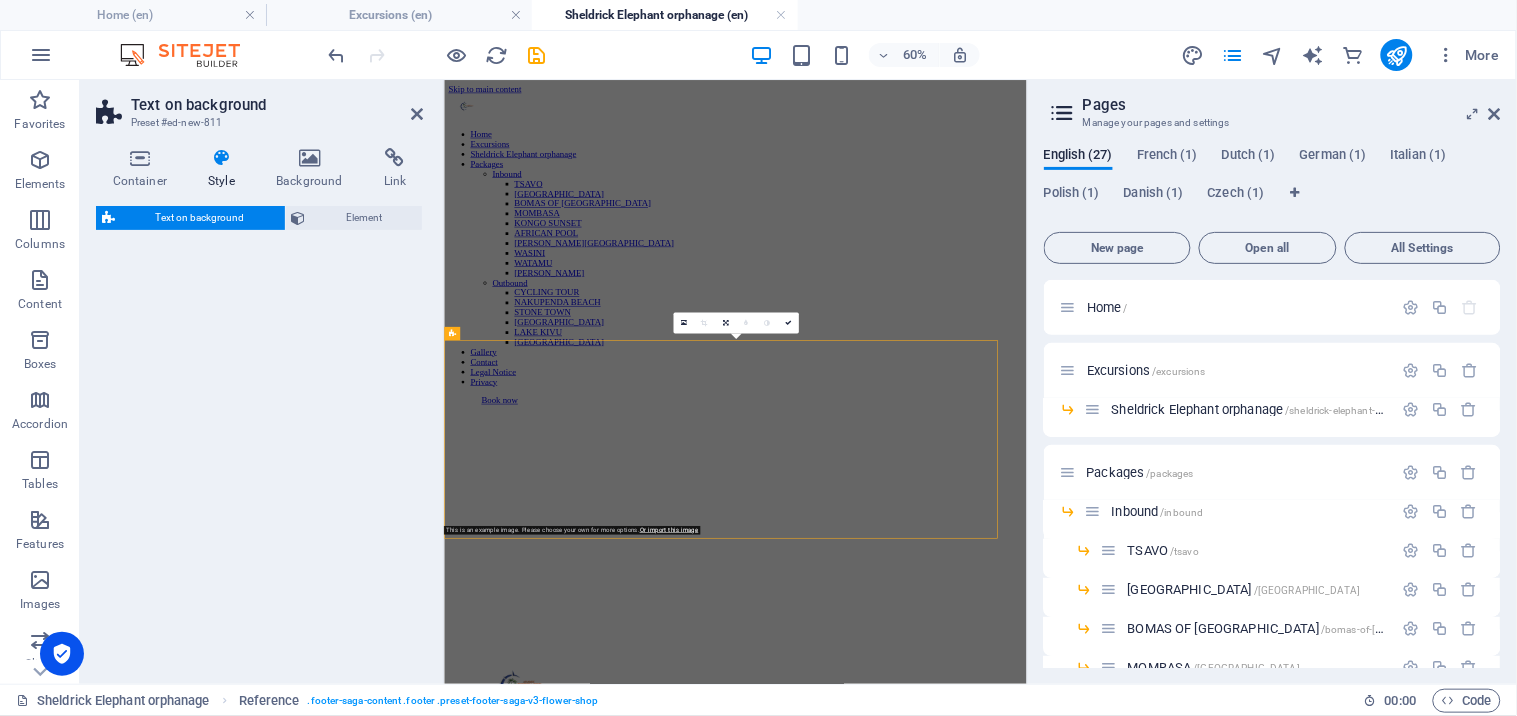 select on "%" 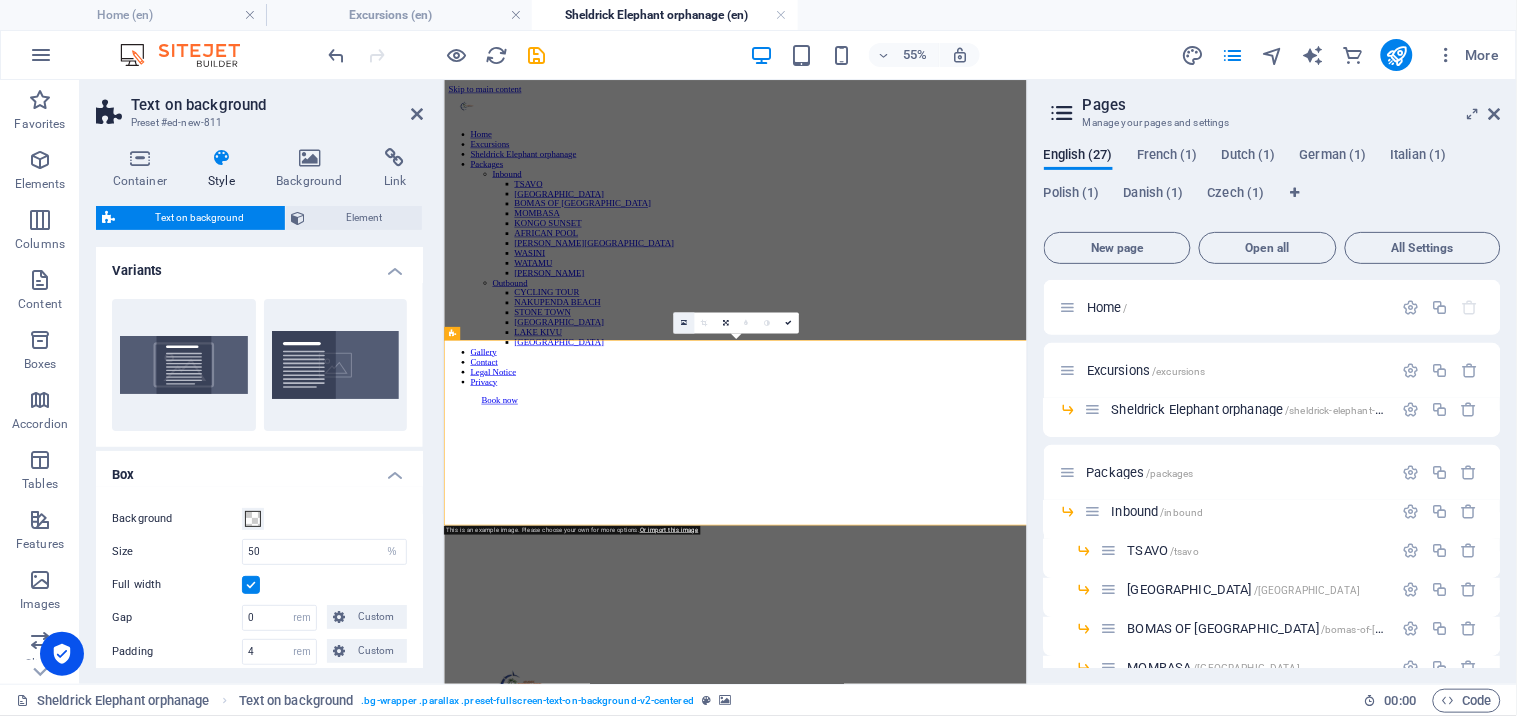 click at bounding box center (683, 323) 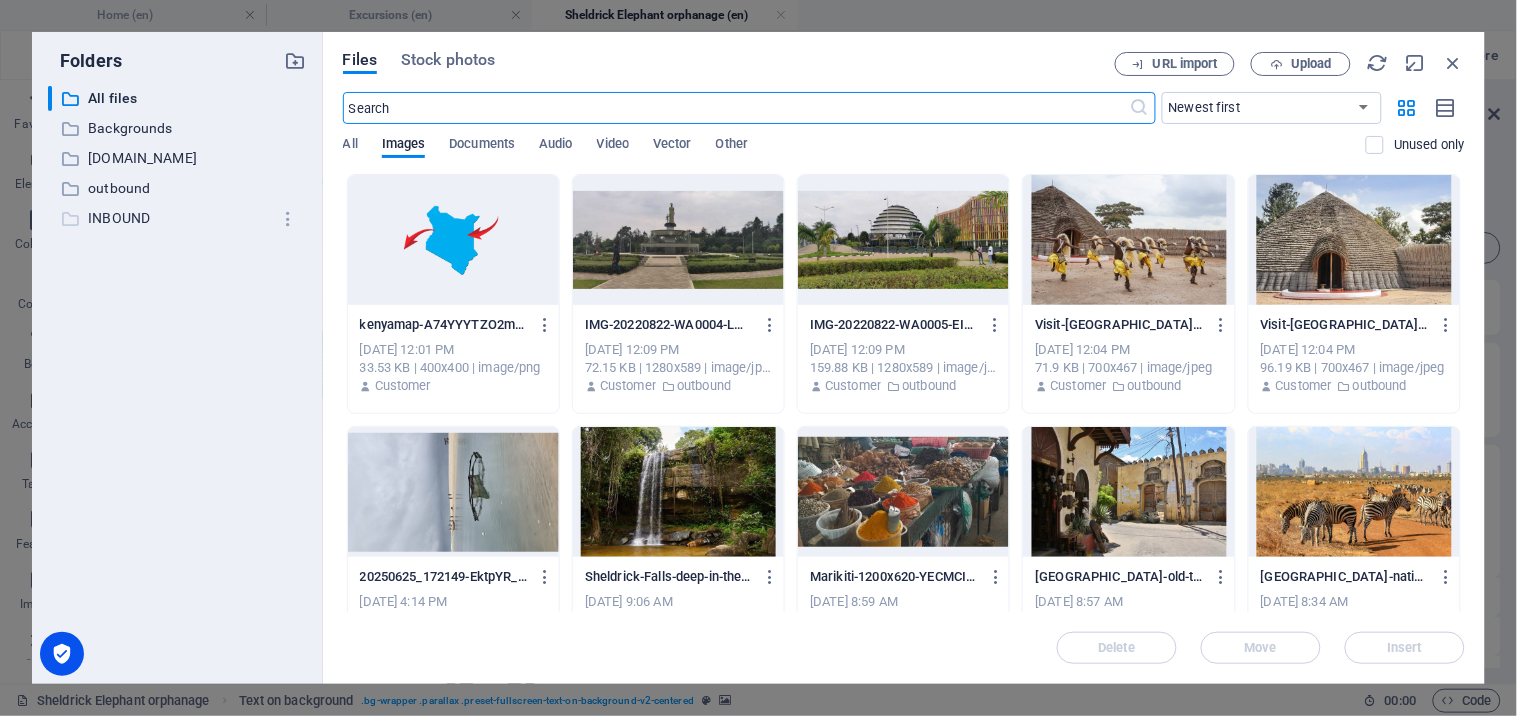 click on "INBOUND" at bounding box center (179, 218) 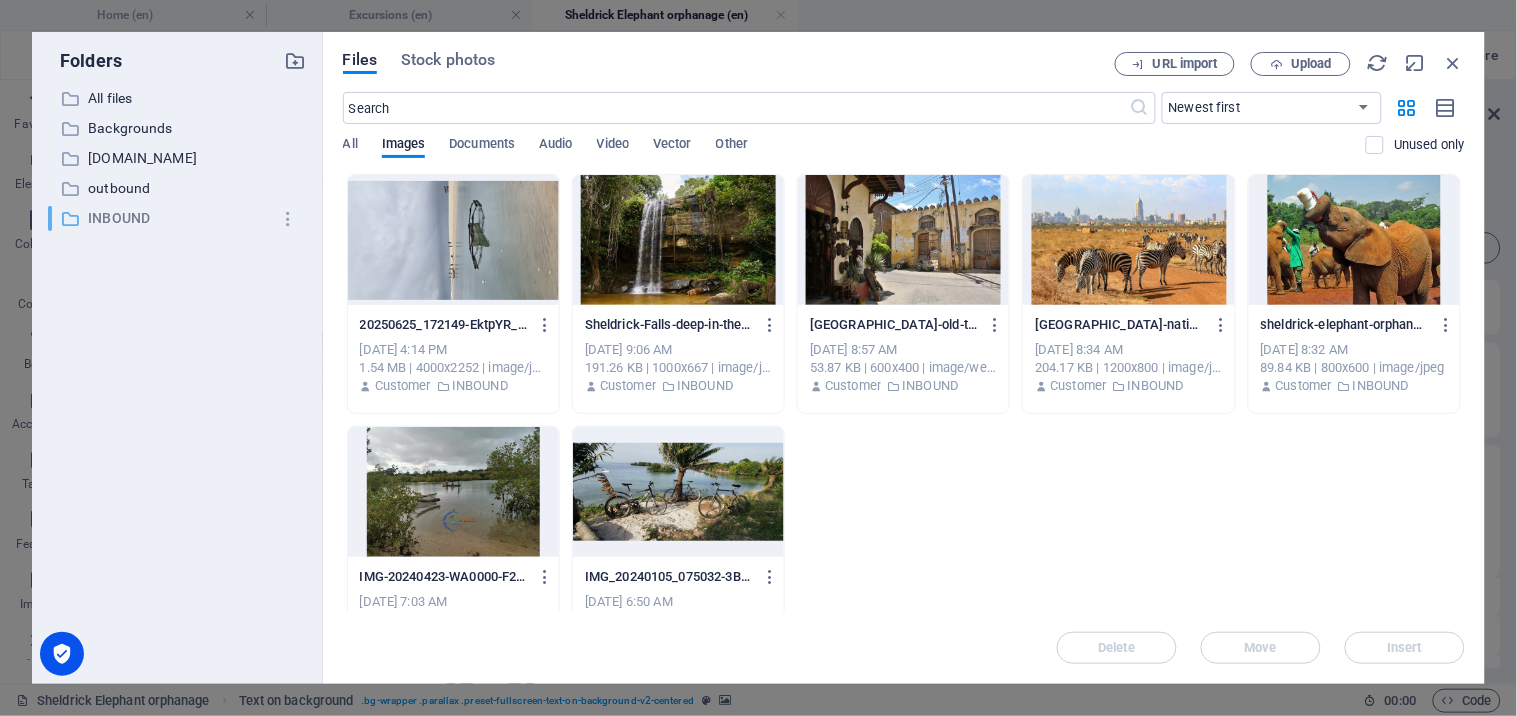 click on "INBOUND" at bounding box center (179, 218) 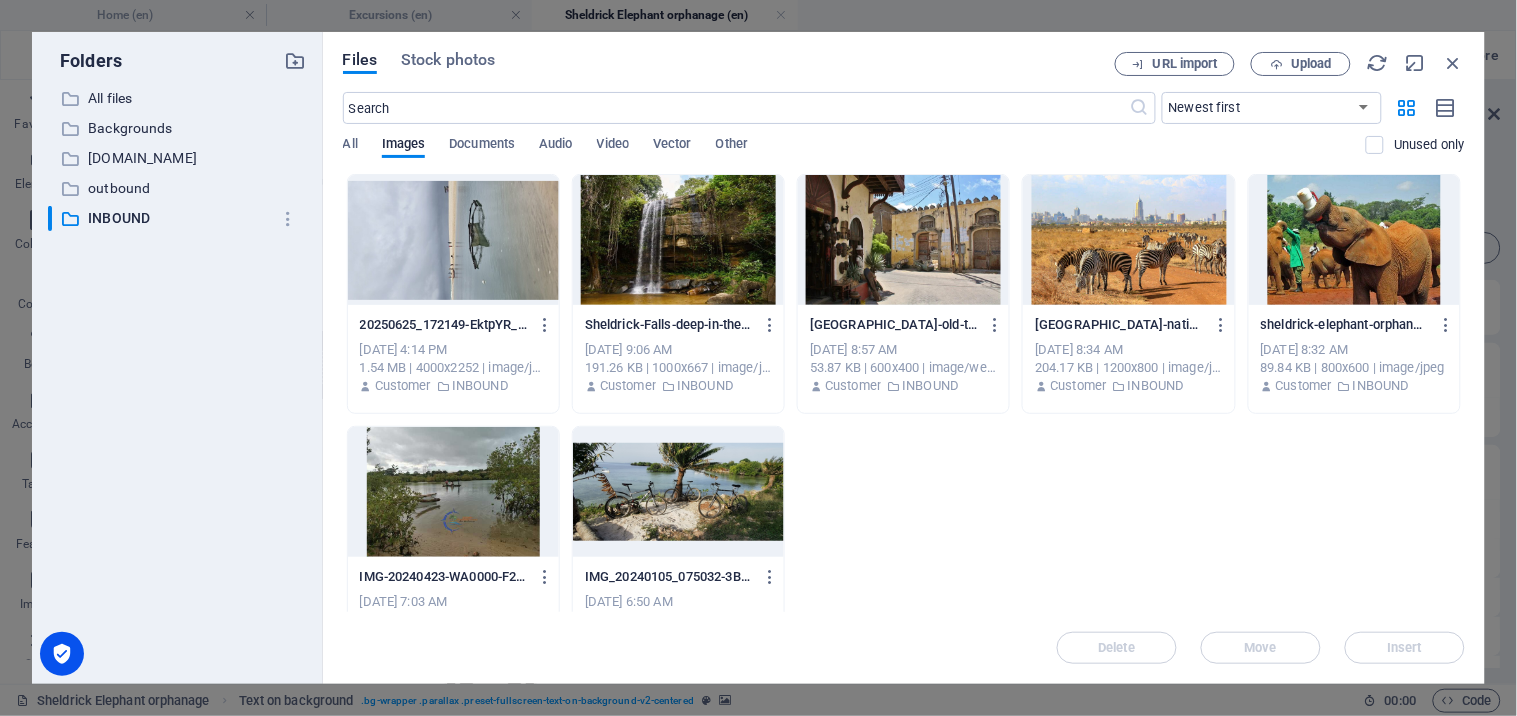 click at bounding box center [1354, 240] 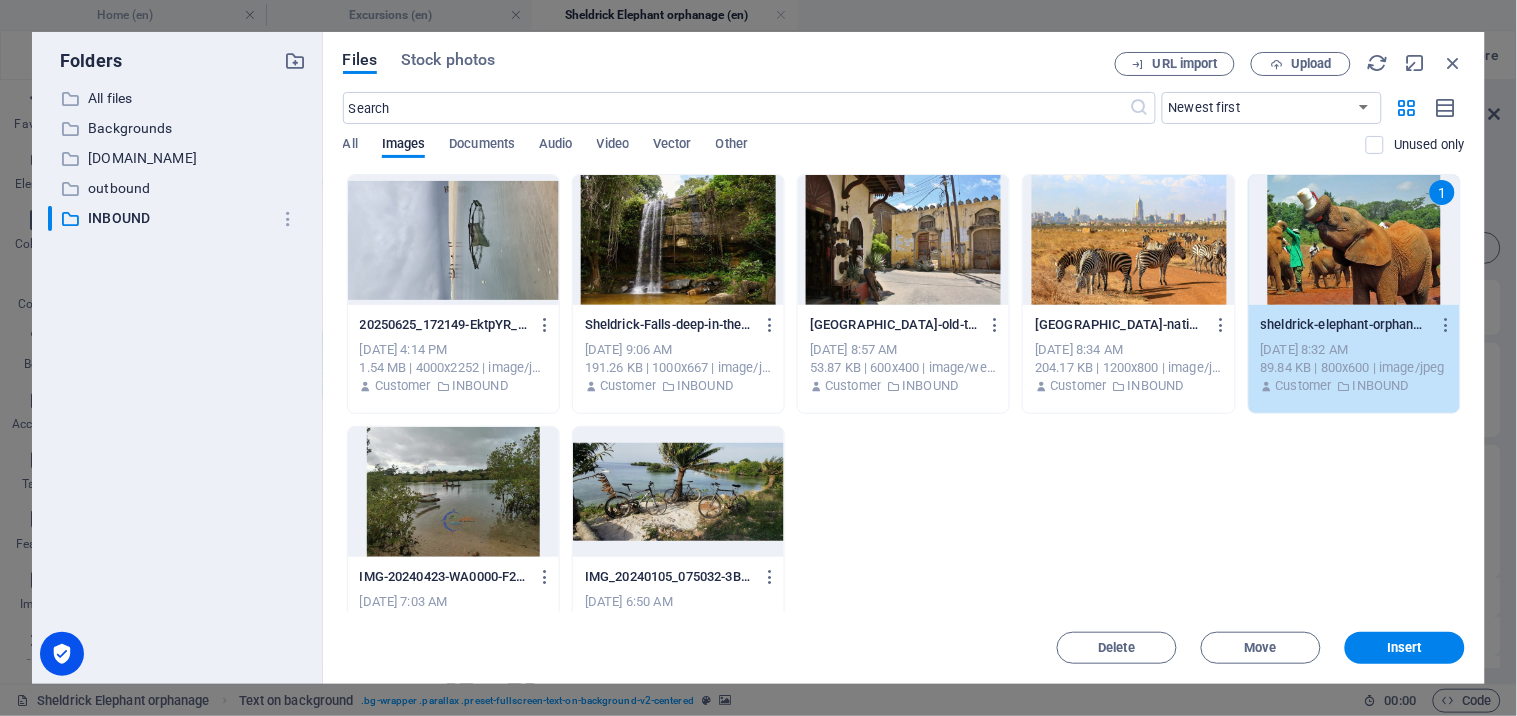 drag, startPoint x: 1397, startPoint y: 652, endPoint x: 1372, endPoint y: 607, distance: 51.47815 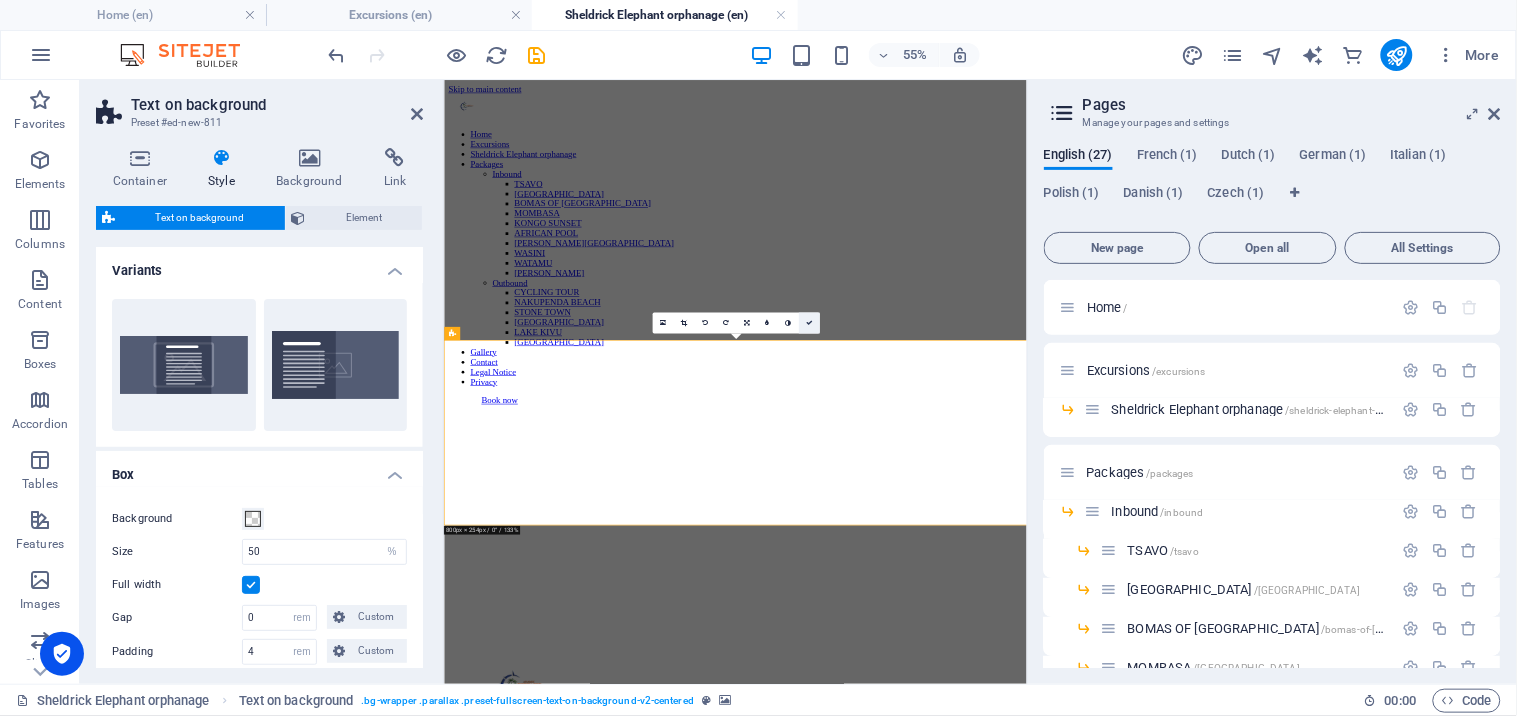click at bounding box center (809, 323) 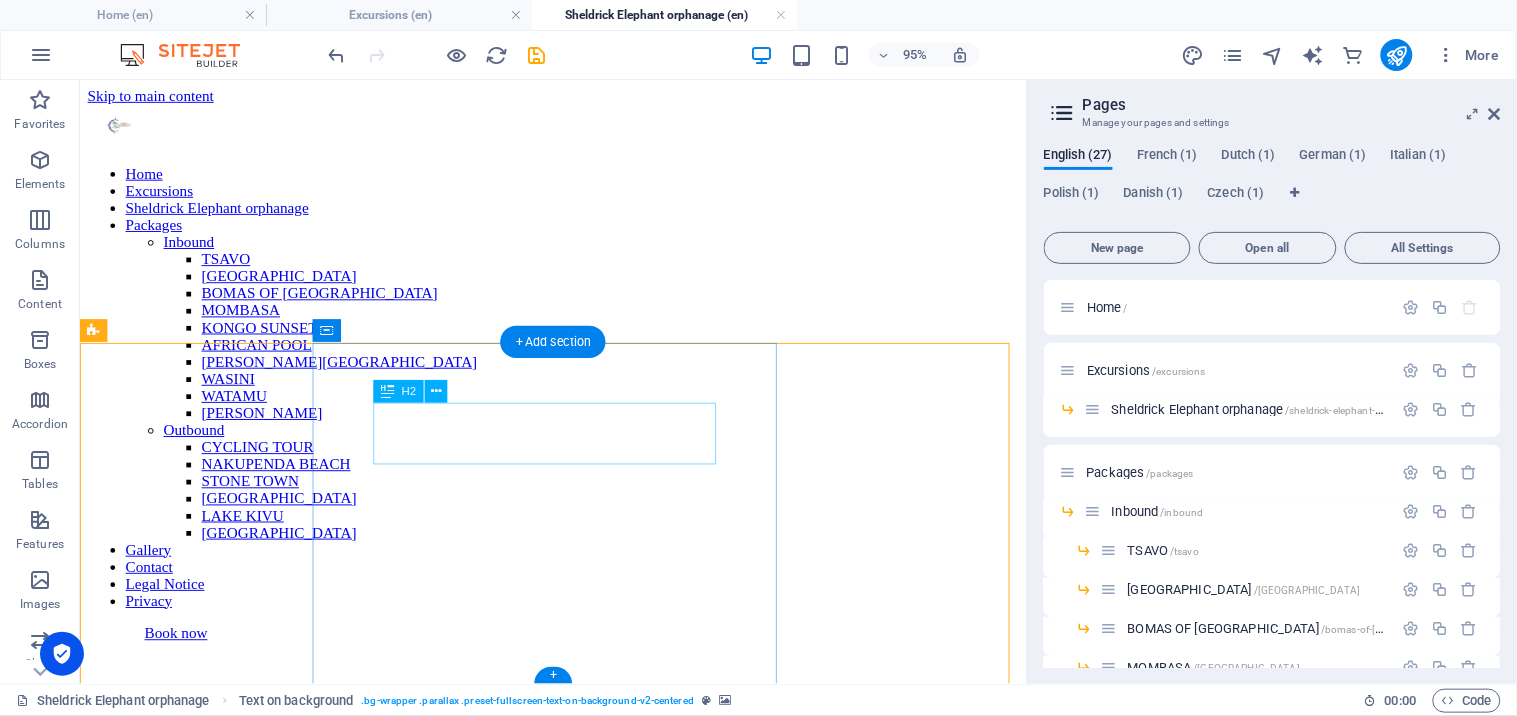 scroll, scrollTop: 196, scrollLeft: 0, axis: vertical 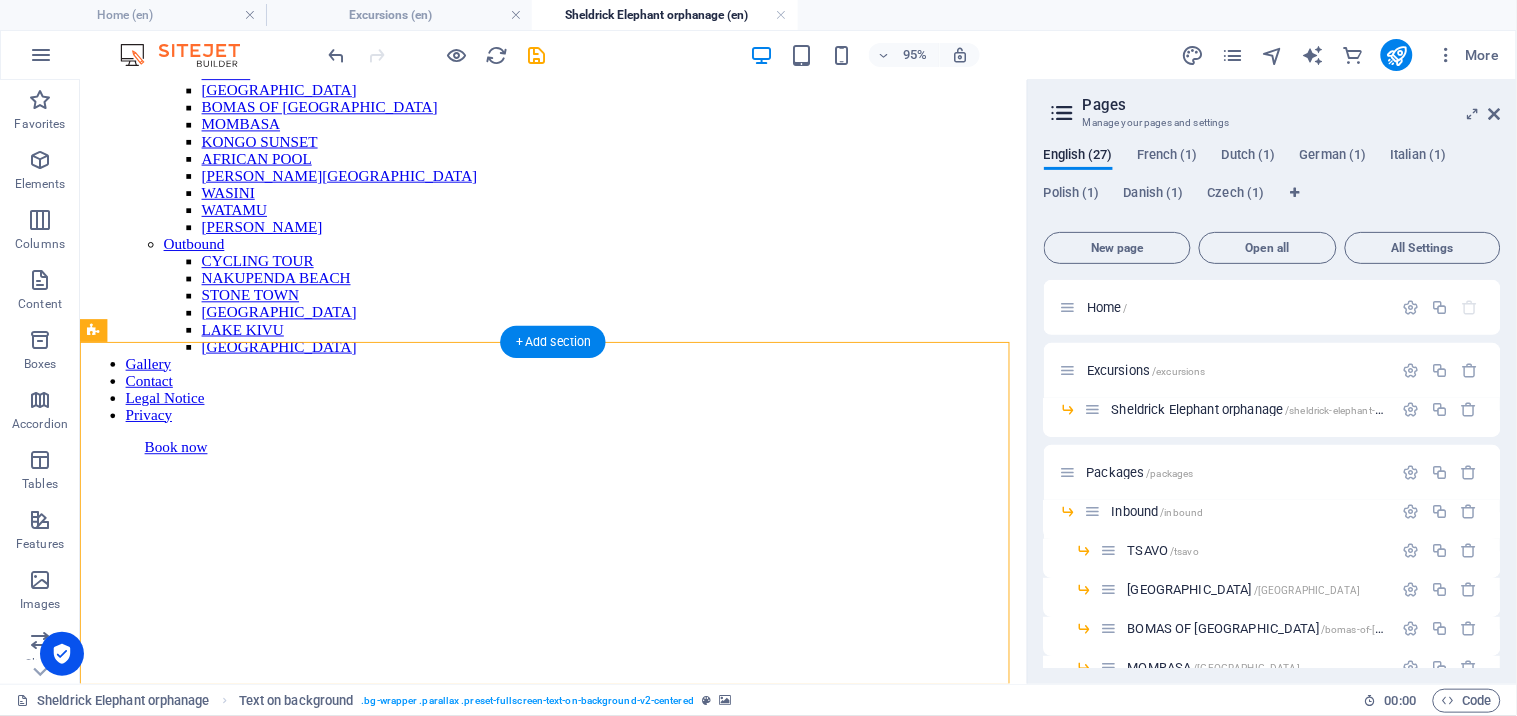 drag, startPoint x: 175, startPoint y: 417, endPoint x: 91, endPoint y: 195, distance: 237.36049 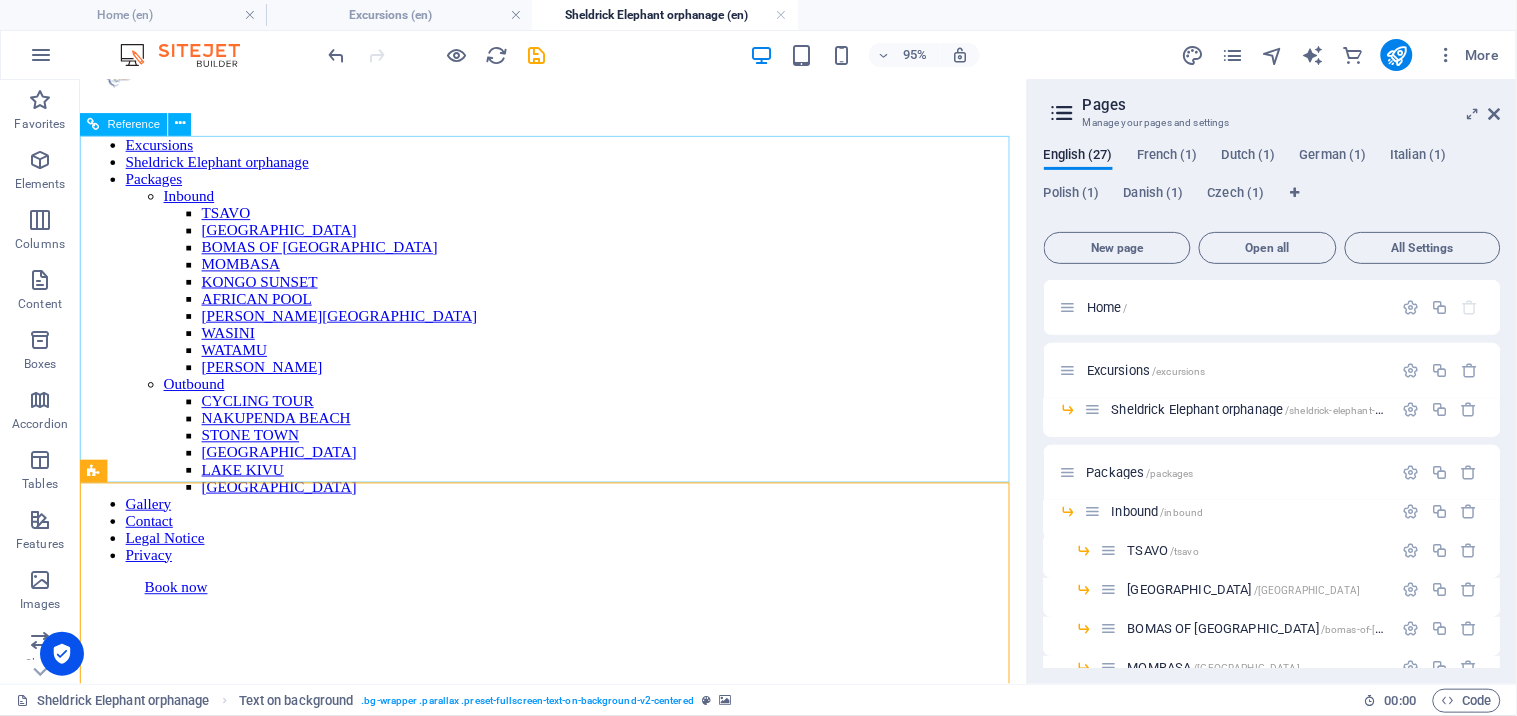 drag, startPoint x: 91, startPoint y: 475, endPoint x: 178, endPoint y: 392, distance: 120.241425 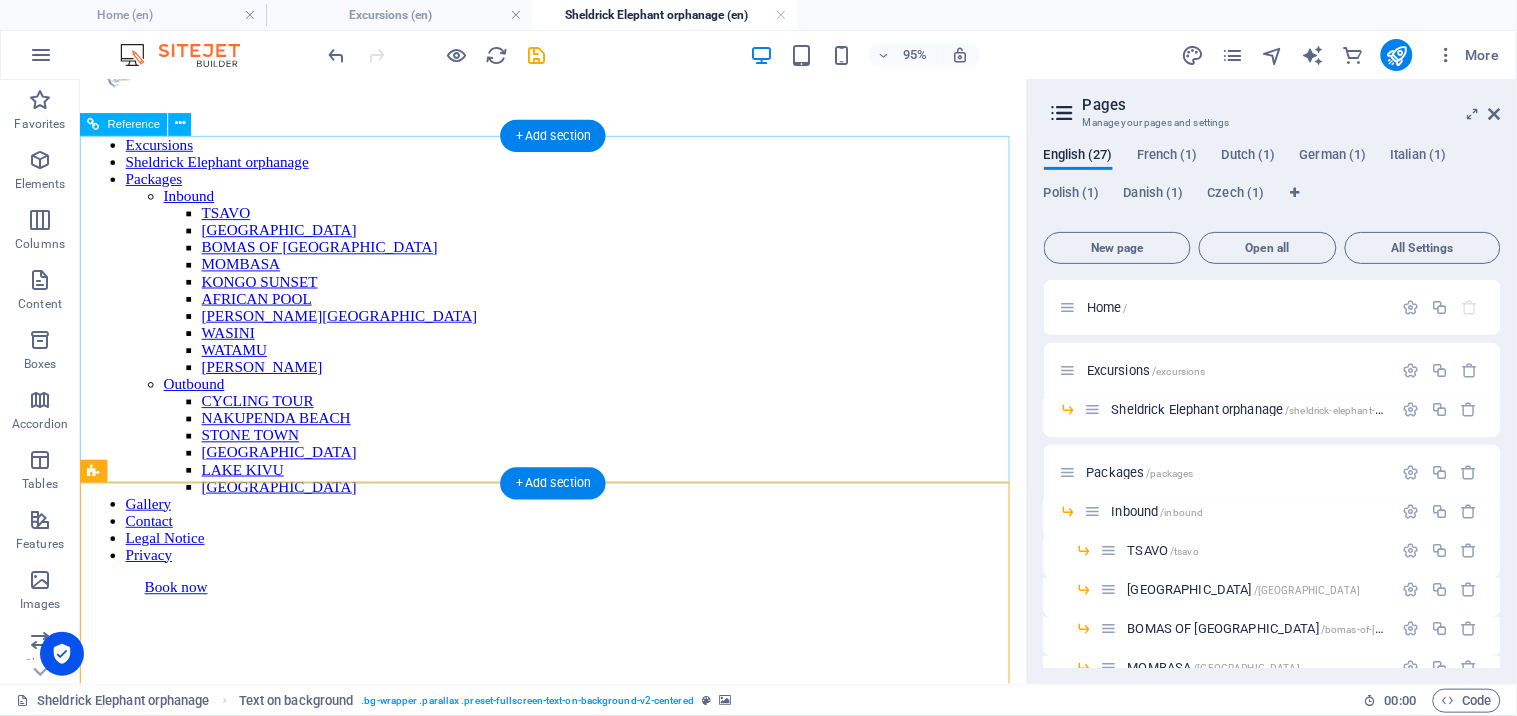 scroll, scrollTop: 0, scrollLeft: 0, axis: both 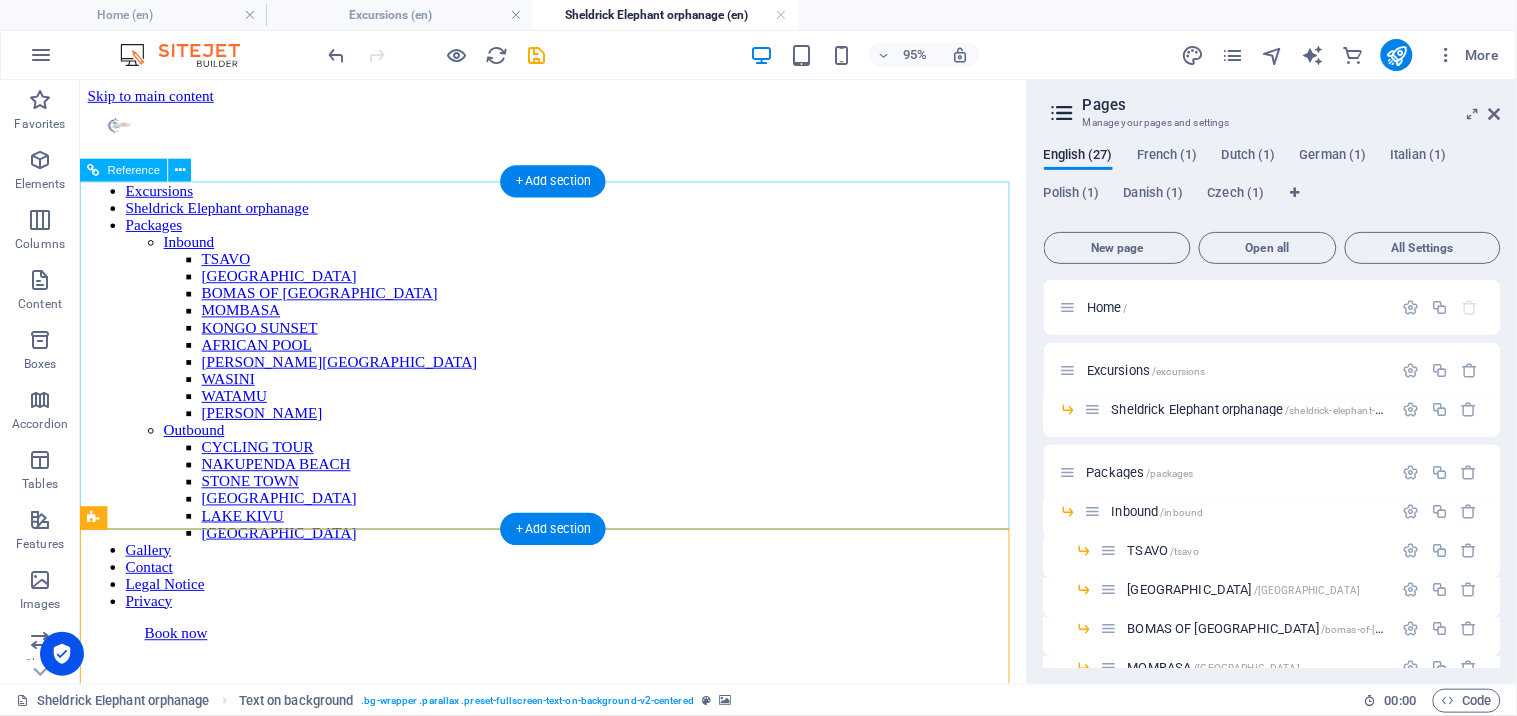 drag, startPoint x: 173, startPoint y: 243, endPoint x: 94, endPoint y: 219, distance: 82.565125 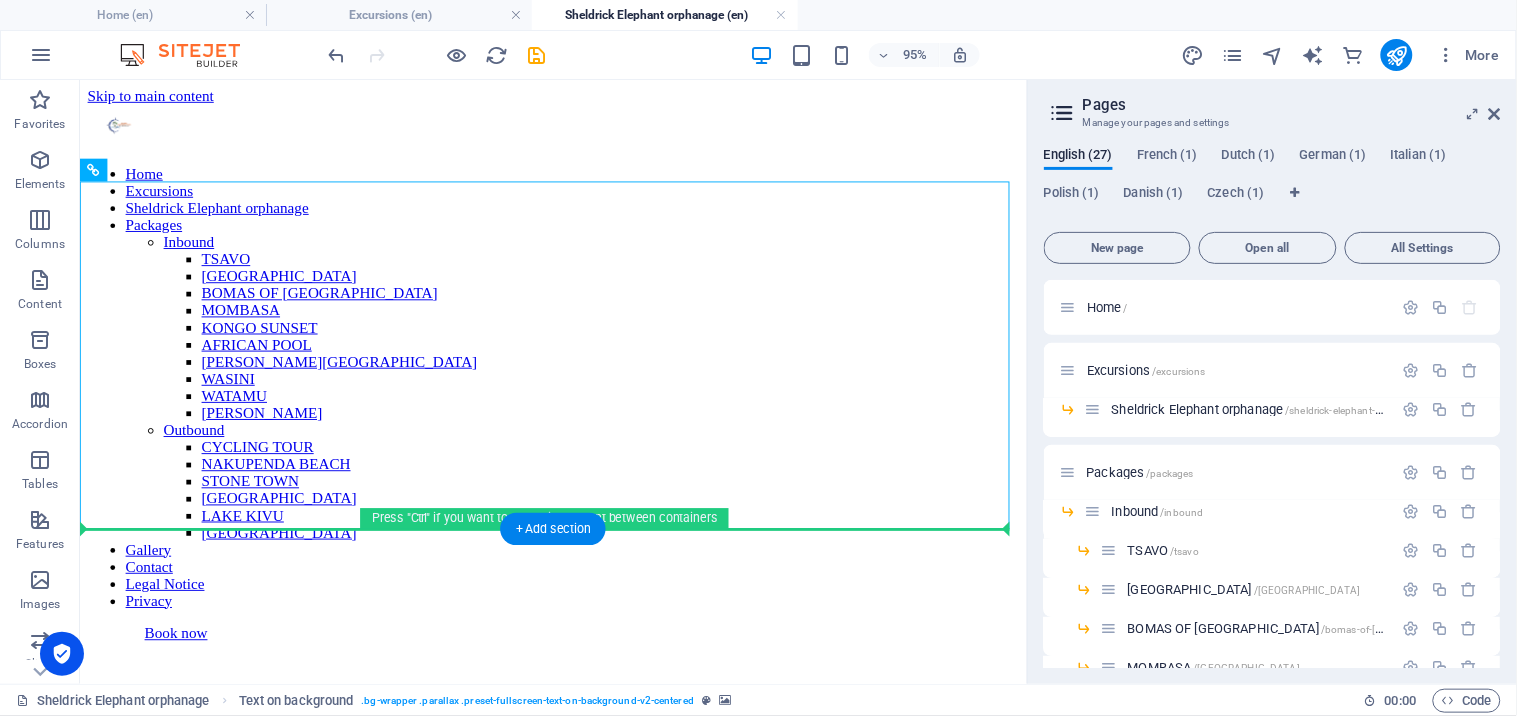 drag, startPoint x: 176, startPoint y: 251, endPoint x: 107, endPoint y: 586, distance: 342.03217 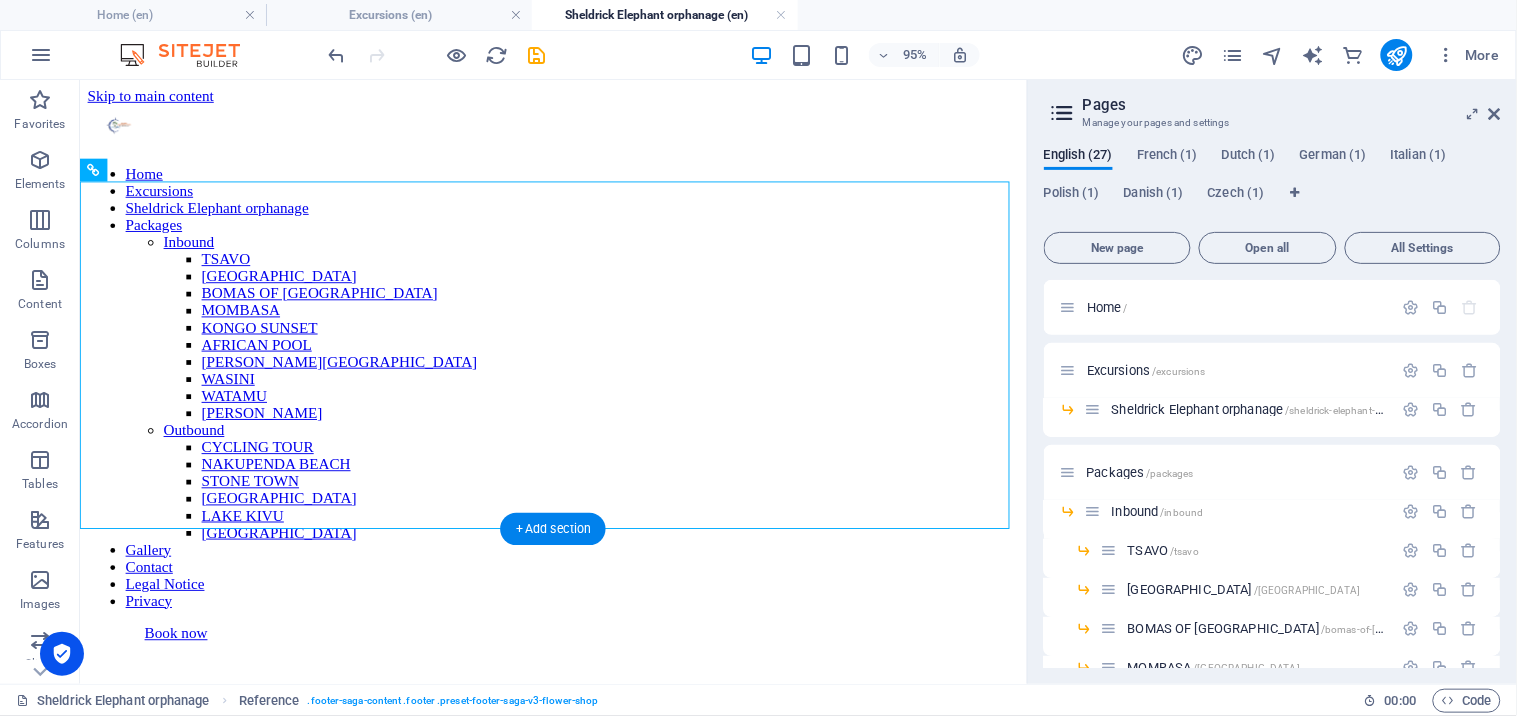 drag, startPoint x: 131, startPoint y: 607, endPoint x: 137, endPoint y: 680, distance: 73.24616 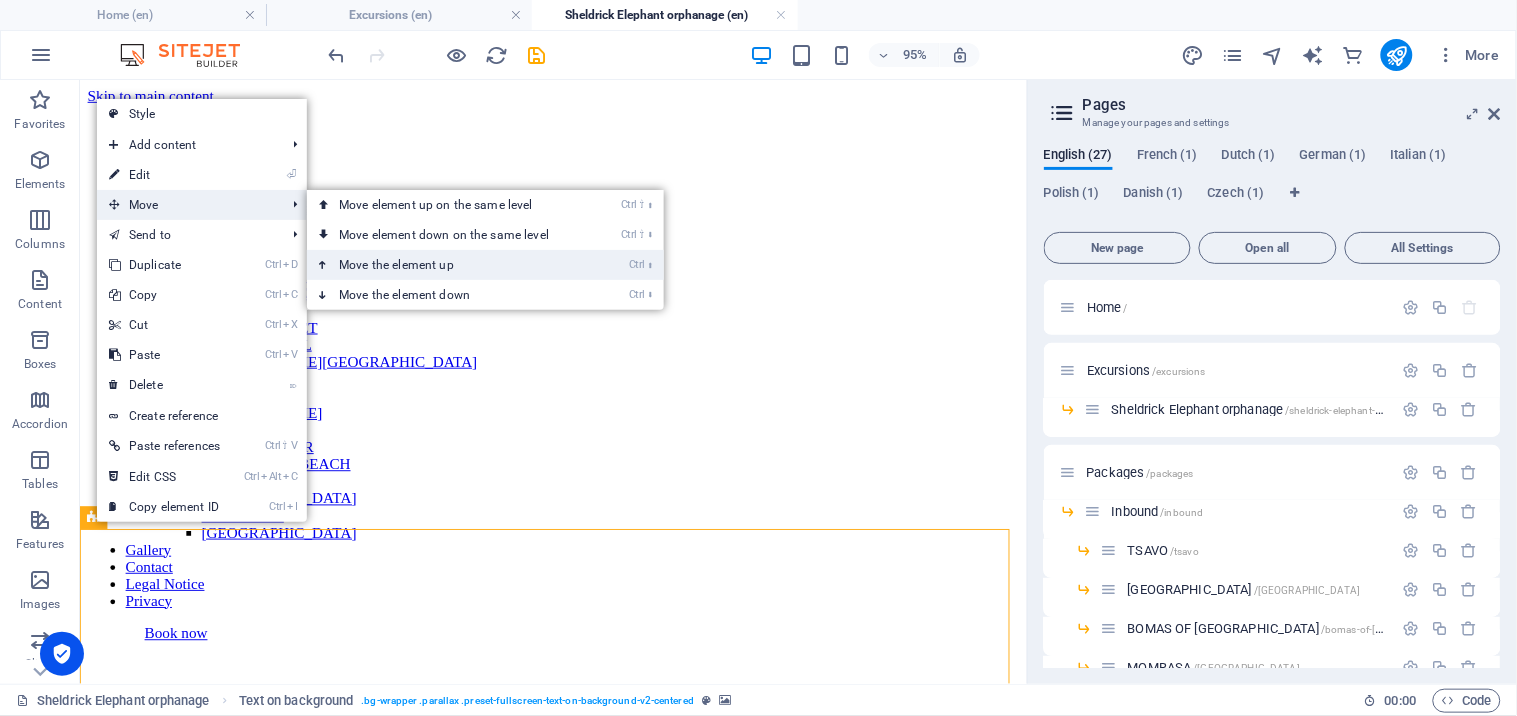 click on "Ctrl ⬆  Move the element up" at bounding box center [448, 265] 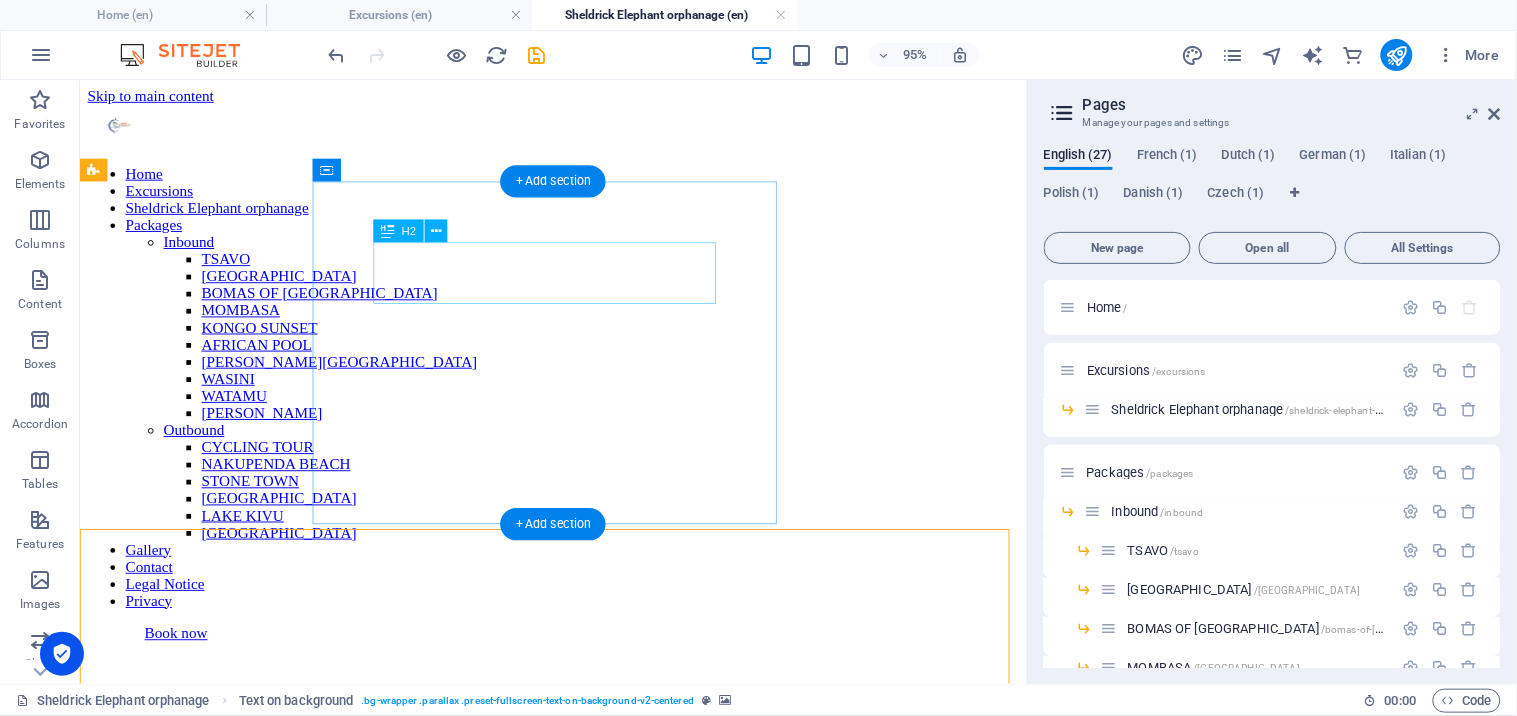 drag, startPoint x: 521, startPoint y: 345, endPoint x: 460, endPoint y: 276, distance: 92.09777 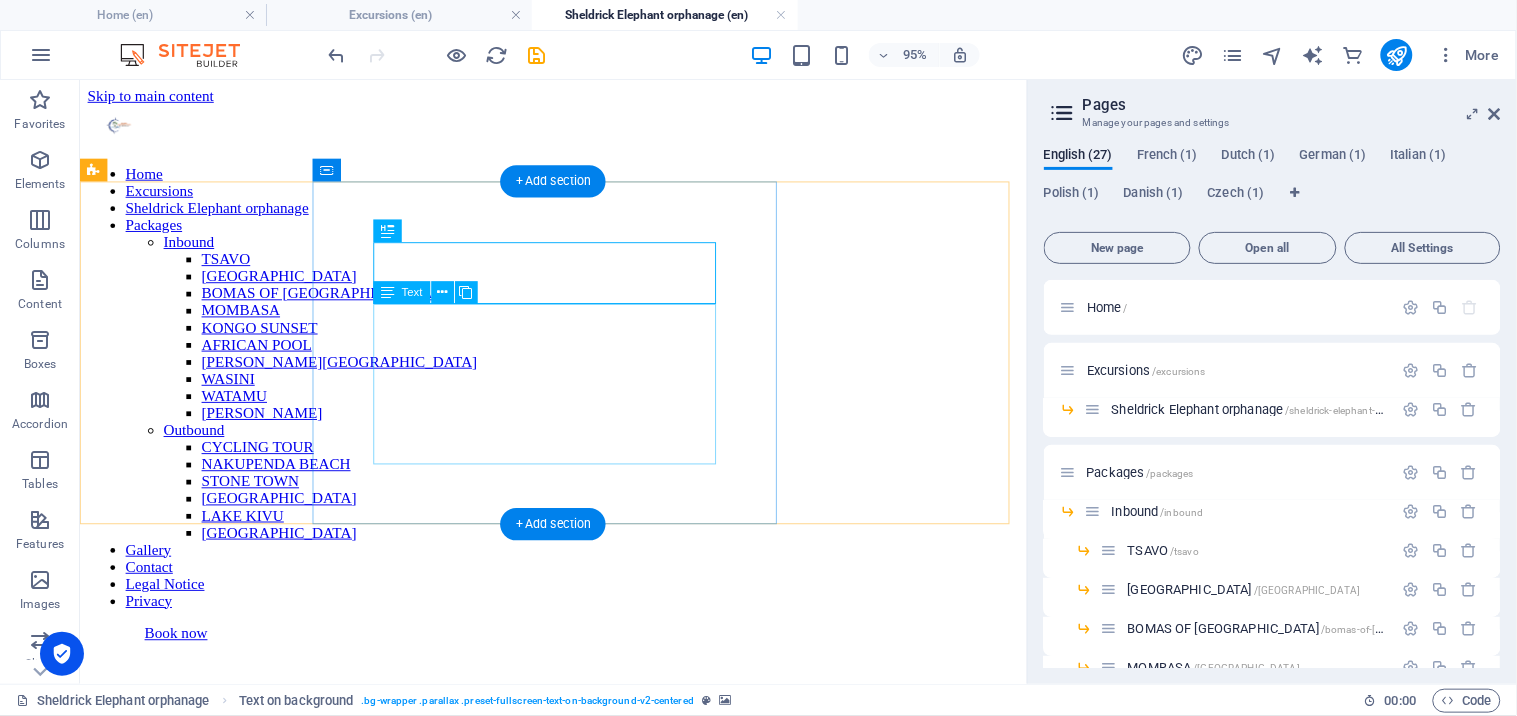 drag, startPoint x: 516, startPoint y: 79, endPoint x: 502, endPoint y: 917, distance: 838.11694 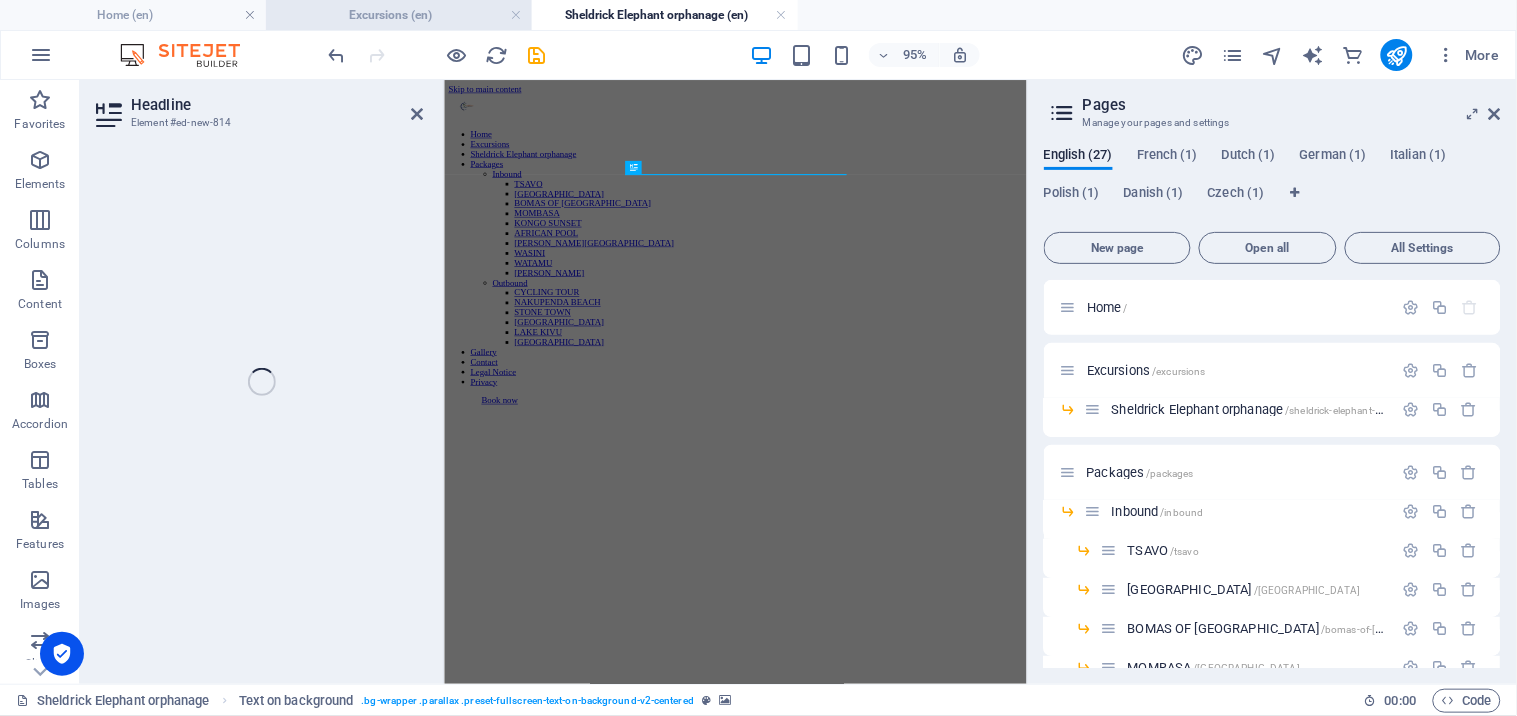 click on "Excursions (en)" at bounding box center [399, 15] 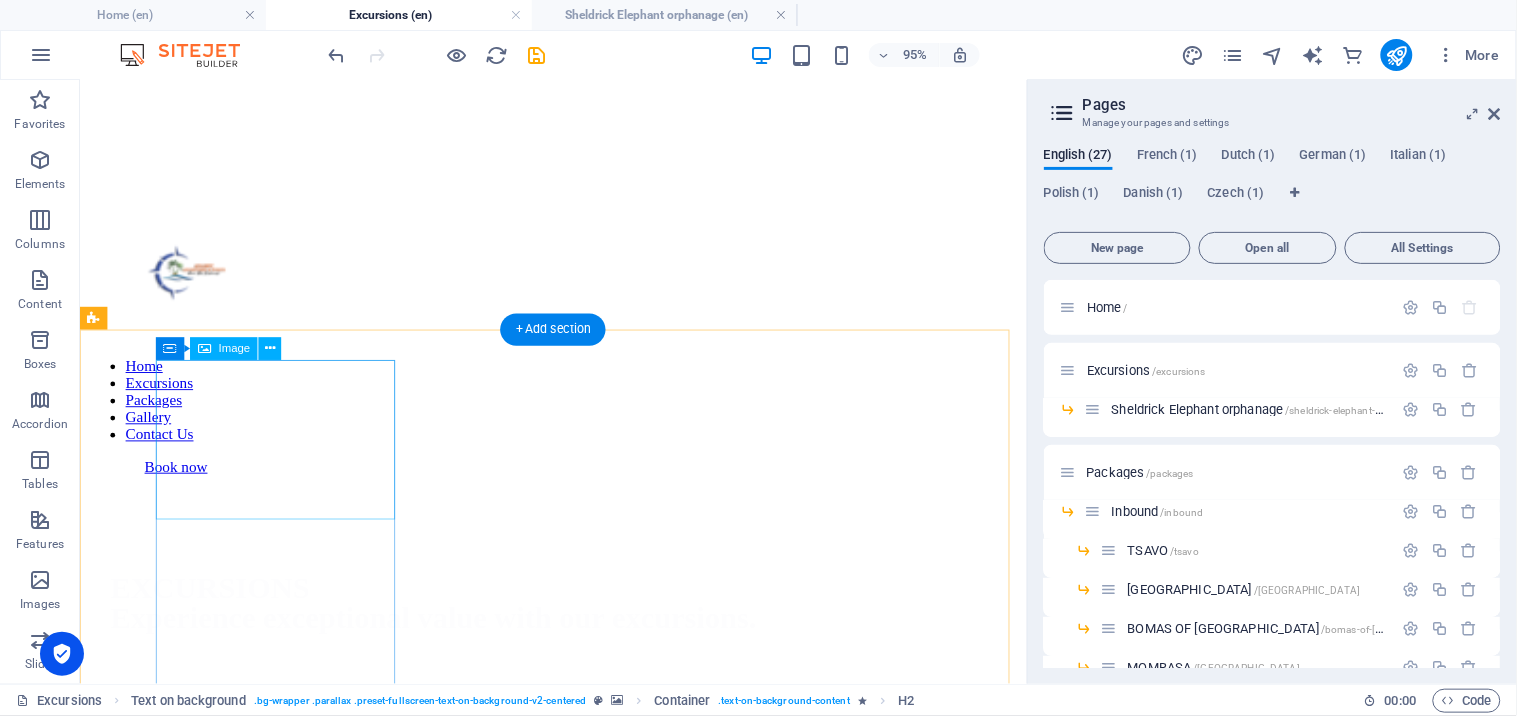 scroll, scrollTop: 947, scrollLeft: 0, axis: vertical 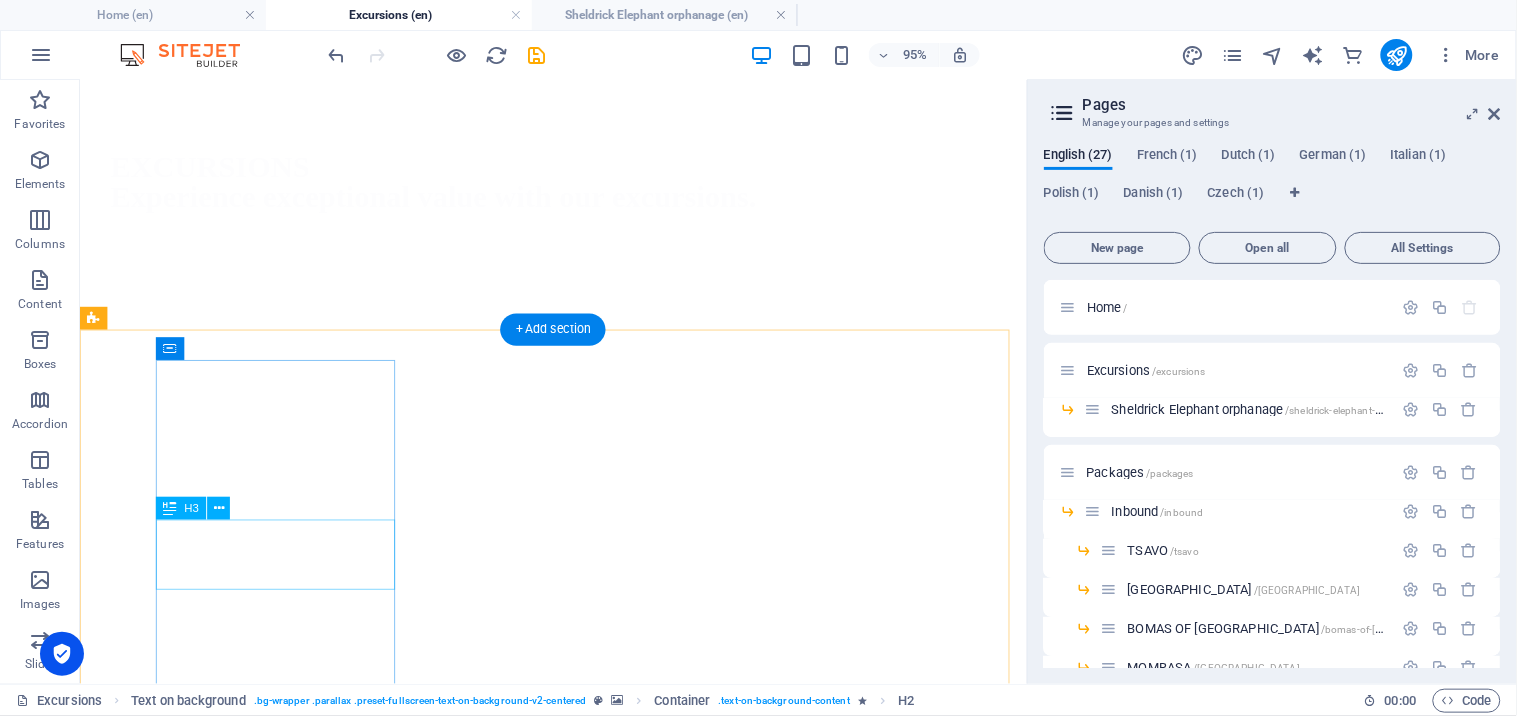 click on "Sheldrick Elephant orphanage" at bounding box center (577, 1679) 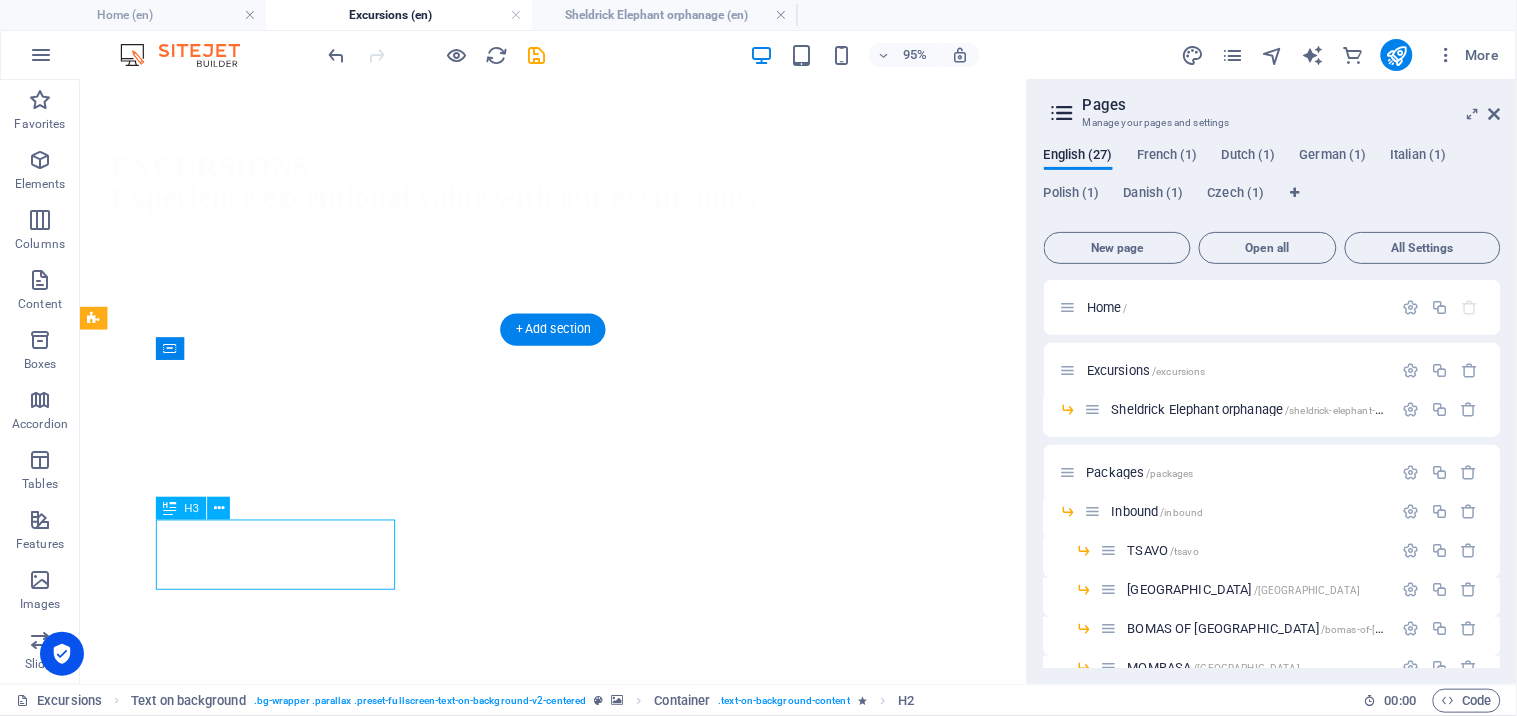 click on "Sheldrick Elephant orphanage" at bounding box center (577, 1679) 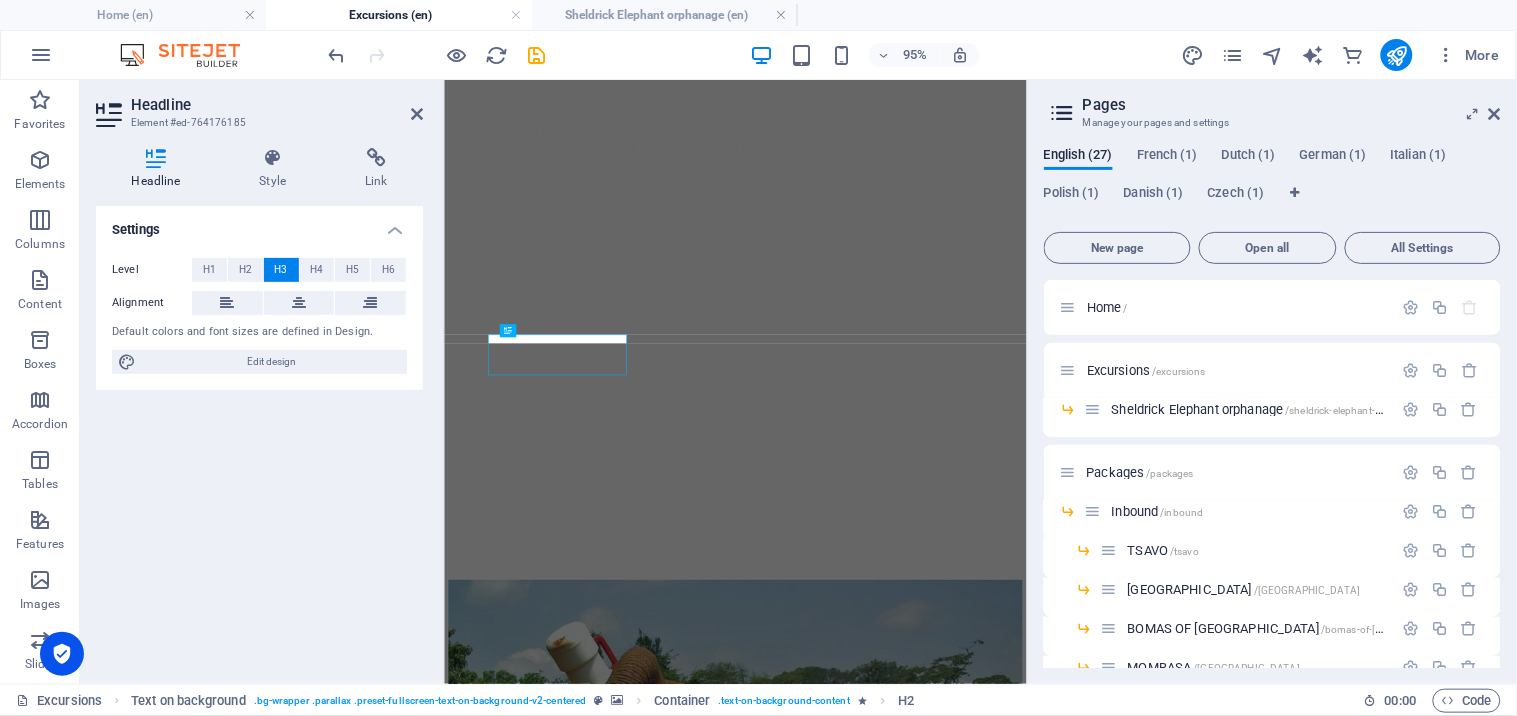 click on "Settings Level H1 H2 H3 H4 H5 H6 Alignment Default colors and font sizes are defined in Design. Edit design" at bounding box center (259, 437) 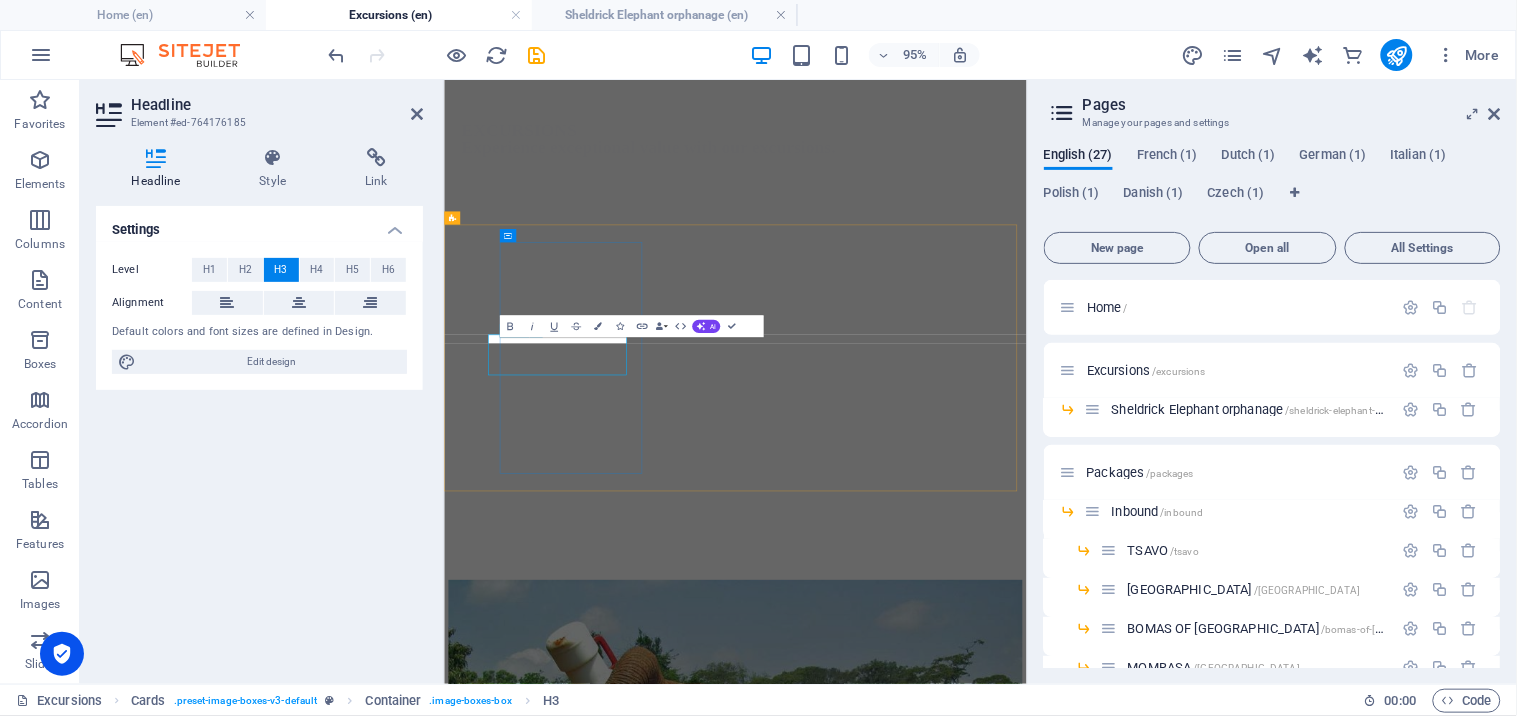 drag, startPoint x: 836, startPoint y: 601, endPoint x: 718, endPoint y: 606, distance: 118.10589 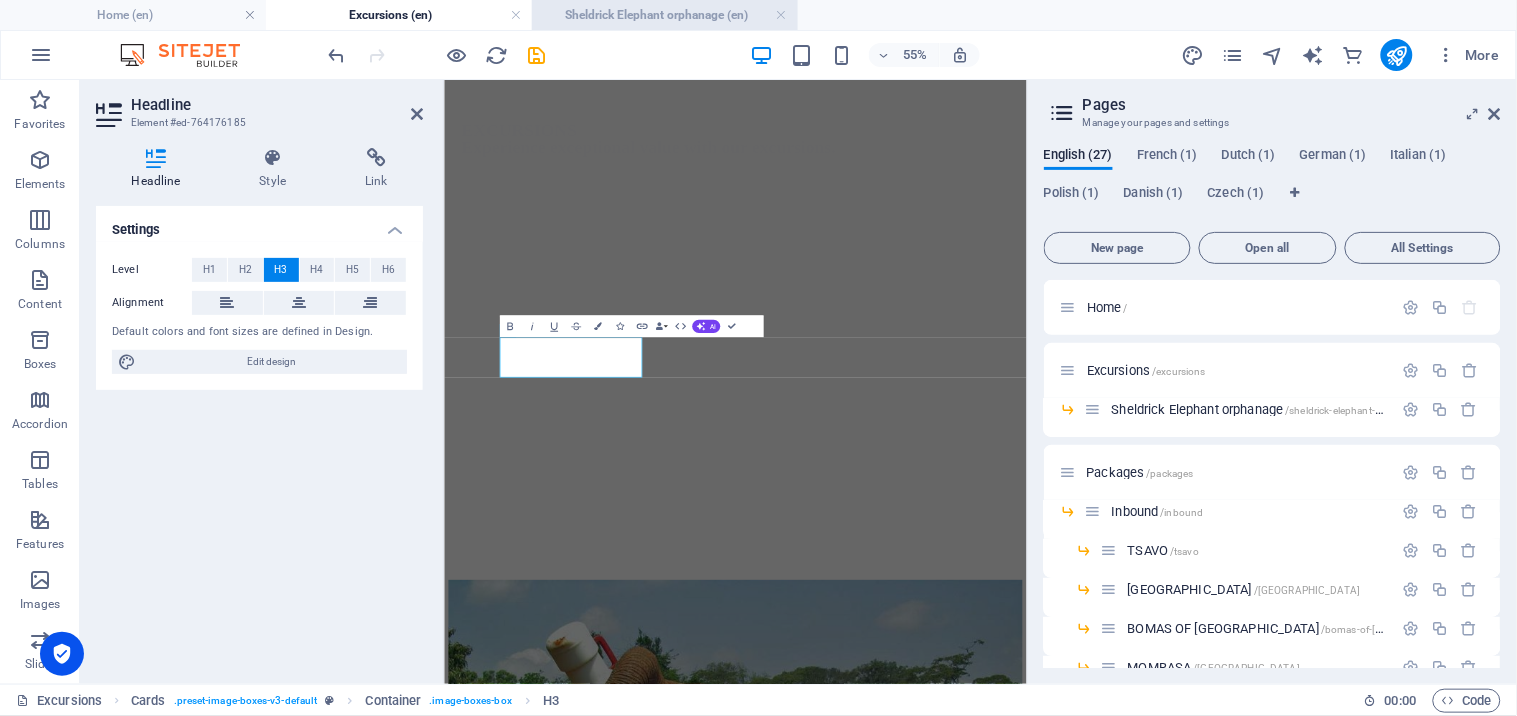 drag, startPoint x: 592, startPoint y: 13, endPoint x: 243, endPoint y: 16, distance: 349.0129 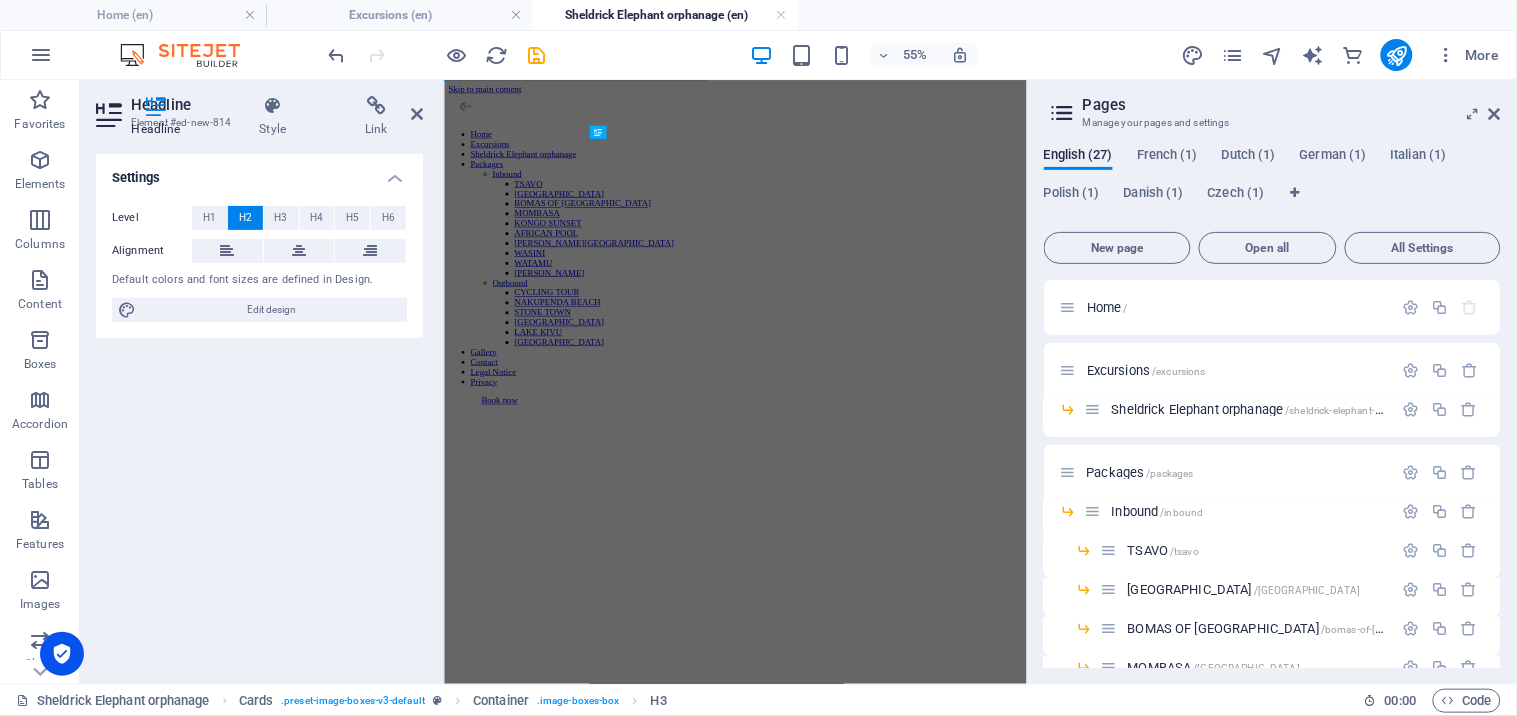 scroll, scrollTop: 0, scrollLeft: 0, axis: both 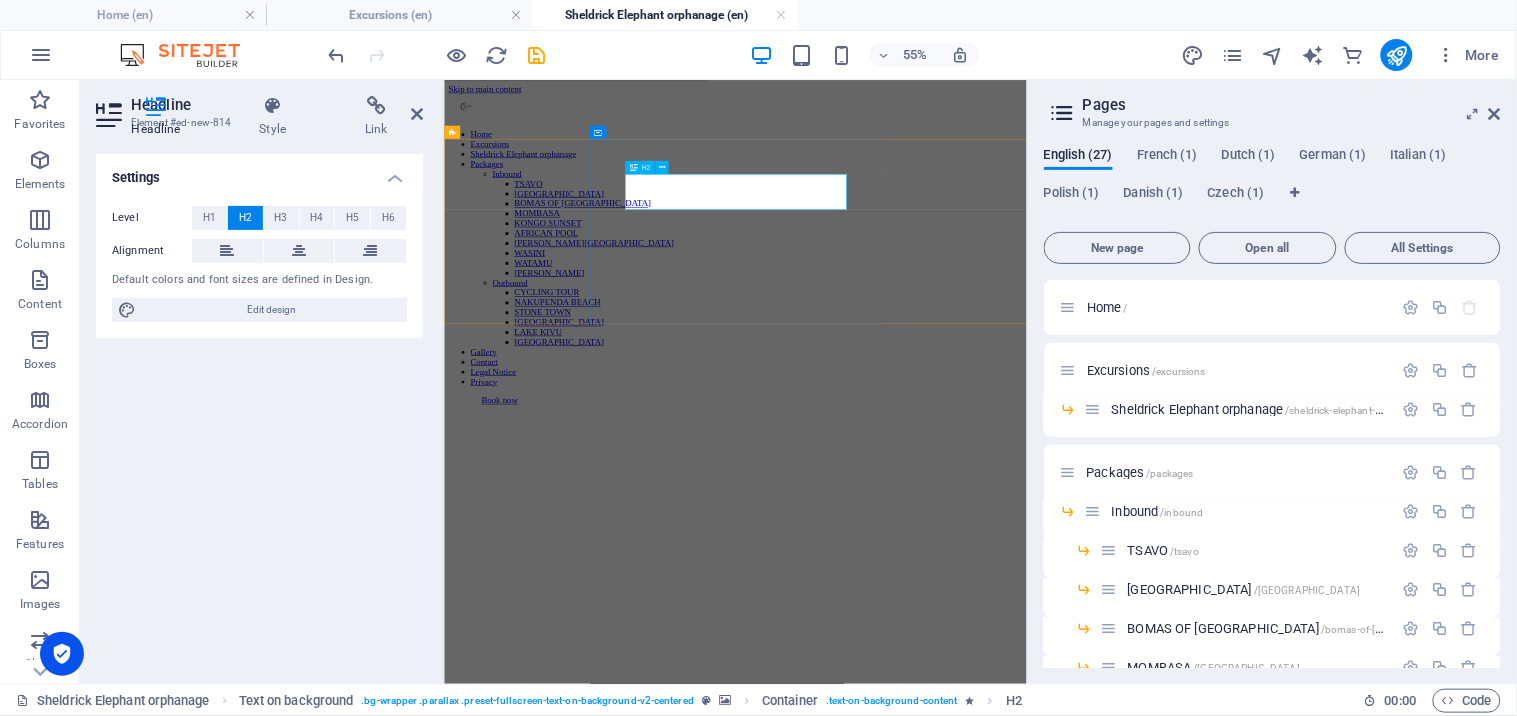 click on "Headline" at bounding box center (973, 1202) 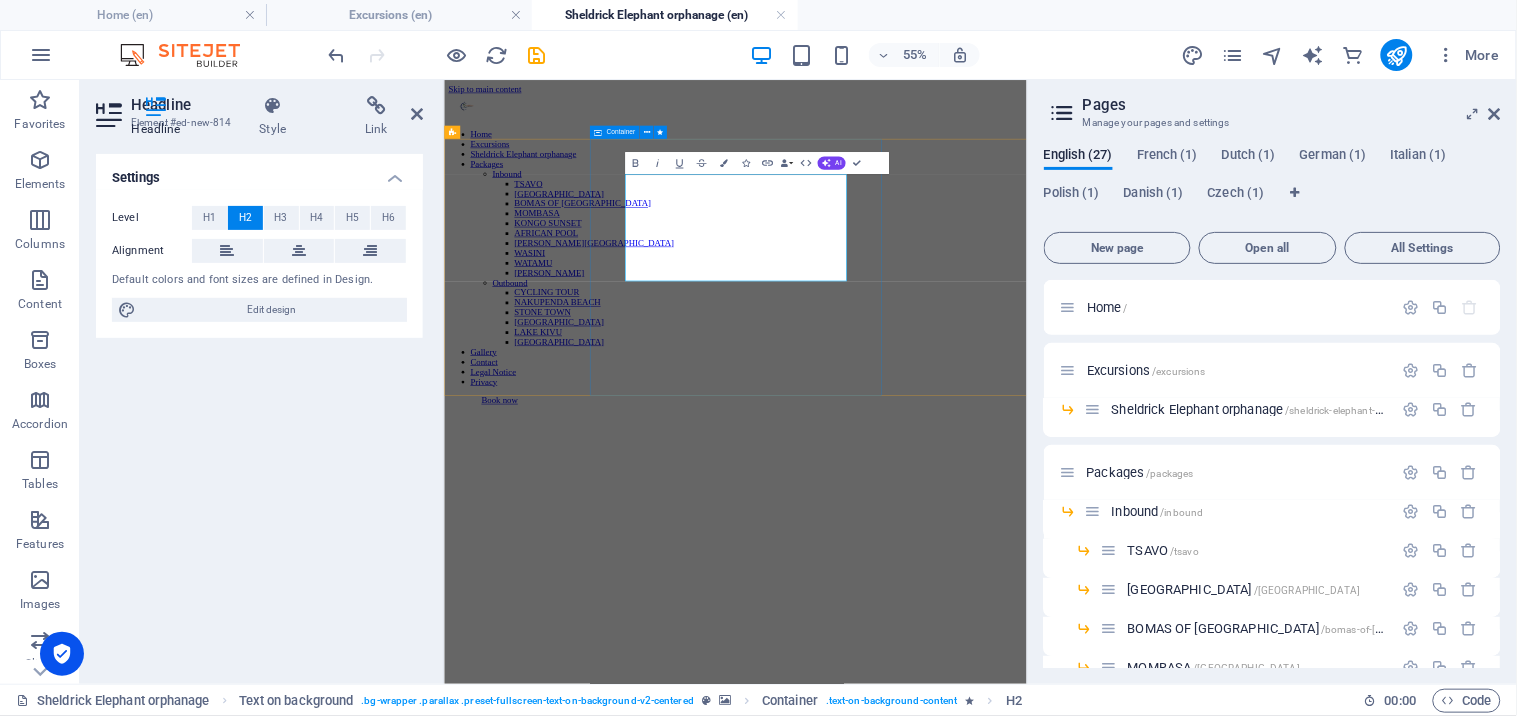 drag, startPoint x: 1039, startPoint y: 418, endPoint x: 730, endPoint y: 258, distance: 347.96695 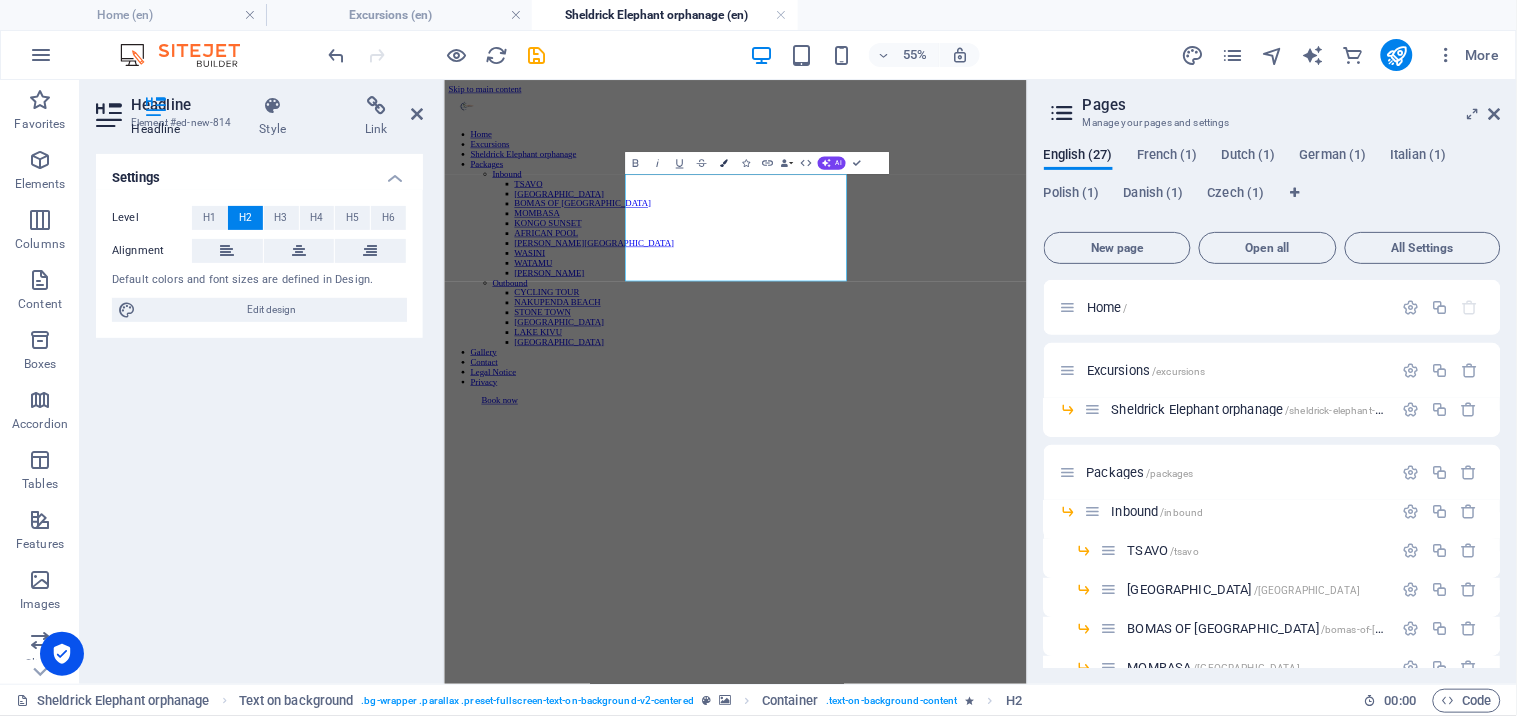 click at bounding box center (724, 163) 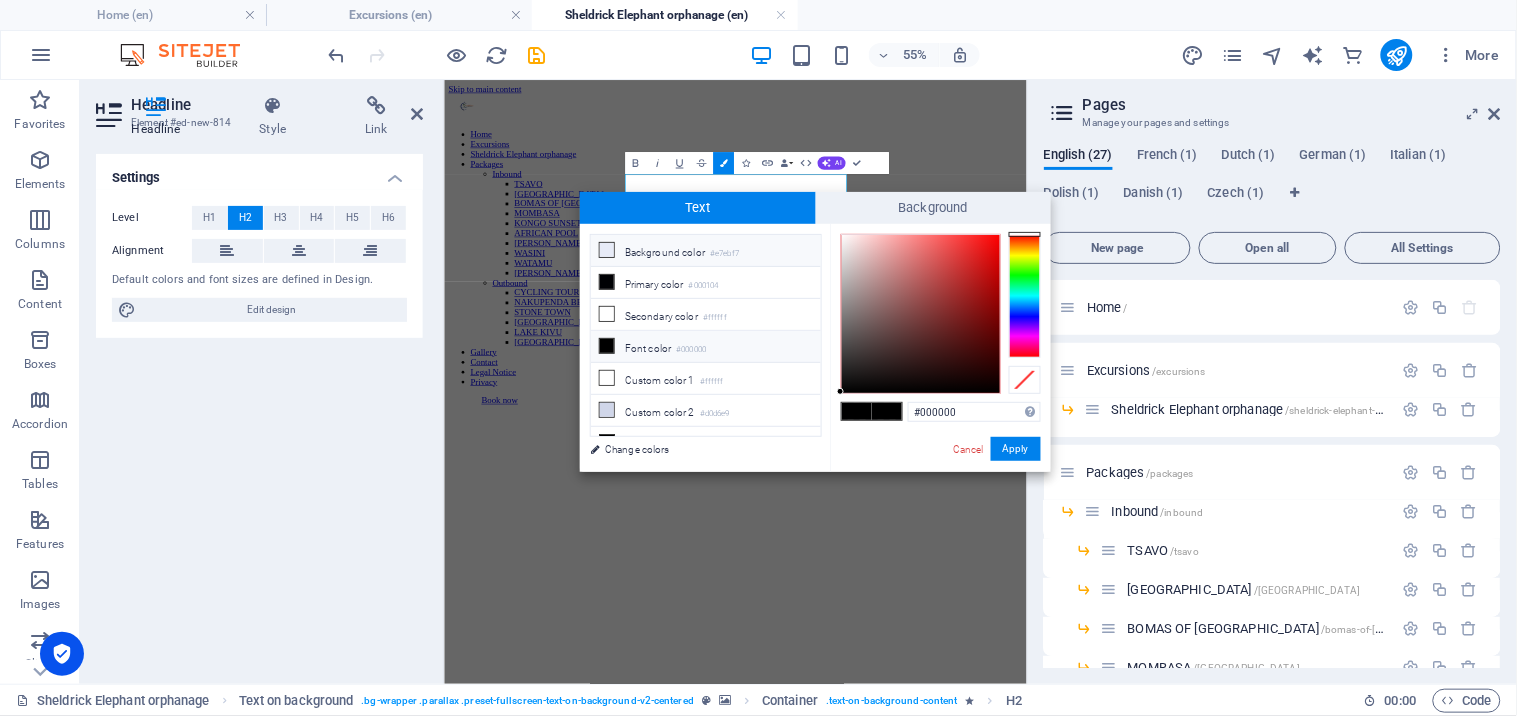 click at bounding box center [607, 250] 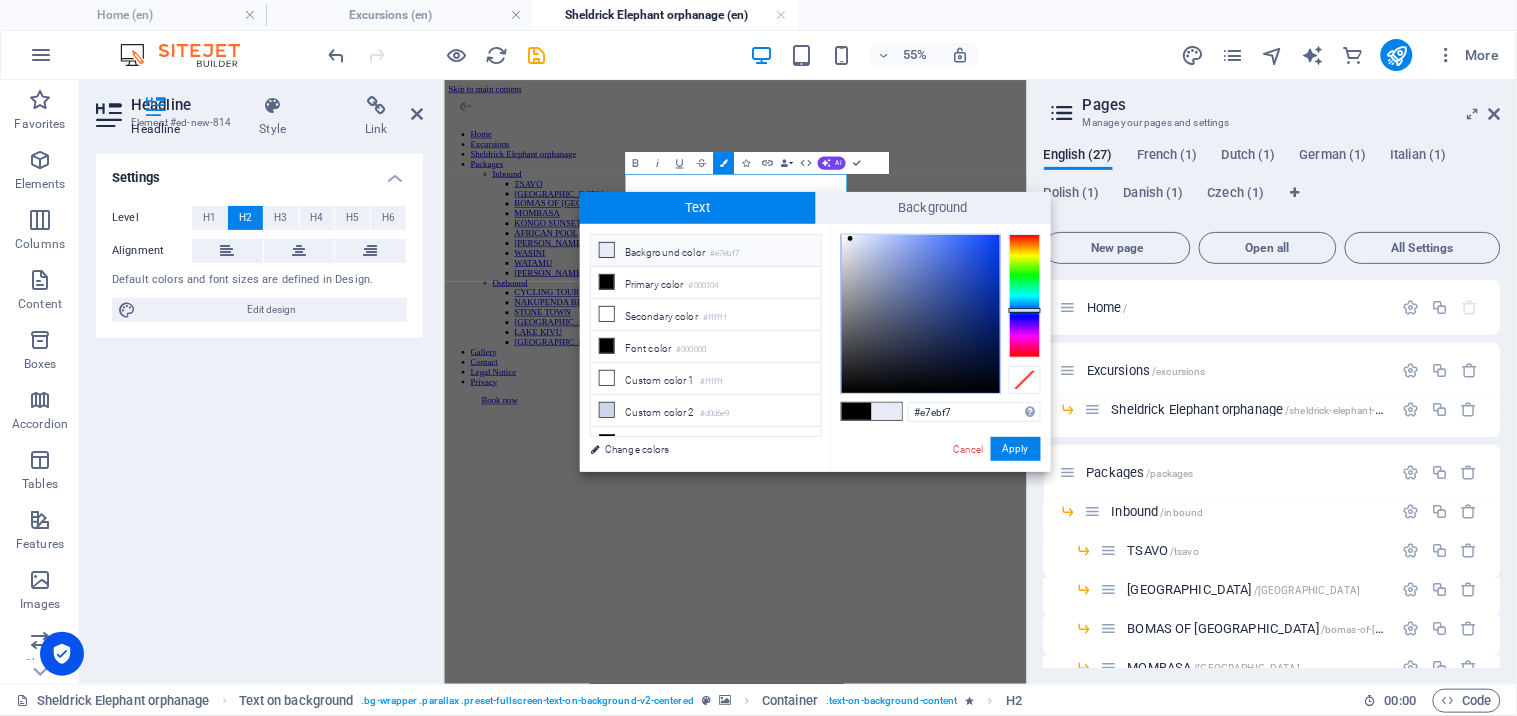 click at bounding box center [607, 250] 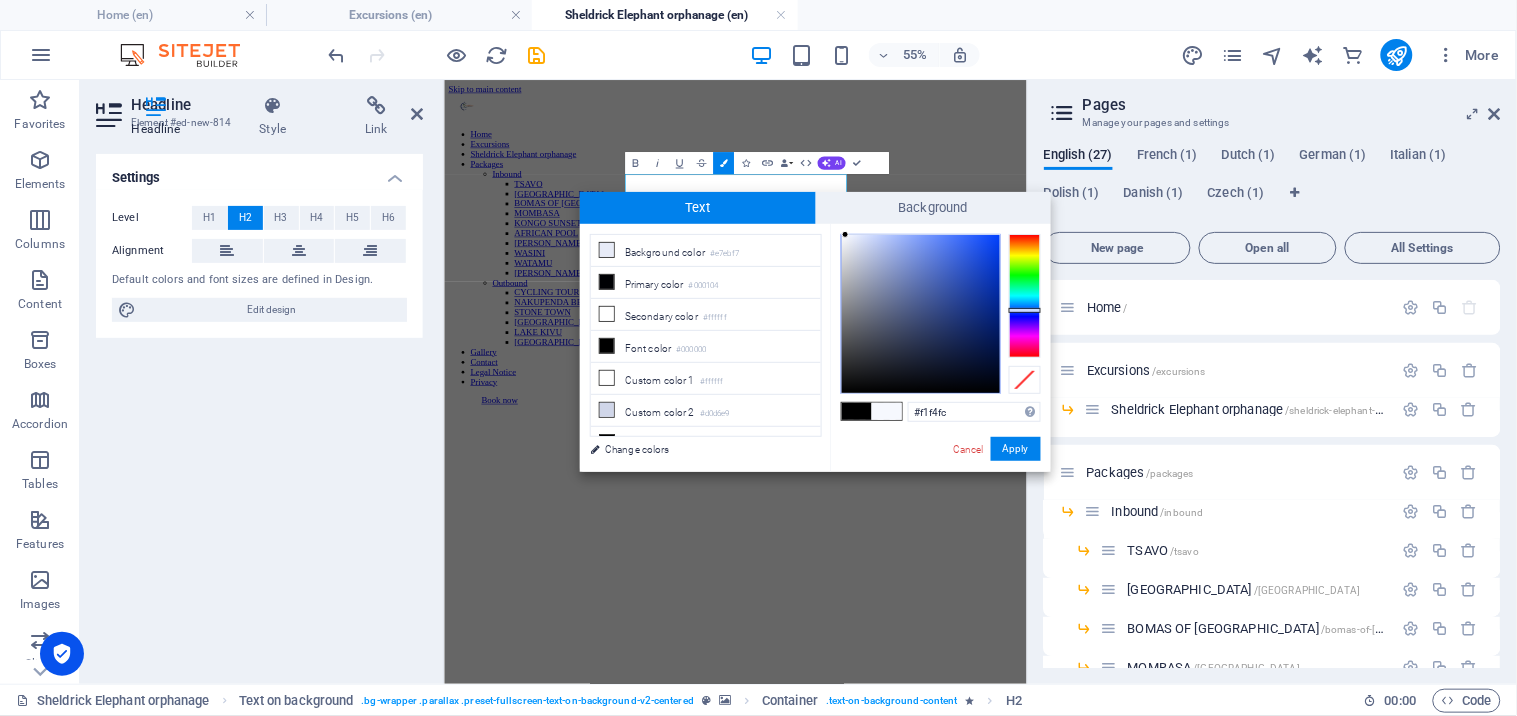 click at bounding box center [845, 234] 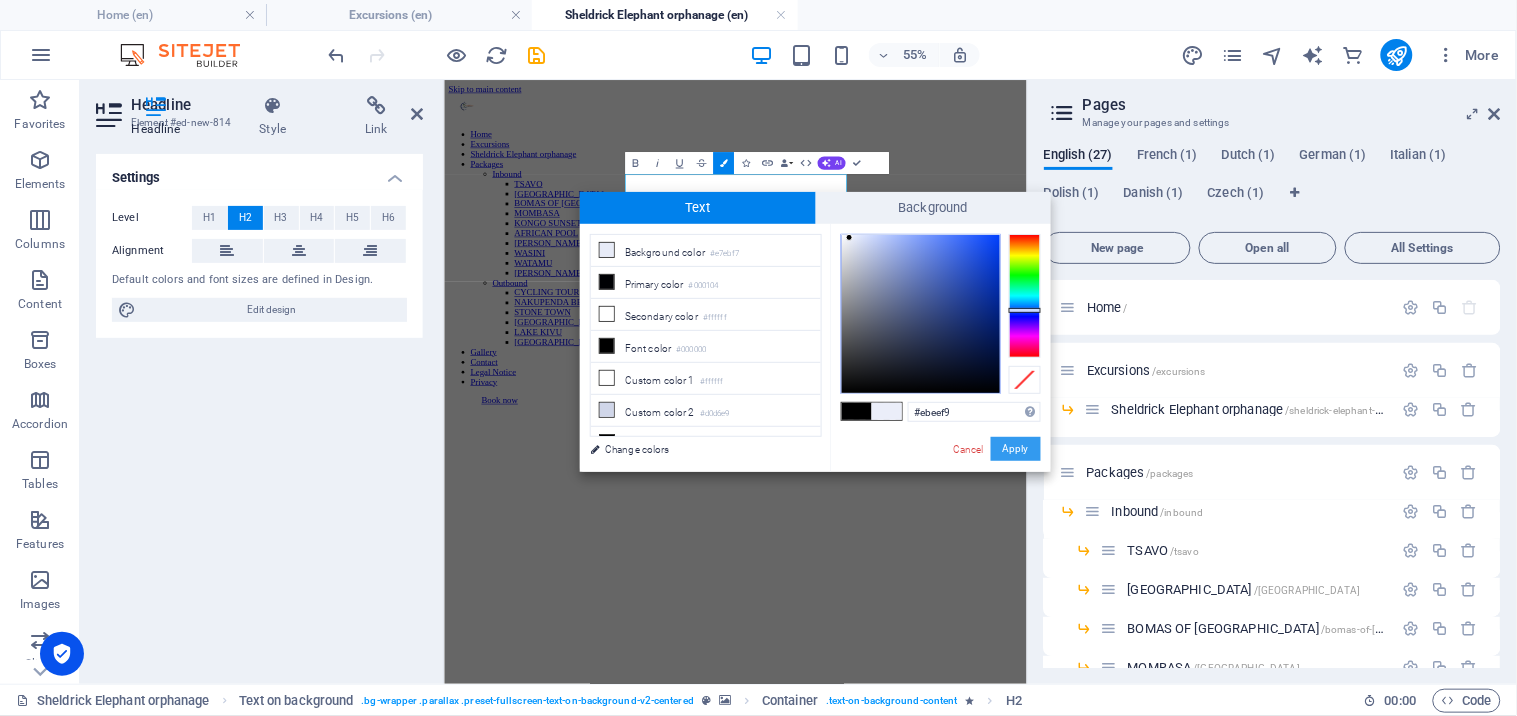 drag, startPoint x: 1037, startPoint y: 684, endPoint x: 1014, endPoint y: 456, distance: 229.15715 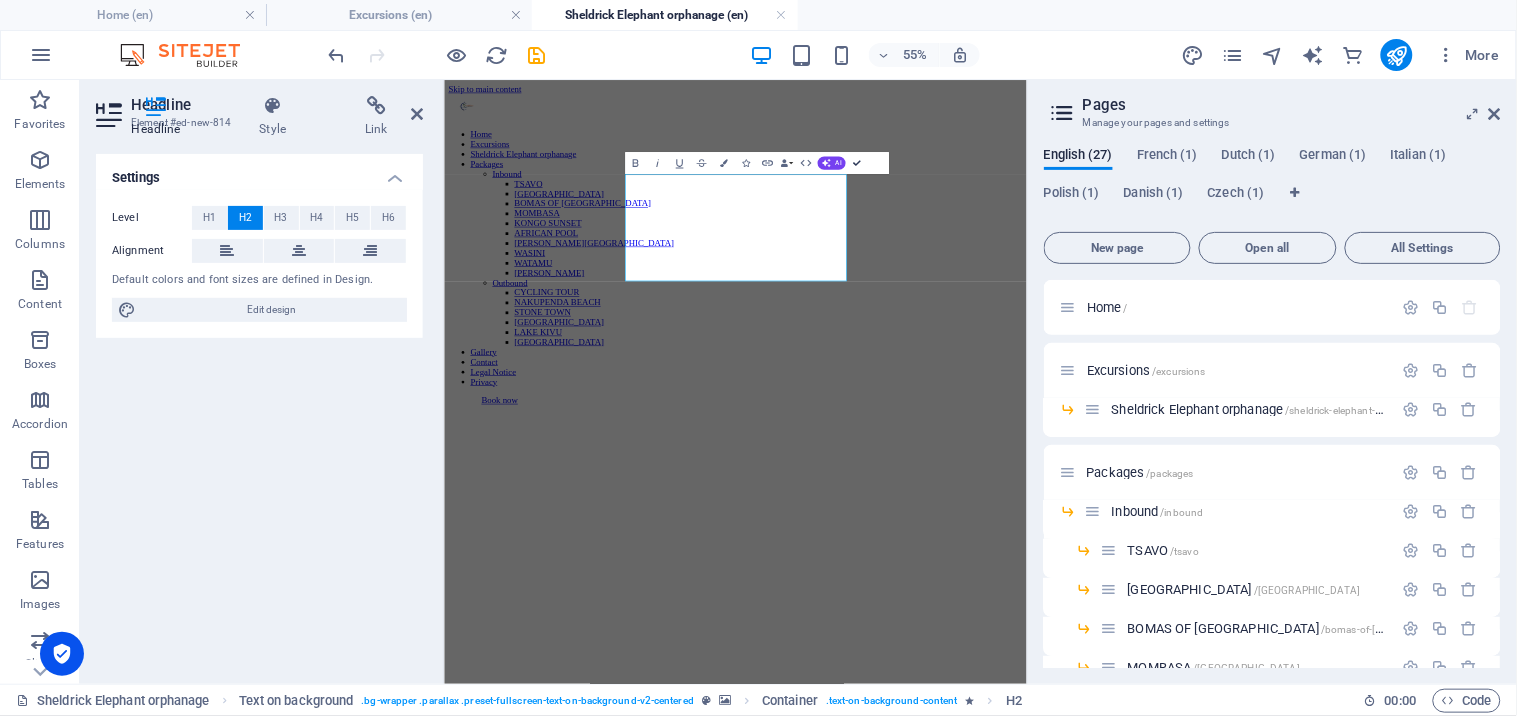 drag, startPoint x: 856, startPoint y: 163, endPoint x: 811, endPoint y: 97, distance: 79.881165 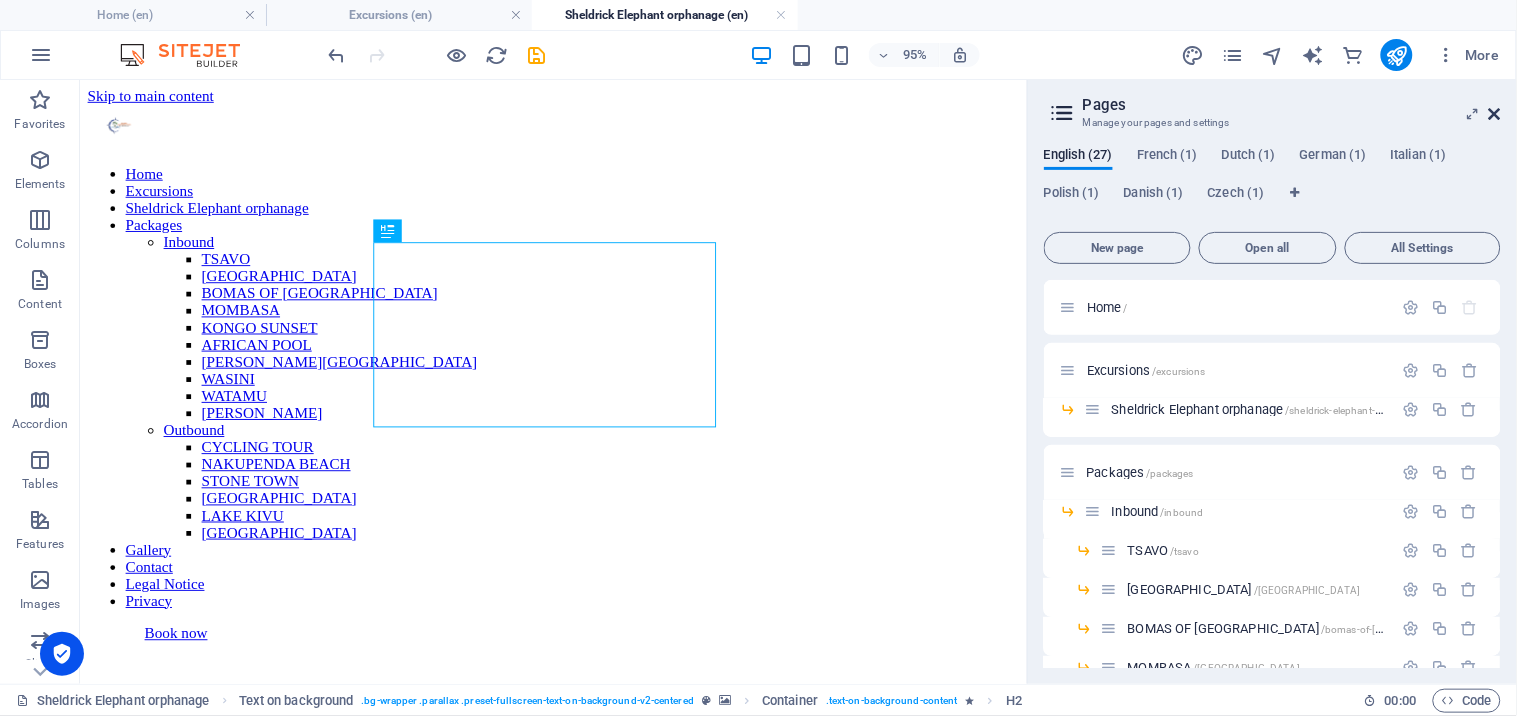 click at bounding box center (1495, 114) 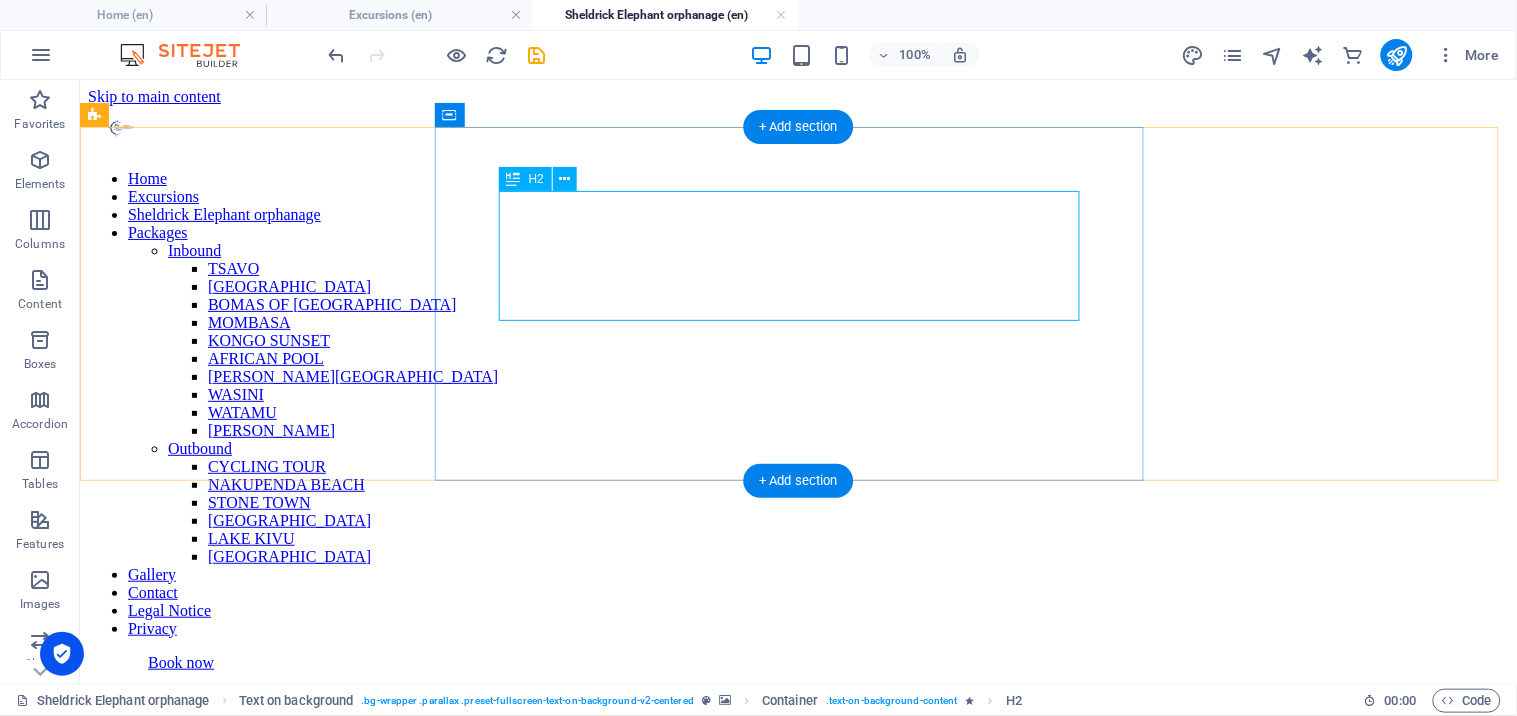 scroll, scrollTop: 147, scrollLeft: 0, axis: vertical 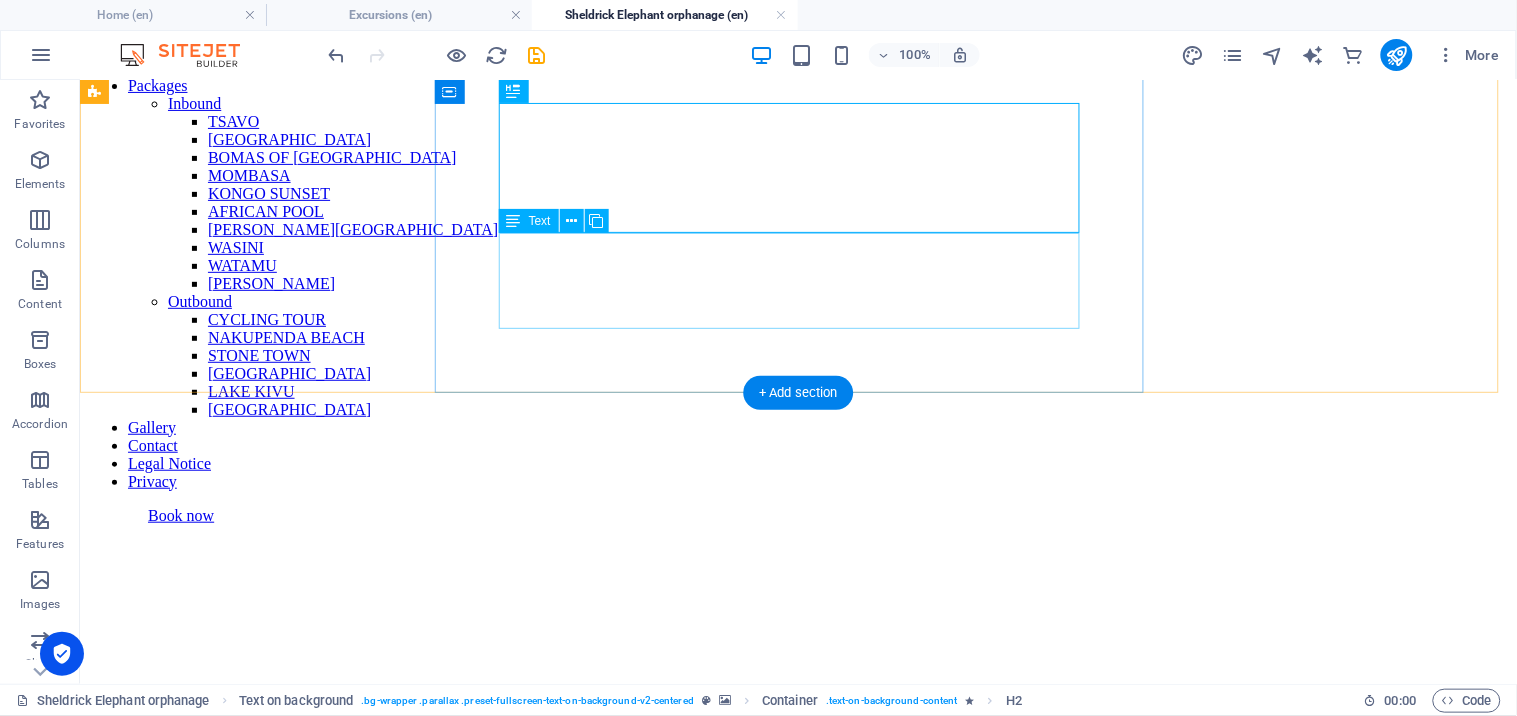 click on "Lorem ipsum dolor sit amet, consectetuer adipiscing elit. Aenean commodo ligula eget dolor. Lorem ipsum dolor sit amet, consectetuer adipiscing elit leget dolor. Lorem ipsum dolor sit amet, consectetuer adipiscing elit. Aenean commodo ligula eget dolor. Lorem ipsum dolor sit amet, consectetuer adipiscing elit dolor." at bounding box center (797, 1087) 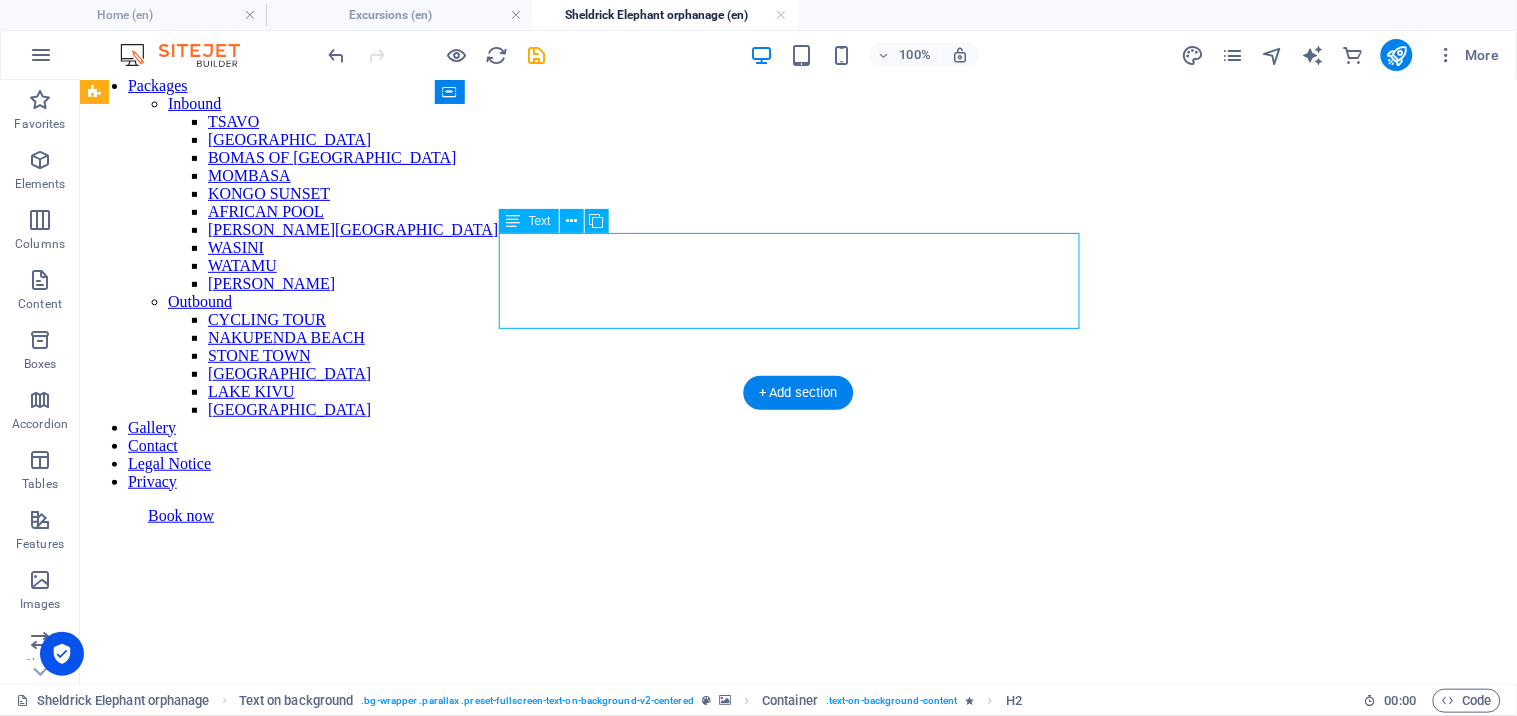 click on "Lorem ipsum dolor sit amet, consectetuer adipiscing elit. Aenean commodo ligula eget dolor. Lorem ipsum dolor sit amet, consectetuer adipiscing elit leget dolor. Lorem ipsum dolor sit amet, consectetuer adipiscing elit. Aenean commodo ligula eget dolor. Lorem ipsum dolor sit amet, consectetuer adipiscing elit dolor." at bounding box center [797, 1087] 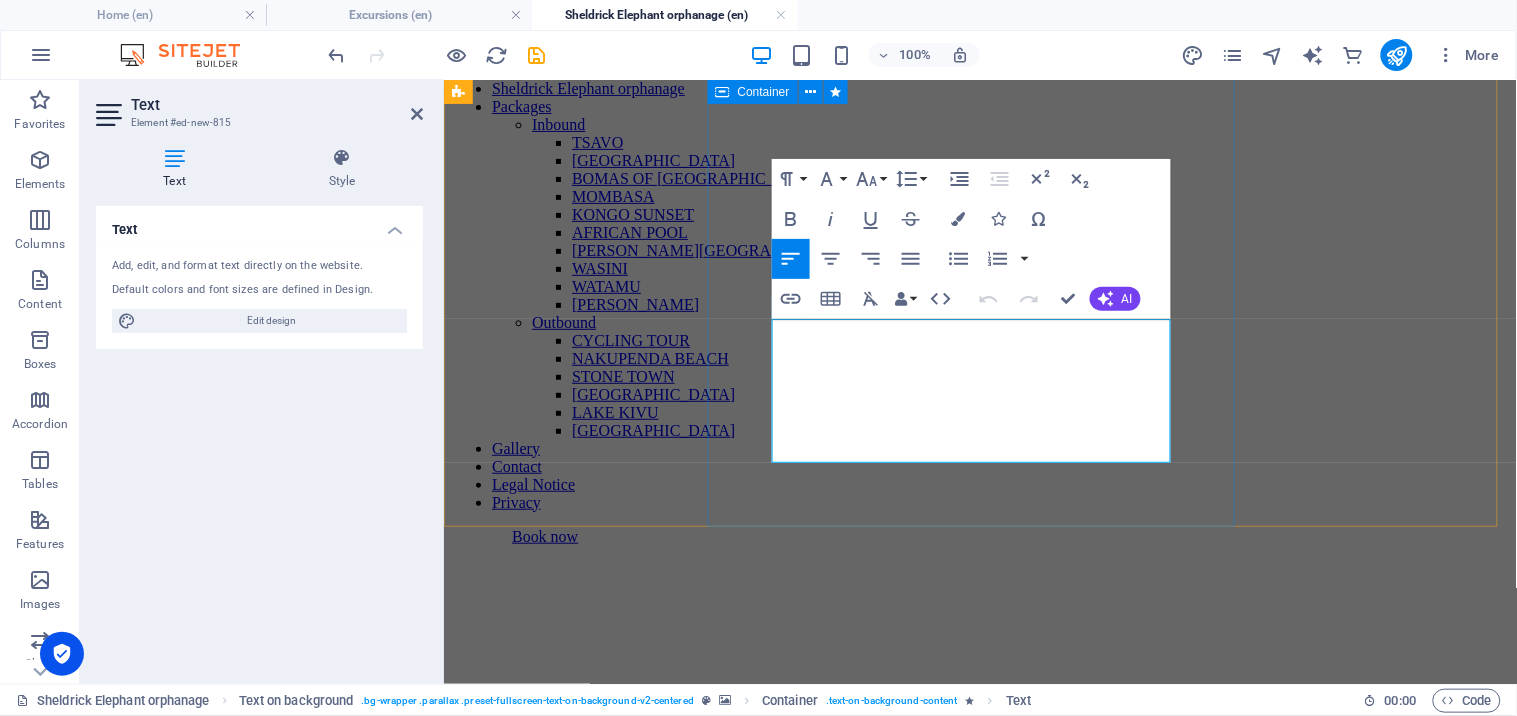click on "Lorem ipsum dolor sit amet, consectetuer adipiscing elit. Aenean commodo ligula eget dolor. Lorem ipsum dolor sit amet, consectetuer adipiscing elit leget dolor. Lorem ipsum dolor sit amet, consectetuer adipiscing elit. Aenean commodo ligula eget dolor. Lorem ipsum dolor sit amet, consectetuer adipiscing elit dolor." at bounding box center [979, 1093] 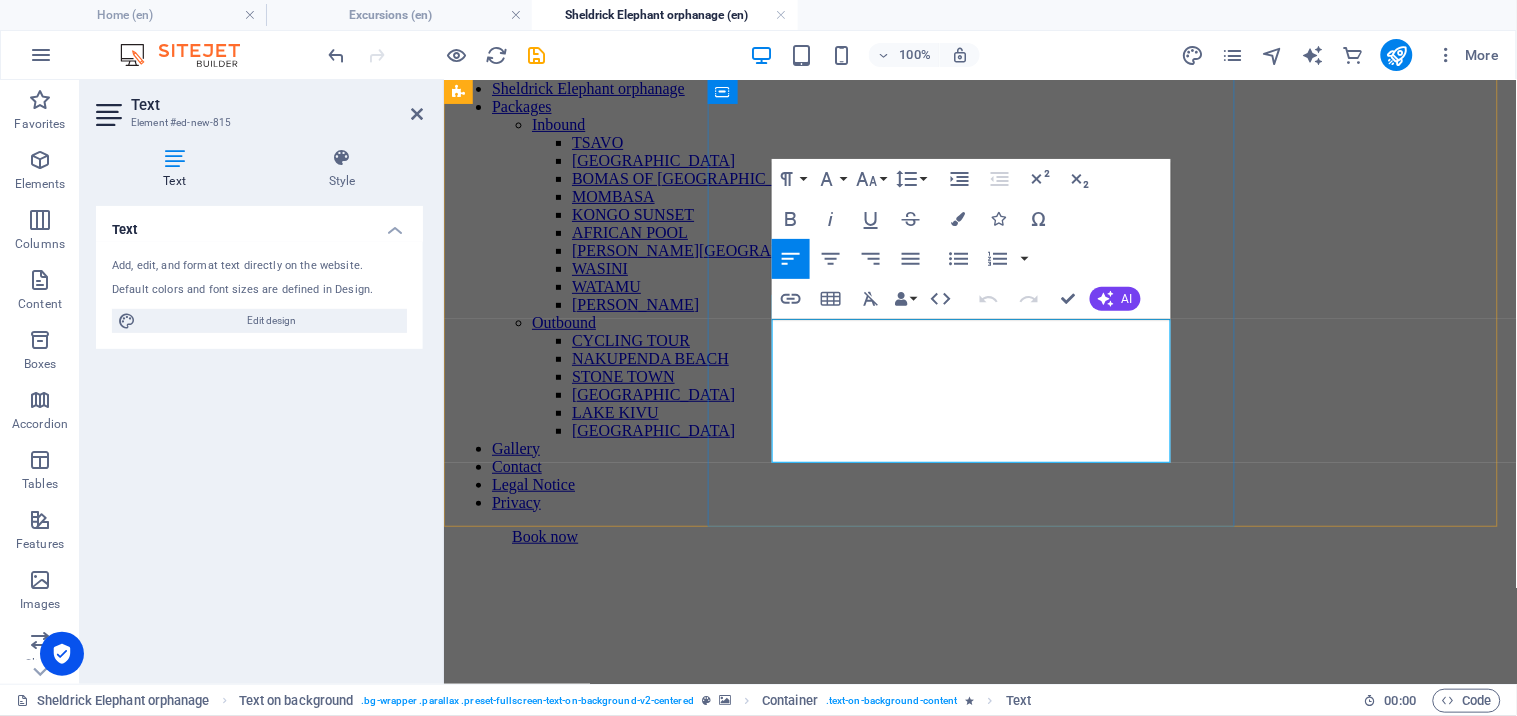 click on "Lorem ipsum dolor sit amet, consectetuer adipiscing elit. Aenean commodo ligula eget dolor. Lorem ipsum dolor sit amet, consectetuer adipiscing elit leget dolor. Lorem ipsum dolor sit amet, consectetuer adipiscing elit. Aenean commodo ligula eget dolor. Lorem ipsum dolor sit amet, consectetuer adipiscing elit dolor." at bounding box center [979, 1093] 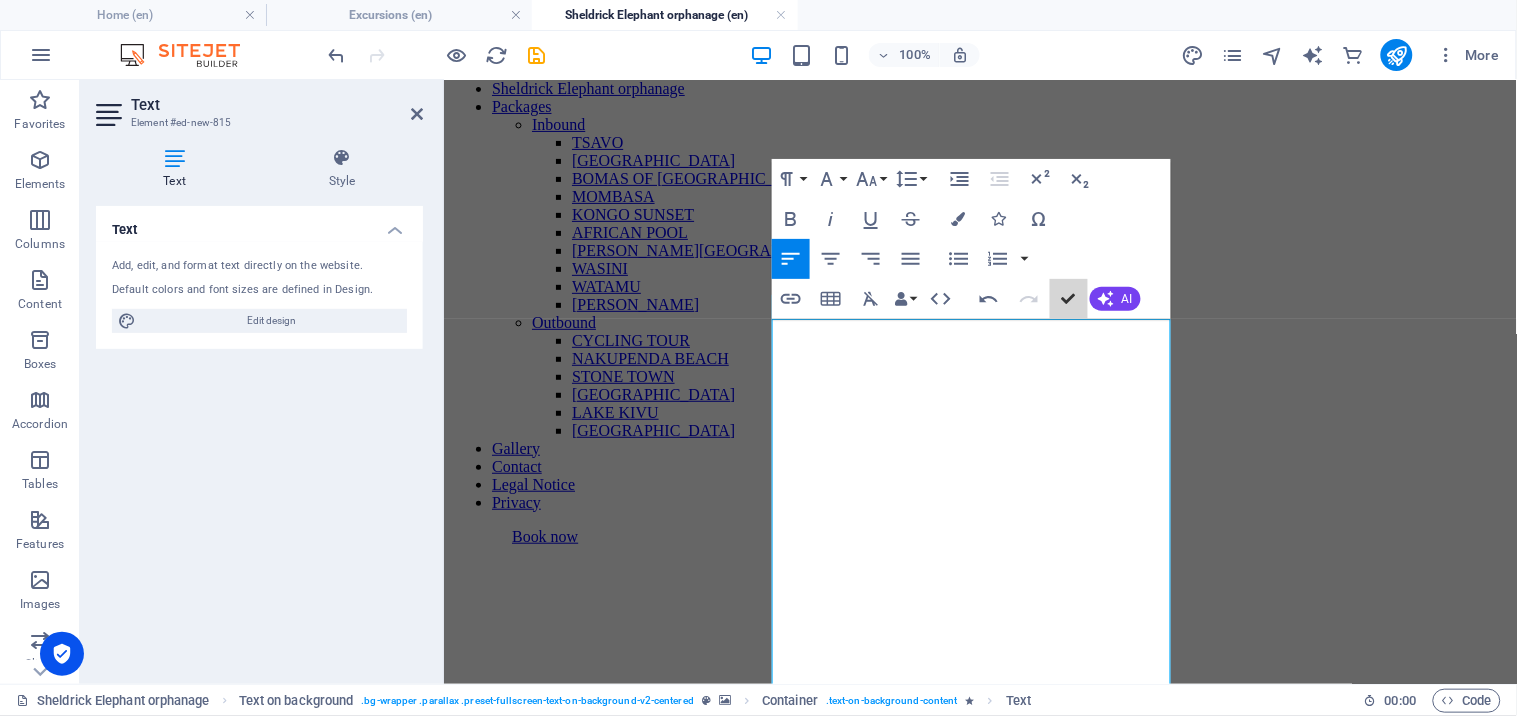 scroll, scrollTop: 62, scrollLeft: 0, axis: vertical 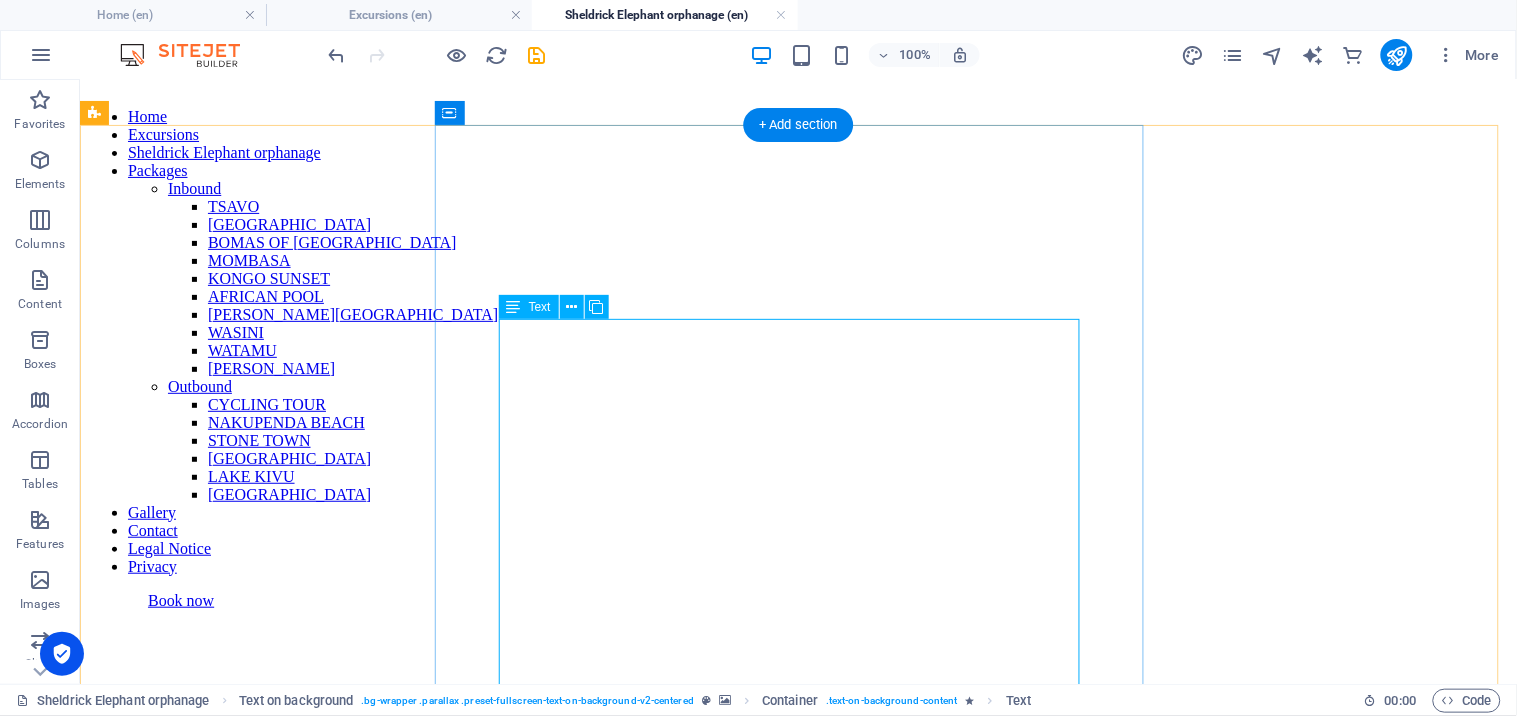 click on "Experience the Magic of the Sheldrick Elephant Orphanage – A Must-Visit Nairobi Wildlife Encounter Discover one of Nairobi’s most heartwarming and unforgettable wildlife experiences with a visit to the  Sheldrick Elephant Orphanage . Located just outside Nairobi National Park, this world-renowned sanctuary rescues and rehabilitates orphaned baby elephants before returning them to the wild. As you step into this peaceful haven, you'll witness firsthand the extraordinary care and dedication that goes into nurturing these gentle giants. Watch the playful young elephants during their daily feeding and mud-bath sessions, and hear inspiring stories of survival and conservation from the expert keepers who protect them. A visit to the Sheldrick Wildlife Trust is more than a tour—it’s a moving connection with Africa’s wildlife heritage. Perfect for families, animal lovers, and eco-conscious travelers, this is an intimate experience that combines education, conservation, and pure joy. Highlights: We provide" at bounding box center (797, 1673) 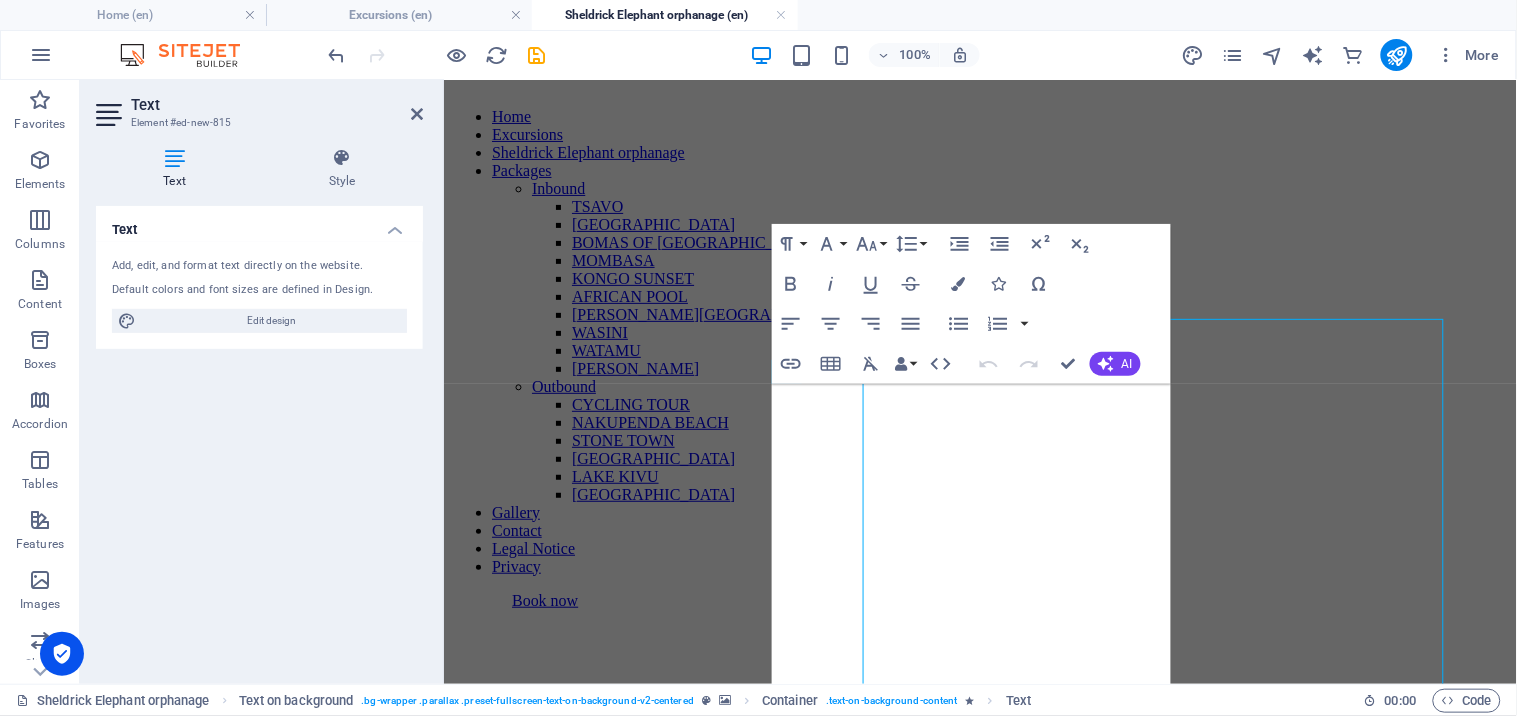 click at bounding box center (979, 586) 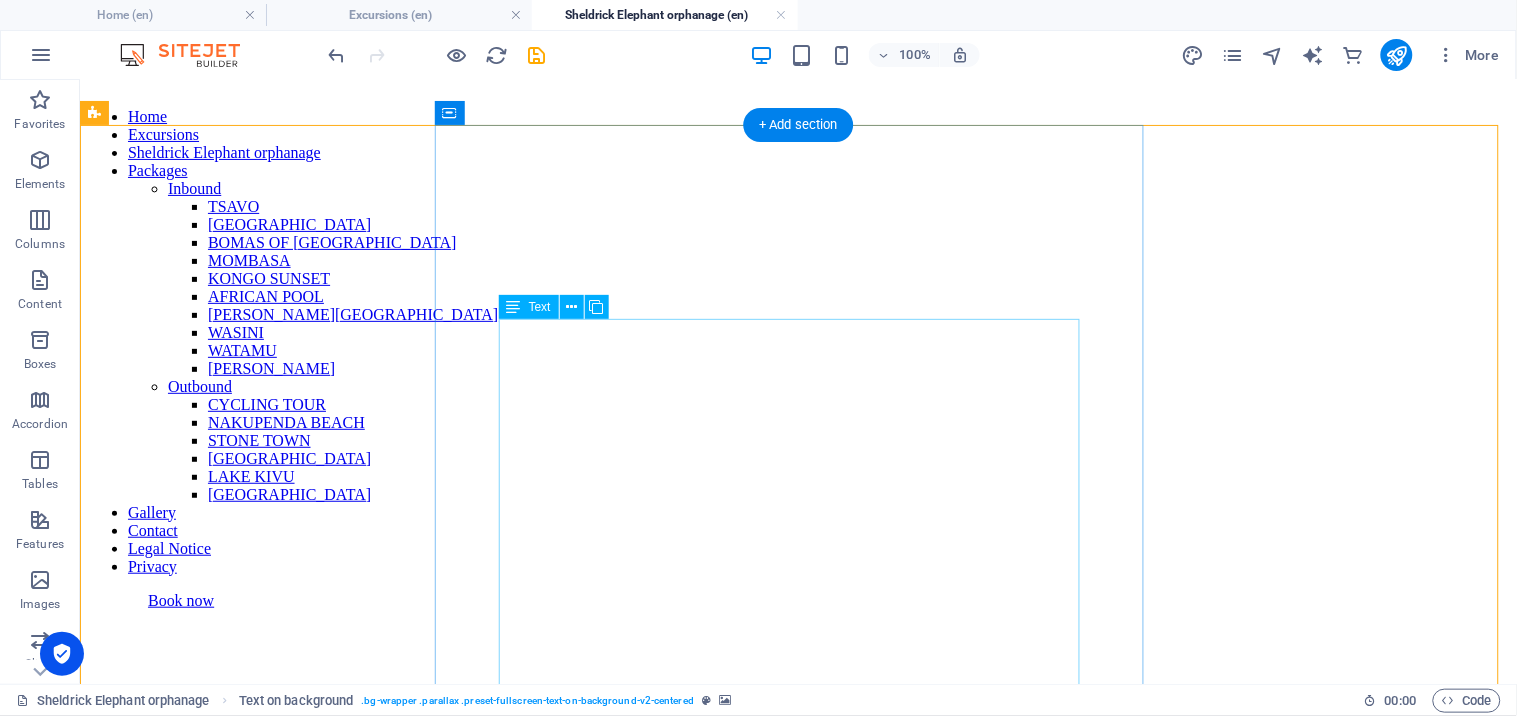 click on "Experience the Magic of the Sheldrick Elephant Orphanage – A Must-Visit Nairobi Wildlife Encounter Discover one of Nairobi’s most heartwarming and unforgettable wildlife experiences with a visit to the  Sheldrick Elephant Orphanage . Located just outside Nairobi National Park, this world-renowned sanctuary rescues and rehabilitates orphaned baby elephants before returning them to the wild. As you step into this peaceful haven, you'll witness firsthand the extraordinary care and dedication that goes into nurturing these gentle giants. Watch the playful young elephants during their daily feeding and mud-bath sessions, and hear inspiring stories of survival and conservation from the expert keepers who protect them. A visit to the Sheldrick Wildlife Trust is more than a tour—it’s a moving connection with Africa’s wildlife heritage. Perfect for families, animal lovers, and eco-conscious travelers, this is an intimate experience that combines education, conservation, and pure joy. Highlights: We provide" at bounding box center [797, 1673] 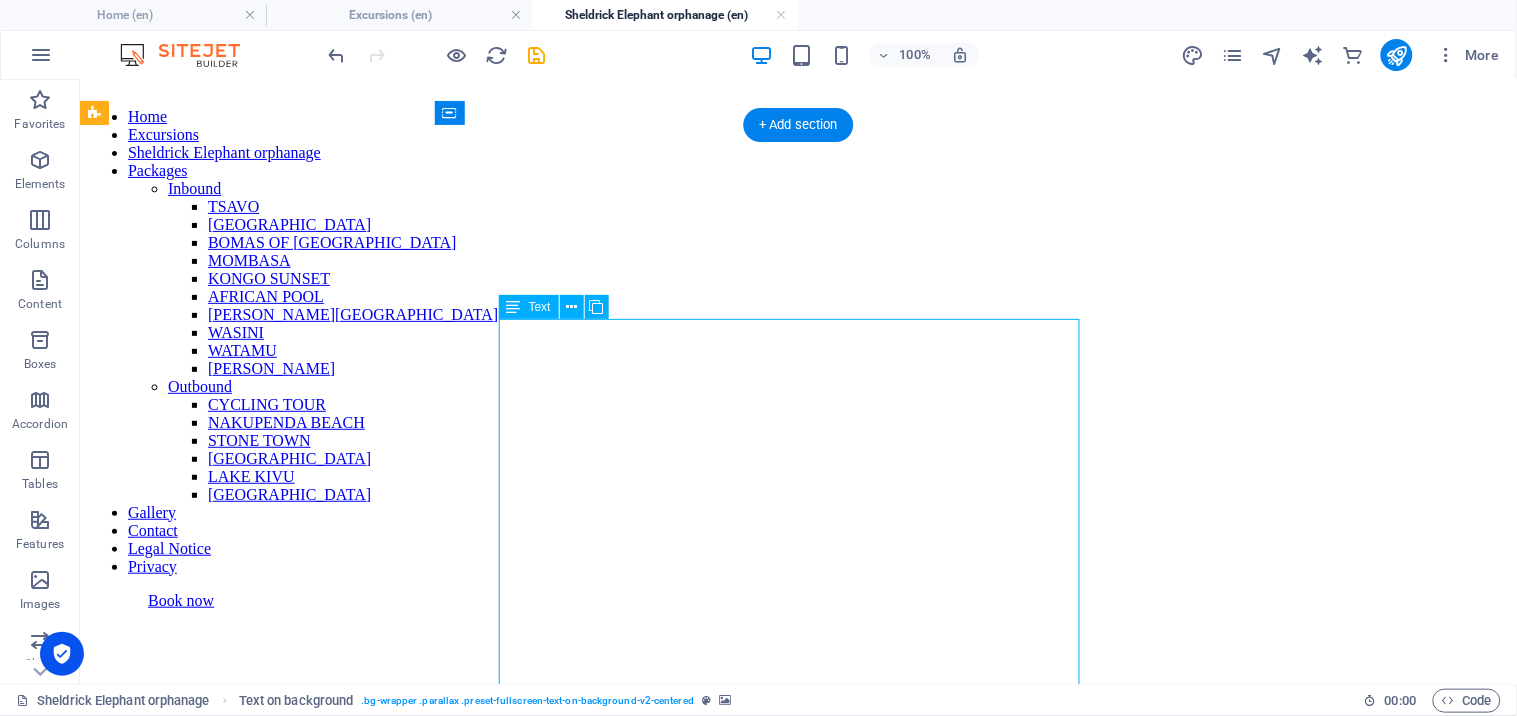 click on "Experience the Magic of the Sheldrick Elephant Orphanage – A Must-Visit Nairobi Wildlife Encounter Discover one of Nairobi’s most heartwarming and unforgettable wildlife experiences with a visit to the  Sheldrick Elephant Orphanage . Located just outside Nairobi National Park, this world-renowned sanctuary rescues and rehabilitates orphaned baby elephants before returning them to the wild. As you step into this peaceful haven, you'll witness firsthand the extraordinary care and dedication that goes into nurturing these gentle giants. Watch the playful young elephants during their daily feeding and mud-bath sessions, and hear inspiring stories of survival and conservation from the expert keepers who protect them. A visit to the Sheldrick Wildlife Trust is more than a tour—it’s a moving connection with Africa’s wildlife heritage. Perfect for families, animal lovers, and eco-conscious travelers, this is an intimate experience that combines education, conservation, and pure joy. Highlights: We provide" at bounding box center [797, 1673] 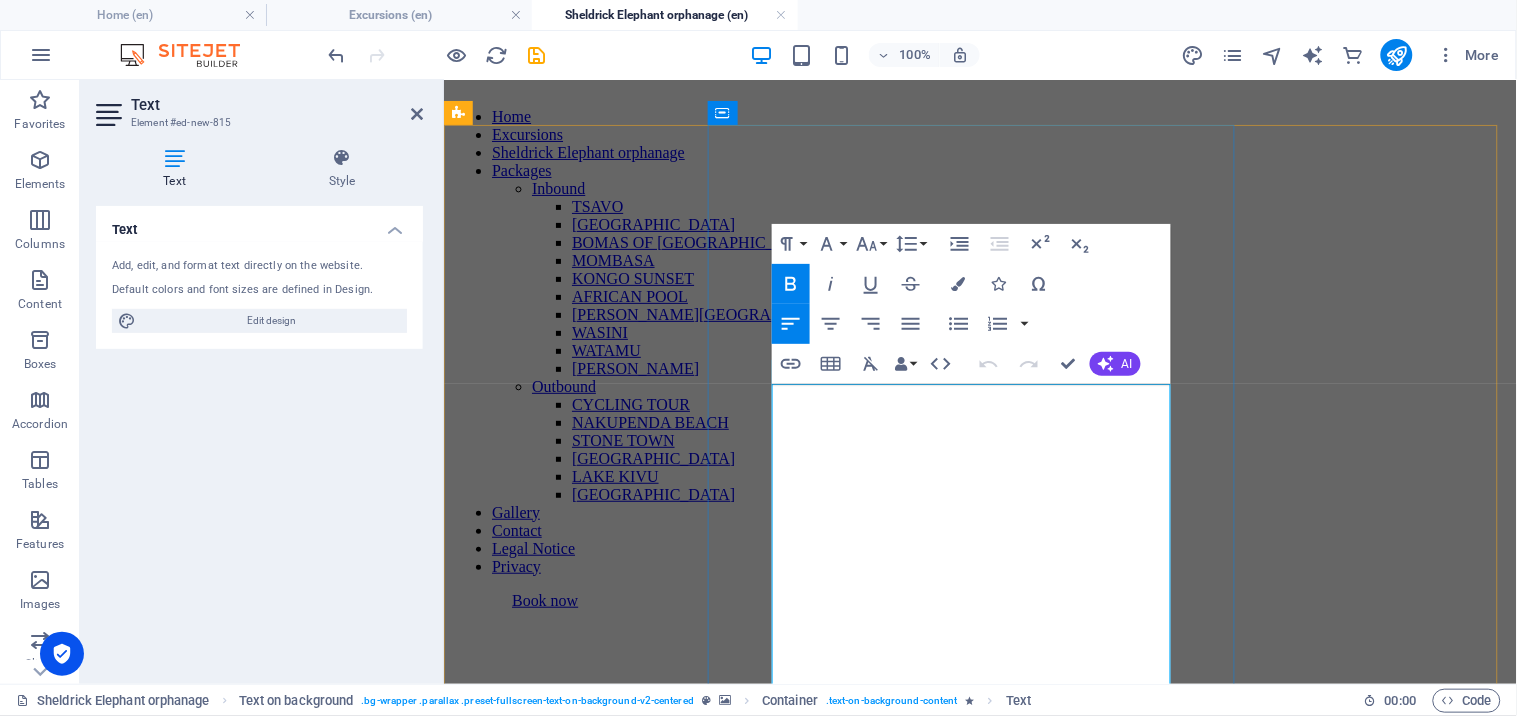 click on "Discover one of Nairobi’s most heartwarming and unforgettable wildlife experiences with a visit to the  Sheldrick Elephant Orphanage . Located just outside Nairobi National Park, this world-renowned sanctuary rescues and rehabilitates orphaned baby elephants before returning them to the wild." at bounding box center (979, 1518) 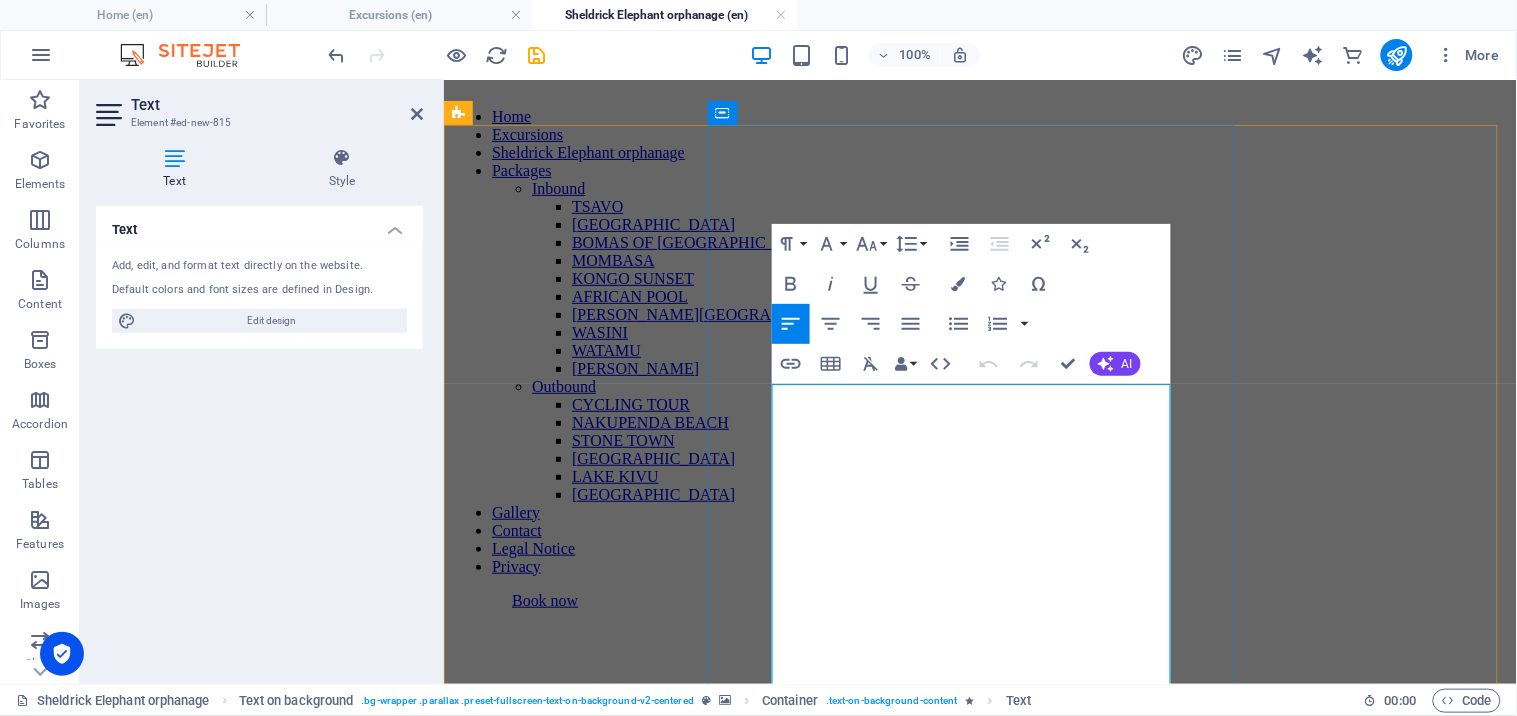 drag, startPoint x: 1311, startPoint y: 456, endPoint x: 947, endPoint y: 456, distance: 364 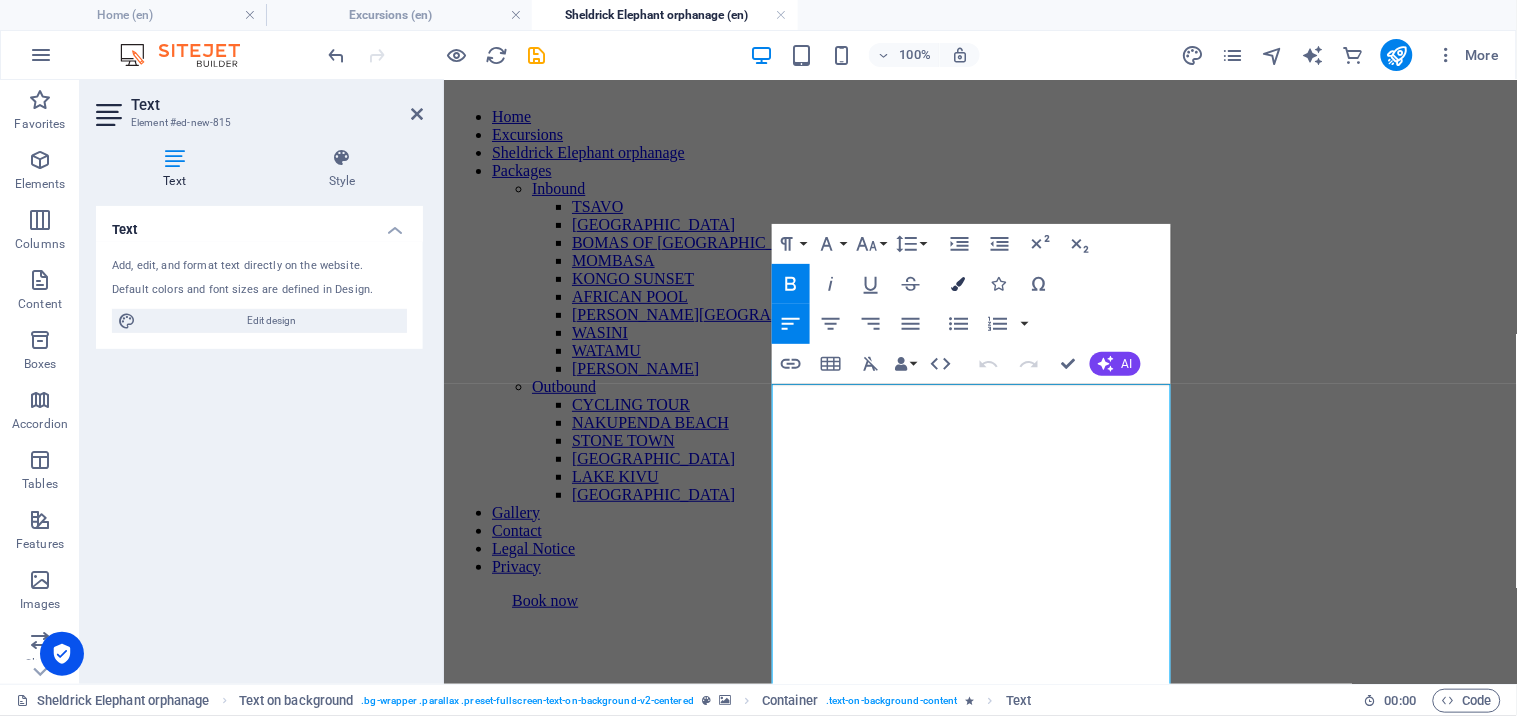 click at bounding box center (959, 284) 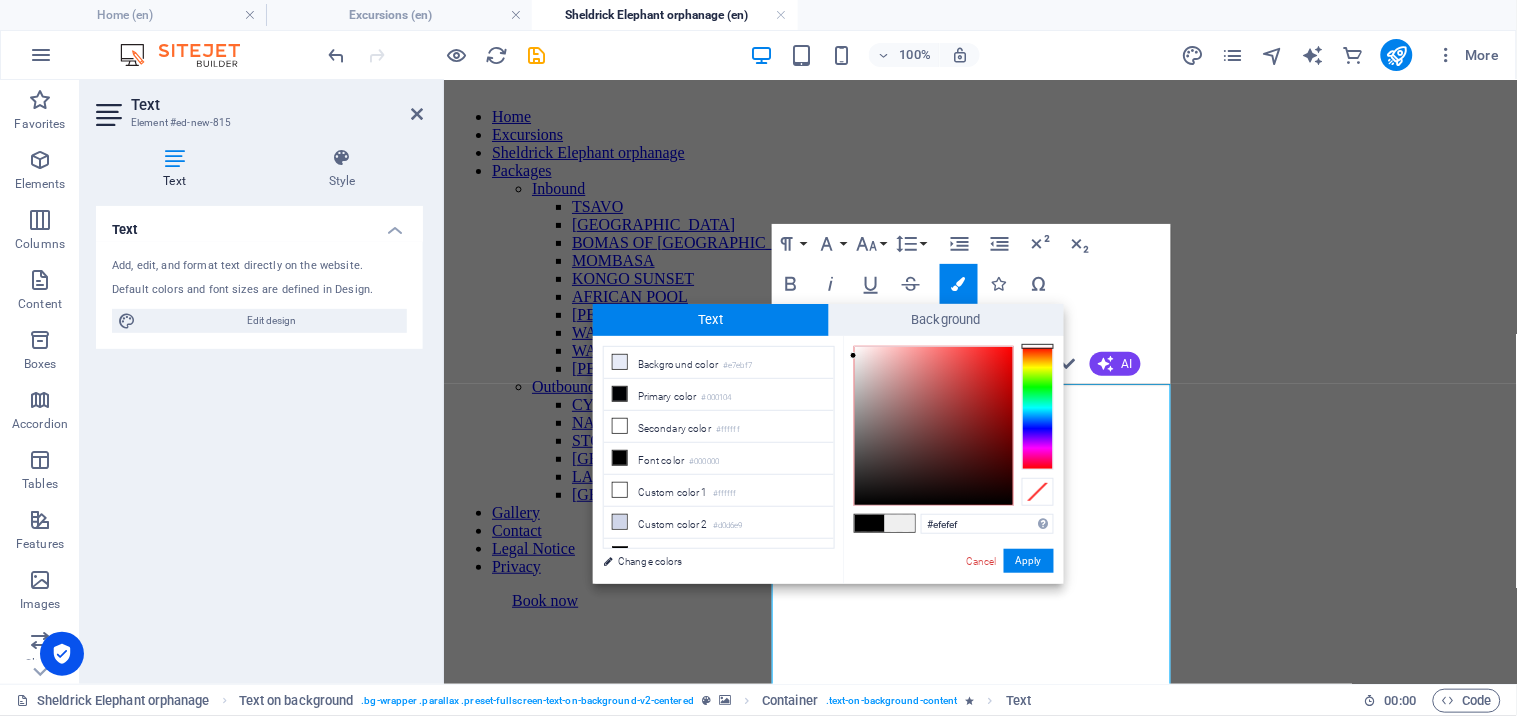 drag, startPoint x: 905, startPoint y: 385, endPoint x: 851, endPoint y: 356, distance: 61.294373 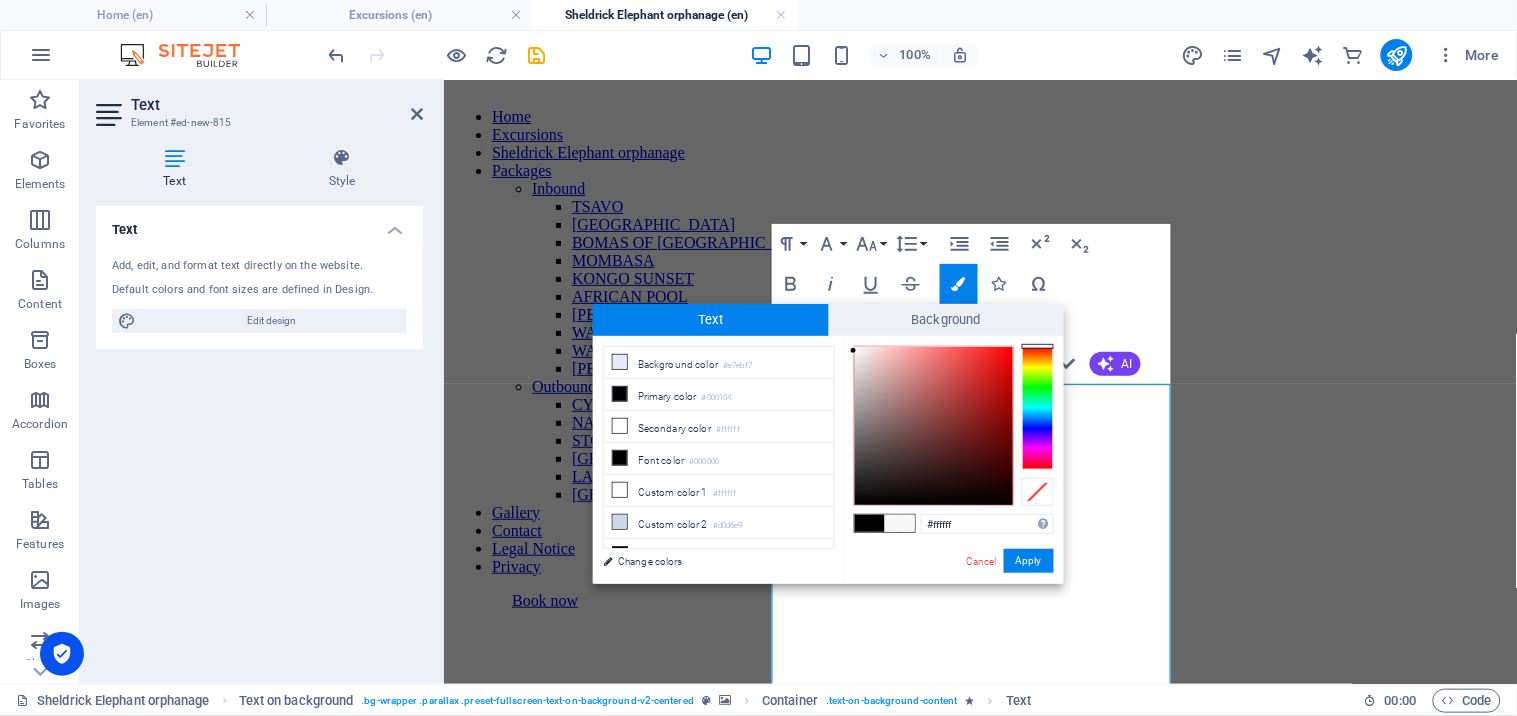 drag, startPoint x: 860, startPoint y: 361, endPoint x: 852, endPoint y: 336, distance: 26.24881 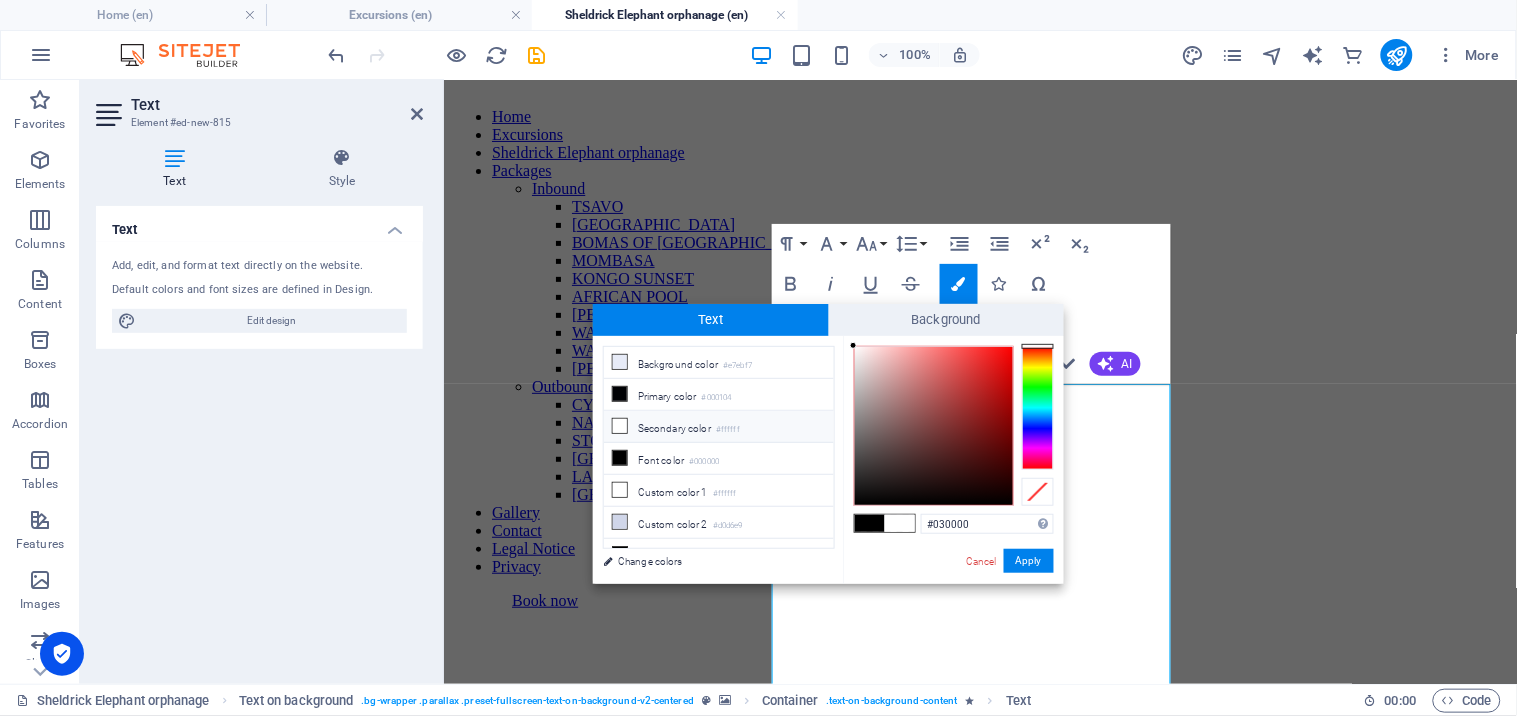 type on "#000000" 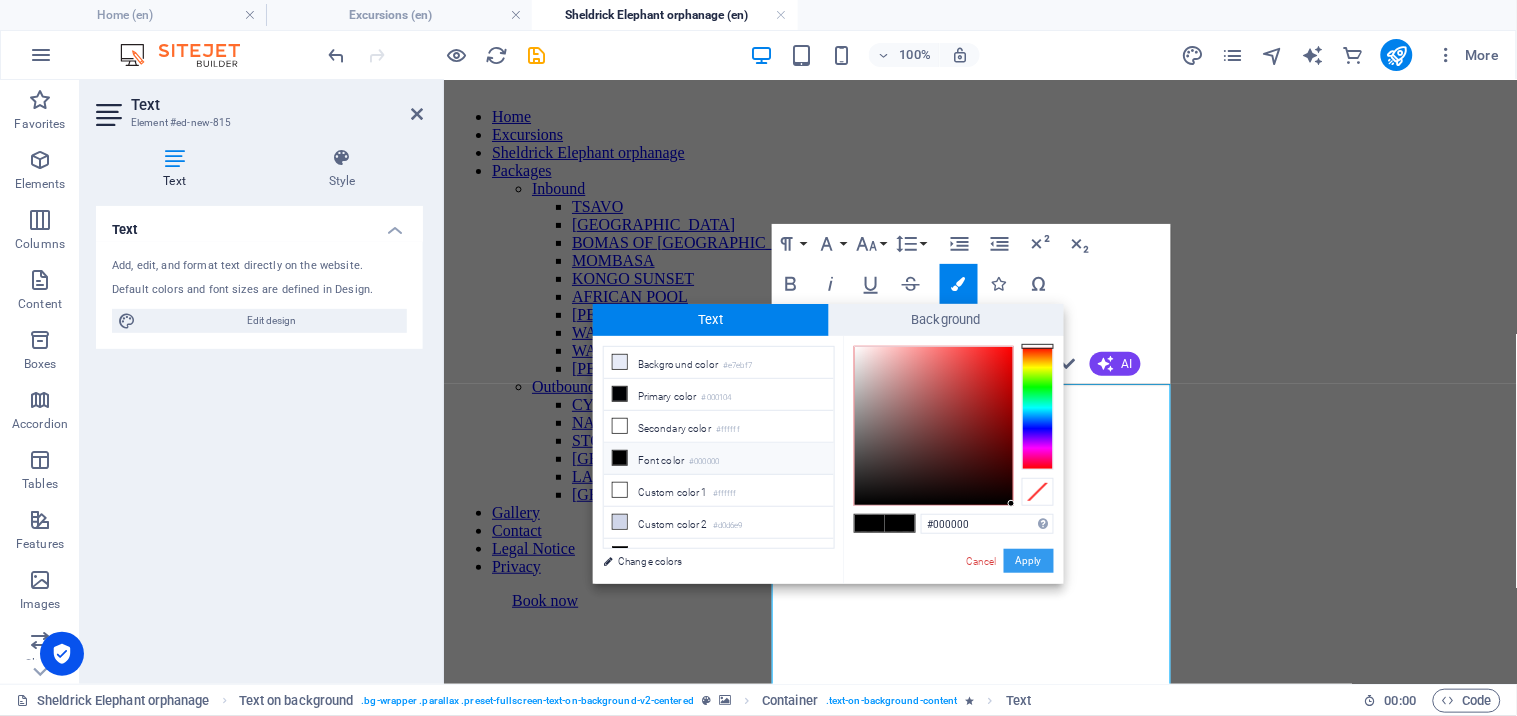 click on "Apply" at bounding box center (1029, 561) 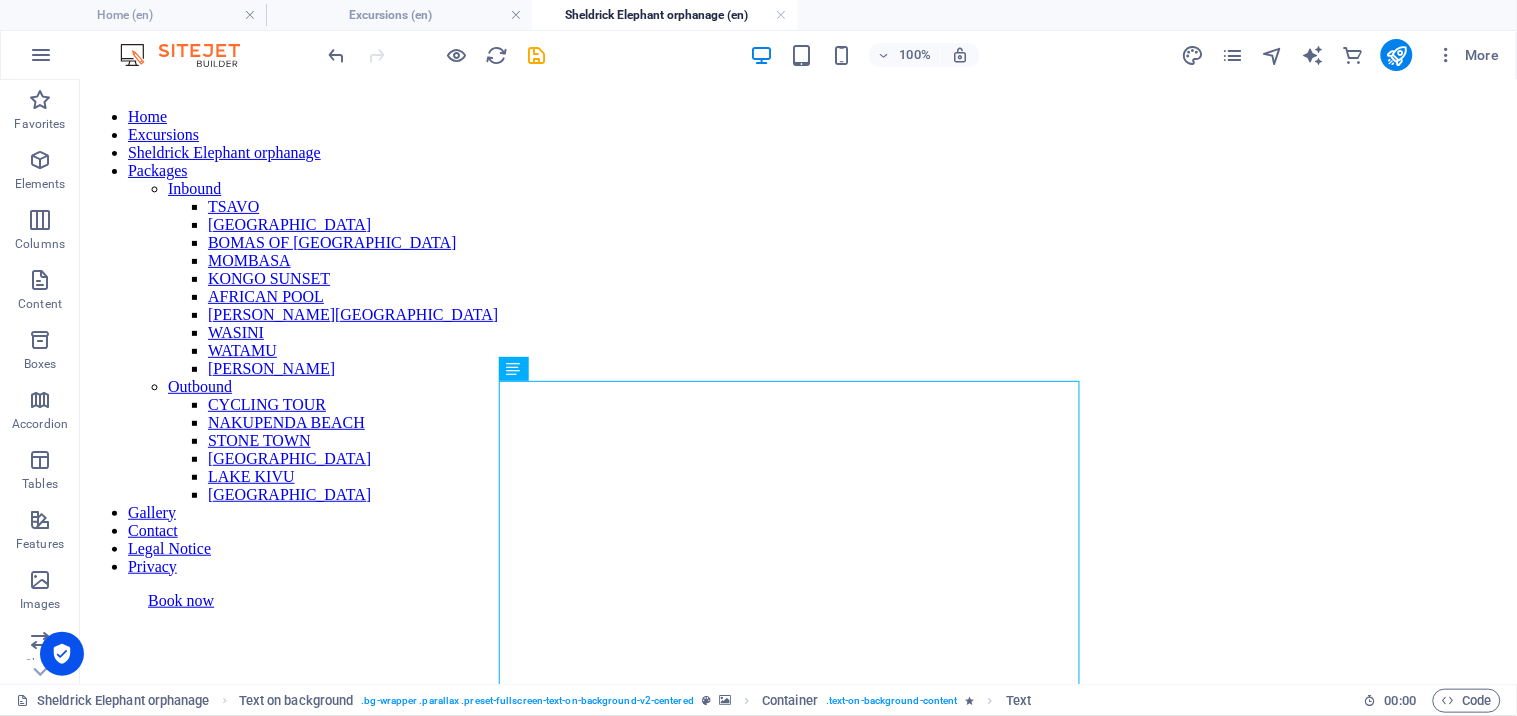 scroll, scrollTop: 0, scrollLeft: 0, axis: both 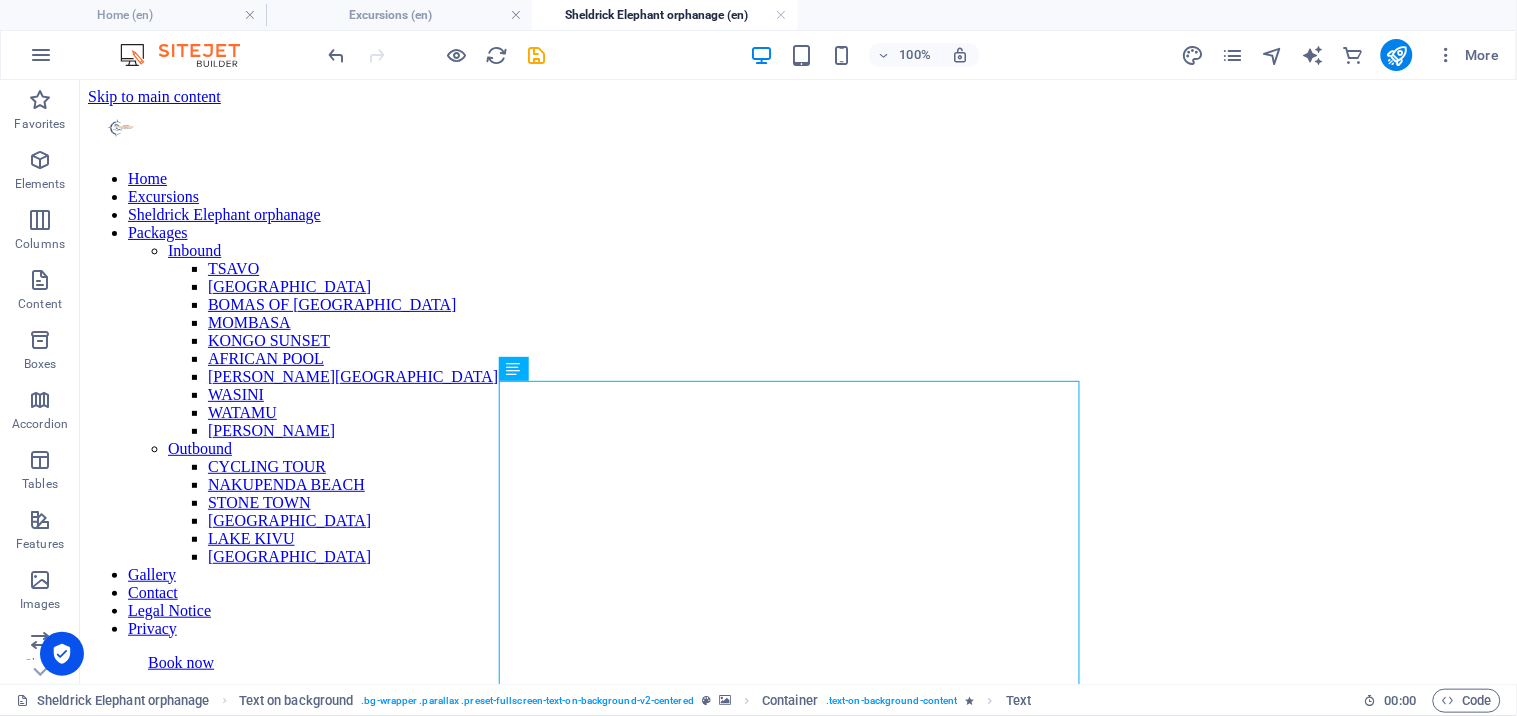 click on "Drag here to replace the existing content. Press “Ctrl” if you want to create a new element.
Reference   Container   Placeholder   Text on background   H2   Container   Text   Reference" at bounding box center [798, 382] 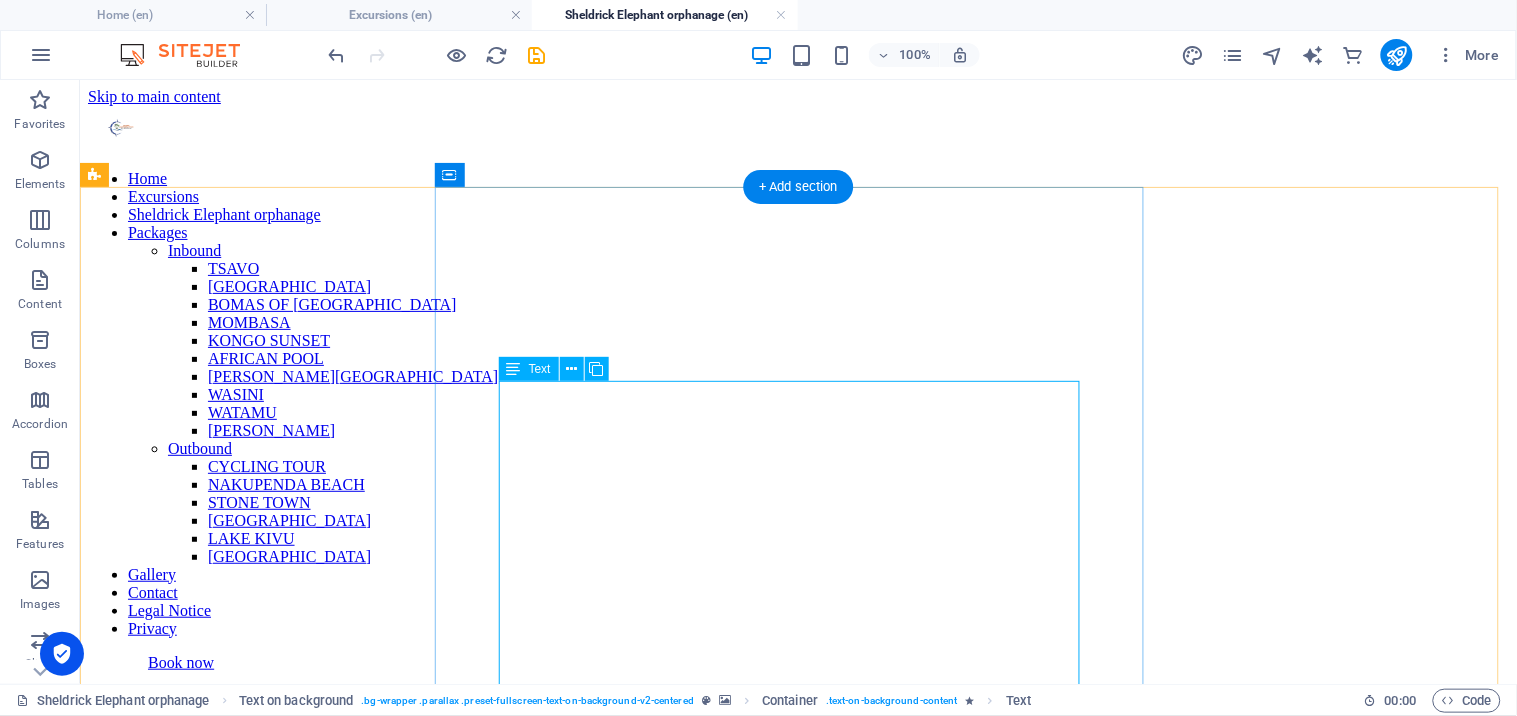 drag, startPoint x: 849, startPoint y: 570, endPoint x: 769, endPoint y: 490, distance: 113.137085 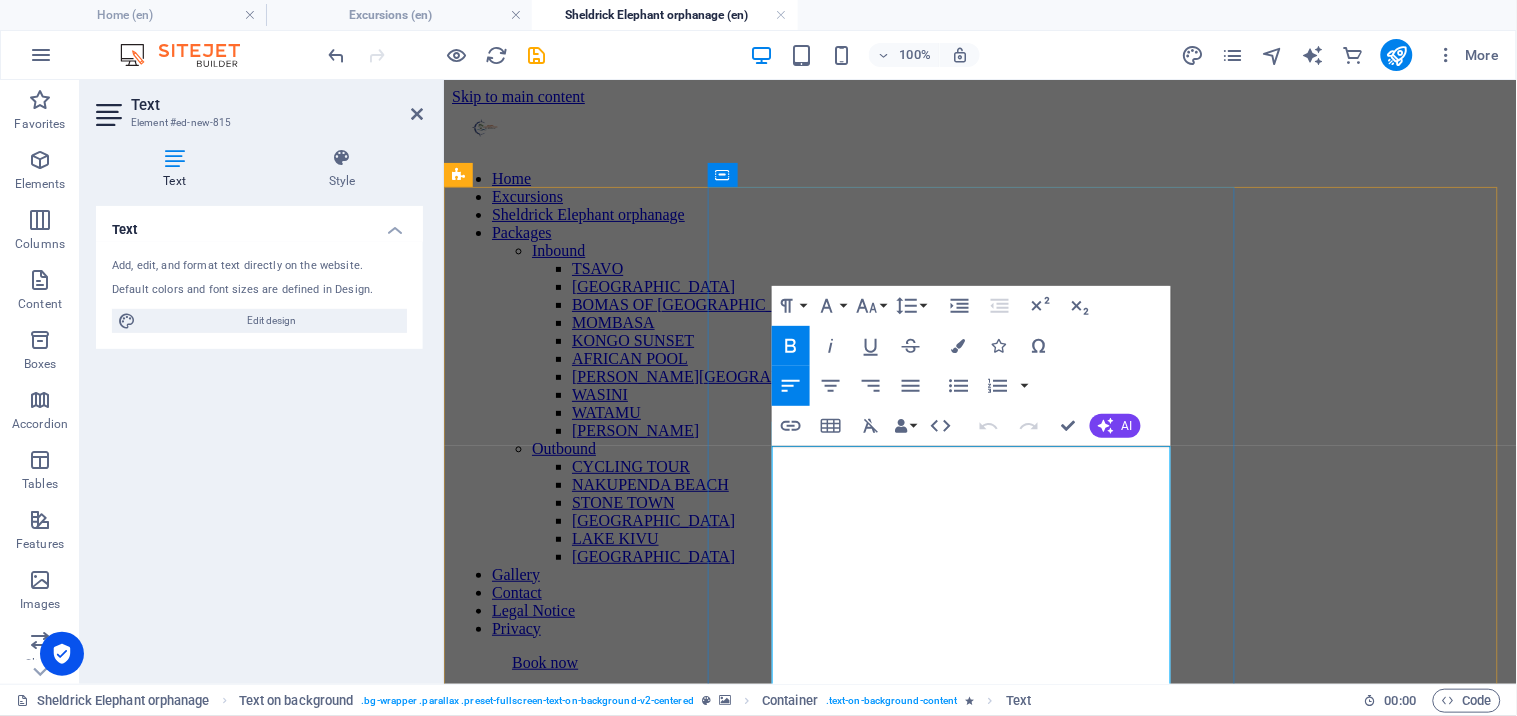 click on "Experience the Magic of the Sheldrick Elephant Orphanage – A Must-Visit [GEOGRAPHIC_DATA] Wildlife Encounter" at bounding box center [862, 1536] 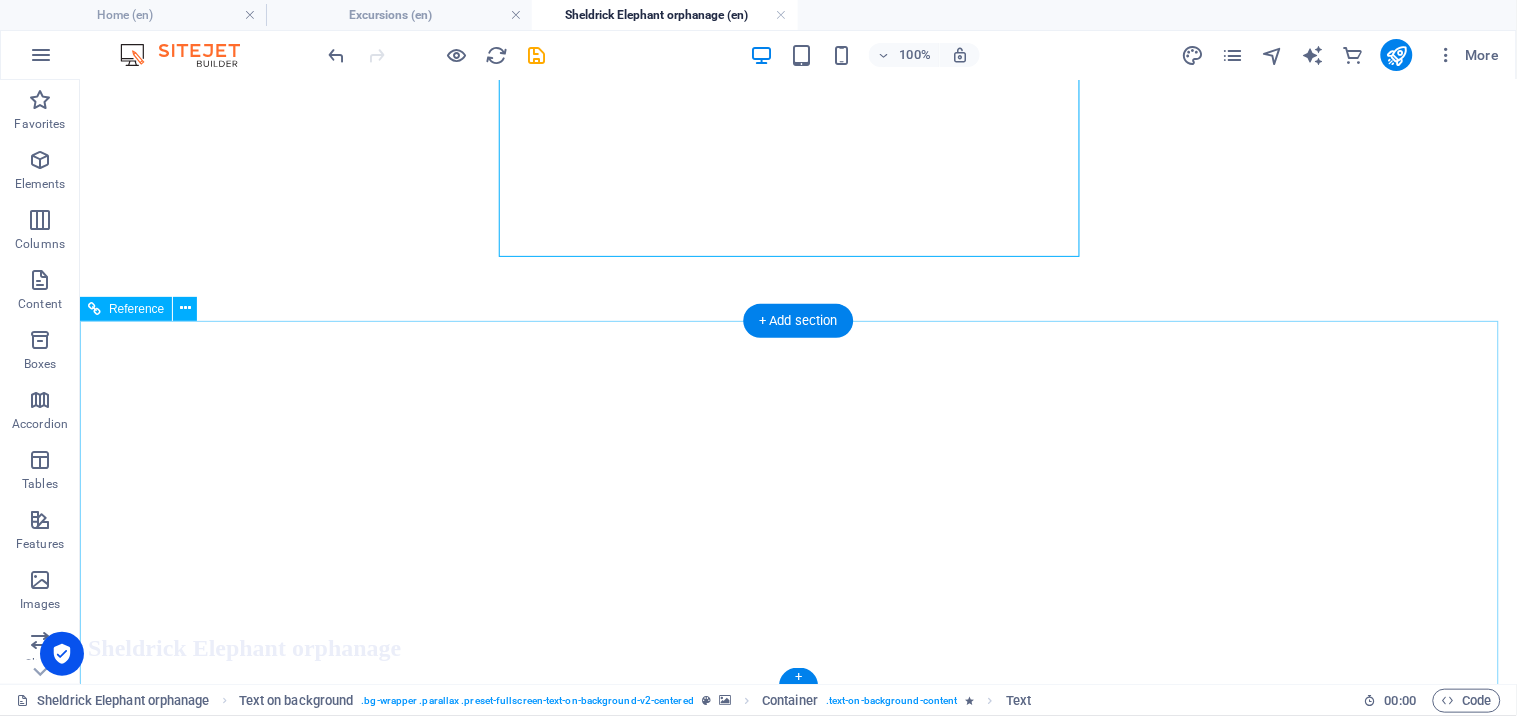 scroll, scrollTop: 698, scrollLeft: 0, axis: vertical 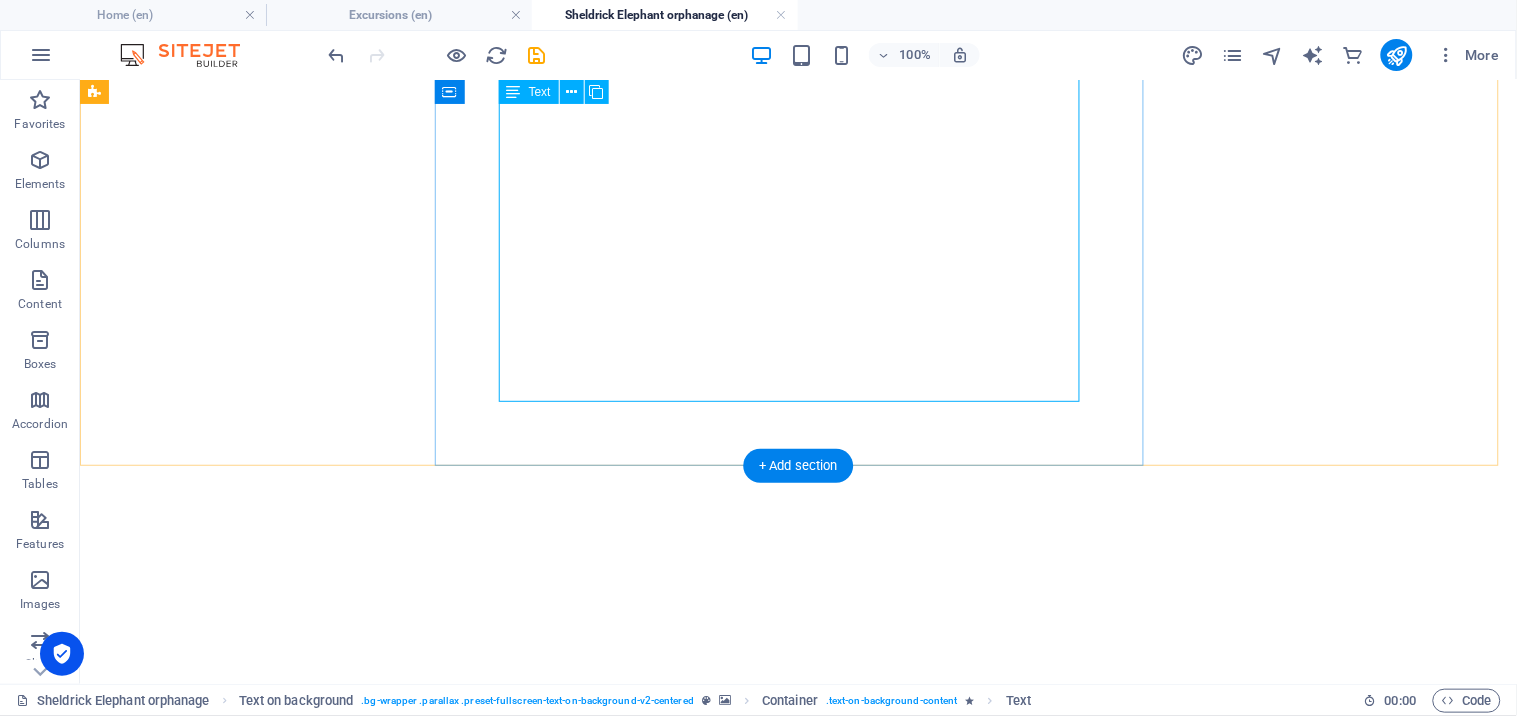 click on "Experience the Magic of the Sheldrick Elephant Orphanage – A Must-Visit Nairobi Wildlife Encounter Discover one of Nairobi’s most heartwarming and unforgettable wildlife experiences with a visit to the  Sheldrick Elephant Orphanage . Located just outside Nairobi National Park, this world-renowned sanctuary rescues and rehabilitates orphaned baby elephants before returning them to the wild. As you step into this peaceful haven, you'll witness firsthand the extraordinary care and dedication that goes into nurturing these gentle giants. Watch the playful young elephants during their daily feeding and mud-bath sessions, and hear inspiring stories of survival and conservation from the expert keepers who protect them. A visit to the Sheldrick Wildlife Trust is more than a tour—it’s a moving connection with Africa’s wildlife heritage. Perfect for families, animal lovers, and eco-conscious travelers, this is an intimate experience that combines education, conservation, and pure joy. Highlights: We provide" at bounding box center (797, 1037) 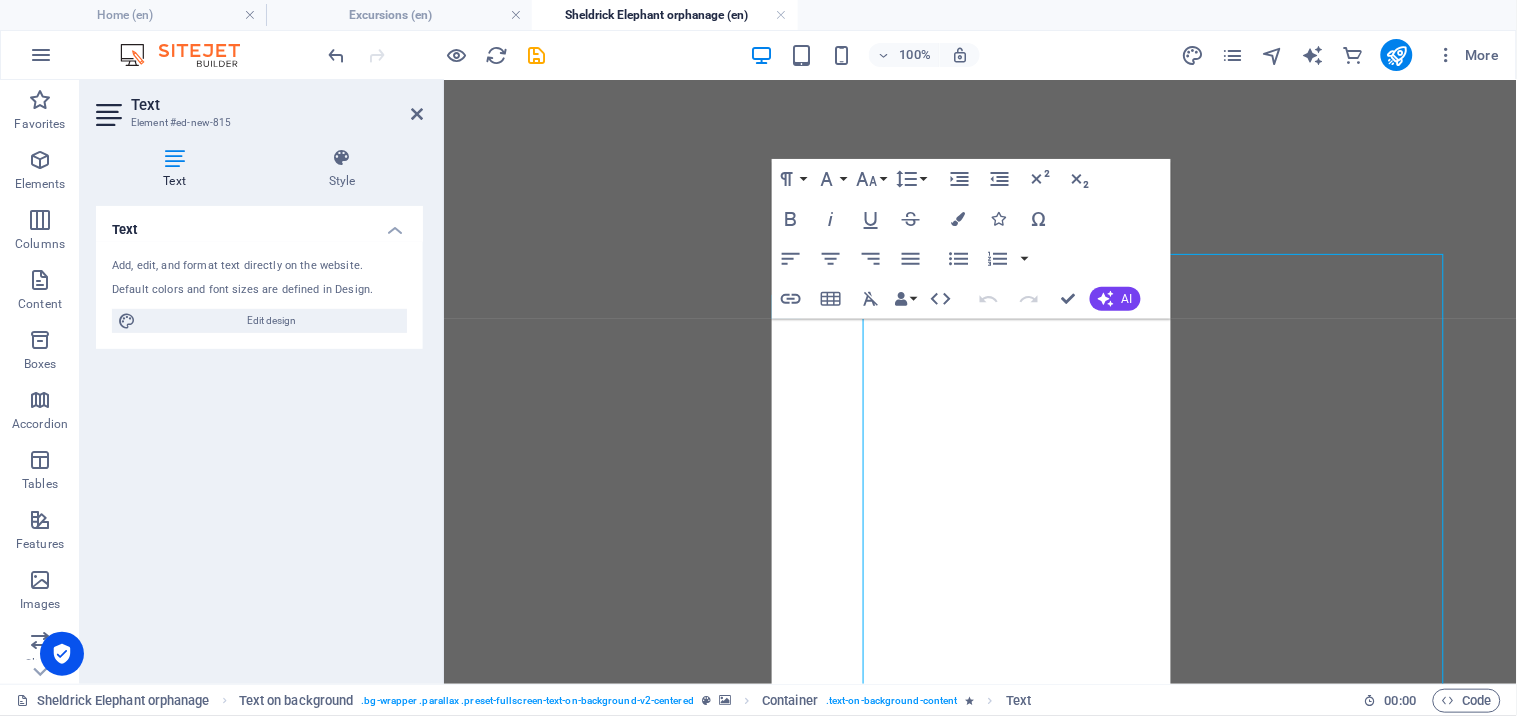 click at bounding box center [979, 268] 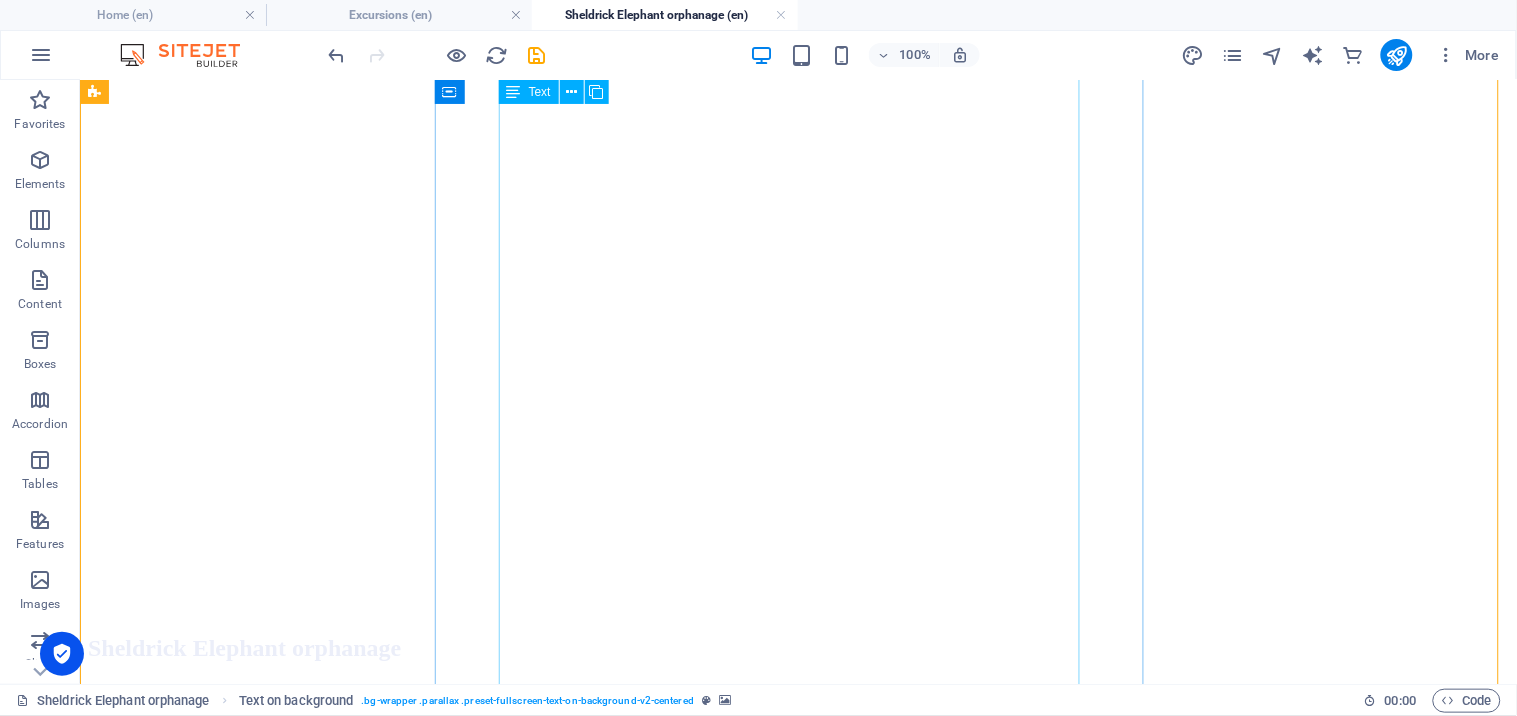 scroll, scrollTop: 402, scrollLeft: 0, axis: vertical 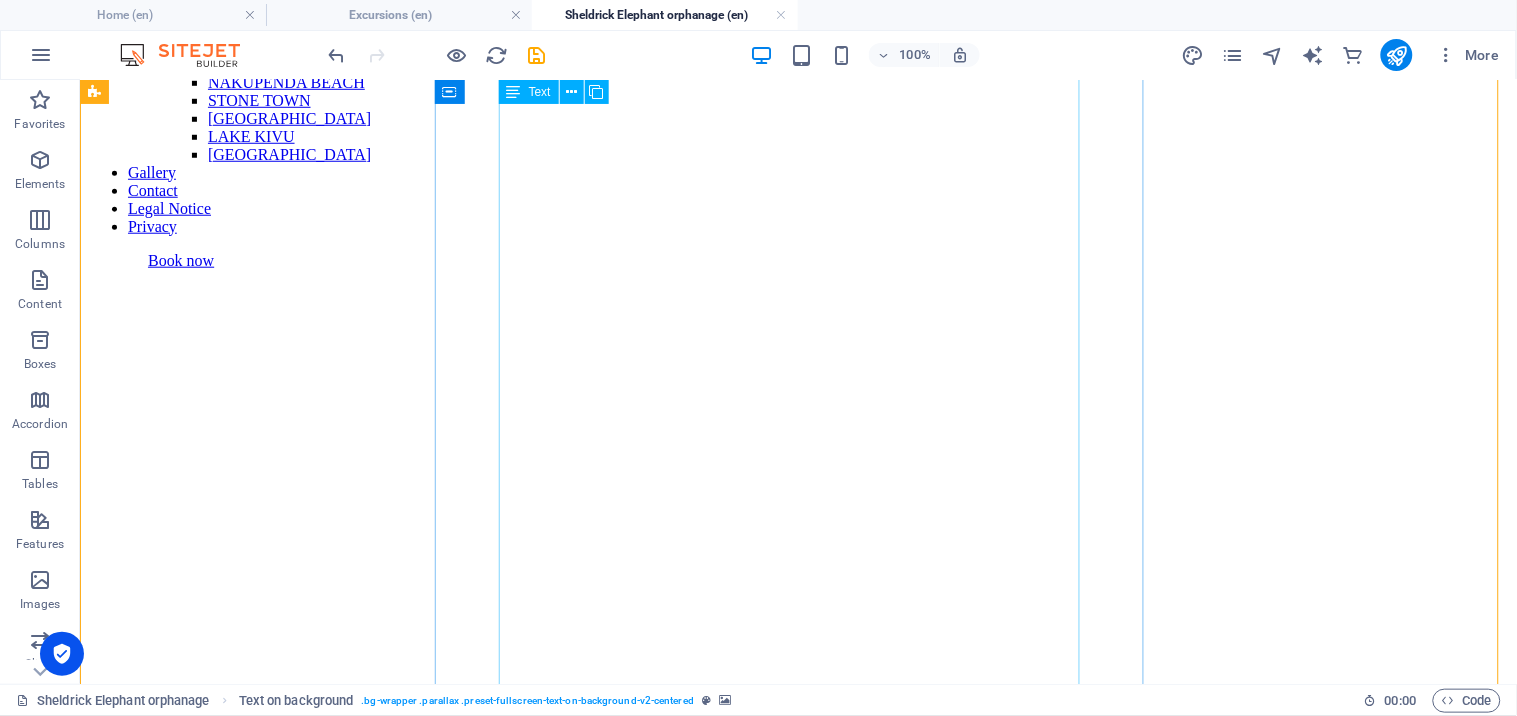 click on "Experience the Magic of the Sheldrick Elephant Orphanage – A Must-Visit Nairobi Wildlife Encounter Discover one of Nairobi’s most heartwarming and unforgettable wildlife experiences with a visit to the  Sheldrick Elephant Orphanage . Located just outside Nairobi National Park, this world-renowned sanctuary rescues and rehabilitates orphaned baby elephants before returning them to the wild. As you step into this peaceful haven, you'll witness firsthand the extraordinary care and dedication that goes into nurturing these gentle giants. Watch the playful young elephants during their daily feeding and mud-bath sessions, and hear inspiring stories of survival and conservation from the expert keepers who protect them. A visit to the Sheldrick Wildlife Trust is more than a tour—it’s a moving connection with Africa’s wildlife heritage. Perfect for families, animal lovers, and eco-conscious travelers, this is an intimate experience that combines education, conservation, and pure joy. Highlights: We provide" at bounding box center (797, 1333) 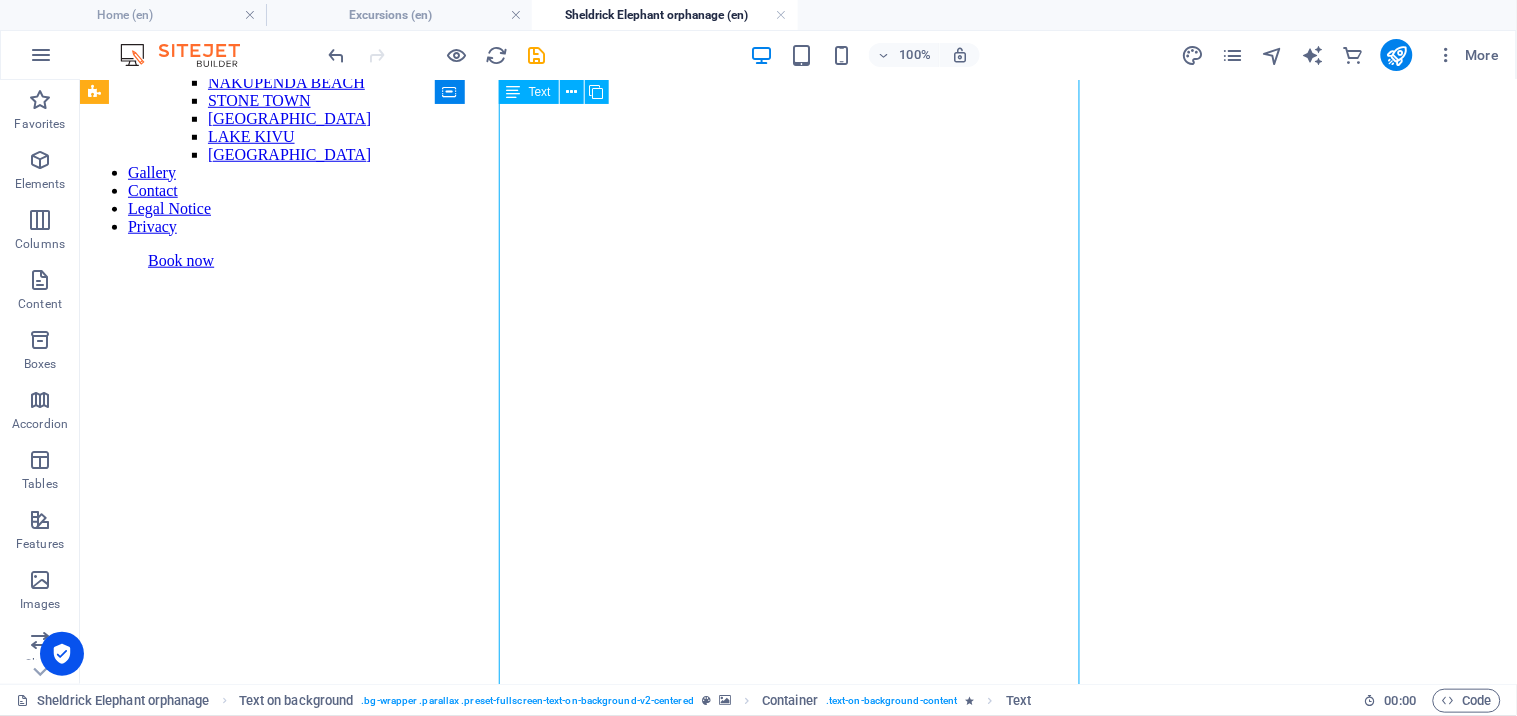 drag, startPoint x: 742, startPoint y: 629, endPoint x: 377, endPoint y: 627, distance: 365.0055 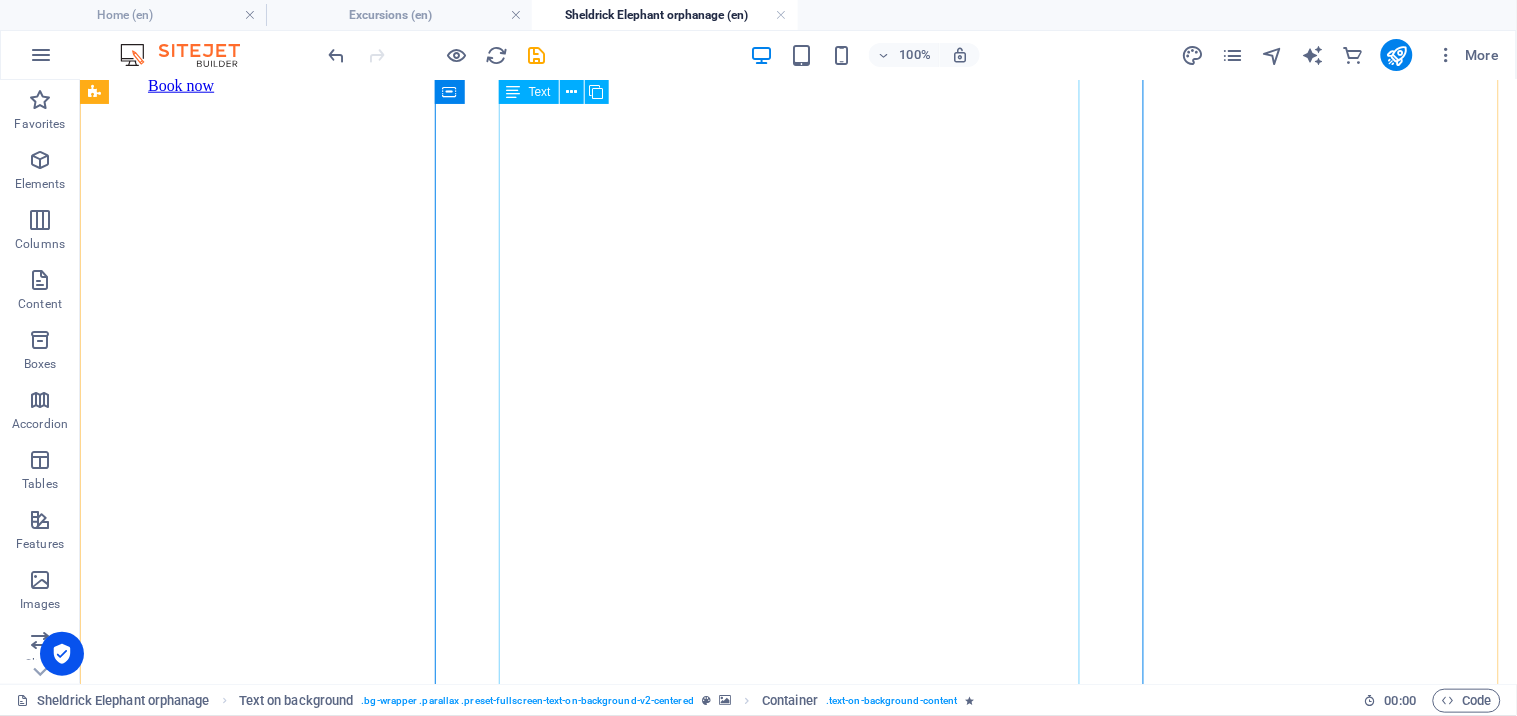 scroll, scrollTop: 654, scrollLeft: 0, axis: vertical 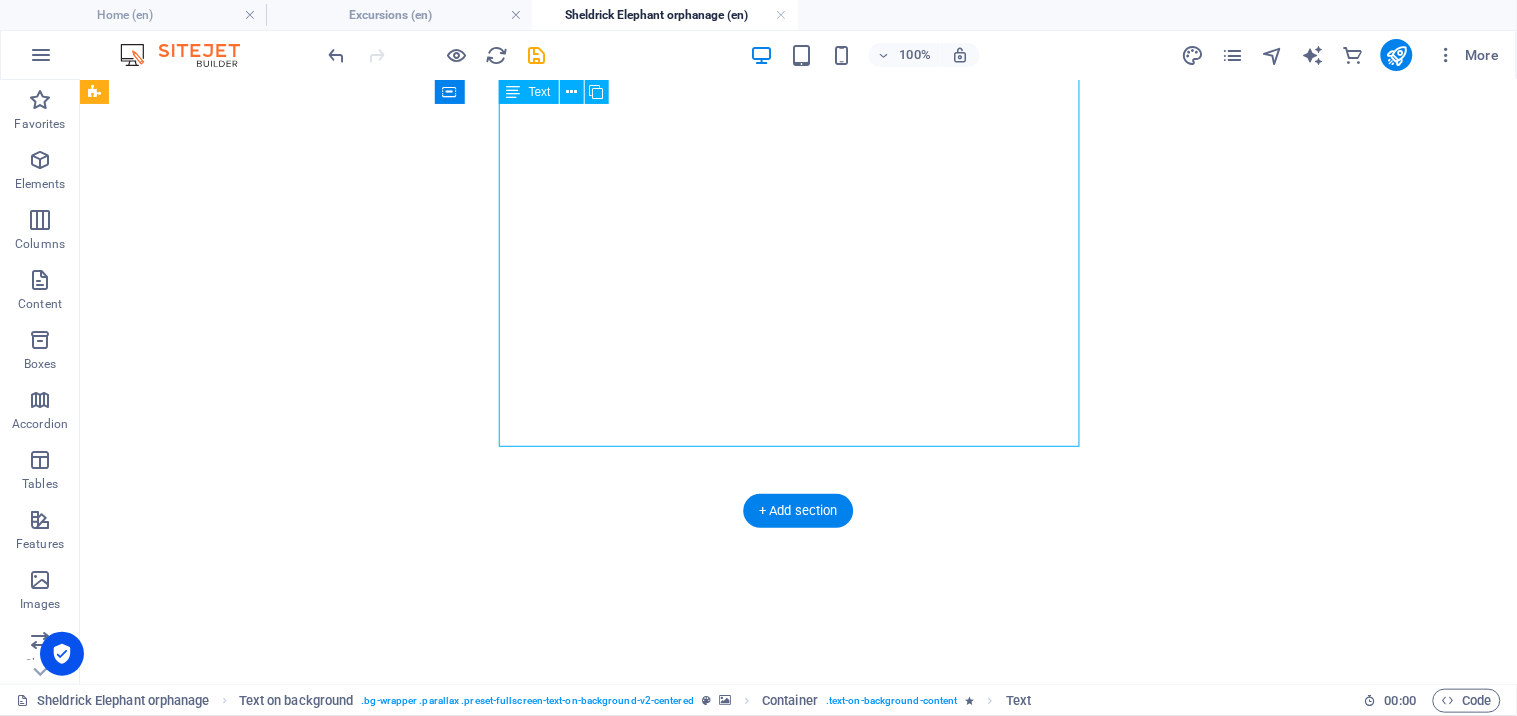 drag, startPoint x: 705, startPoint y: 429, endPoint x: 670, endPoint y: 419, distance: 36.40055 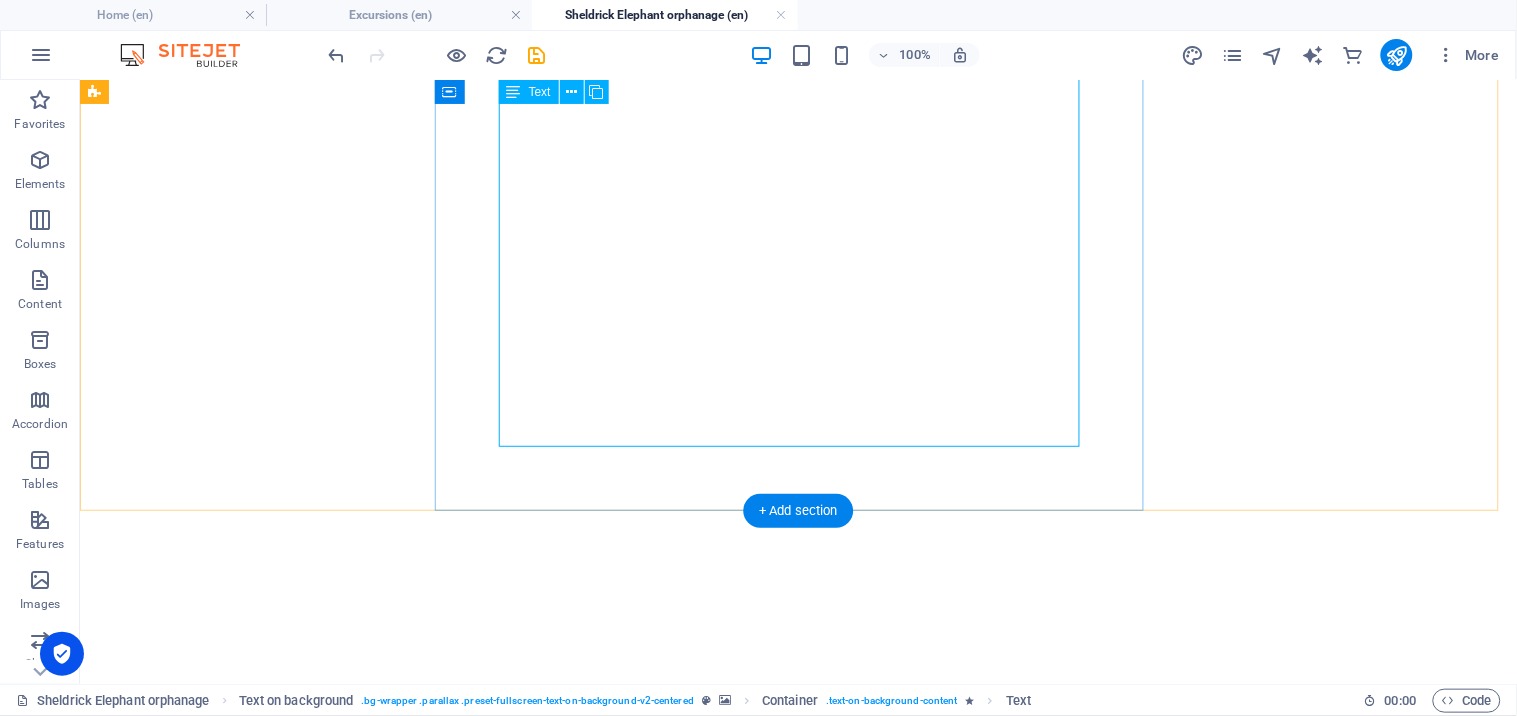 click on "Experience the Magic of the Sheldrick Elephant Orphanage – A Must-Visit Nairobi Wildlife Encounter Discover one of Nairobi’s most heartwarming and unforgettable wildlife experiences with a visit to the  Sheldrick Elephant Orphanage . Located just outside Nairobi National Park, this world-renowned sanctuary rescues and rehabilitates orphaned baby elephants before returning them to the wild. As you step into this peaceful haven, you'll witness firsthand the extraordinary care and dedication that goes into nurturing these gentle giants. Watch the playful young elephants during their daily feeding and mud-bath sessions, and hear inspiring stories of survival and conservation from the expert keepers who protect them. A visit to the Sheldrick Wildlife Trust is more than a tour—it’s a moving connection with Africa’s wildlife heritage. Perfect for families, animal lovers, and eco-conscious travelers, this is an intimate experience that combines education, conservation, and pure joy. Highlights: We provide" at bounding box center [797, 1081] 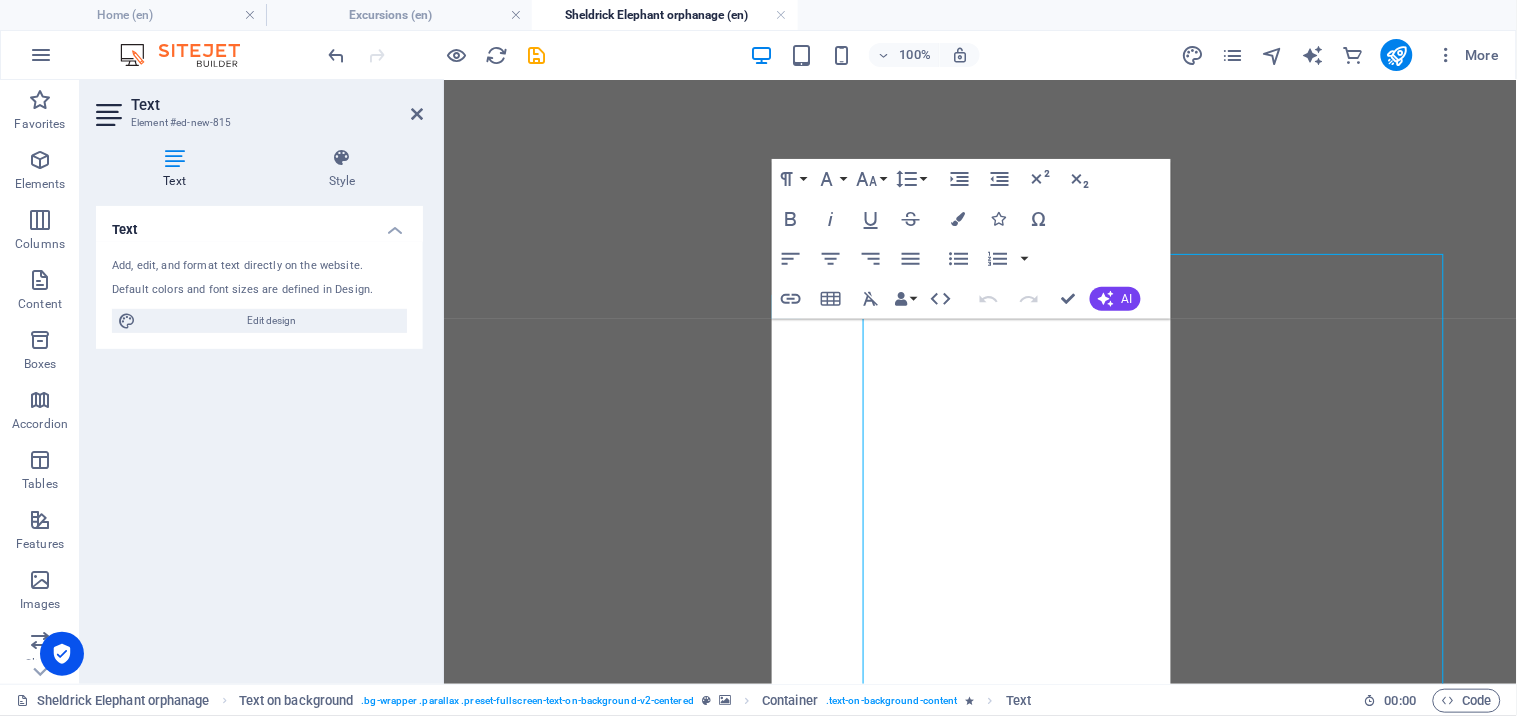 click at bounding box center [979, 290] 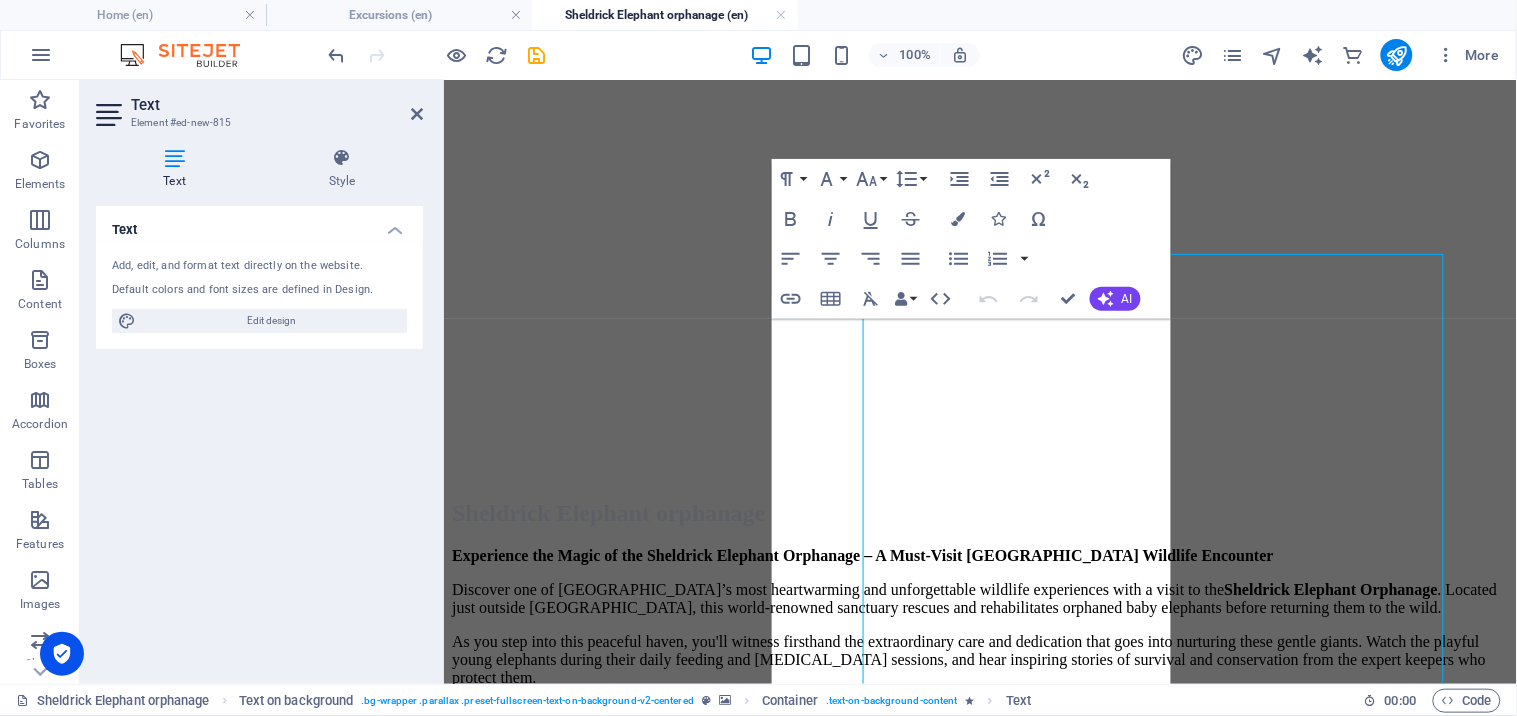 scroll, scrollTop: 126, scrollLeft: 0, axis: vertical 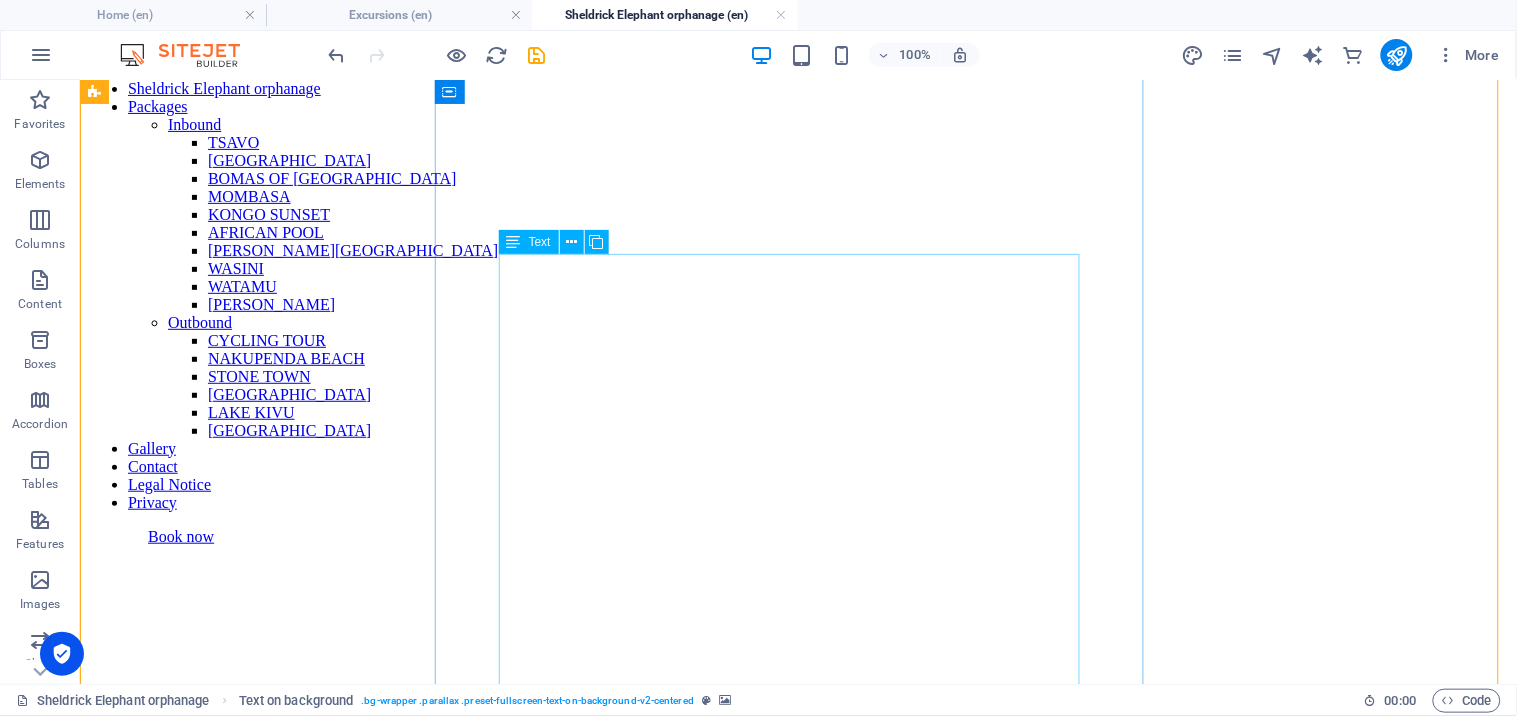 click on "Experience the Magic of the Sheldrick Elephant Orphanage – A Must-Visit Nairobi Wildlife Encounter Discover one of Nairobi’s most heartwarming and unforgettable wildlife experiences with a visit to the  Sheldrick Elephant Orphanage . Located just outside Nairobi National Park, this world-renowned sanctuary rescues and rehabilitates orphaned baby elephants before returning them to the wild. As you step into this peaceful haven, you'll witness firsthand the extraordinary care and dedication that goes into nurturing these gentle giants. Watch the playful young elephants during their daily feeding and mud-bath sessions, and hear inspiring stories of survival and conservation from the expert keepers who protect them. A visit to the Sheldrick Wildlife Trust is more than a tour—it’s a moving connection with Africa’s wildlife heritage. Perfect for families, animal lovers, and eco-conscious travelers, this is an intimate experience that combines education, conservation, and pure joy. Highlights: We provide" at bounding box center (797, 1609) 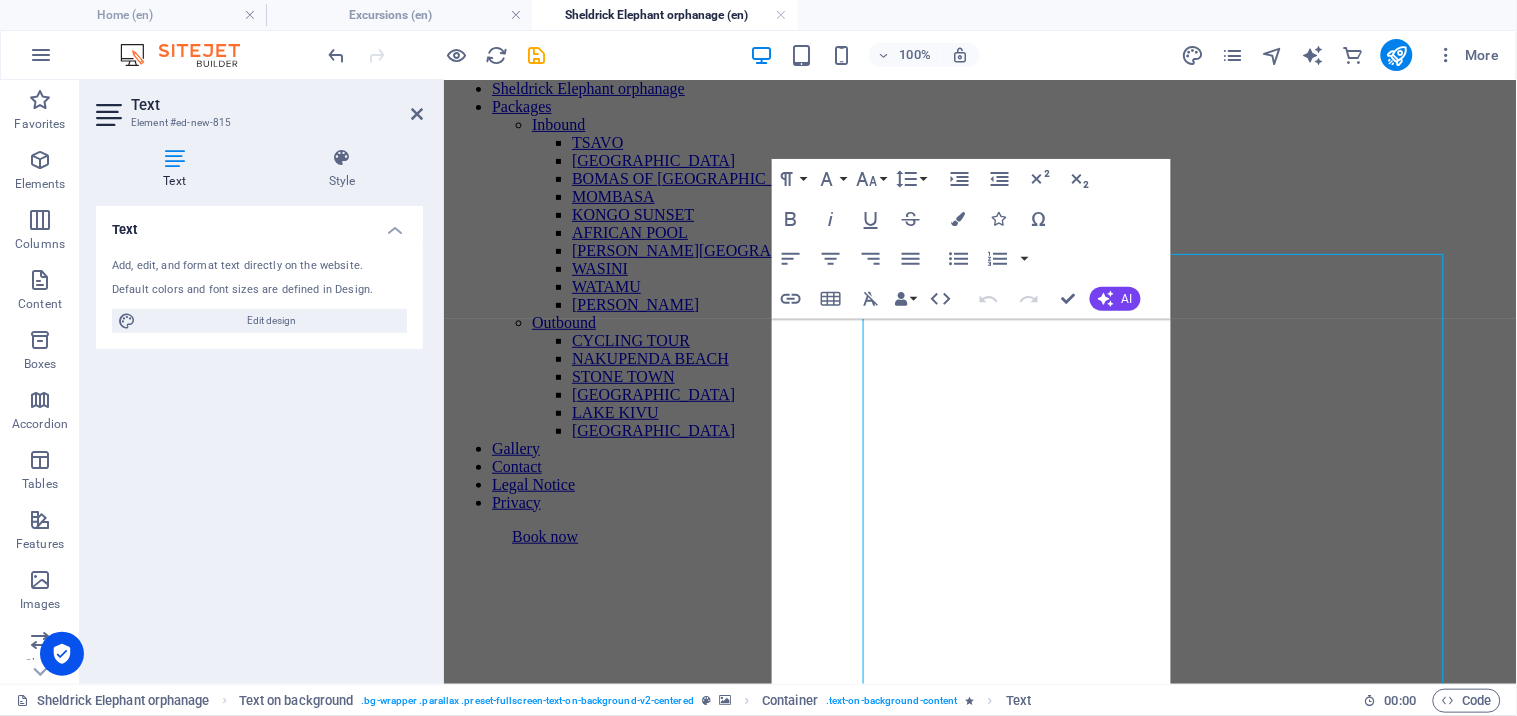 drag, startPoint x: 867, startPoint y: 260, endPoint x: 503, endPoint y: 260, distance: 364 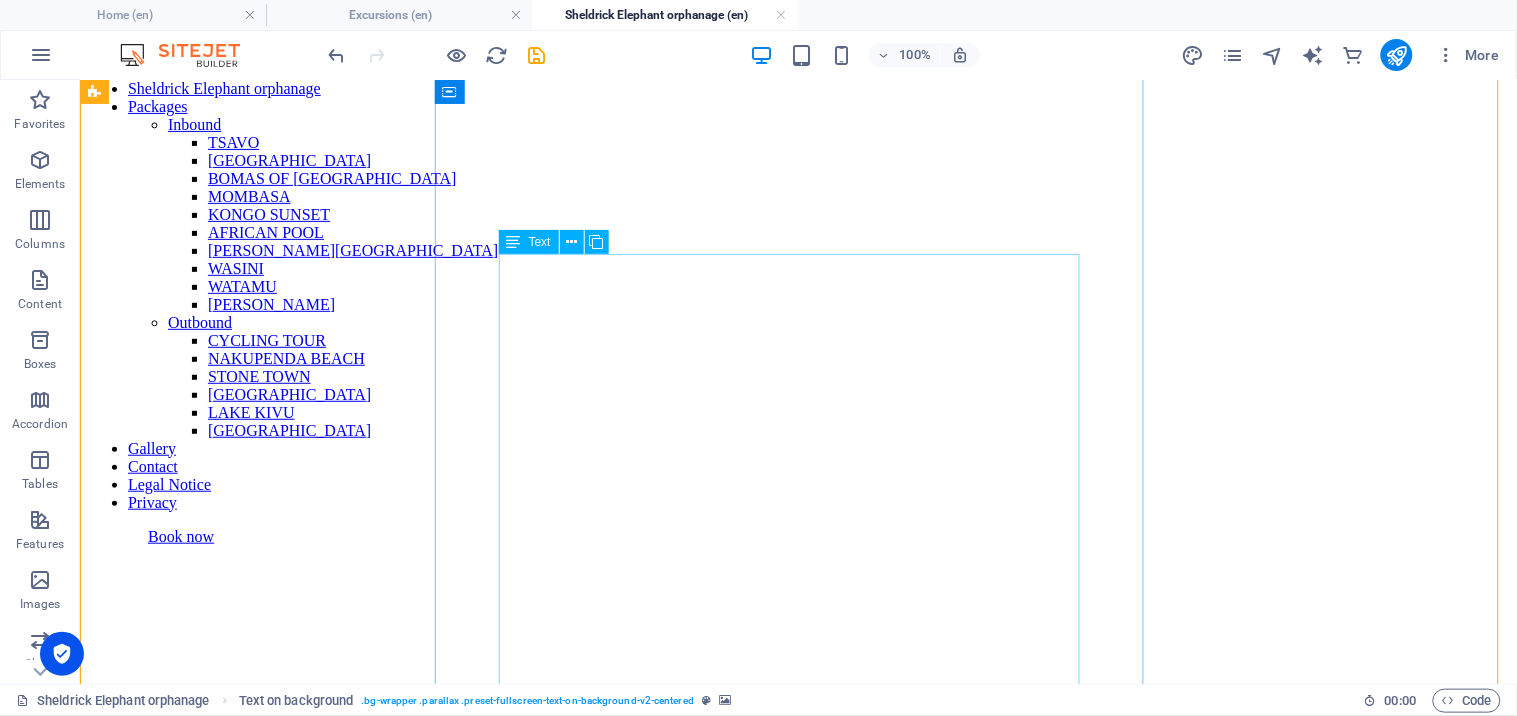 click on "Experience the Magic of the Sheldrick Elephant Orphanage – A Must-Visit Nairobi Wildlife Encounter Discover one of Nairobi’s most heartwarming and unforgettable wildlife experiences with a visit to the  Sheldrick Elephant Orphanage . Located just outside Nairobi National Park, this world-renowned sanctuary rescues and rehabilitates orphaned baby elephants before returning them to the wild. As you step into this peaceful haven, you'll witness firsthand the extraordinary care and dedication that goes into nurturing these gentle giants. Watch the playful young elephants during their daily feeding and mud-bath sessions, and hear inspiring stories of survival and conservation from the expert keepers who protect them. A visit to the Sheldrick Wildlife Trust is more than a tour—it’s a moving connection with Africa’s wildlife heritage. Perfect for families, animal lovers, and eco-conscious travelers, this is an intimate experience that combines education, conservation, and pure joy. Highlights: We provide" at bounding box center [797, 1609] 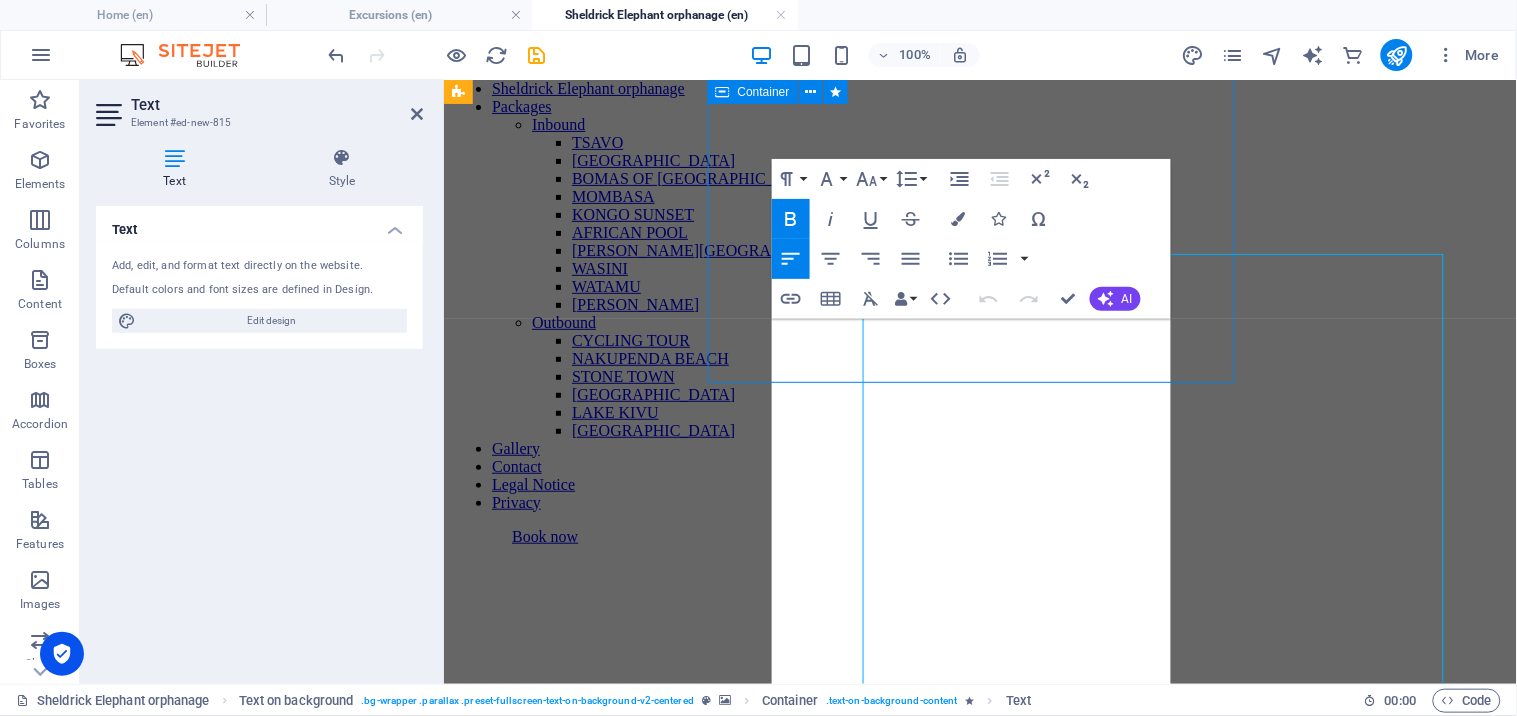 click on "Sheldrick Elephant orphanage Experience the Magic of the Sheldrick Elephant Orphanage – A Must-Visit Nairobi Wildlife Encounter Discover one of Nairobi’s most heartwarming and unforgettable wildlife experiences with a visit to the  Sheldrick Elephant Orphanage . Located just outside Nairobi National Park, this world-renowned sanctuary rescues and rehabilitates orphaned baby elephants before returning them to the wild. As you step into this peaceful haven, you'll witness firsthand the extraordinary care and dedication that goes into nurturing these gentle giants. Watch the playful young elephants during their daily feeding and mud-bath sessions, and hear inspiring stories of survival and conservation from the expert keepers who protect them. Highlights: Meet rescued baby elephants up close in a safe, ethical setting Learn about elephant conservation and the Trust’s pioneering rescue program Ideal for wildlife photographers and nature enthusiasts Why Book With Us? We provide  seamless, guided access" at bounding box center (979, 1594) 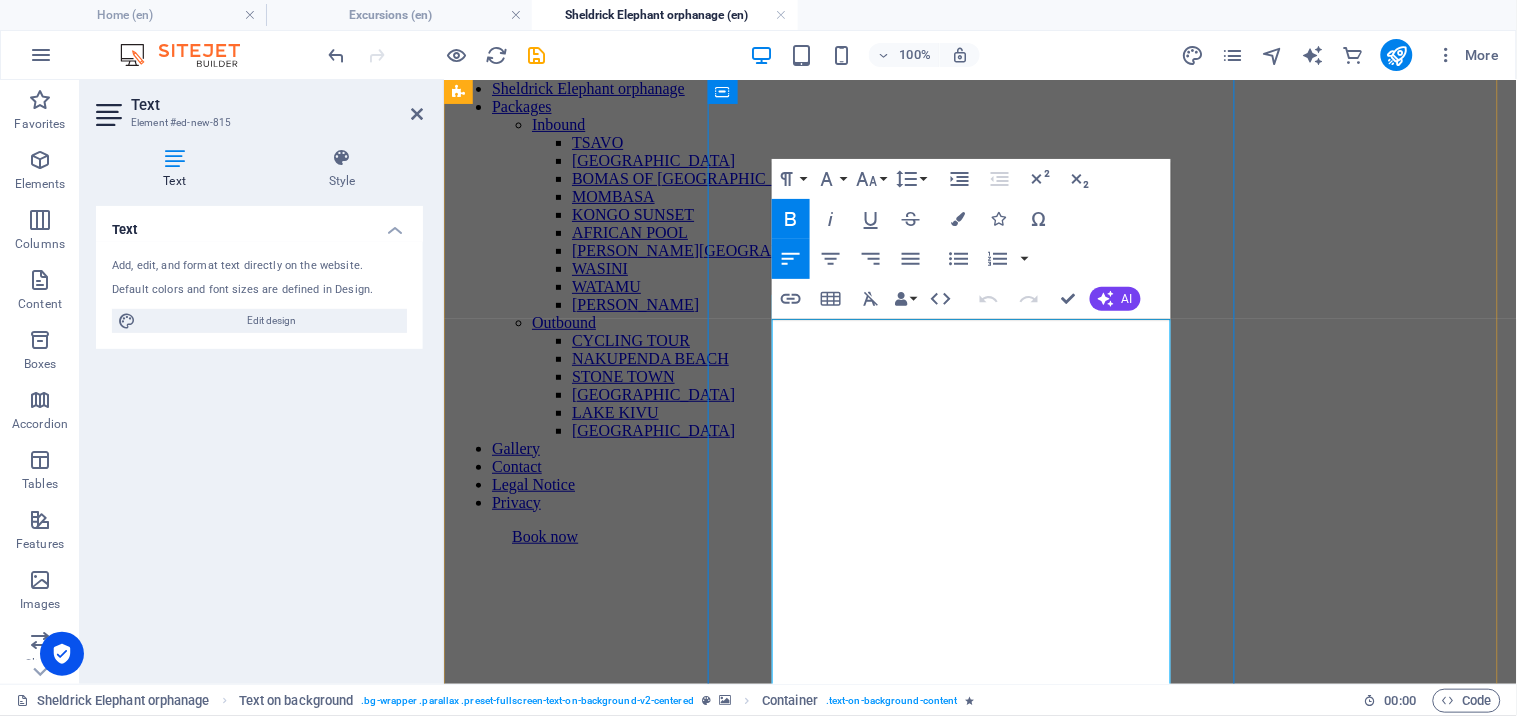 click on "Experience the Magic of the Sheldrick Elephant Orphanage – A Must-Visit [GEOGRAPHIC_DATA] Wildlife Encounter" at bounding box center [862, 1410] 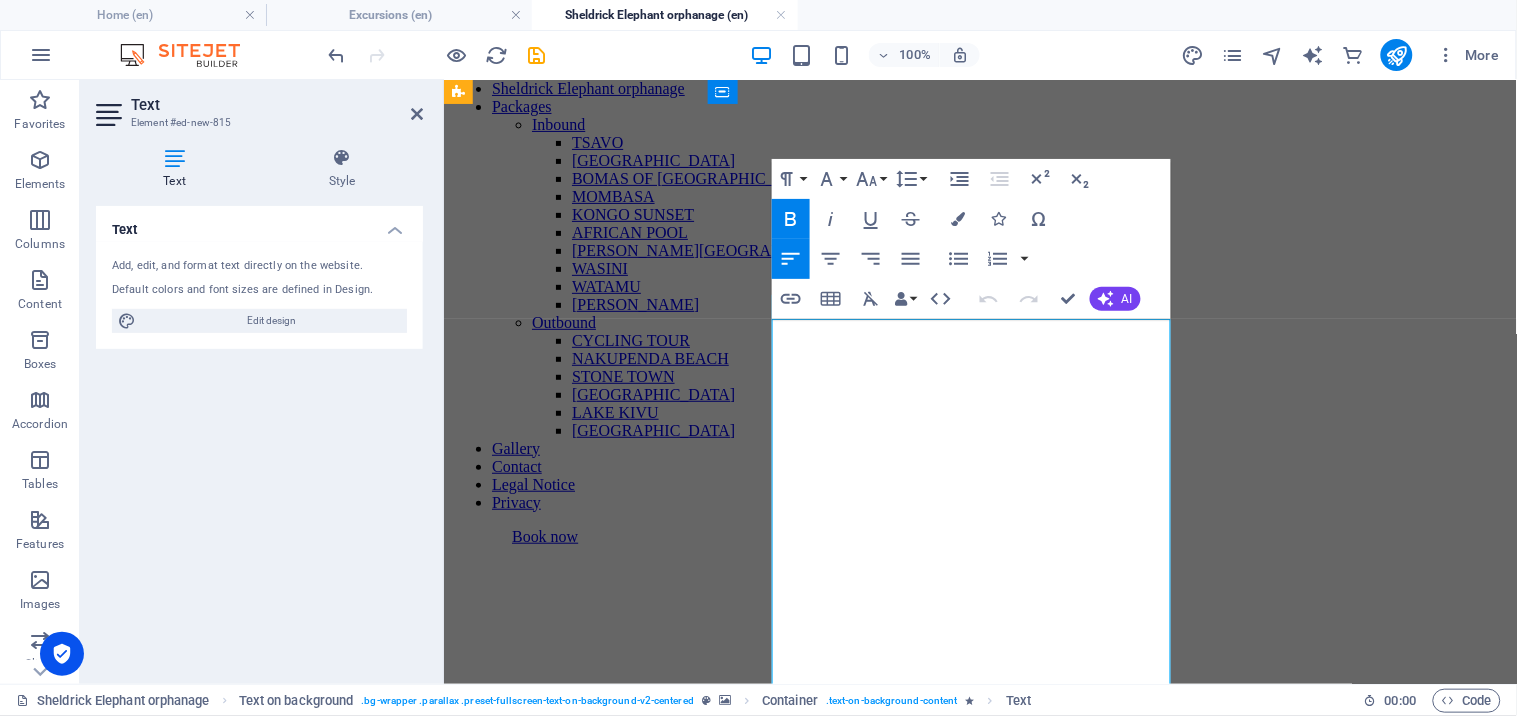 drag, startPoint x: 782, startPoint y: 329, endPoint x: 795, endPoint y: 357, distance: 30.870699 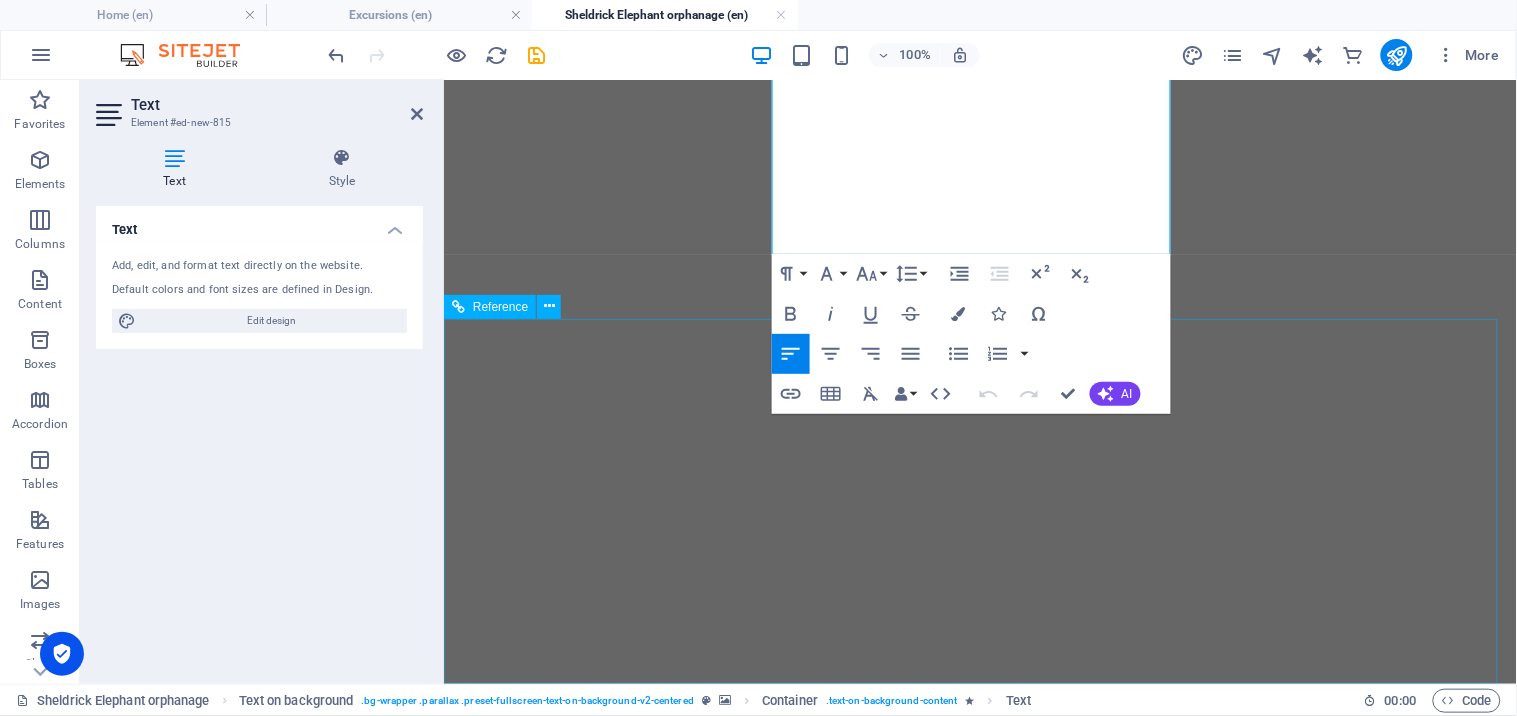 scroll, scrollTop: 1127, scrollLeft: 0, axis: vertical 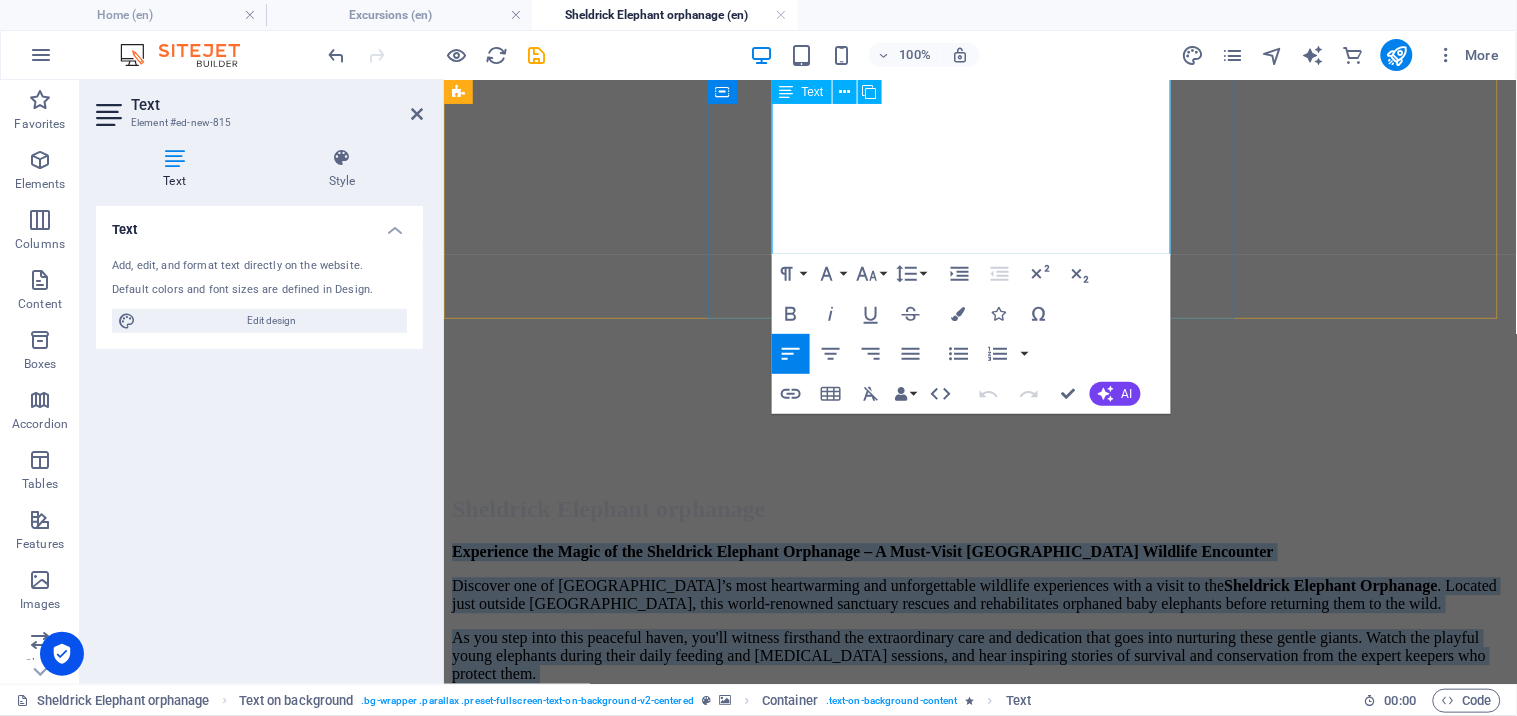 drag, startPoint x: 772, startPoint y: 330, endPoint x: 1166, endPoint y: 244, distance: 403.27658 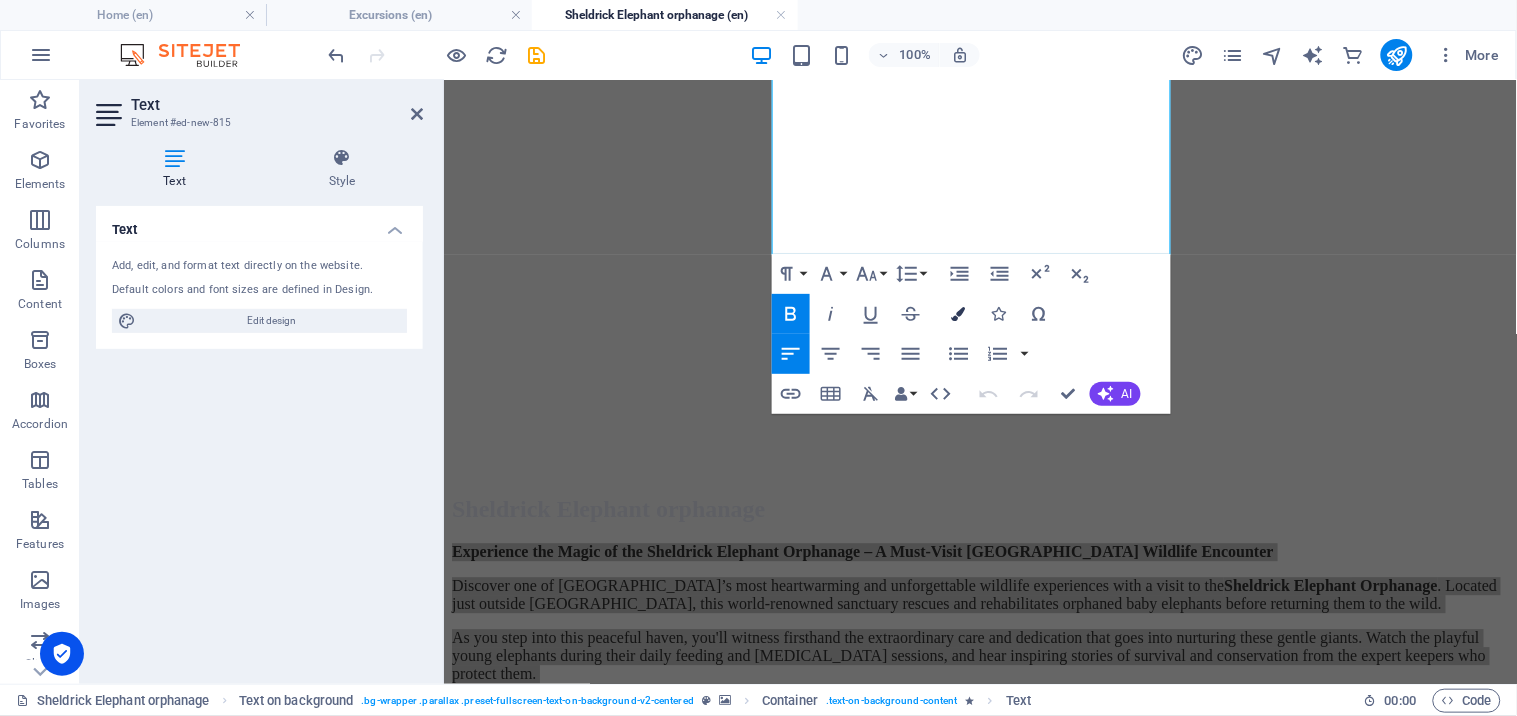 click on "Colors" at bounding box center (959, 314) 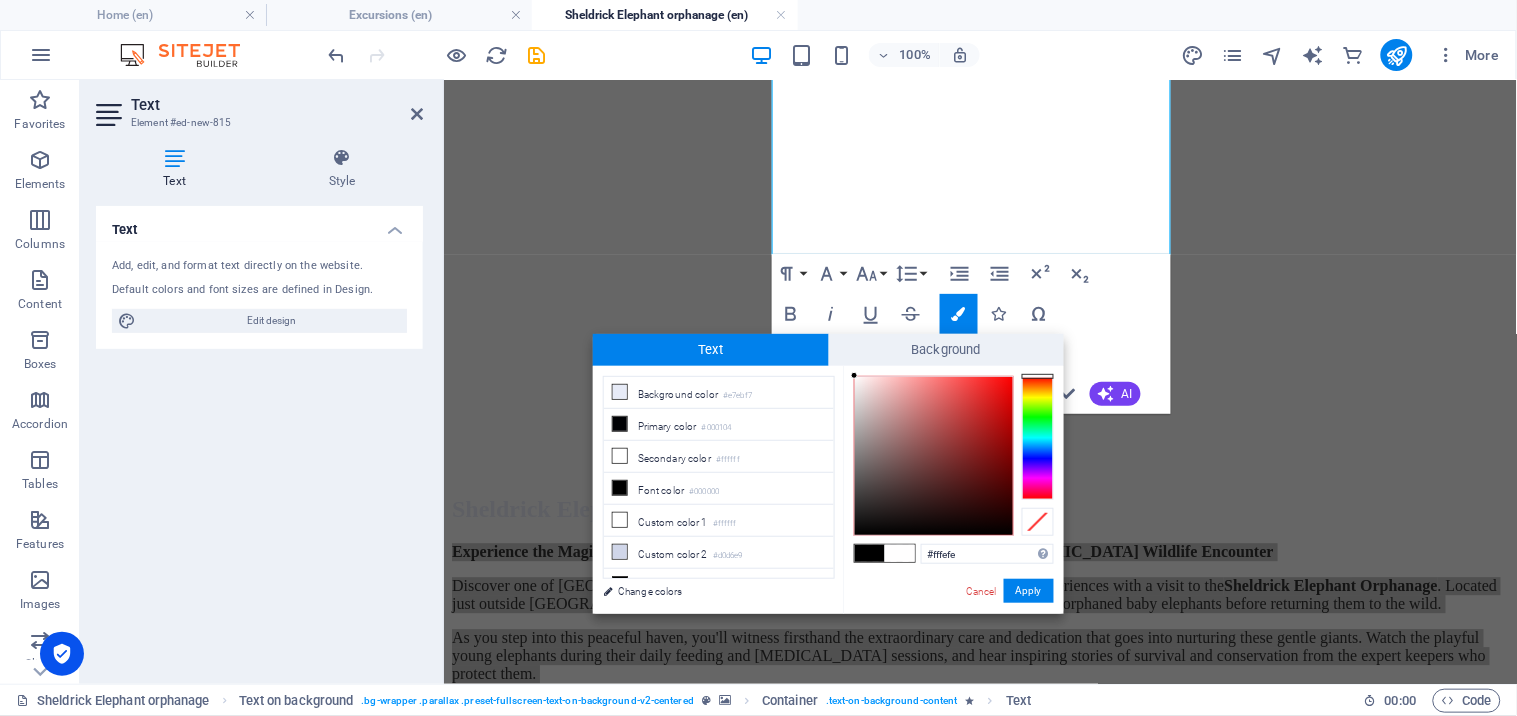 type on "#ffffff" 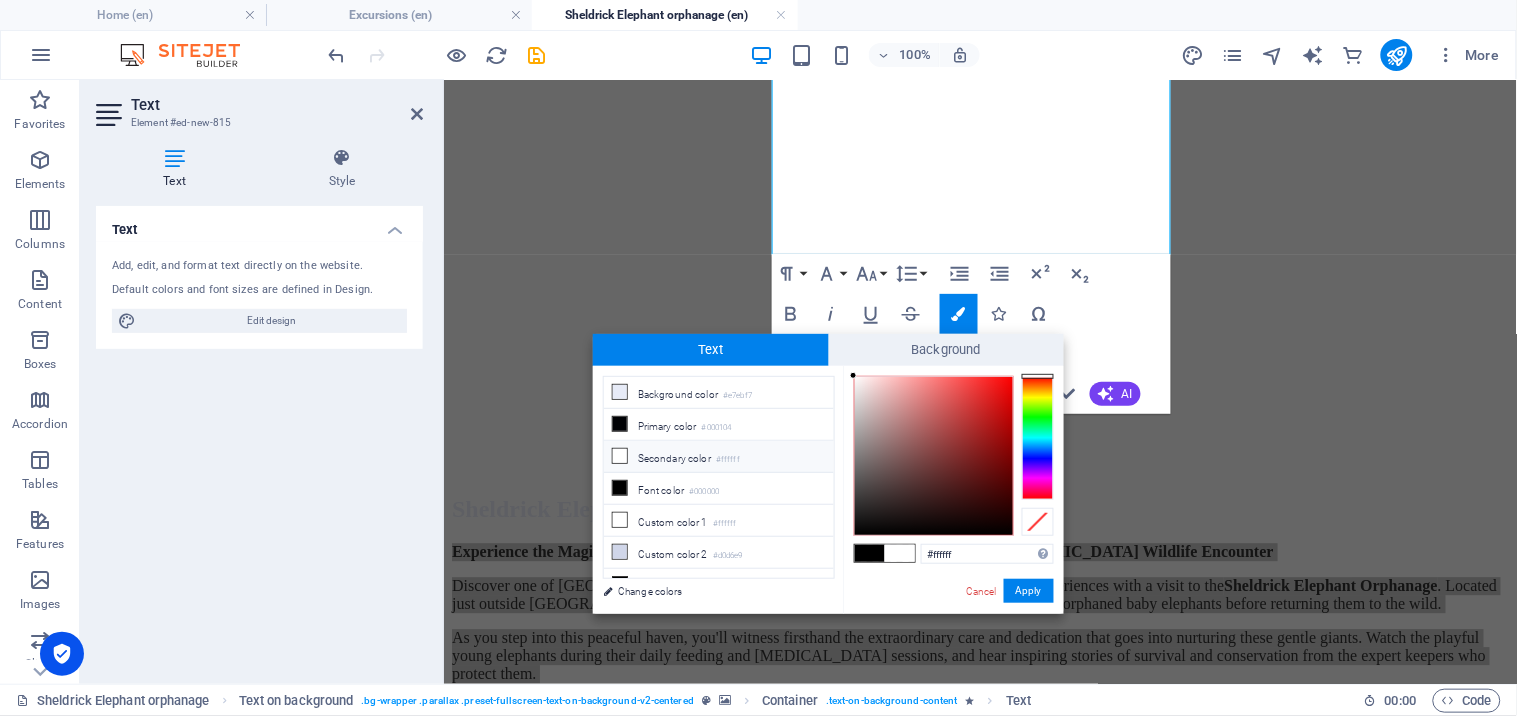 drag, startPoint x: 871, startPoint y: 387, endPoint x: 854, endPoint y: 376, distance: 20.248457 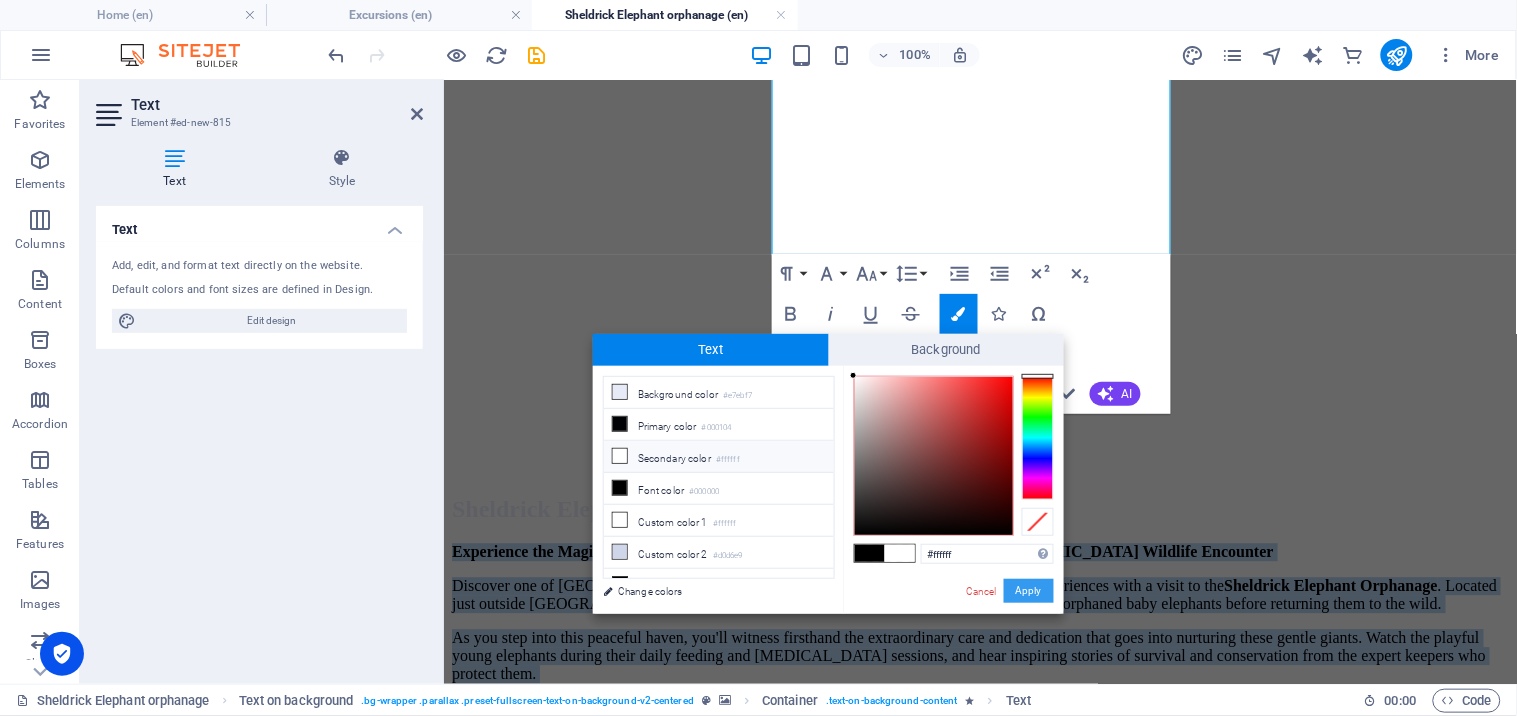 click on "Apply" at bounding box center [1029, 591] 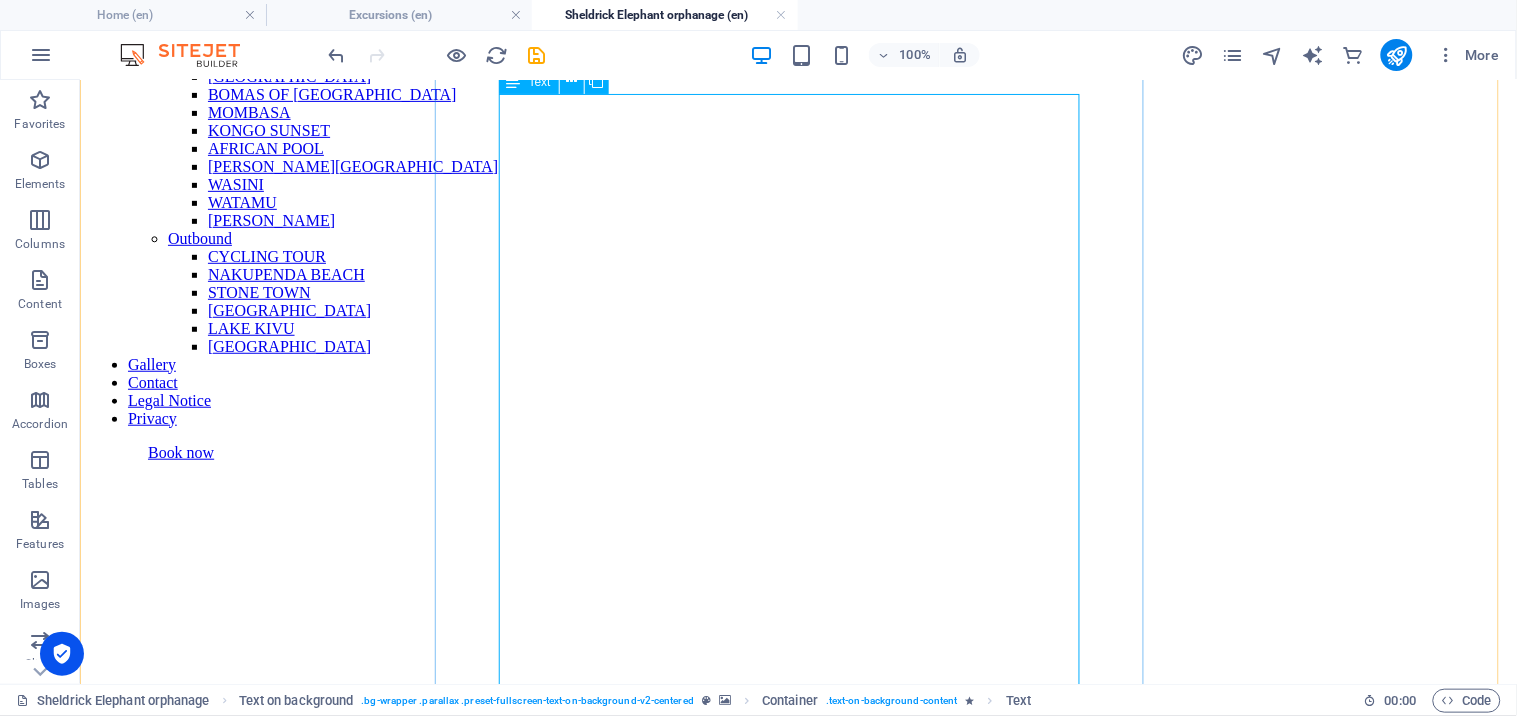 scroll, scrollTop: 296, scrollLeft: 0, axis: vertical 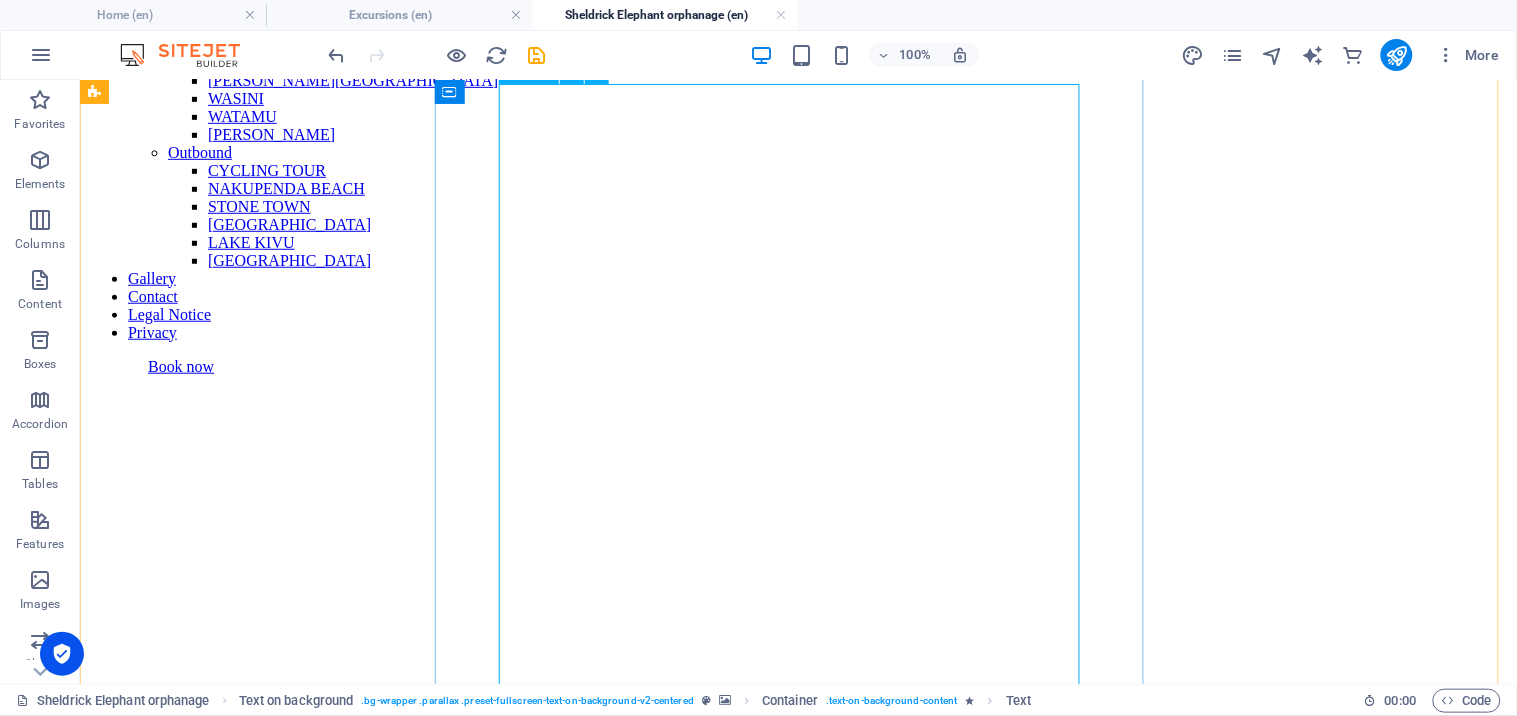 click on "Experience the Magic of the Sheldrick Elephant Orphanage – A Must-Visit Nairobi Wildlife Encounter Discover one of Nairobi’s most heartwarming and unforgettable wildlife experiences with a visit to the  Sheldrick Elephant Orphanage . Located just outside Nairobi National Park, this world-renowned sanctuary rescues and rehabilitates orphaned baby elephants before returning them to the wild. As you step into this peaceful haven, you'll witness firsthand the extraordinary care and dedication that goes into nurturing these gentle giants. Watch the playful young elephants during their daily feeding and mud-bath sessions, and hear inspiring stories of survival and conservation from the expert keepers who protect them. A visit to the Sheldrick Wildlife Trust is more than a tour—it’s a moving connection with Africa’s wildlife heritage. Perfect for families, animal lovers, and eco-conscious travelers, this is an intimate experience that combines education, conservation, and pure joy. Highlights: We provide" at bounding box center [797, 1439] 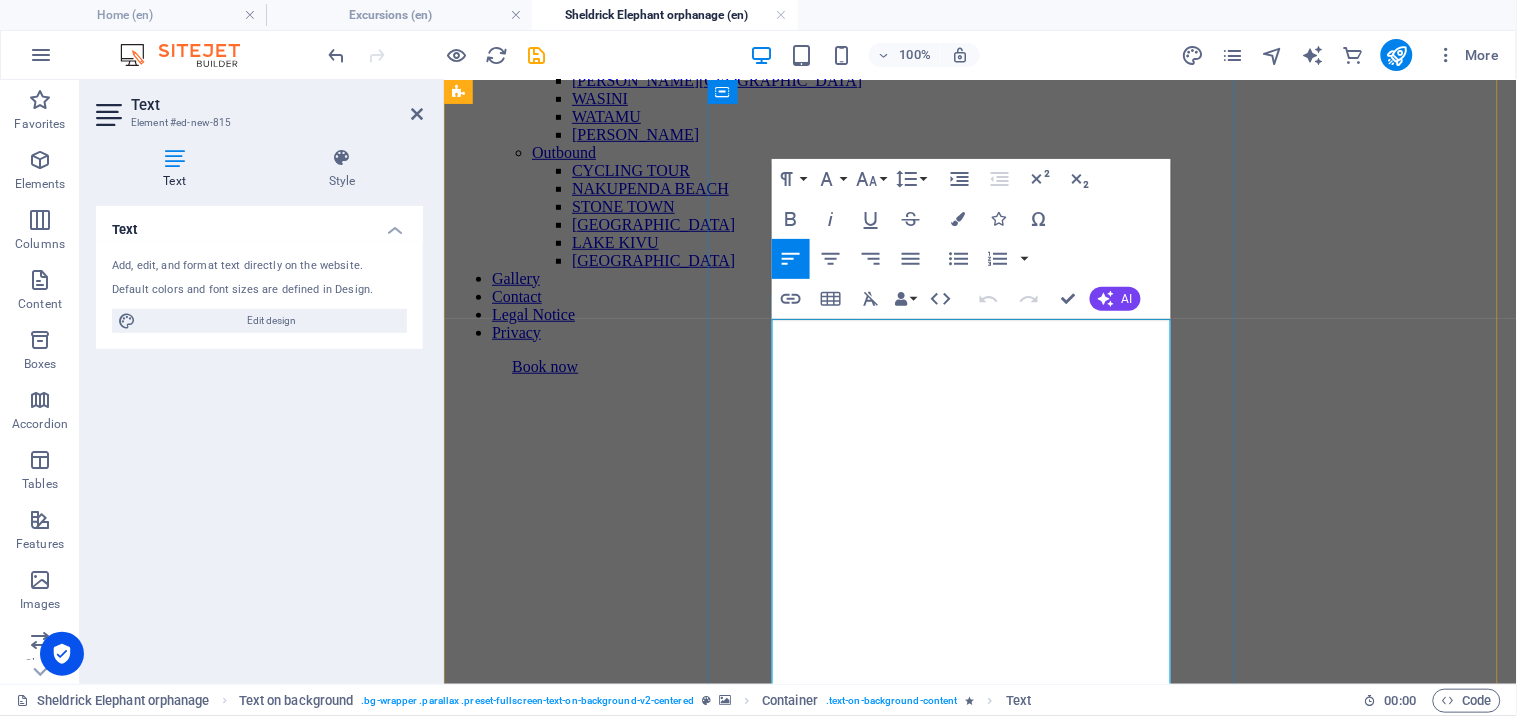 scroll, scrollTop: 126, scrollLeft: 0, axis: vertical 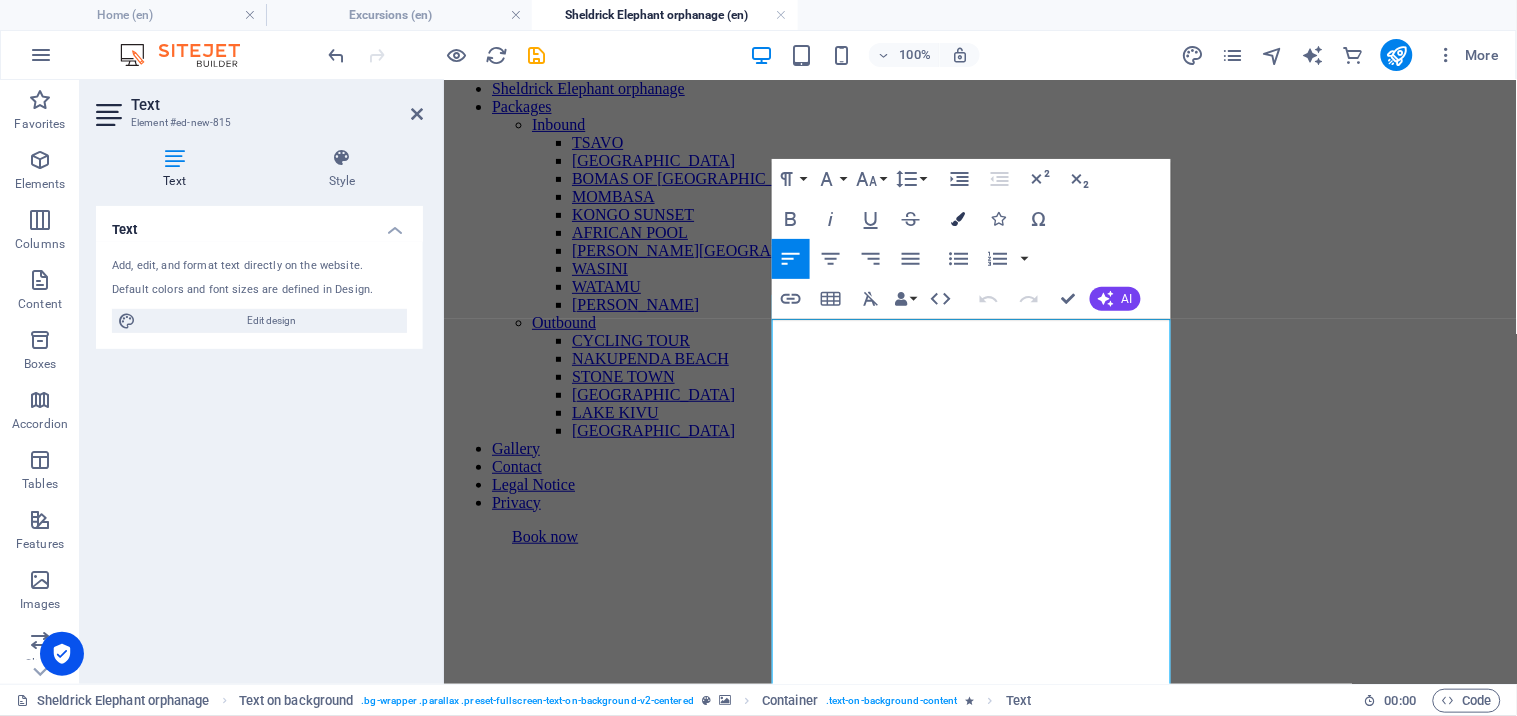 click at bounding box center (959, 219) 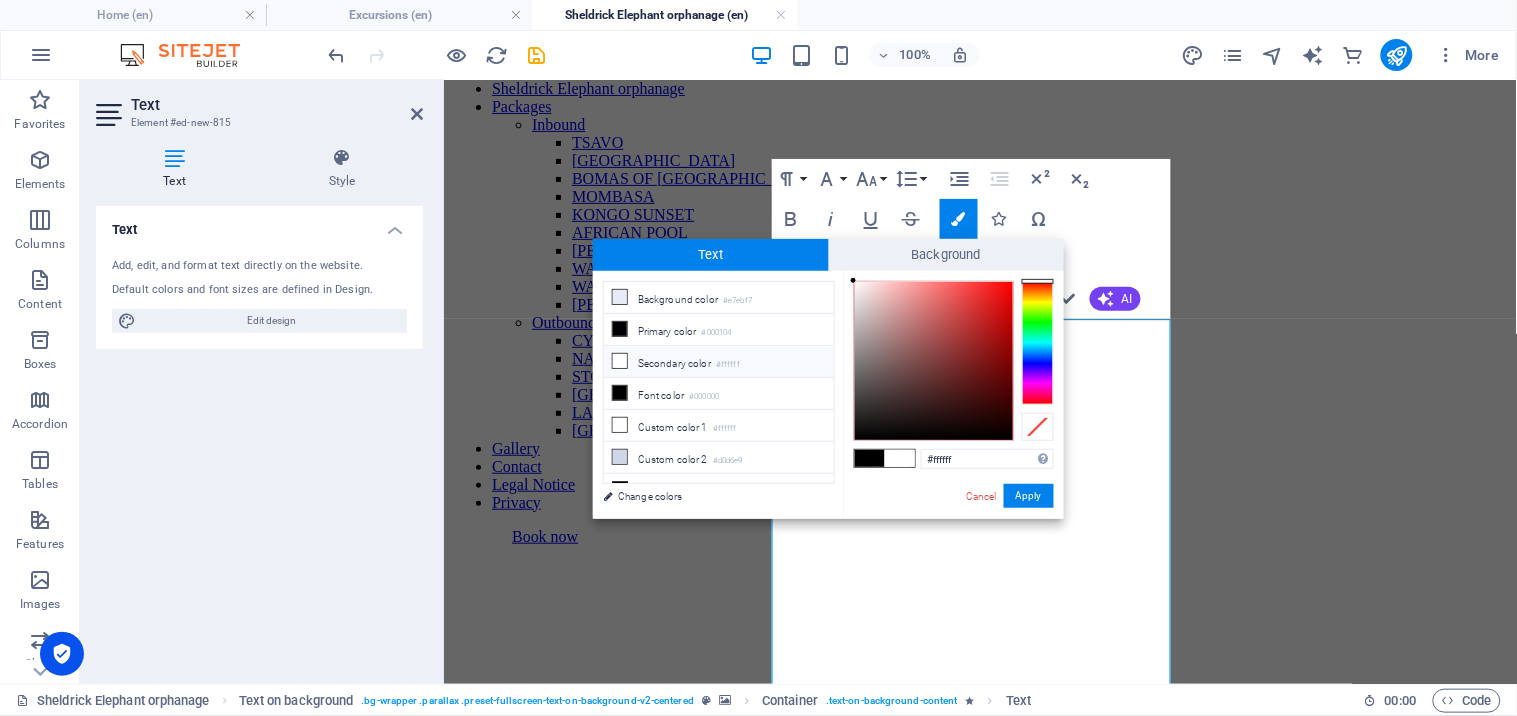 drag, startPoint x: 914, startPoint y: 335, endPoint x: 854, endPoint y: 274, distance: 85.56284 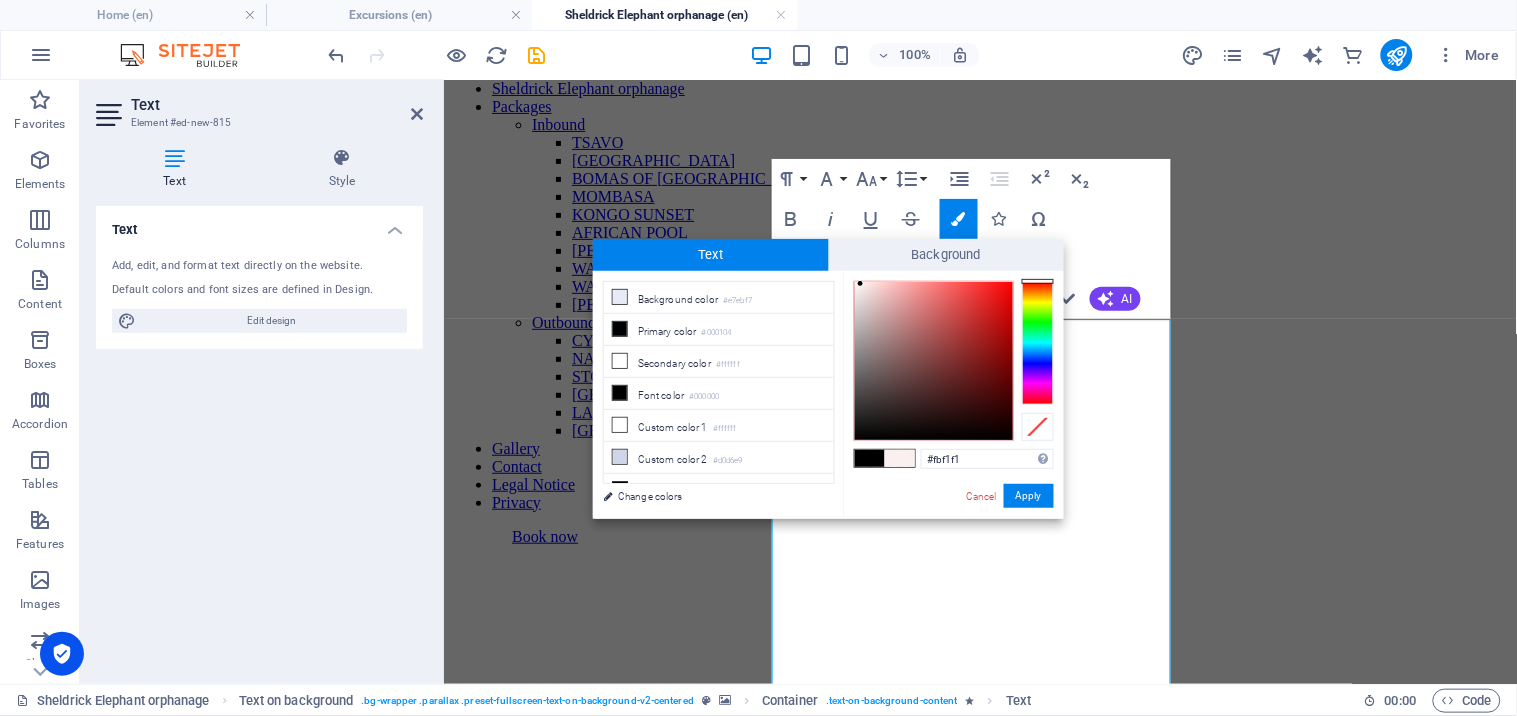type on "#fbf6f6" 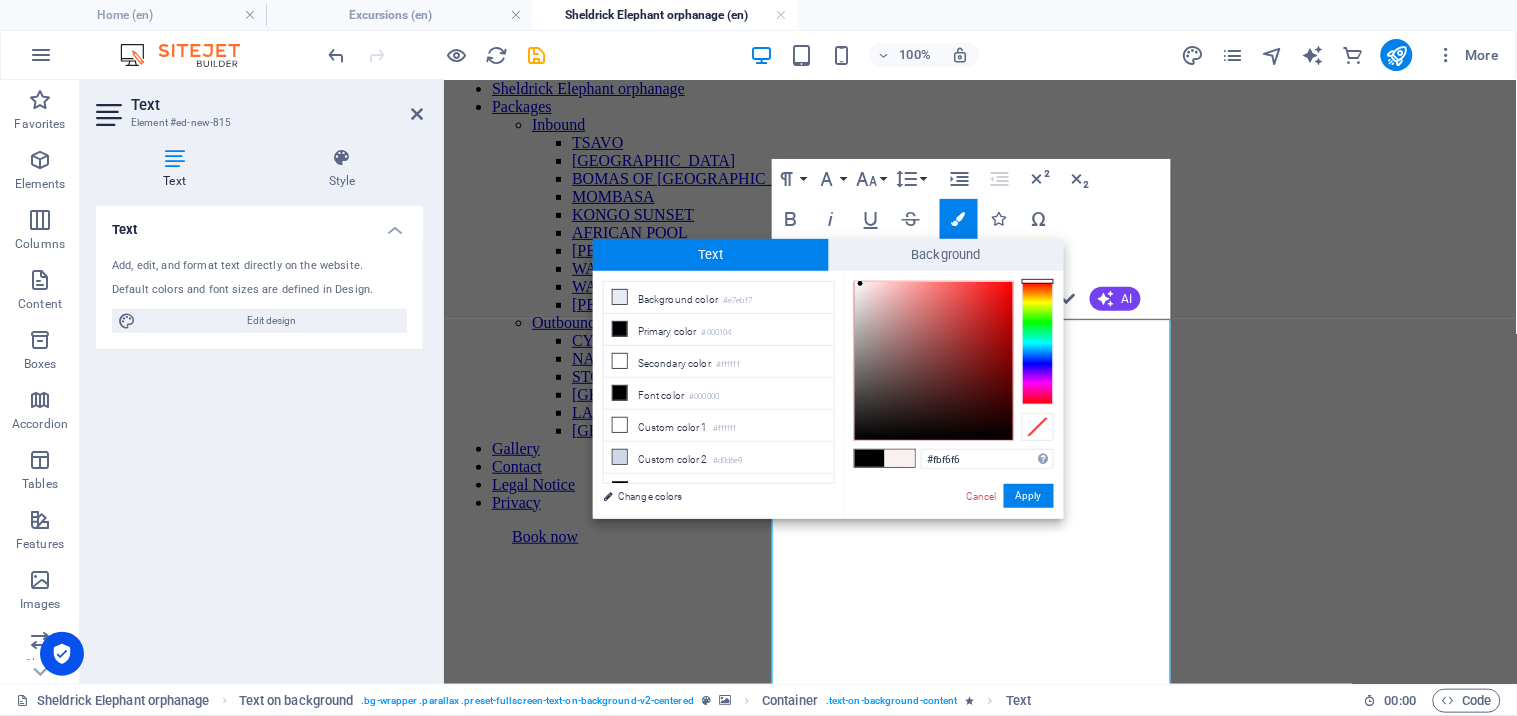 click at bounding box center (860, 283) 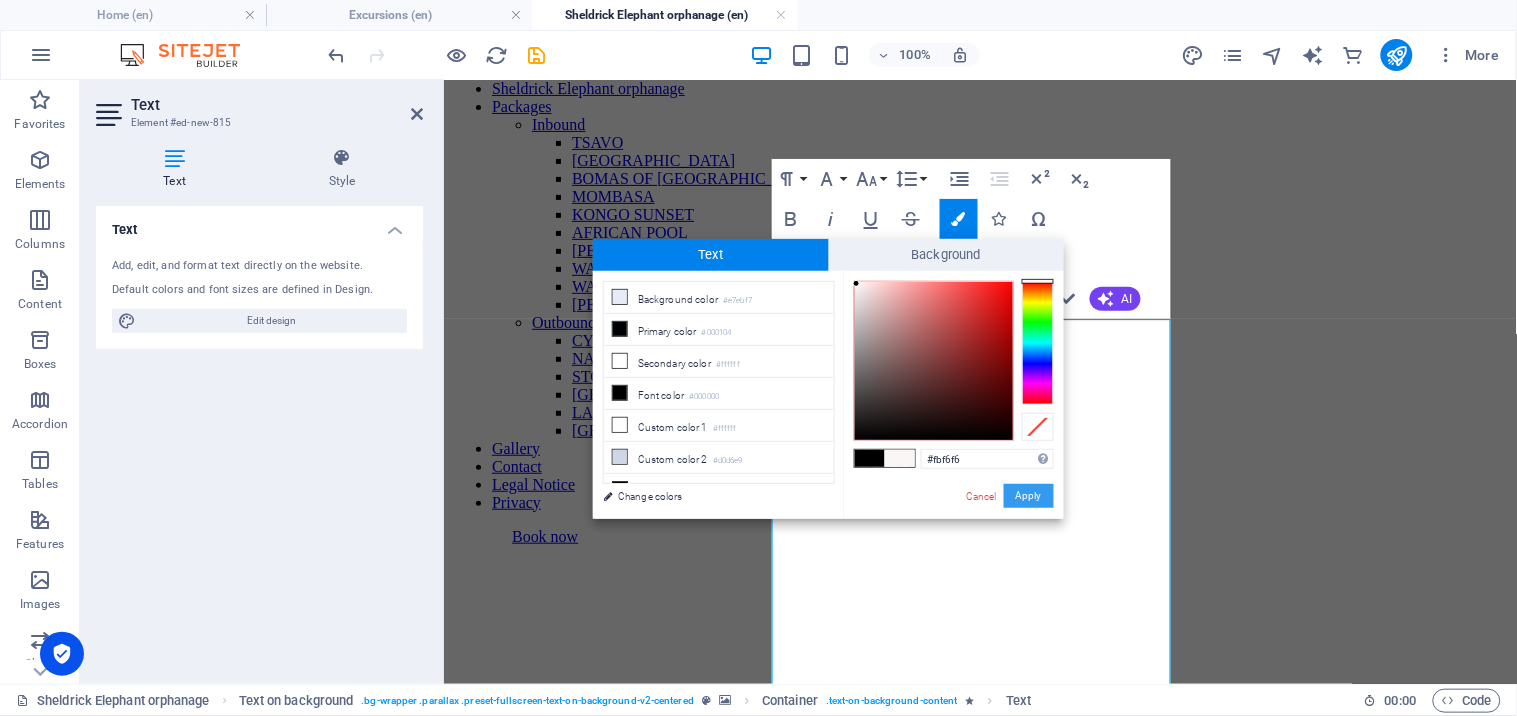 click on "Apply" at bounding box center [1029, 496] 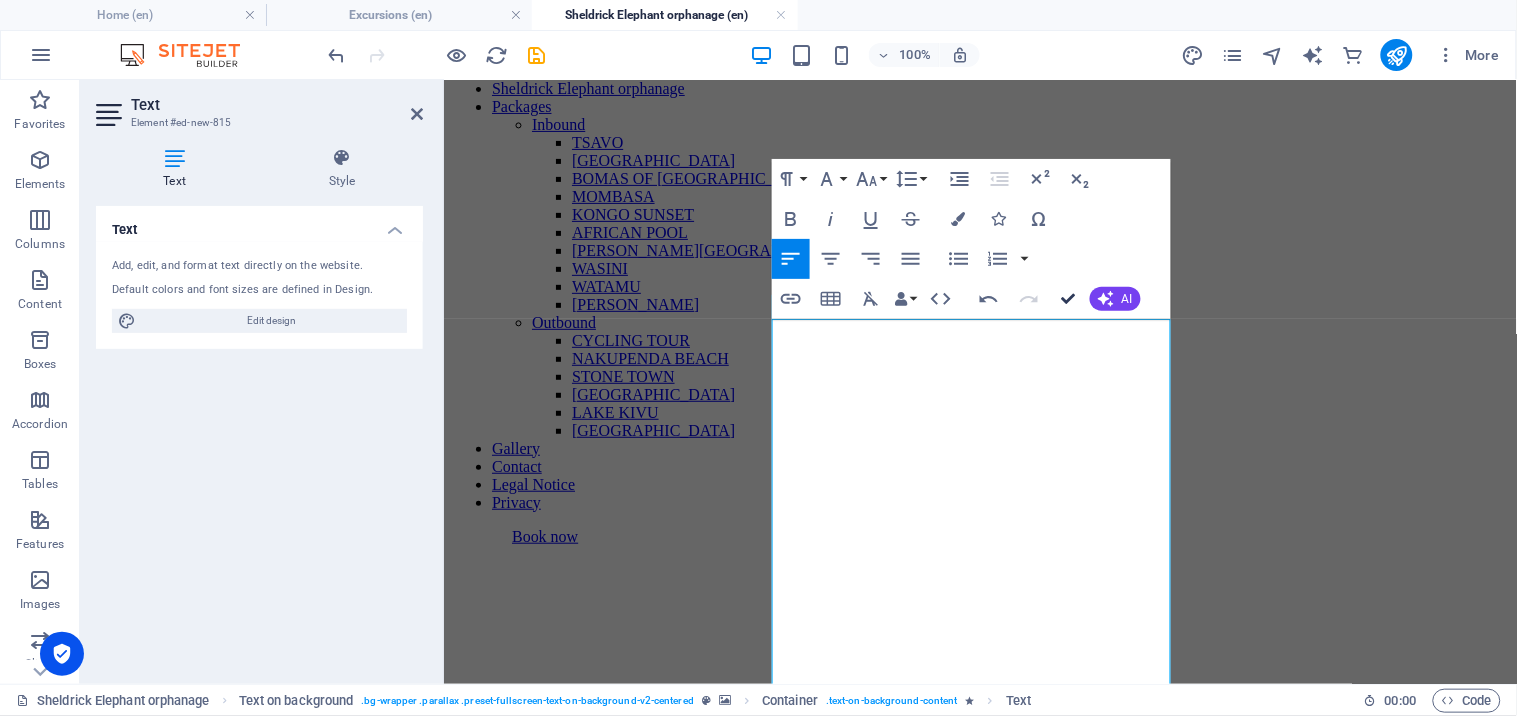 drag, startPoint x: 1063, startPoint y: 298, endPoint x: 971, endPoint y: 222, distance: 119.331474 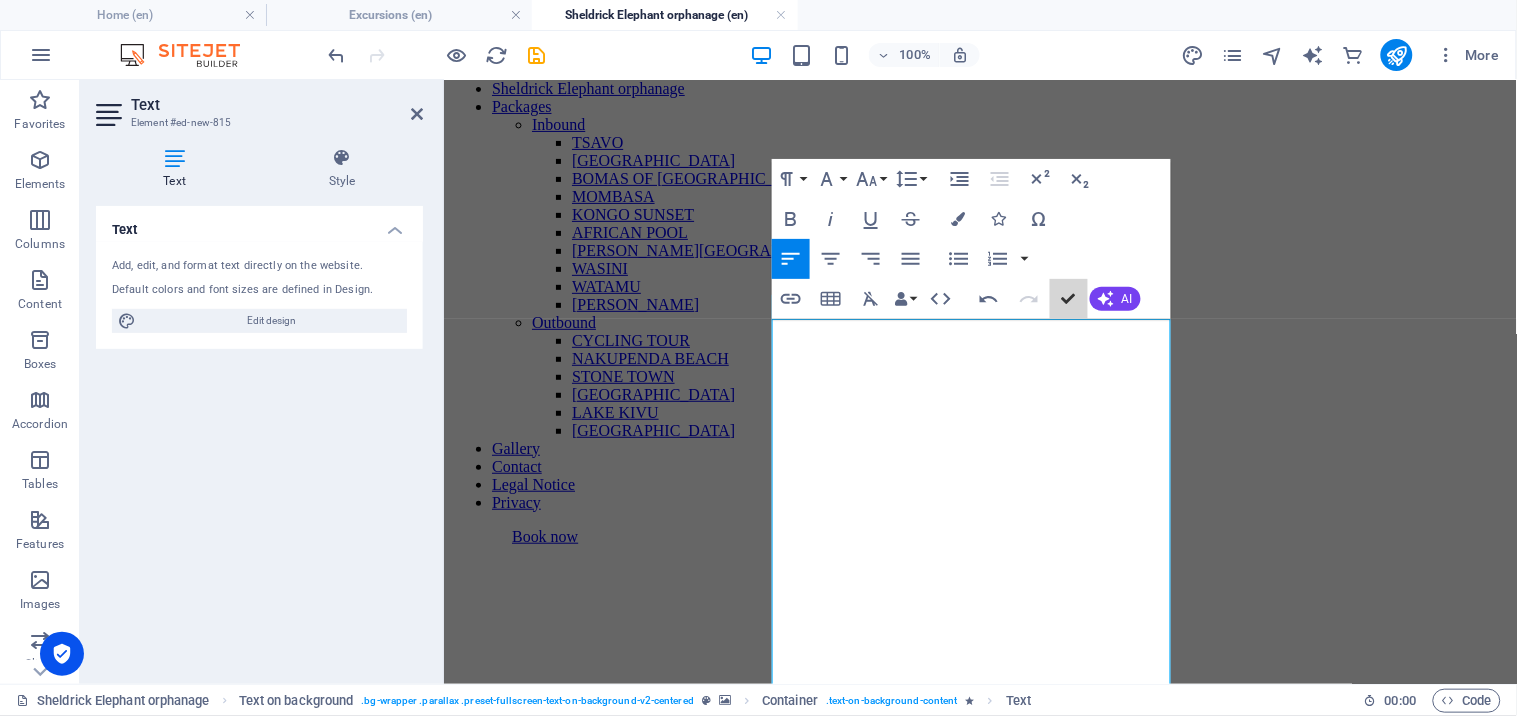 scroll, scrollTop: 62, scrollLeft: 0, axis: vertical 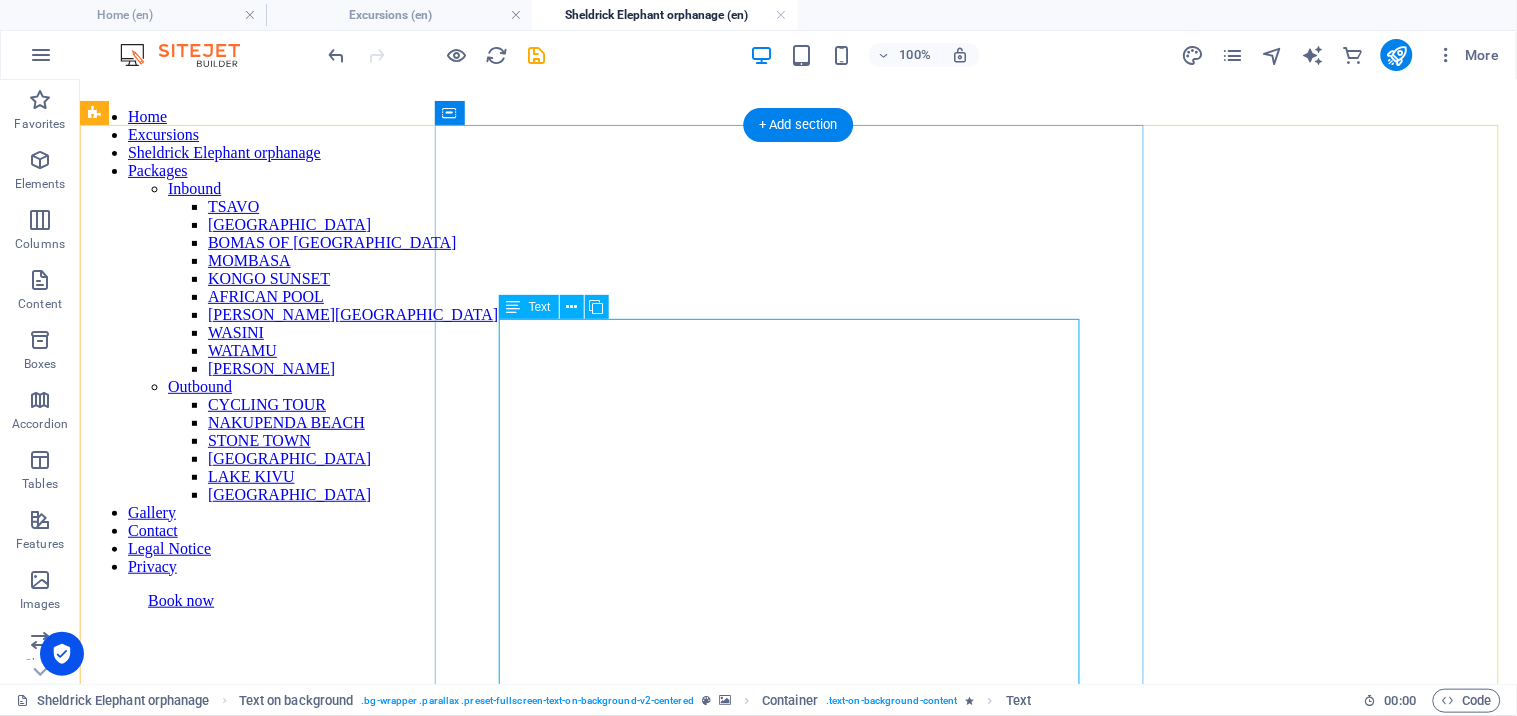 click on "Experience the Magic of the Sheldrick Elephant Orphanage – A Must-Visit Nairobi Wildlife Encounter Discover one of Nairobi’s most heartwarming and unforgettable wildlife experiences with a visit to the  Sheldrick Elephant Orphanage . Located just outside Nairobi National Park, this world-renowned sanctuary rescues and rehabilitates orphaned baby elephants before returning them to the wild. As you step into this peaceful haven, you'll witness firsthand the extraordinary care and dedication that goes into nurturing these gentle giants. Watch the playful young elephants during their daily feeding and mud-bath sessions, and hear inspiring stories of survival and conservation from the expert keepers who protect them. A visit to the Sheldrick Wildlife Trust is more than a tour—it’s a moving connection with Africa’s wildlife heritage. Perfect for families, animal lovers, and eco-conscious travelers, this is an intimate experience that combines education, conservation, and pure joy. Highlights: We provide" at bounding box center (797, 1673) 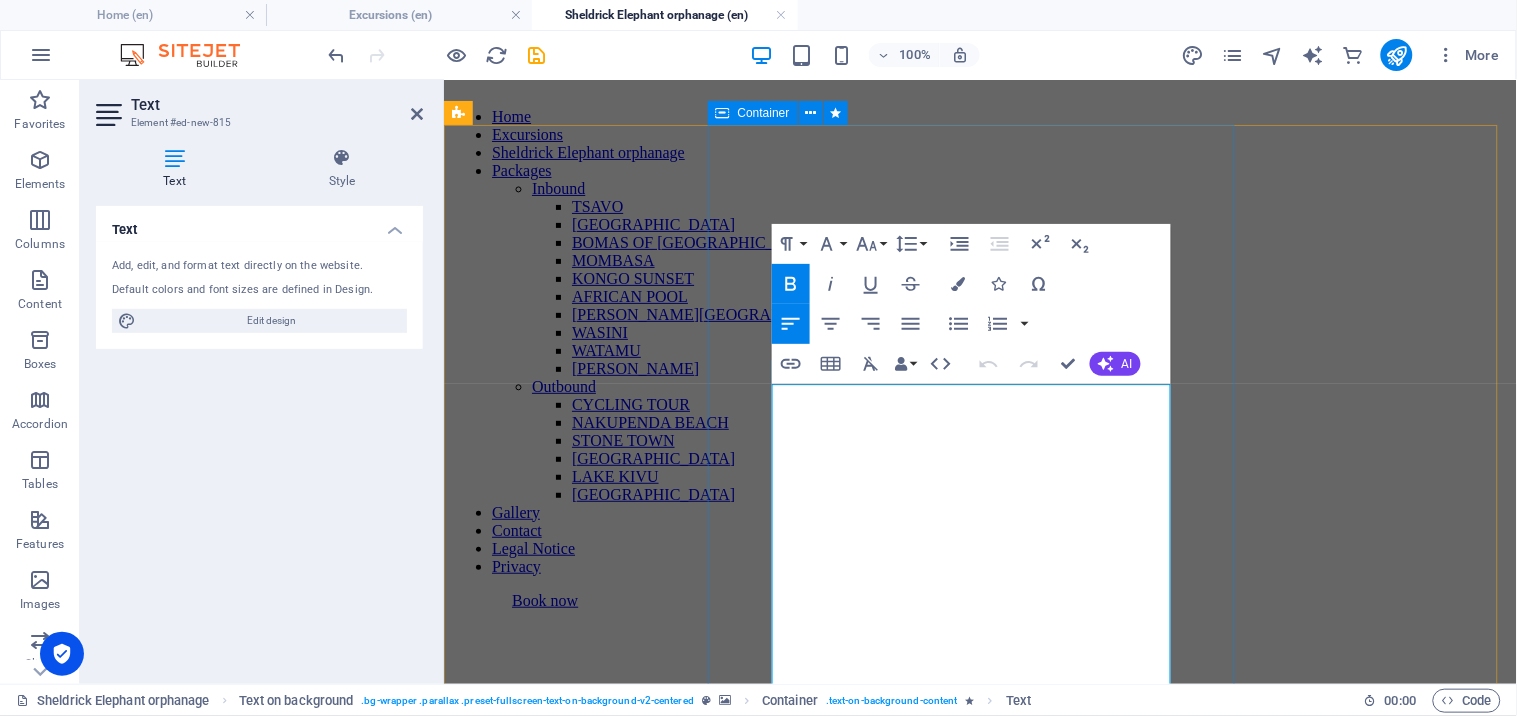 drag, startPoint x: 1126, startPoint y: 422, endPoint x: 747, endPoint y: 381, distance: 381.21124 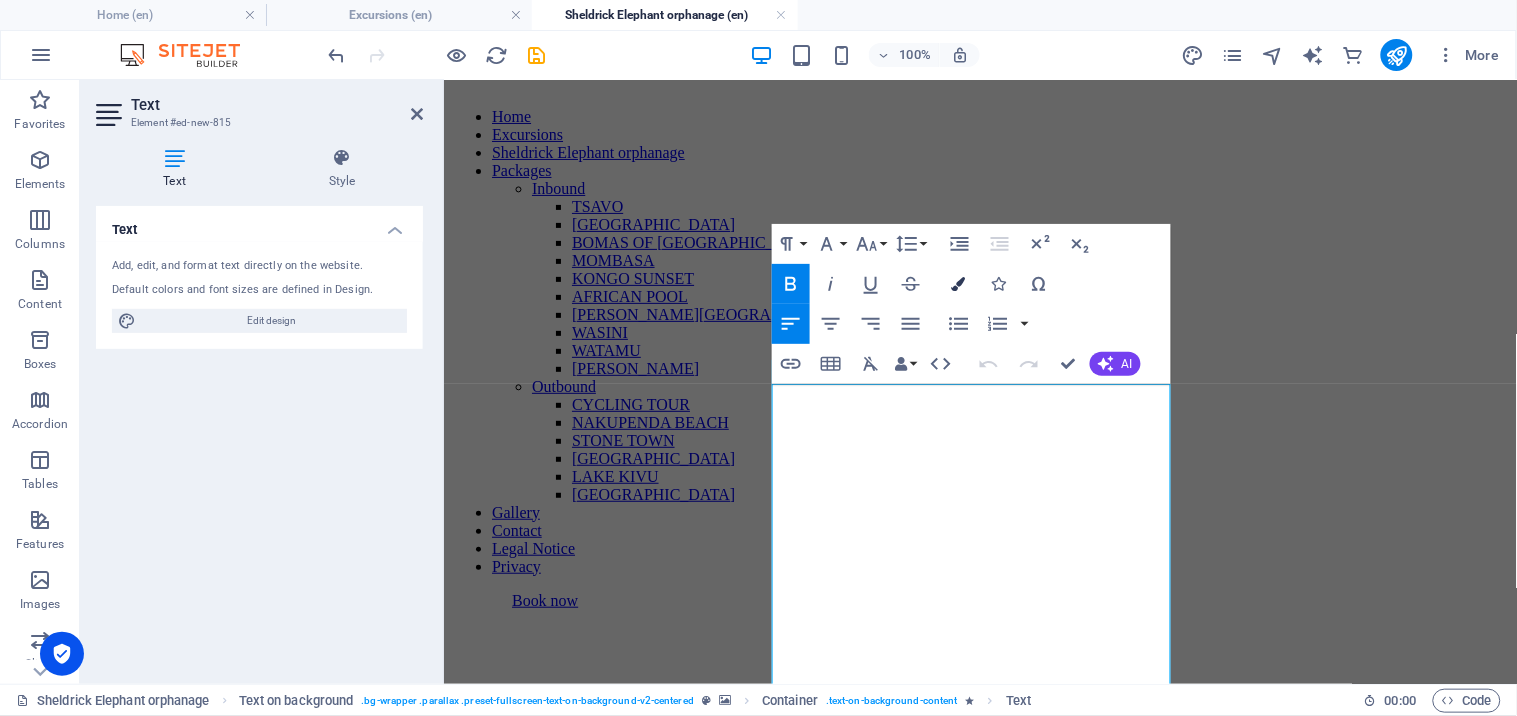 click at bounding box center [959, 284] 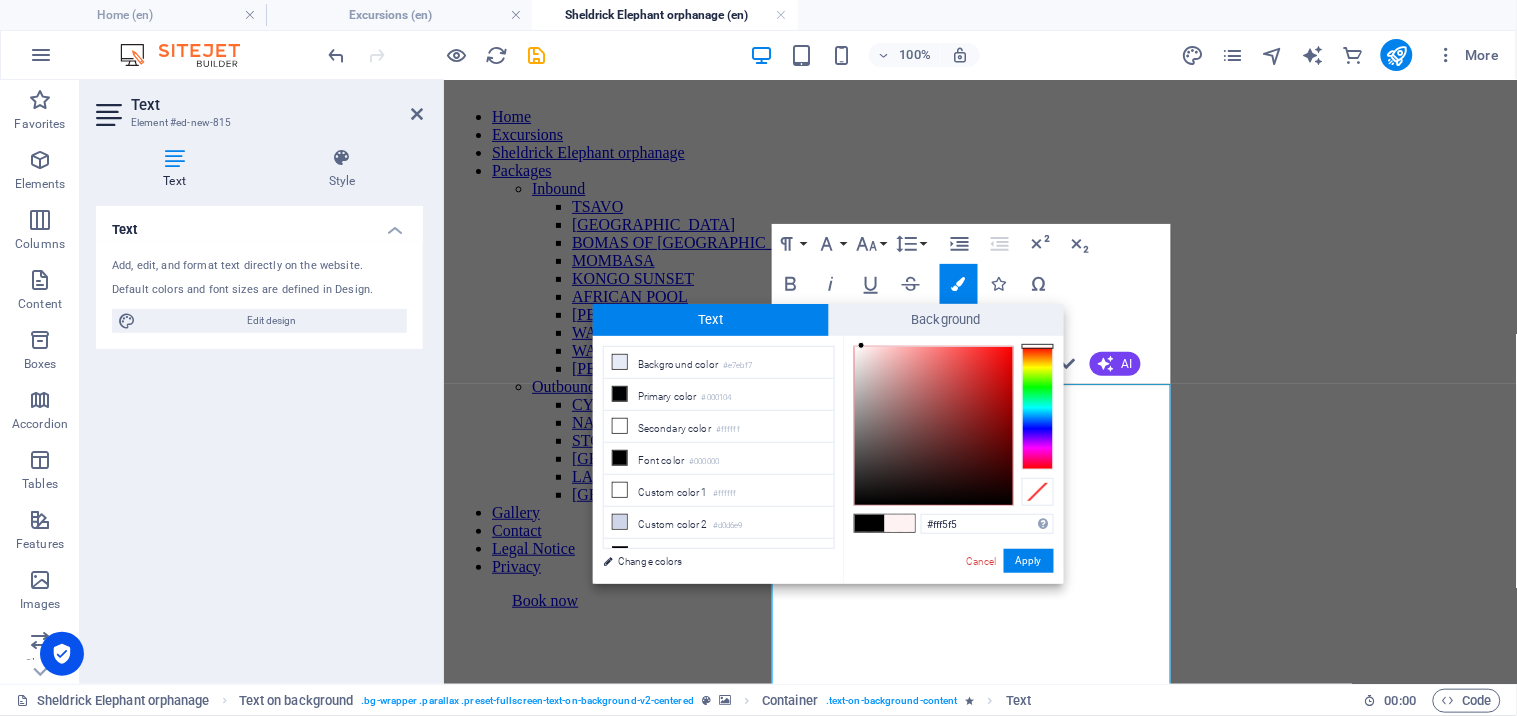 type on "#fff9f9" 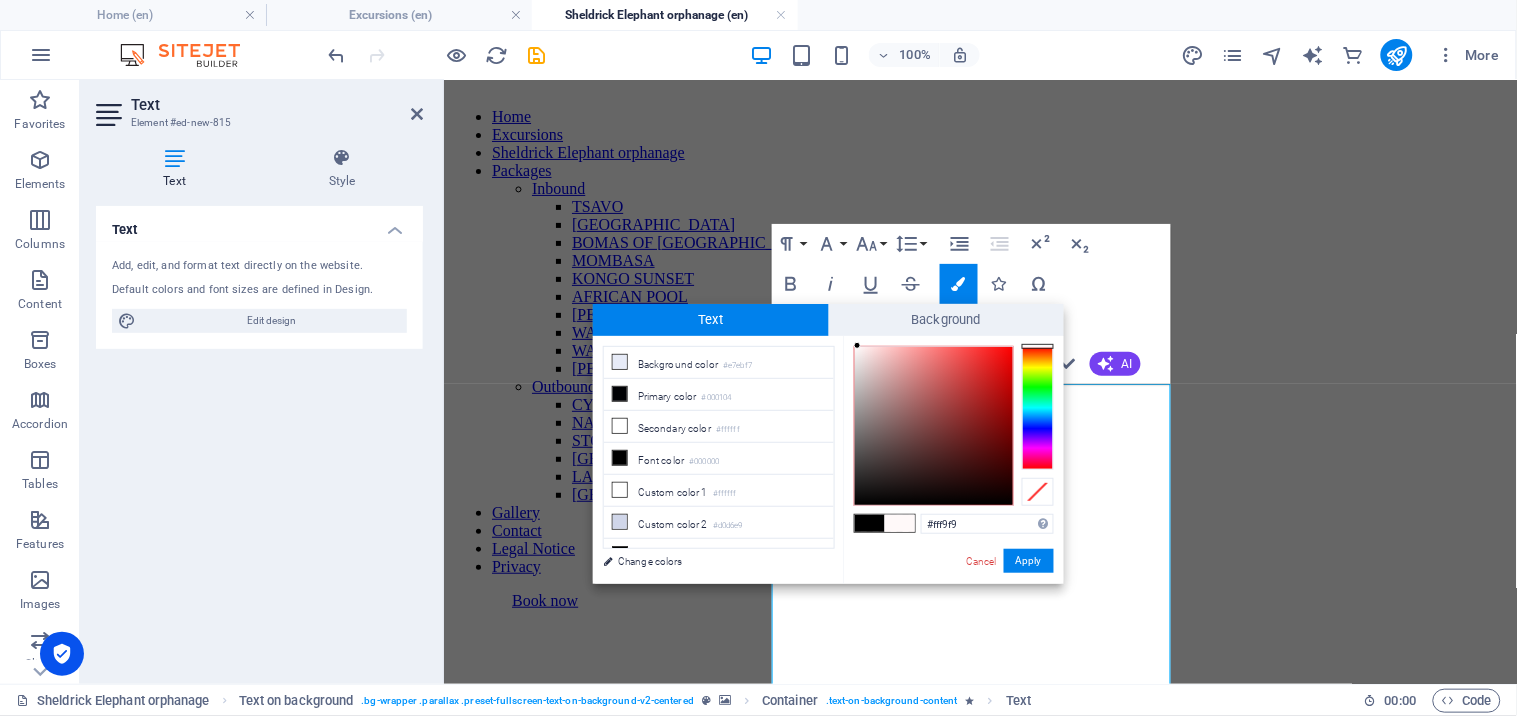drag, startPoint x: 885, startPoint y: 352, endPoint x: 858, endPoint y: 346, distance: 27.658634 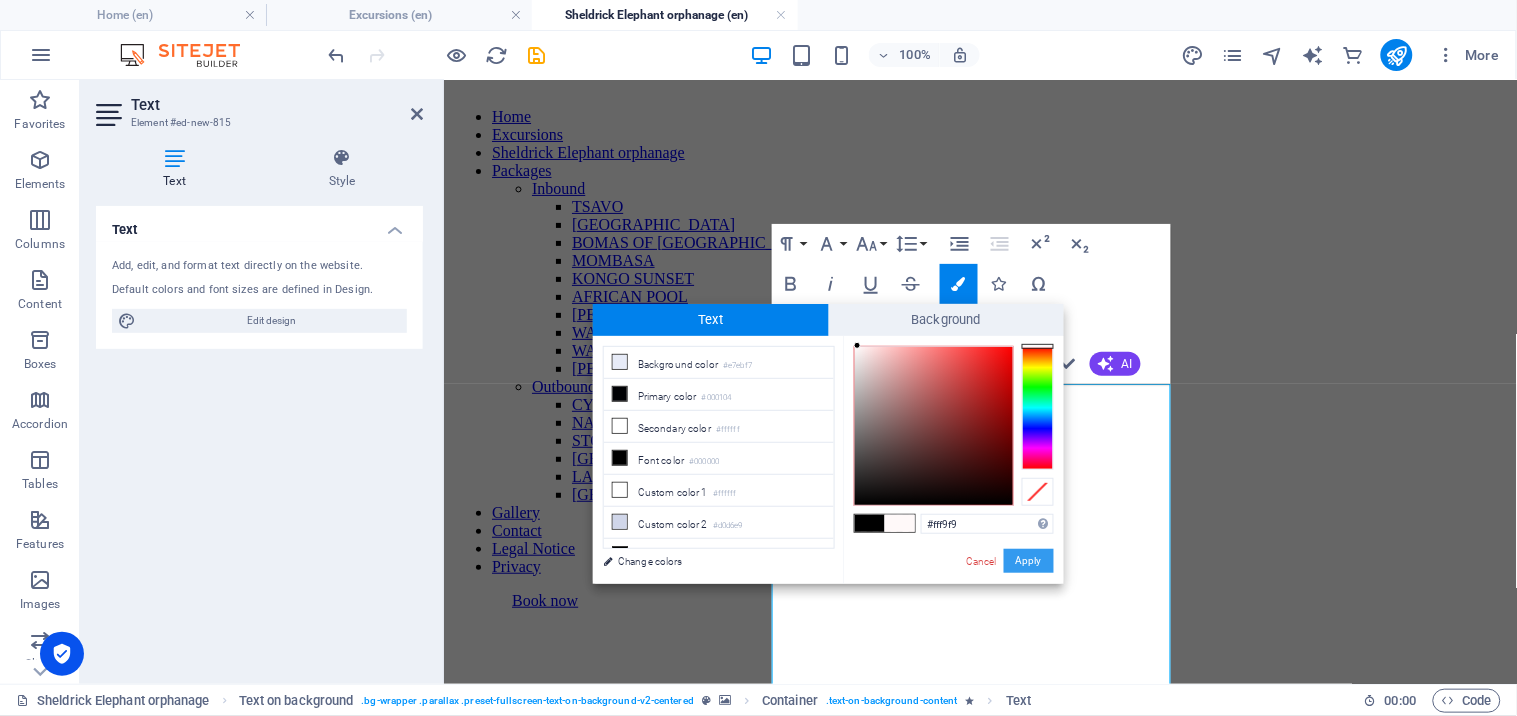 click on "Apply" at bounding box center [1029, 561] 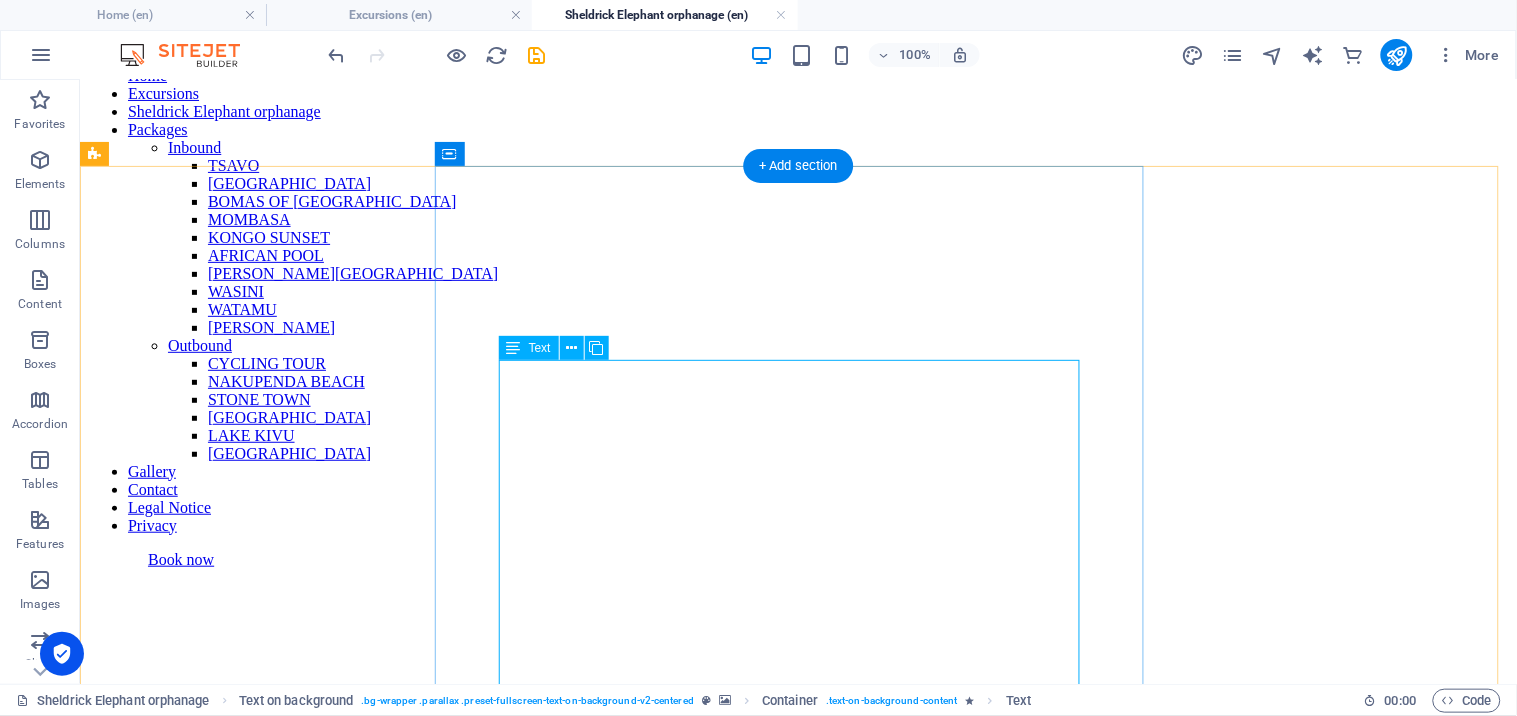 scroll, scrollTop: 147, scrollLeft: 0, axis: vertical 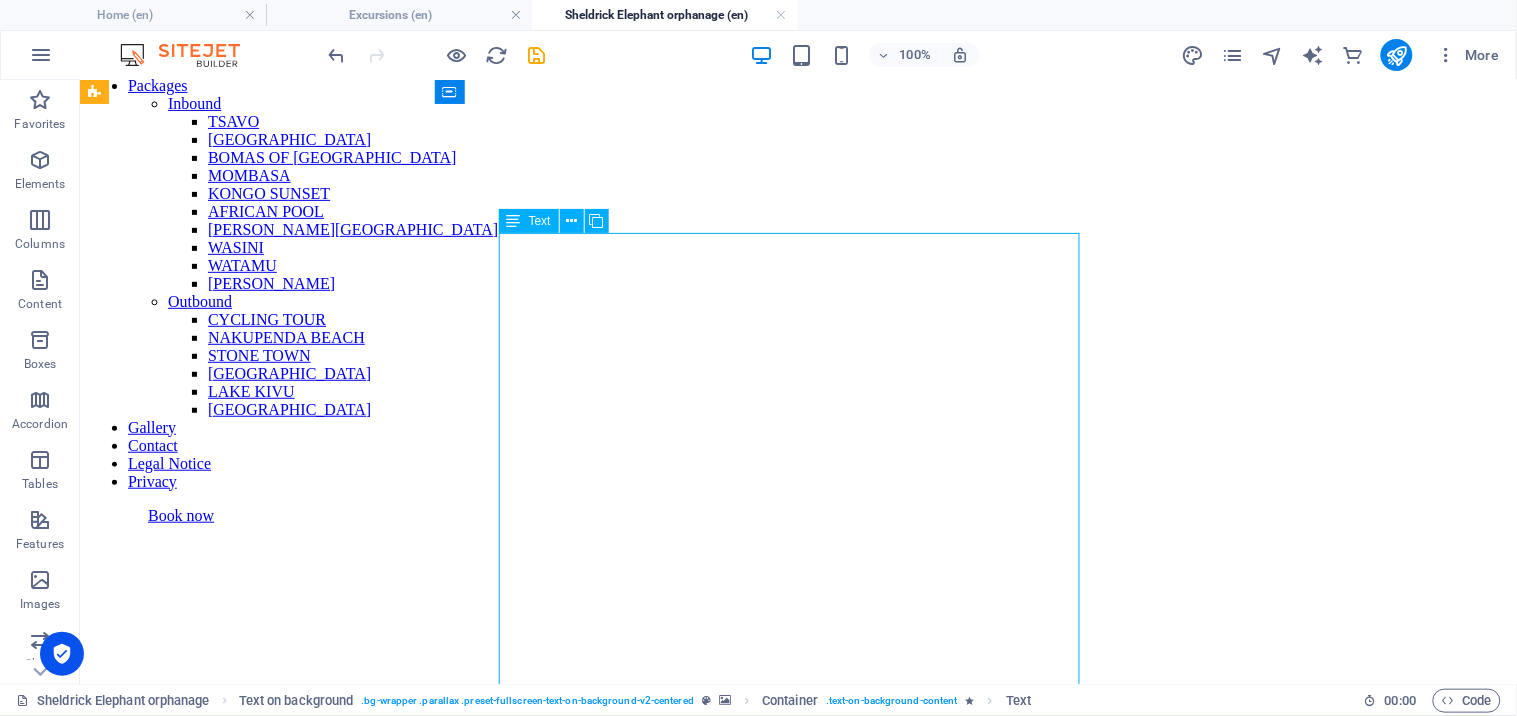 drag, startPoint x: 496, startPoint y: 380, endPoint x: 605, endPoint y: 590, distance: 236.60304 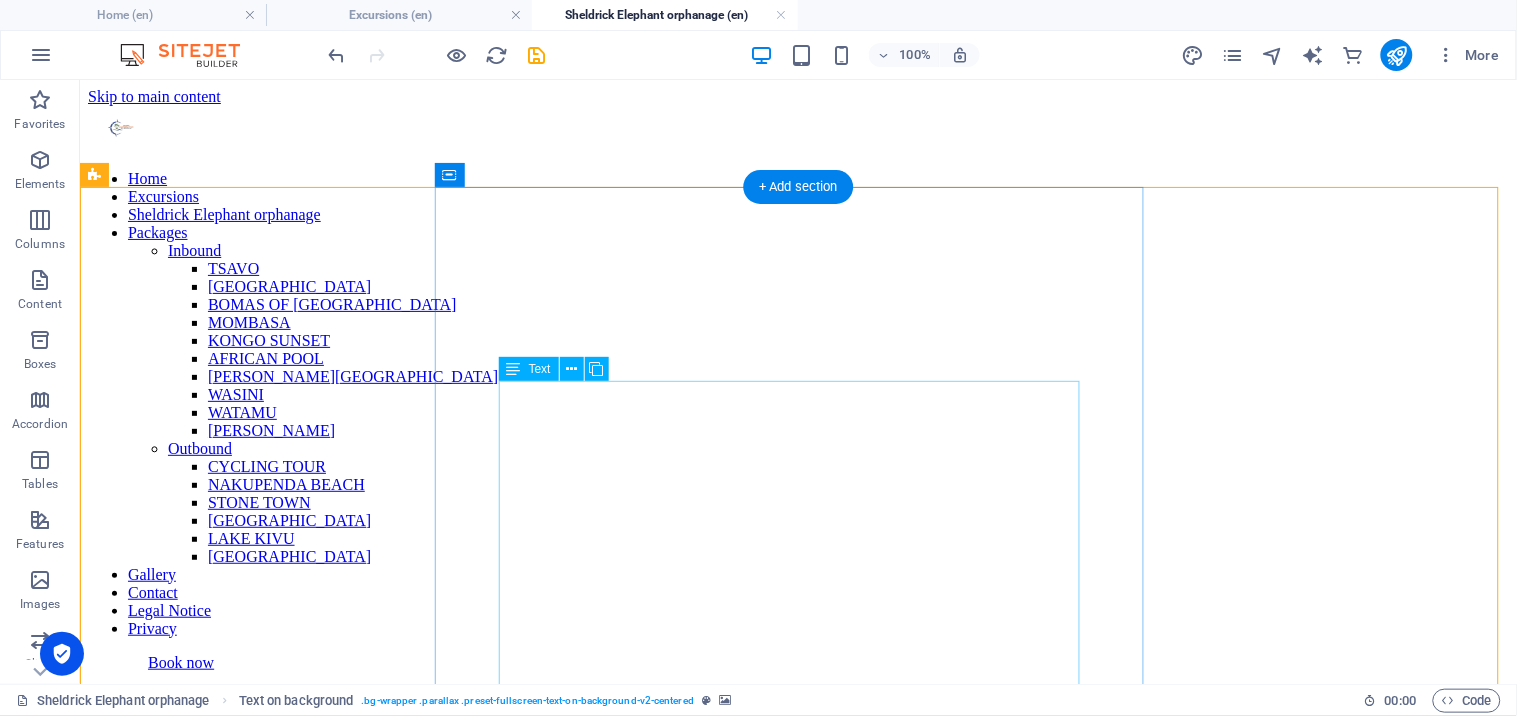 scroll, scrollTop: 147, scrollLeft: 0, axis: vertical 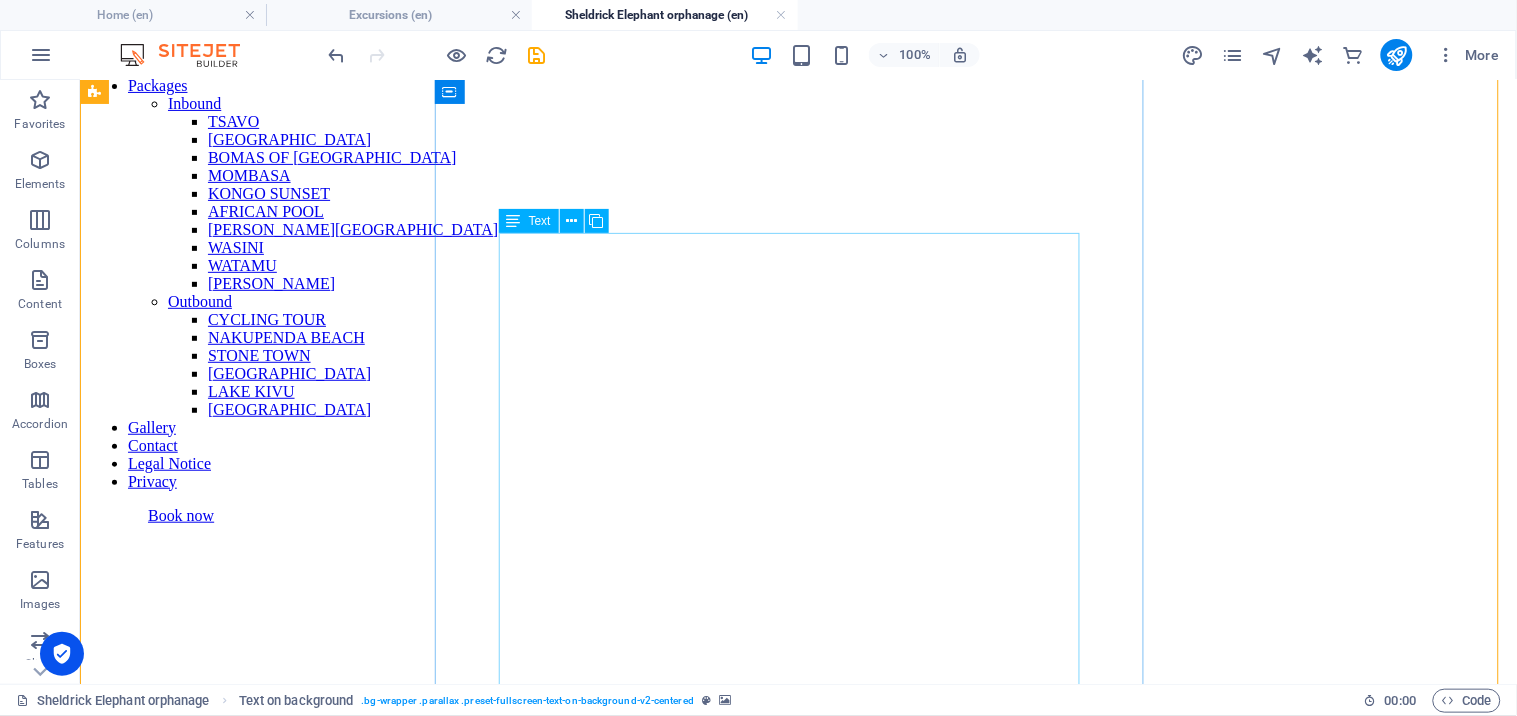 click on "Experience the Magic of the Sheldrick Elephant Orphanage – A Must-Visit Nairobi Wildlife Encounter Discover one of Nairobi’s most heartwarming and  unforgettable wildlife experiences with a visit to the  Sheldrick Elephant Orphanage . Located just outside Nairobi National Park, this world-renowned sanctuary rescues and rehabilitates orphaned baby elephants before returning them to the wild. As you step into this peaceful haven, you'll witness firsthand the extraordinary care and dedication that goes into nurturing these gentle giants. Watch the playful young elephants during their daily feeding and mud-bath sessions, and hear inspiring stories of survival and conservation from the expert keepers who protect them. A visit to the Sheldrick Wildlife Trust is more than a tour—it’s a moving connection with Africa’s wildlife heritage. Perfect for families, animal lovers, and eco-conscious travelers, this is an intimate experience that combines education, conservation, and pure joy. Highlights: We provide" at bounding box center (797, 1588) 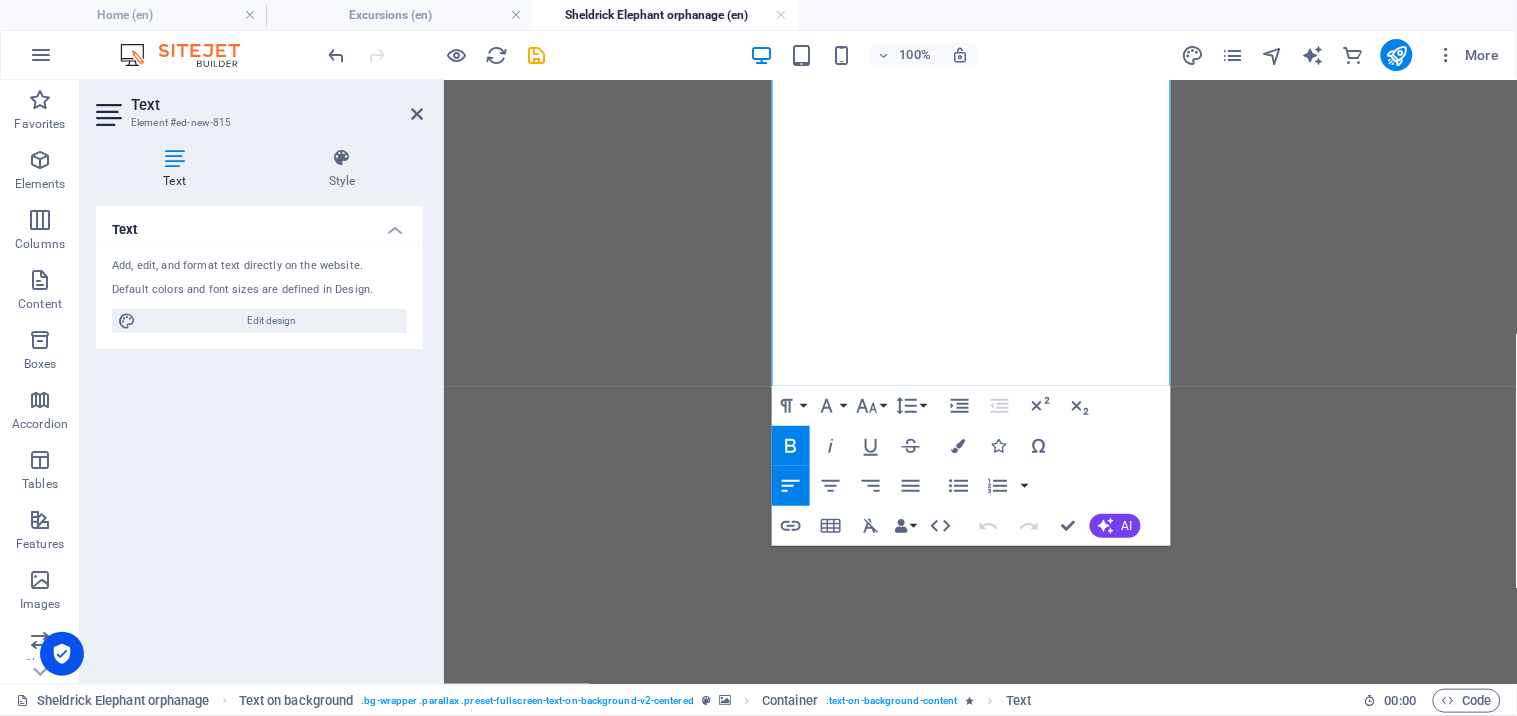 scroll, scrollTop: 1092, scrollLeft: 0, axis: vertical 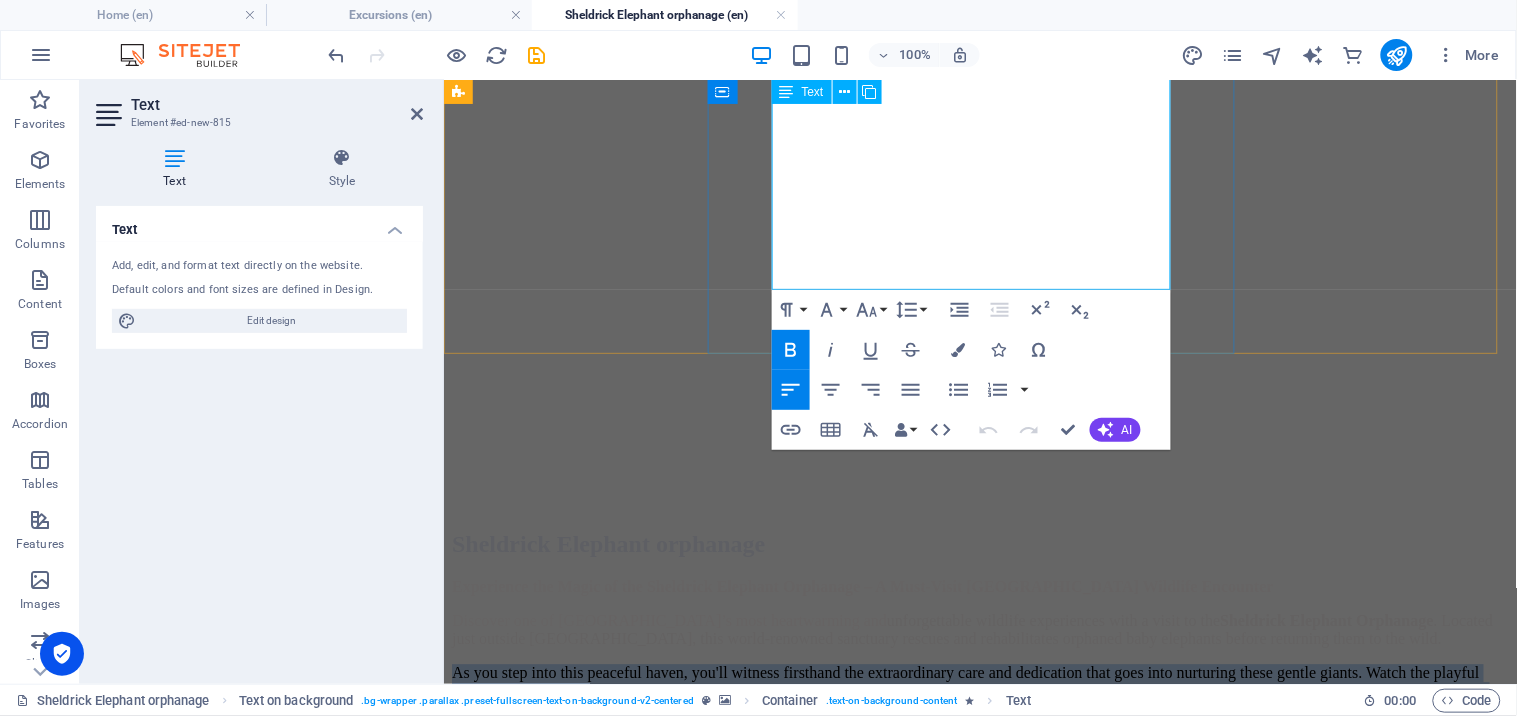 drag, startPoint x: 773, startPoint y: 527, endPoint x: 1171, endPoint y: 286, distance: 465.27948 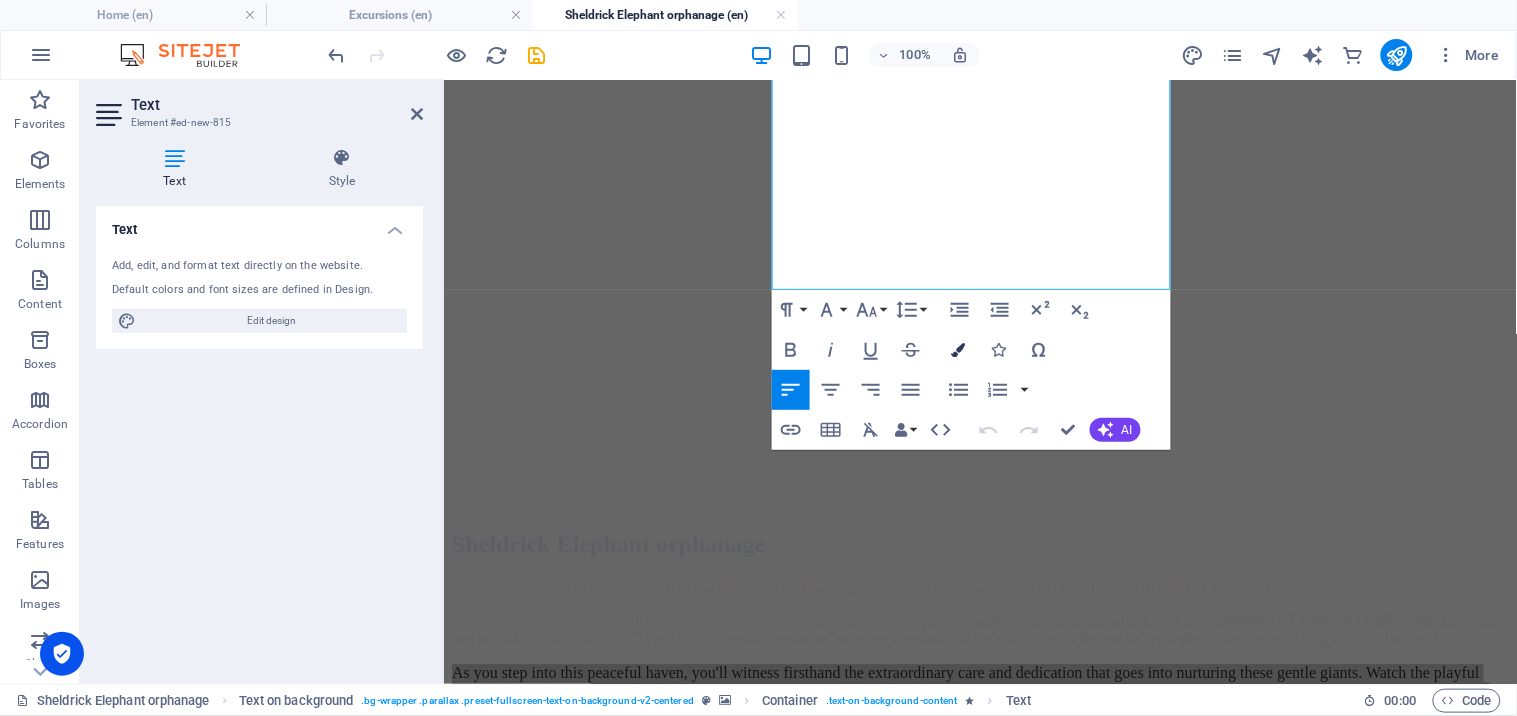 click at bounding box center (959, 350) 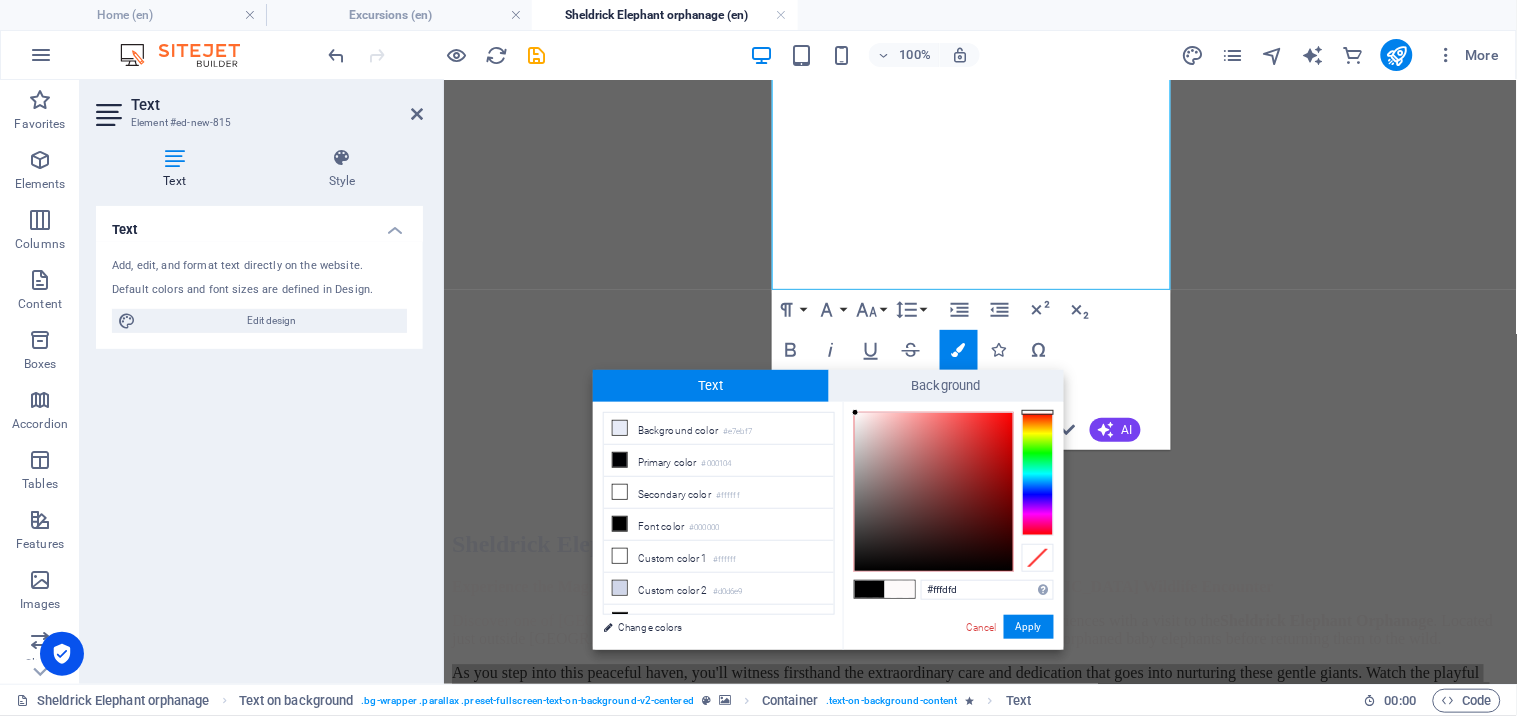 type on "#ffffff" 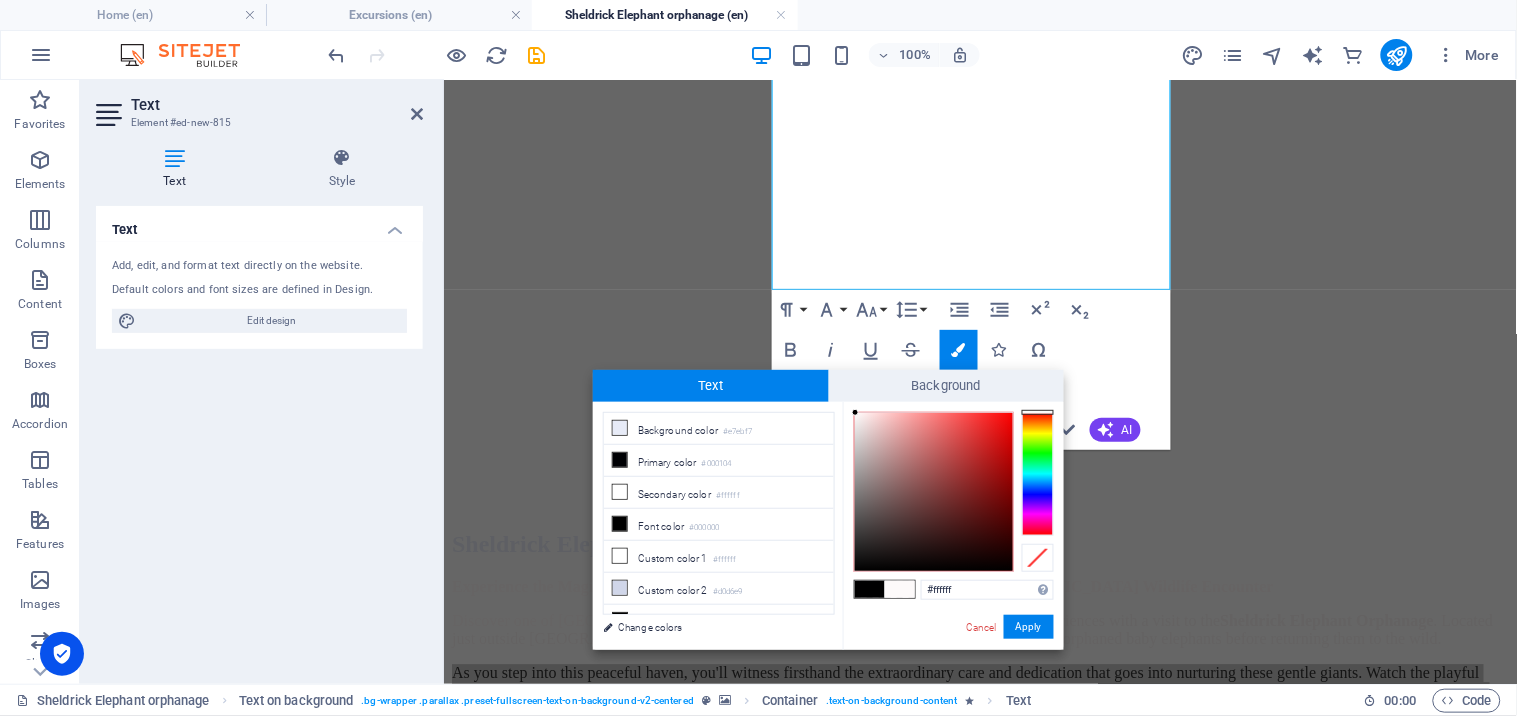 drag, startPoint x: 872, startPoint y: 418, endPoint x: 852, endPoint y: 411, distance: 21.189621 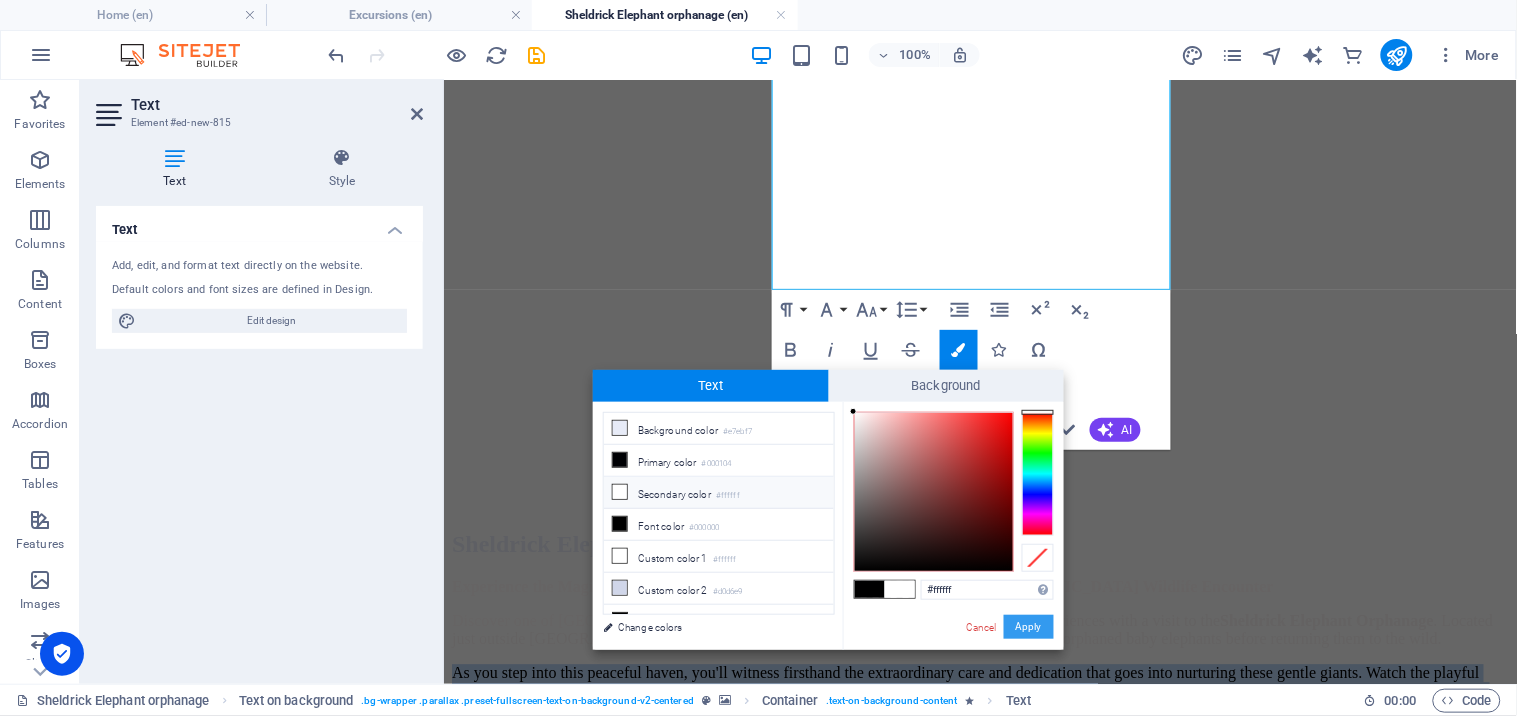 click on "Apply" at bounding box center [1029, 627] 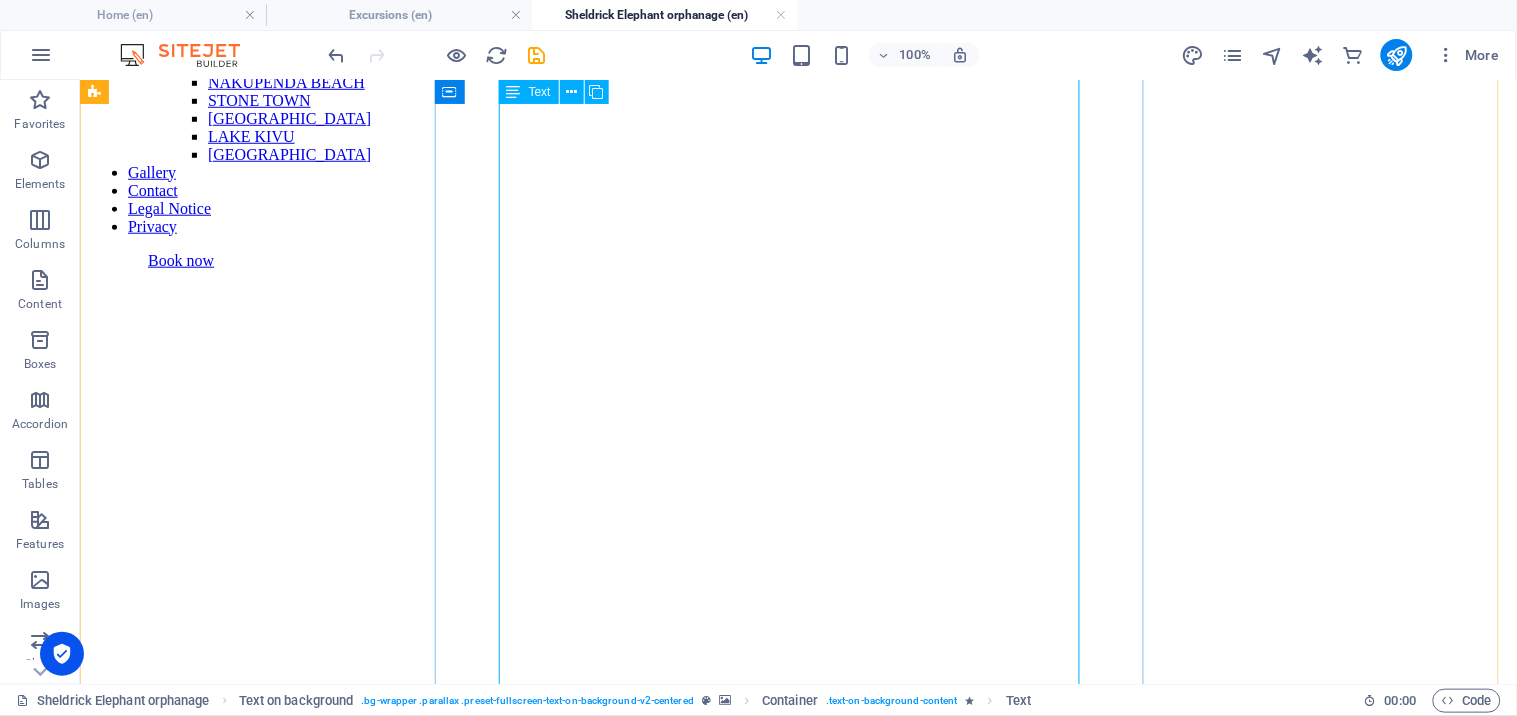 scroll, scrollTop: 0, scrollLeft: 0, axis: both 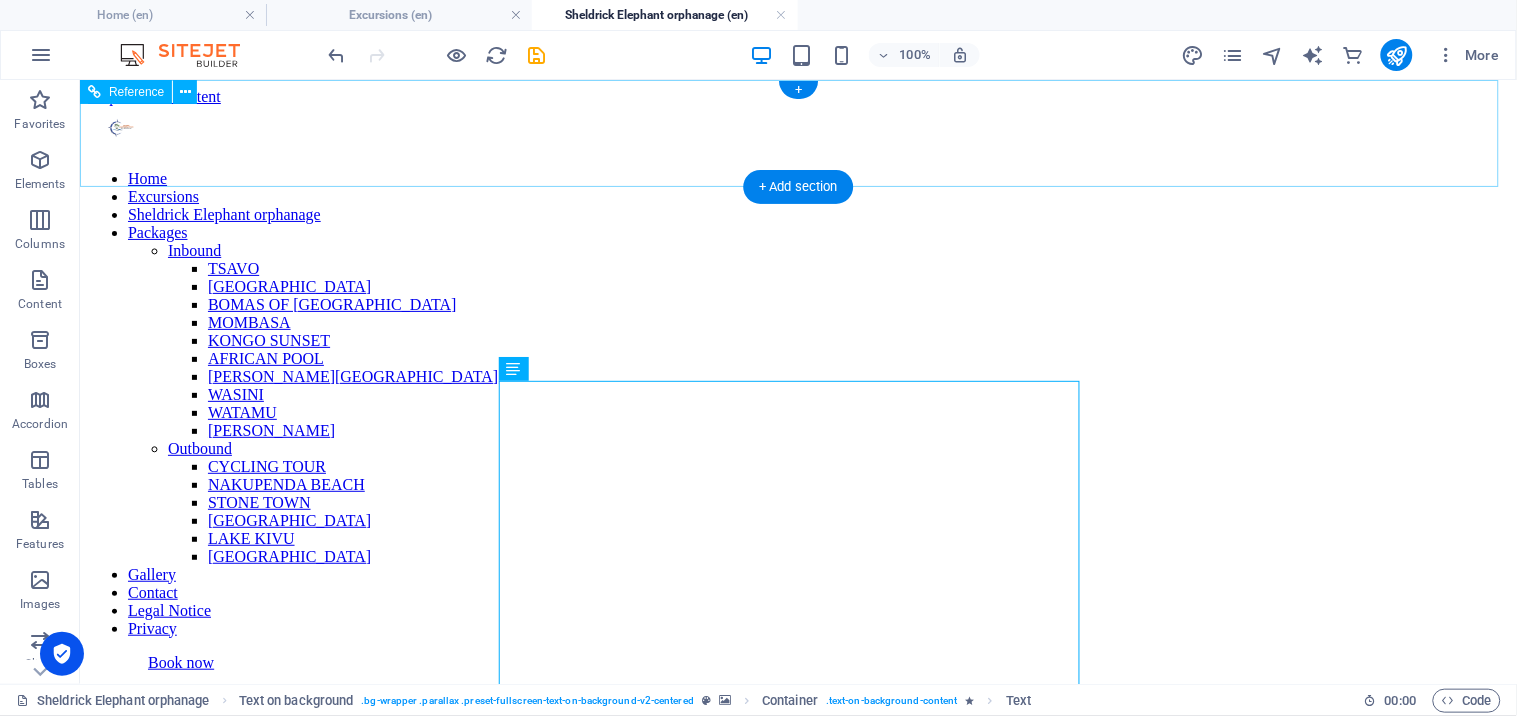 click on "Home Excursions Sheldrick Elephant orphanage Packages Inbound TSAVO NAIROBI BOMAS OF KENYA MOMBASA KONGO SUNSET AFRICAN POOL ROBINSON ISLAND WASINI WATAMU MAASAI MARA Outbound CYCLING TOUR NAKUPENDA BEACH STONE TOWN VOLCANOES NATIONAL PARK LAKE KIVU KIGALI CULTURAL VILLAGE  Gallery Contact Legal Notice Privacy" at bounding box center [797, 403] 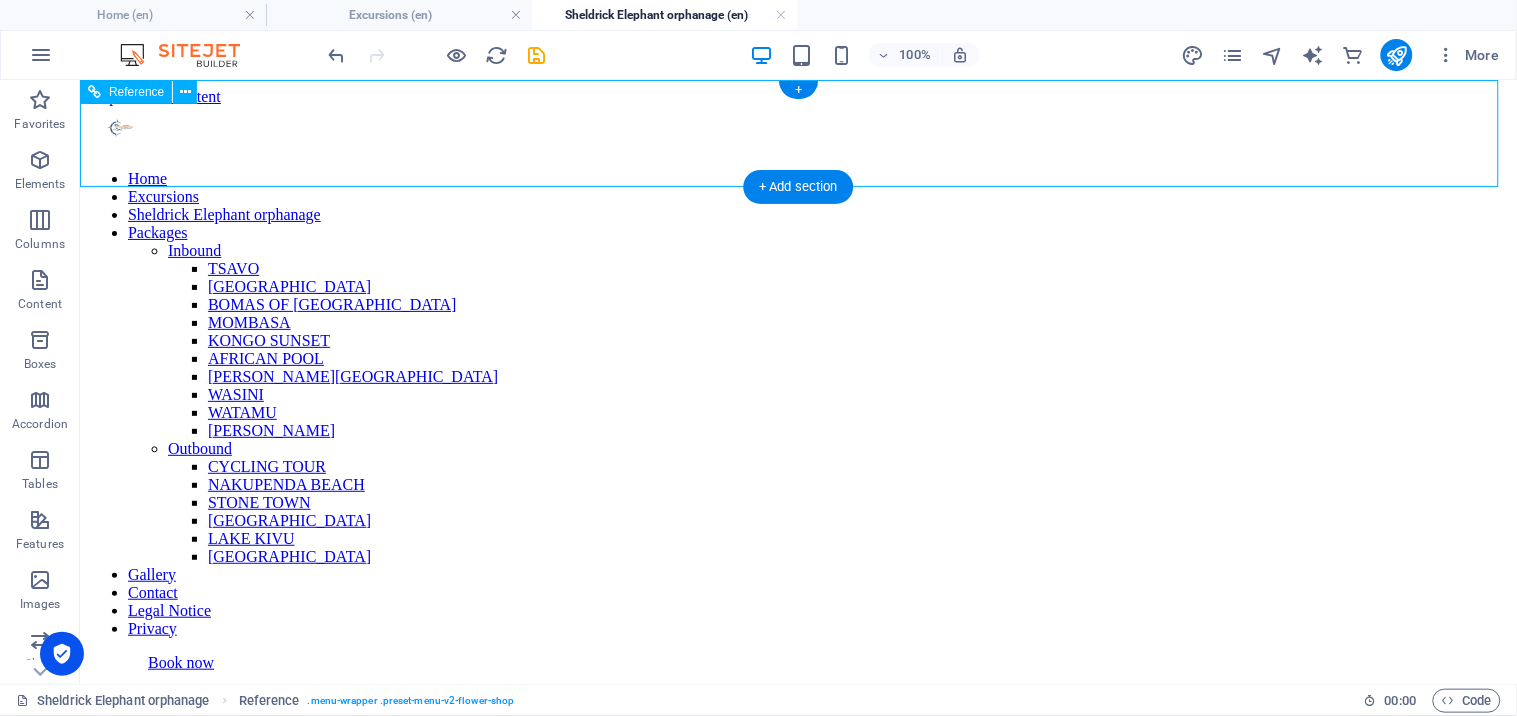 click on "Home Excursions Sheldrick Elephant orphanage Packages Inbound TSAVO NAIROBI BOMAS OF KENYA MOMBASA KONGO SUNSET AFRICAN POOL ROBINSON ISLAND WASINI WATAMU MAASAI MARA Outbound CYCLING TOUR NAKUPENDA BEACH STONE TOWN VOLCANOES NATIONAL PARK LAKE KIVU KIGALI CULTURAL VILLAGE  Gallery Contact Legal Notice Privacy" at bounding box center (797, 403) 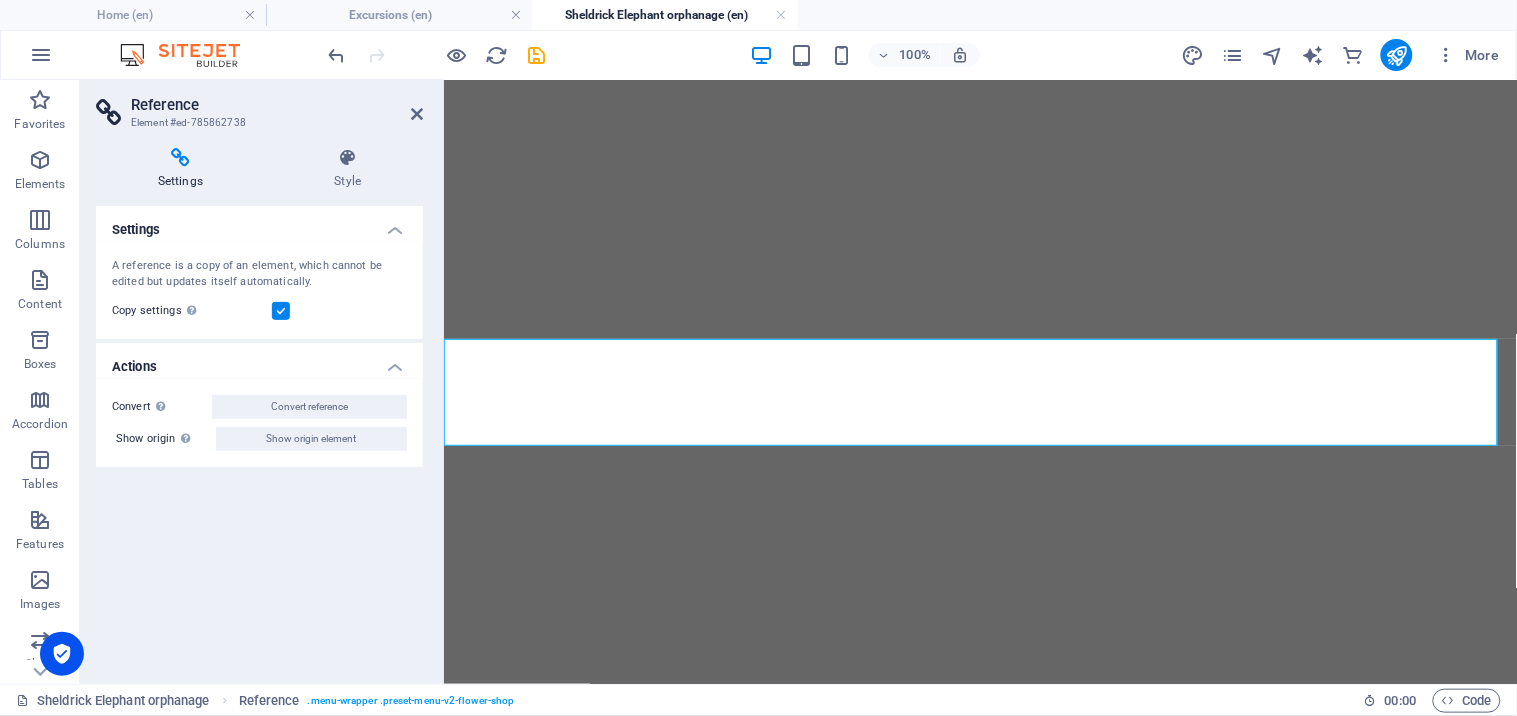 scroll, scrollTop: 741, scrollLeft: 0, axis: vertical 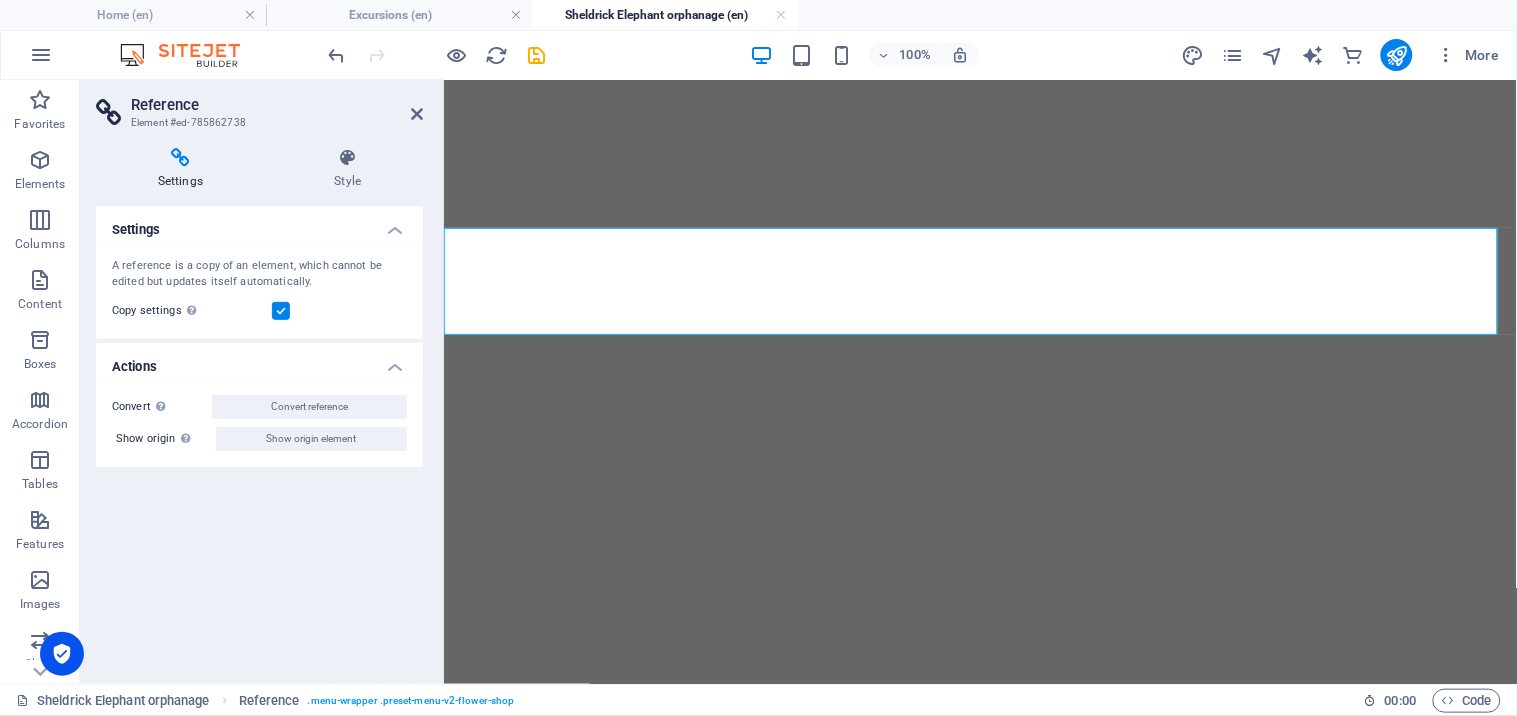 click on "Home Excursions Sheldrick Elephant orphanage Packages Inbound TSAVO NAIROBI BOMAS OF KENYA MOMBASA KONGO SUNSET AFRICAN POOL ROBINSON ISLAND WASINI WATAMU MAASAI MARA Outbound CYCLING TOUR NAKUPENDA BEACH STONE TOWN VOLCANOES NATIONAL PARK LAKE KIVU KIGALI CULTURAL VILLAGE  Gallery Contact Legal Notice Privacy" at bounding box center (979, -338) 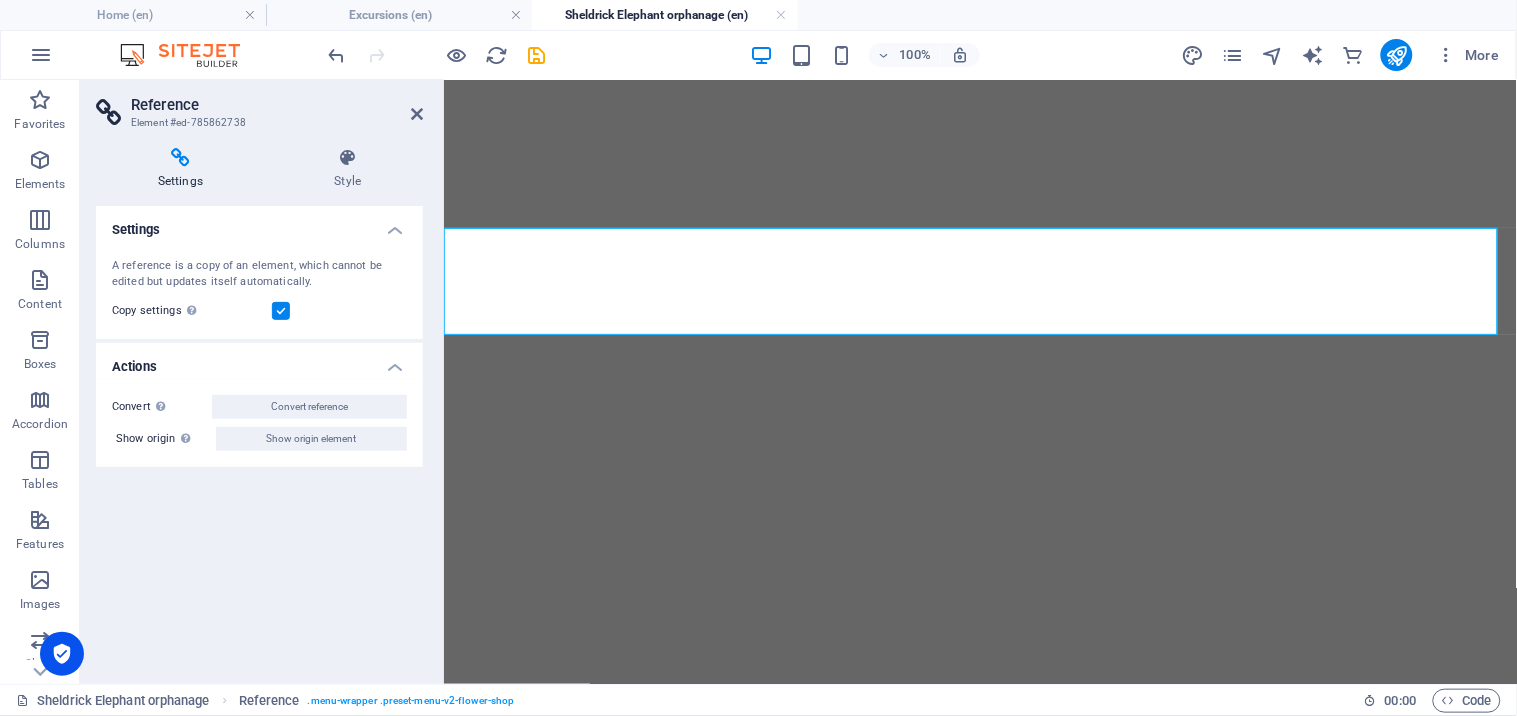 click on "Home Excursions Sheldrick Elephant orphanage Packages Inbound TSAVO NAIROBI BOMAS OF KENYA MOMBASA KONGO SUNSET AFRICAN POOL ROBINSON ISLAND WASINI WATAMU MAASAI MARA Outbound CYCLING TOUR NAKUPENDA BEACH STONE TOWN VOLCANOES NATIONAL PARK LAKE KIVU KIGALI CULTURAL VILLAGE  Gallery Contact Legal Notice Privacy" at bounding box center (979, -338) 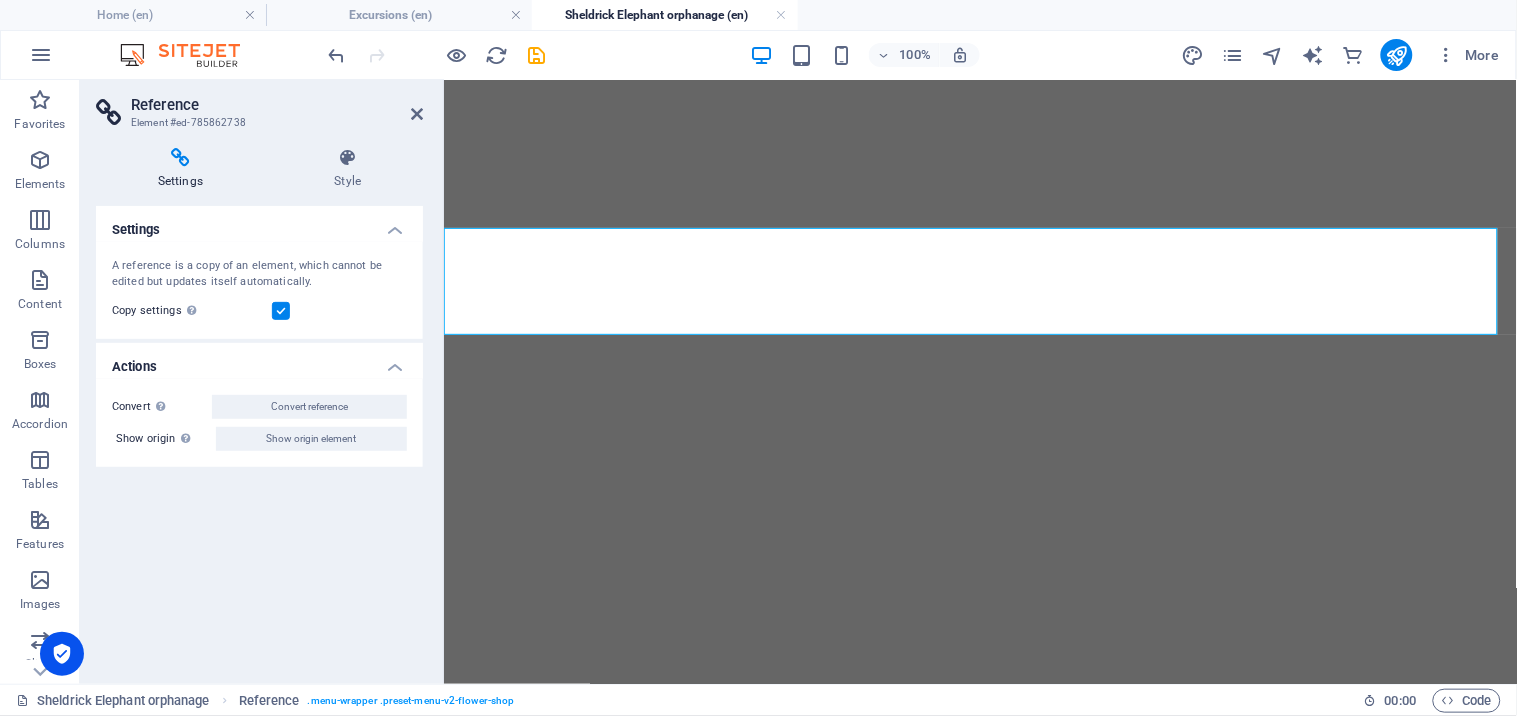 click on "Home Excursions Sheldrick Elephant orphanage Packages Inbound TSAVO NAIROBI BOMAS OF KENYA MOMBASA KONGO SUNSET AFRICAN POOL ROBINSON ISLAND WASINI WATAMU MAASAI MARA Outbound CYCLING TOUR NAKUPENDA BEACH STONE TOWN VOLCANOES NATIONAL PARK LAKE KIVU KIGALI CULTURAL VILLAGE  Gallery Contact Legal Notice Privacy" at bounding box center [979, -338] 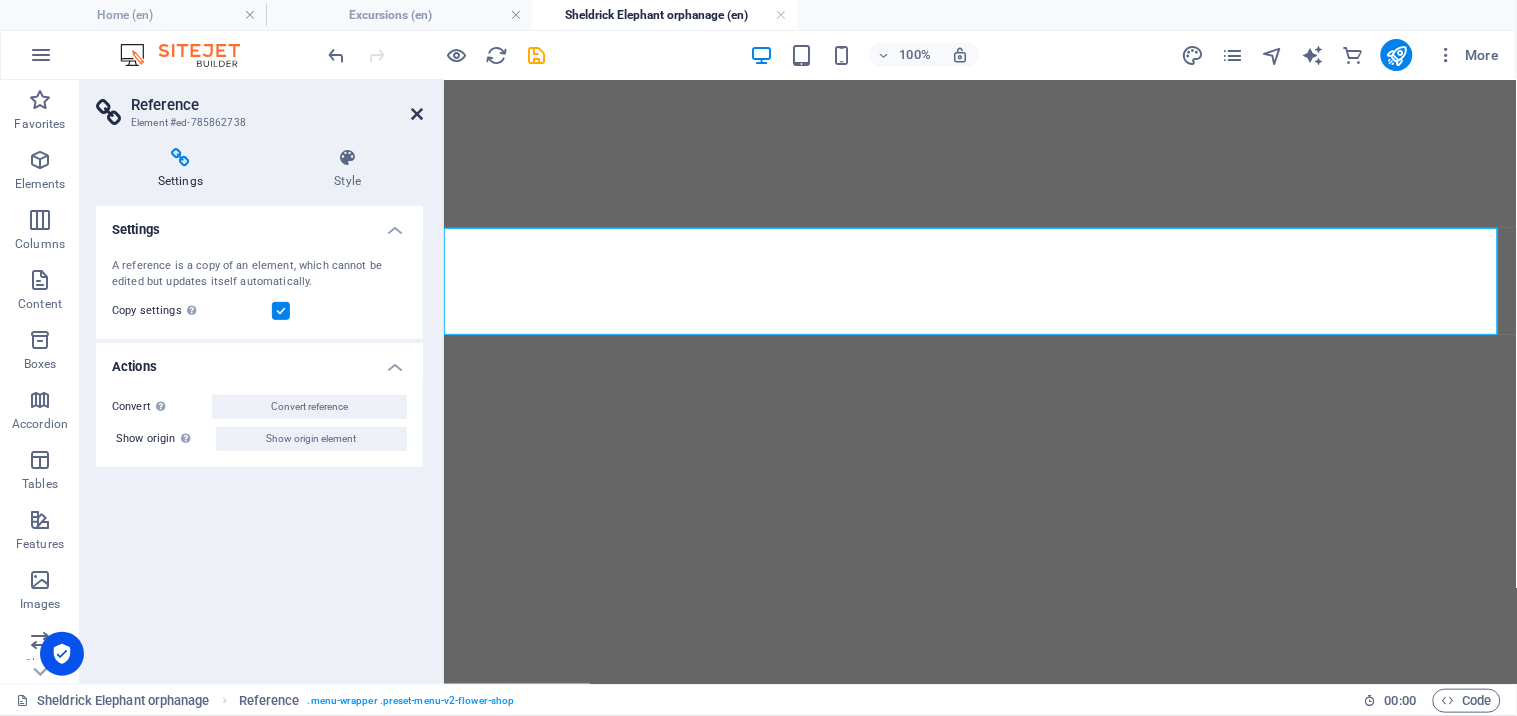 click at bounding box center [417, 114] 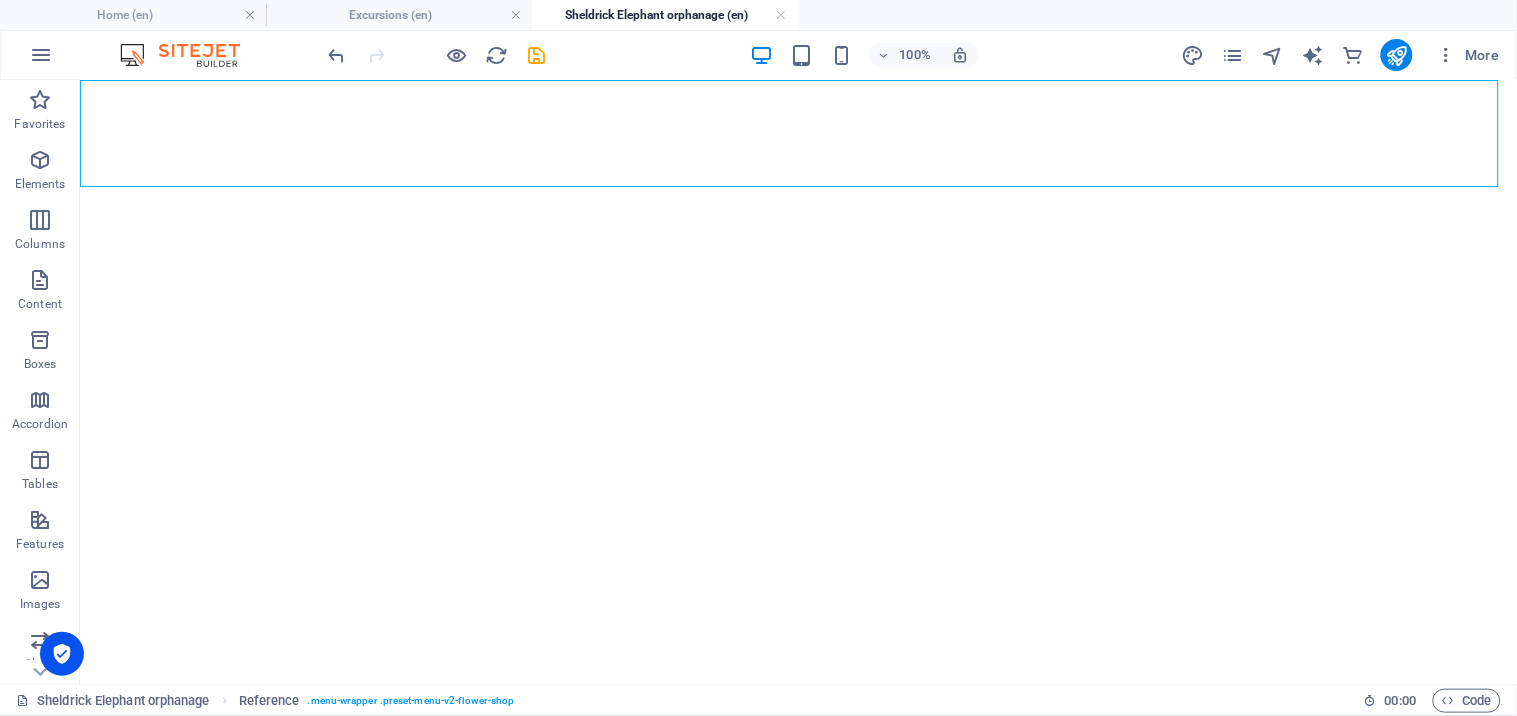 click on "Home Excursions Sheldrick Elephant orphanage Packages Inbound TSAVO NAIROBI BOMAS OF KENYA MOMBASA KONGO SUNSET AFRICAN POOL ROBINSON ISLAND WASINI WATAMU MAASAI MARA Outbound CYCLING TOUR NAKUPENDA BEACH STONE TOWN VOLCANOES NATIONAL PARK LAKE KIVU KIGALI CULTURAL VILLAGE  Gallery Contact Legal Notice Privacy" at bounding box center (797, -338) 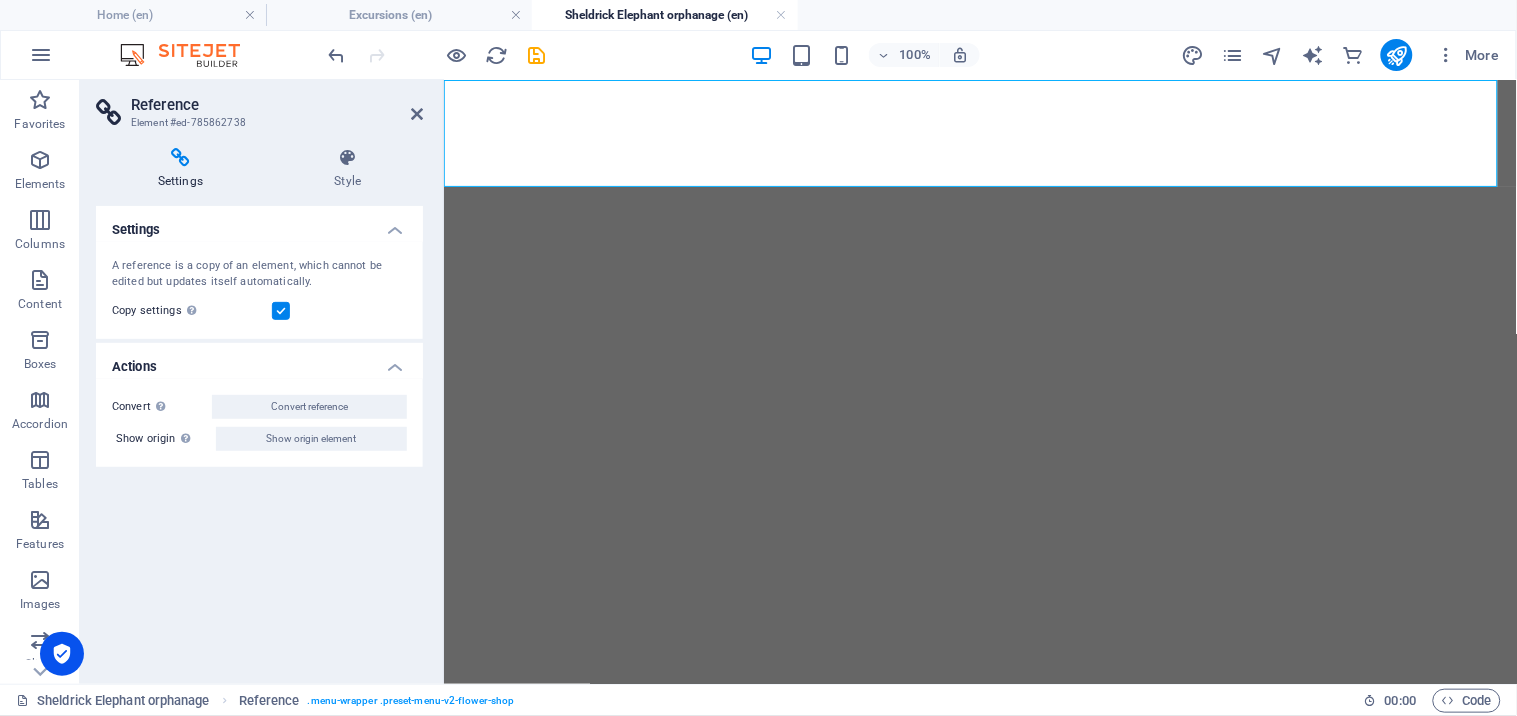 click on "Home Excursions Sheldrick Elephant orphanage Packages Inbound TSAVO NAIROBI BOMAS OF KENYA MOMBASA KONGO SUNSET AFRICAN POOL ROBINSON ISLAND WASINI WATAMU MAASAI MARA Outbound CYCLING TOUR NAKUPENDA BEACH STONE TOWN VOLCANOES NATIONAL PARK LAKE KIVU KIGALI CULTURAL VILLAGE  Gallery Contact Legal Notice Privacy" at bounding box center (979, -338) 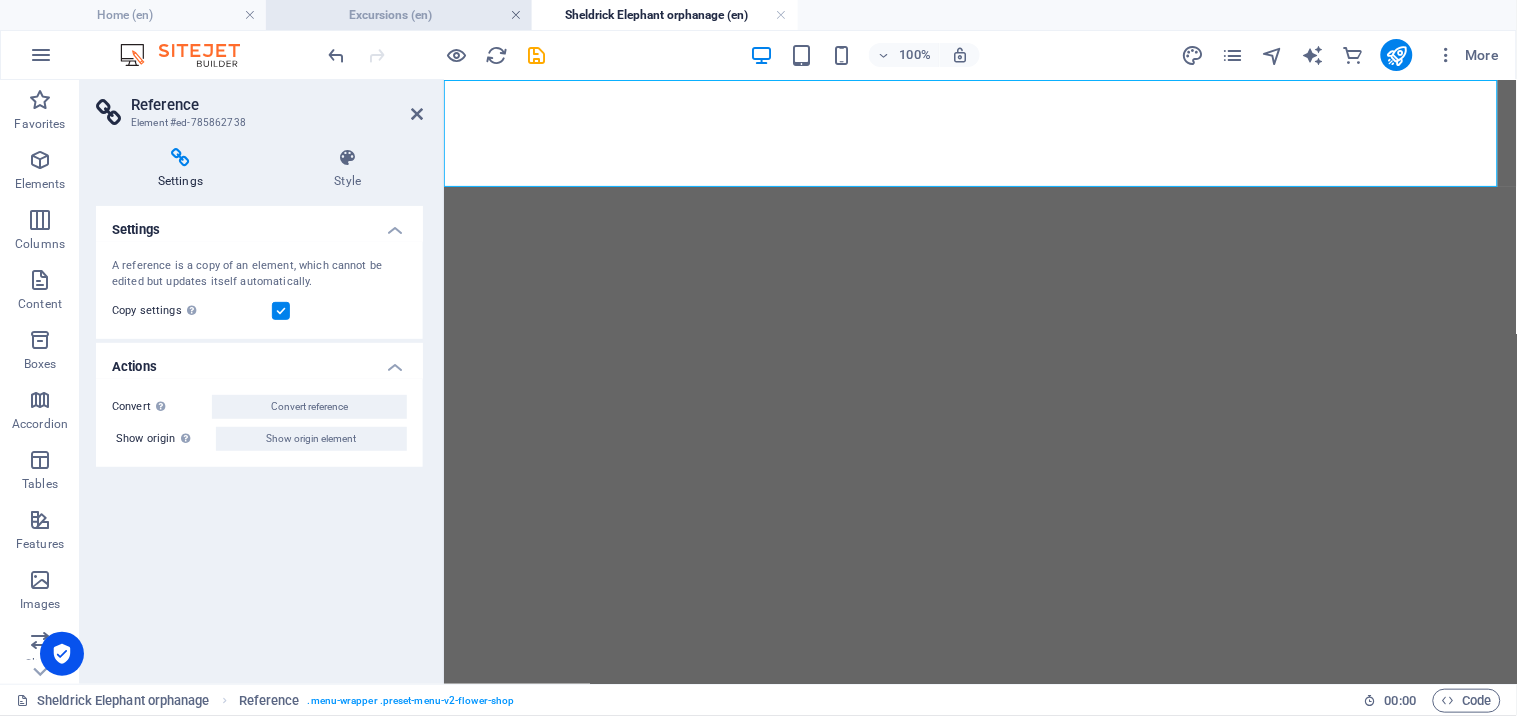 click at bounding box center (516, 15) 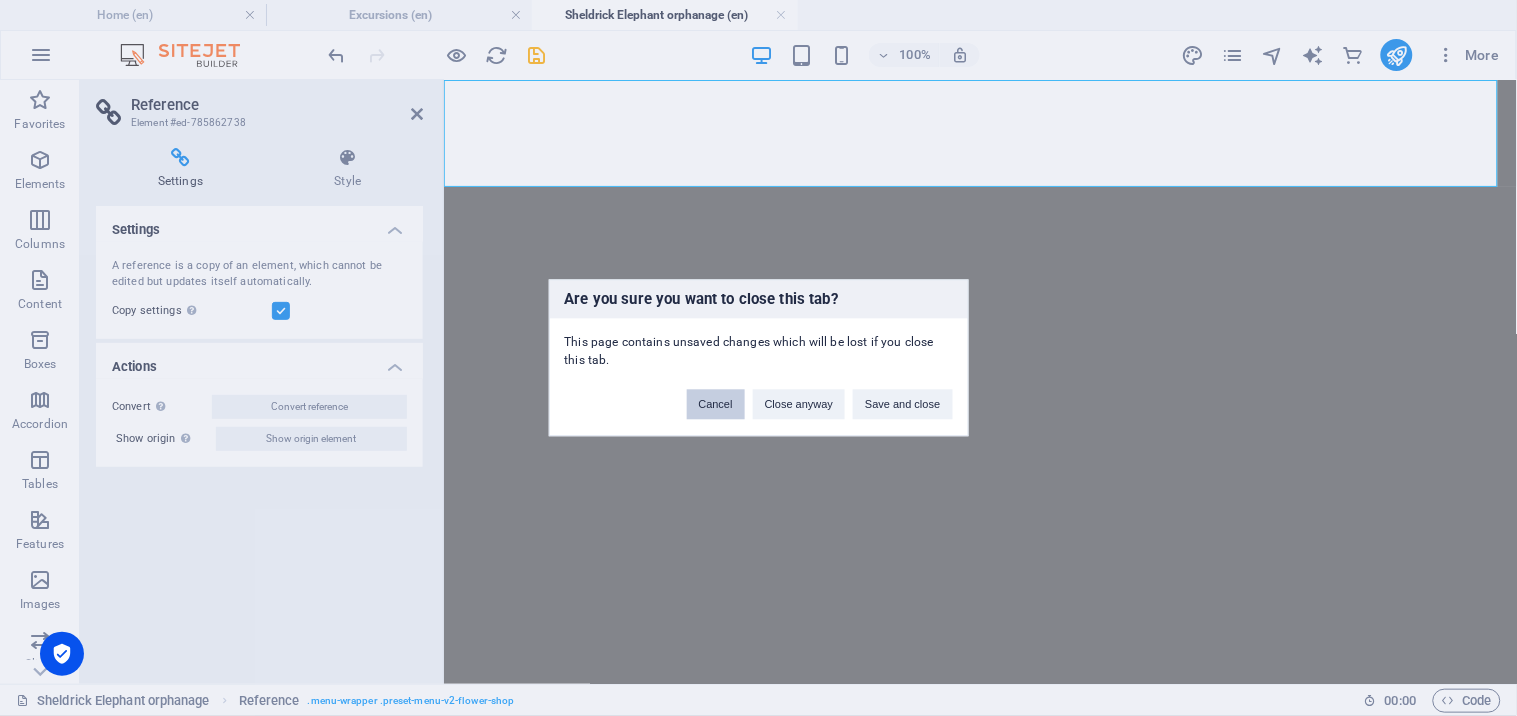 click on "Cancel" at bounding box center [716, 405] 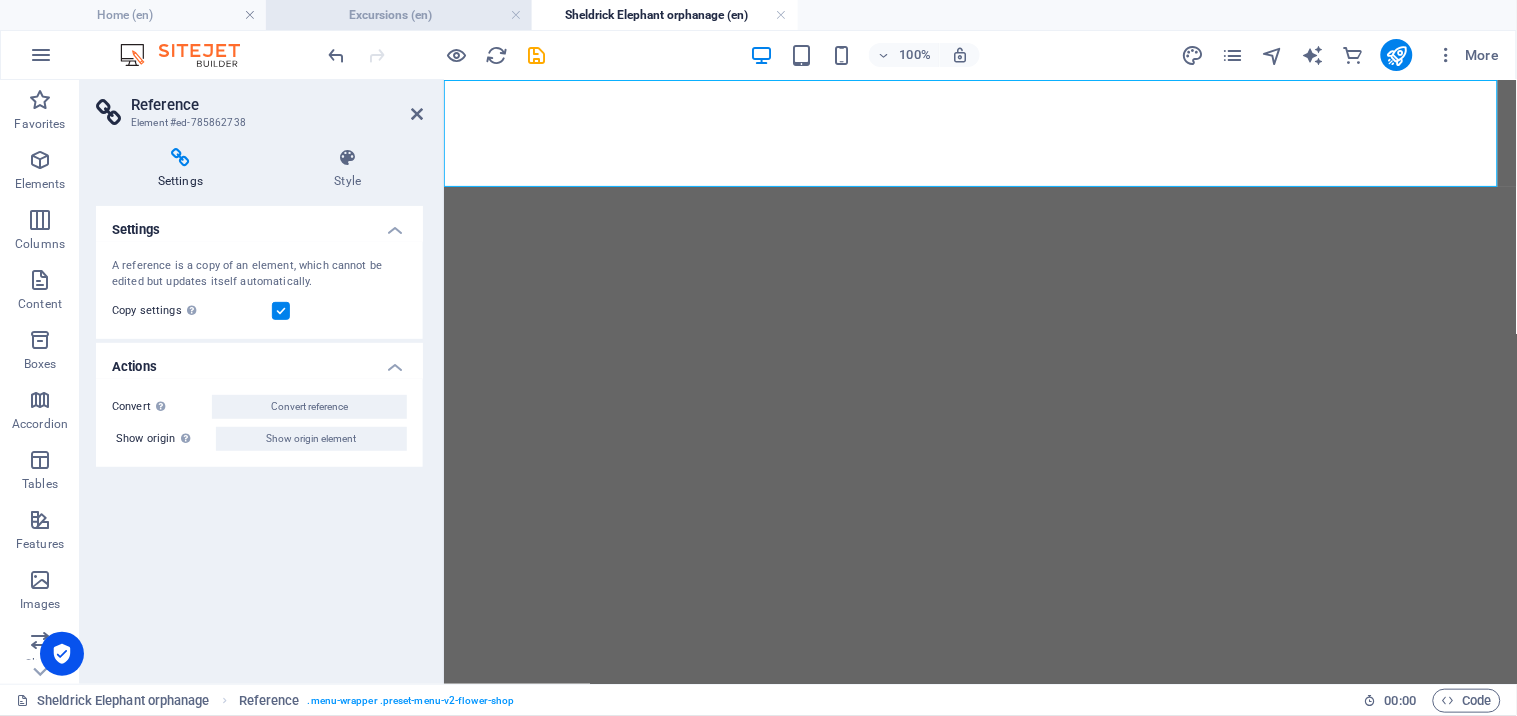 click on "Excursions (en)" at bounding box center (399, 15) 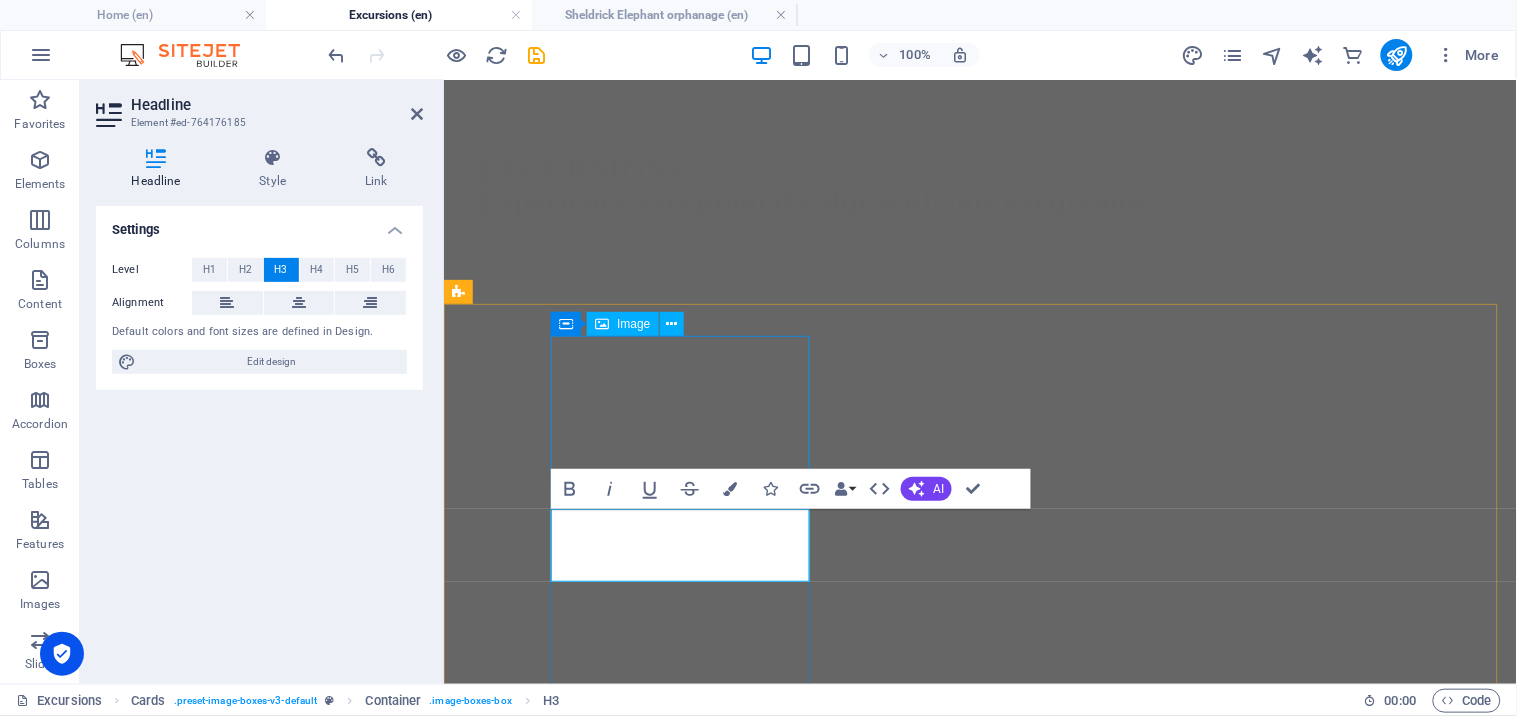 scroll, scrollTop: 1095, scrollLeft: 0, axis: vertical 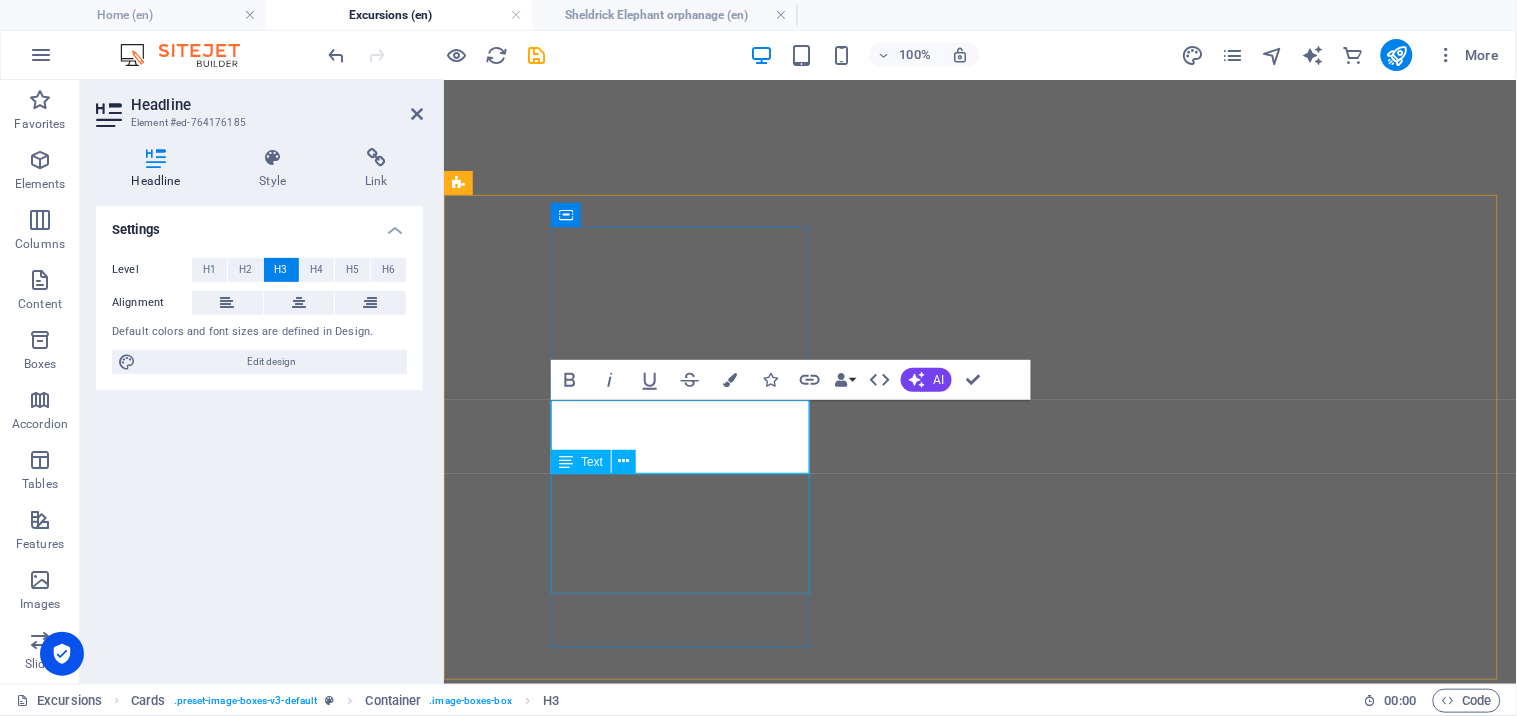 click on "Lorem ipsum dolor sit amet, consectetuer adipiscing elit. Aenean commodo ligula eget dolor. Lorem ipsum dolor sit amet." at bounding box center [979, 1620] 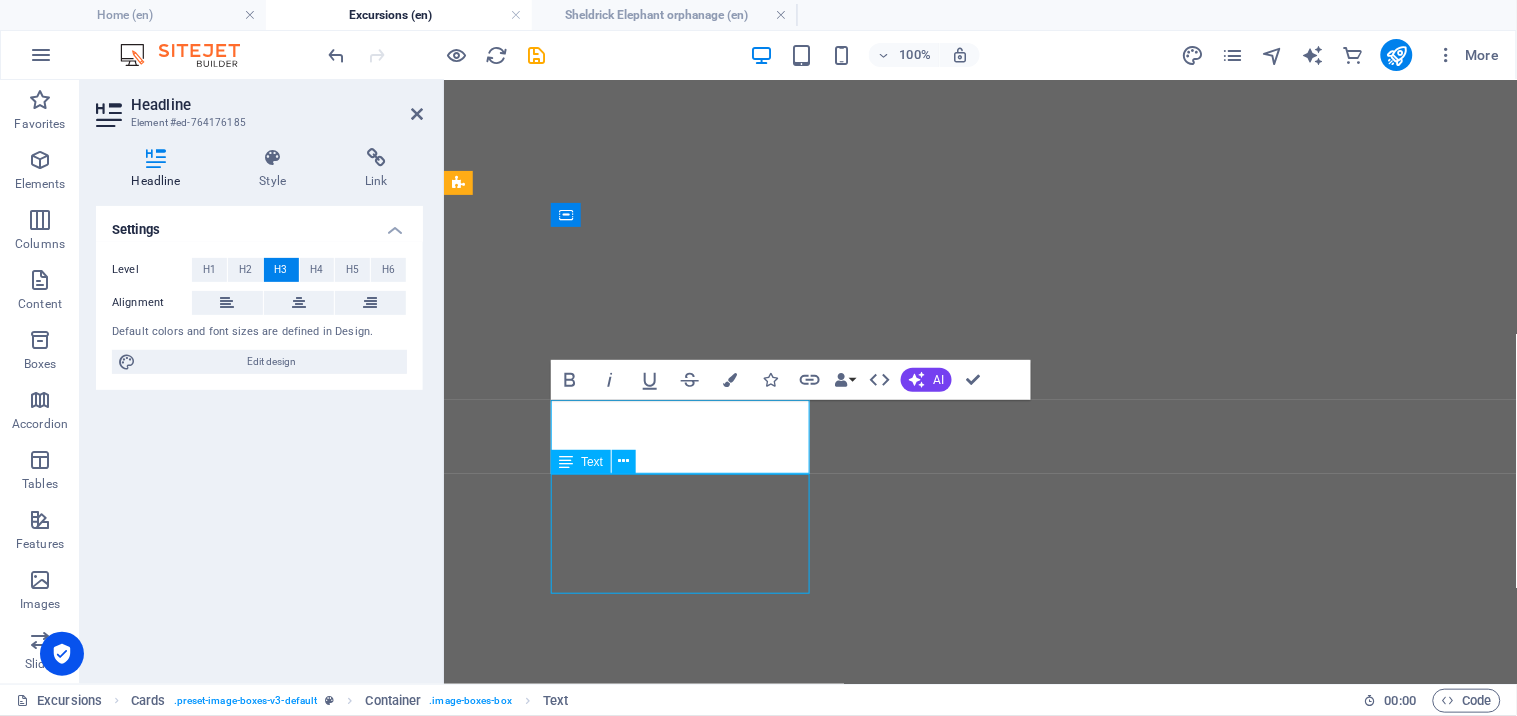 click on "Lorem ipsum dolor sit amet, consectetuer adipiscing elit. Aenean commodo ligula eget dolor. Lorem ipsum dolor sit amet." at bounding box center [979, 1620] 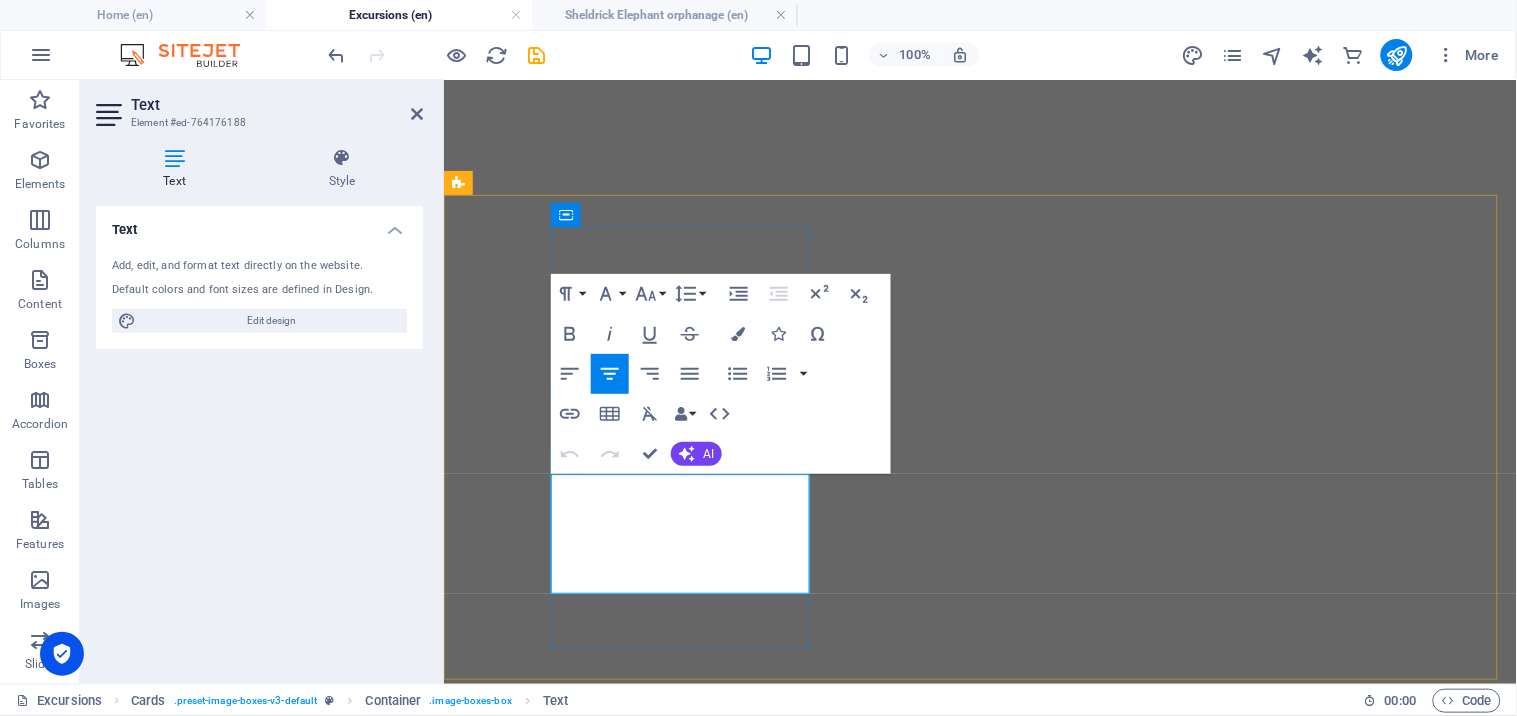 drag, startPoint x: 711, startPoint y: 580, endPoint x: 564, endPoint y: 457, distance: 191.6716 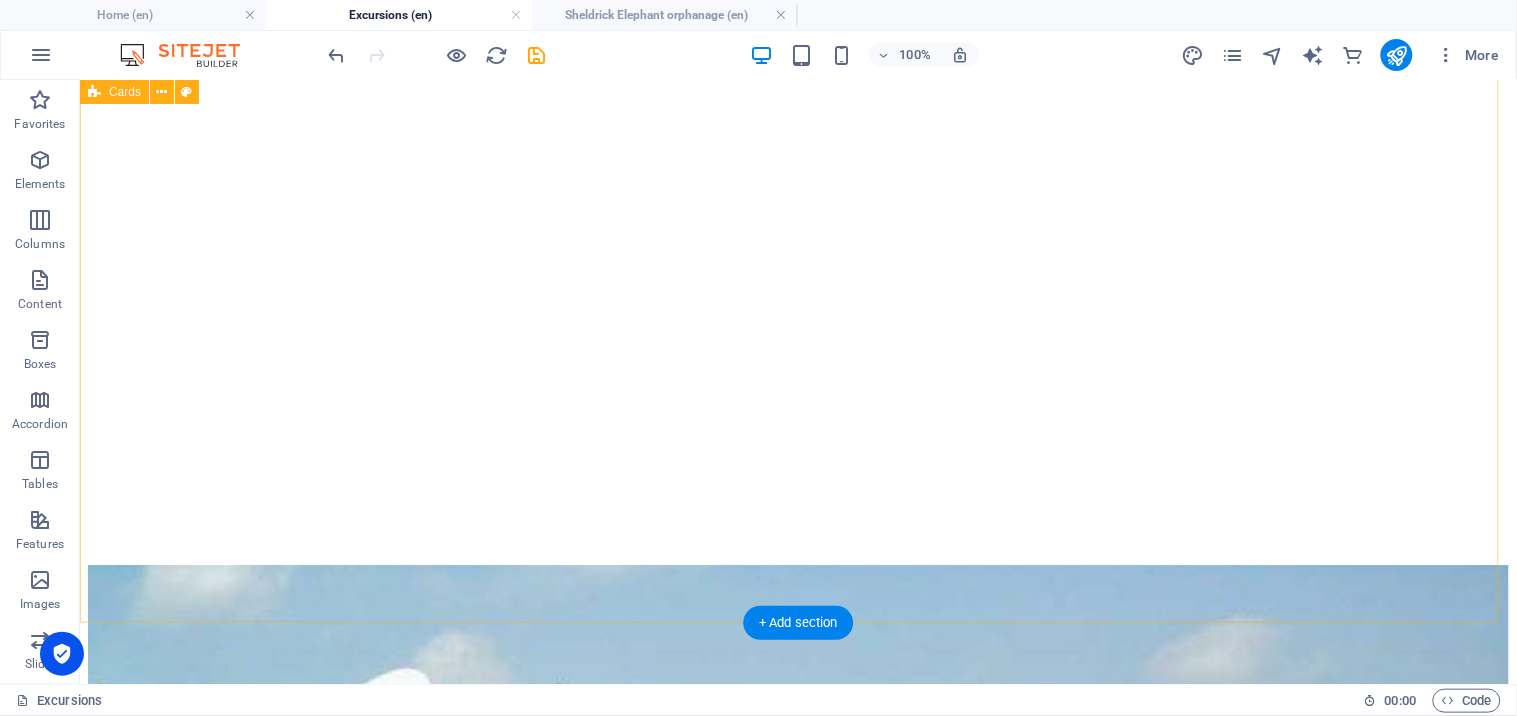 scroll, scrollTop: 1244, scrollLeft: 0, axis: vertical 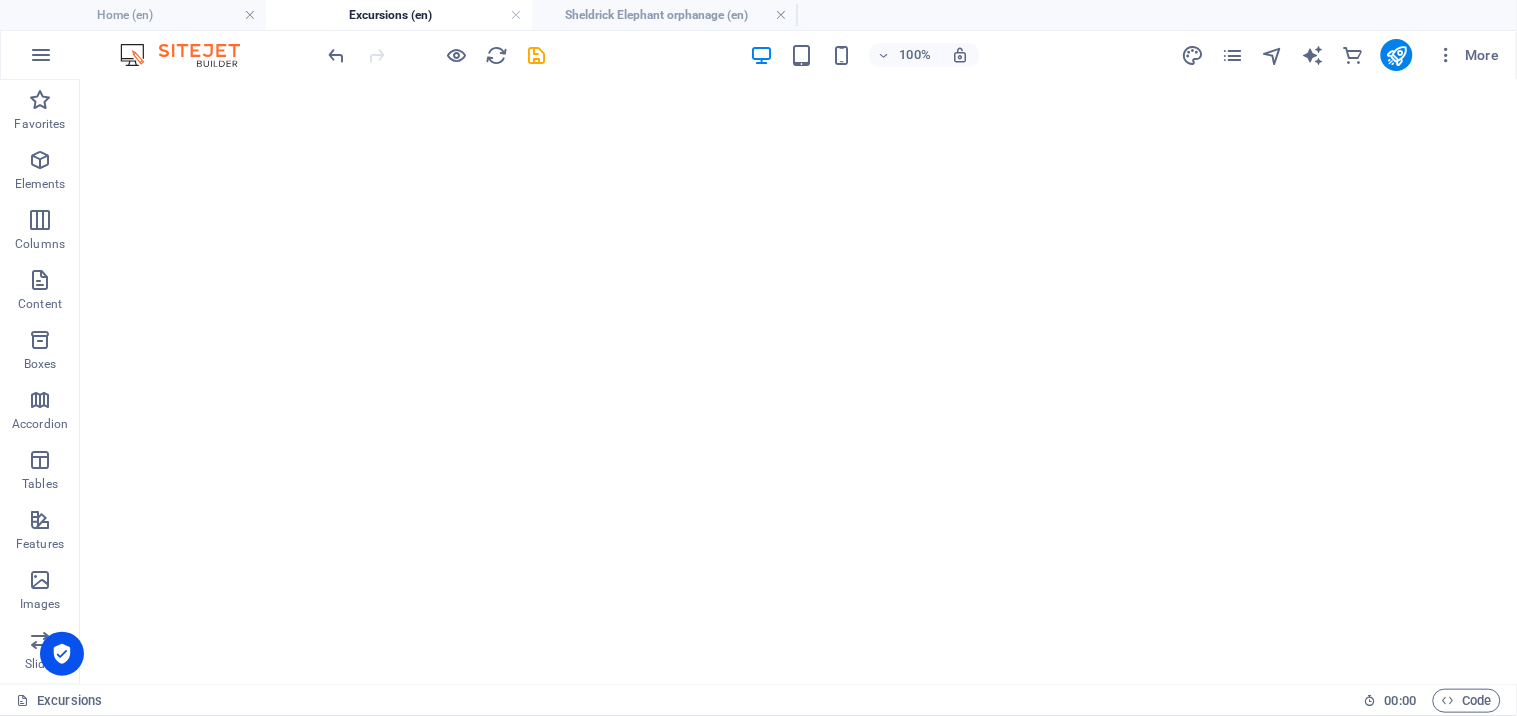 click on "Lorem ipsum dolor sit amet, consectetuer adipiscing elit. Aenean commodo ligula eget dolor. Lorem ipsum dolor sit amet." at bounding box center (797, 2817) 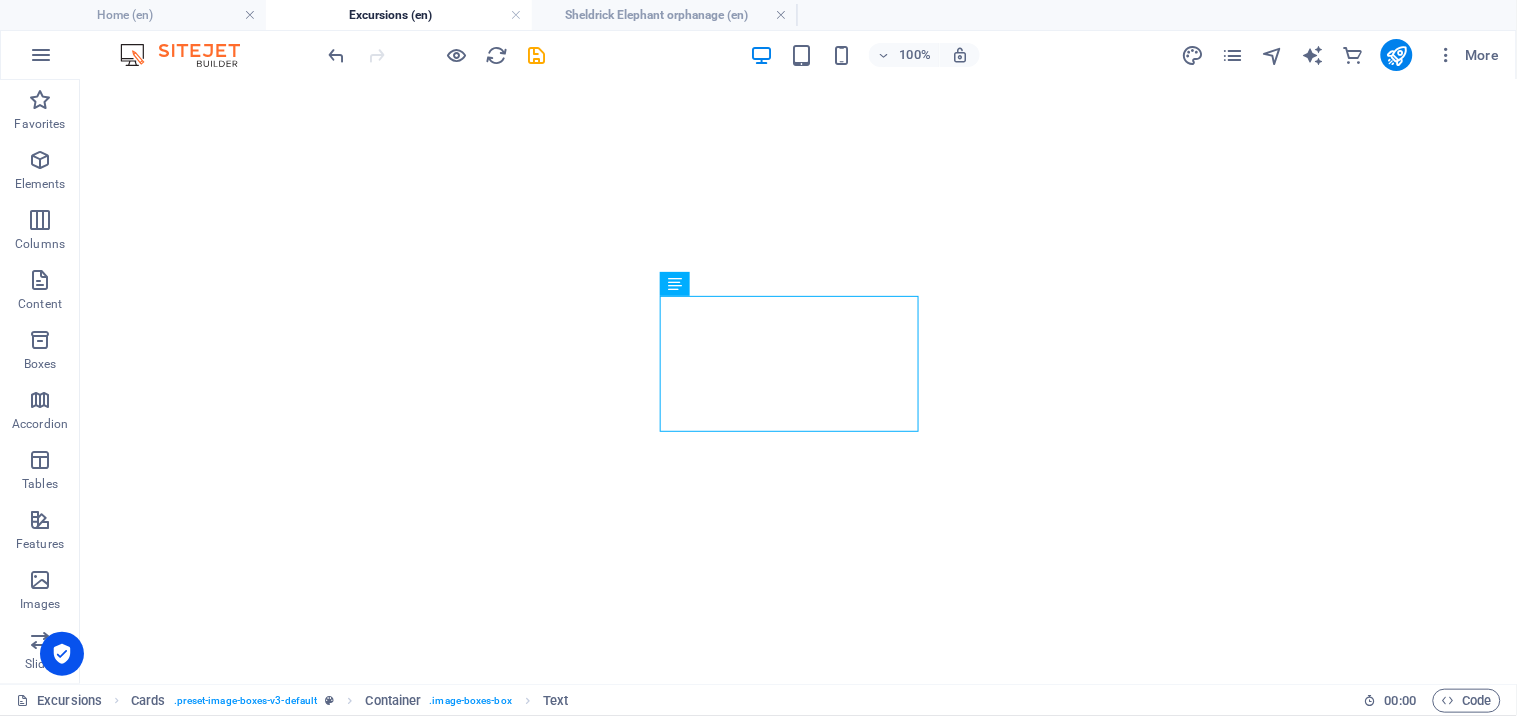 click on "100% More" at bounding box center [758, 55] 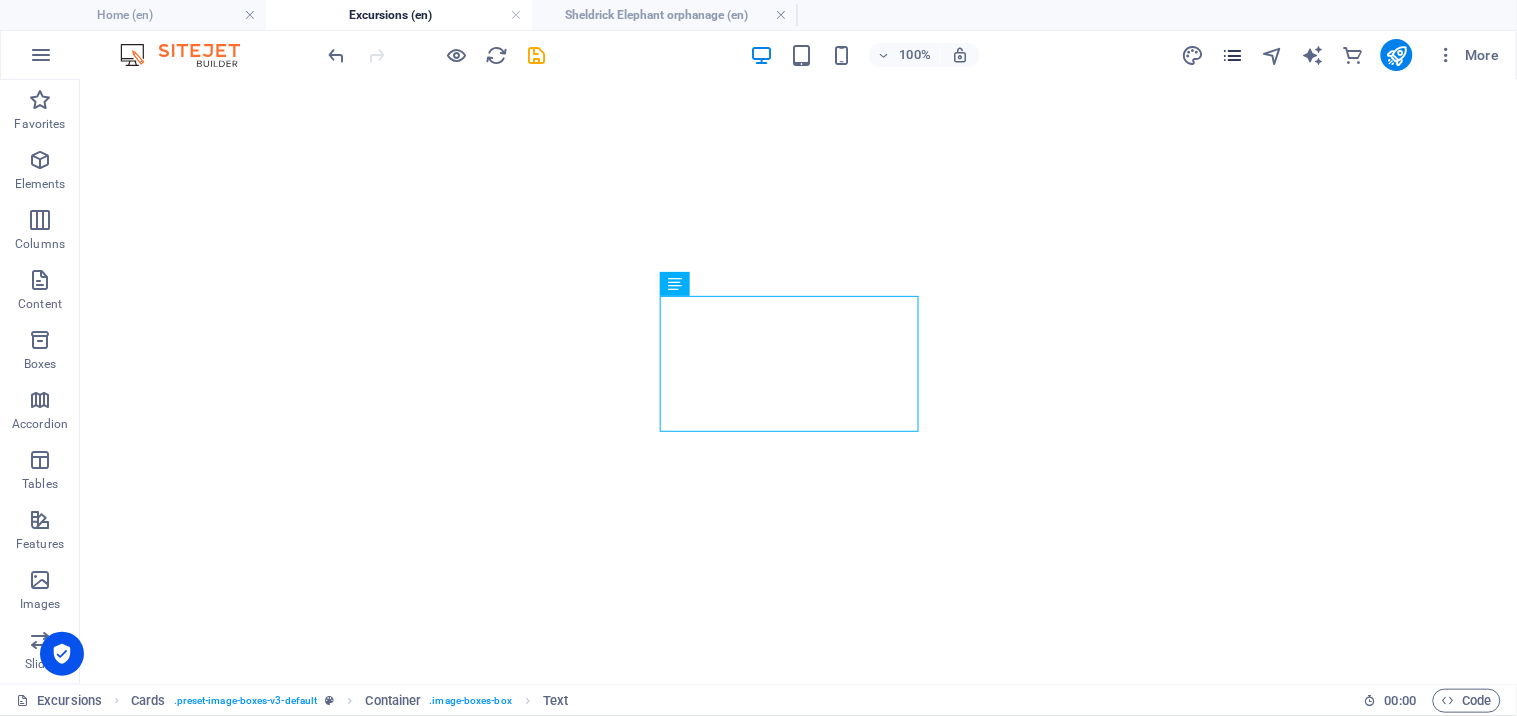 click at bounding box center [1232, 55] 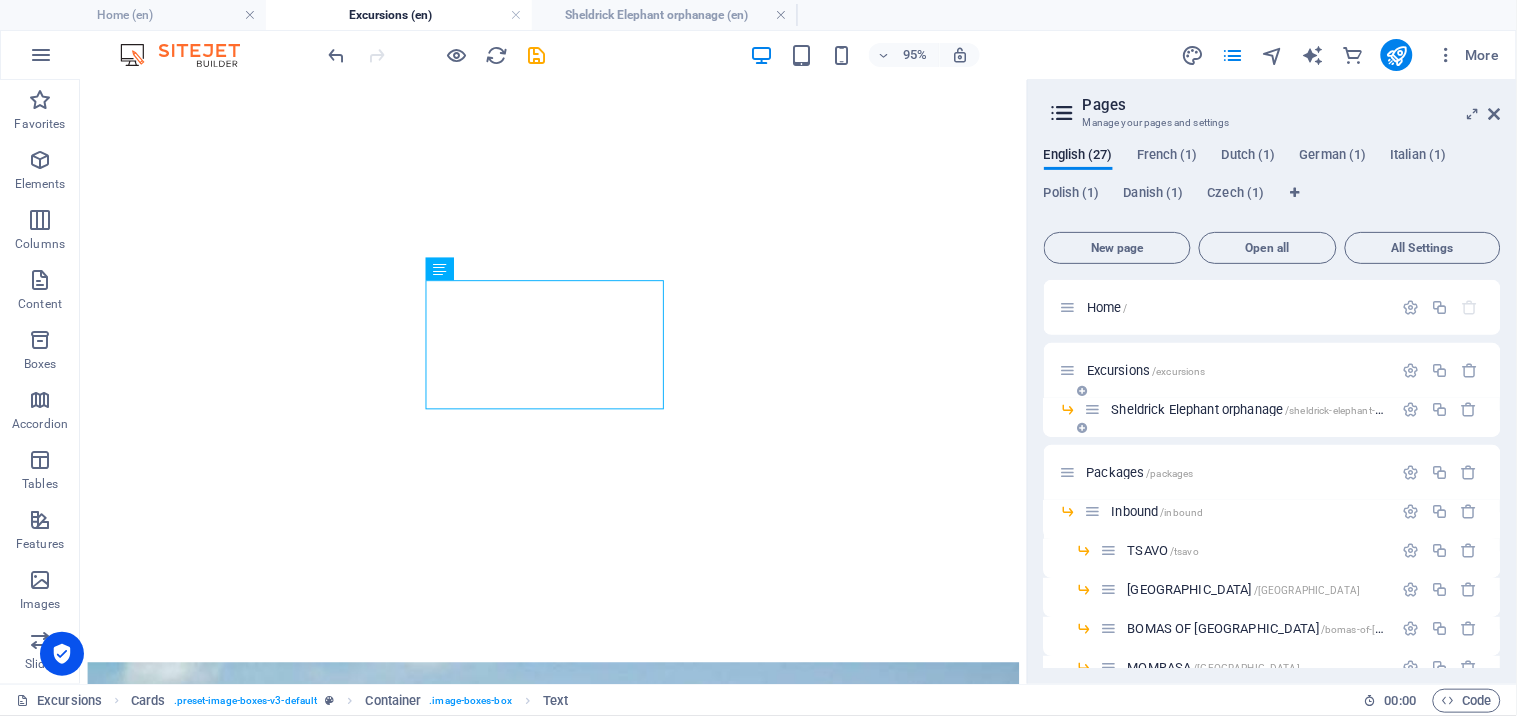 click at bounding box center (1083, 428) 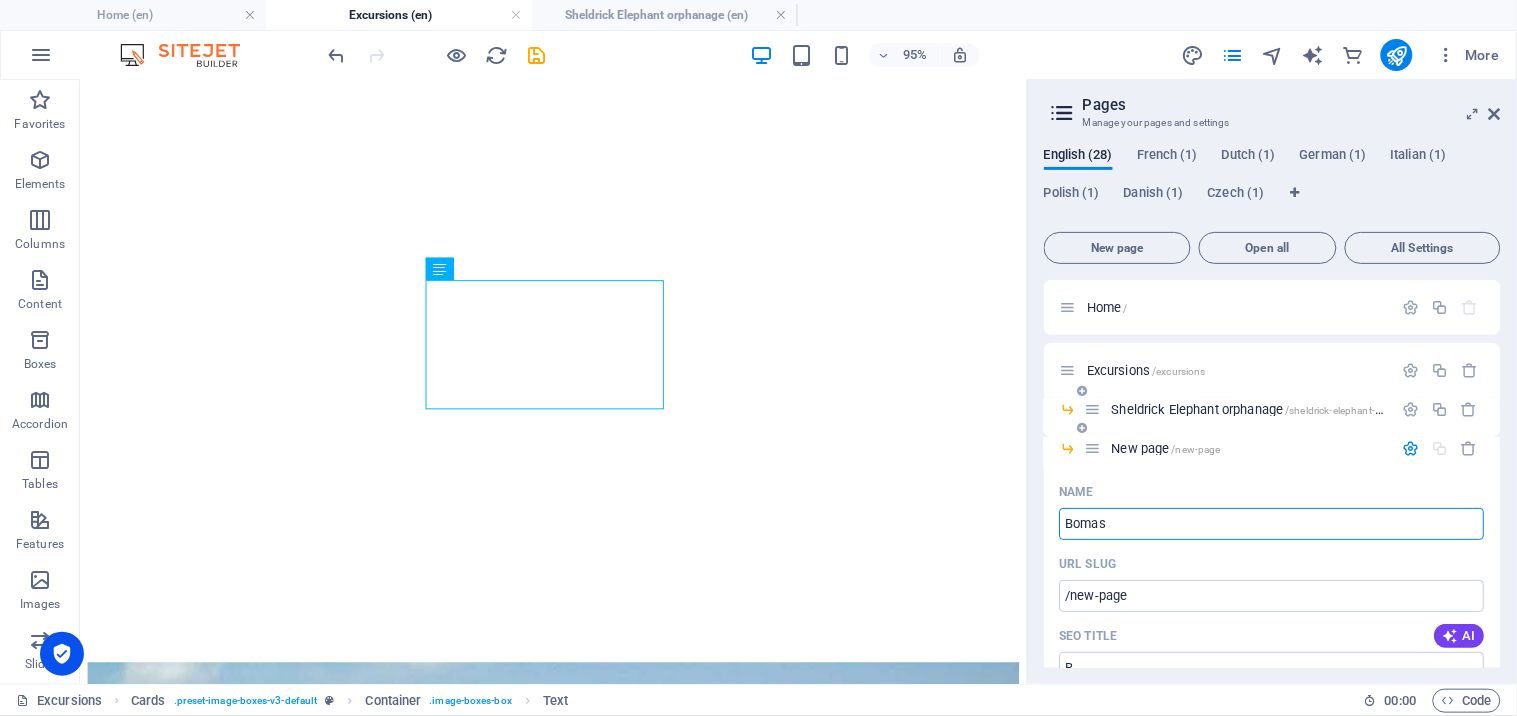 type on "Bomas" 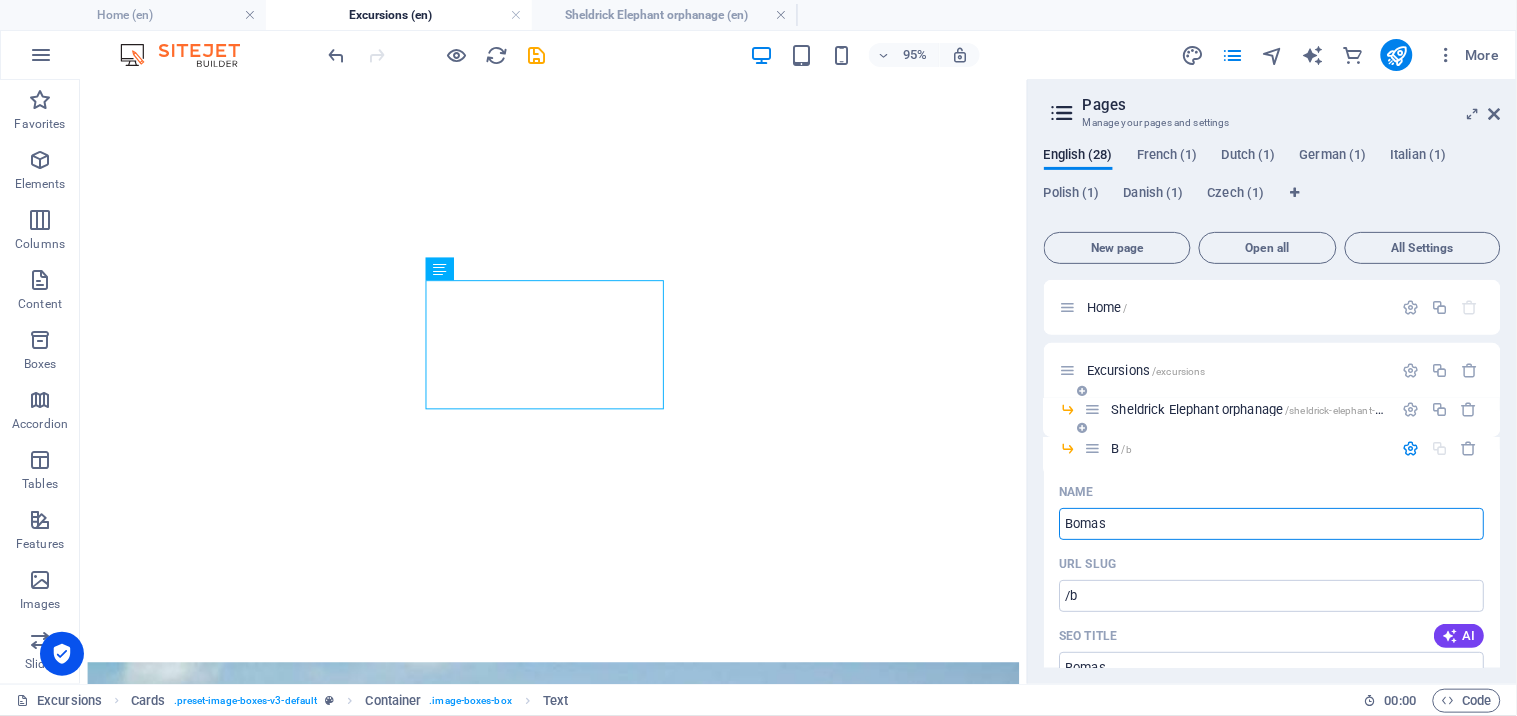 type on "/b" 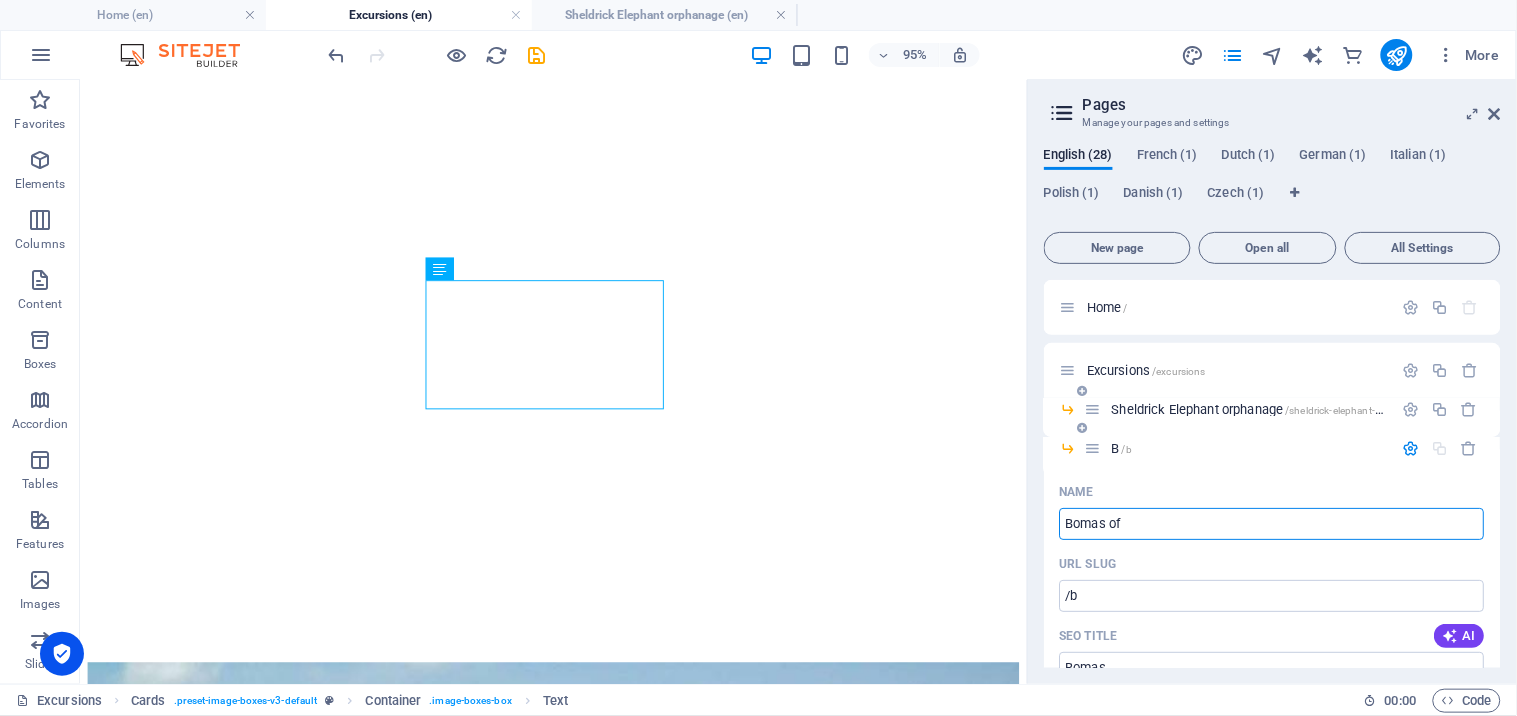type on "Bomas of" 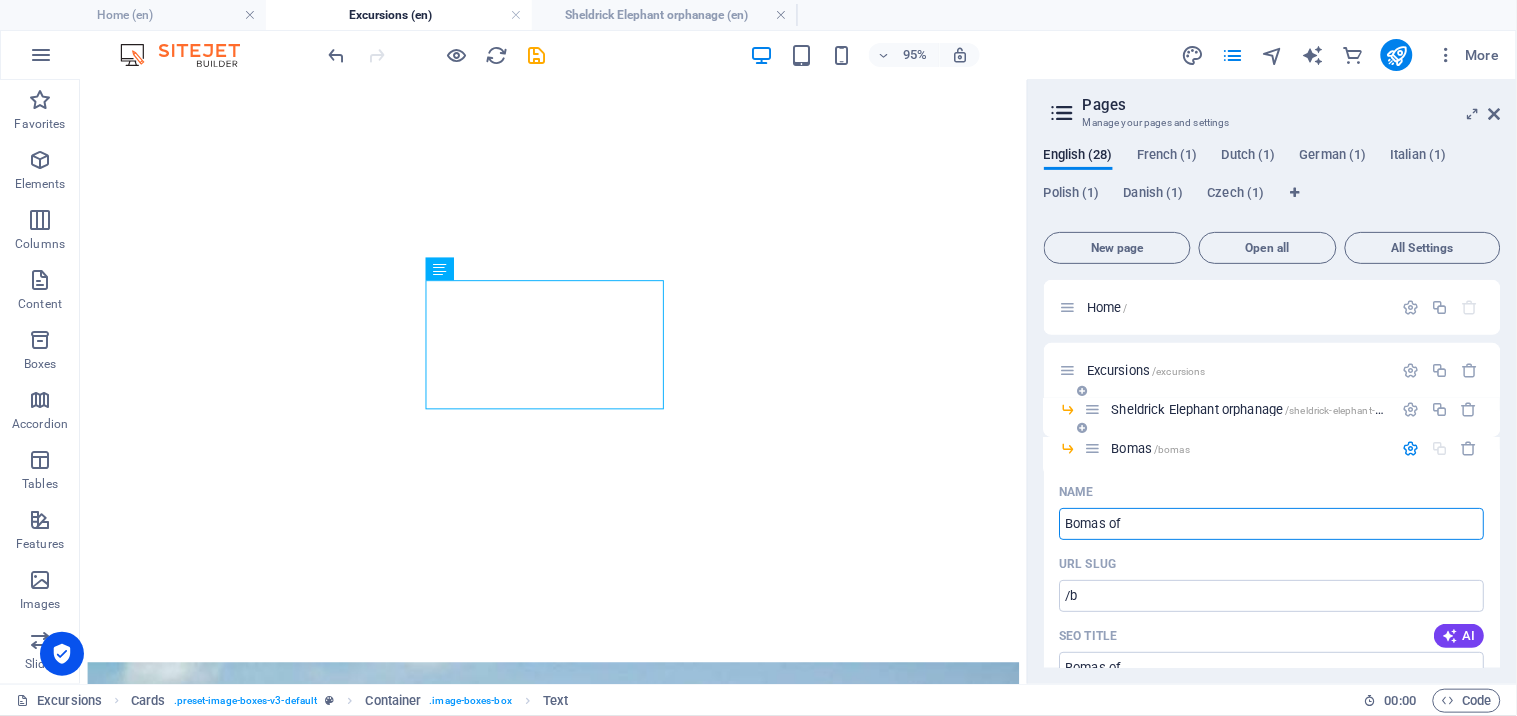 type on "/bomas" 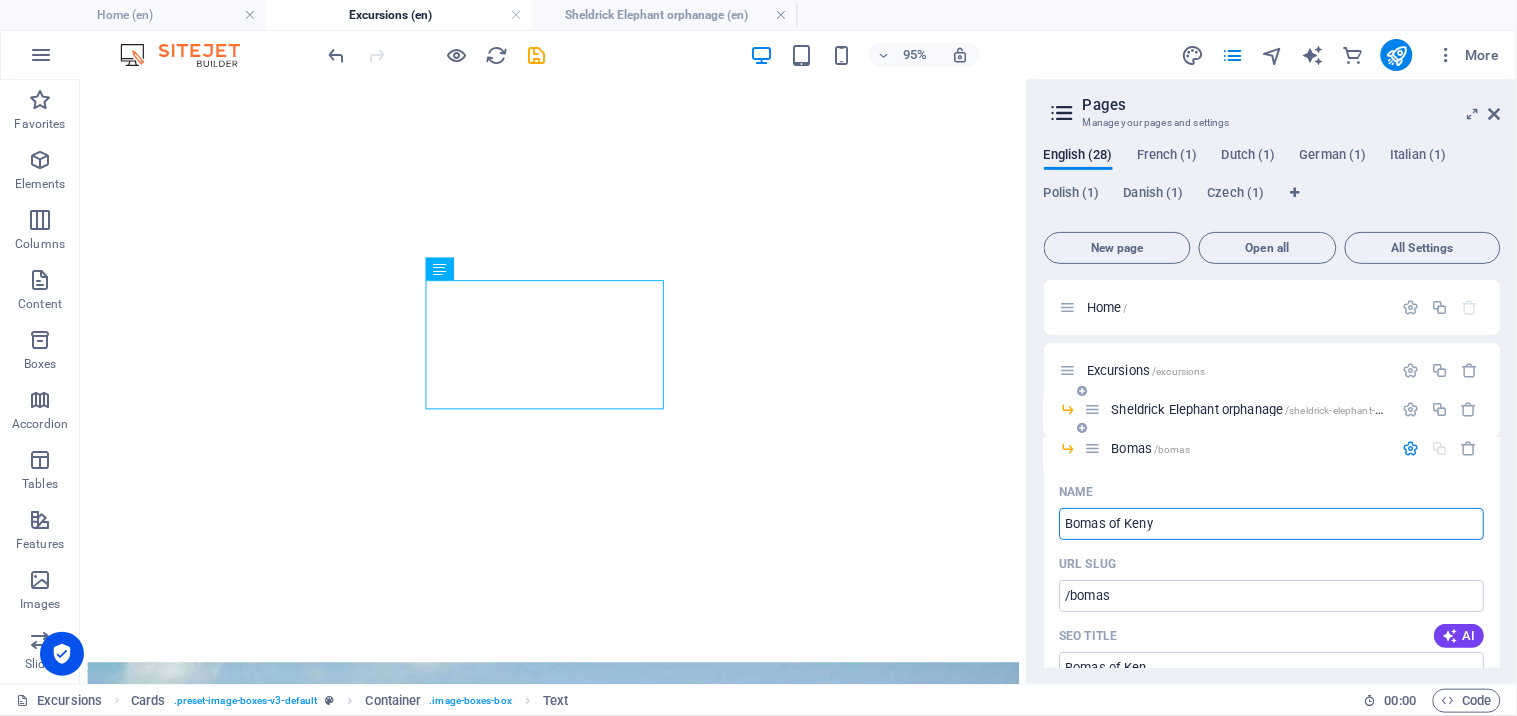type on "Bomas of [GEOGRAPHIC_DATA]" 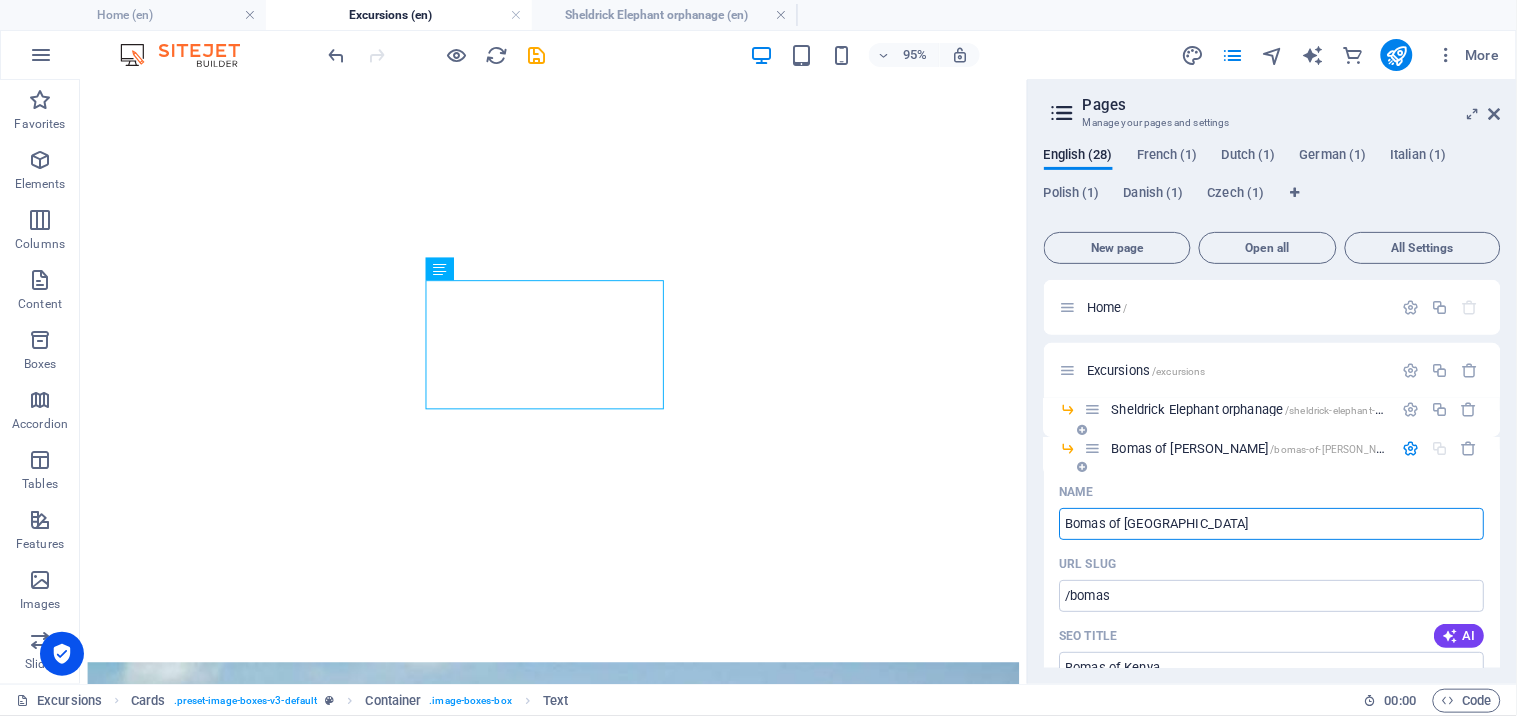 type on "/bomas-of-[PERSON_NAME]" 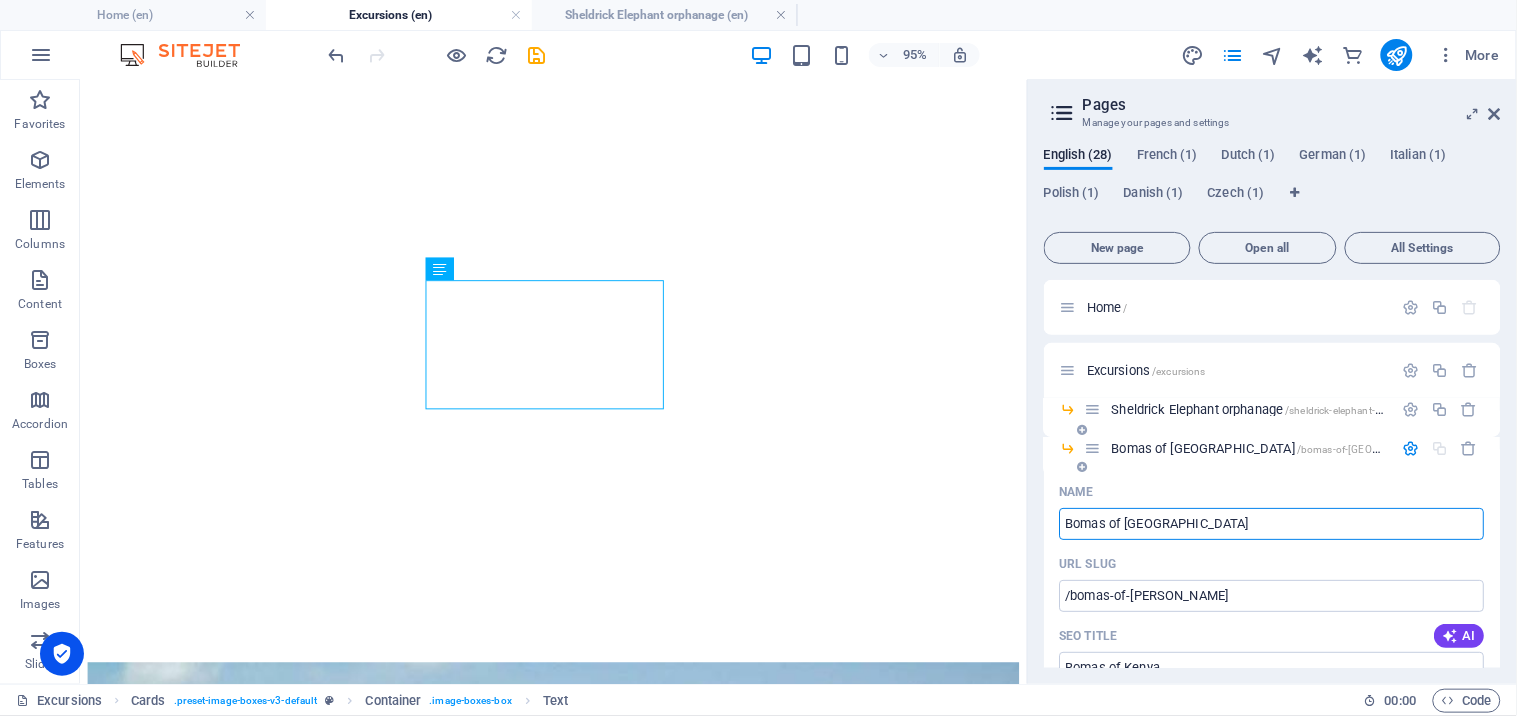 type on "Bomas of [GEOGRAPHIC_DATA]" 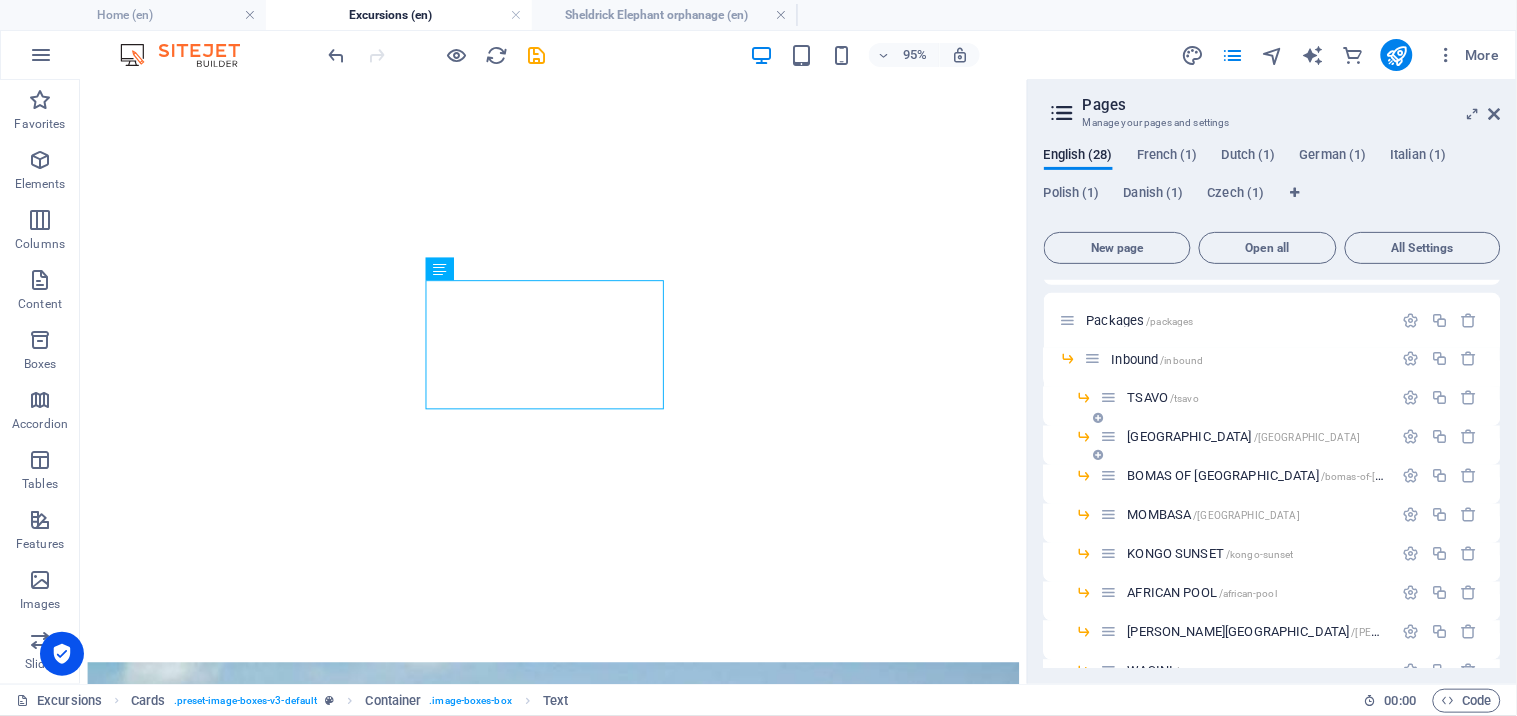 scroll, scrollTop: 444, scrollLeft: 0, axis: vertical 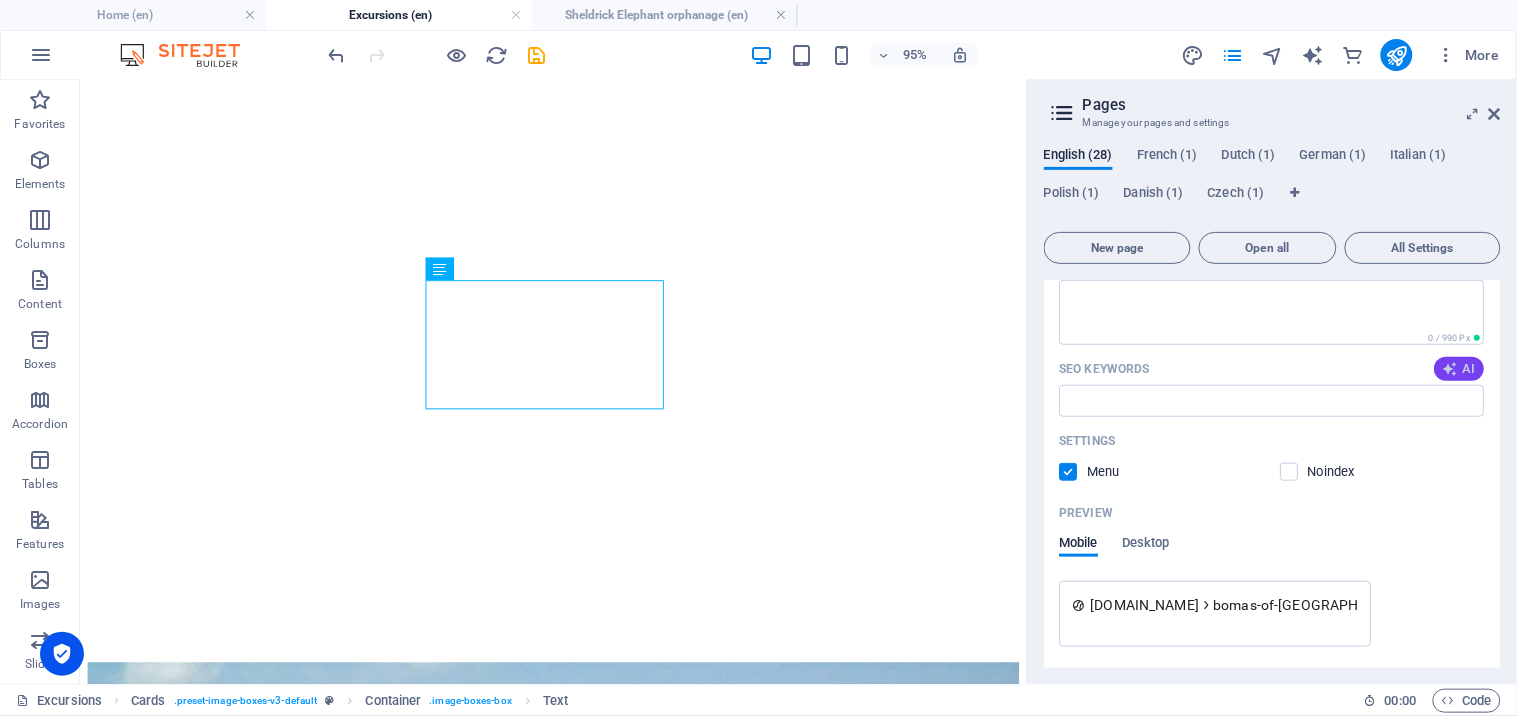 type on "Bomas of [GEOGRAPHIC_DATA]" 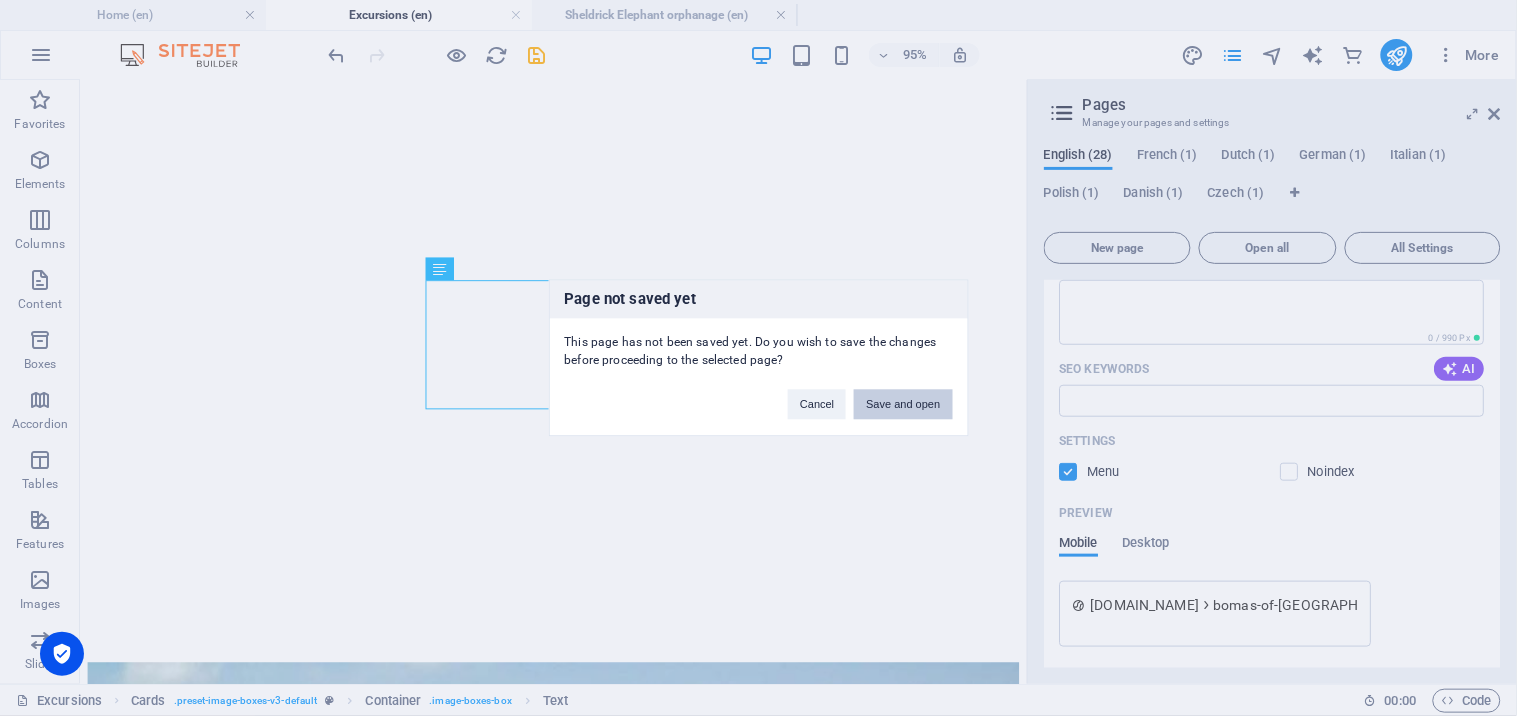 click on "Save and open" at bounding box center (903, 405) 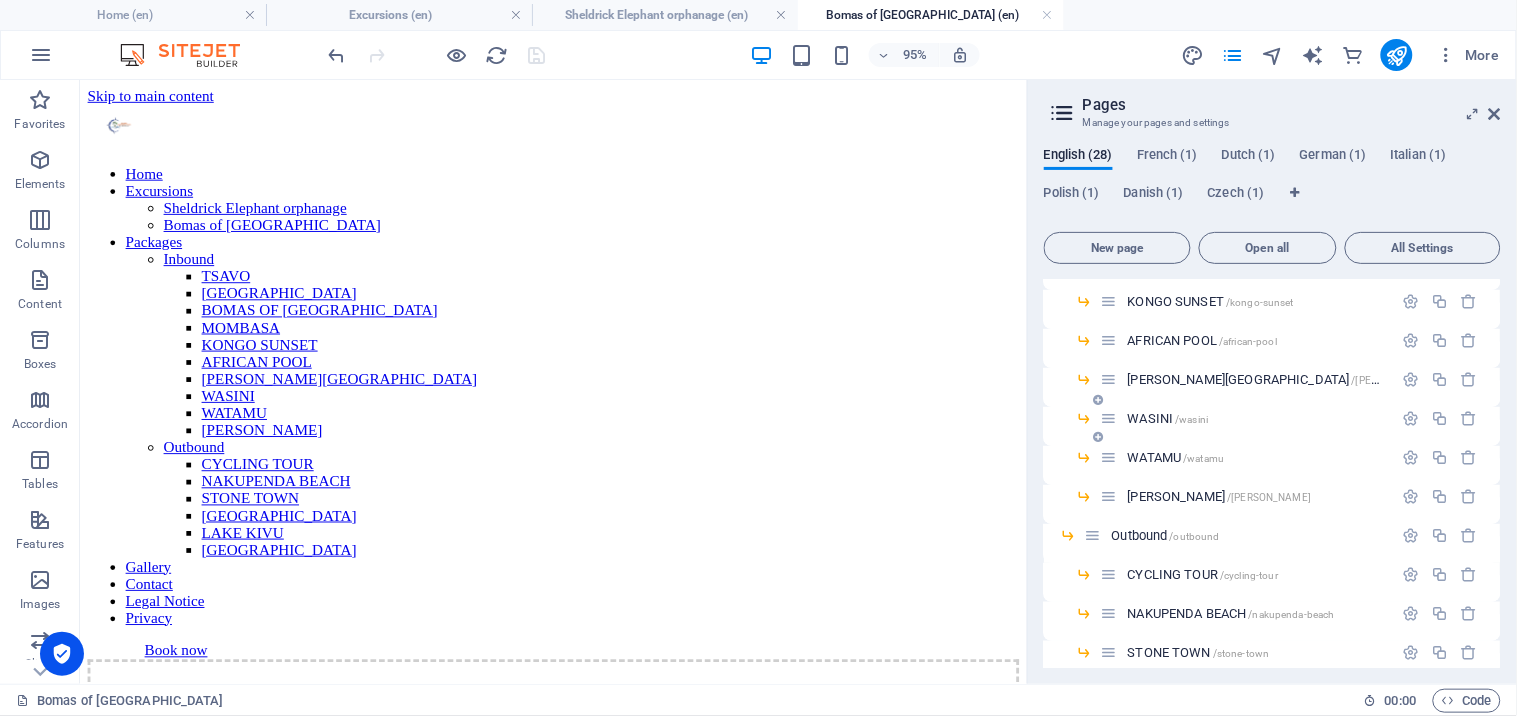 scroll, scrollTop: 0, scrollLeft: 0, axis: both 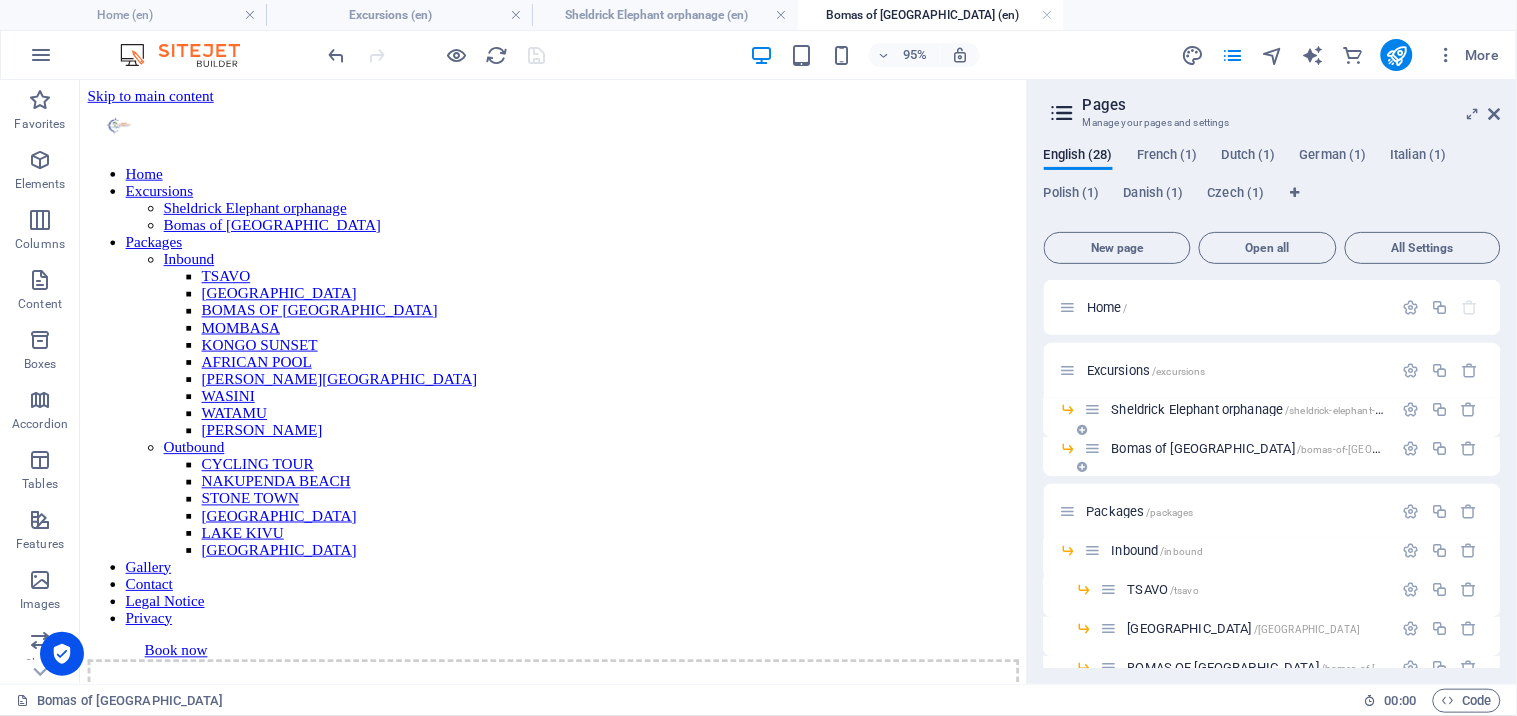 click on "Bomas of [GEOGRAPHIC_DATA] /bomas-of-[GEOGRAPHIC_DATA]-28" at bounding box center [1239, 448] 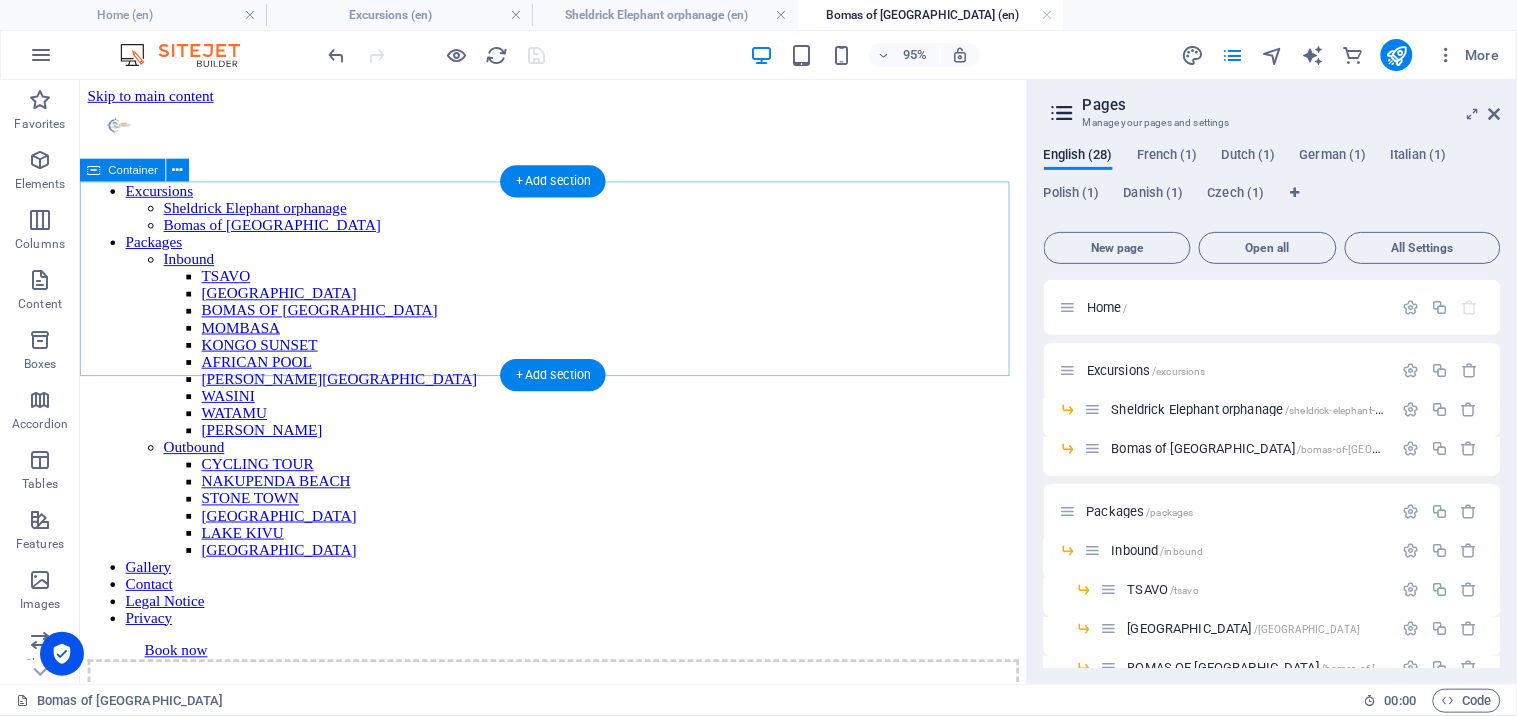 click on "Drop content here or  Add elements  Paste clipboard" at bounding box center (577, 760) 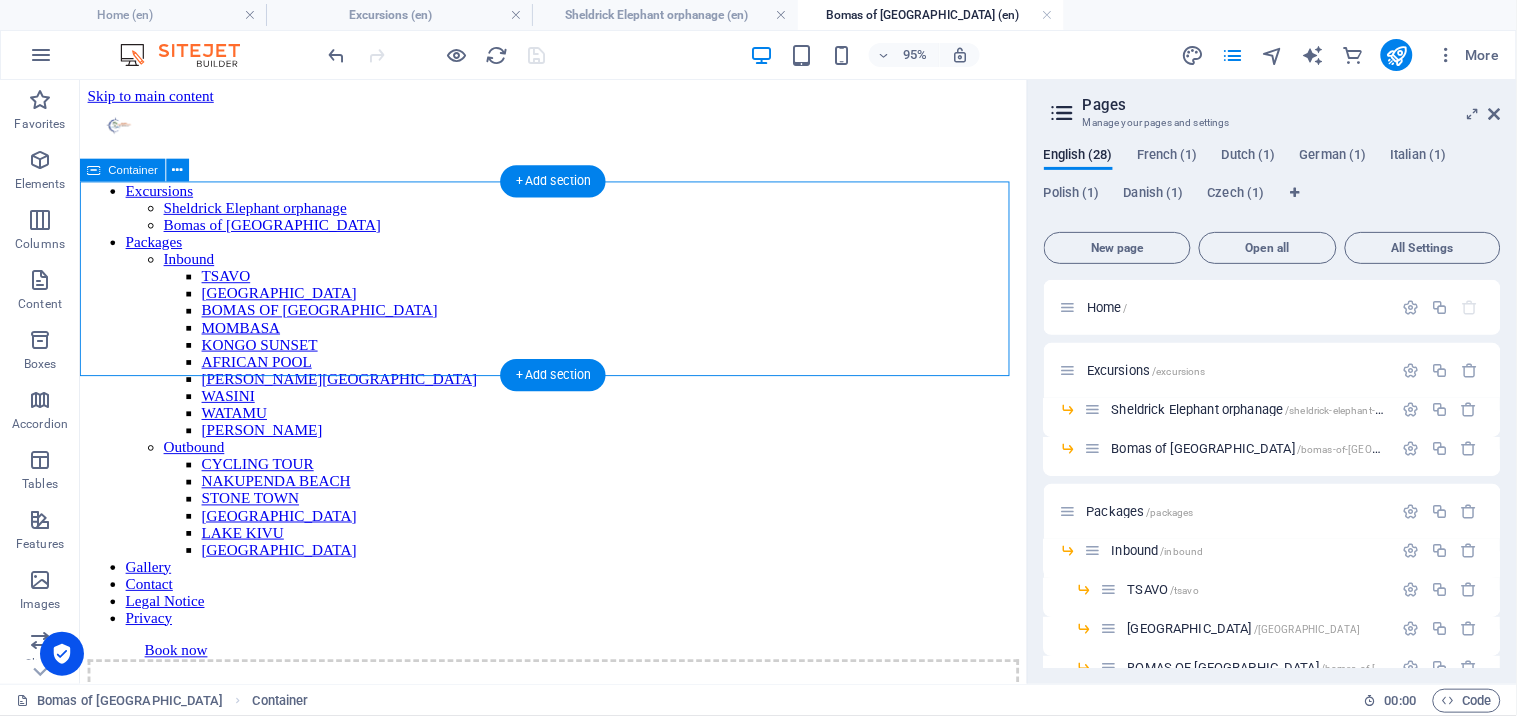 click on "Add elements" at bounding box center (518, 790) 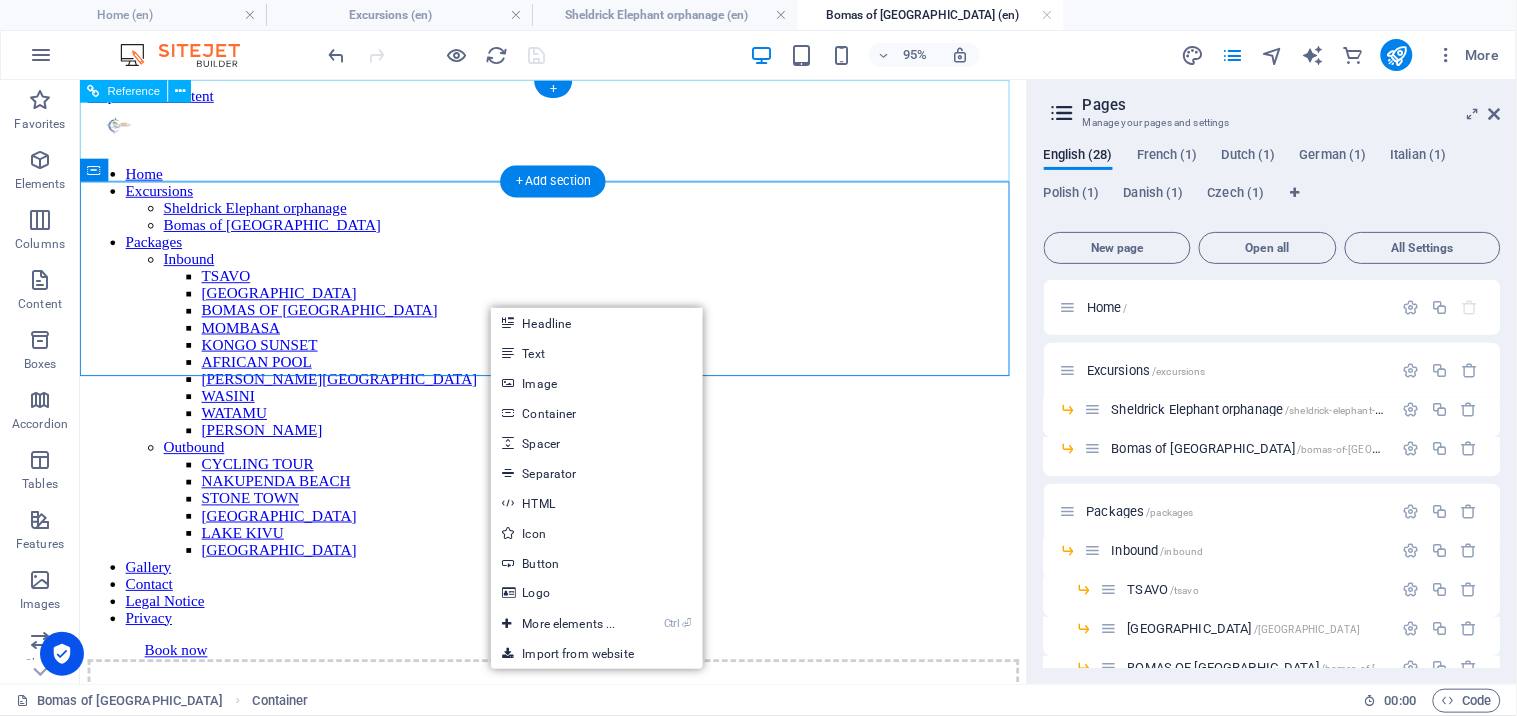 drag, startPoint x: 563, startPoint y: 138, endPoint x: 206, endPoint y: 224, distance: 367.21246 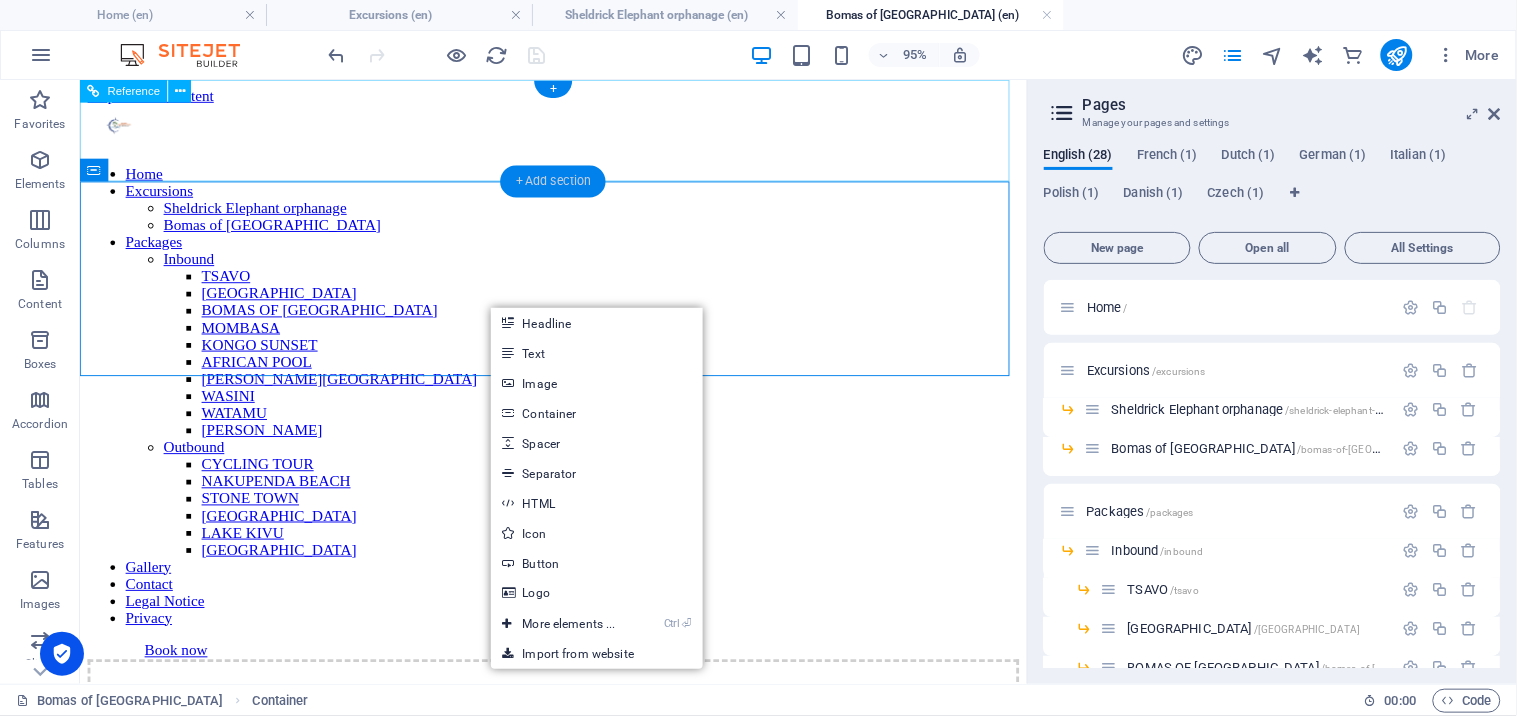 click on "+ Add section" at bounding box center (553, 182) 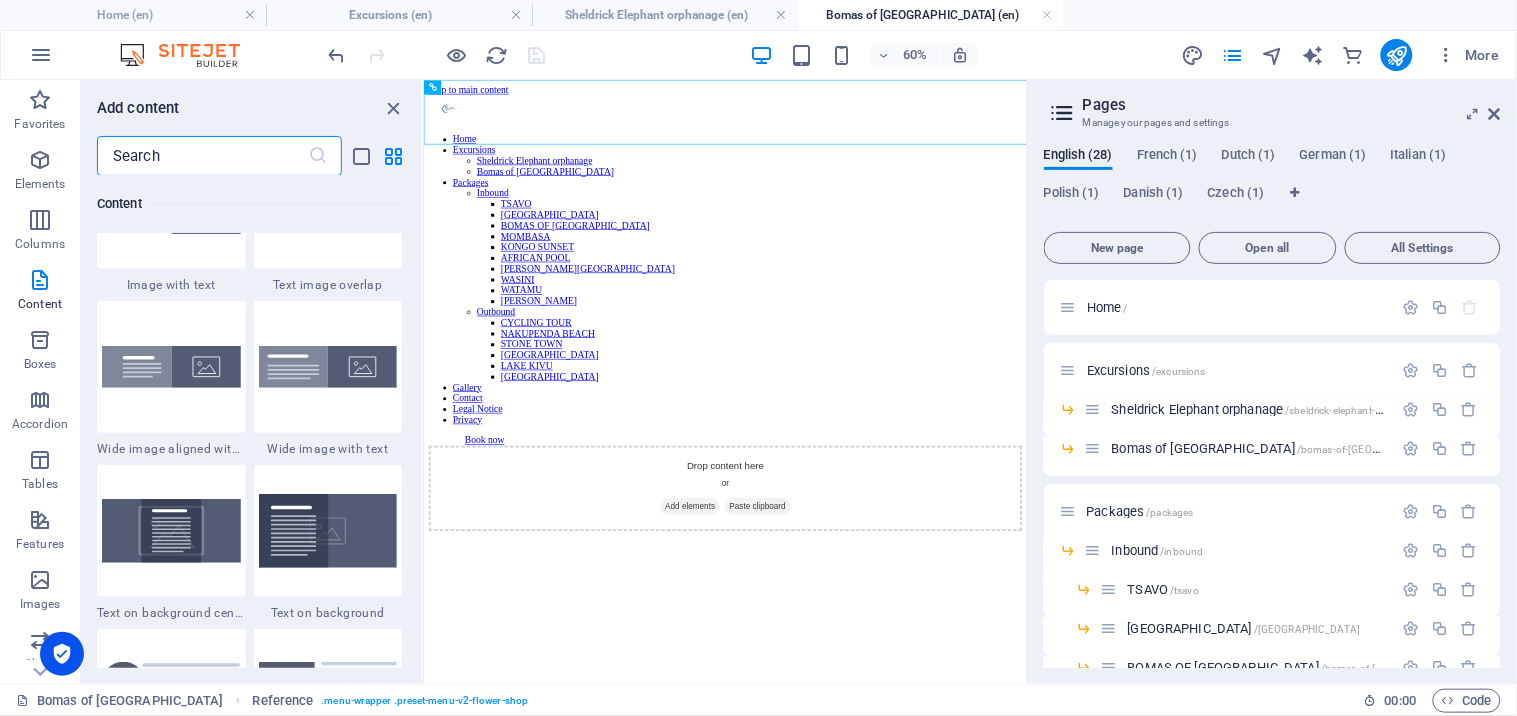 scroll, scrollTop: 3942, scrollLeft: 0, axis: vertical 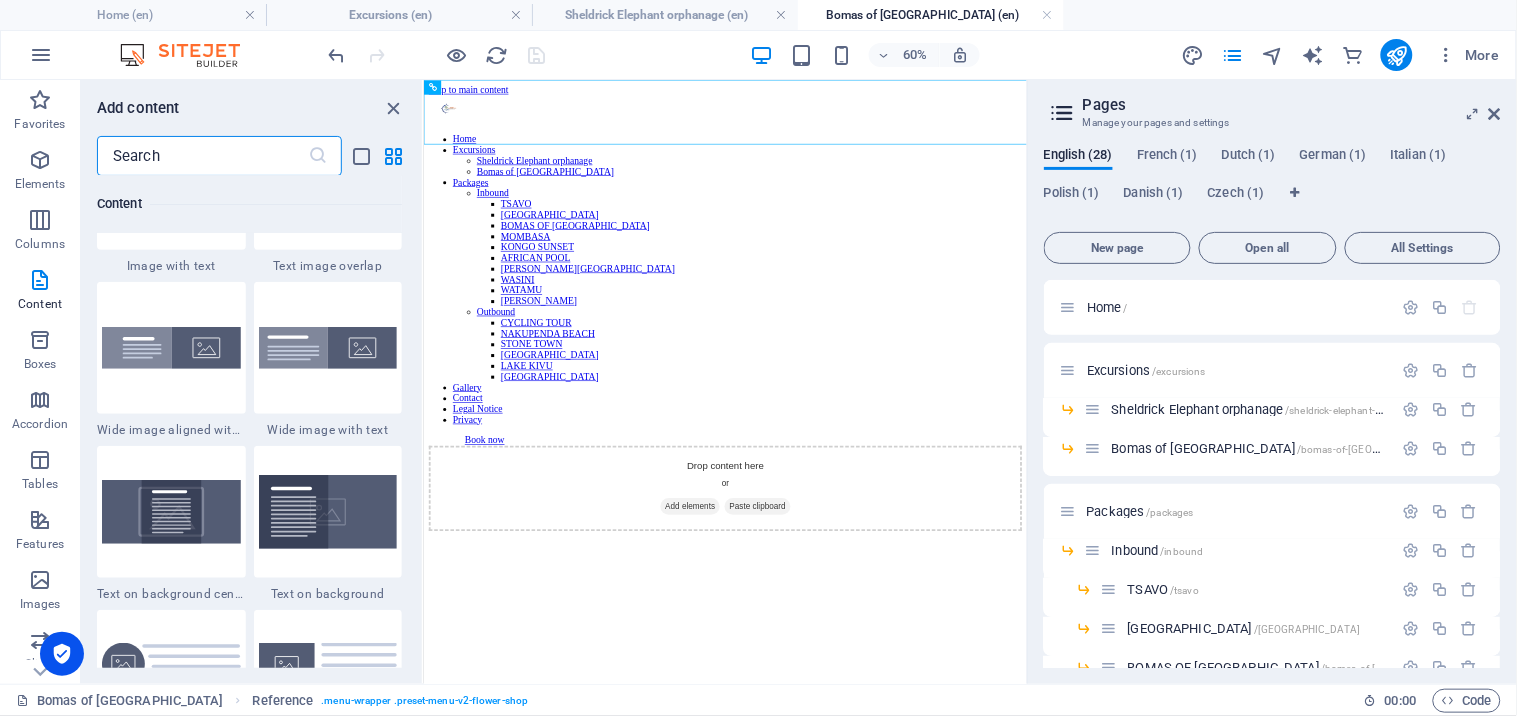 drag, startPoint x: 325, startPoint y: 510, endPoint x: 304, endPoint y: 500, distance: 23.259407 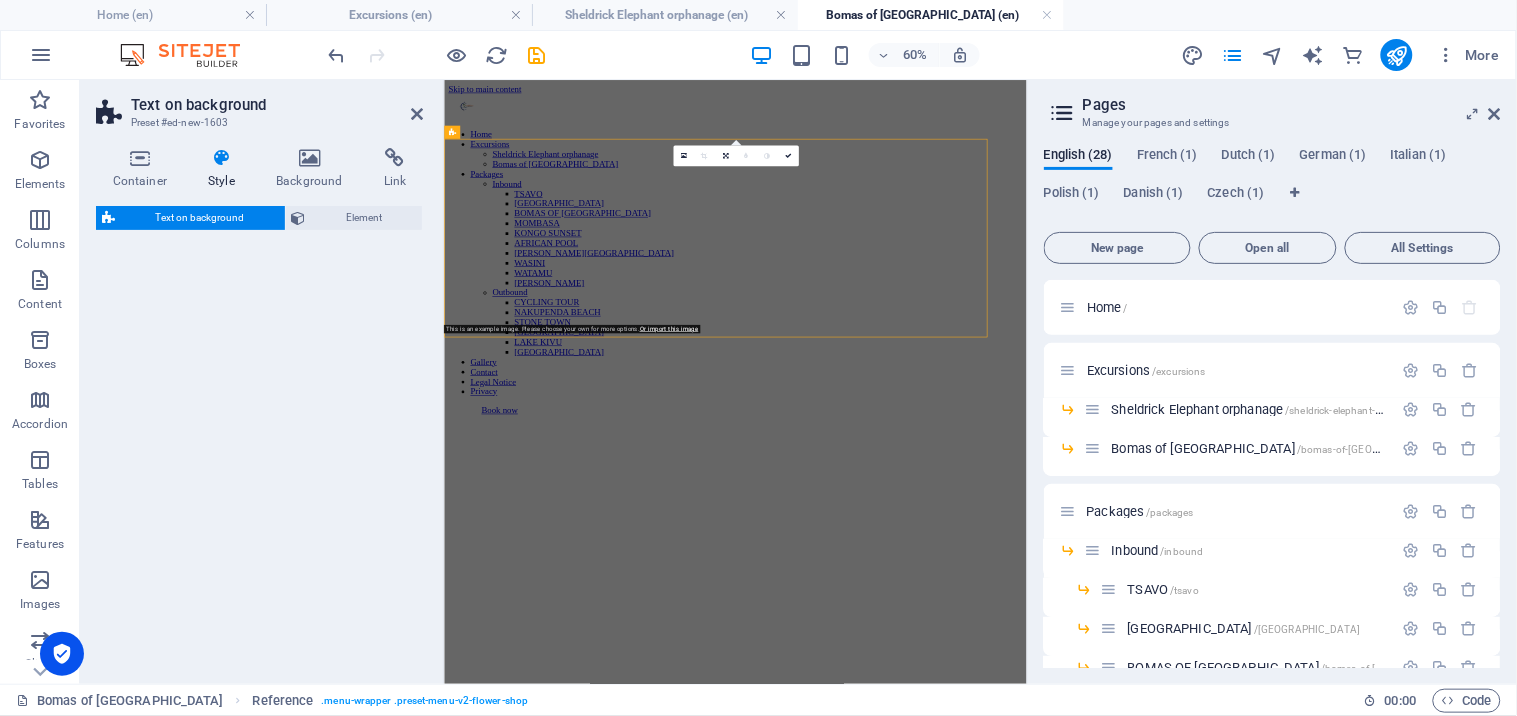 click on "Lorem ipsum dolor sit amet, consectetuer adipiscing elit. Aenean commodo ligula eget dolor. Lorem ipsum dolor sit amet, consectetuer adipiscing elit leget dolor. Lorem ipsum dolor sit amet, consectetuer adipiscing elit. Aenean commodo ligula eget dolor. Lorem ipsum dolor sit amet, consectetuer adipiscing elit dolor." at bounding box center [973, 2184] 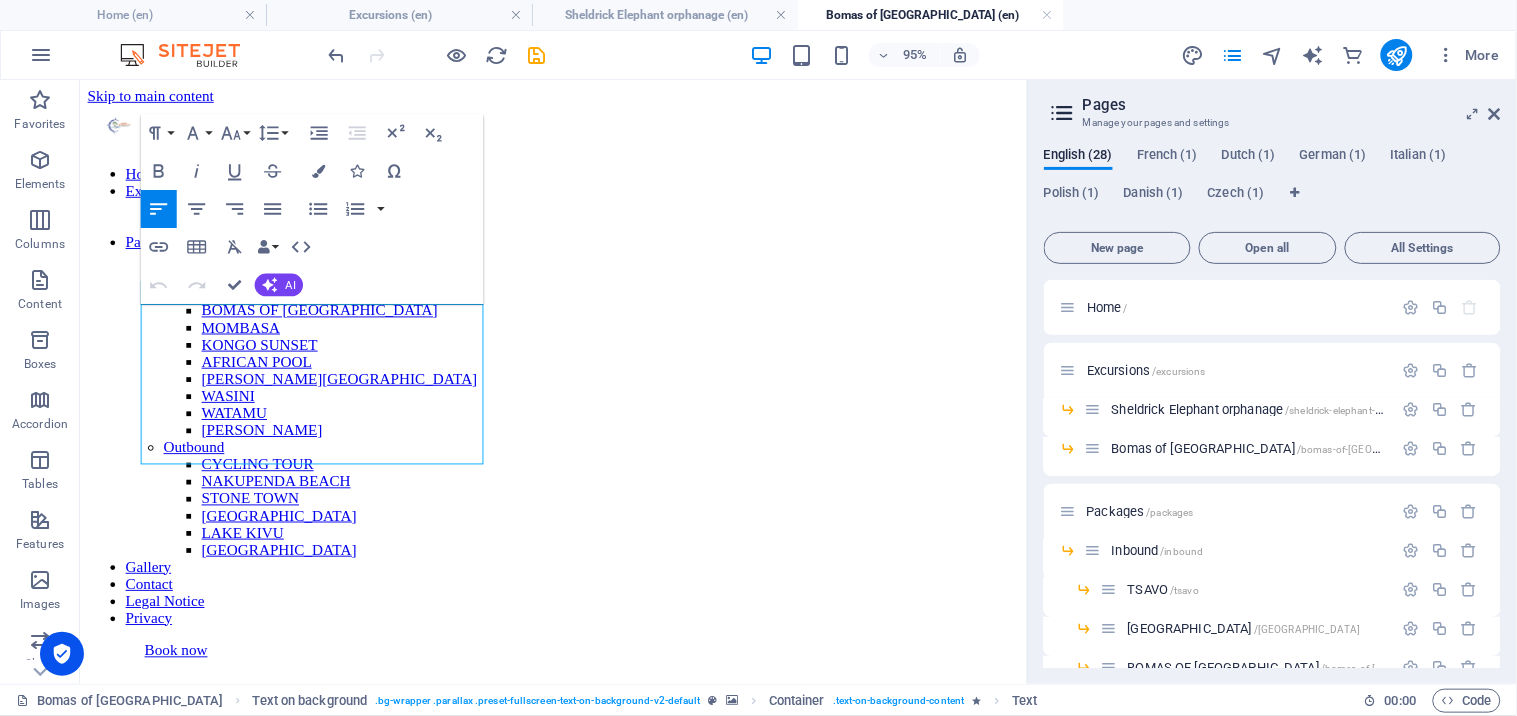 drag, startPoint x: 448, startPoint y: 461, endPoint x: 64, endPoint y: 194, distance: 467.70184 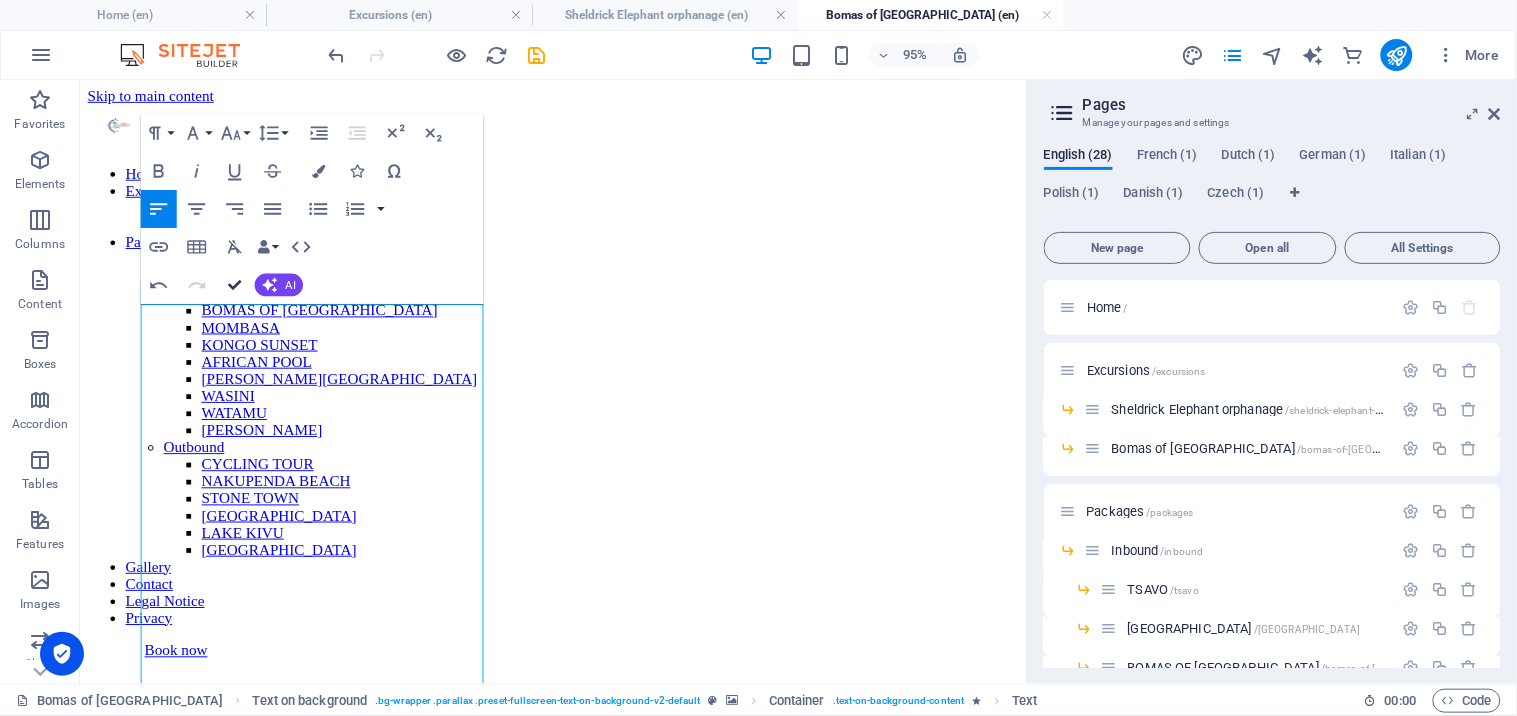 click at bounding box center (234, 285) 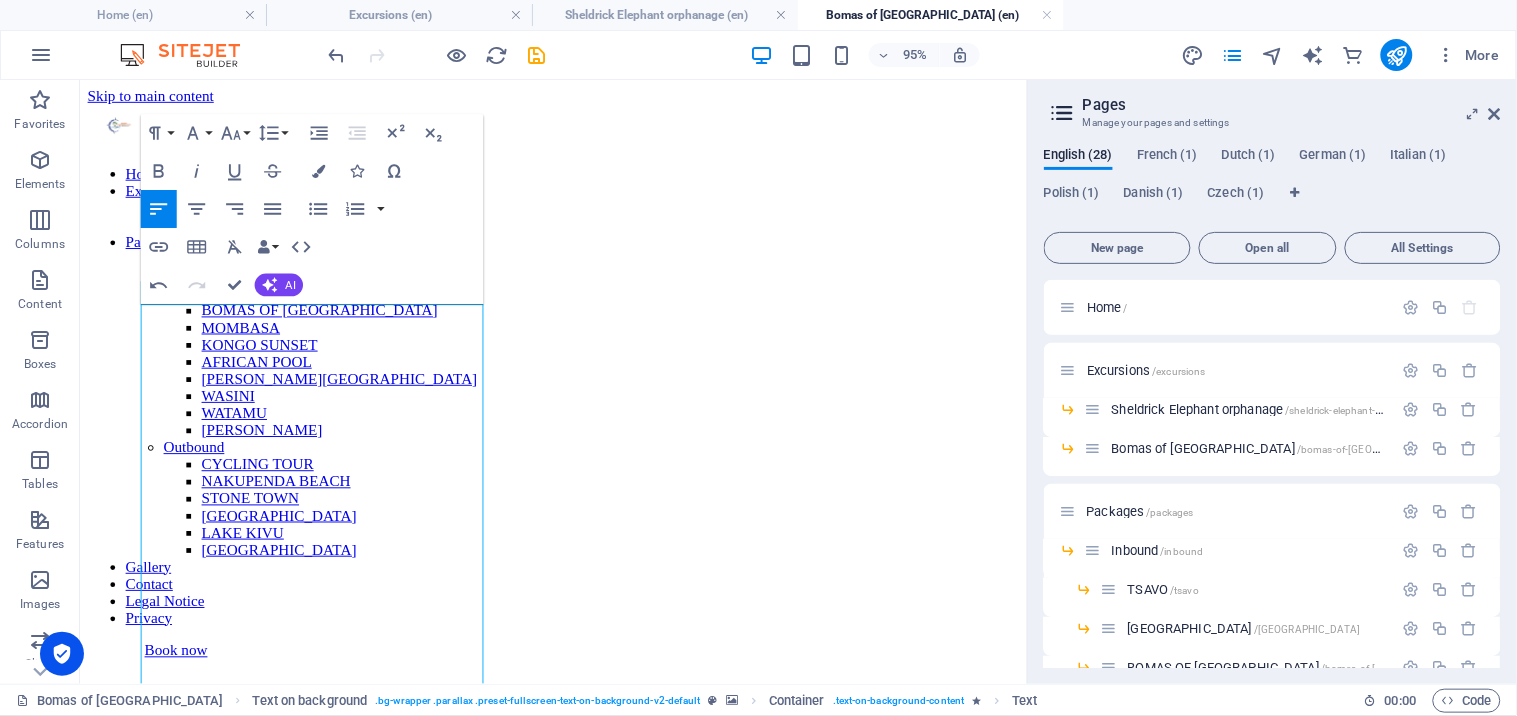 click on "Paragraph Format Normal Heading 1 Heading 2 Heading 3 Heading 4 Heading 5 Heading 6 Code Font Family Arial Georgia Impact Tahoma Times New Roman Verdana Lora Nunito Font Size 8 9 10 11 12 14 18 24 30 36 48 60 72 96 Line Height Default Single 1.15 1.5 Double Increase Indent Decrease Indent Superscript Subscript Bold Italic Underline Strikethrough Colors Icons Special Characters Align Left Align Center Align Right Align Justify Unordered List   Default Circle Disc Square    Ordered List   Default Lower Alpha Lower Greek Lower Roman Upper Alpha Upper Roman    Insert Link Insert Table Clear Formatting Data Bindings Company First name Last name Street ZIP code City Email Phone Mobile Fax Custom field 1 Custom field 2 Custom field 3 Custom field 4 Custom field 5 Custom field 6 HTML Undo Redo Confirm (Ctrl+⏎) AI Improve Make shorter Make longer Fix spelling & grammar Translate to English Generate text" at bounding box center (312, 210) 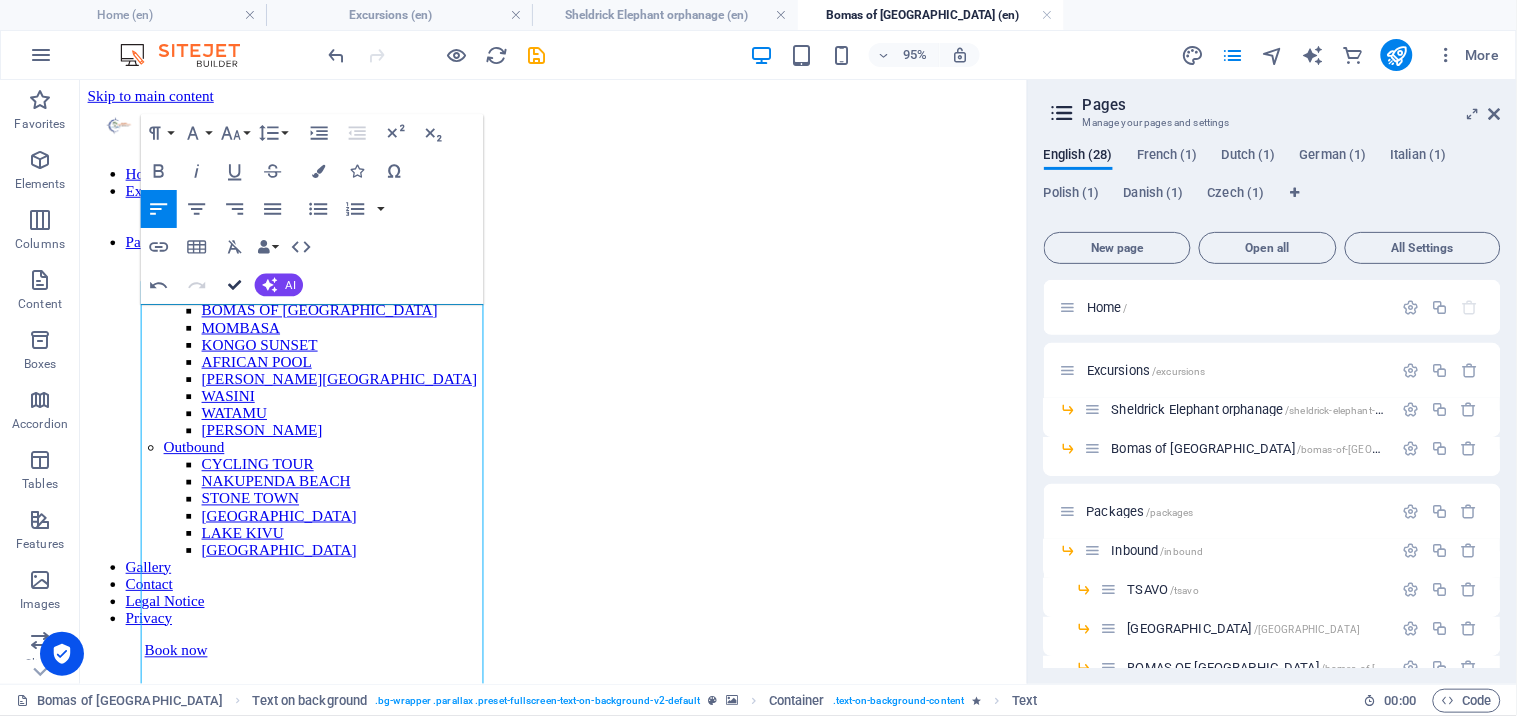 click at bounding box center [234, 285] 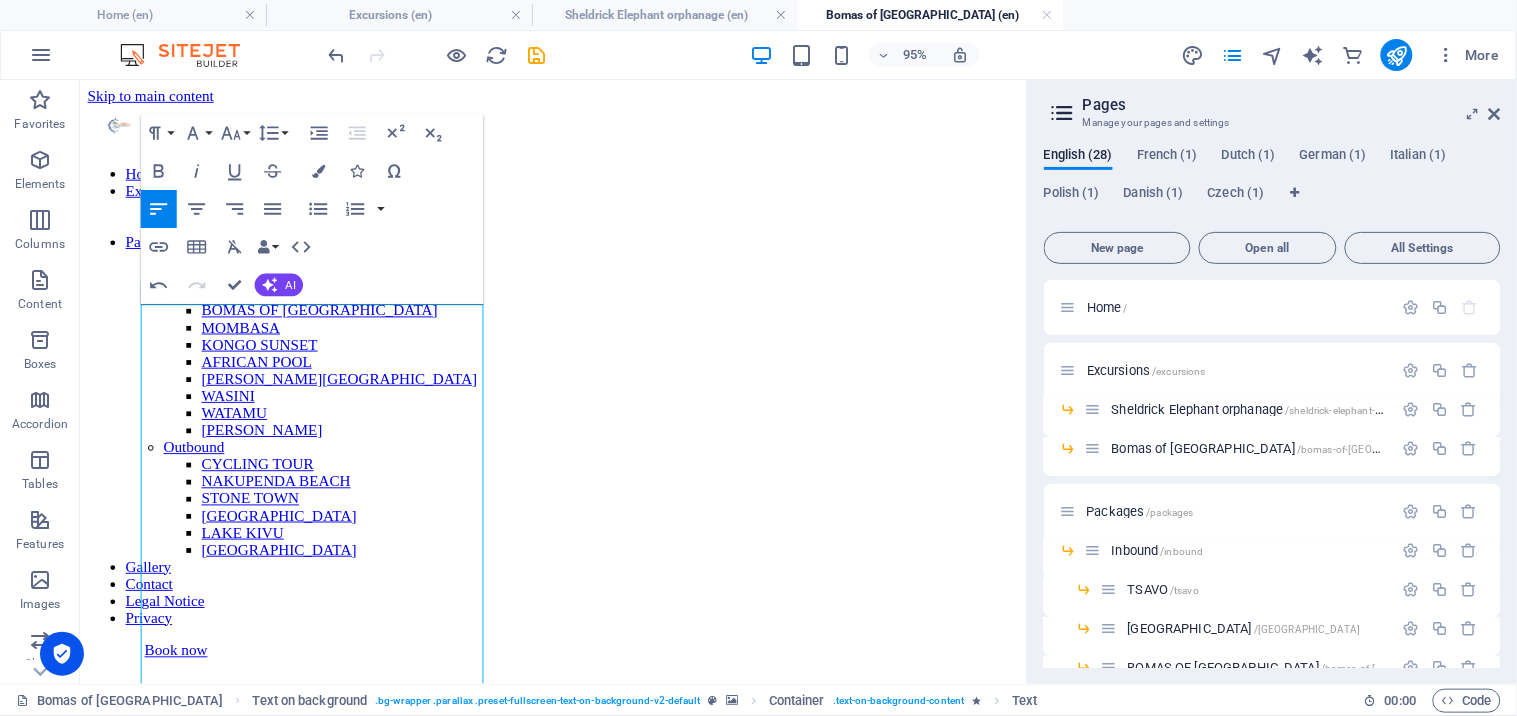 click on "Paragraph Format Normal Heading 1 Heading 2 Heading 3 Heading 4 Heading 5 Heading 6 Code Font Family Arial Georgia Impact Tahoma Times New Roman Verdana Lora Nunito Font Size 8 9 10 11 12 14 18 24 30 36 48 60 72 96 Line Height Default Single 1.15 1.5 Double Increase Indent Decrease Indent Superscript Subscript Bold Italic Underline Strikethrough Colors Icons Special Characters Align Left Align Center Align Right Align Justify Unordered List   Default Circle Disc Square    Ordered List   Default Lower Alpha Lower Greek Lower Roman Upper Alpha Upper Roman    Insert Link Insert Table Clear Formatting Data Bindings Company First name Last name Street ZIP code City Email Phone Mobile Fax Custom field 1 Custom field 2 Custom field 3 Custom field 4 Custom field 5 Custom field 6 HTML Undo Redo Confirm (Ctrl+⏎) AI Improve Make shorter Make longer Fix spelling & grammar Translate to English Generate text" at bounding box center [312, 210] 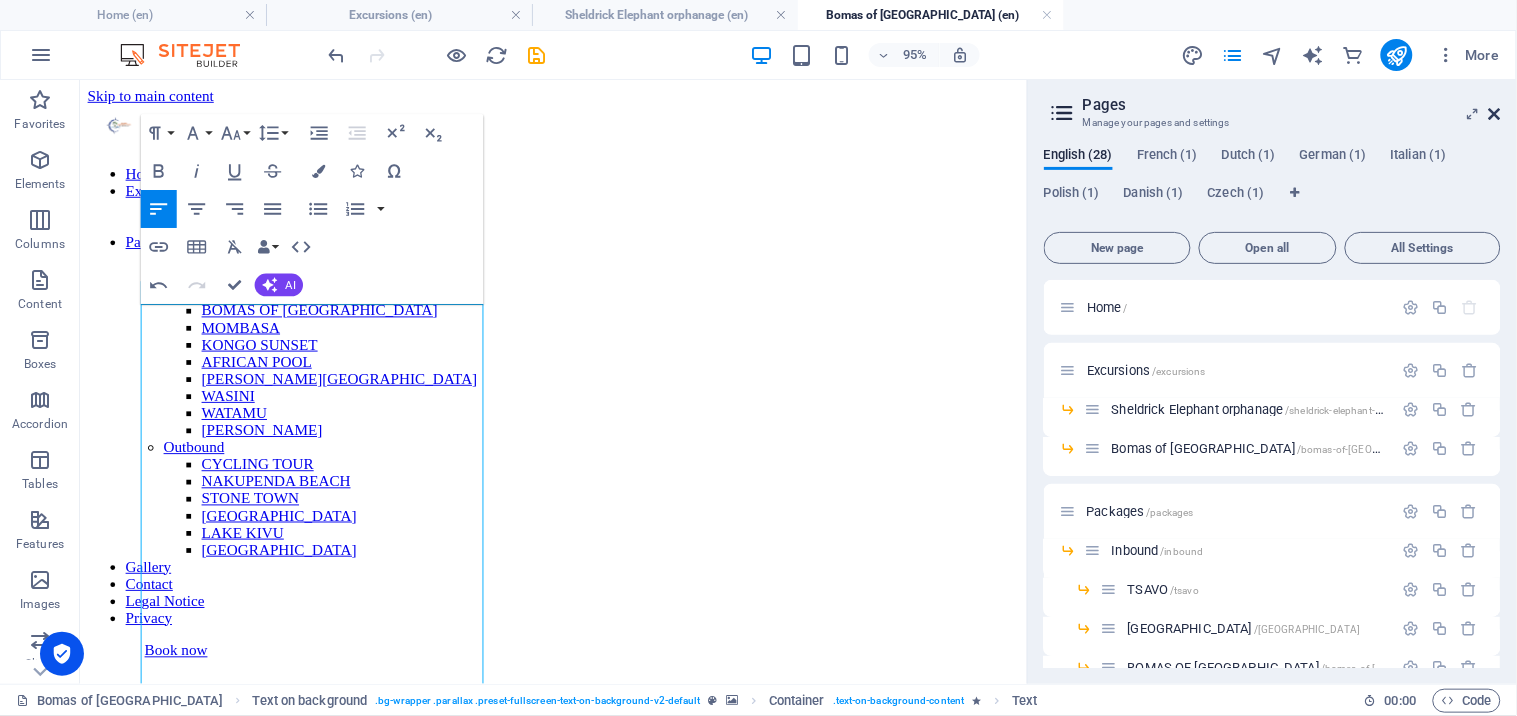 click at bounding box center (1495, 114) 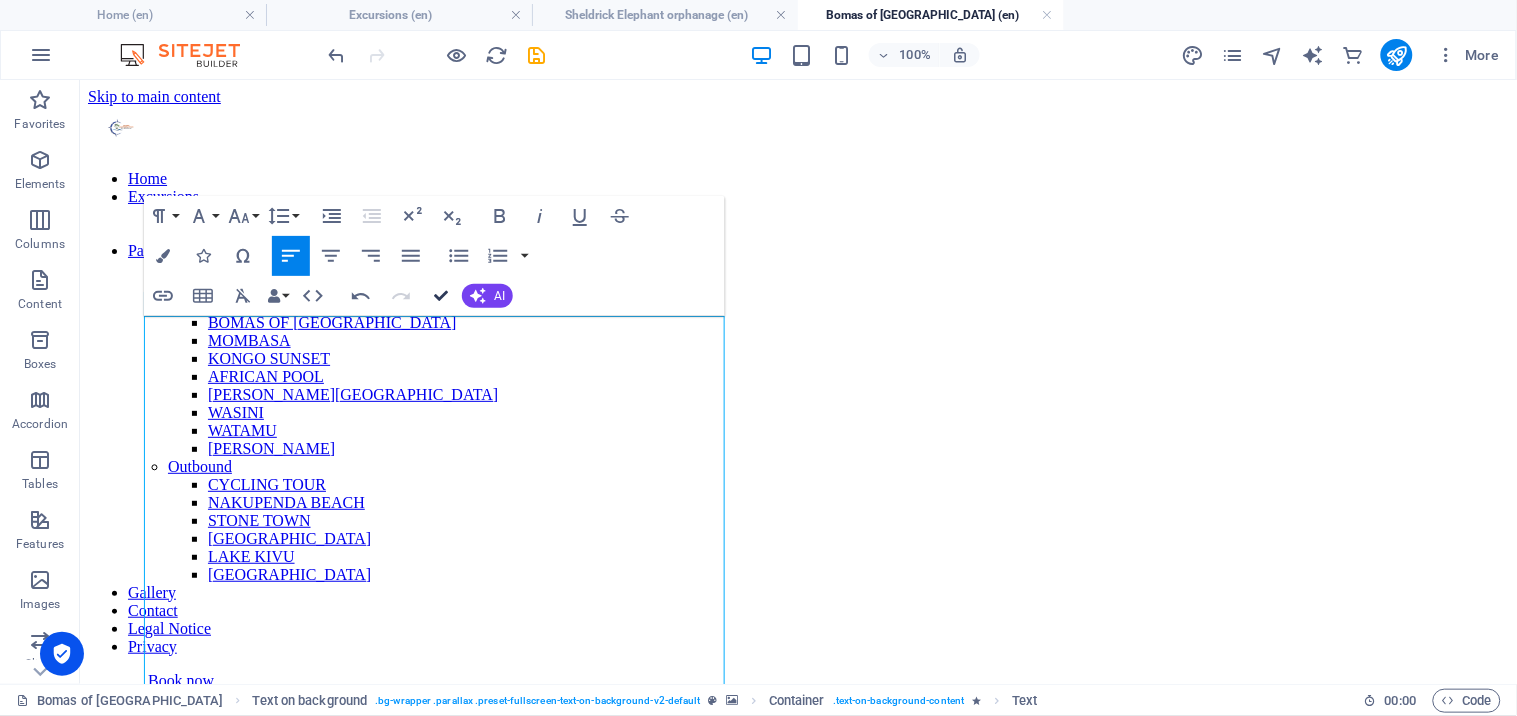 click on "Confirm (Ctrl+⏎)" at bounding box center [441, 296] 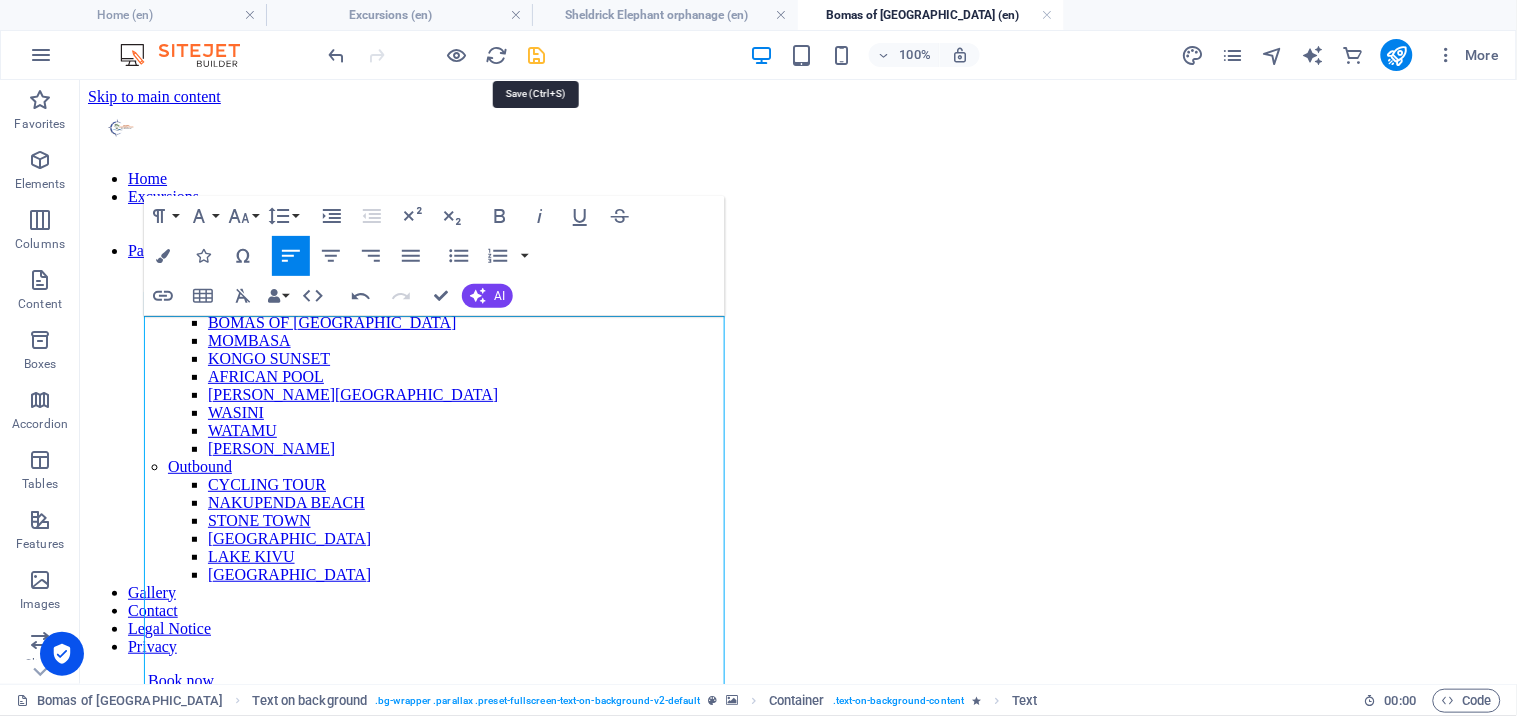 click at bounding box center [537, 55] 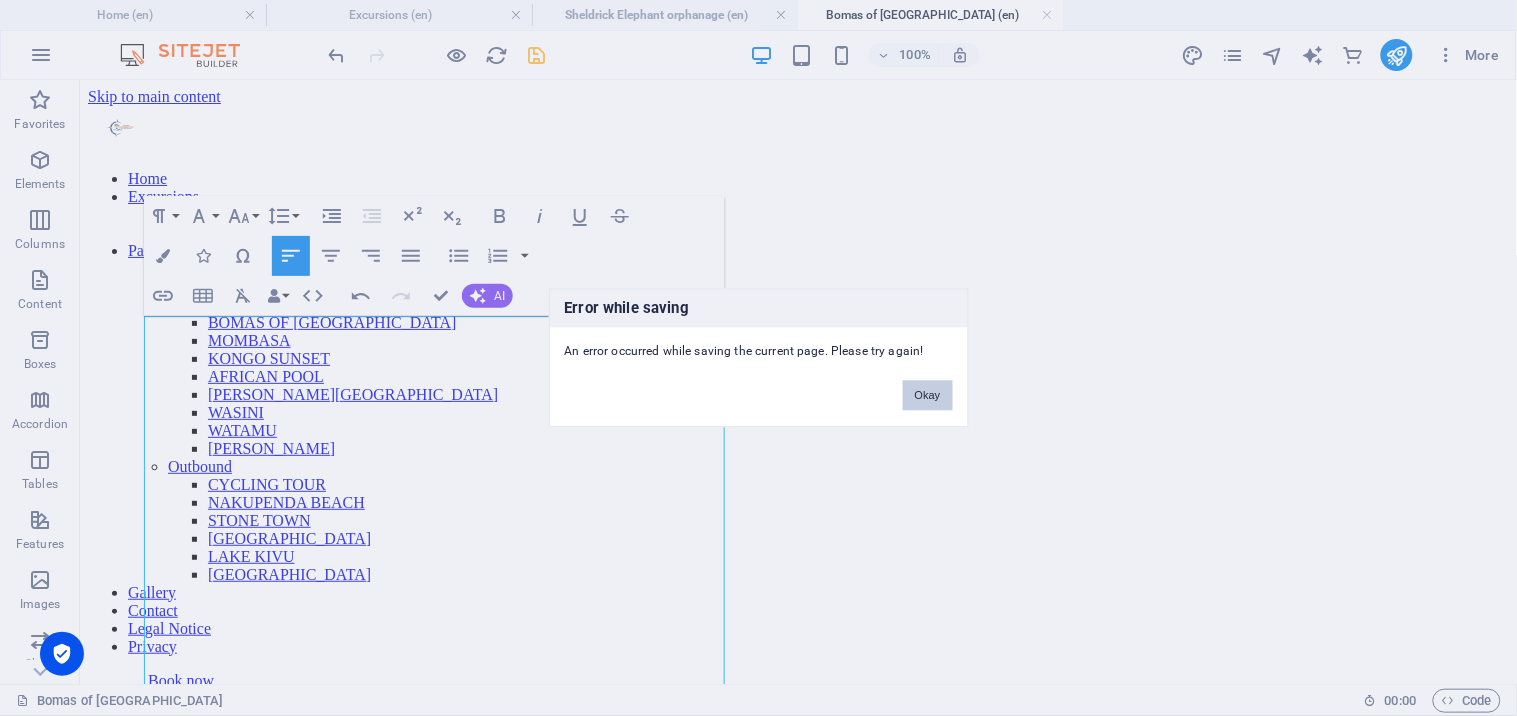 click on "Okay" at bounding box center (928, 396) 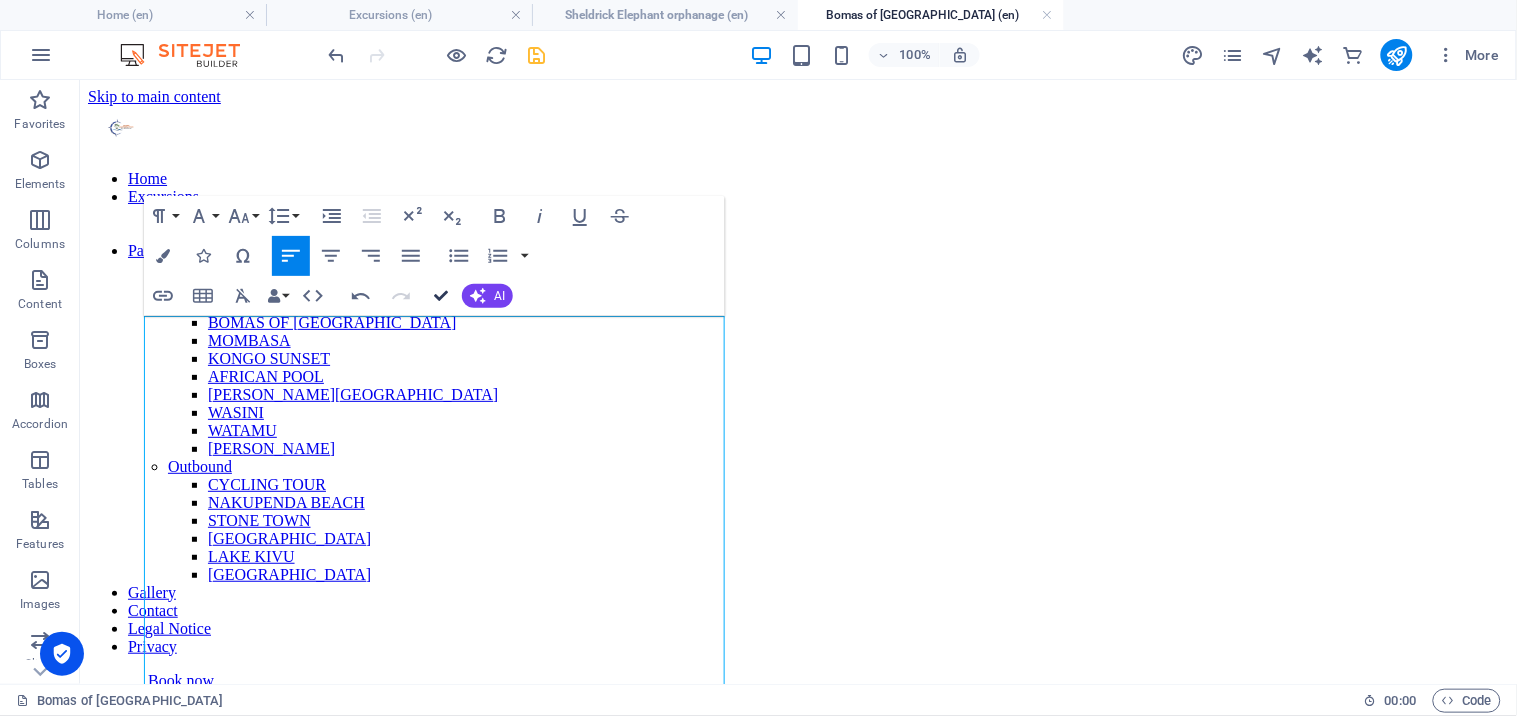 click at bounding box center (441, 296) 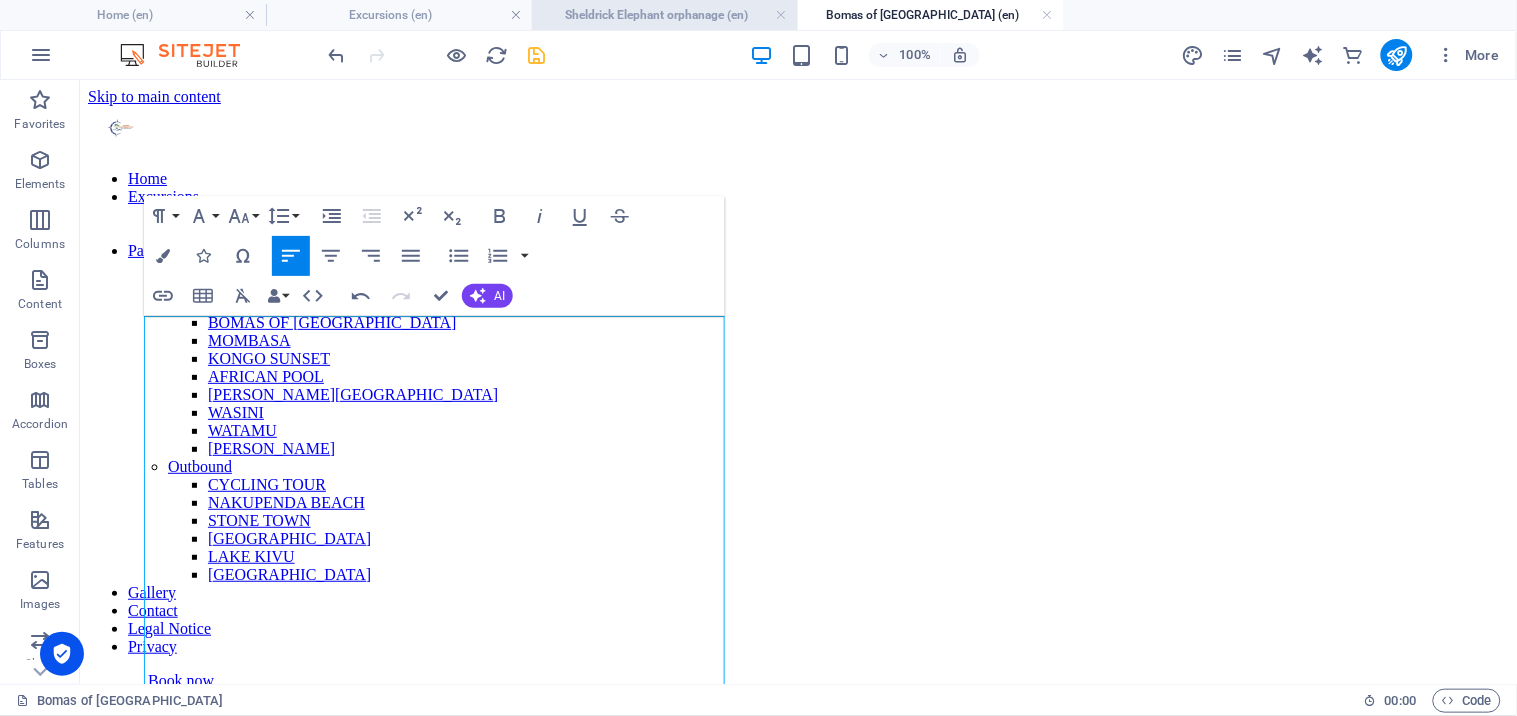 click on "Sheldrick Elephant orphanage (en)" at bounding box center [665, 15] 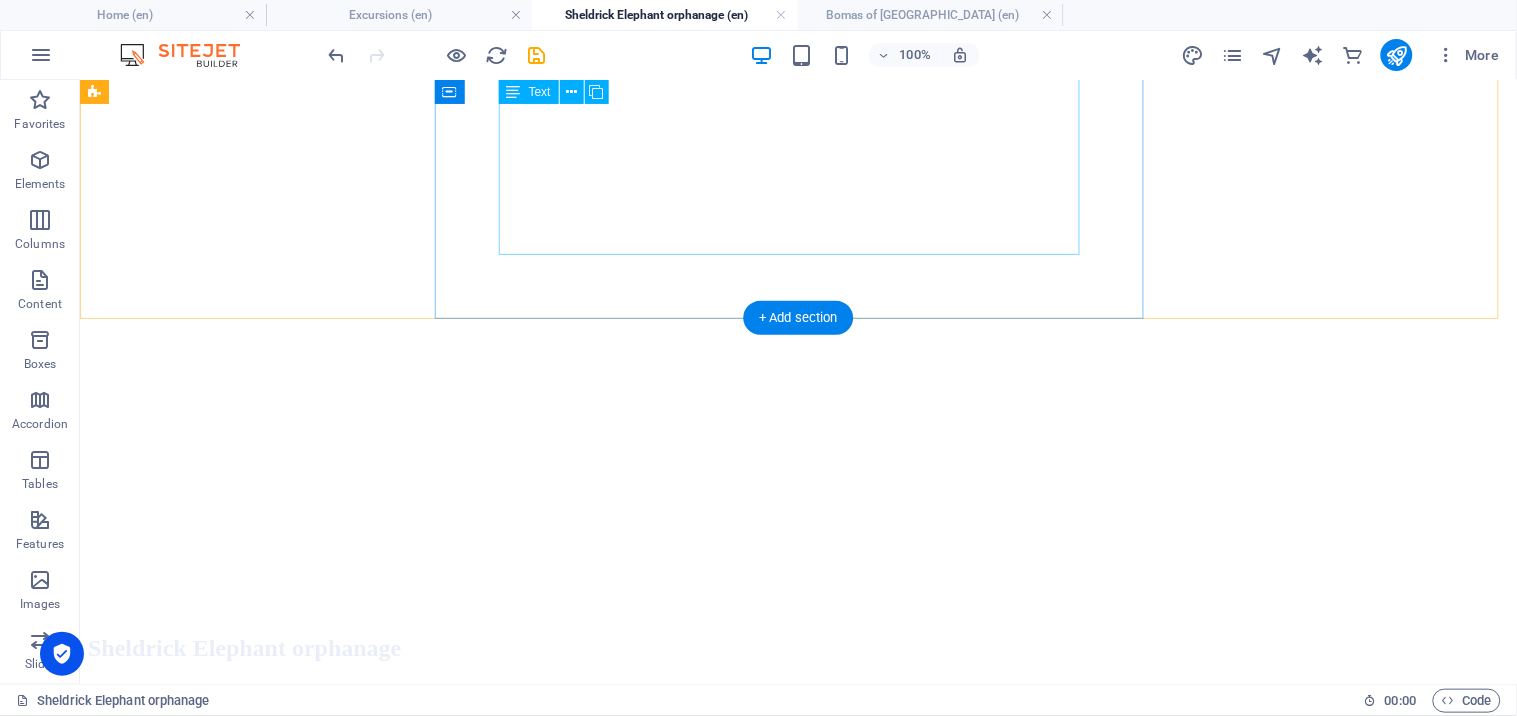 scroll, scrollTop: 105, scrollLeft: 0, axis: vertical 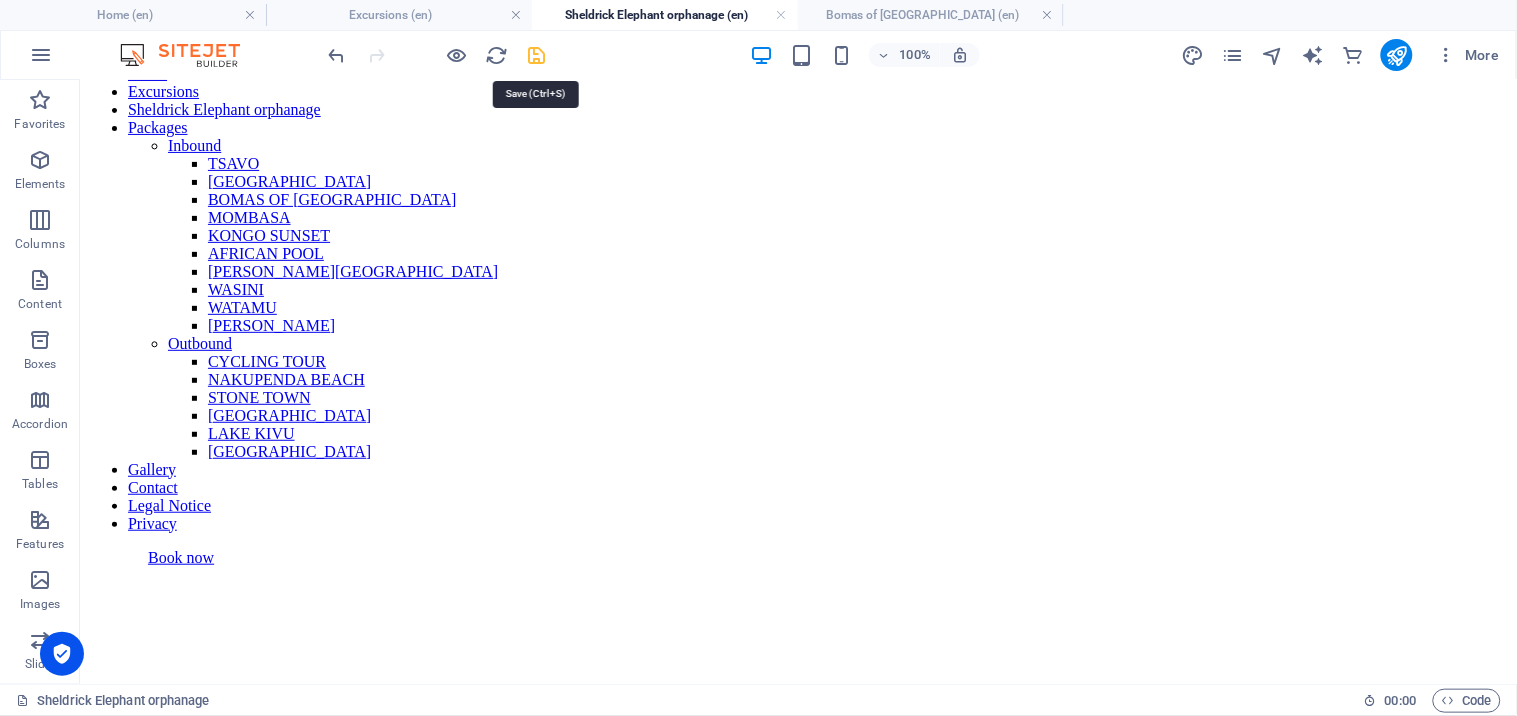click at bounding box center (537, 55) 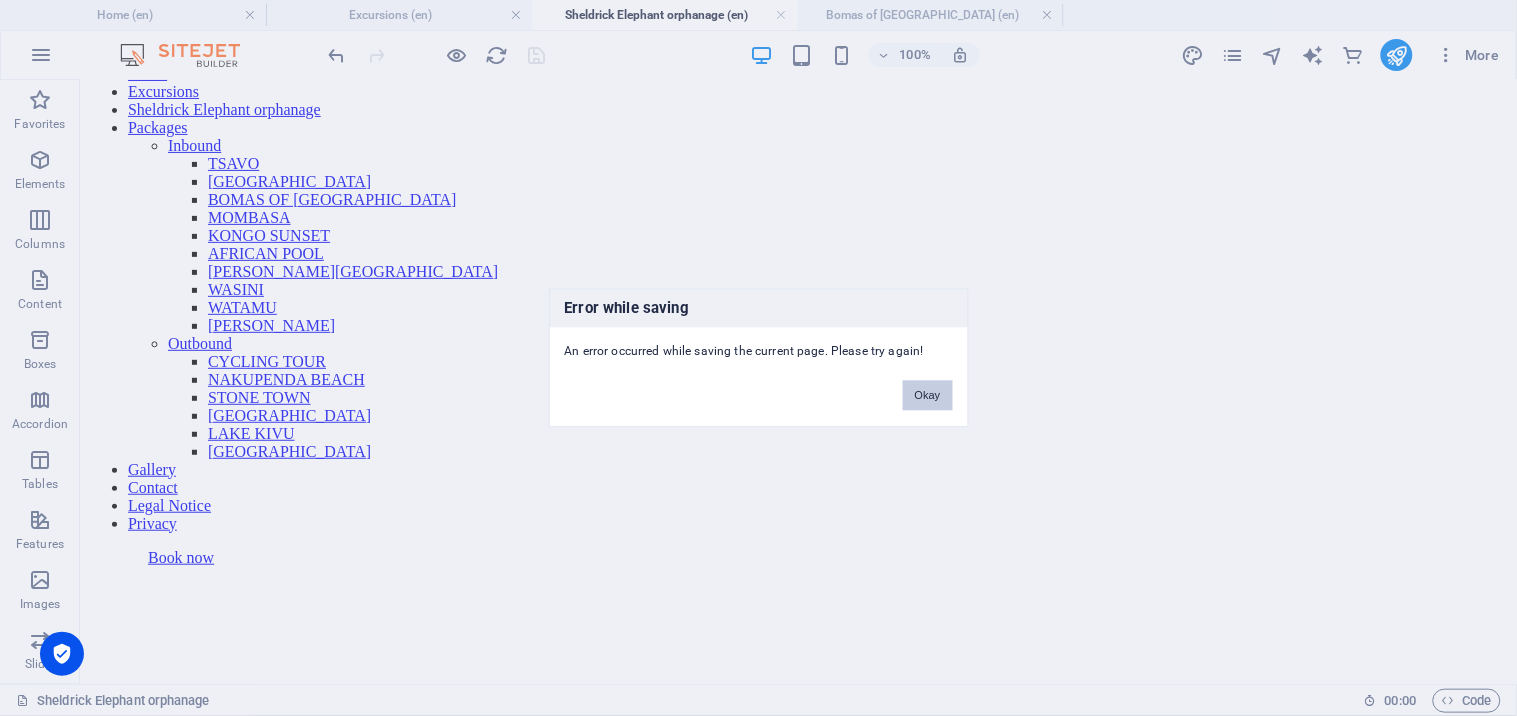 click on "Okay" at bounding box center (928, 396) 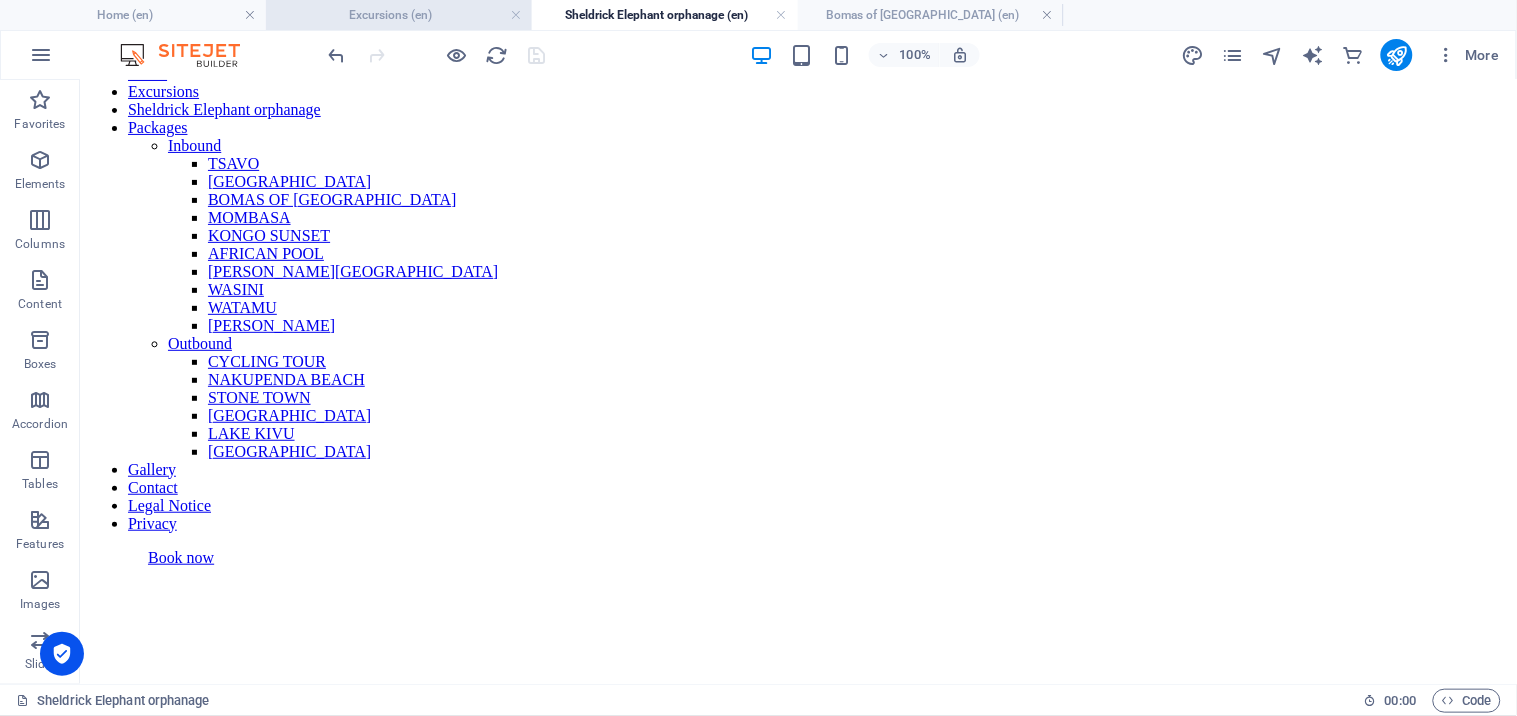 click on "Excursions (en)" at bounding box center [399, 15] 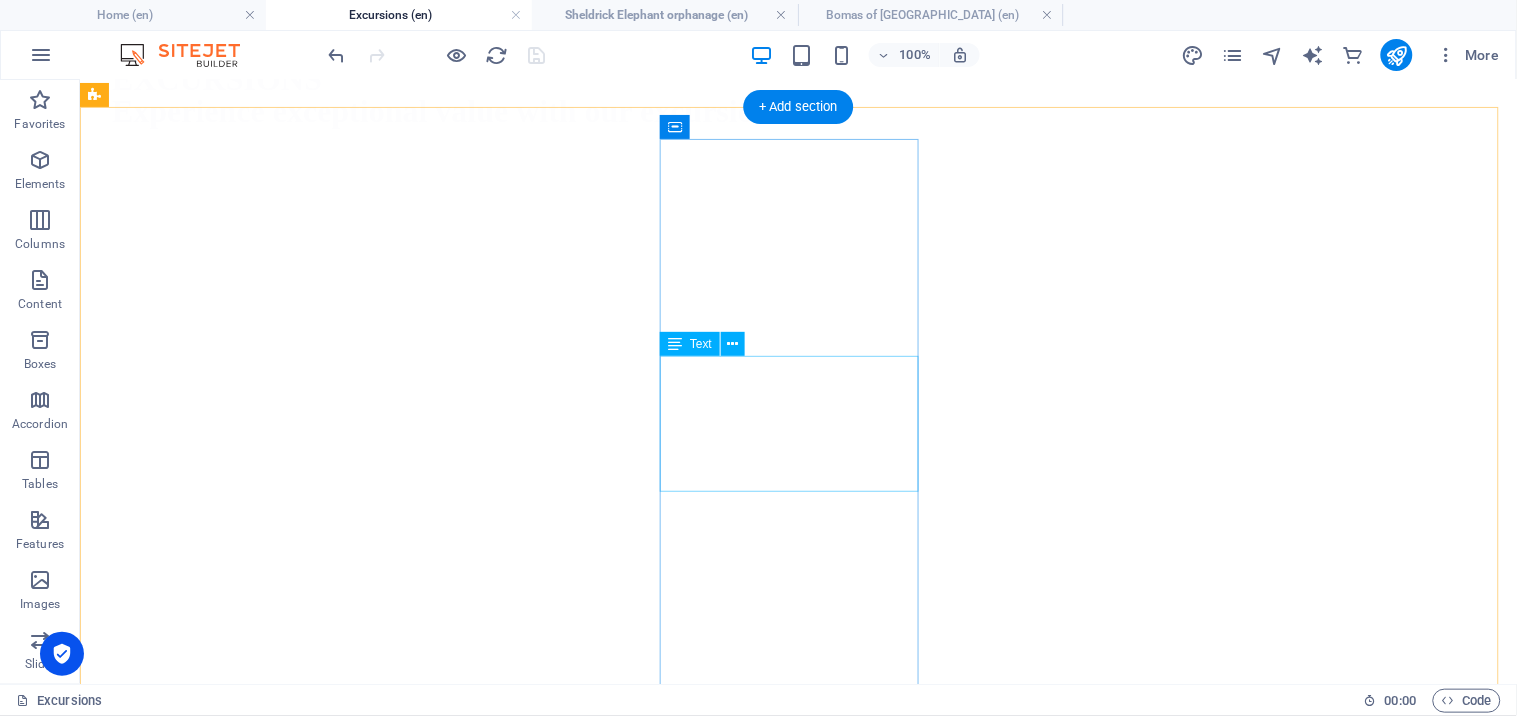 scroll, scrollTop: 1185, scrollLeft: 0, axis: vertical 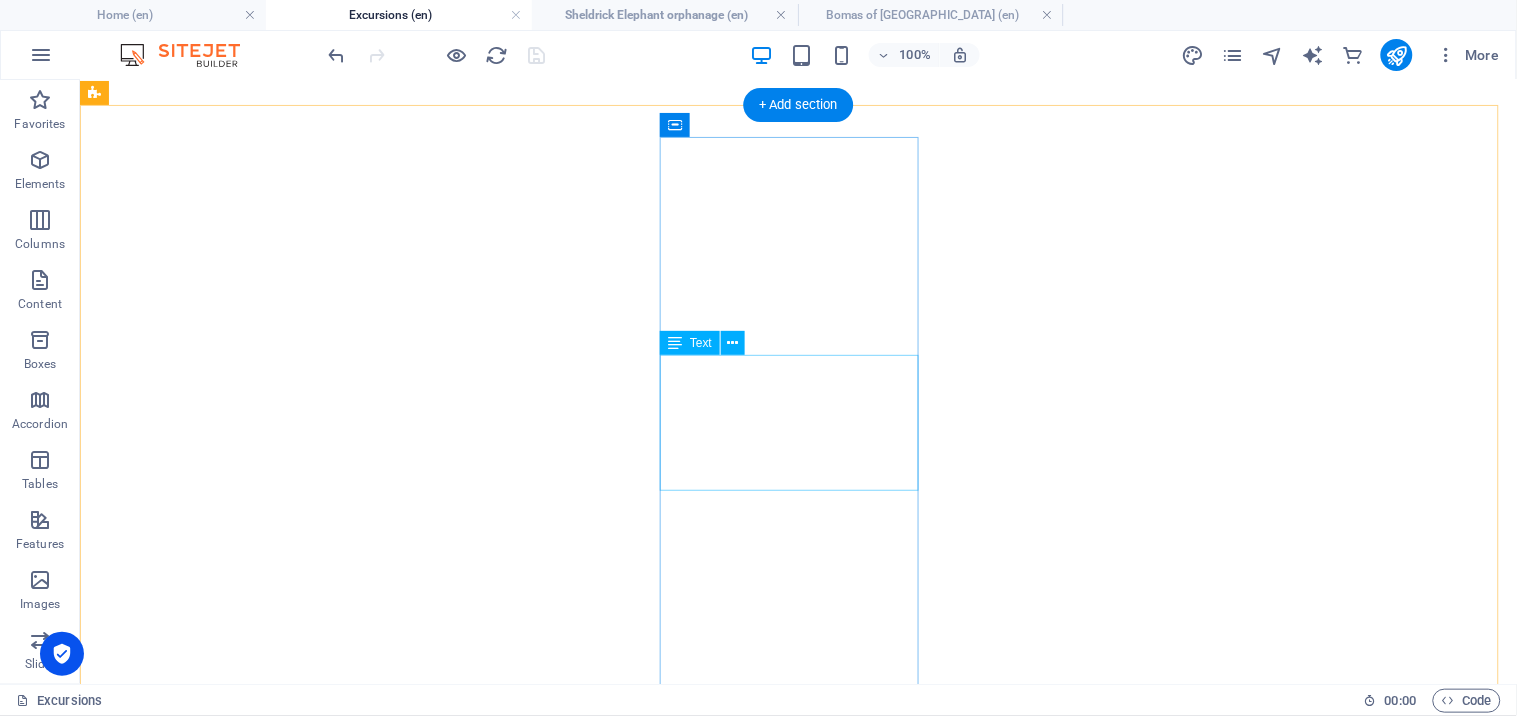 click on "Lorem ipsum dolor sit amet, consectetuer adipiscing elit. Aenean commodo ligula eget dolor. Lorem ipsum dolor sit amet." at bounding box center (797, 2876) 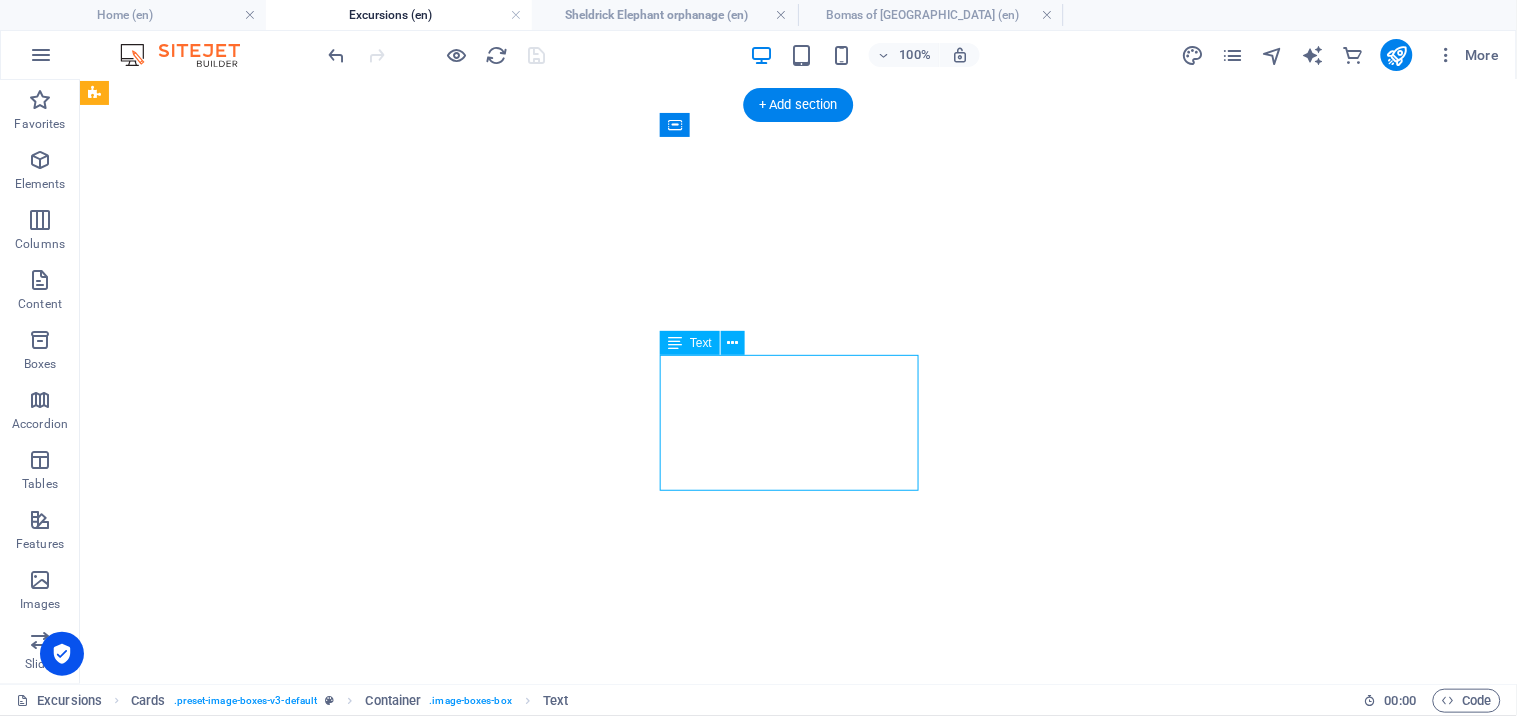 click on "Lorem ipsum dolor sit amet, consectetuer adipiscing elit. Aenean commodo ligula eget dolor. Lorem ipsum dolor sit amet." at bounding box center (797, 2876) 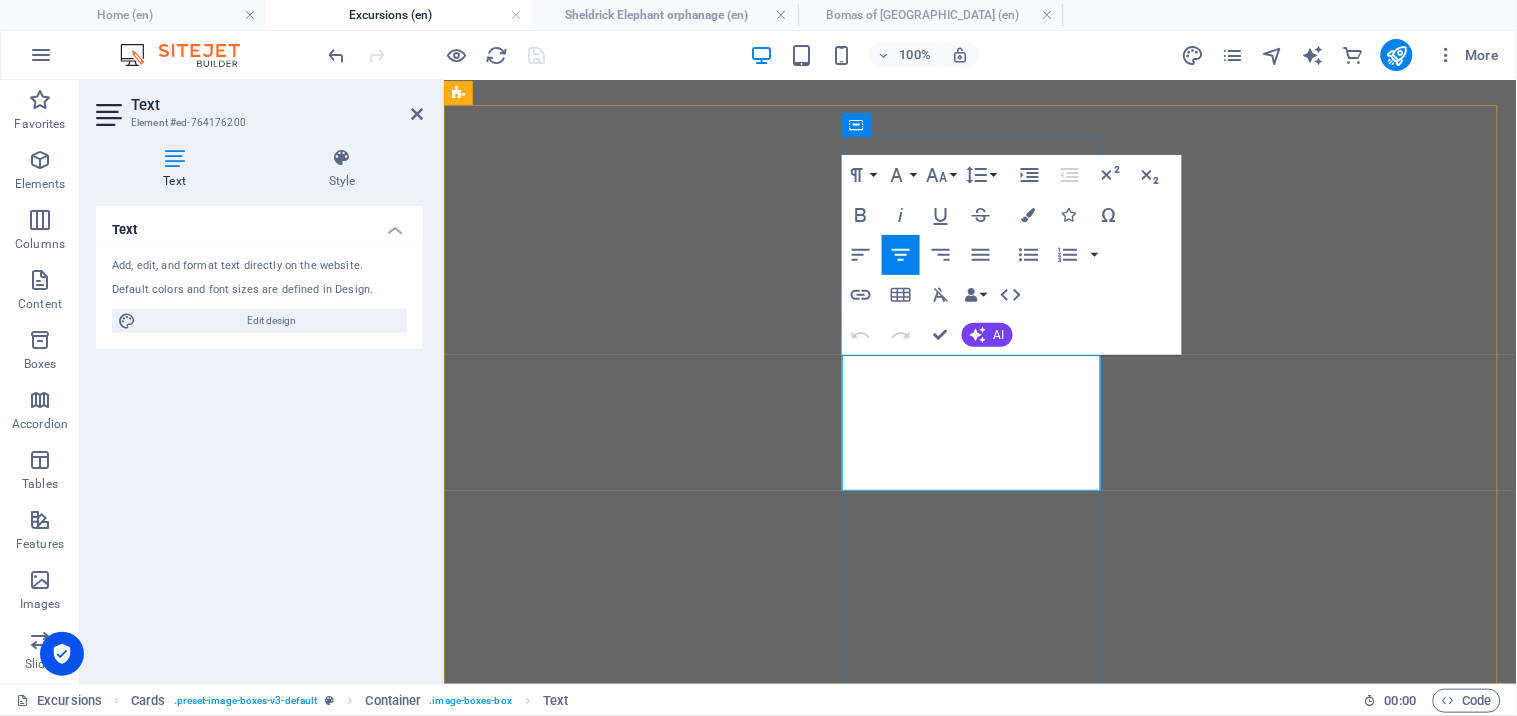 drag, startPoint x: 1006, startPoint y: 464, endPoint x: 1298, endPoint y: 427, distance: 294.33484 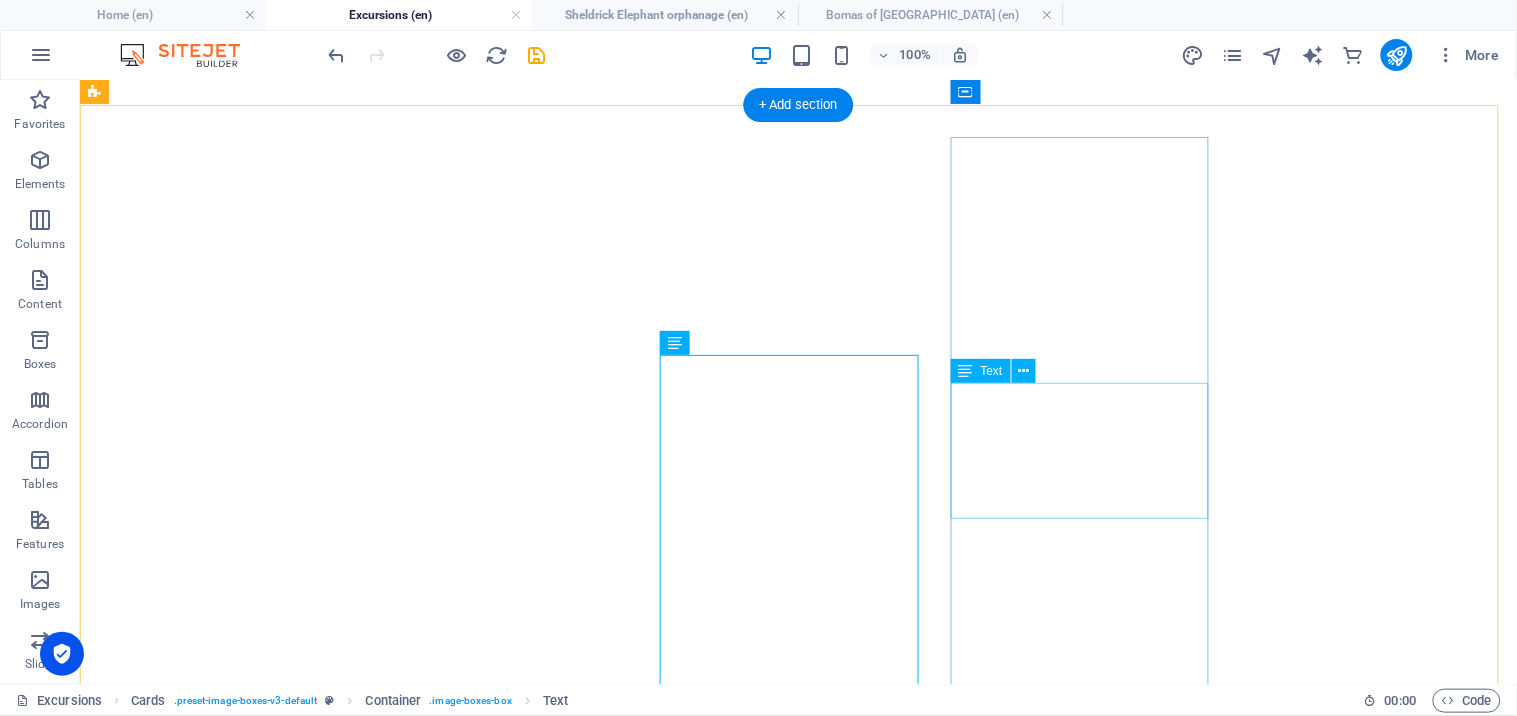 scroll, scrollTop: 1185, scrollLeft: 0, axis: vertical 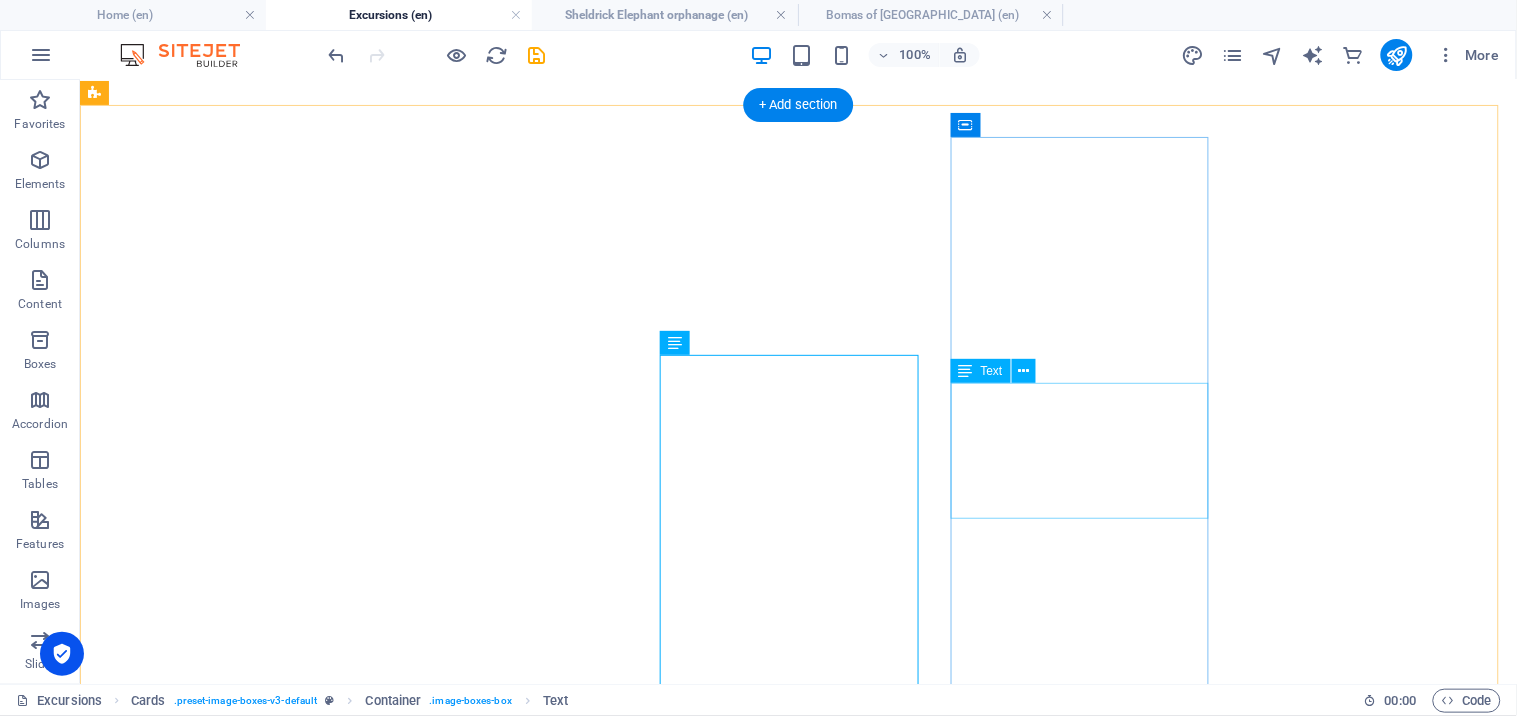 click on "Lorem ipsum dolor sit amet, consectetuer adipiscing elit. Aenean commodo ligula eget dolor. Lorem ipsum dolor sit amet." at bounding box center [797, 3975] 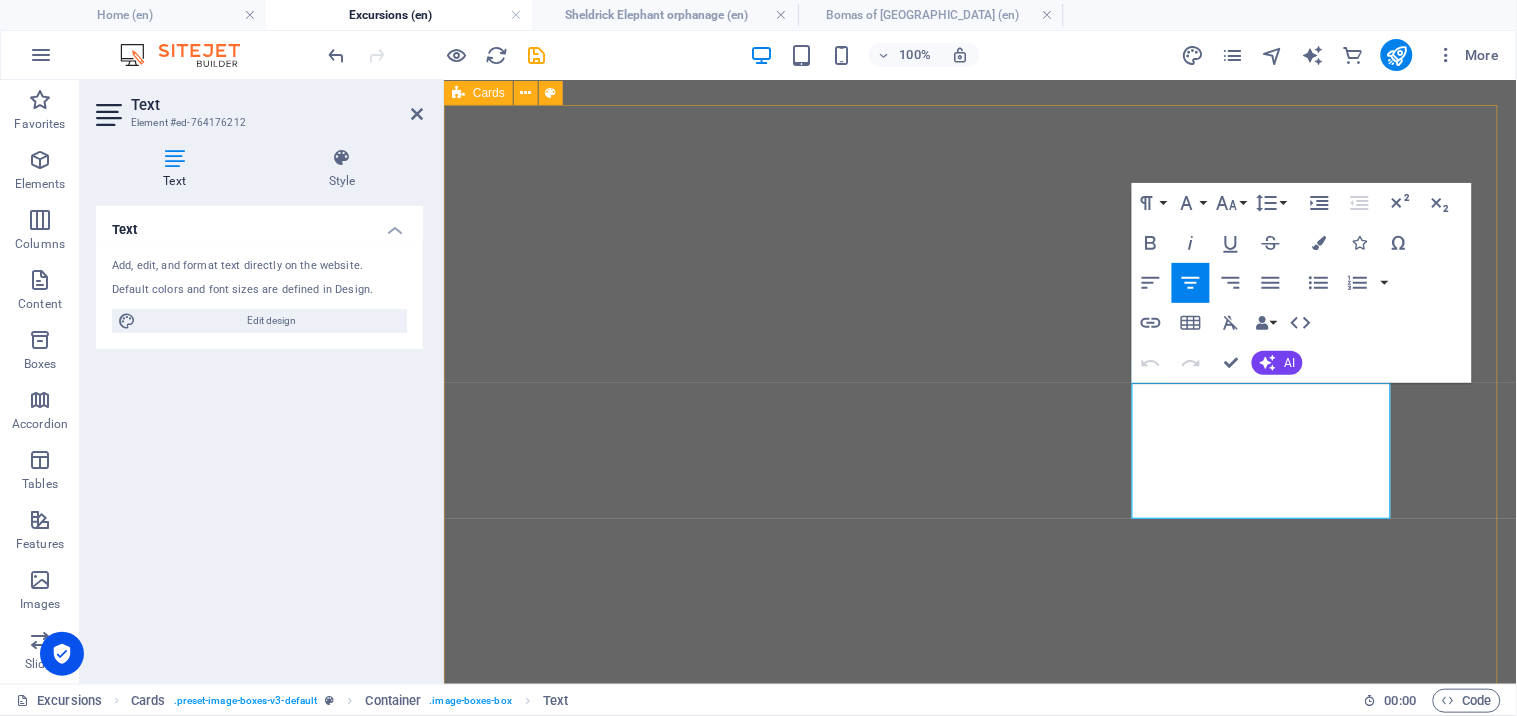 drag, startPoint x: 1287, startPoint y: 486, endPoint x: 1104, endPoint y: 370, distance: 216.66795 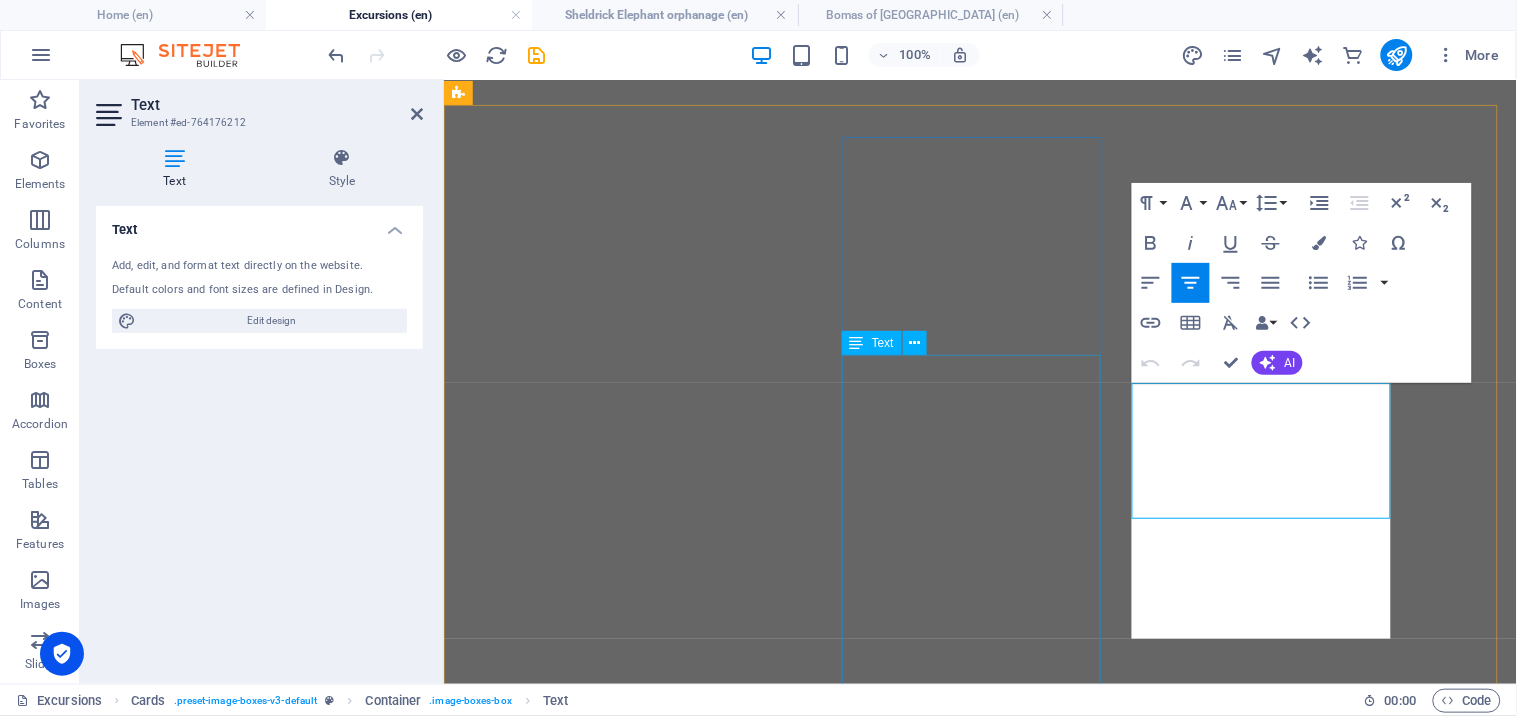 scroll, scrollTop: 3762, scrollLeft: 0, axis: vertical 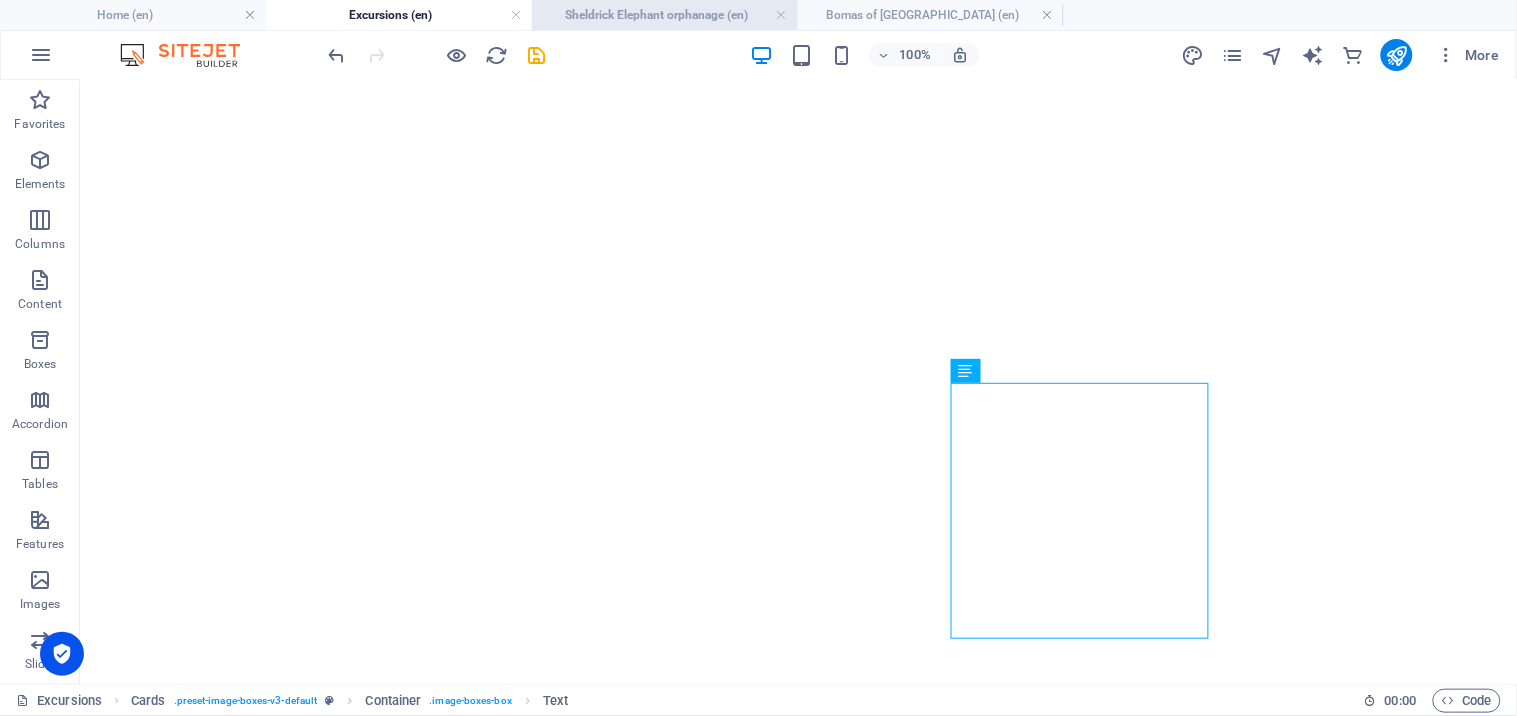click on "Sheldrick Elephant orphanage (en)" at bounding box center (665, 15) 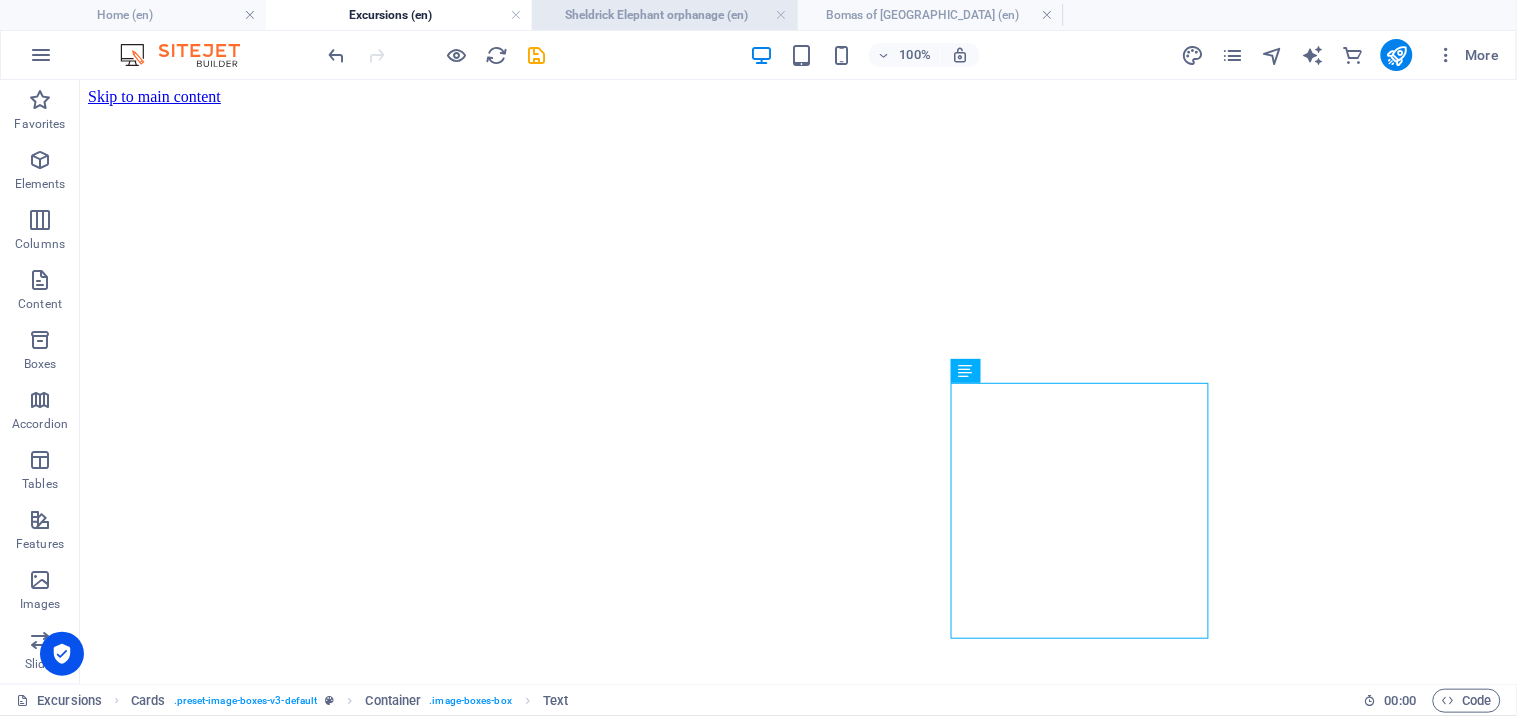 scroll, scrollTop: 105, scrollLeft: 0, axis: vertical 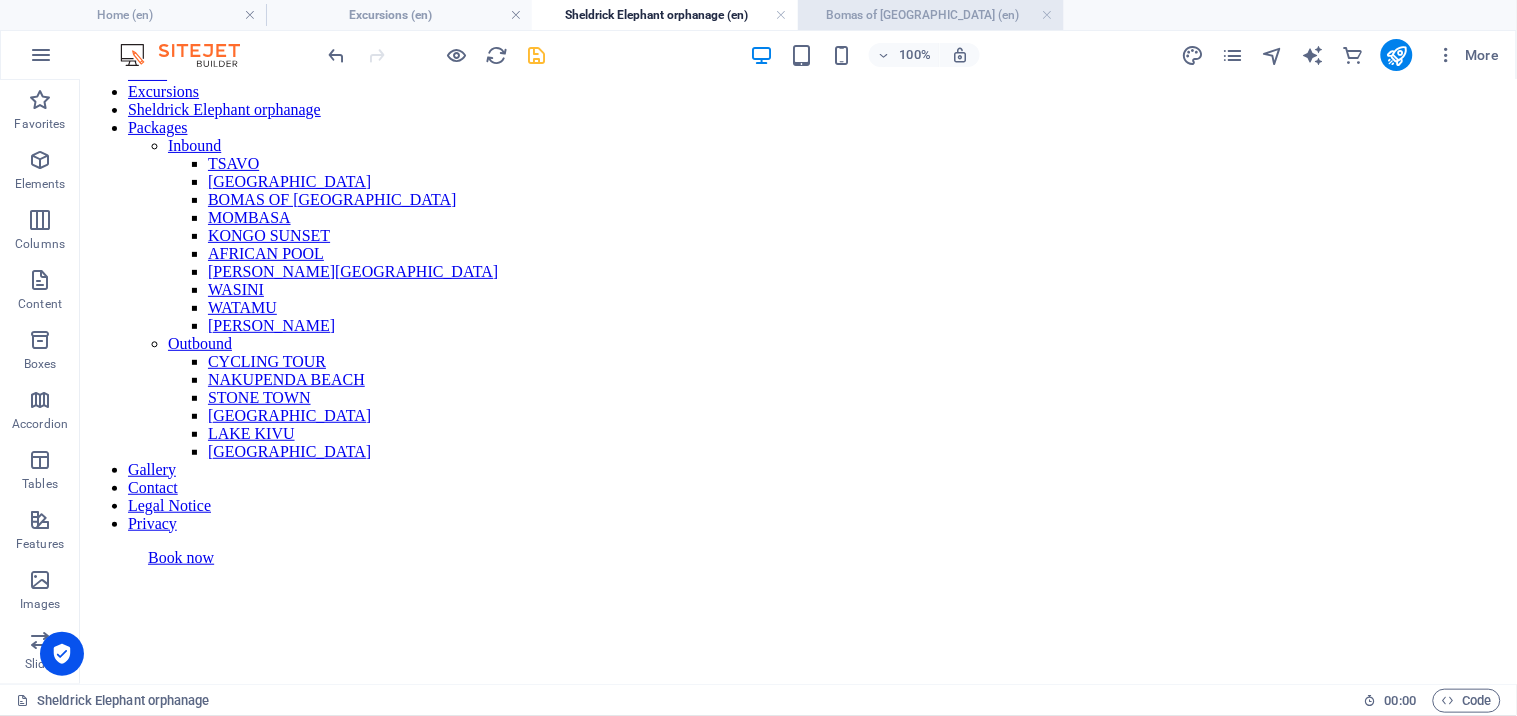 click on "Bomas of [GEOGRAPHIC_DATA] (en)" at bounding box center [931, 15] 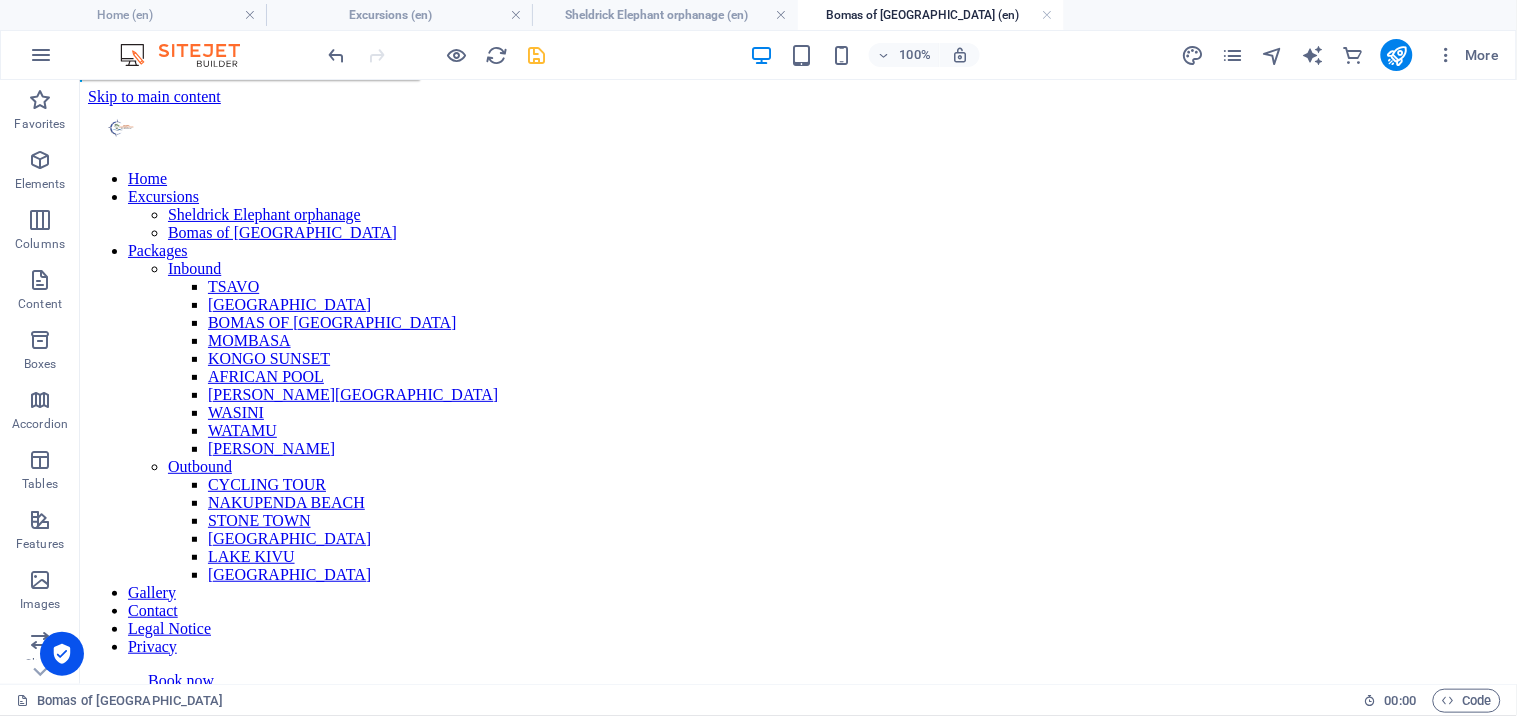 scroll, scrollTop: 0, scrollLeft: 0, axis: both 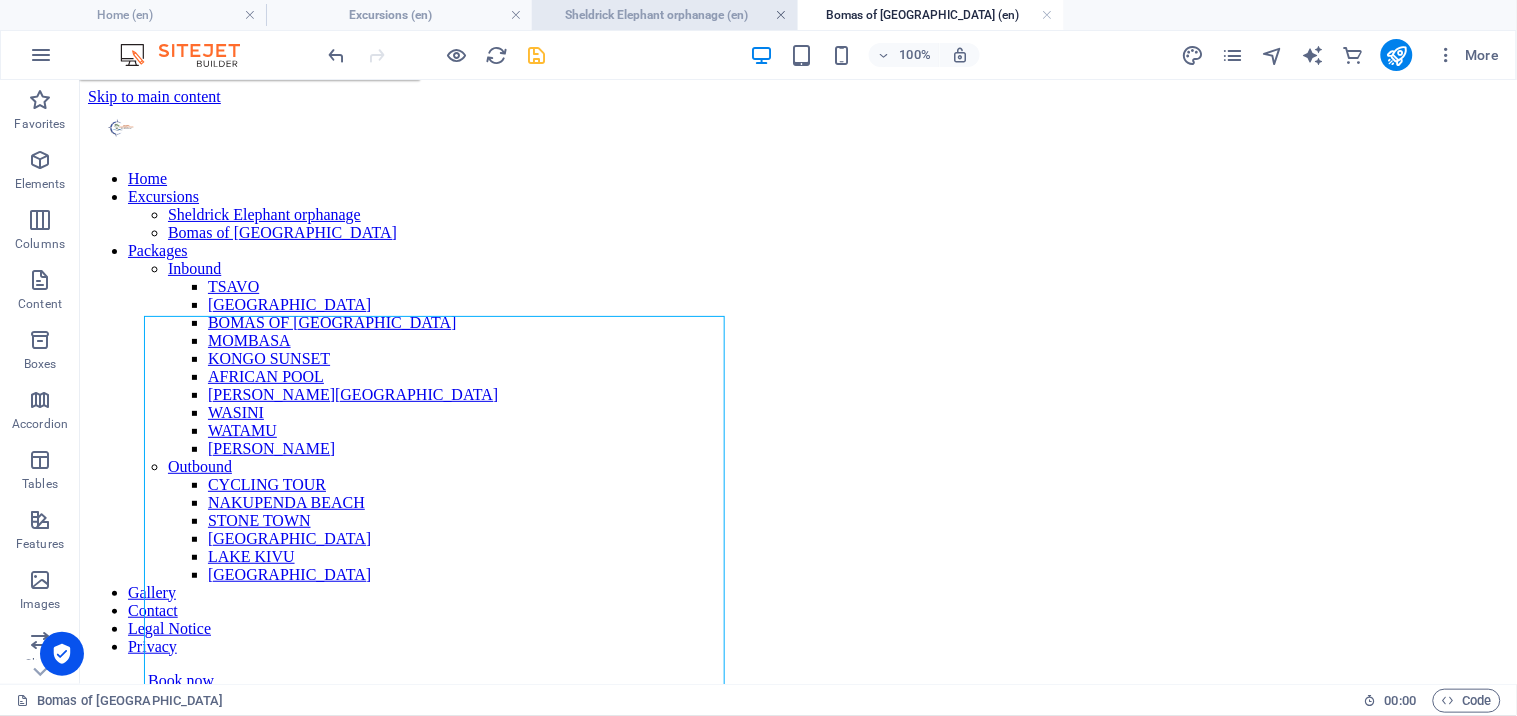 click at bounding box center [782, 15] 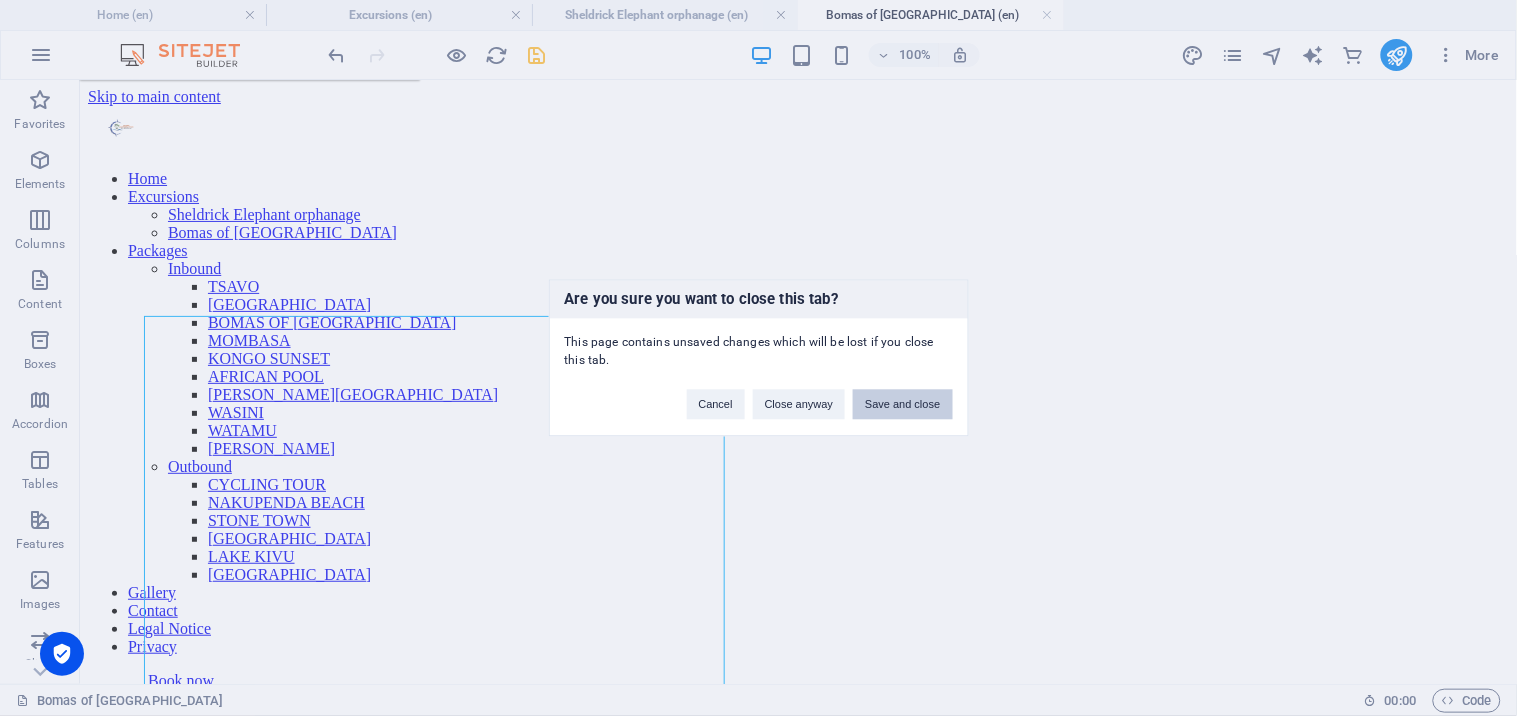 click on "Save and close" at bounding box center (902, 405) 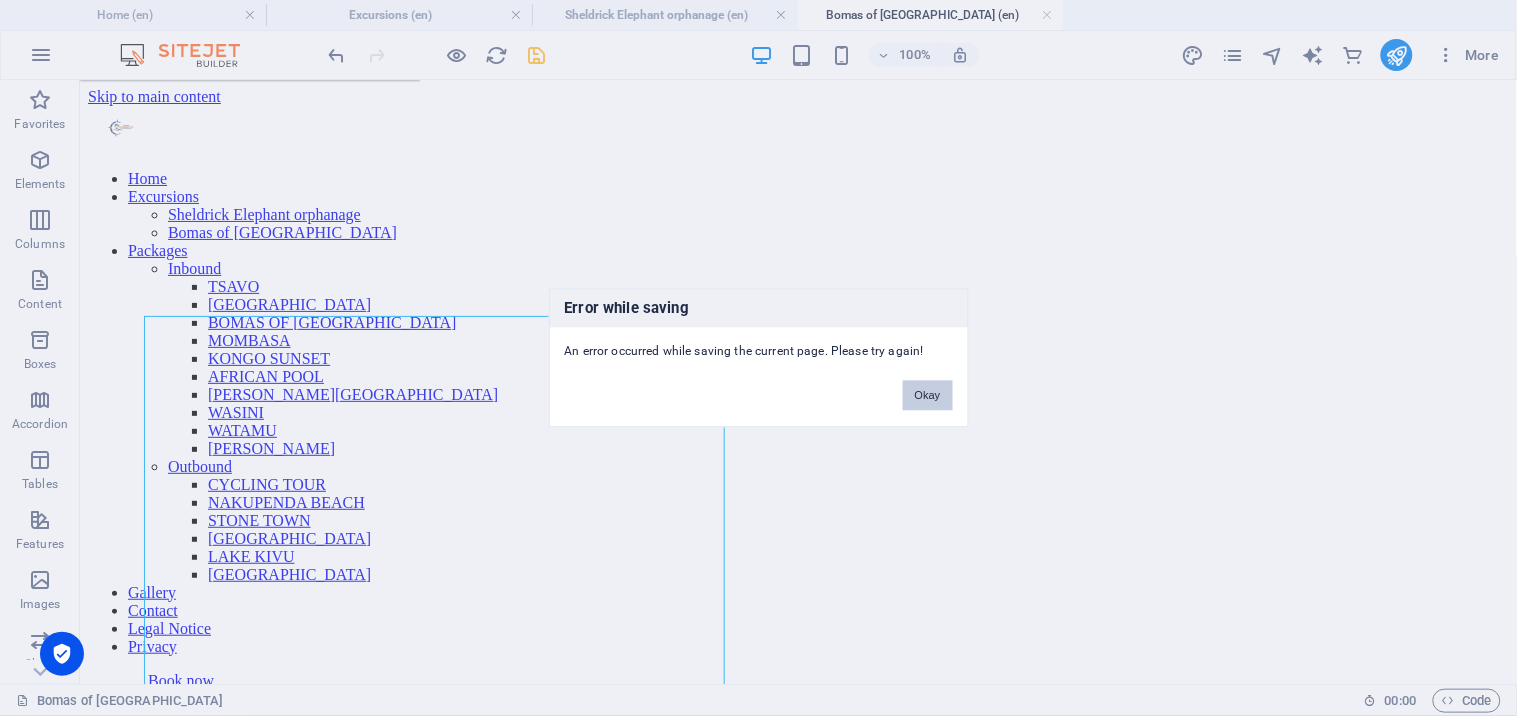click on "Okay" at bounding box center [928, 396] 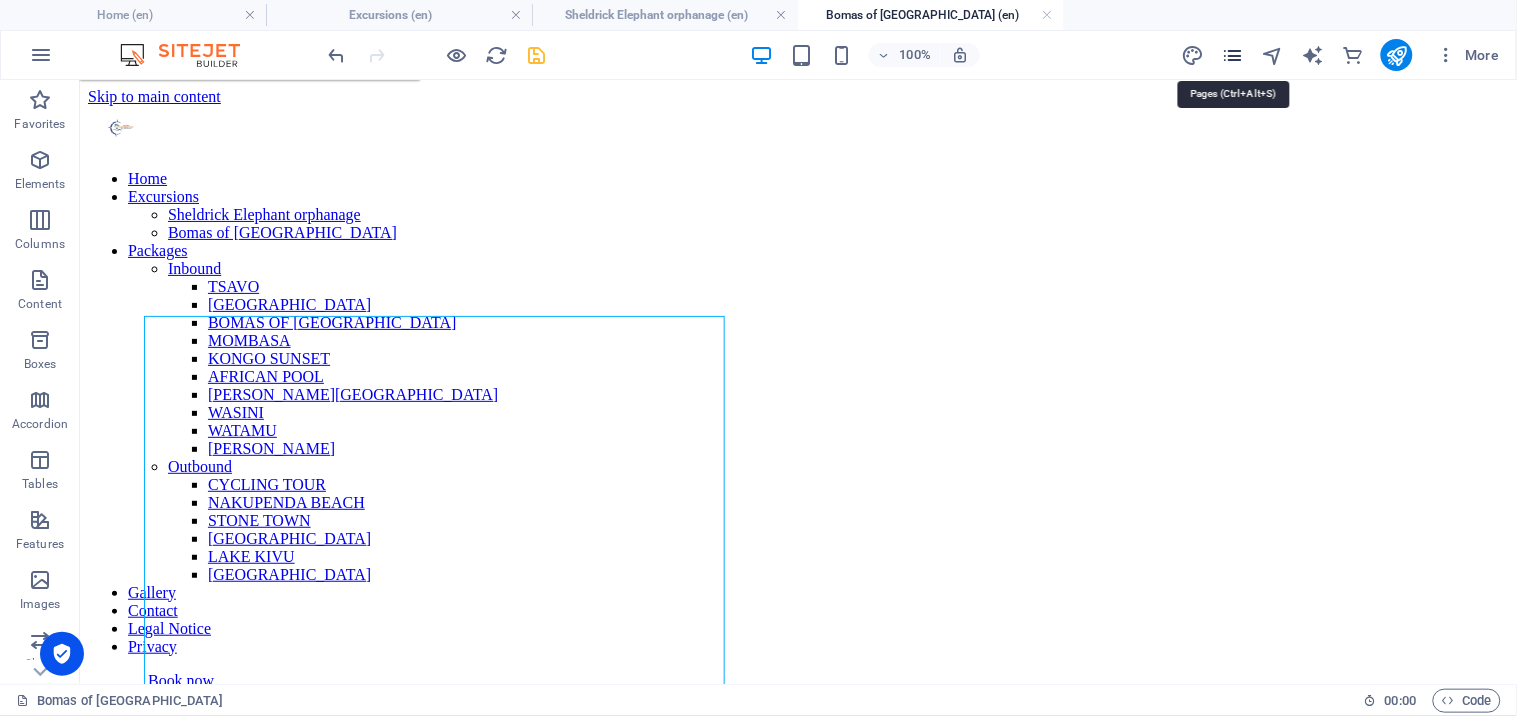 click at bounding box center [1232, 55] 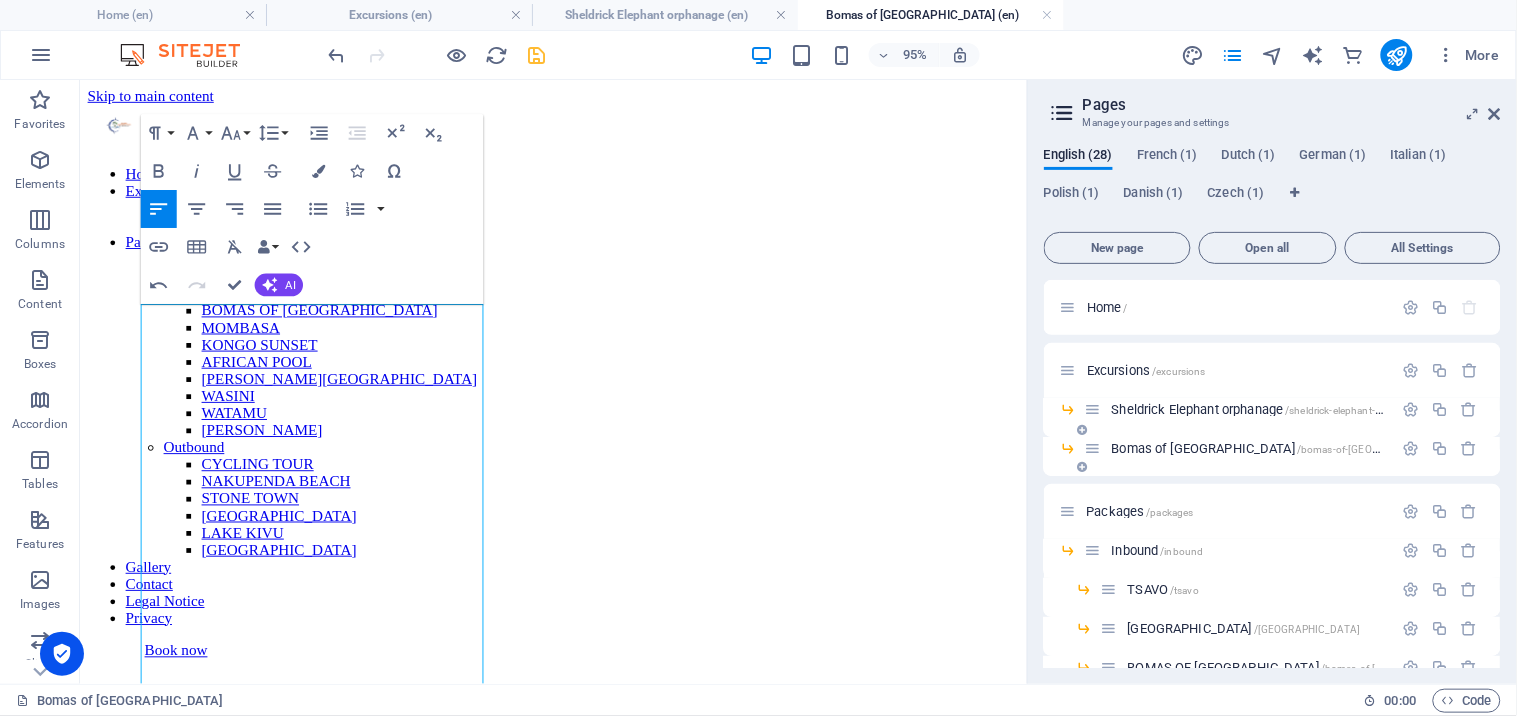 click at bounding box center (1083, 467) 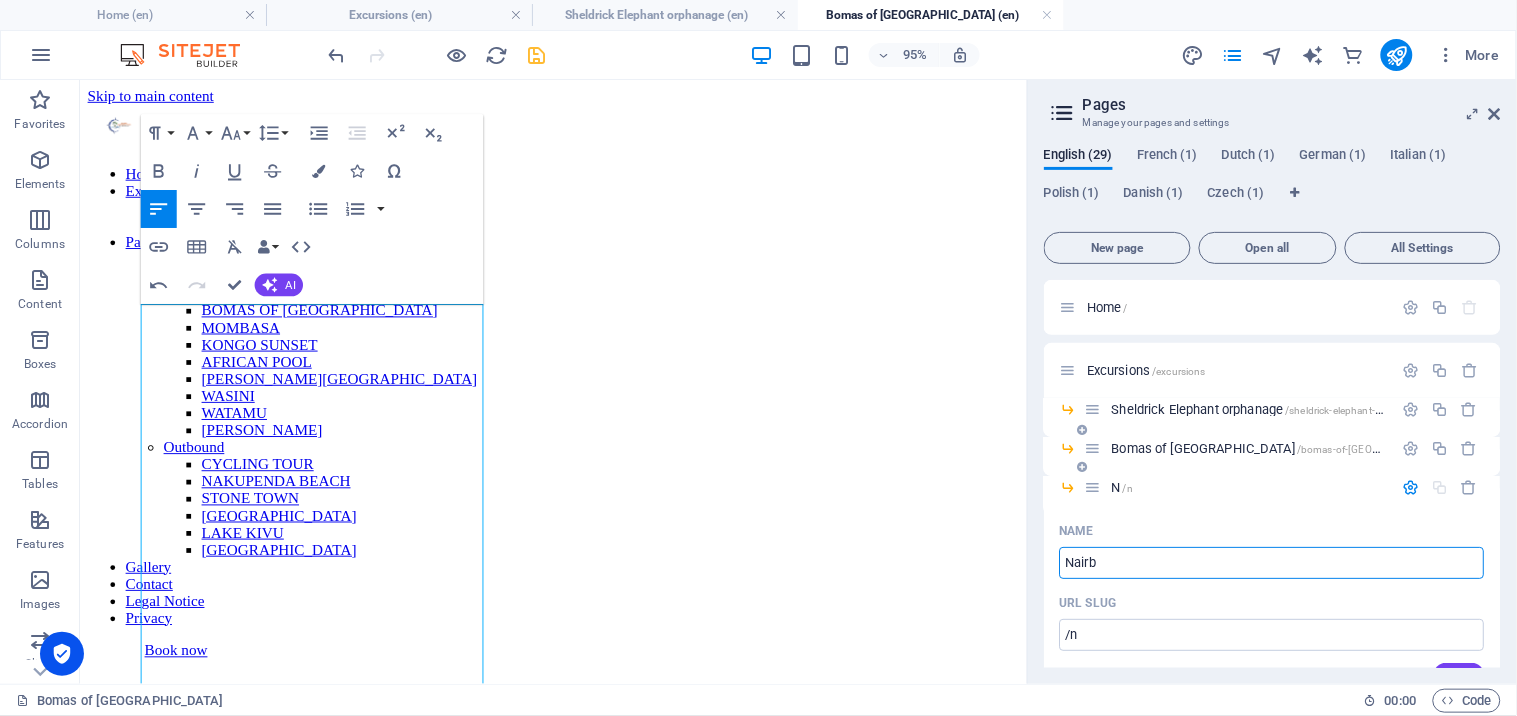 type on "Nairbo" 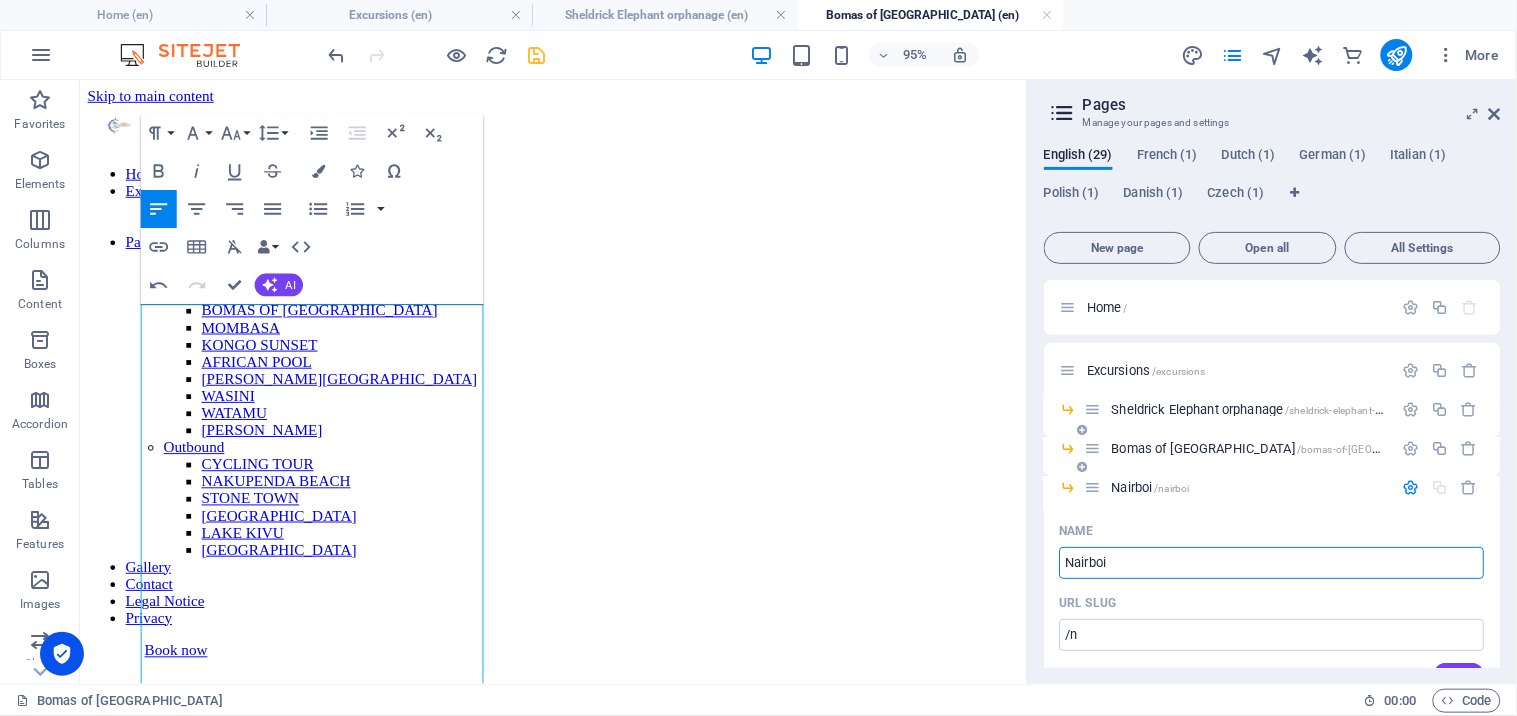 type on "Nairbo" 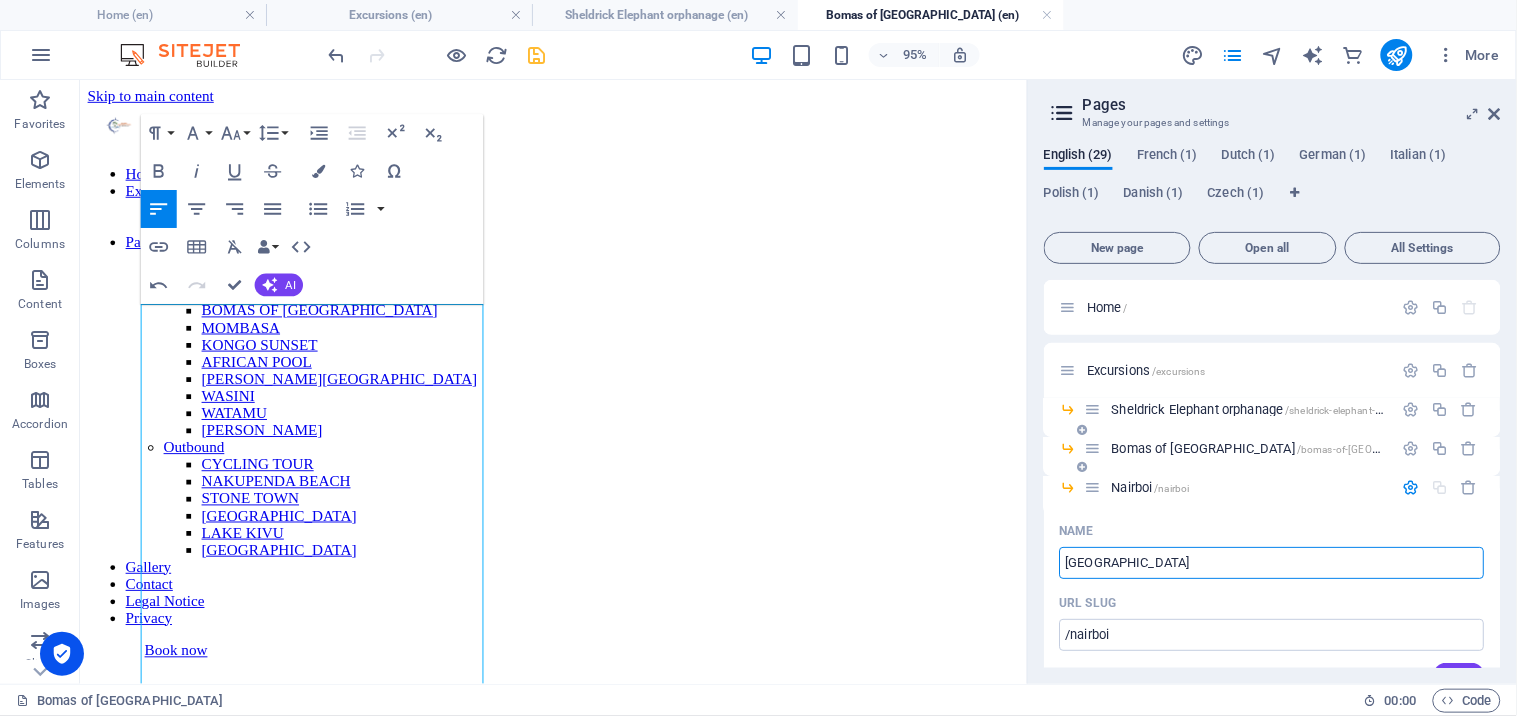 type on "[GEOGRAPHIC_DATA]" 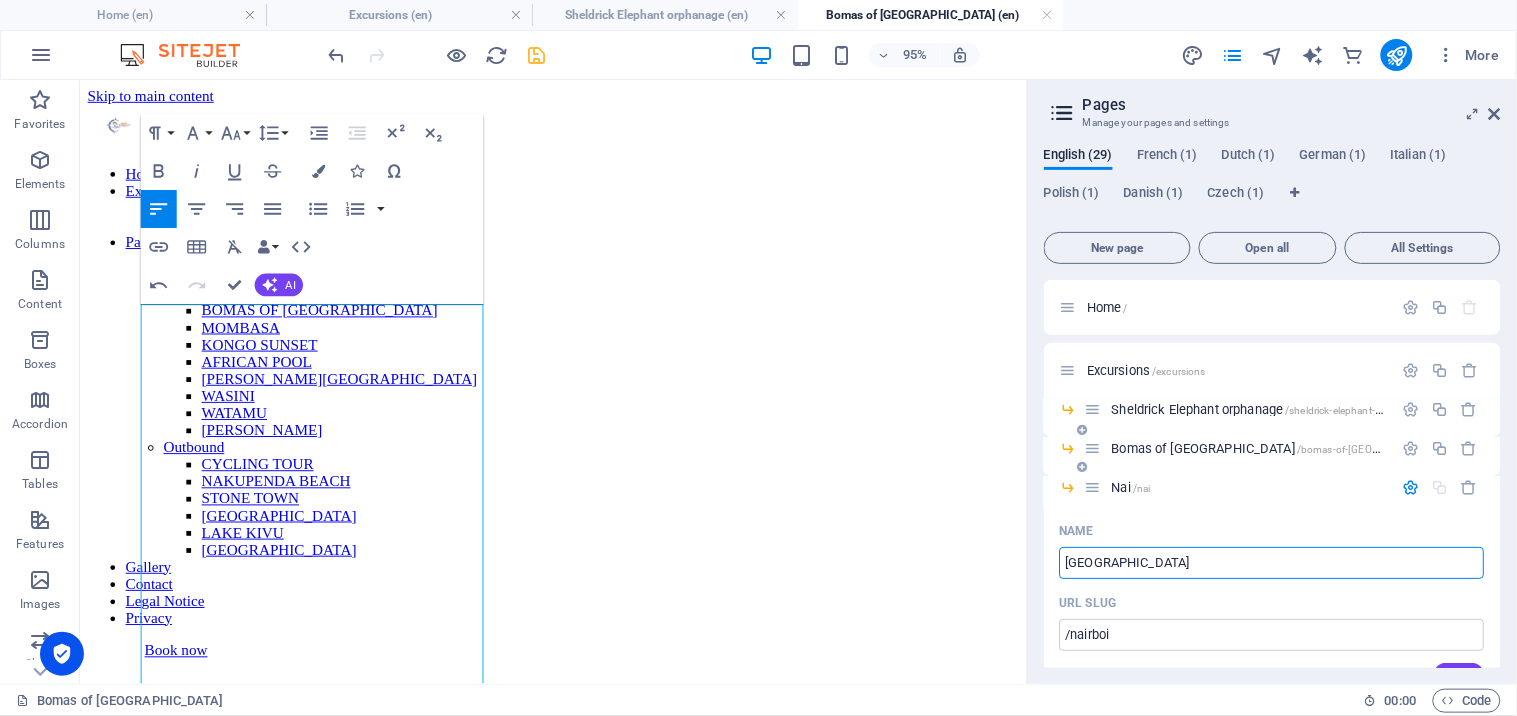 type on "/nai" 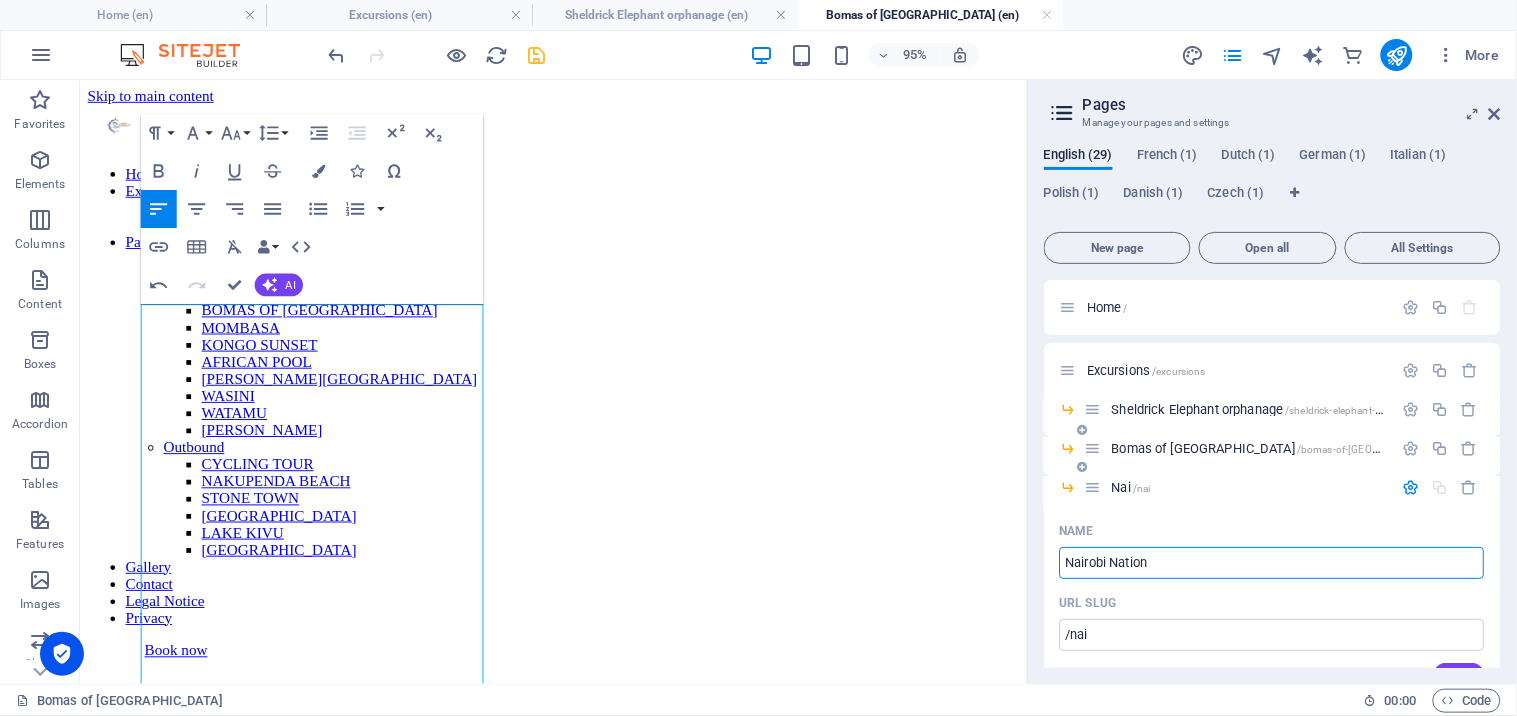 type on "Nairobi Nationa" 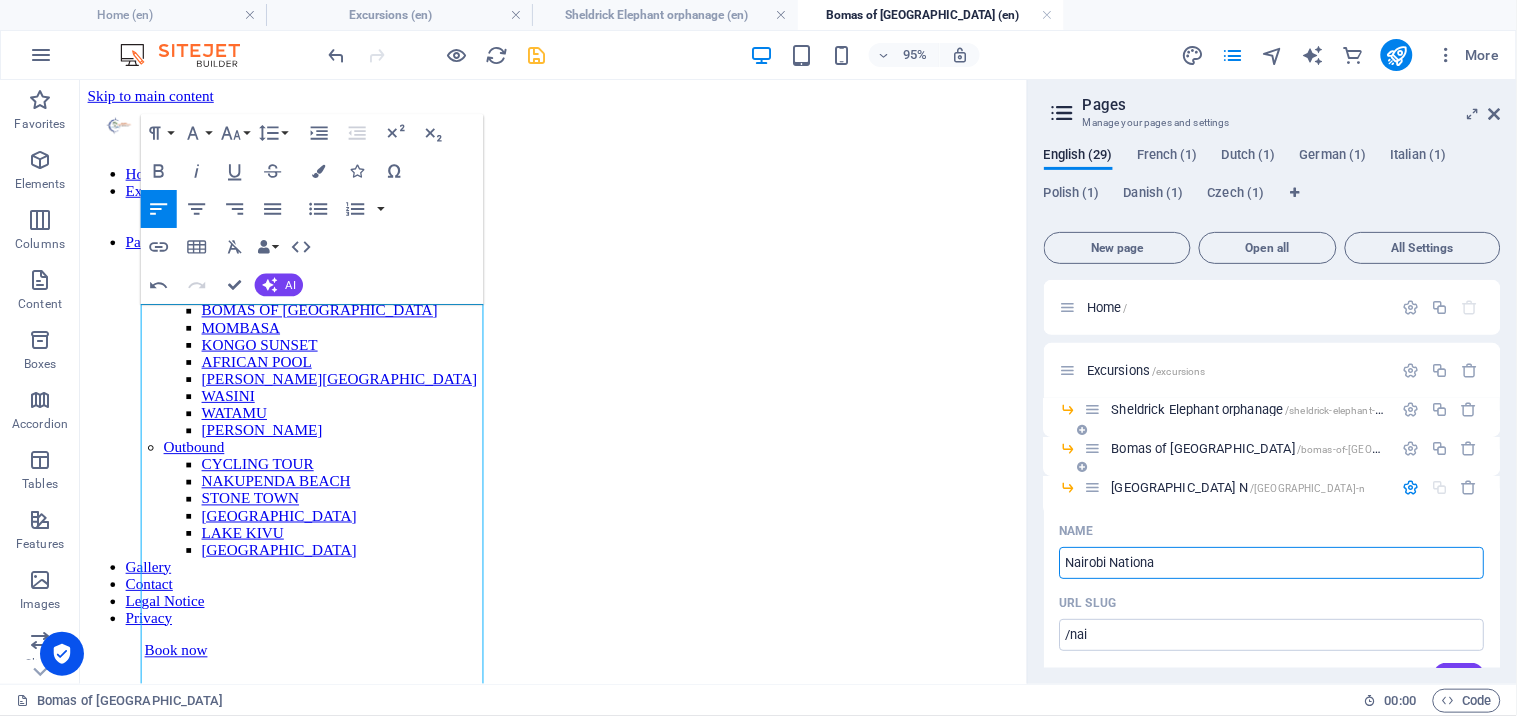 type on "/nairobi-n" 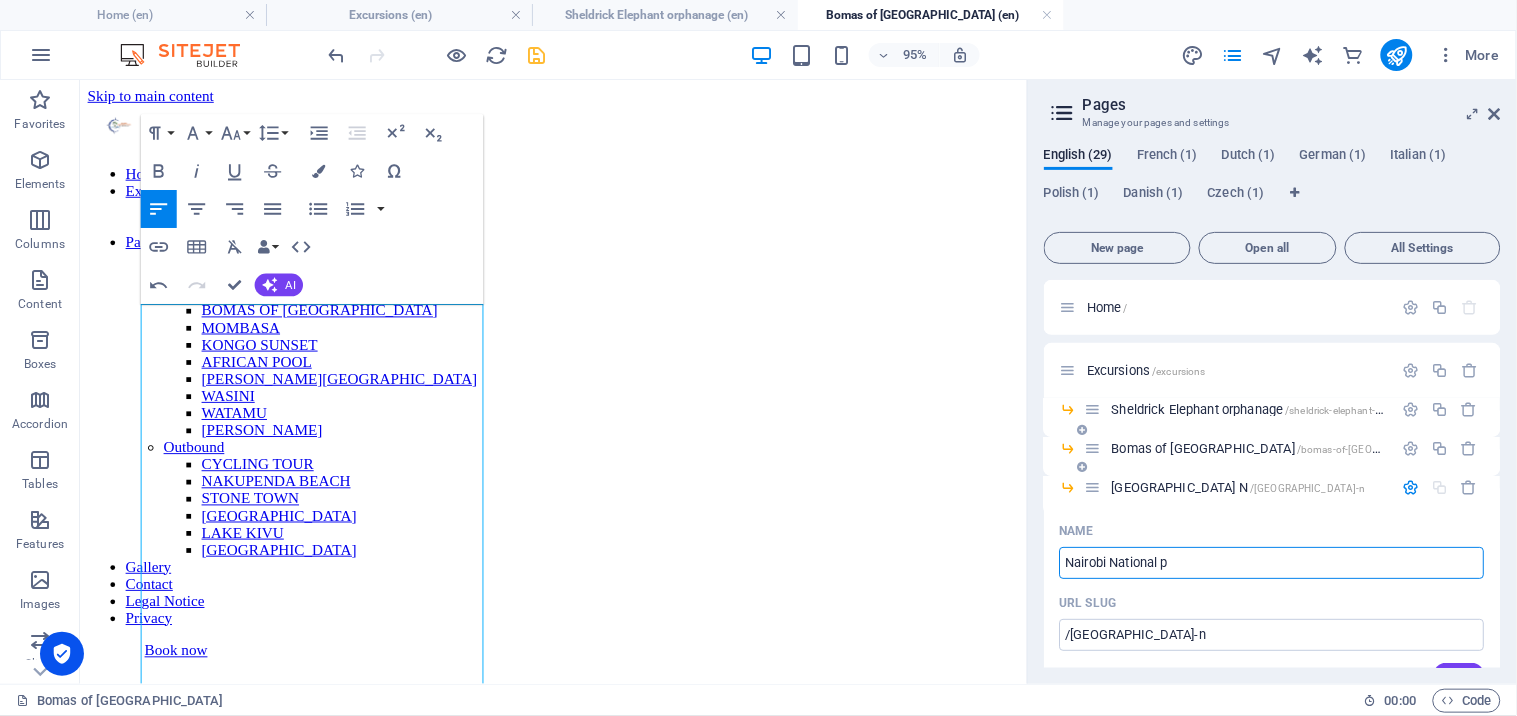 type on "Nairobi National pa" 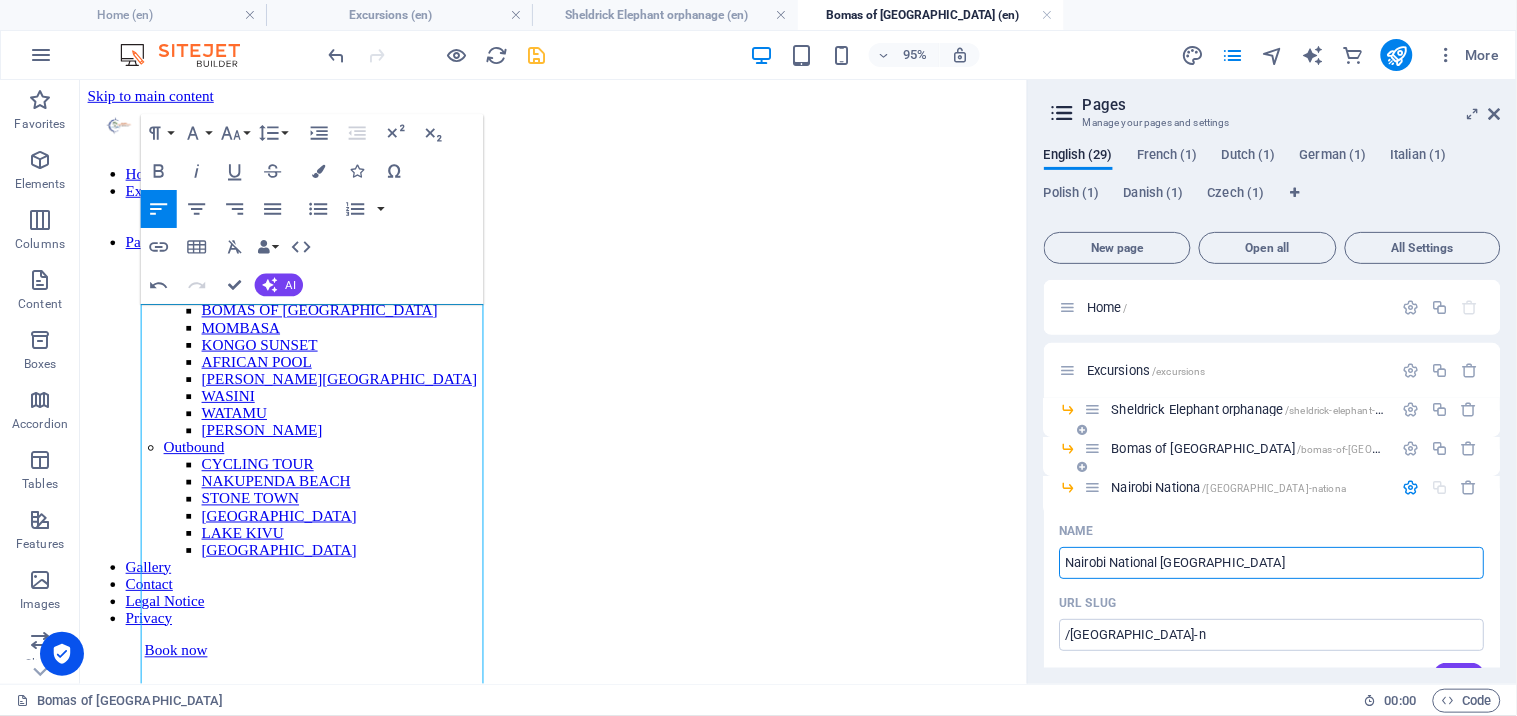 type on "/nairobi-nationa" 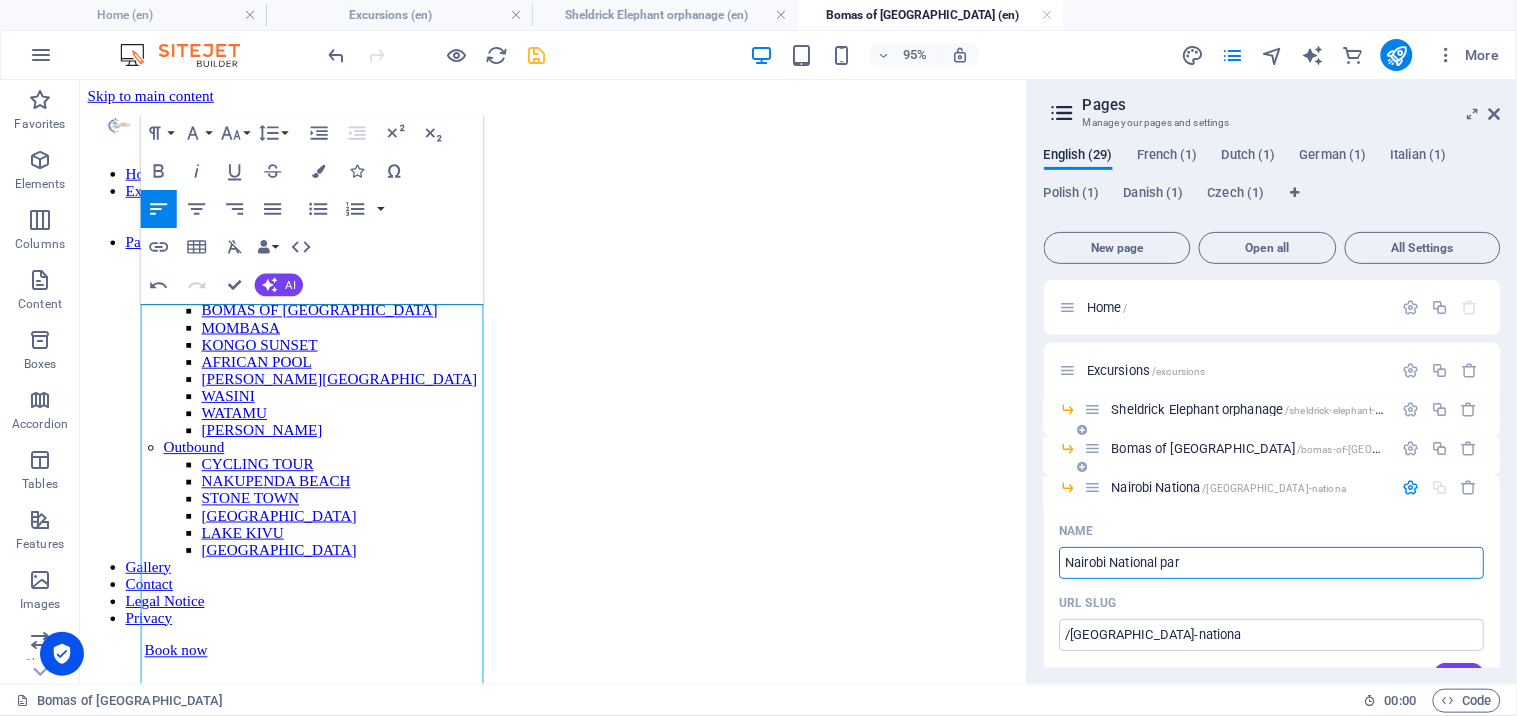type on "[GEOGRAPHIC_DATA]" 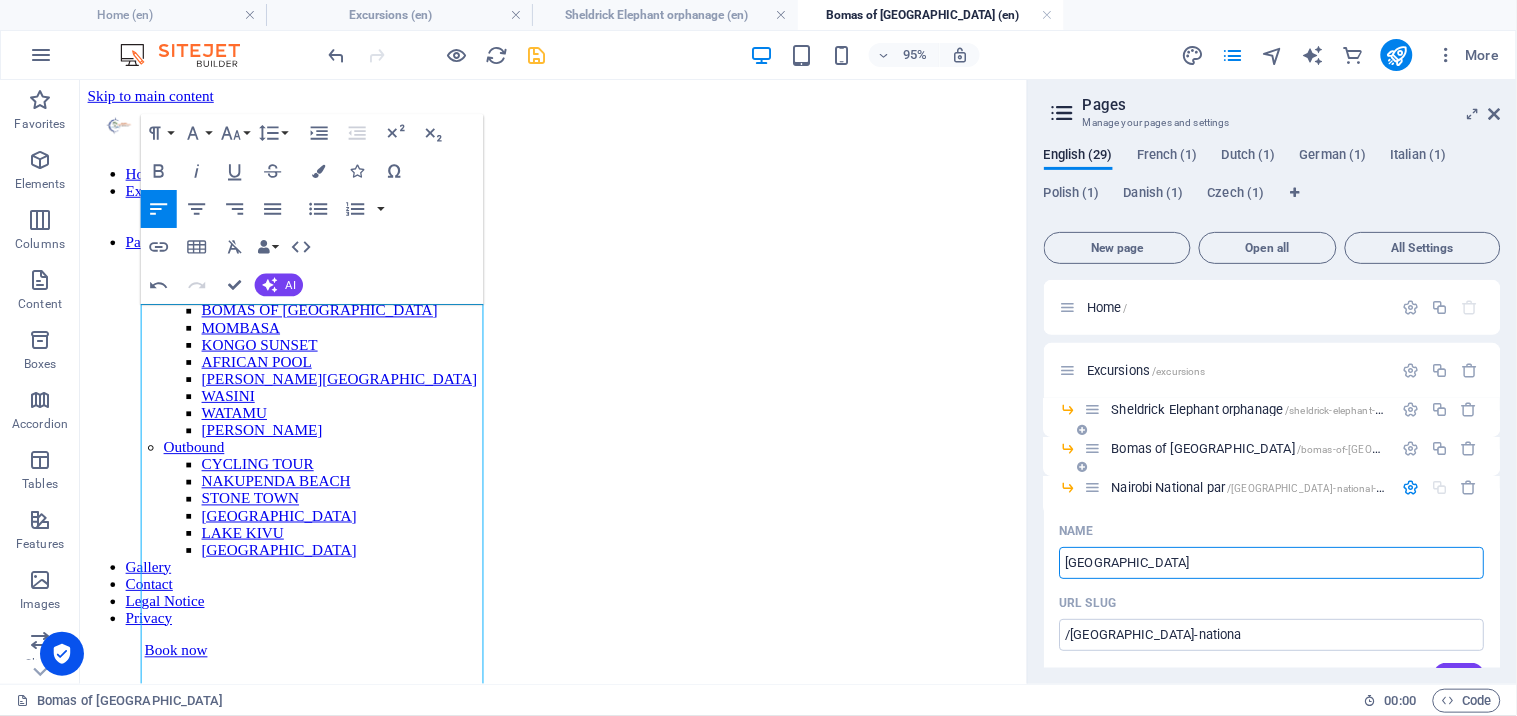 type on "/nairobi-national-par" 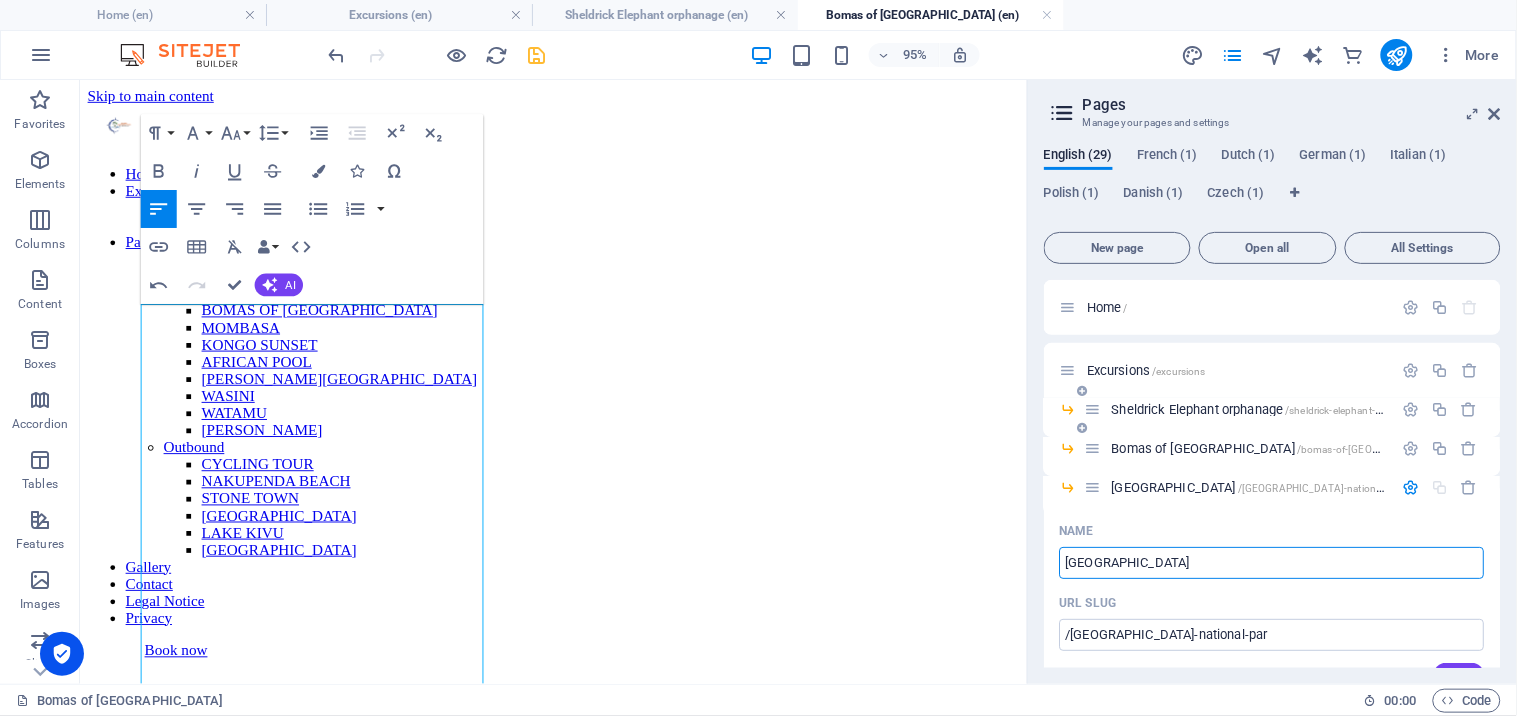 type on "[GEOGRAPHIC_DATA]" 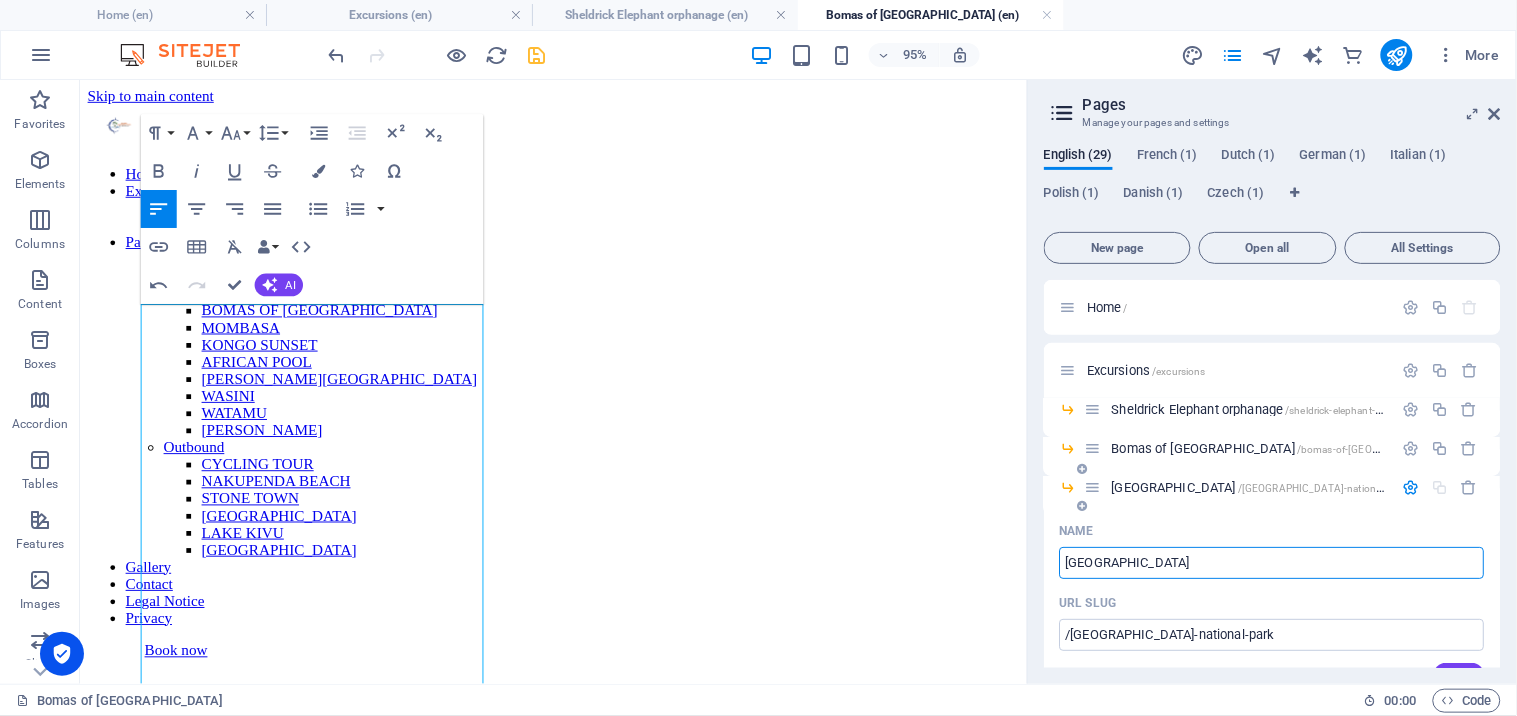 click on "[GEOGRAPHIC_DATA]" at bounding box center [1272, 563] 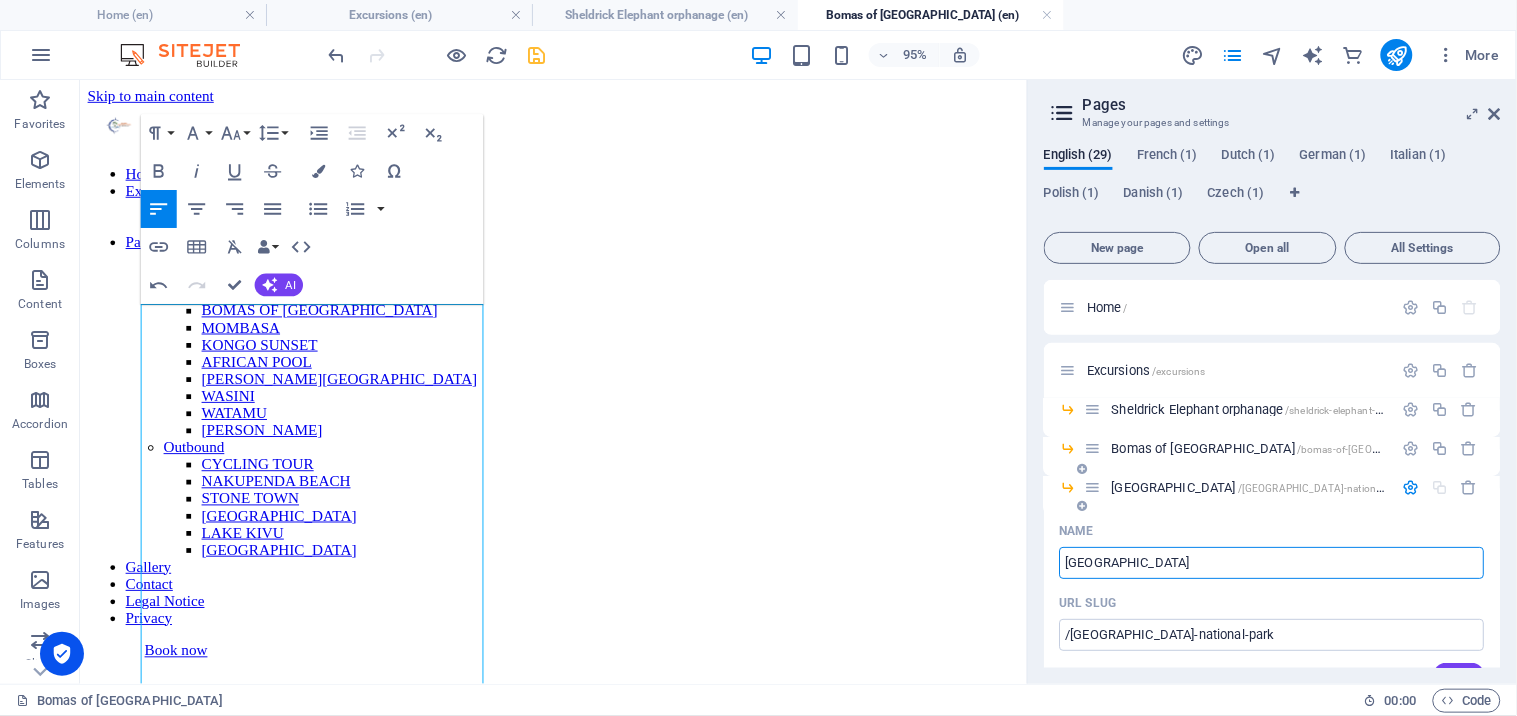 drag, startPoint x: 1170, startPoint y: 563, endPoint x: 1162, endPoint y: 570, distance: 10.630146 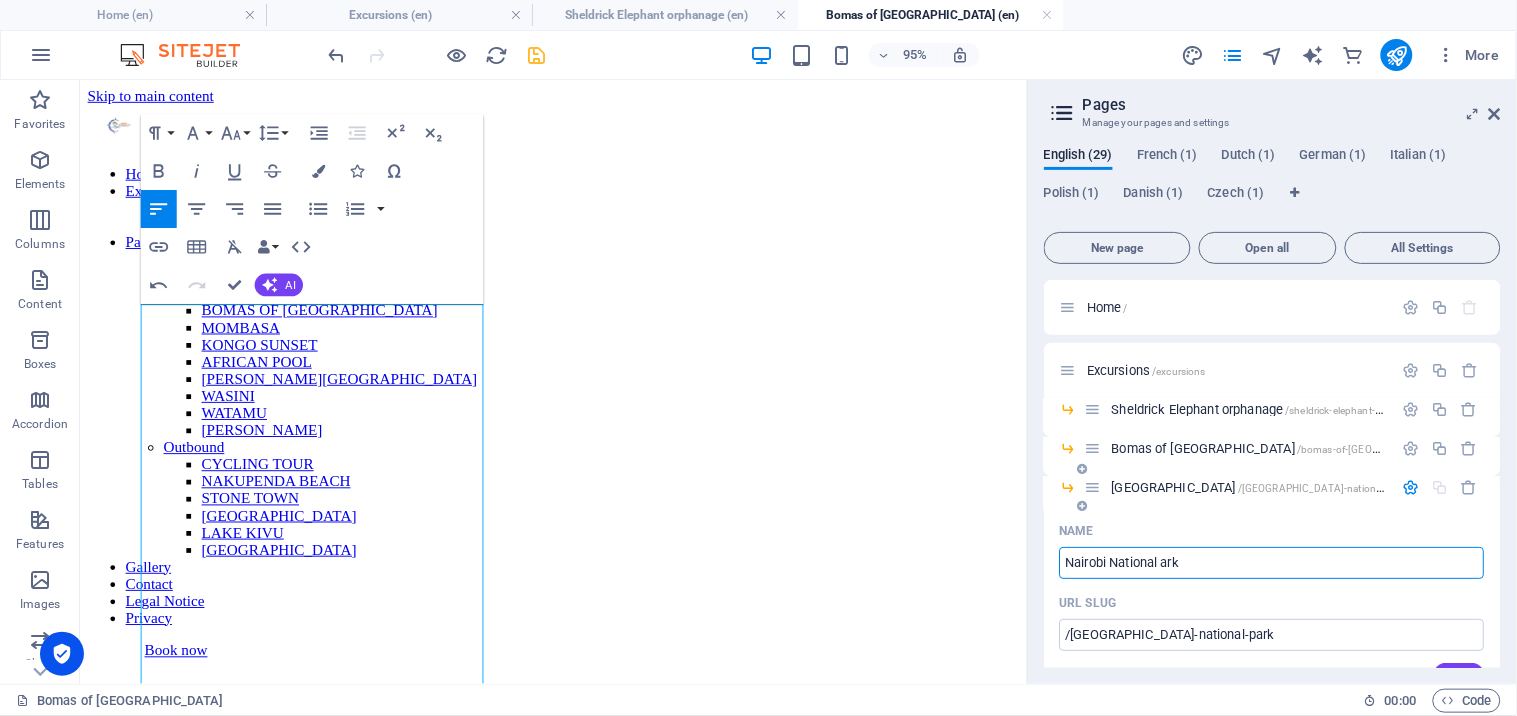 type on "[GEOGRAPHIC_DATA]" 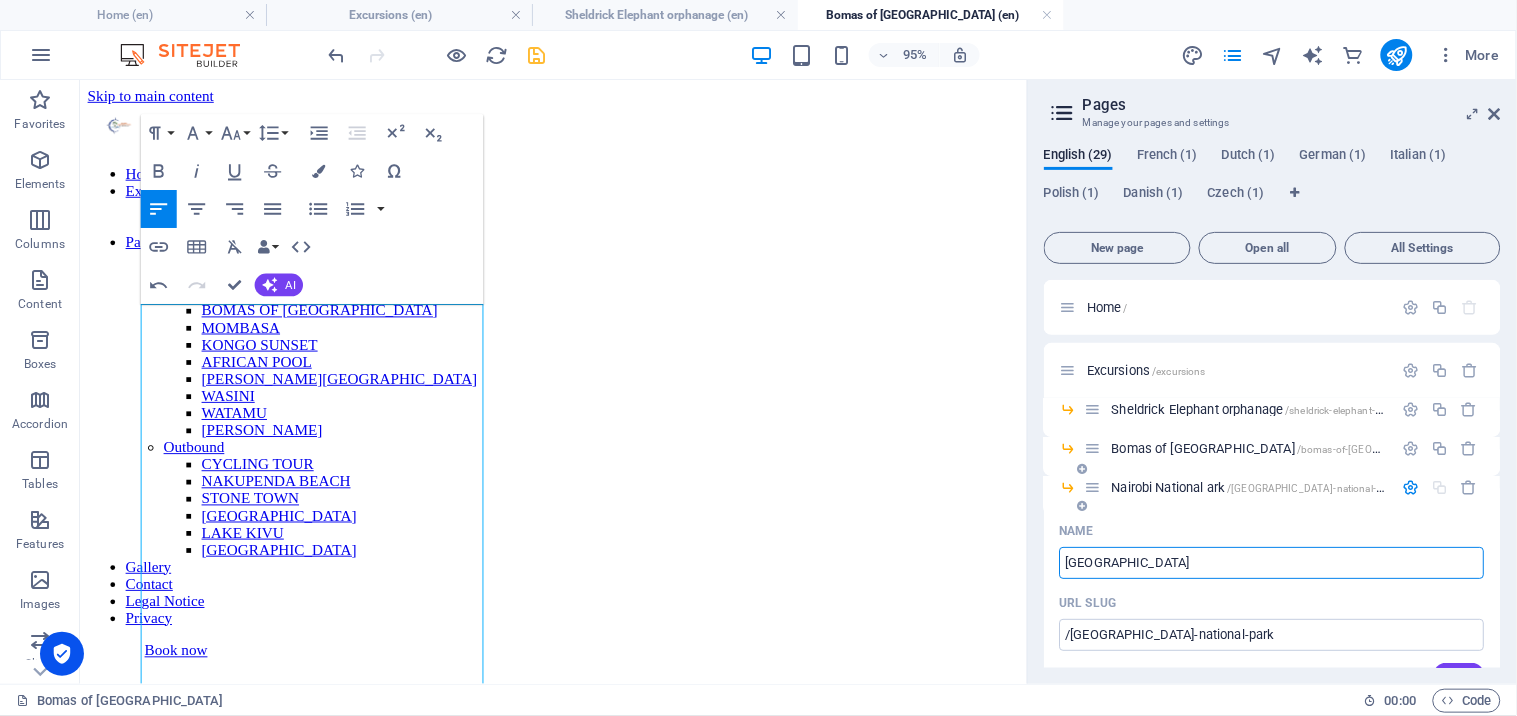 type on "/nairobi-national-ark" 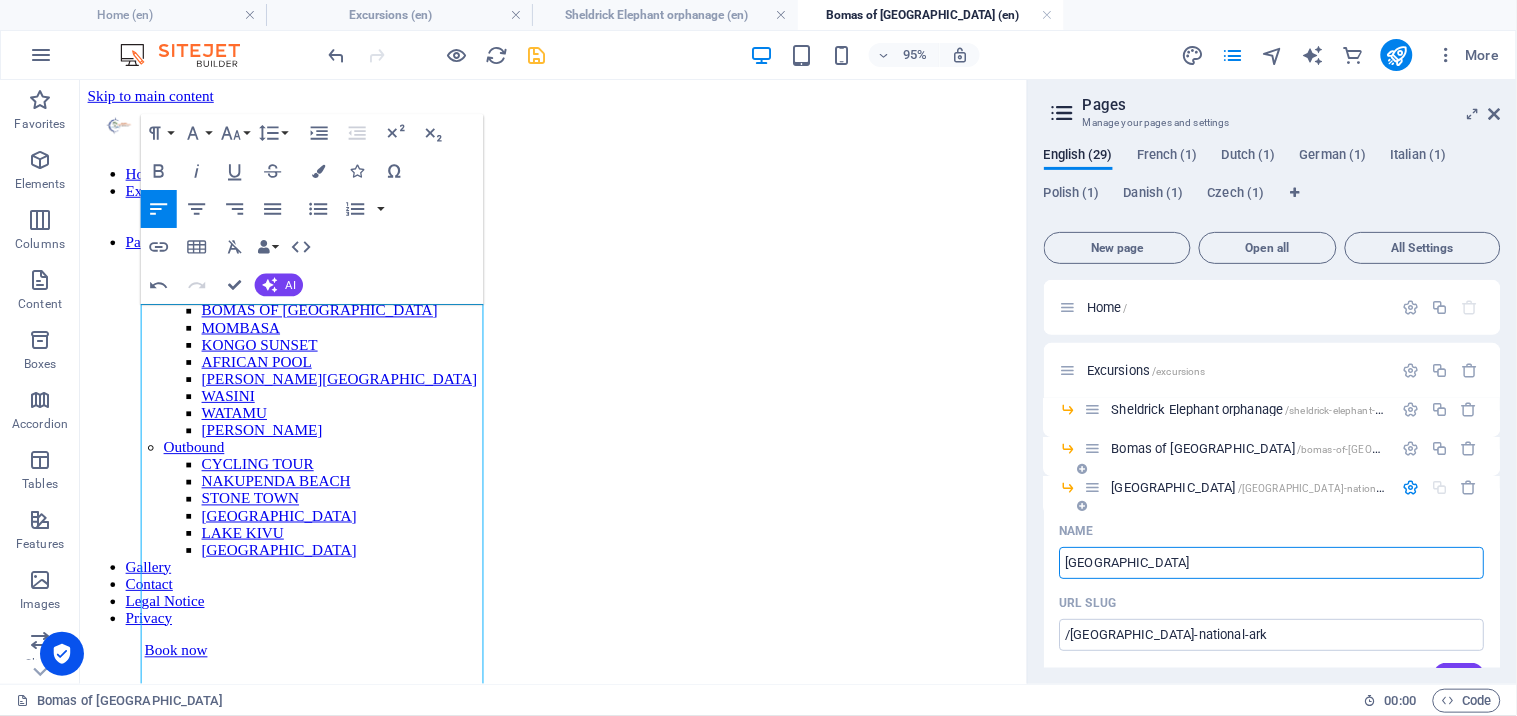 type on "[GEOGRAPHIC_DATA]" 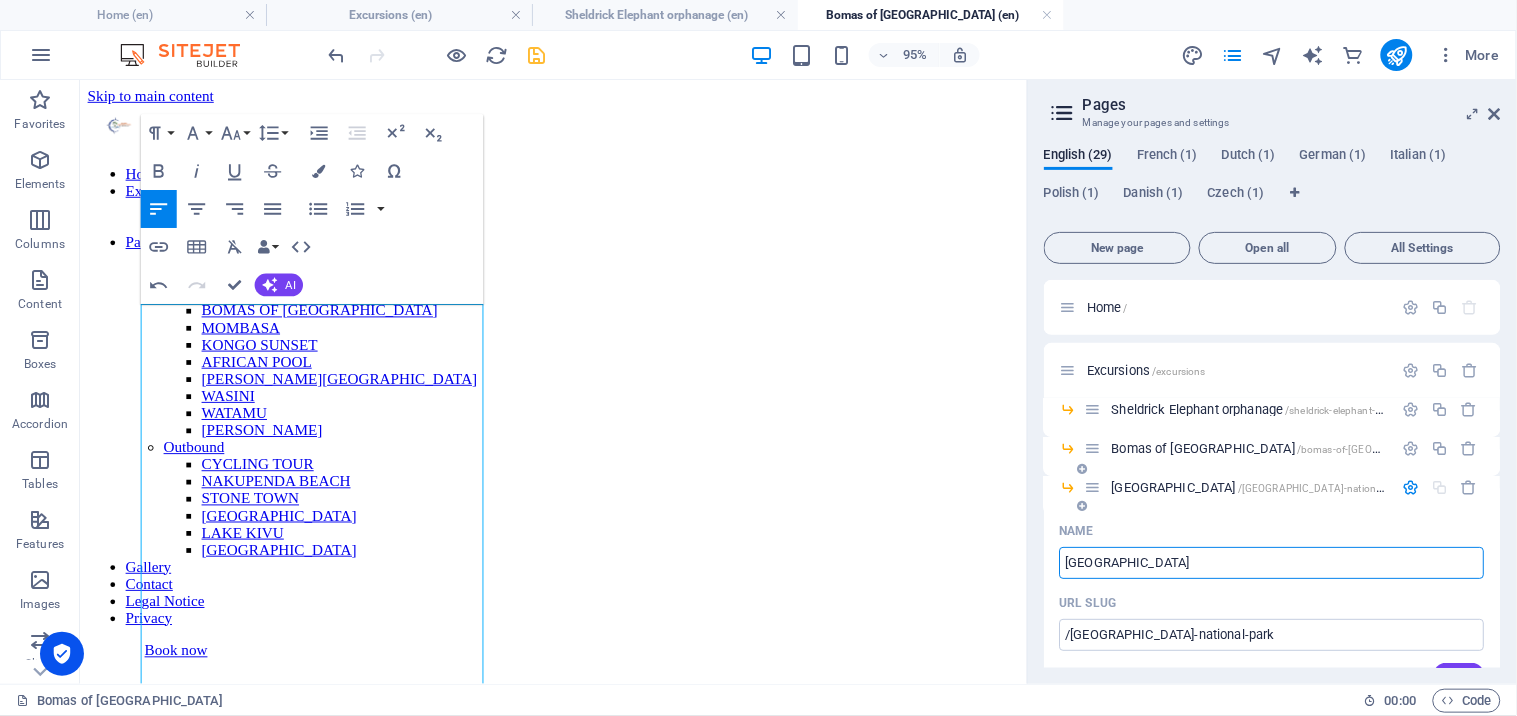 type on "[GEOGRAPHIC_DATA]" 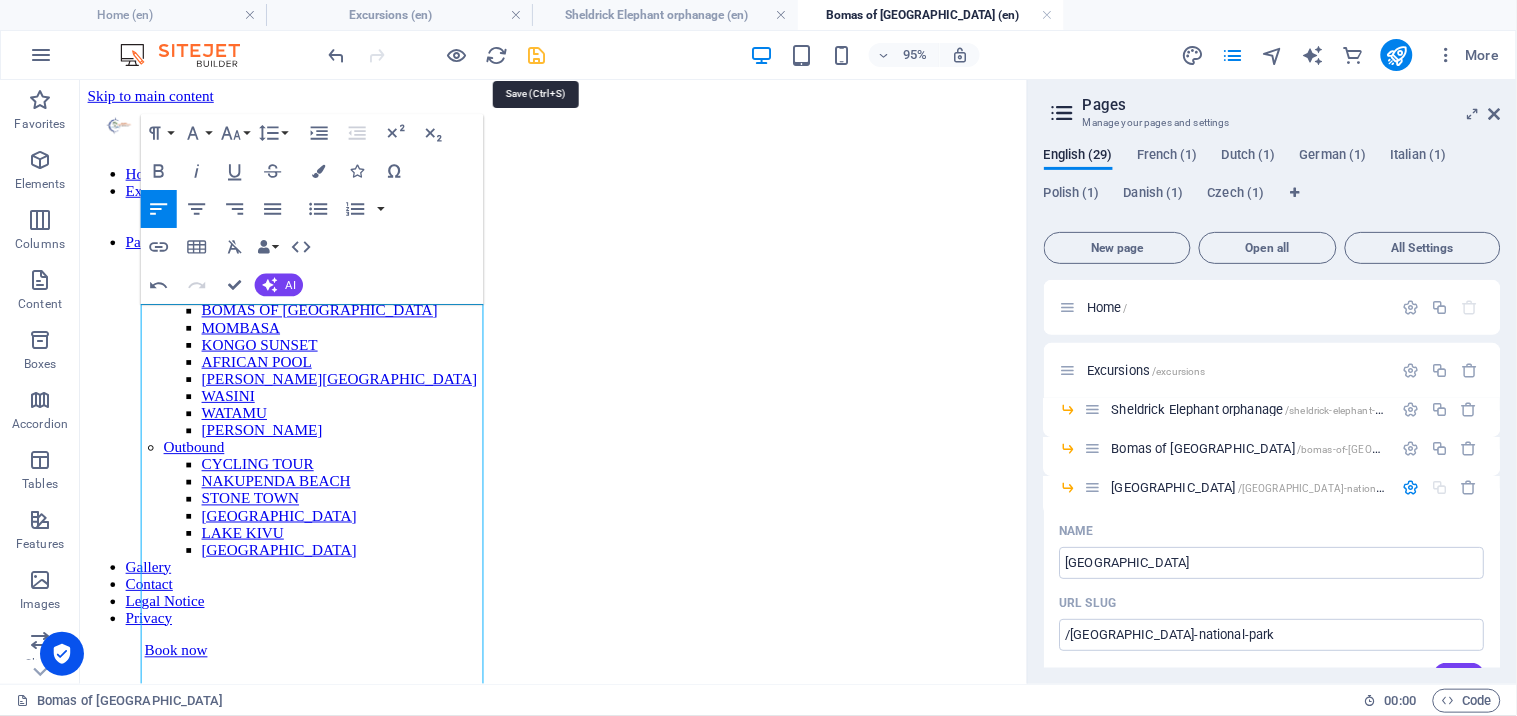 click at bounding box center (537, 55) 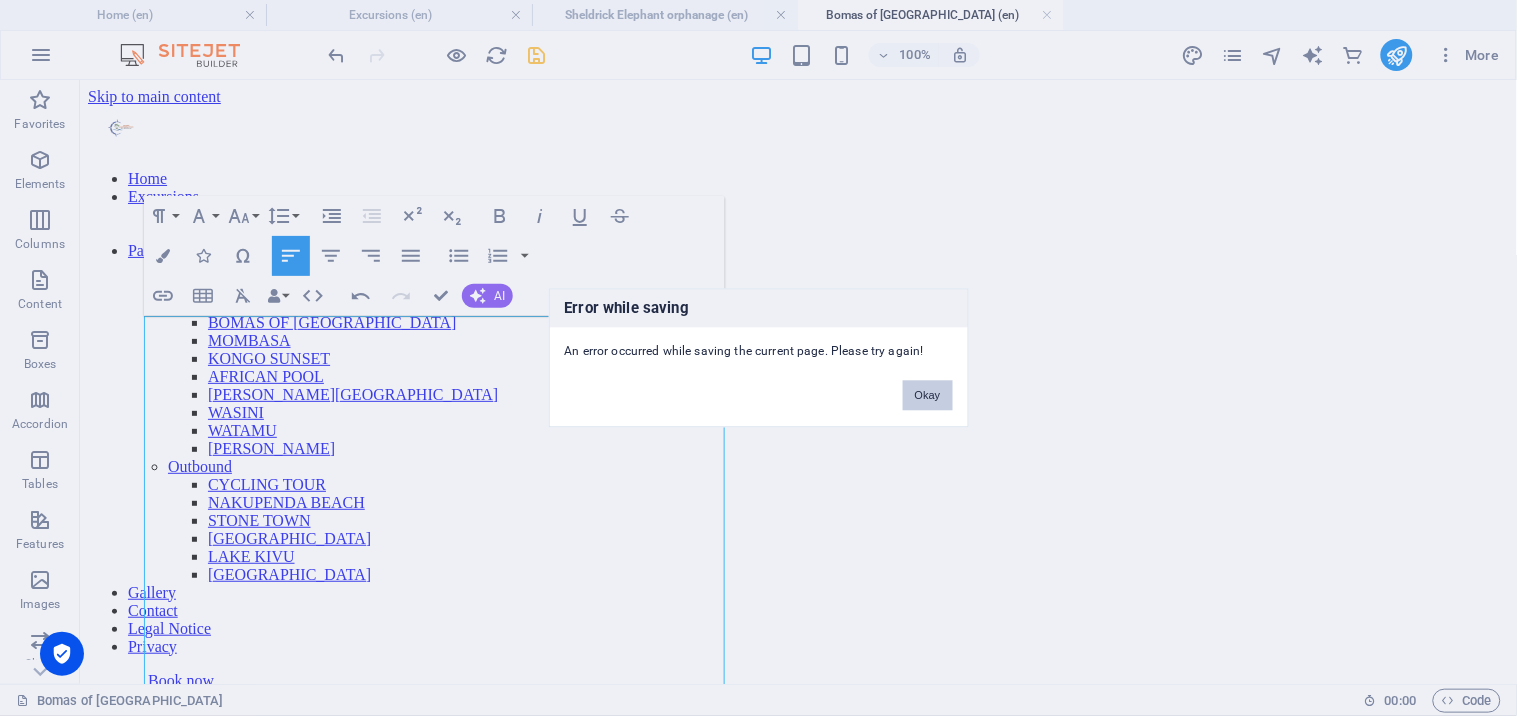 click on "Okay" at bounding box center [928, 396] 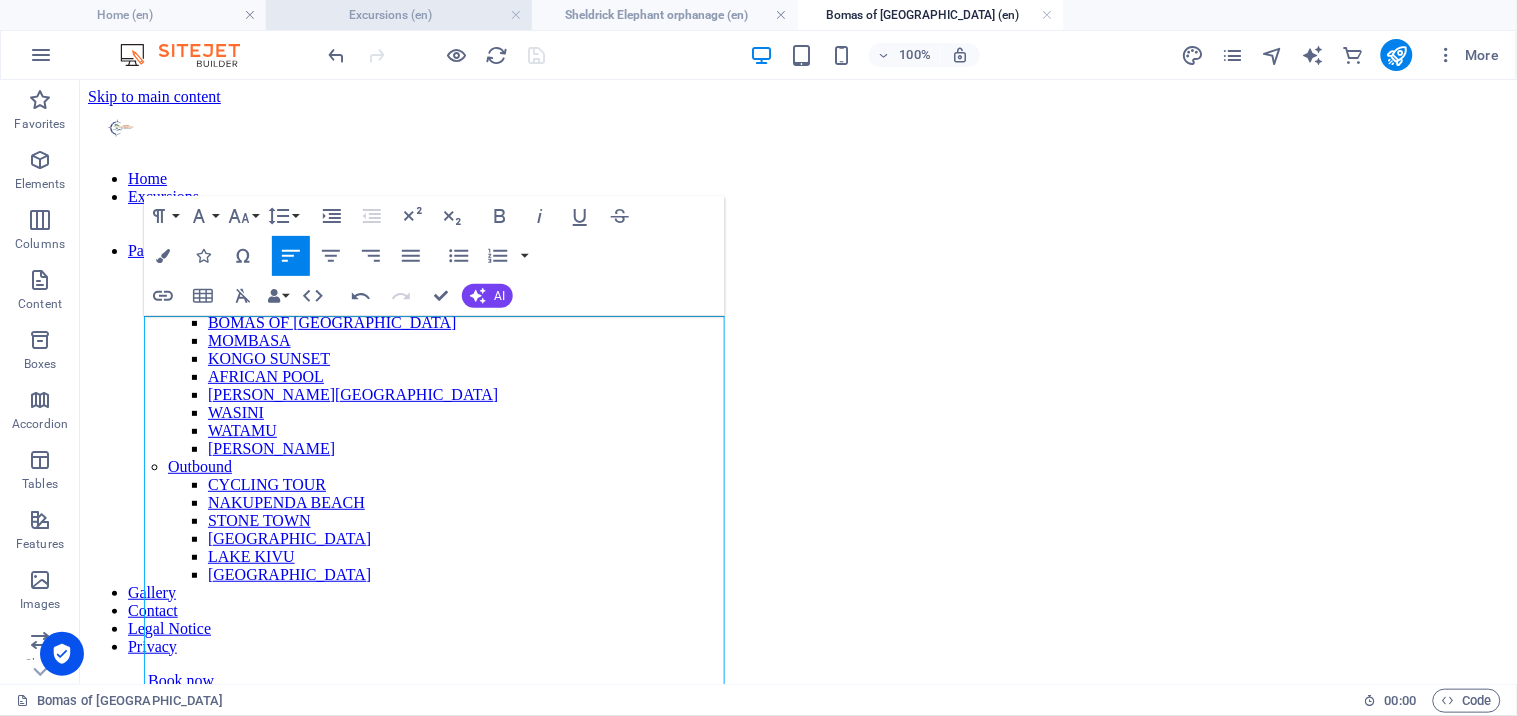 click on "Excursions (en)" at bounding box center [399, 15] 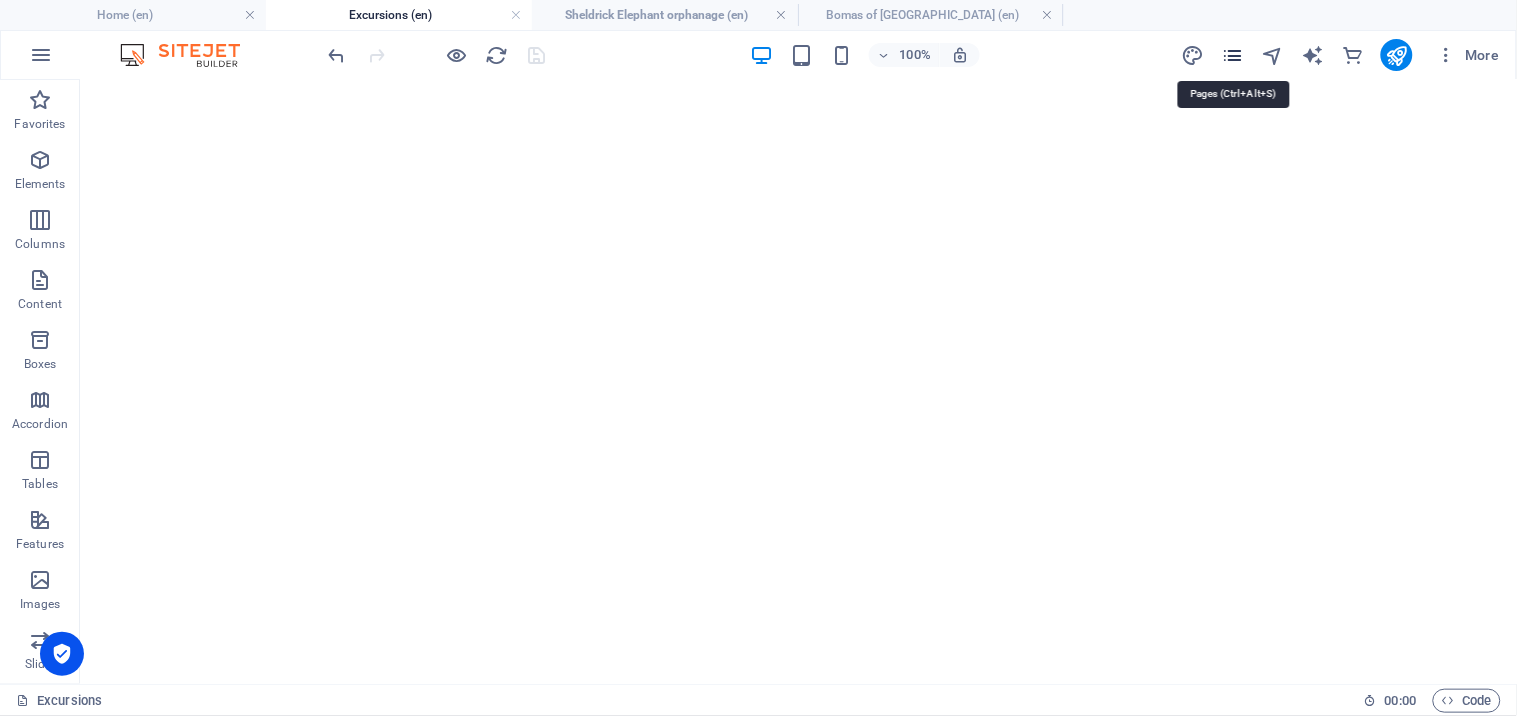 click at bounding box center [1232, 55] 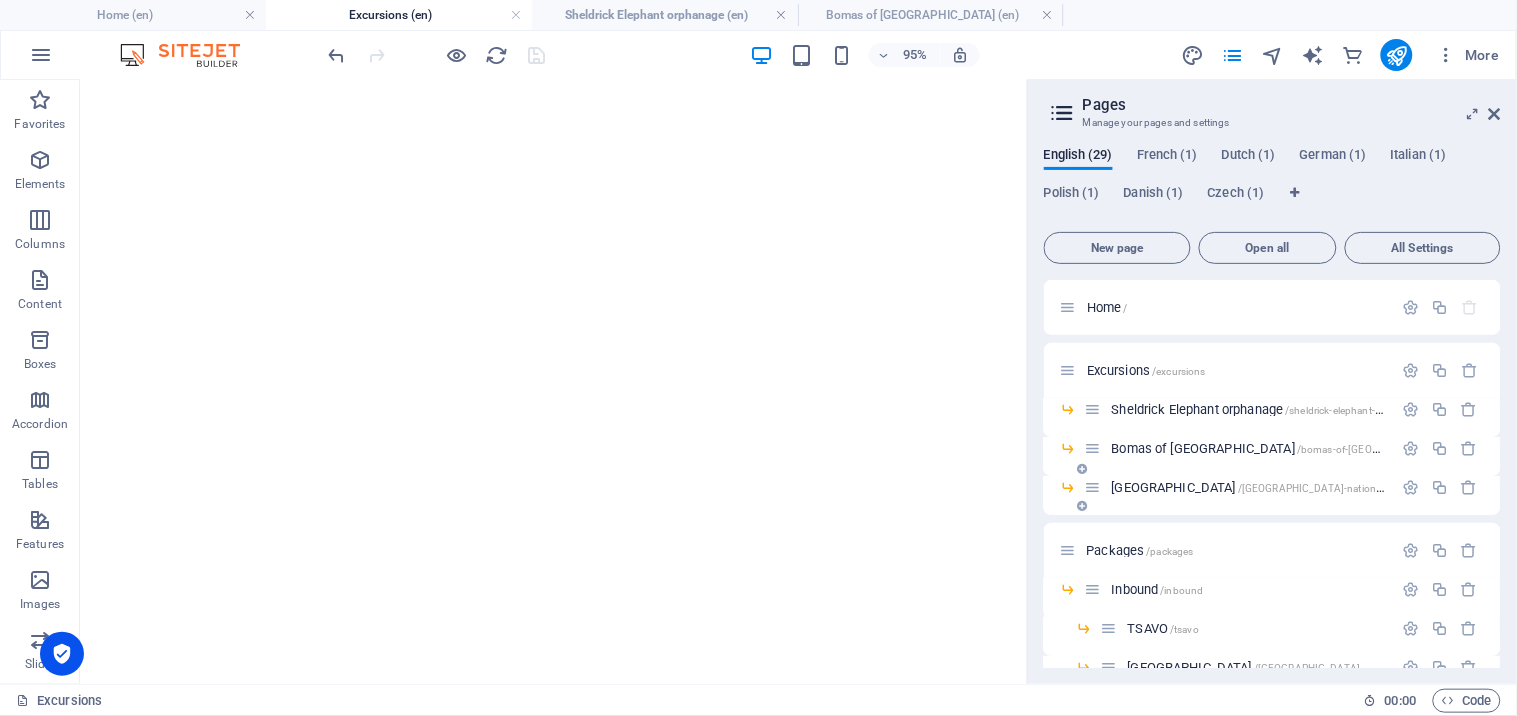 click on "Nairobi National Park /nairobi-national-park" at bounding box center [1239, 487] 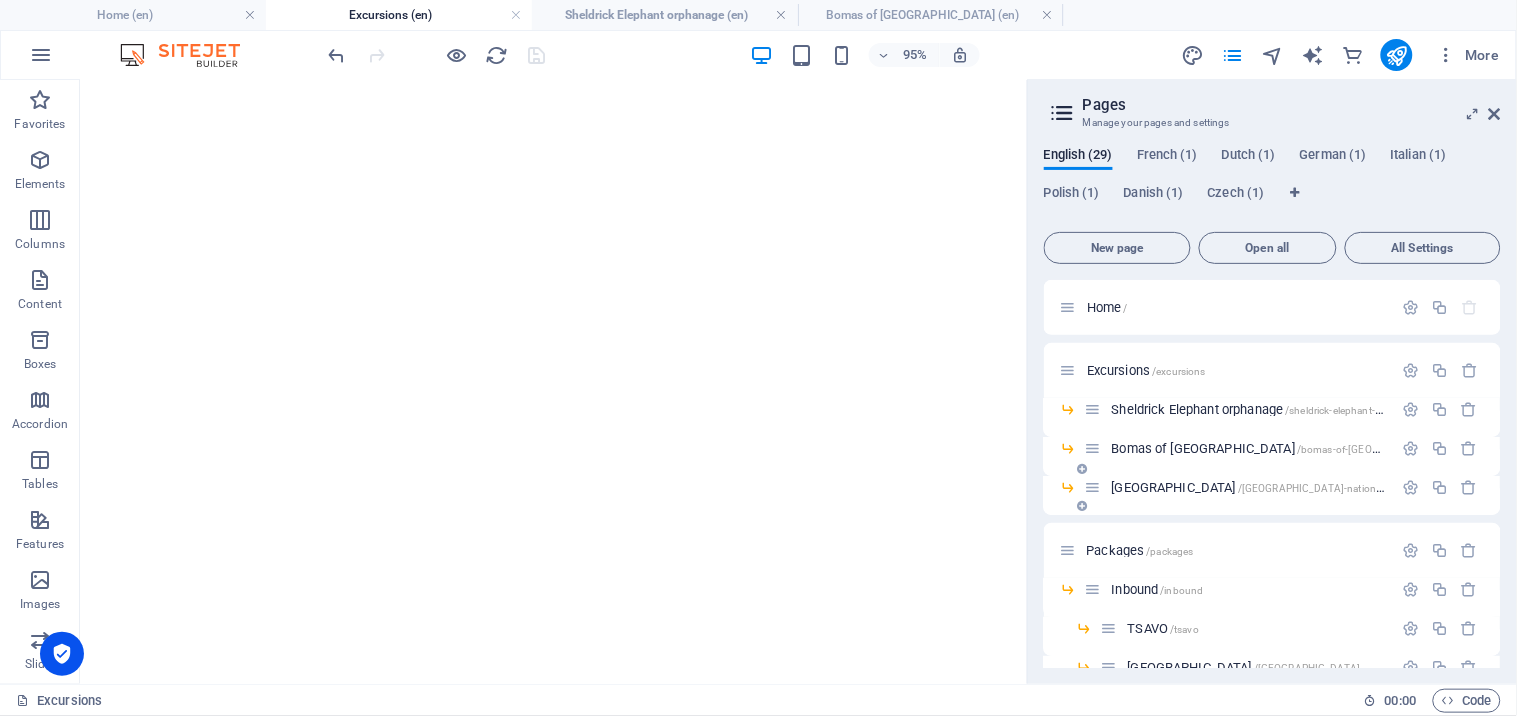 click on "Nairobi National Park /nairobi-national-park" at bounding box center [1259, 487] 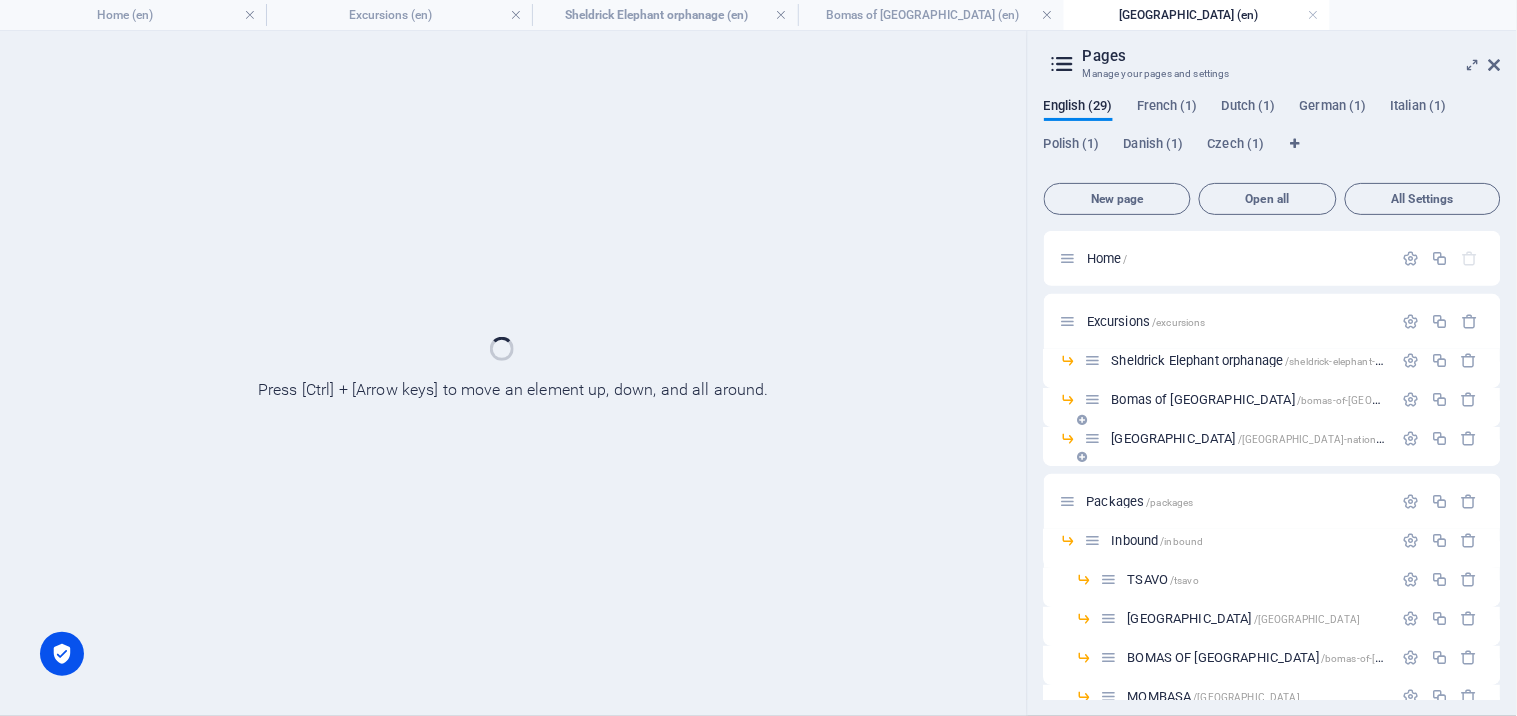 click on "Packages /packages" at bounding box center [1272, 501] 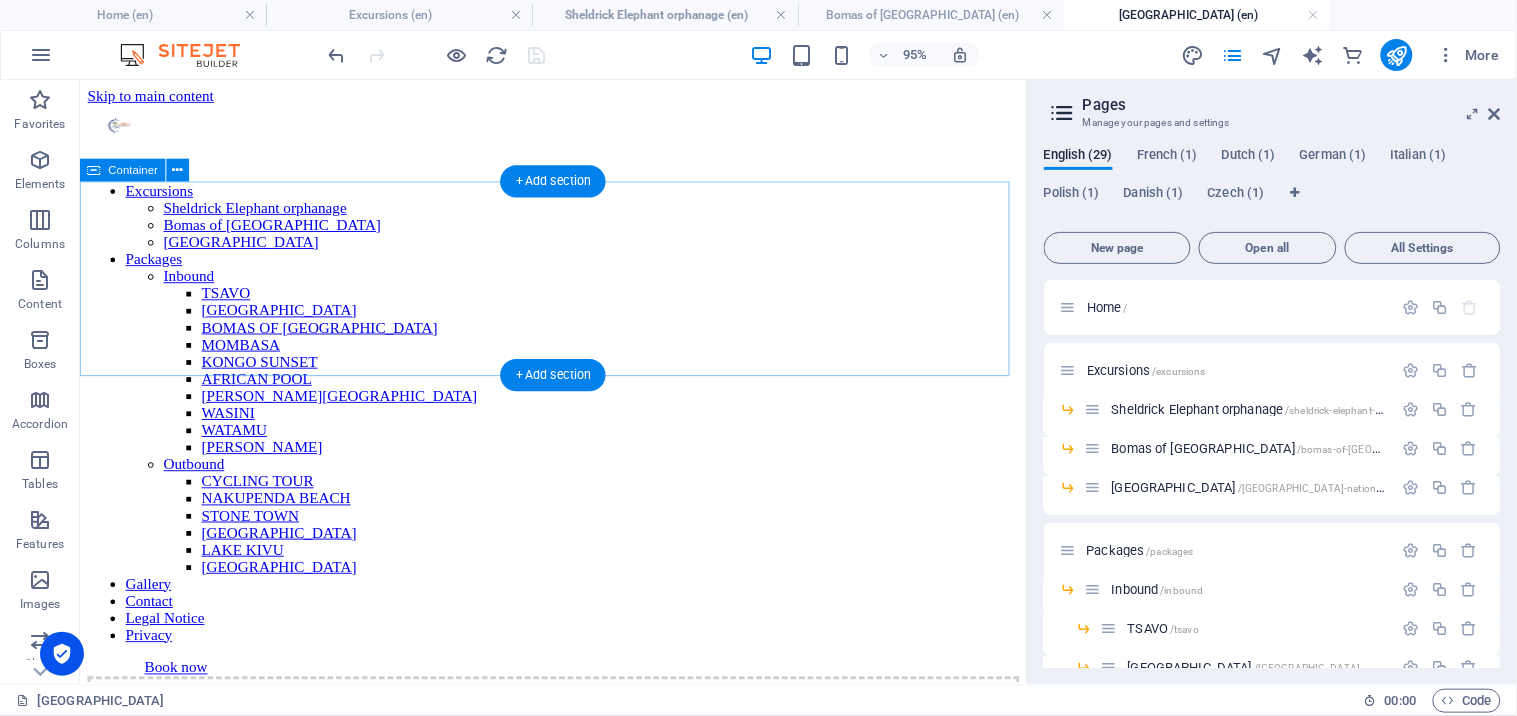 scroll, scrollTop: 0, scrollLeft: 0, axis: both 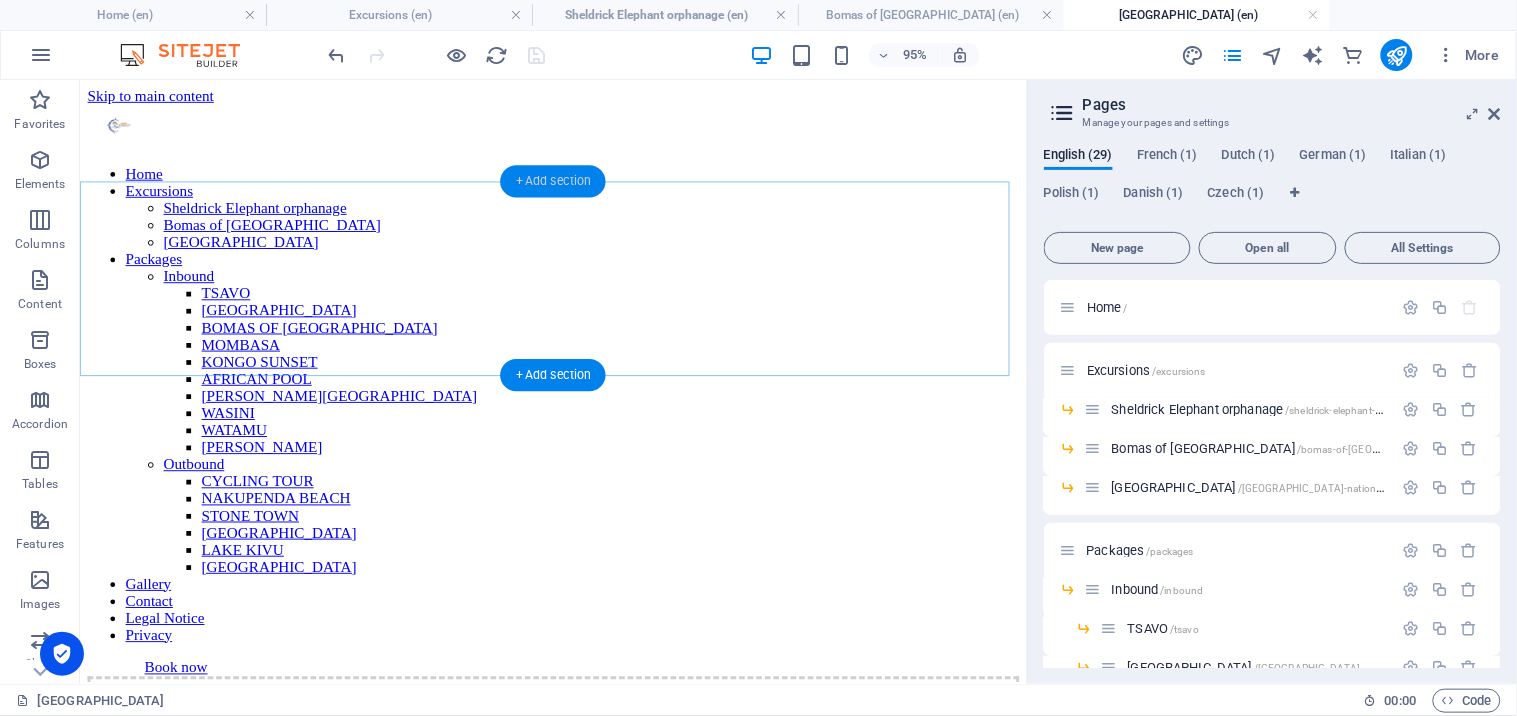 drag, startPoint x: 467, startPoint y: 125, endPoint x: 525, endPoint y: 193, distance: 89.37561 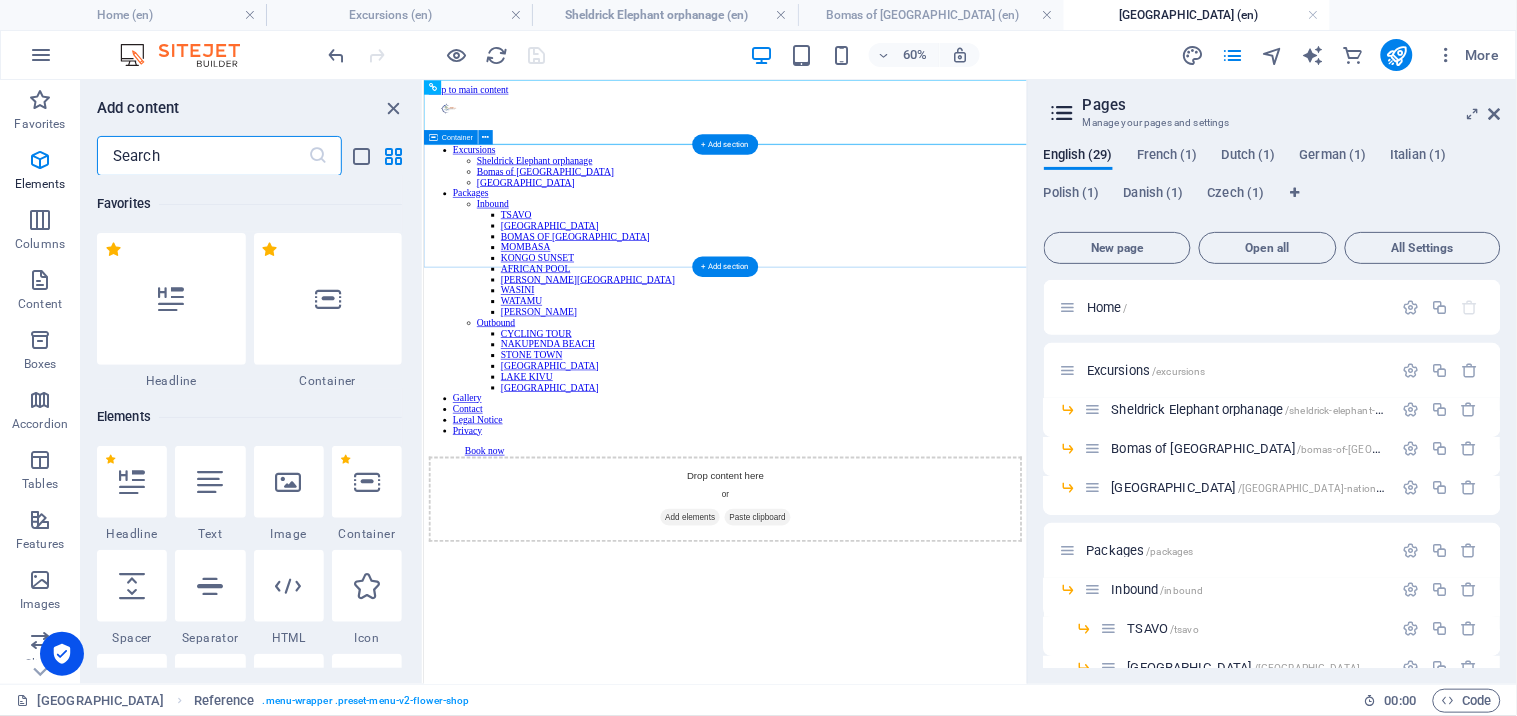scroll, scrollTop: 3497, scrollLeft: 0, axis: vertical 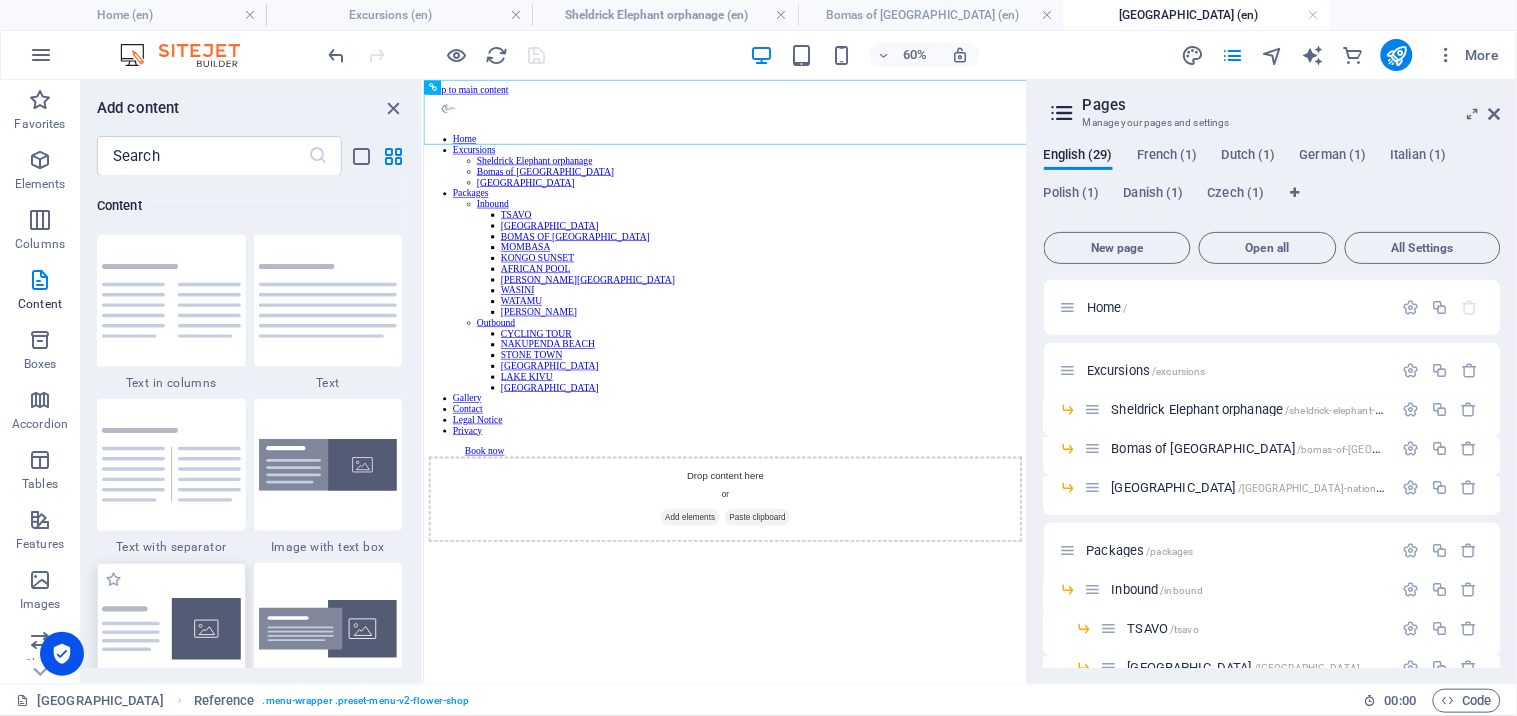 click at bounding box center (171, 629) 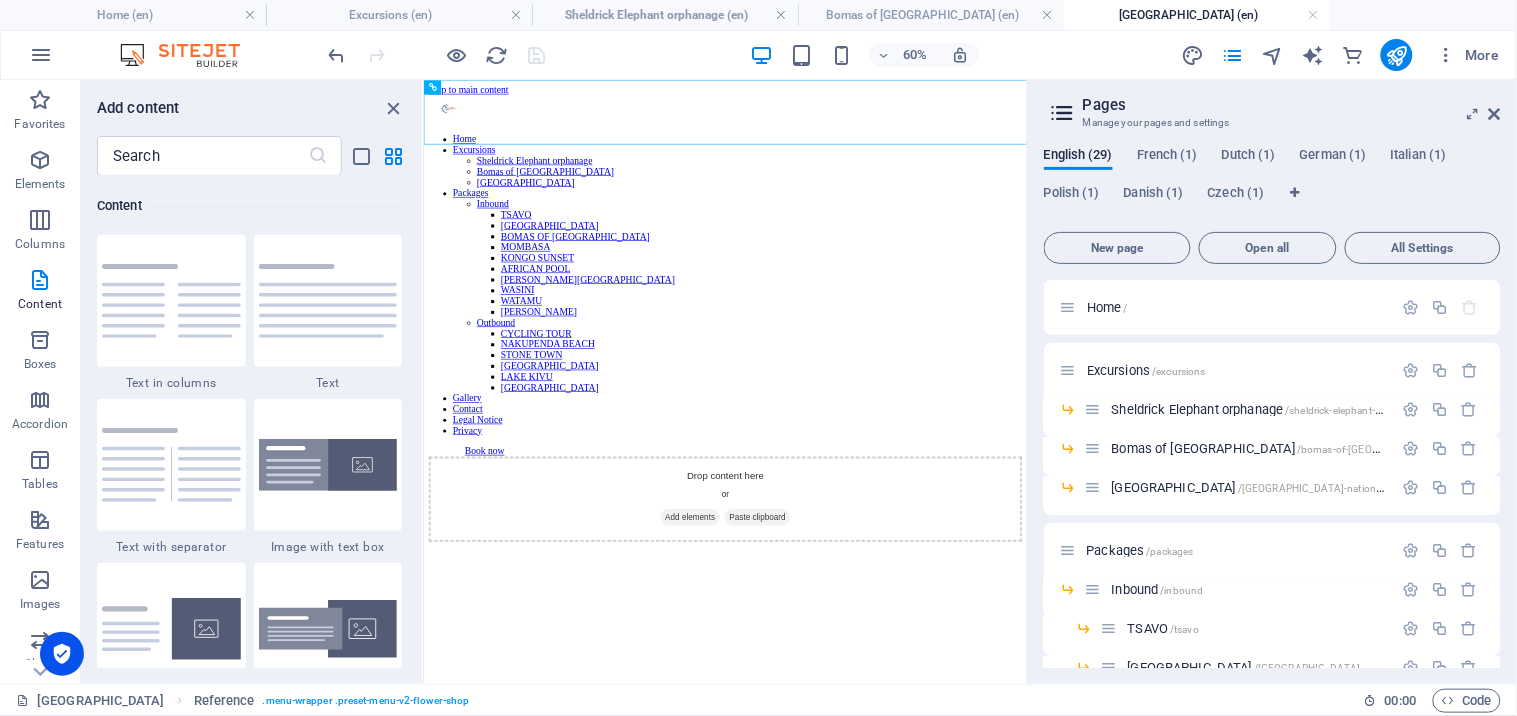 click on "Drag here to replace the existing content. Press “Ctrl” if you want to create a new element.
Placeholder   Container   Reference   Reference" at bounding box center (725, 382) 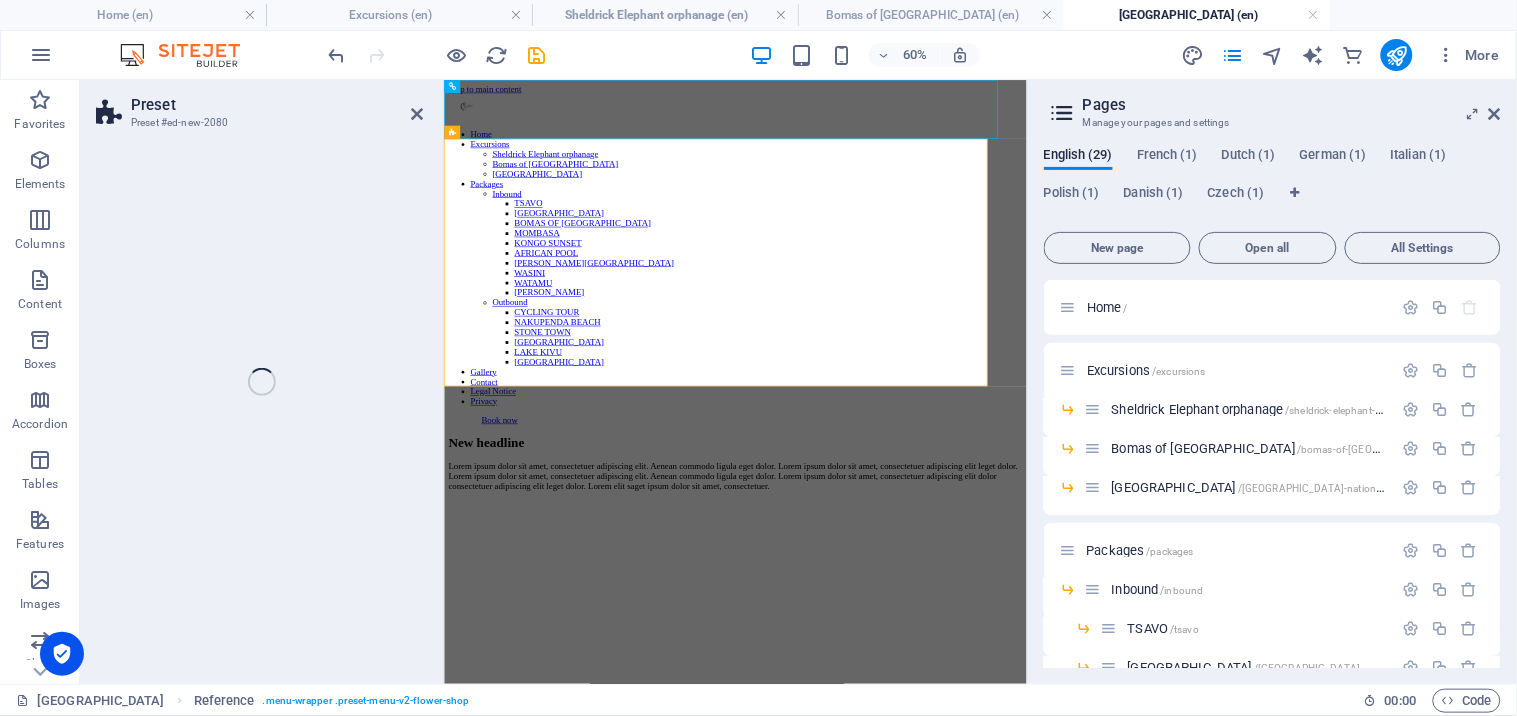 click on "Preset Preset #ed-new-2080
Drag here to replace the existing content. Press “Ctrl” if you want to create a new element.
Placeholder   Container   Reference   Reference   Preset" at bounding box center [553, 382] 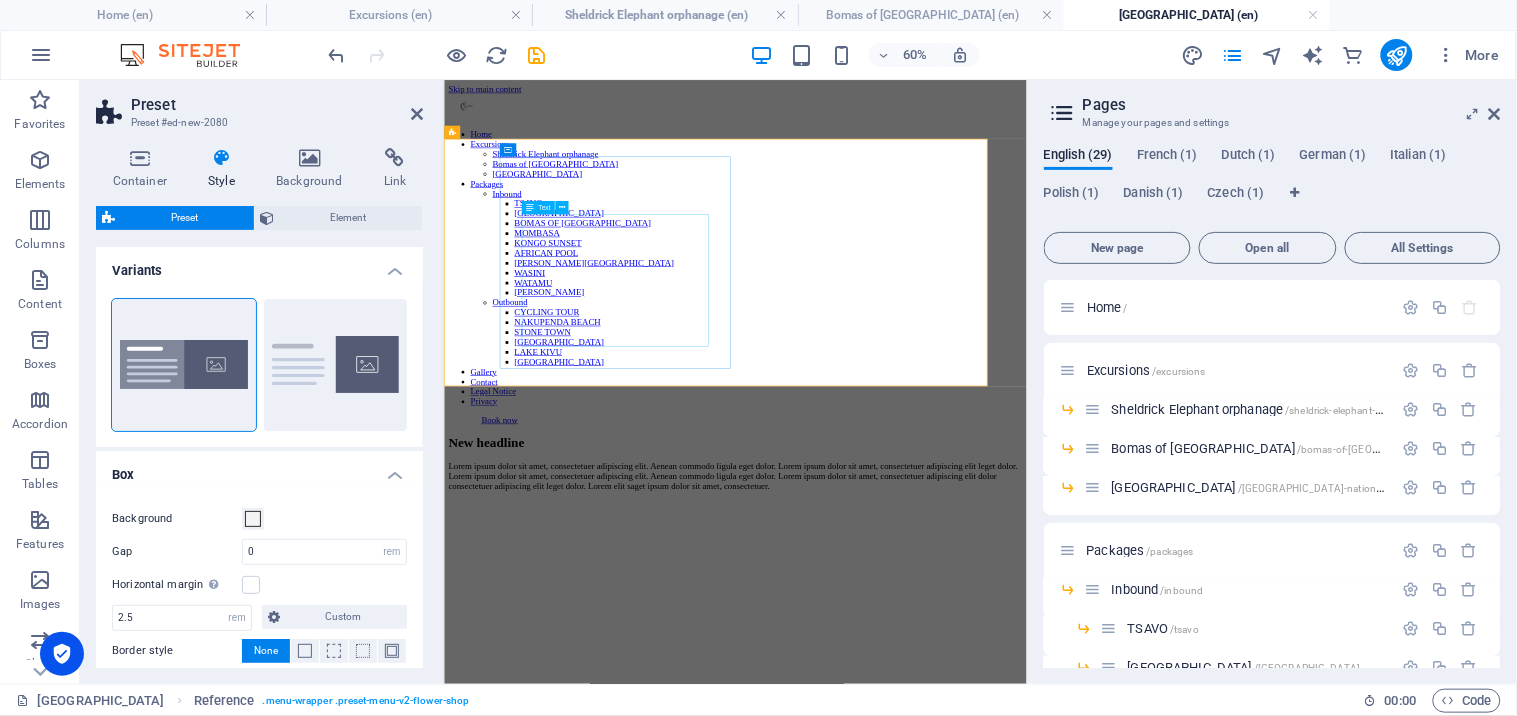 click on "Lorem ipsum dolor sit amet, consectetuer adipiscing elit. Aenean commodo ligula eget dolor. Lorem ipsum dolor sit amet, consectetuer adipiscing elit leget dolor. Lorem ipsum dolor sit amet, consectetuer adipiscing elit. Aenean commodo ligula eget dolor. Lorem ipsum dolor sit amet, consectetuer adipiscing elit dolor consectetuer adipiscing elit leget dolor. Lorem elit saget ipsum dolor sit amet, consectetuer." at bounding box center (973, 800) 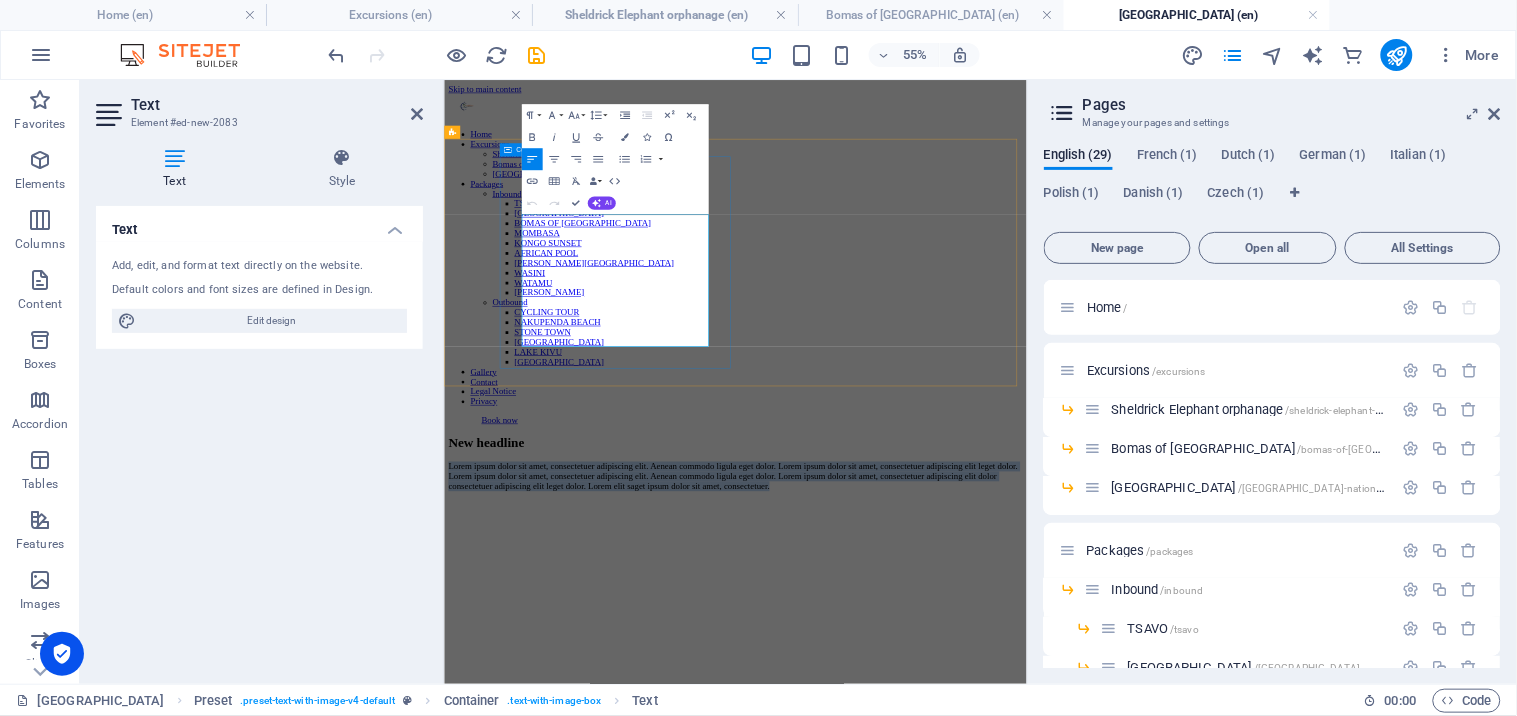 drag, startPoint x: 704, startPoint y: 543, endPoint x: 532, endPoint y: 287, distance: 308.4153 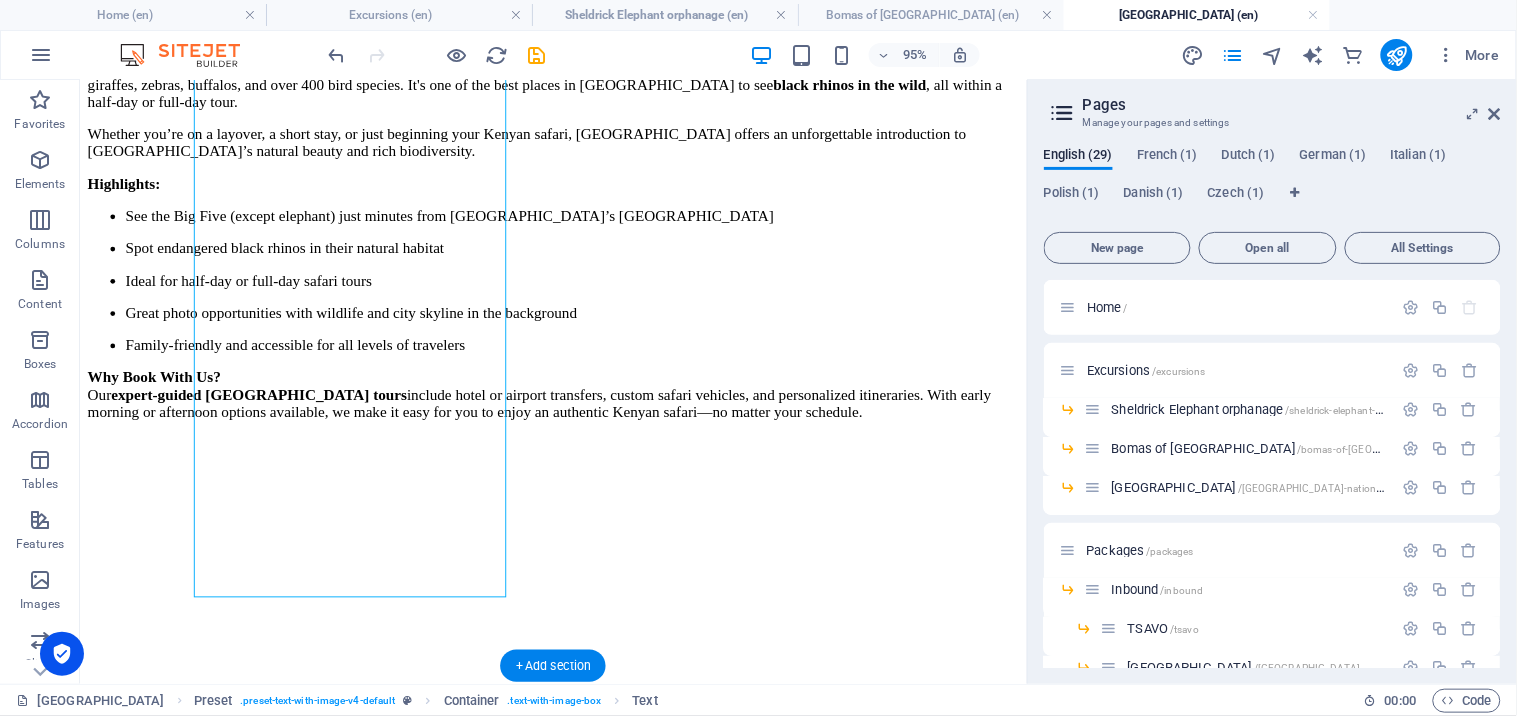 scroll, scrollTop: 888, scrollLeft: 0, axis: vertical 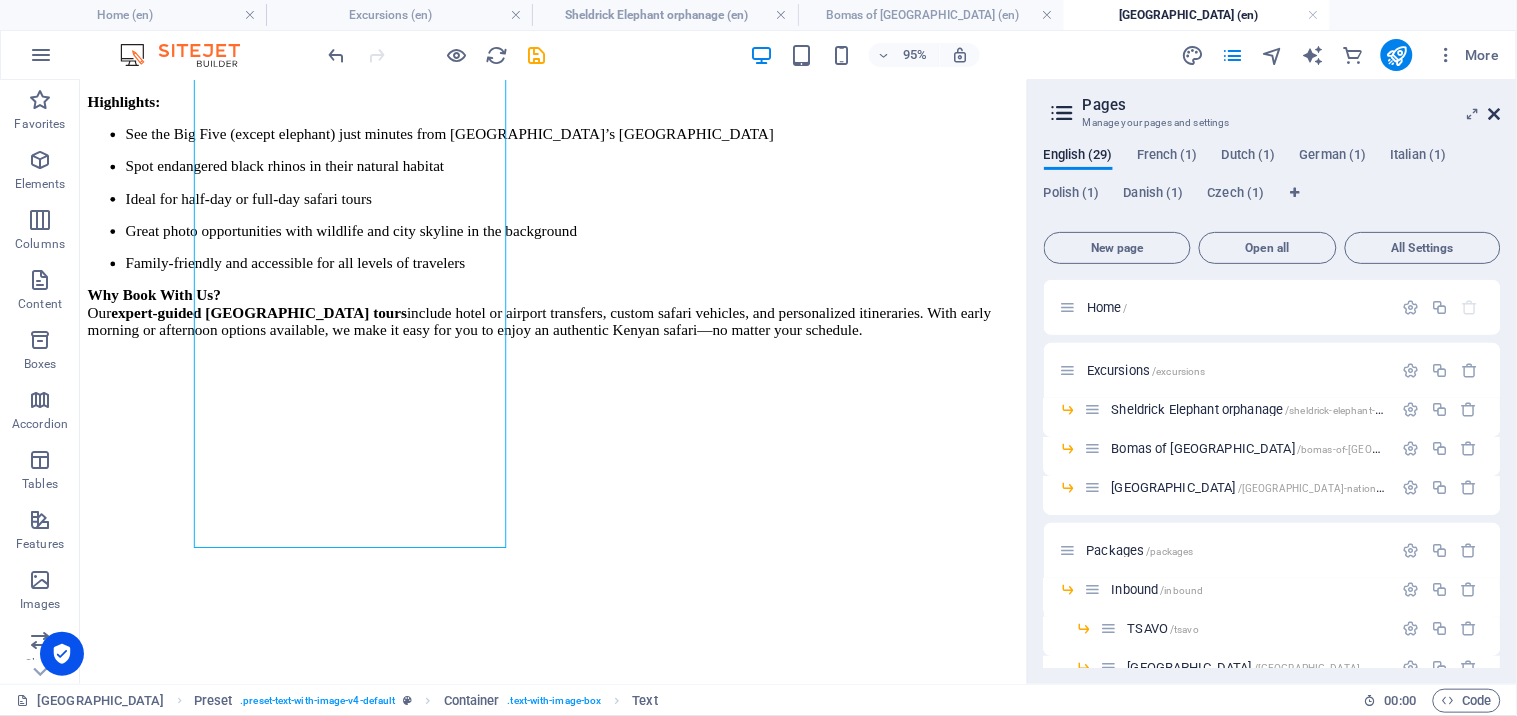 drag, startPoint x: 1493, startPoint y: 112, endPoint x: 362, endPoint y: 80, distance: 1131.4526 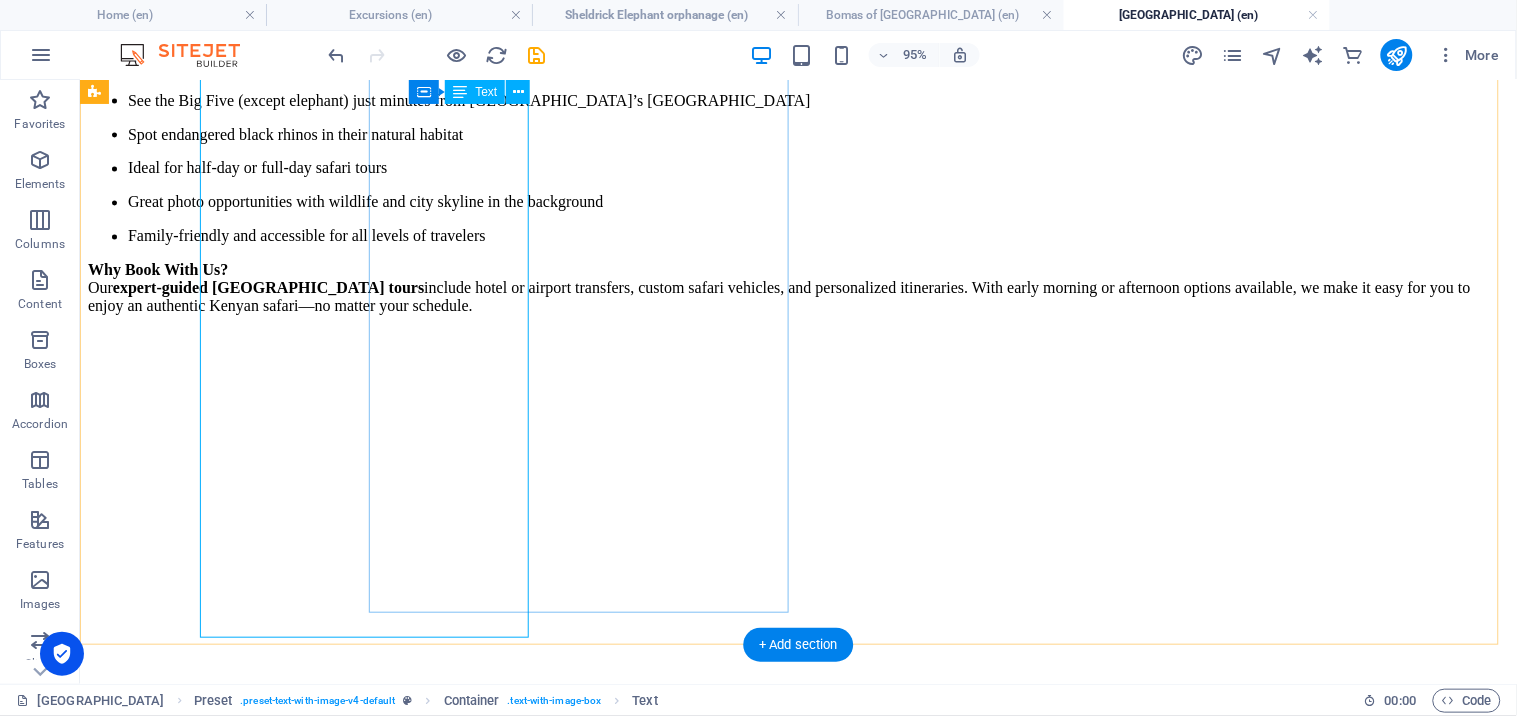 scroll, scrollTop: 823, scrollLeft: 0, axis: vertical 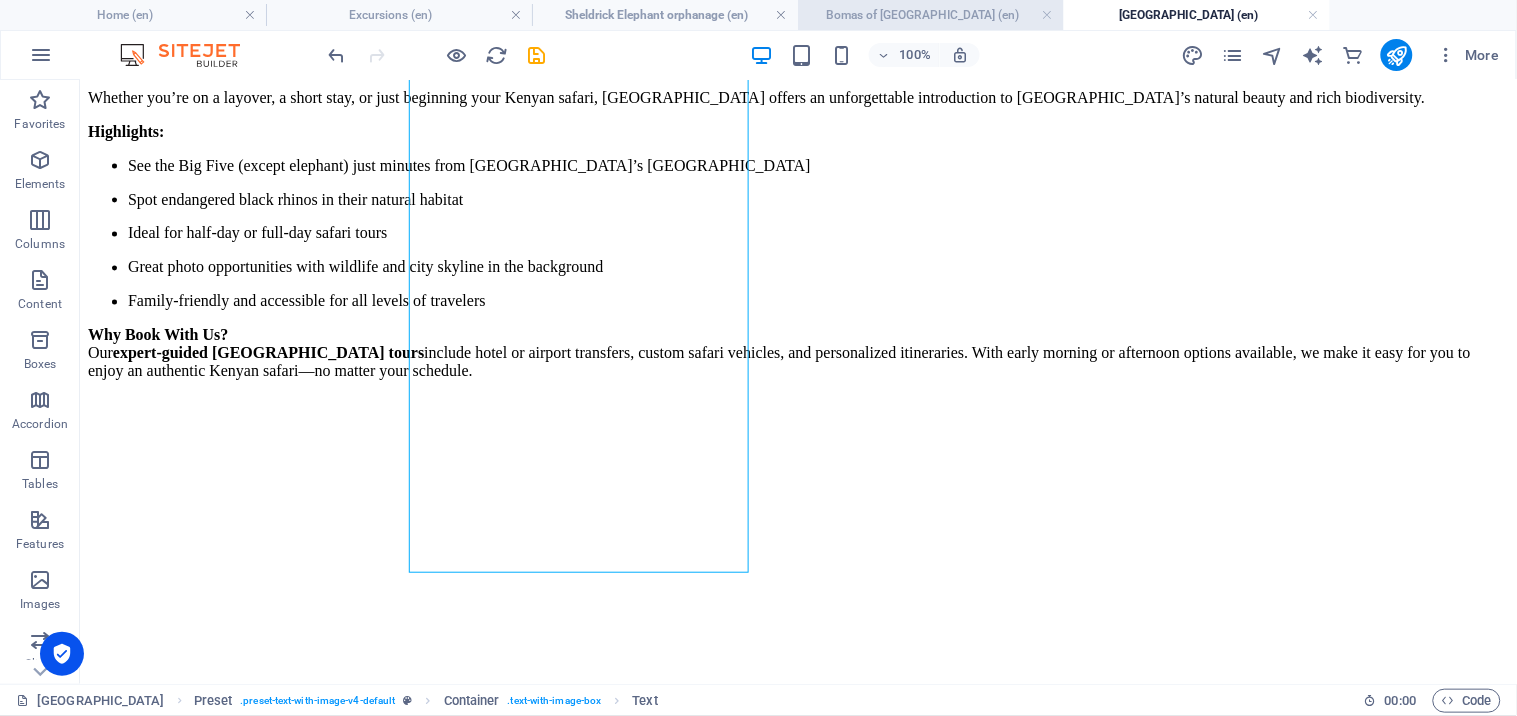 click on "Bomas of [GEOGRAPHIC_DATA] (en)" at bounding box center (931, 15) 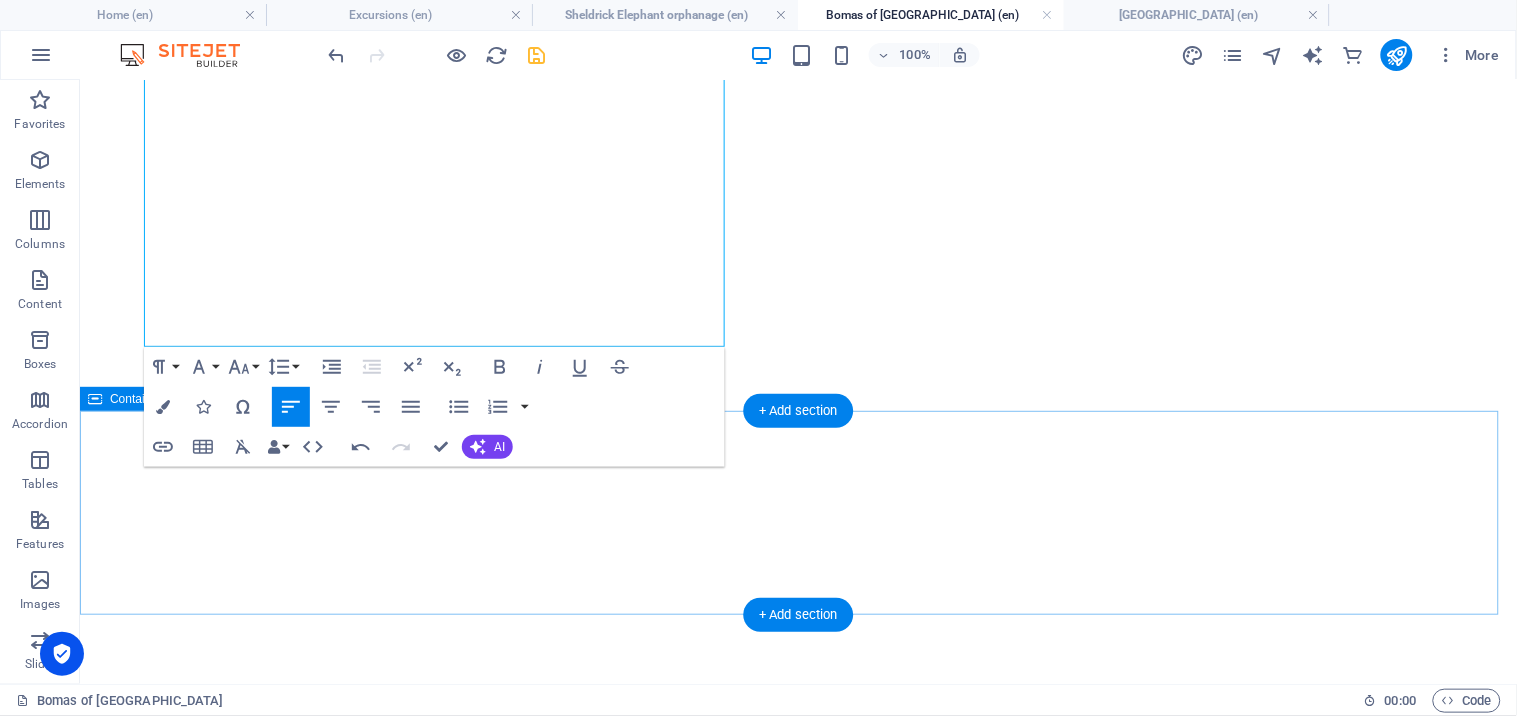scroll, scrollTop: 633, scrollLeft: 0, axis: vertical 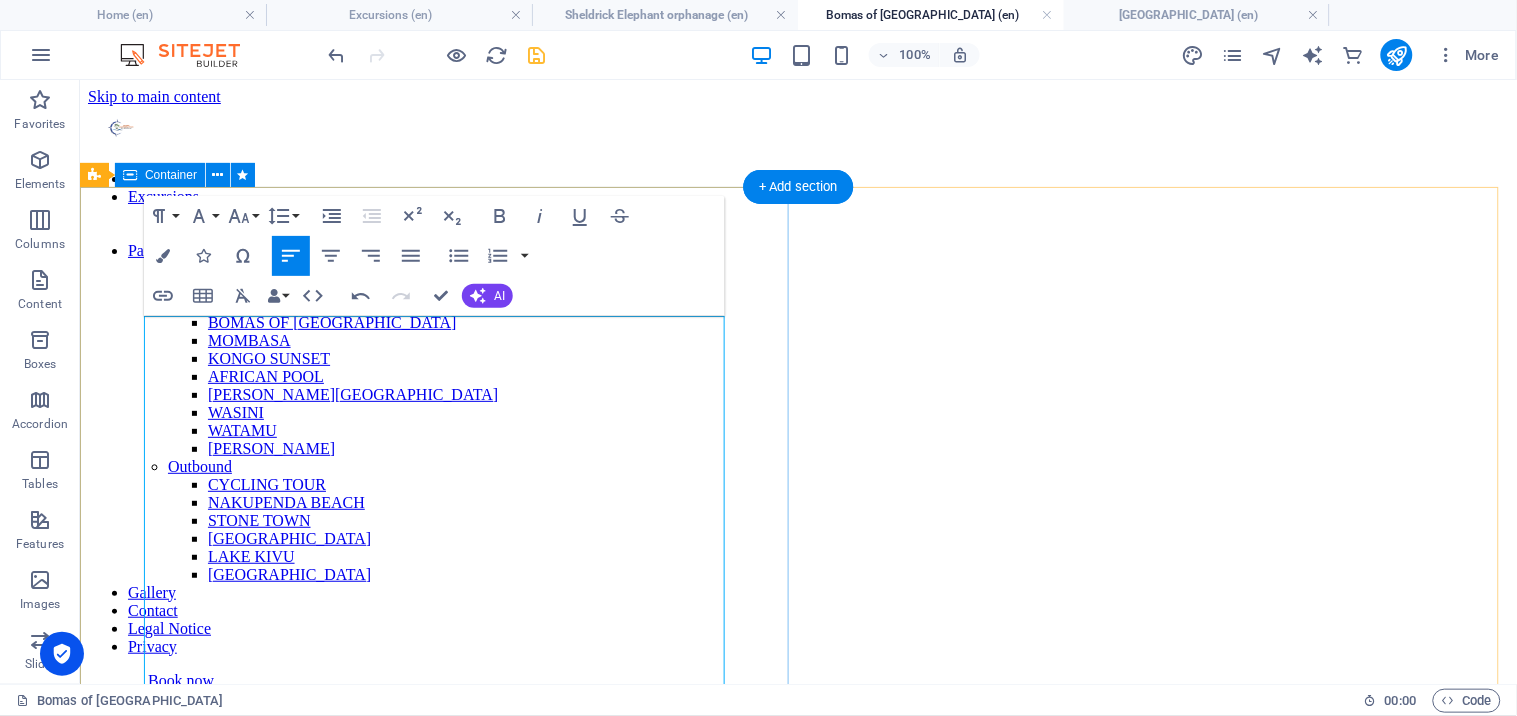 drag, startPoint x: 256, startPoint y: 335, endPoint x: 133, endPoint y: 324, distance: 123.49089 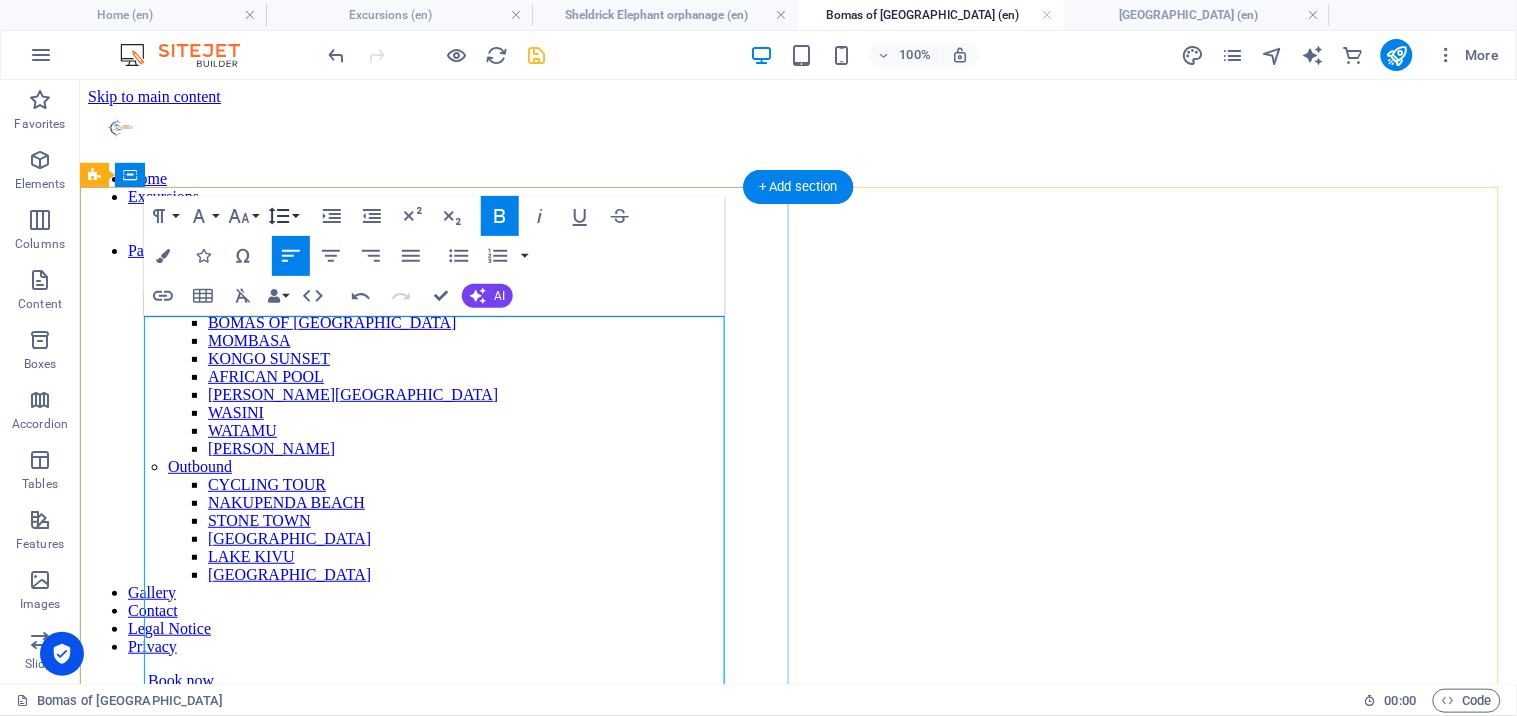 type 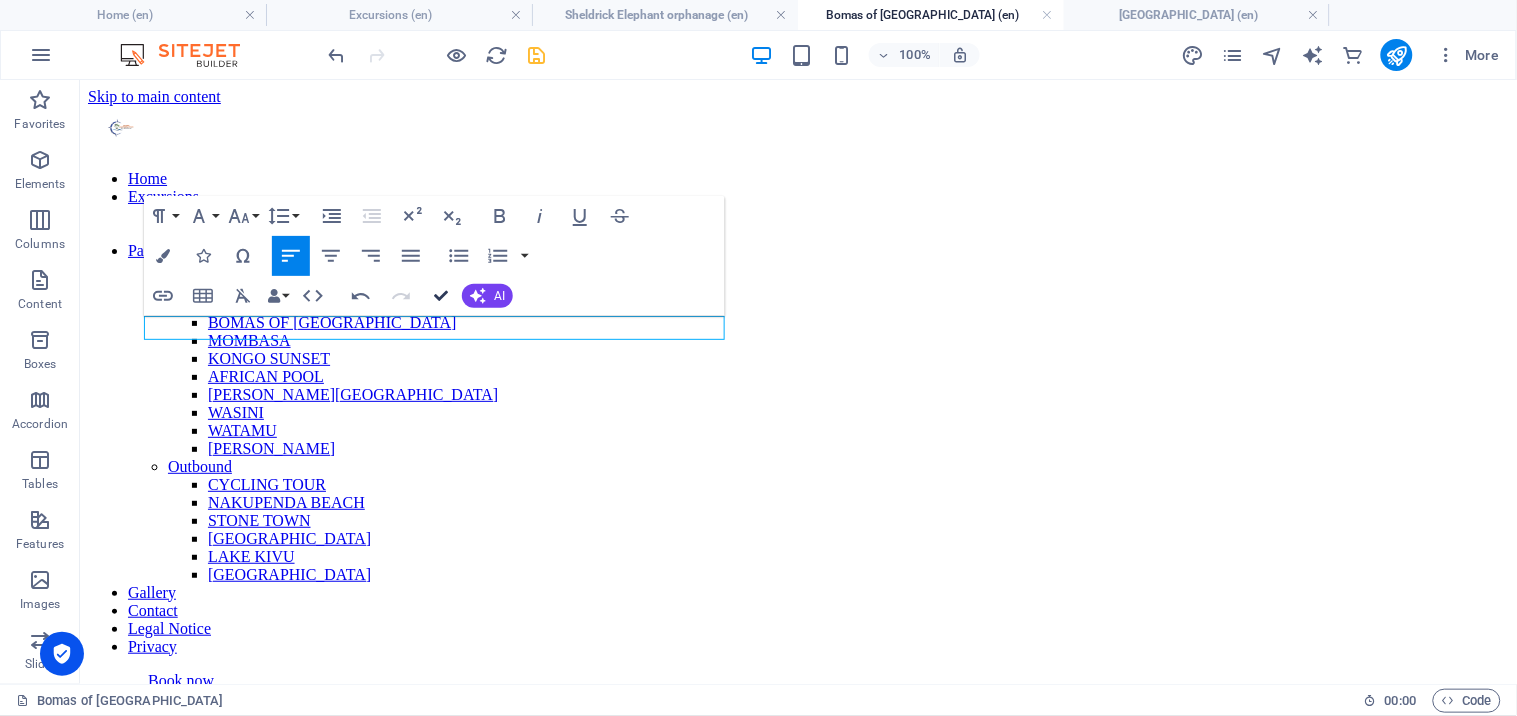 click at bounding box center (441, 296) 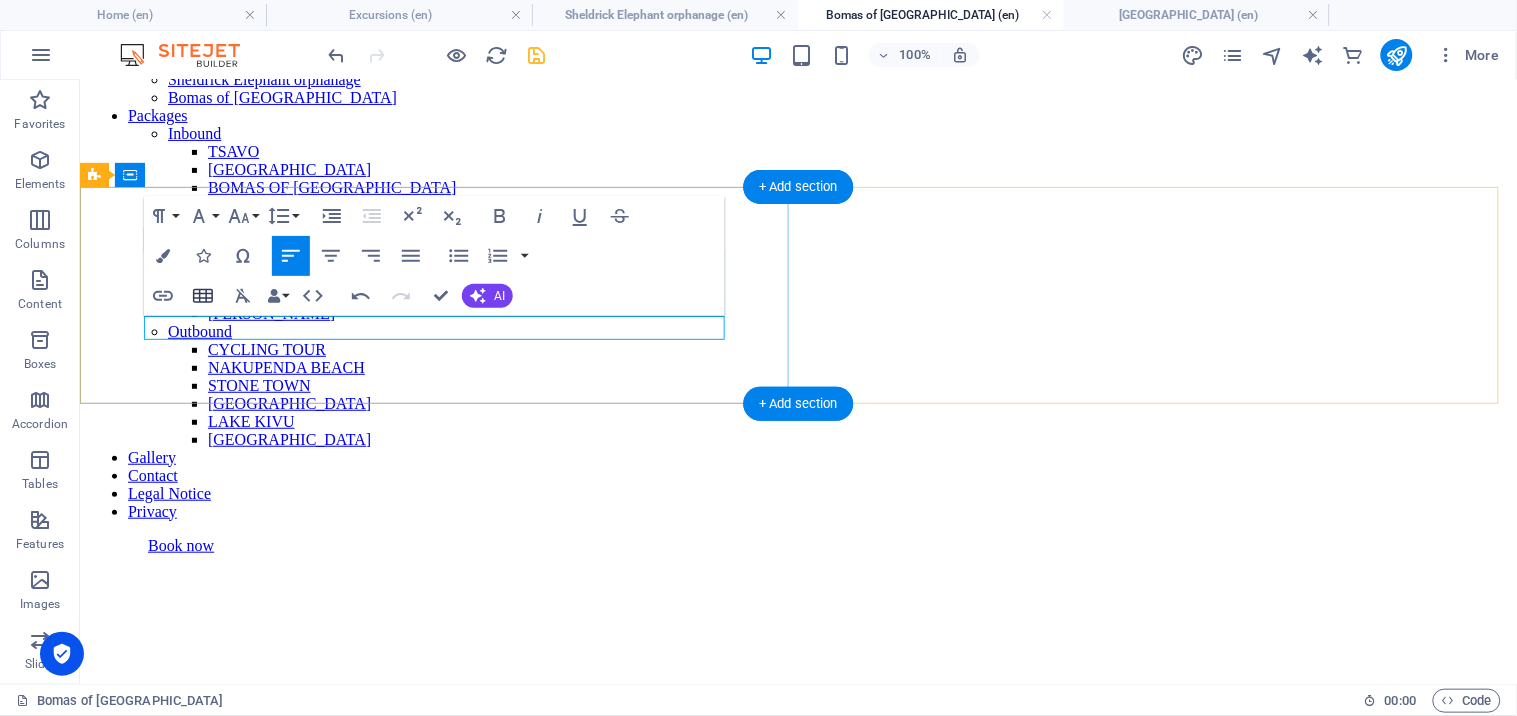scroll, scrollTop: 0, scrollLeft: 0, axis: both 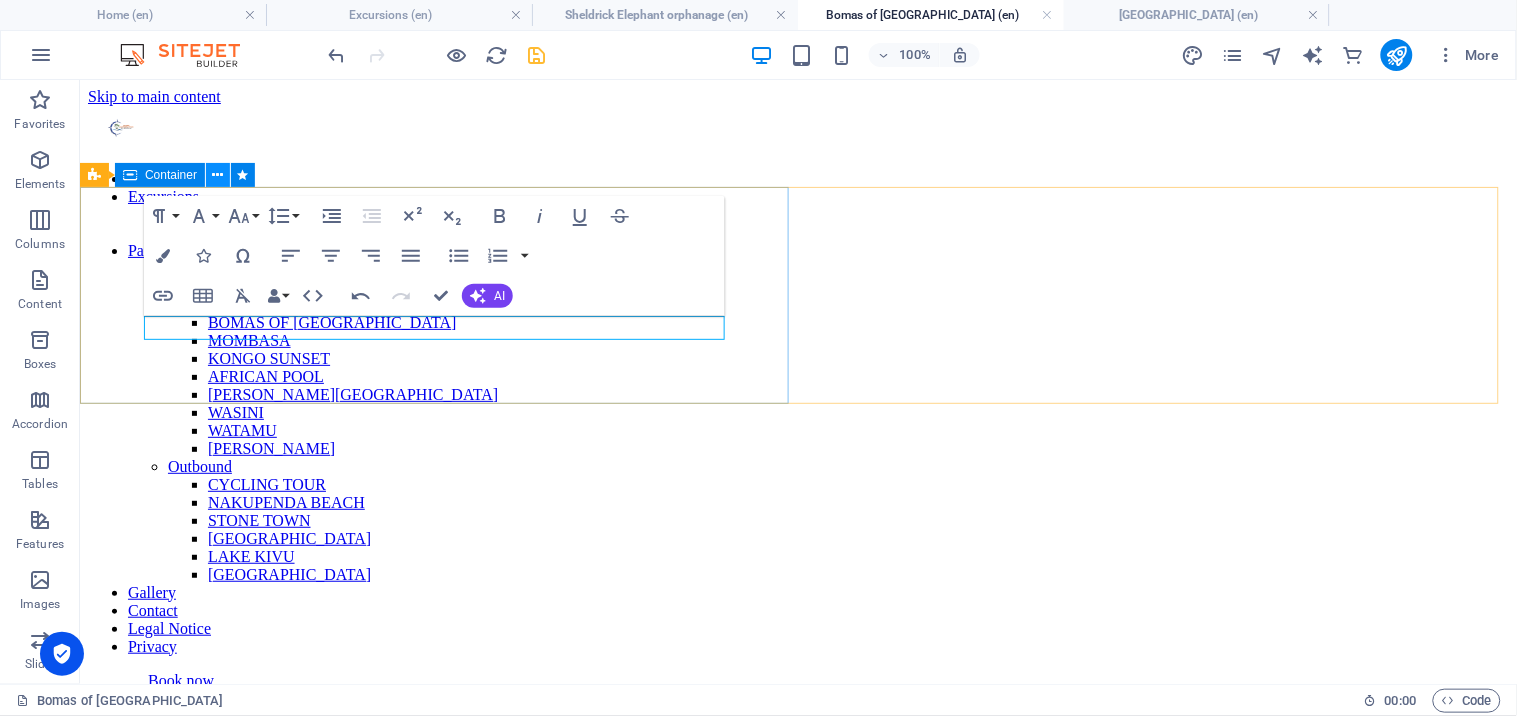 click at bounding box center (218, 175) 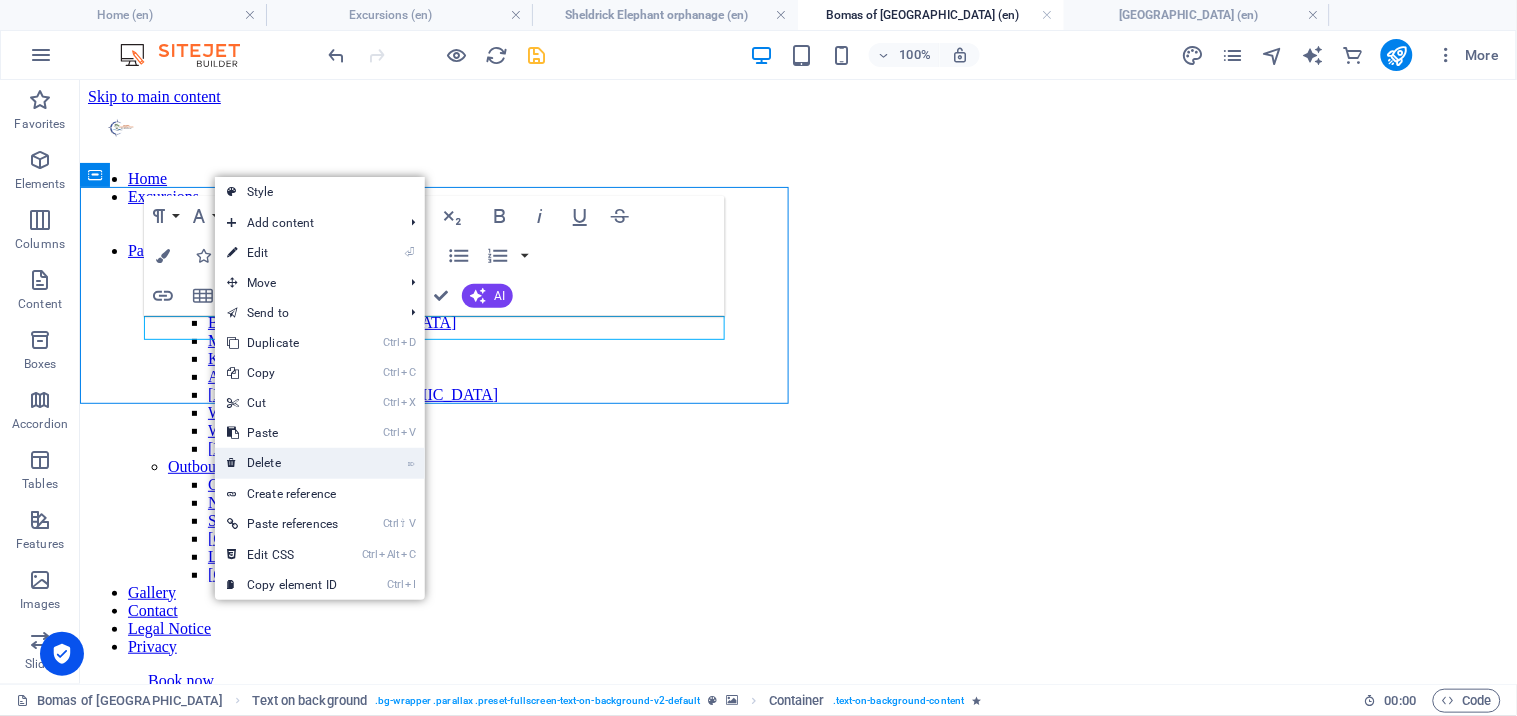 click on "⌦  Delete" at bounding box center (282, 463) 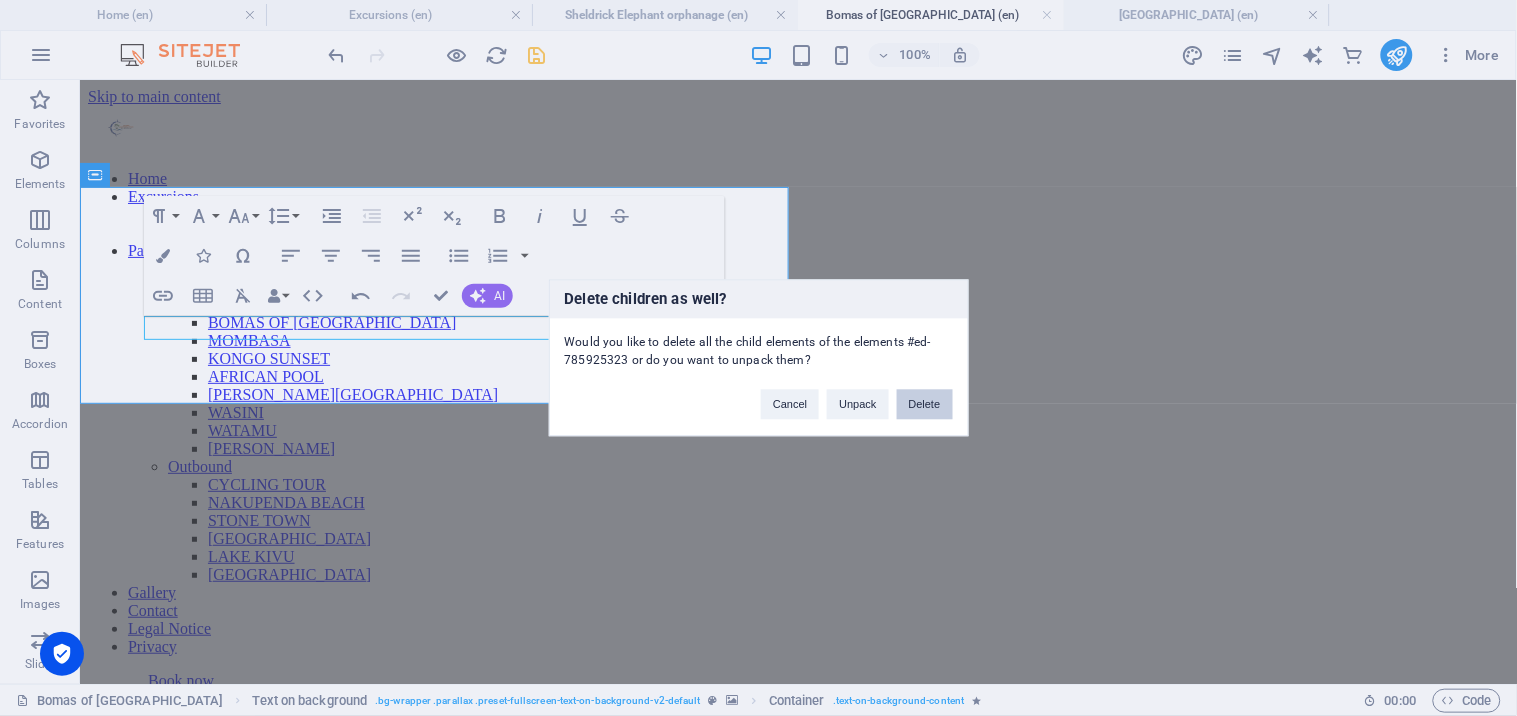 click on "Delete" at bounding box center (925, 405) 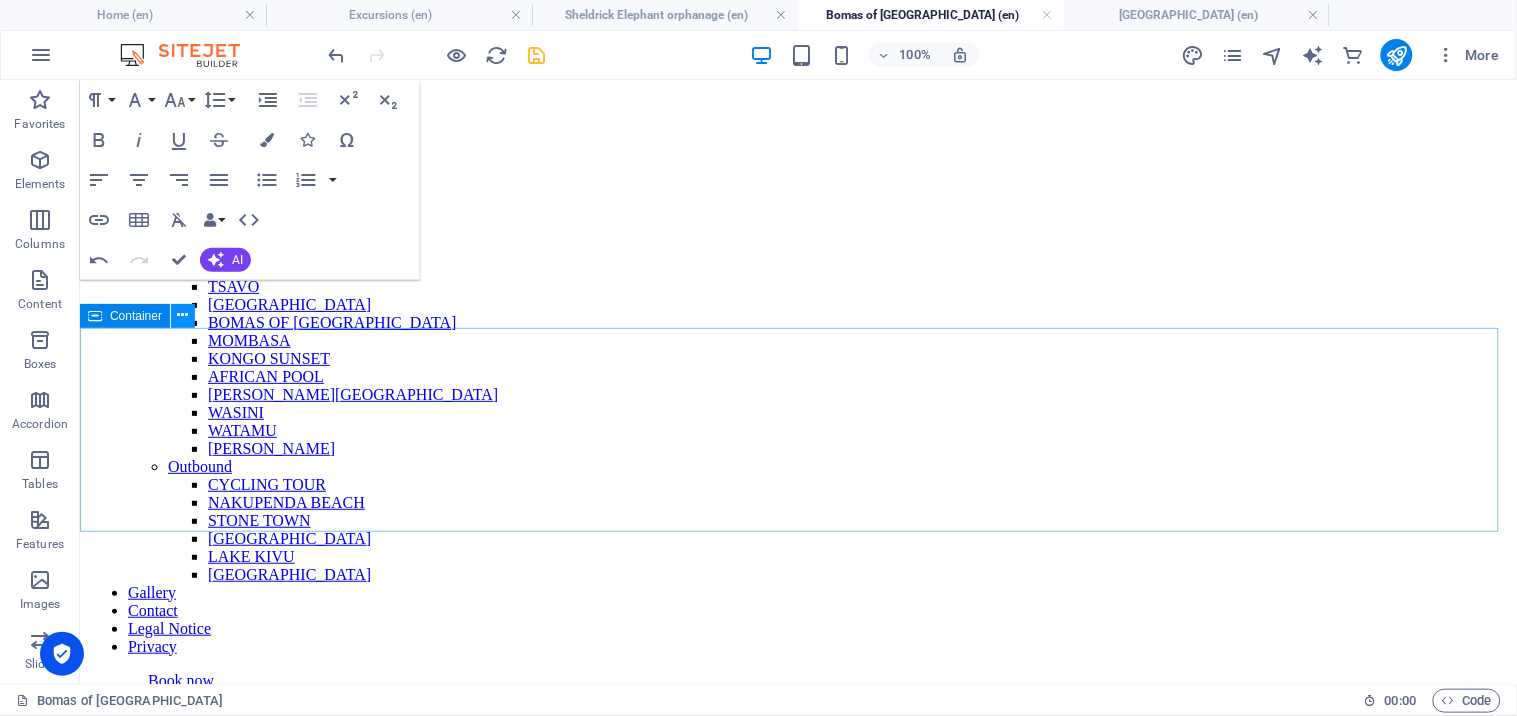 click at bounding box center (183, 315) 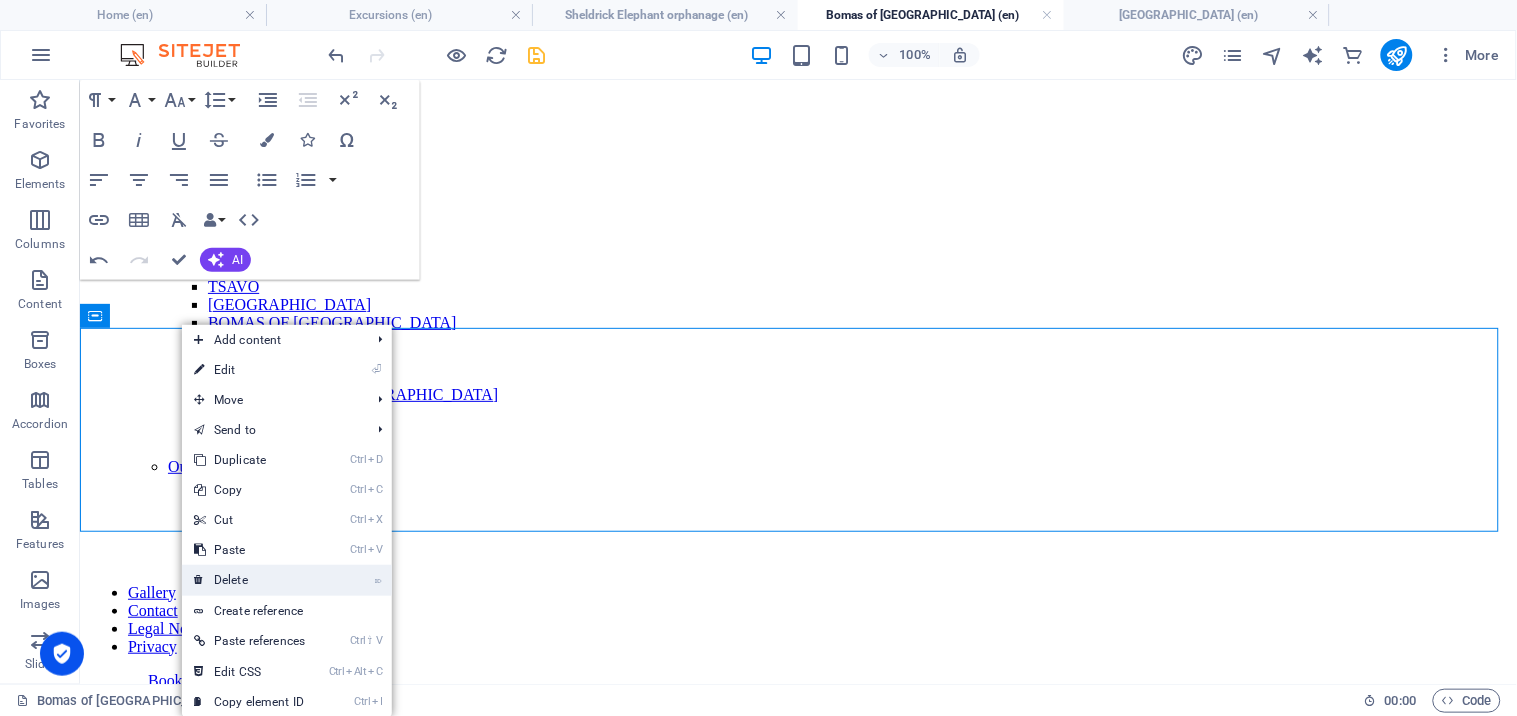 click on "⌦  Delete" at bounding box center (249, 580) 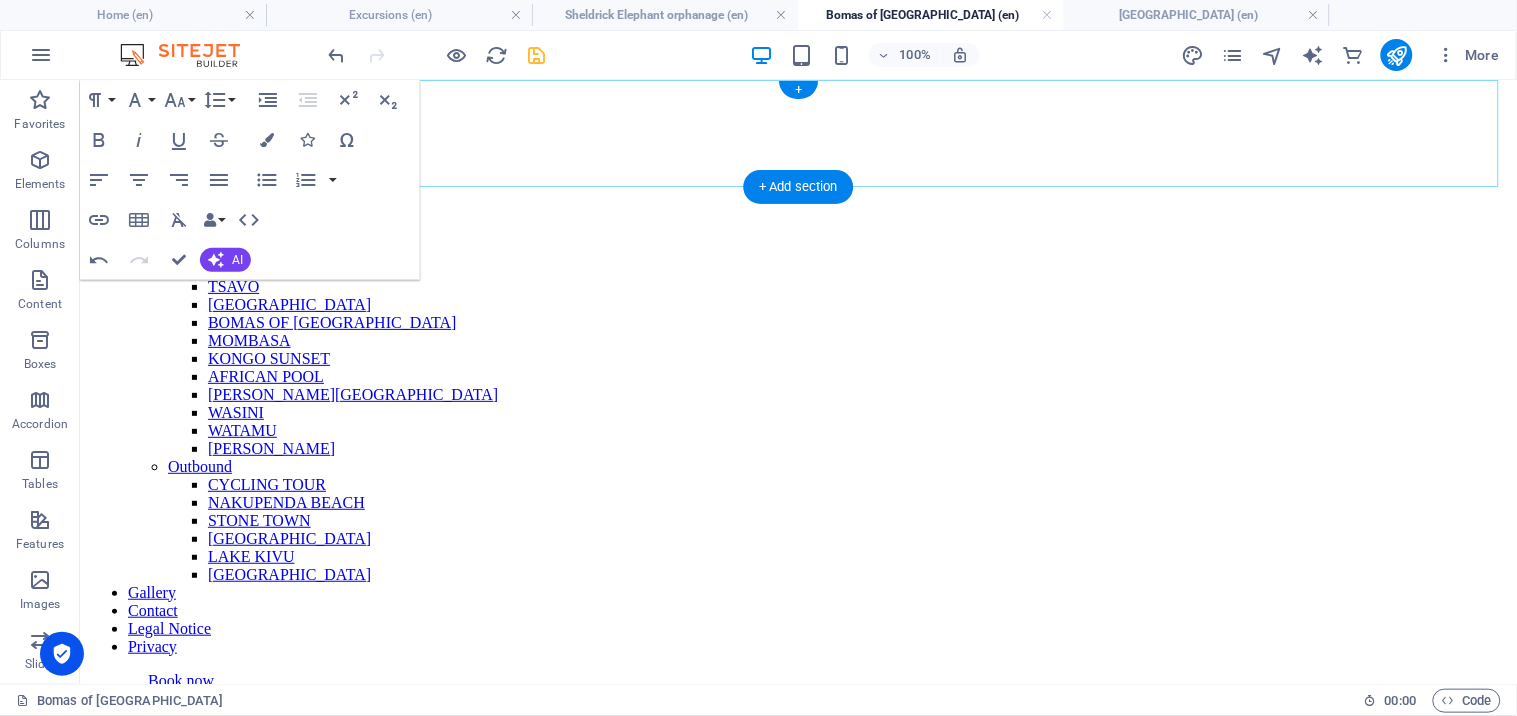click on "Home Excursions Sheldrick Elephant orphanage Bomas of Kenya Packages Inbound TSAVO NAIROBI BOMAS OF KENYA MOMBASA KONGO SUNSET AFRICAN POOL ROBINSON ISLAND WASINI WATAMU MAASAI MARA Outbound CYCLING TOUR NAKUPENDA BEACH STONE TOWN VOLCANOES NATIONAL PARK LAKE KIVU KIGALI CULTURAL VILLAGE  Gallery Contact Legal Notice Privacy" at bounding box center [797, 412] 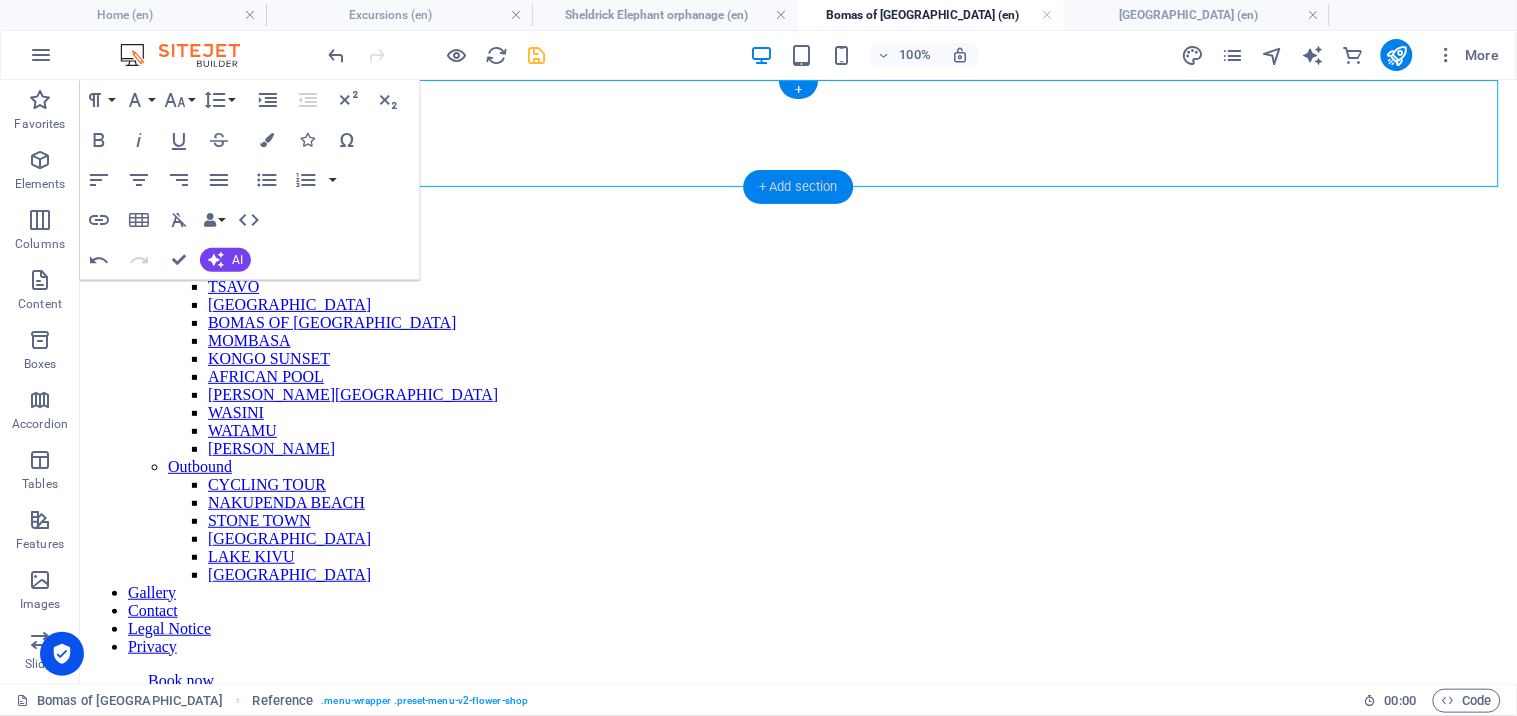 click on "+ Add section" at bounding box center (798, 187) 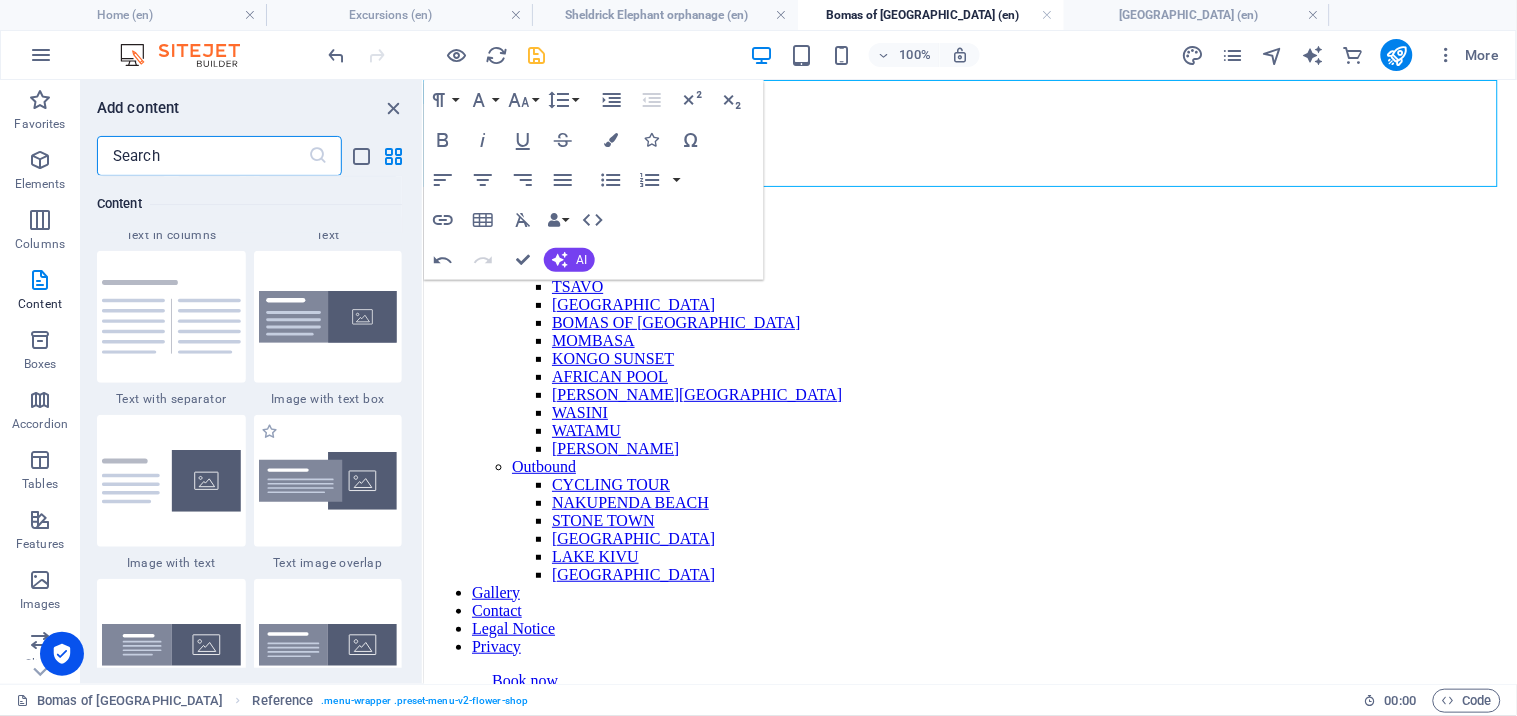 scroll, scrollTop: 4090, scrollLeft: 0, axis: vertical 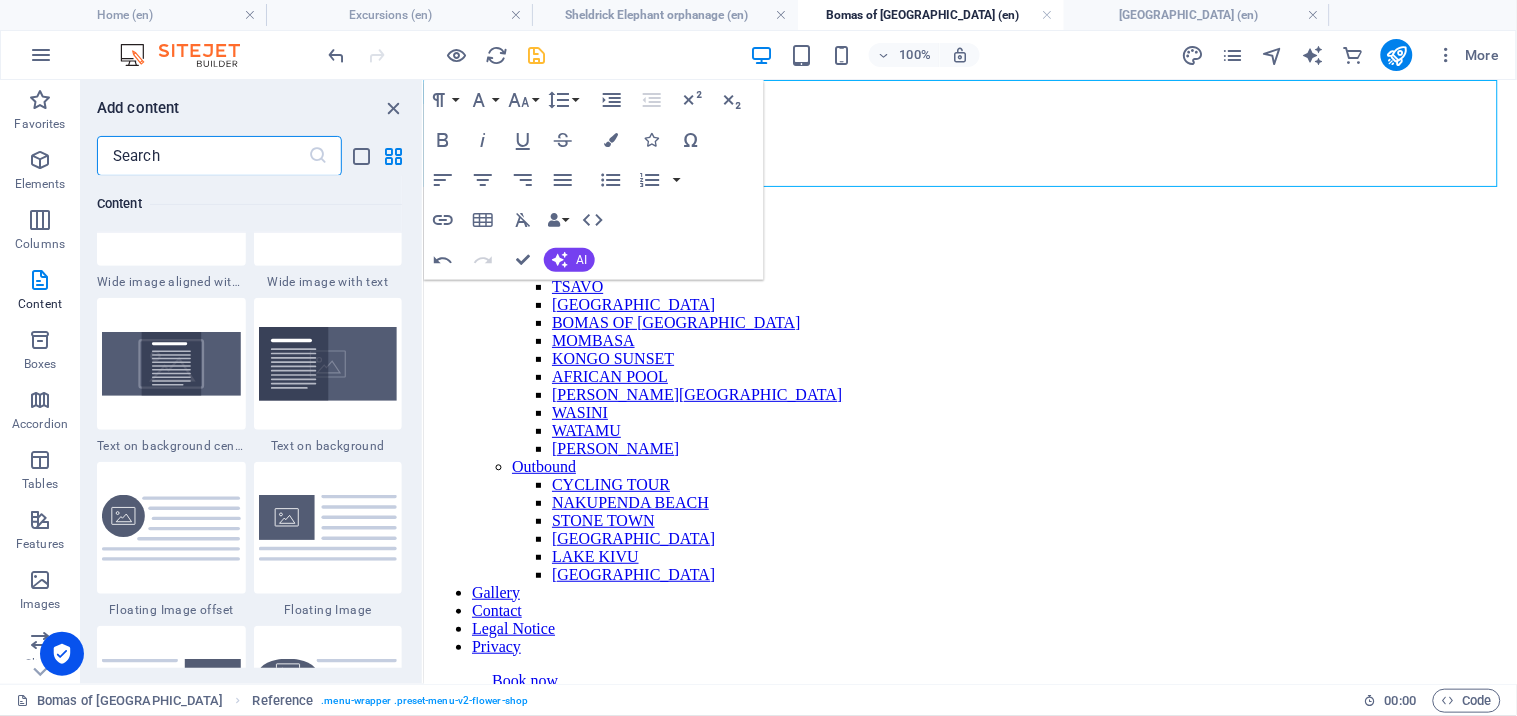 drag, startPoint x: 182, startPoint y: 350, endPoint x: 216, endPoint y: 358, distance: 34.928497 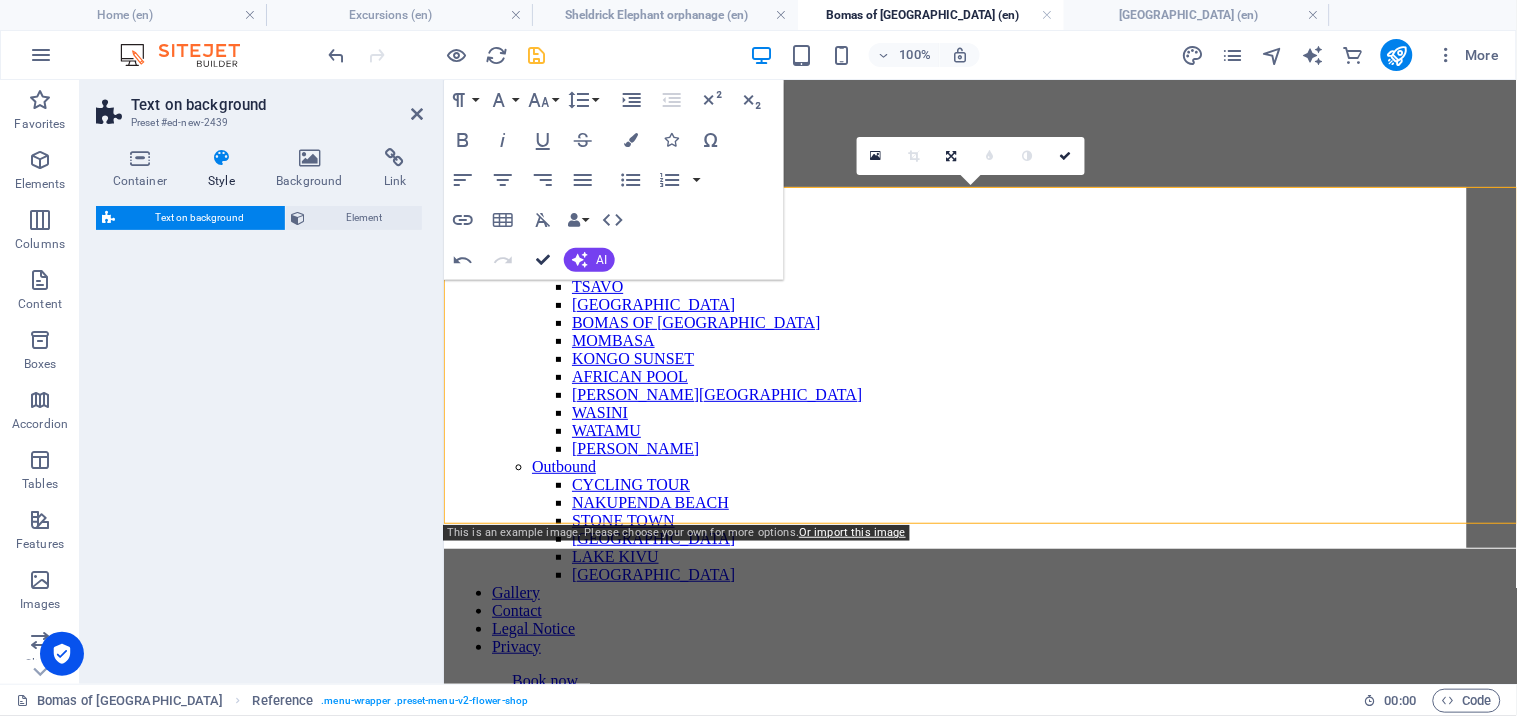 select on "%" 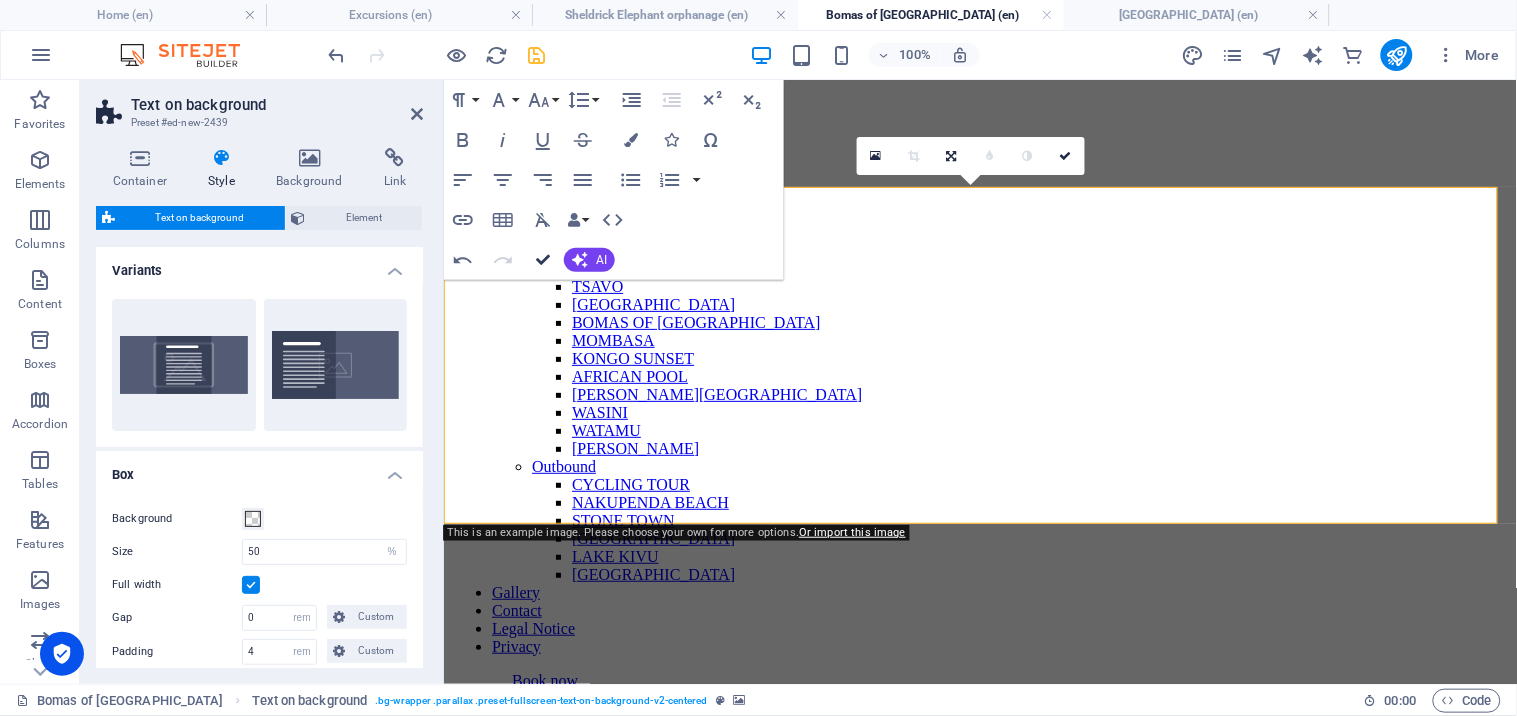 click at bounding box center [543, 260] 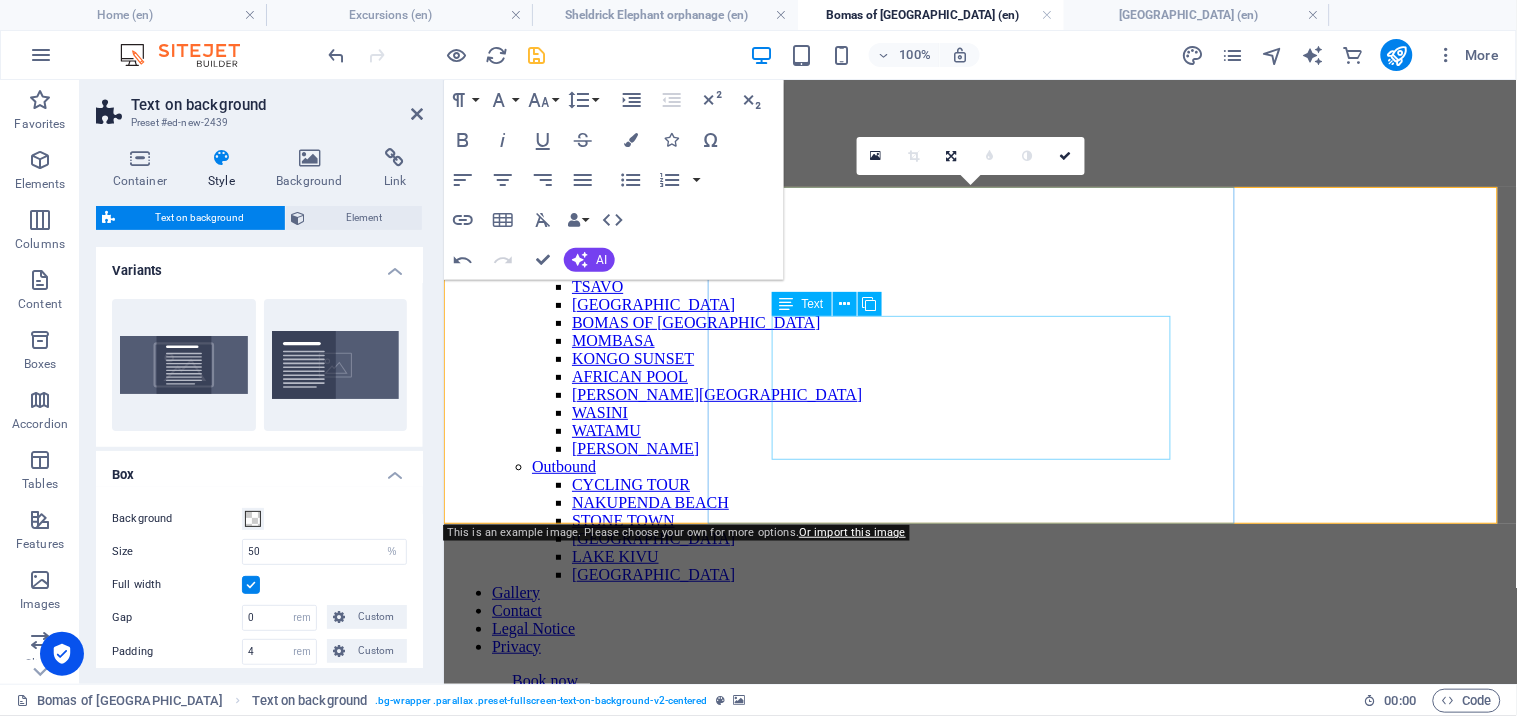 click on "Lorem ipsum dolor sit amet, consectetuer adipiscing elit. Aenean commodo ligula eget dolor. Lorem ipsum dolor sit amet, consectetuer adipiscing elit leget dolor. Lorem ipsum dolor sit amet, consectetuer adipiscing elit. Aenean commodo ligula eget dolor. Lorem ipsum dolor sit amet, consectetuer adipiscing elit dolor." at bounding box center (979, 1385) 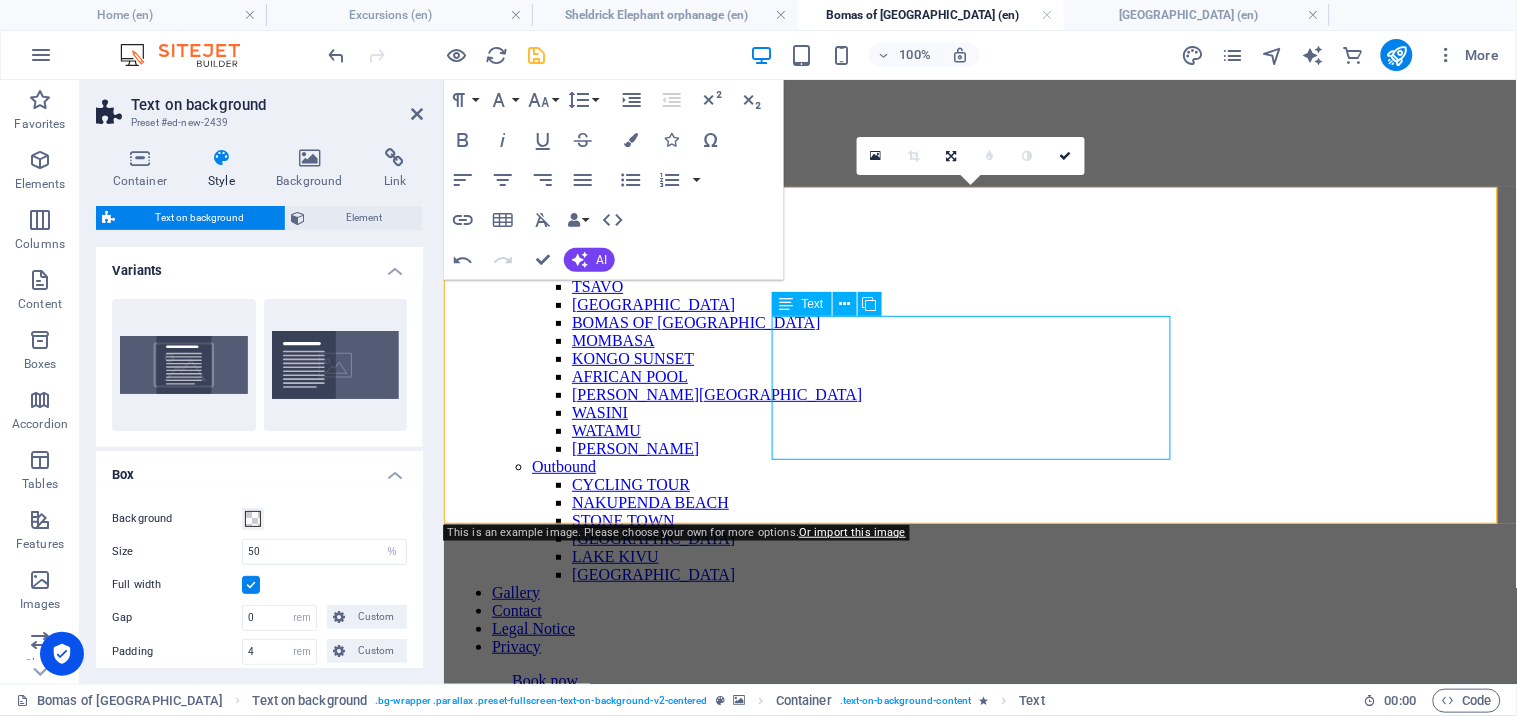 click on "Lorem ipsum dolor sit amet, consectetuer adipiscing elit. Aenean commodo ligula eget dolor. Lorem ipsum dolor sit amet, consectetuer adipiscing elit leget dolor. Lorem ipsum dolor sit amet, consectetuer adipiscing elit. Aenean commodo ligula eget dolor. Lorem ipsum dolor sit amet, consectetuer adipiscing elit dolor." at bounding box center [979, 1385] 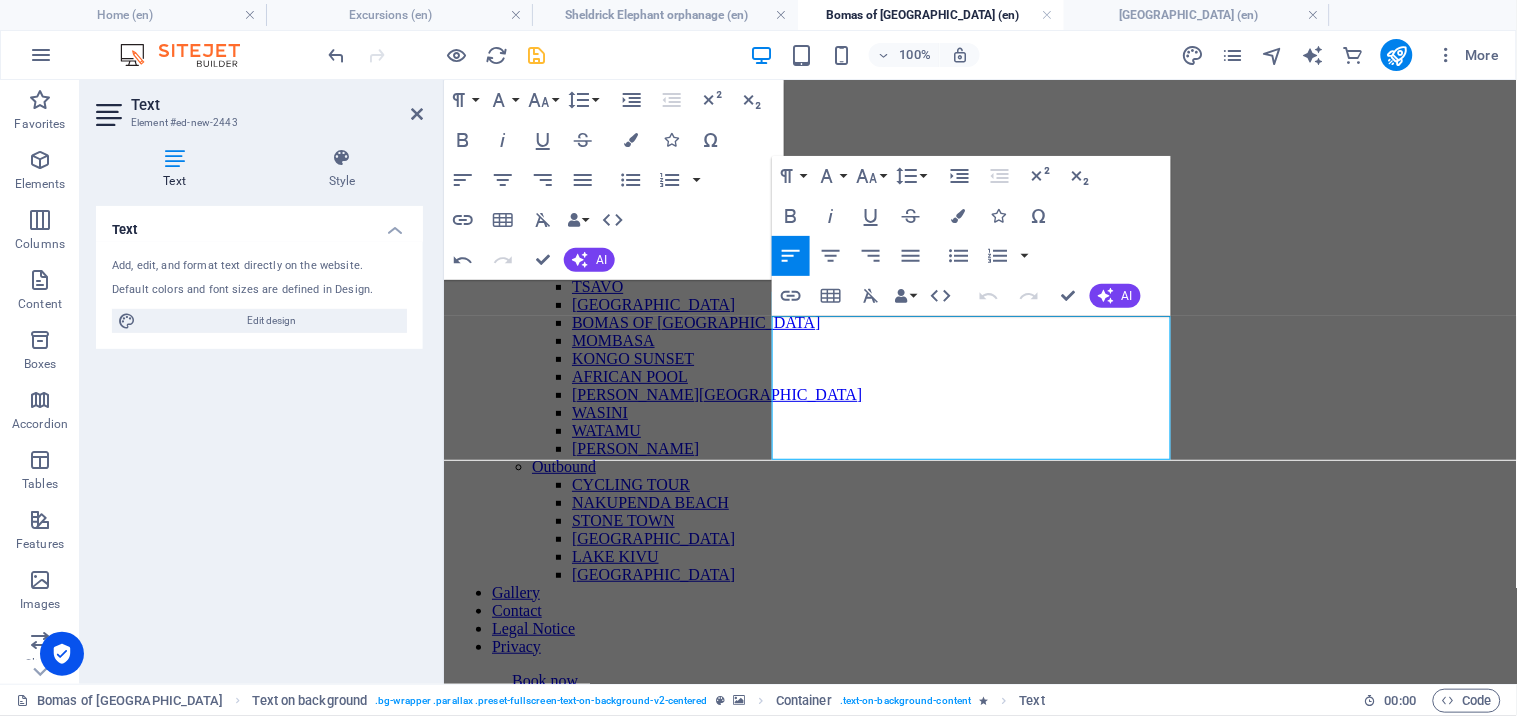 drag, startPoint x: 1127, startPoint y: 450, endPoint x: 999, endPoint y: 333, distance: 173.41568 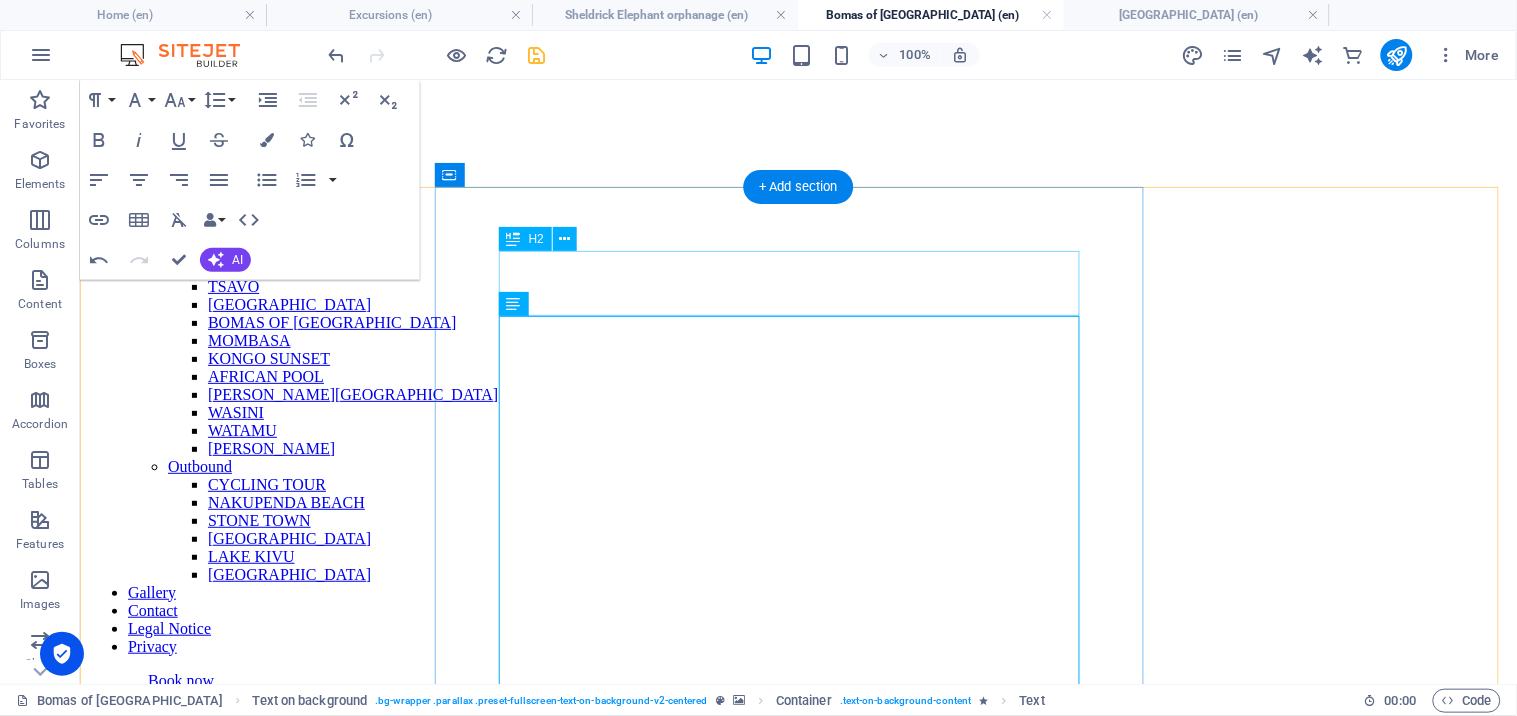 click on "Headline" at bounding box center (797, 1468) 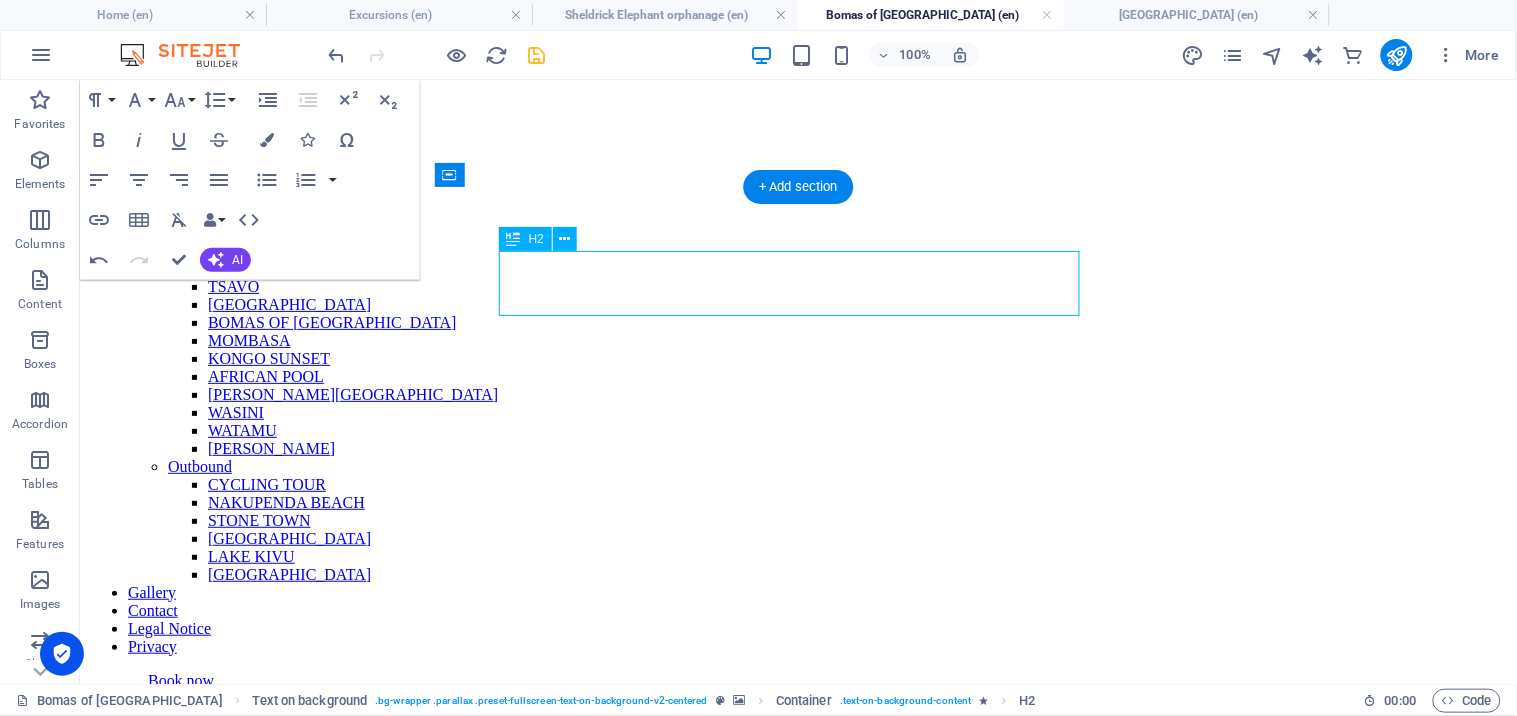 click on "Headline" at bounding box center [797, 1468] 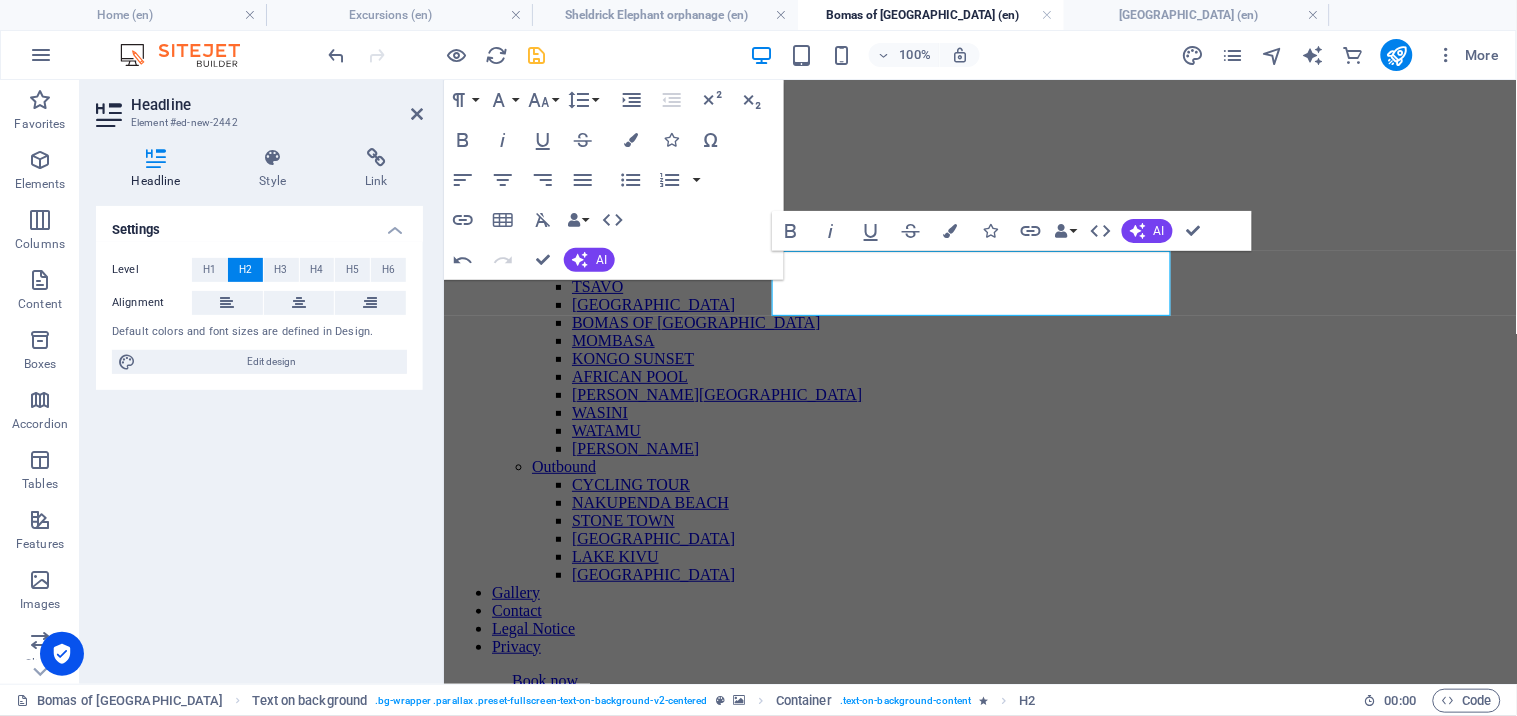 type 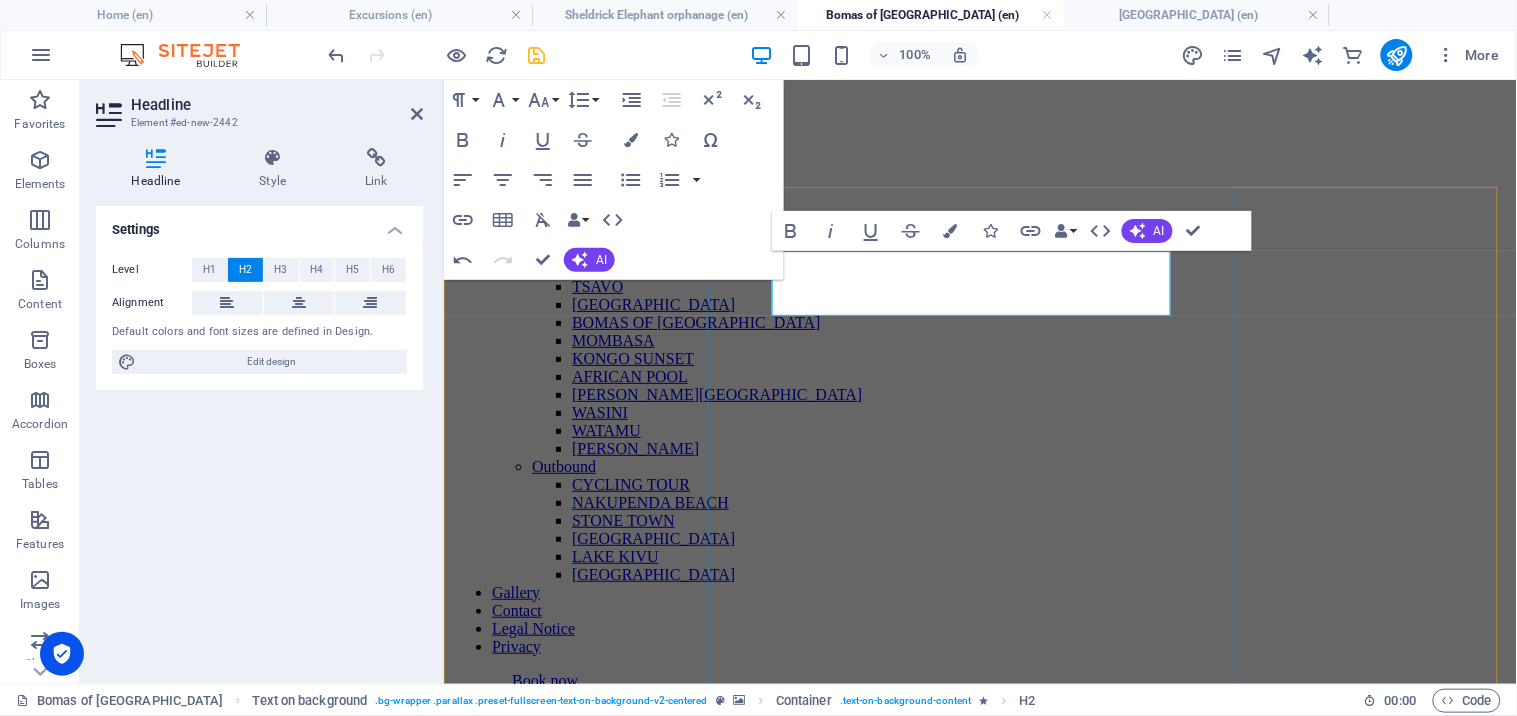 click on "Bomas Of kenya" at bounding box center [979, 1588] 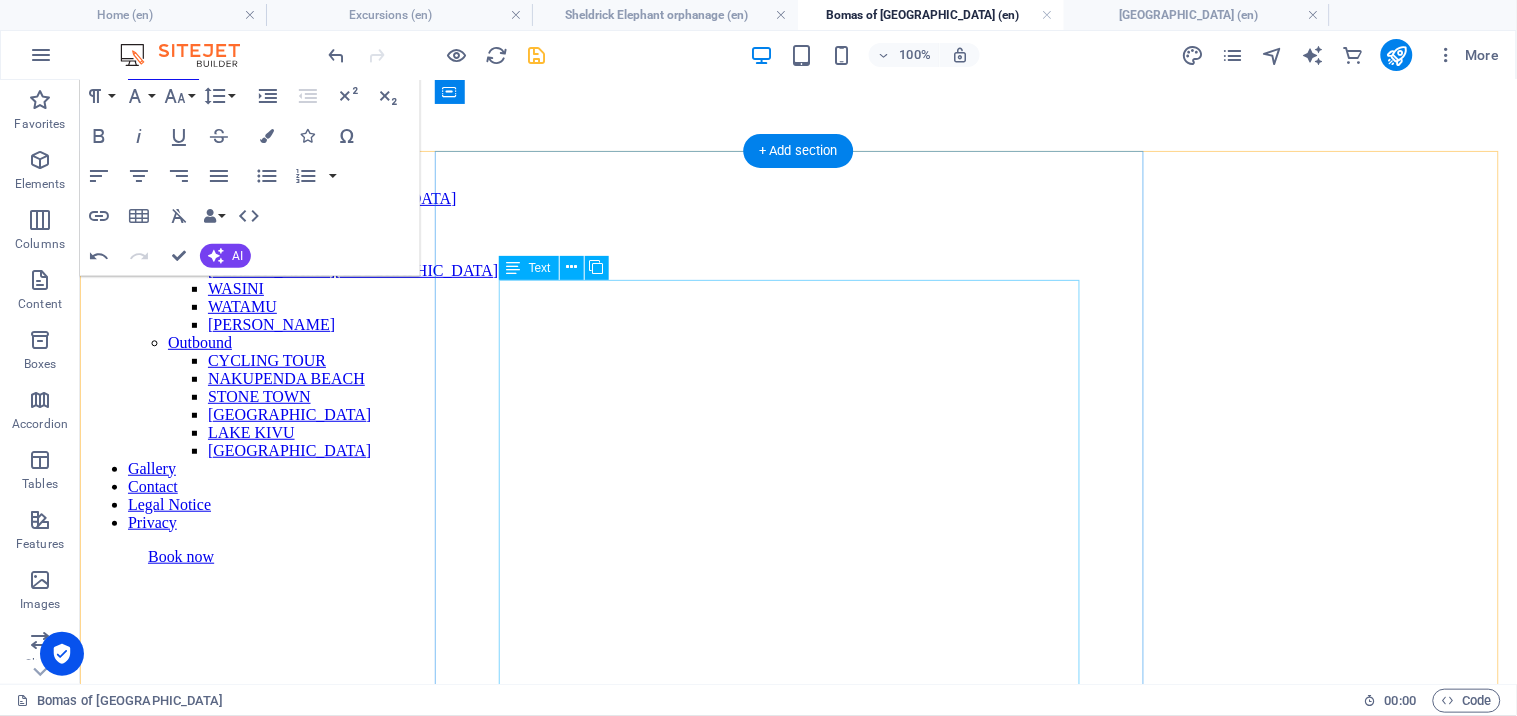 scroll, scrollTop: 0, scrollLeft: 0, axis: both 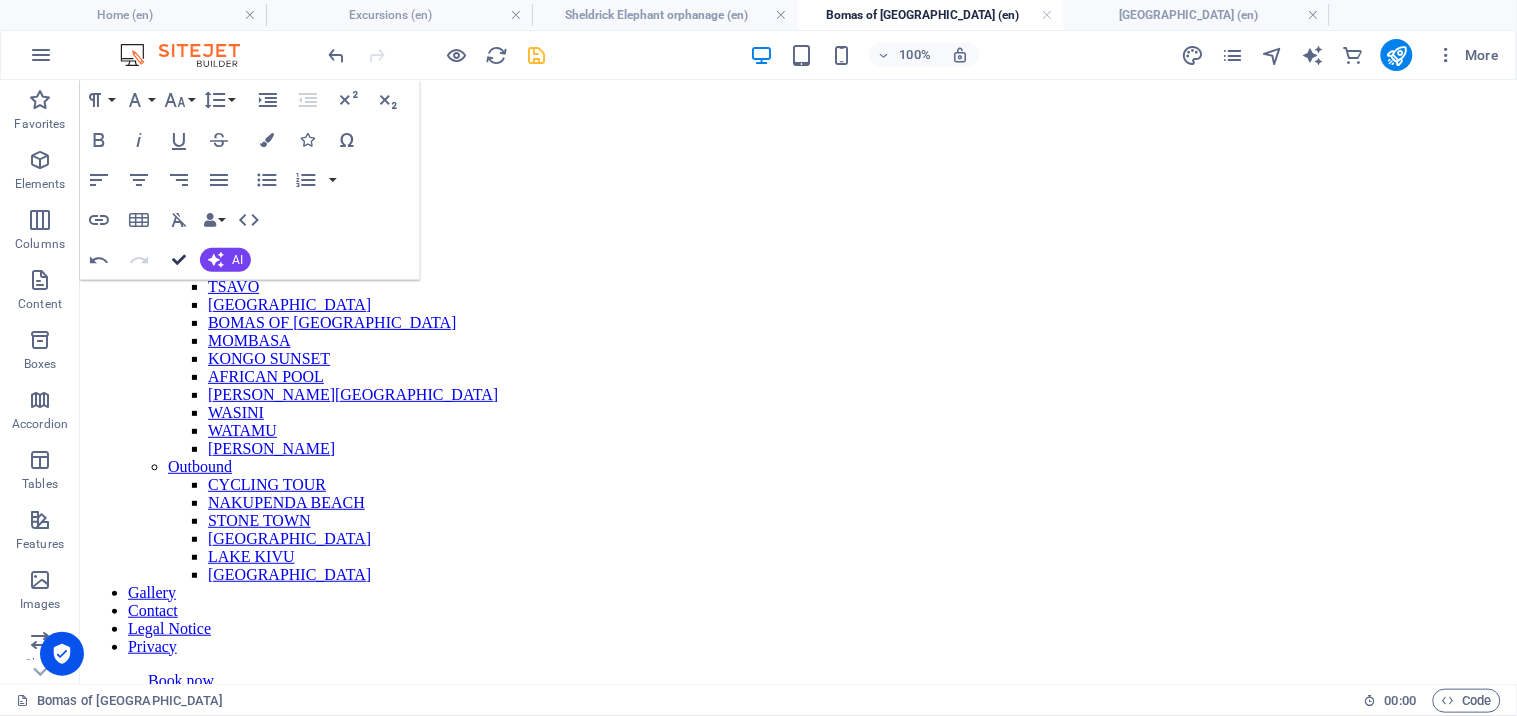 click at bounding box center [179, 260] 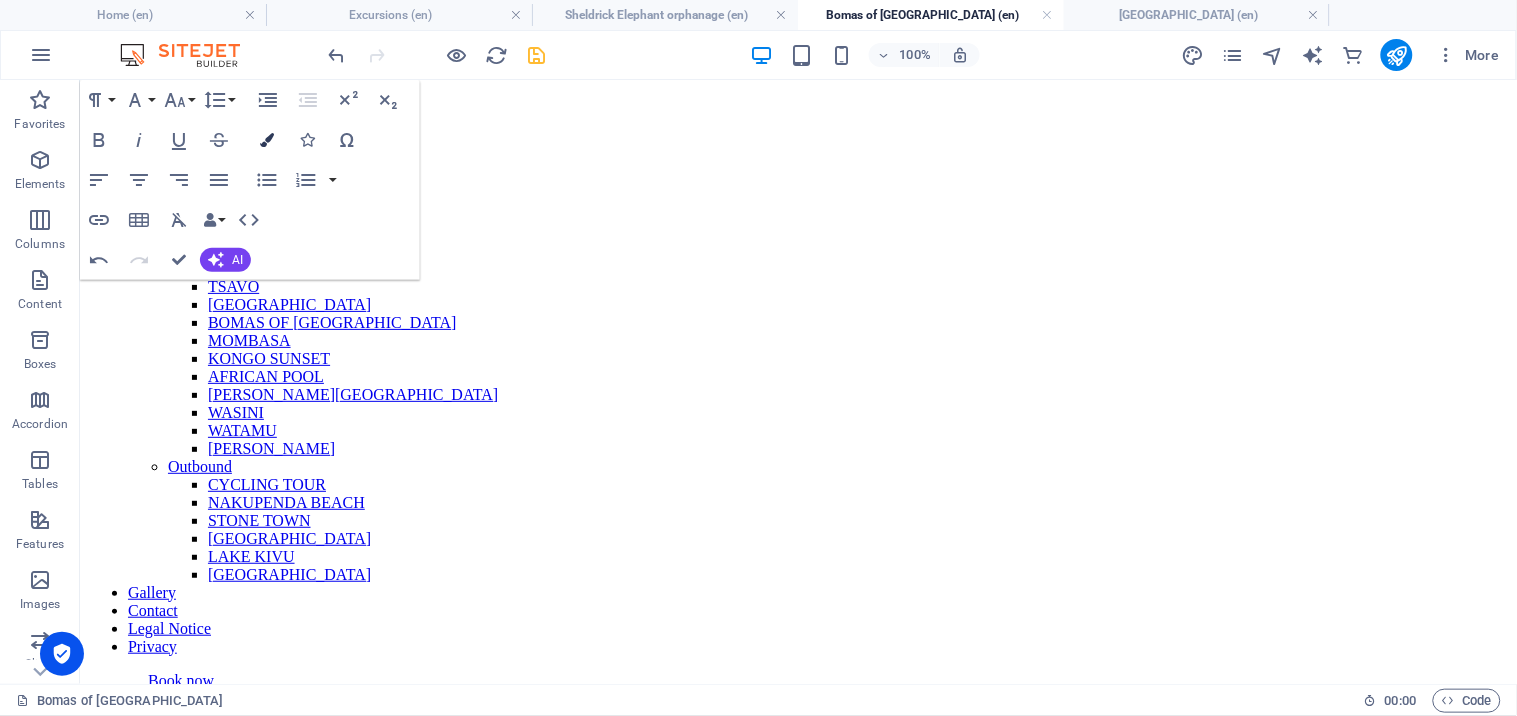 click on "Colors" at bounding box center [267, 140] 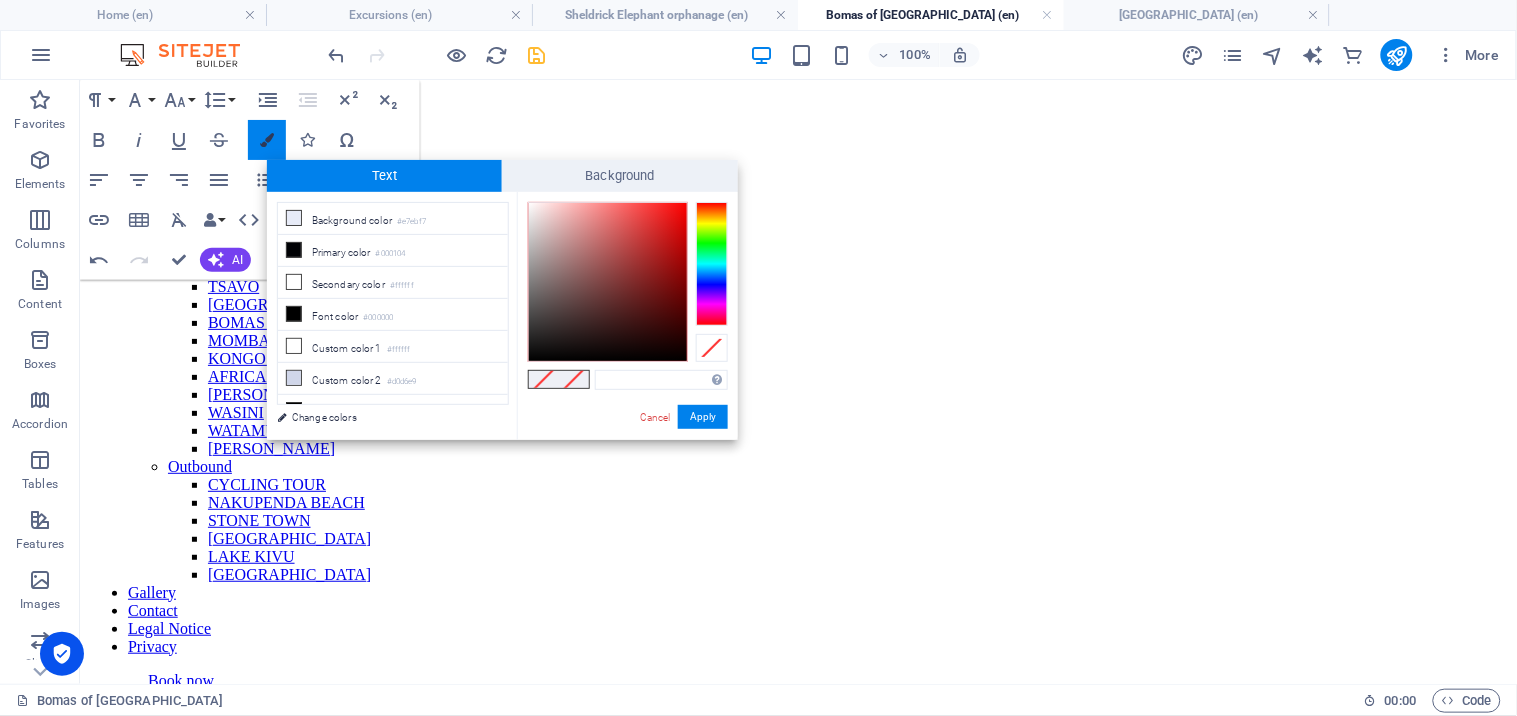 click at bounding box center (267, 140) 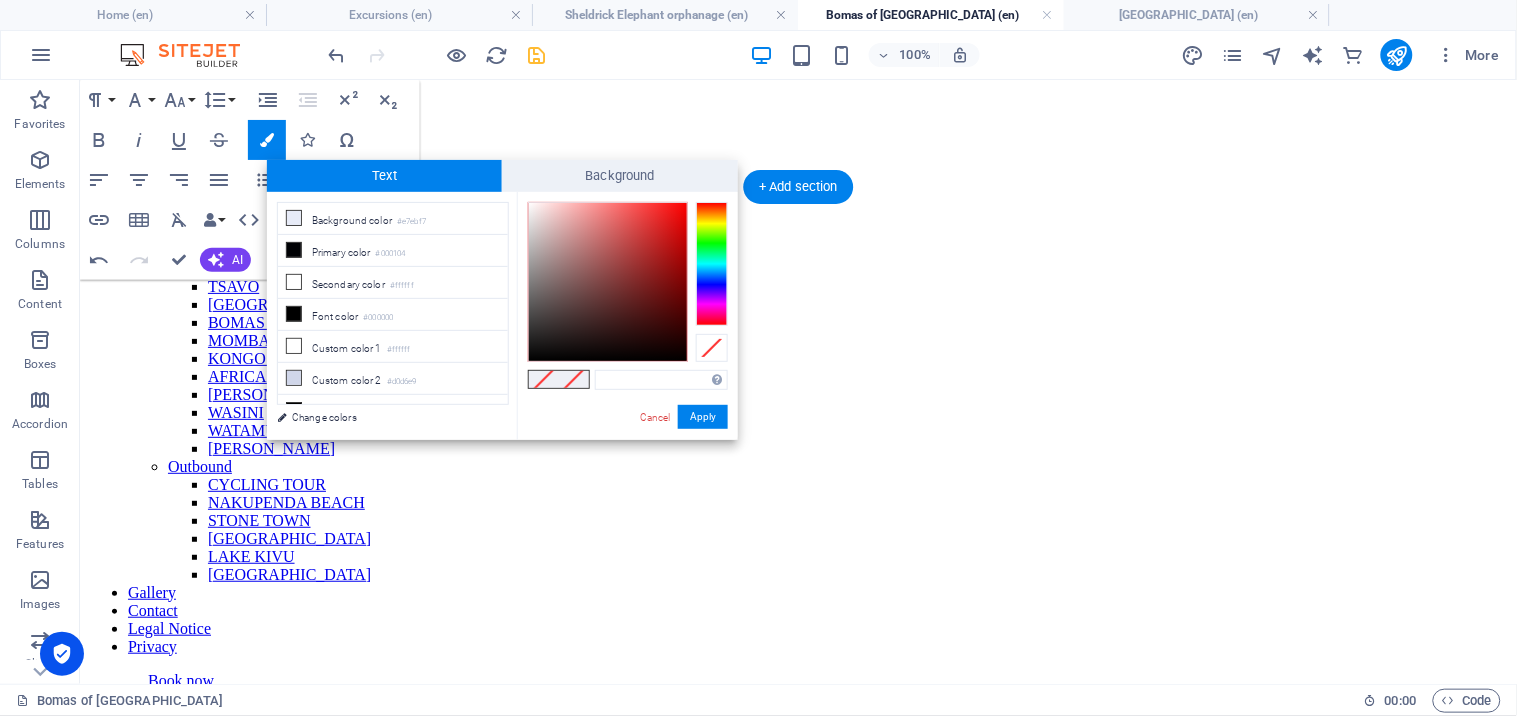 click at bounding box center [797, 635] 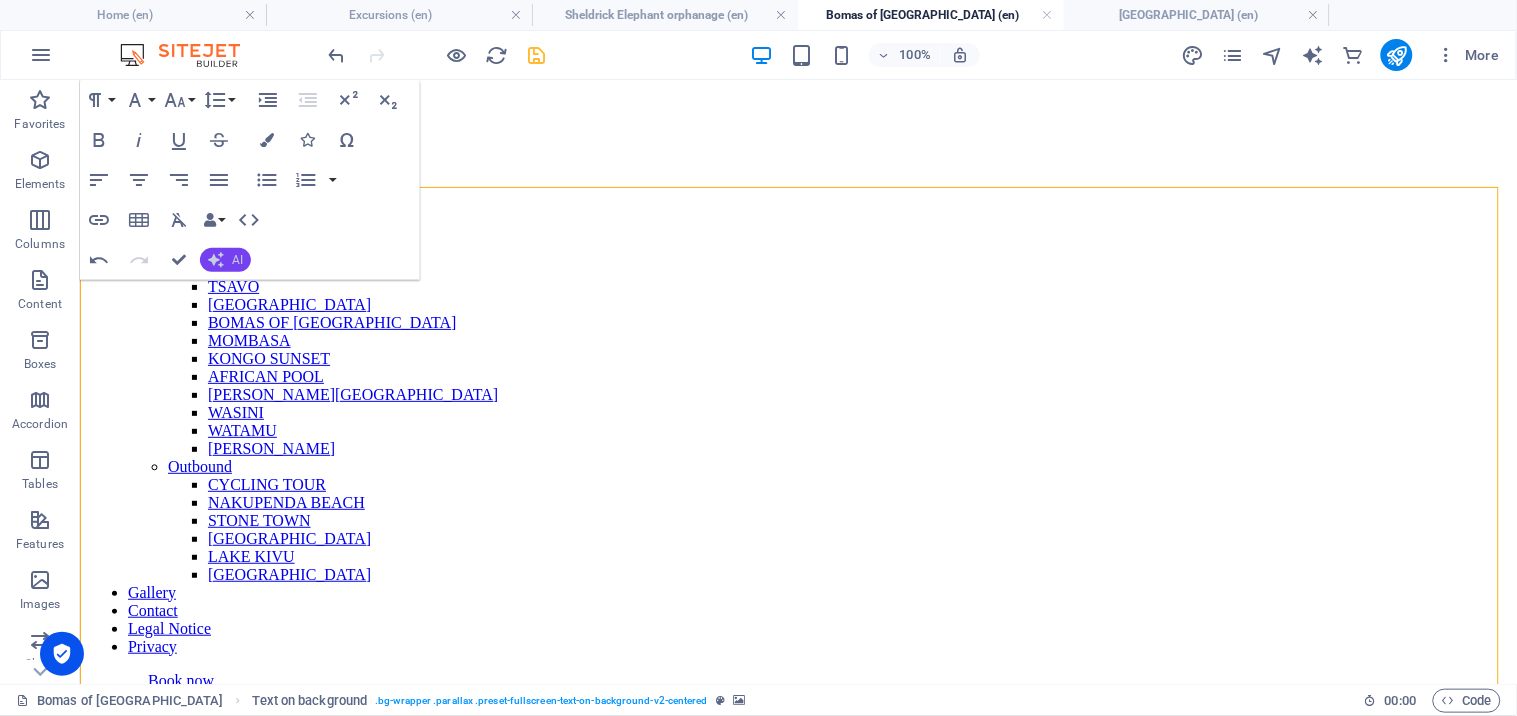 click 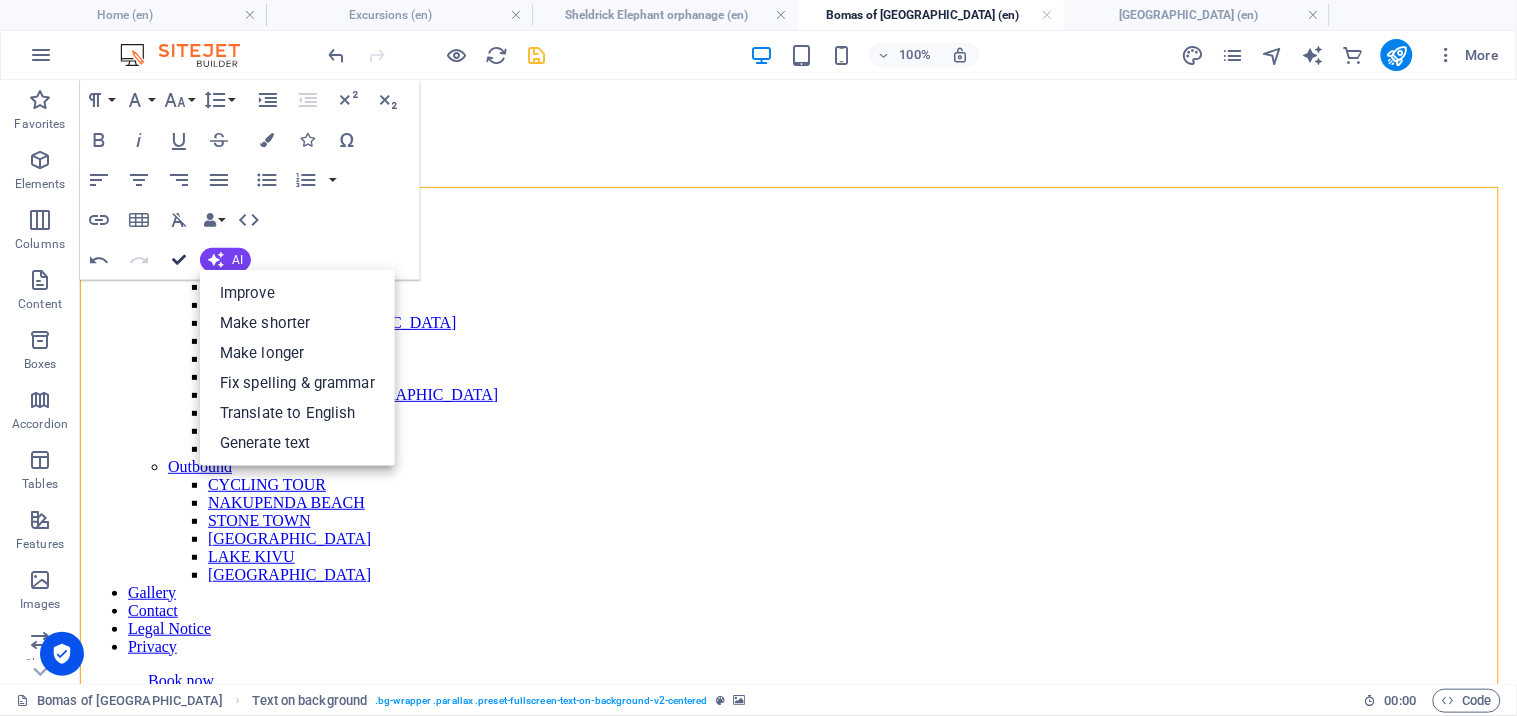 click at bounding box center (179, 260) 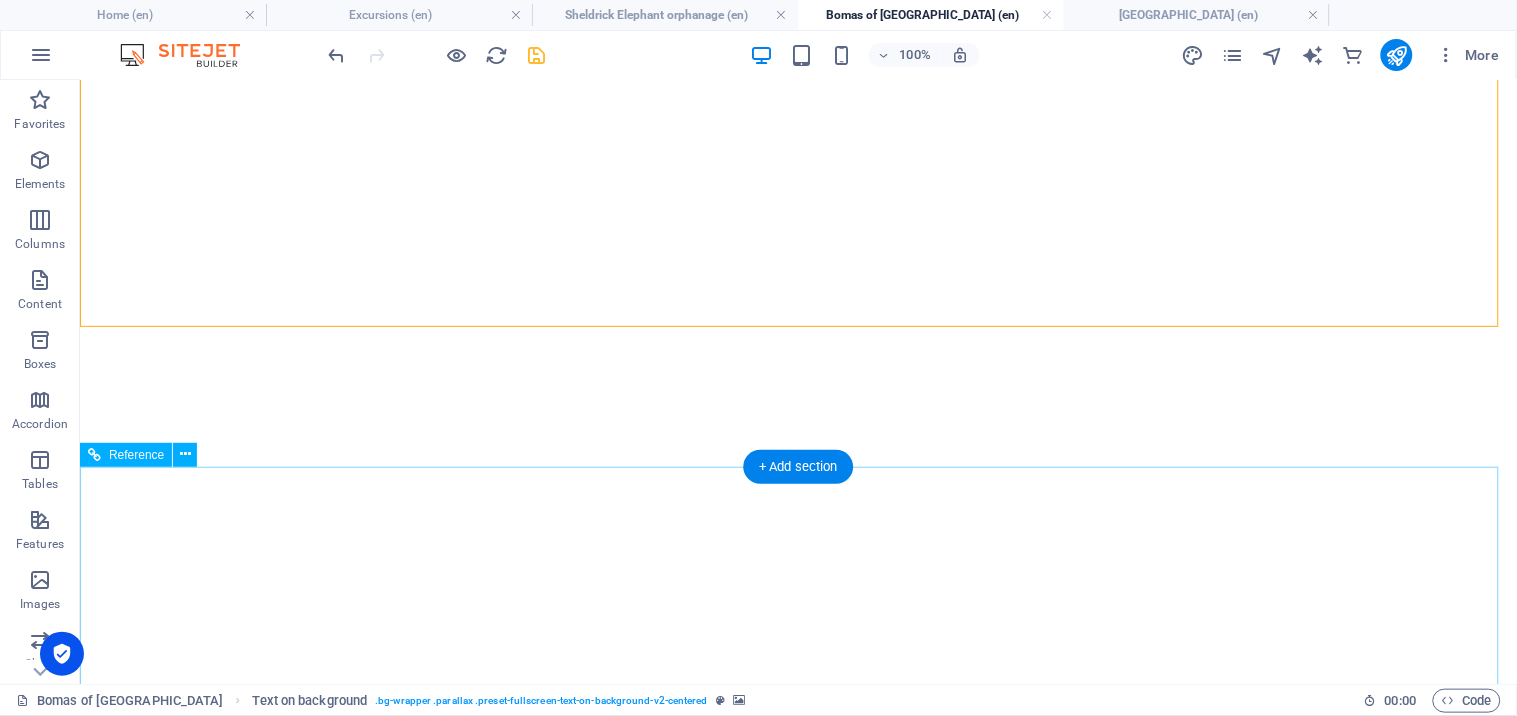 scroll, scrollTop: 717, scrollLeft: 0, axis: vertical 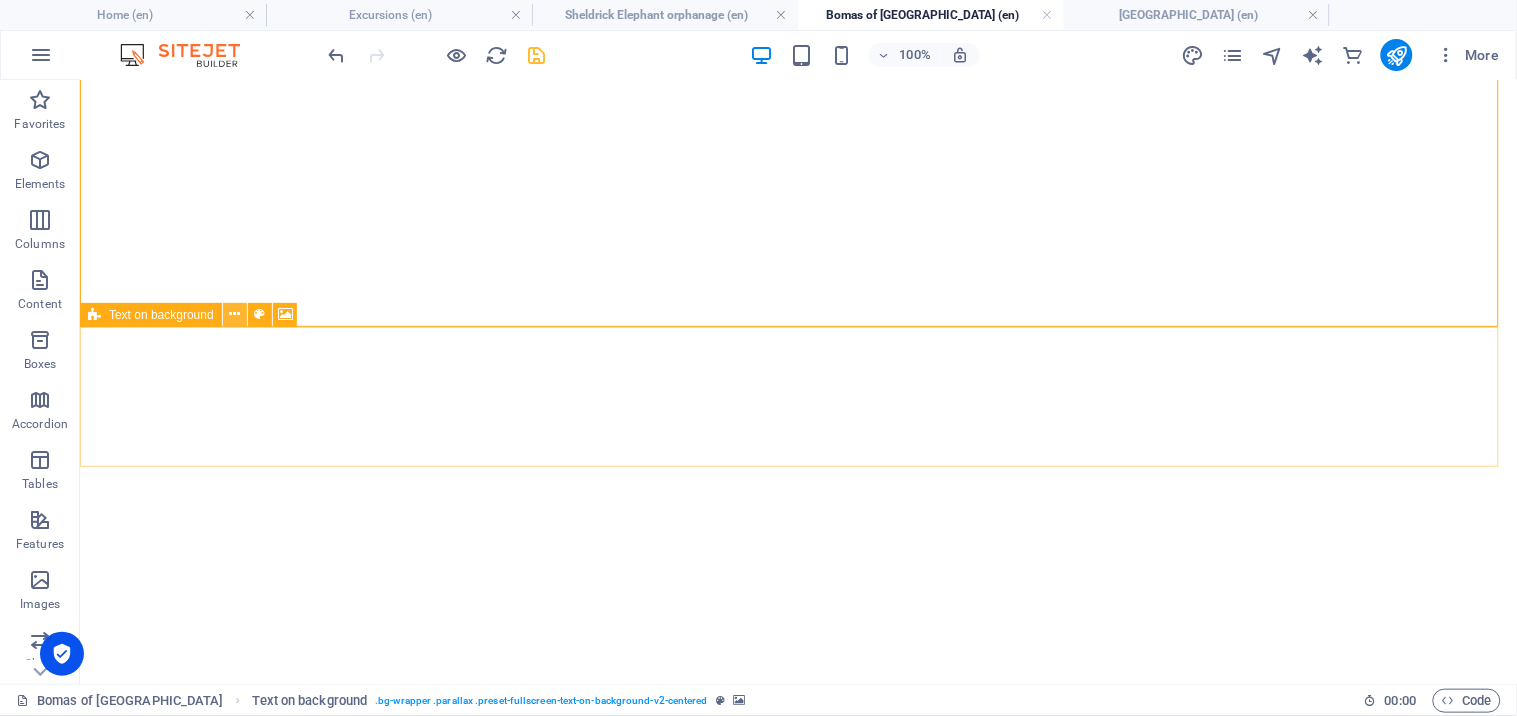 click at bounding box center [235, 315] 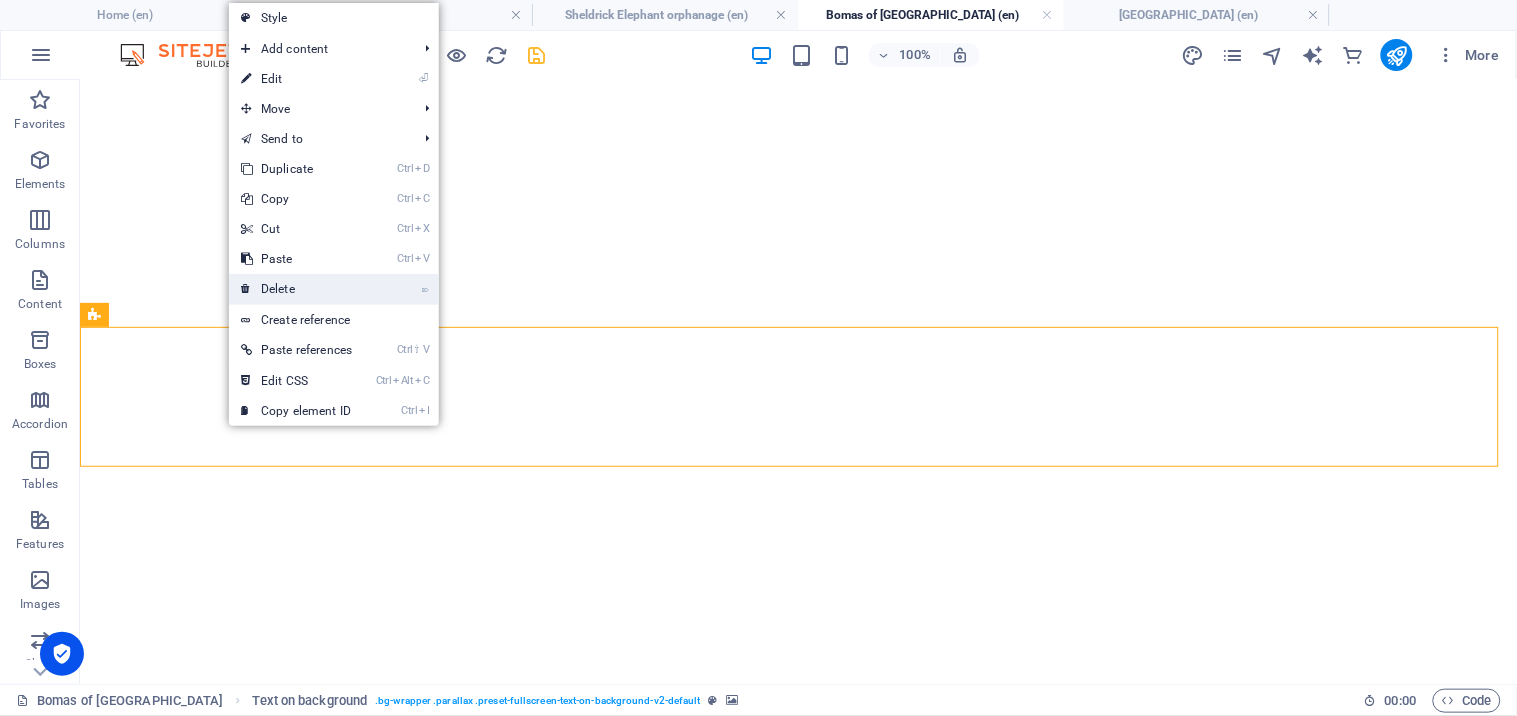 click on "⌦  Delete" at bounding box center [296, 289] 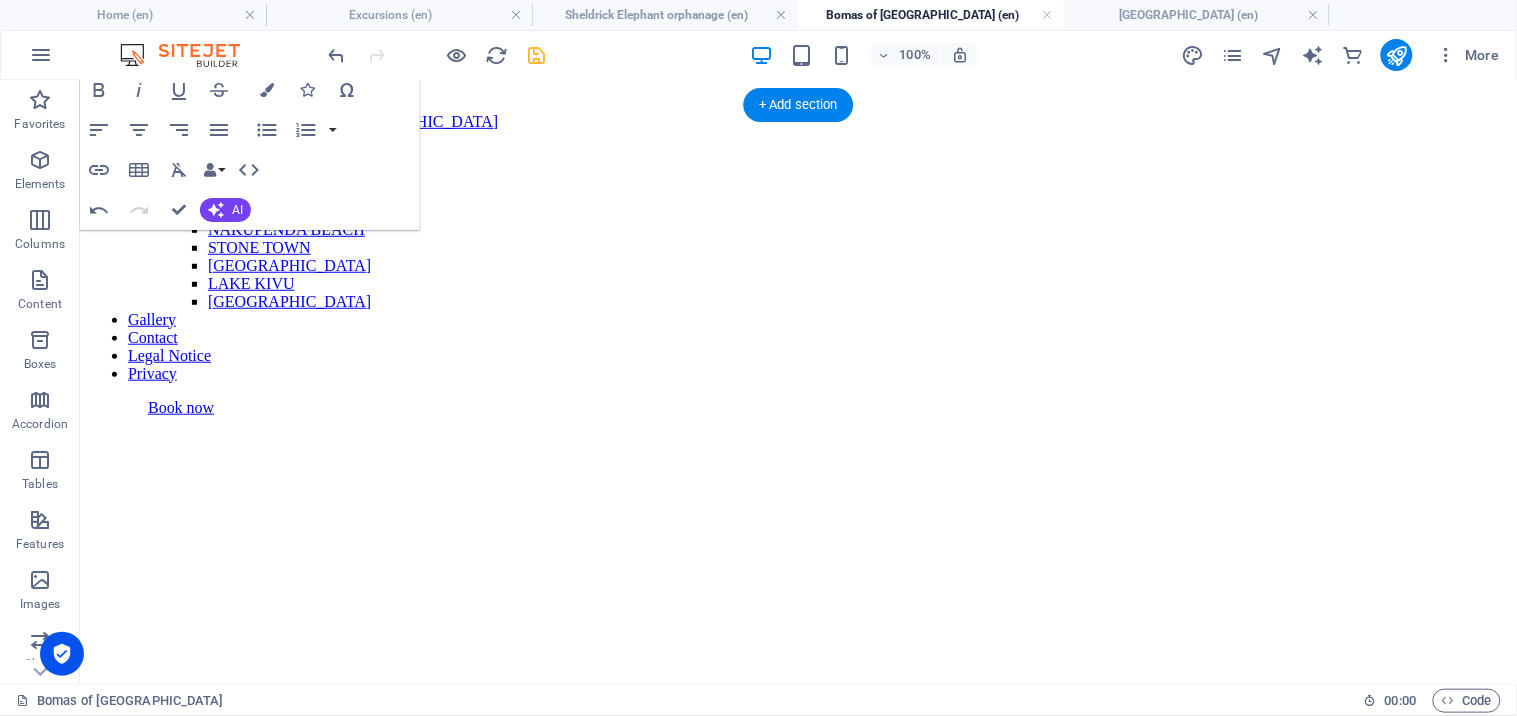 scroll, scrollTop: 0, scrollLeft: 0, axis: both 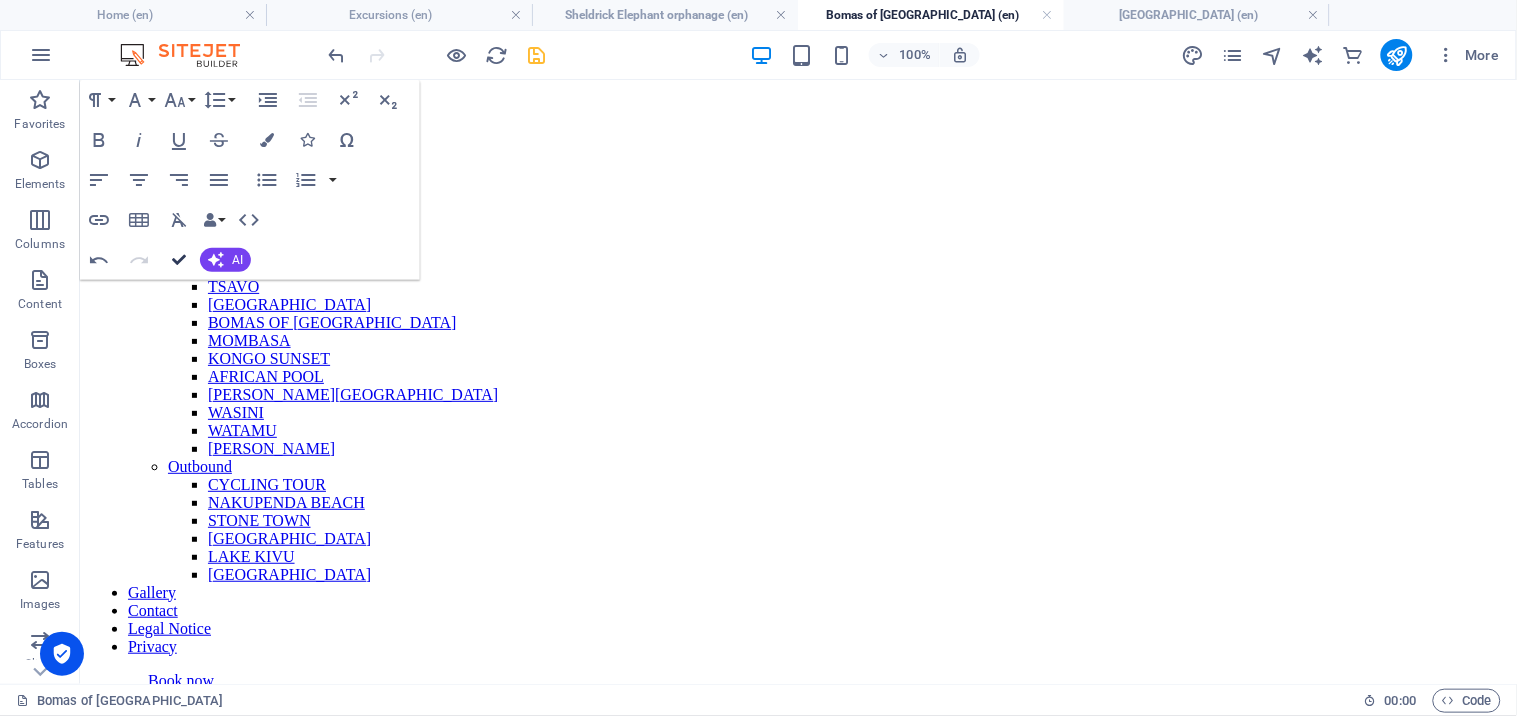 click at bounding box center (179, 260) 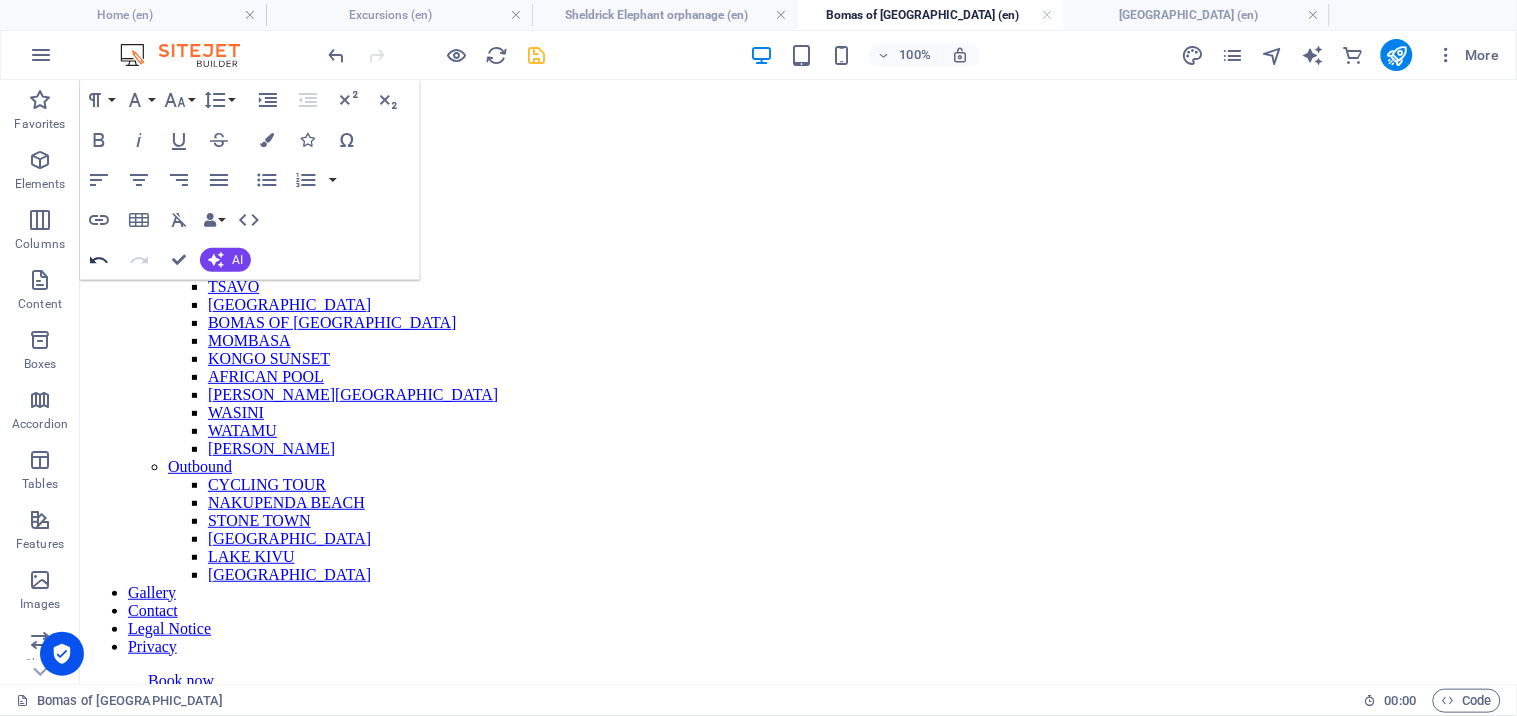 click 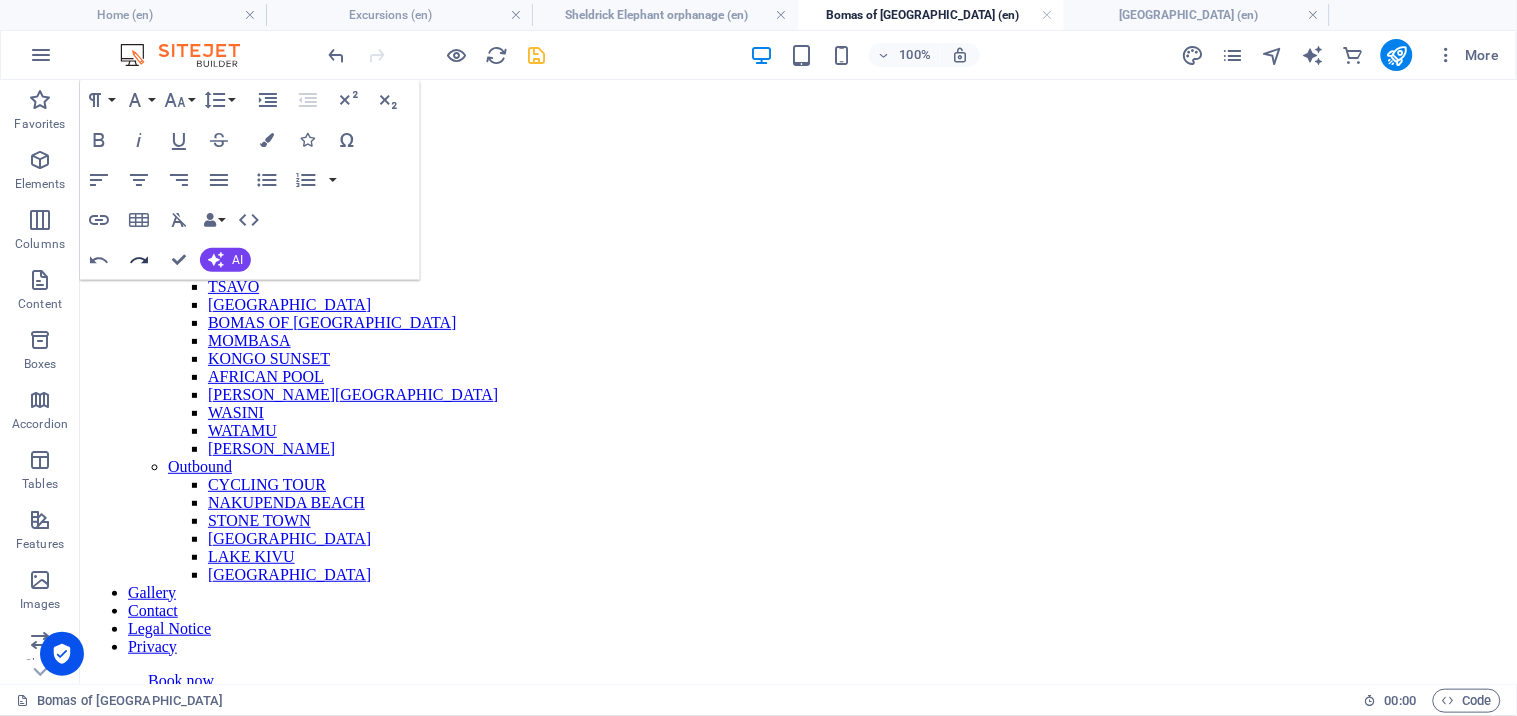 click on "Redo" at bounding box center [139, 260] 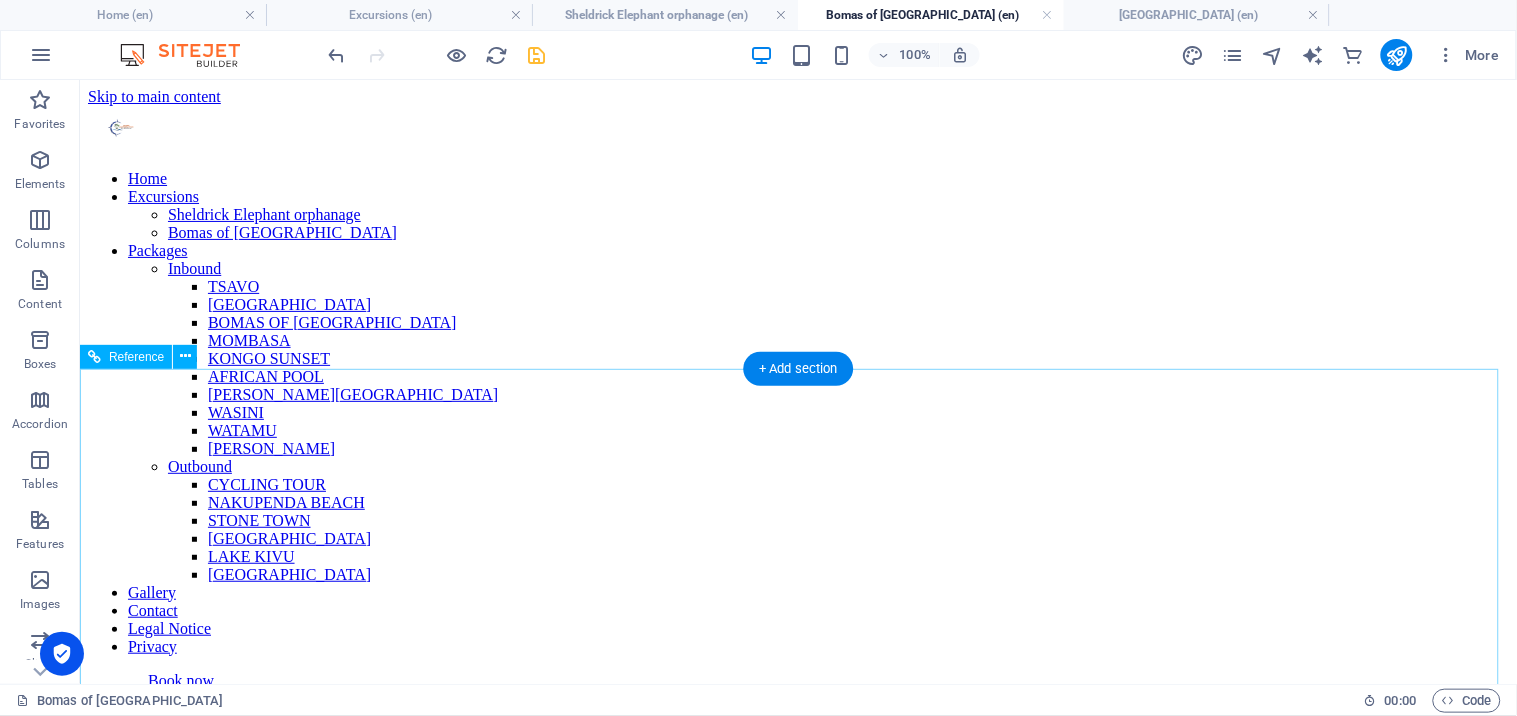 scroll, scrollTop: 725, scrollLeft: 0, axis: vertical 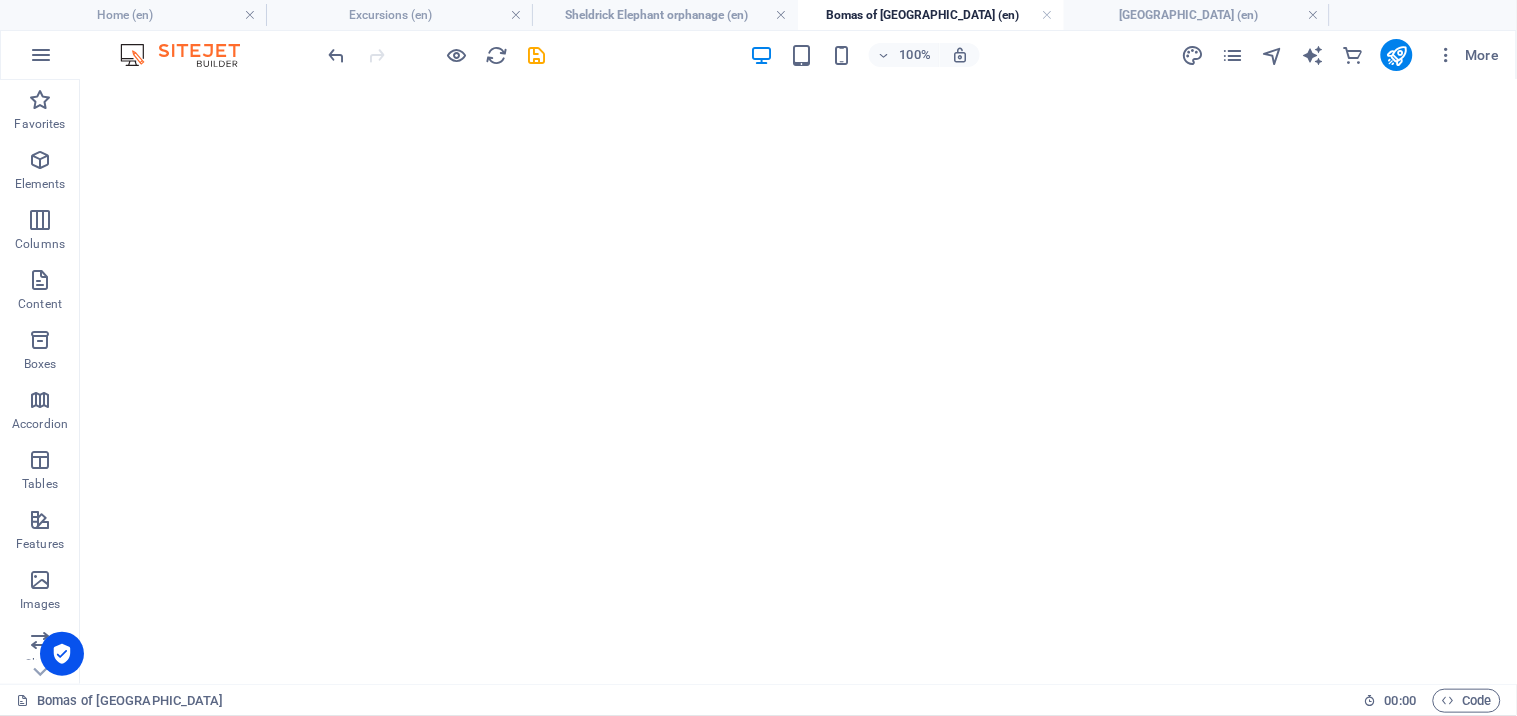 click at bounding box center [537, 55] 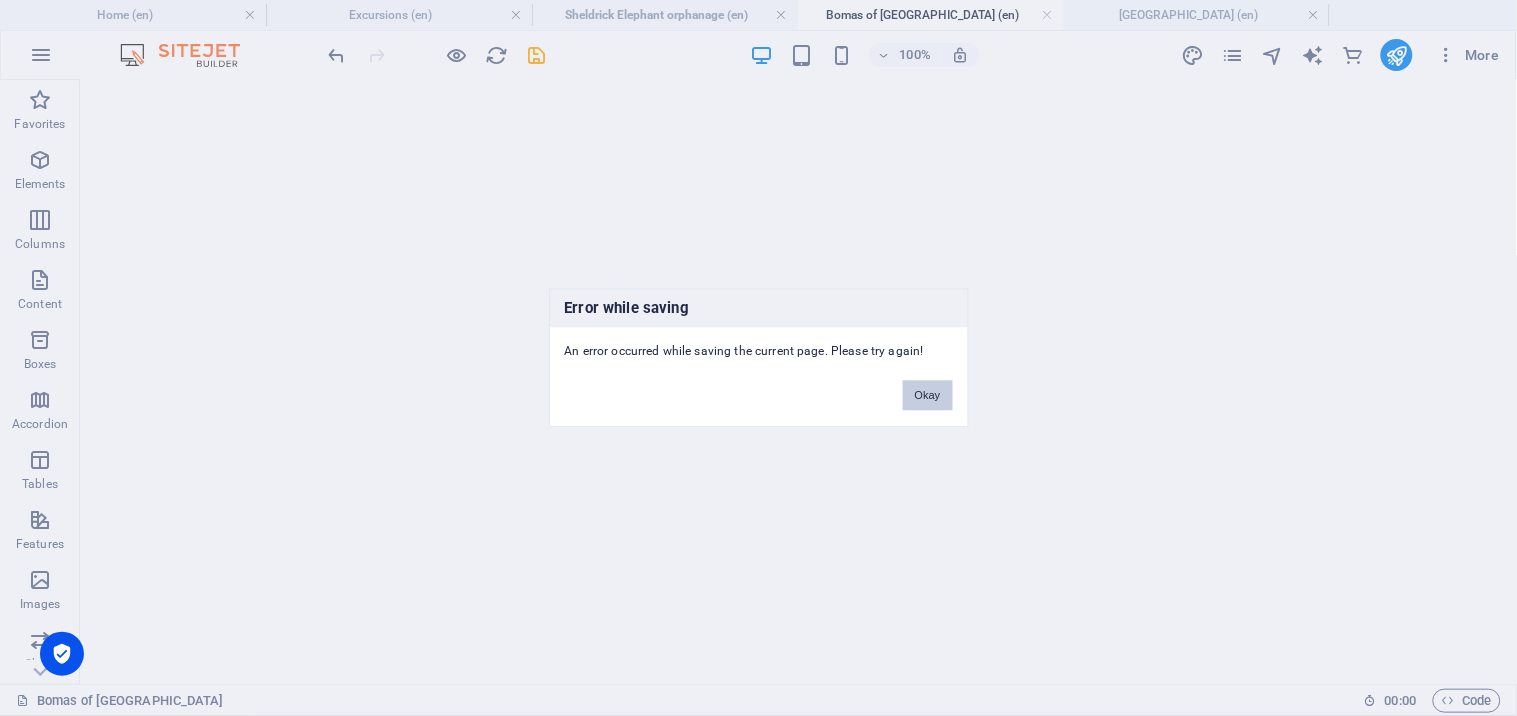 click on "Okay" at bounding box center (928, 396) 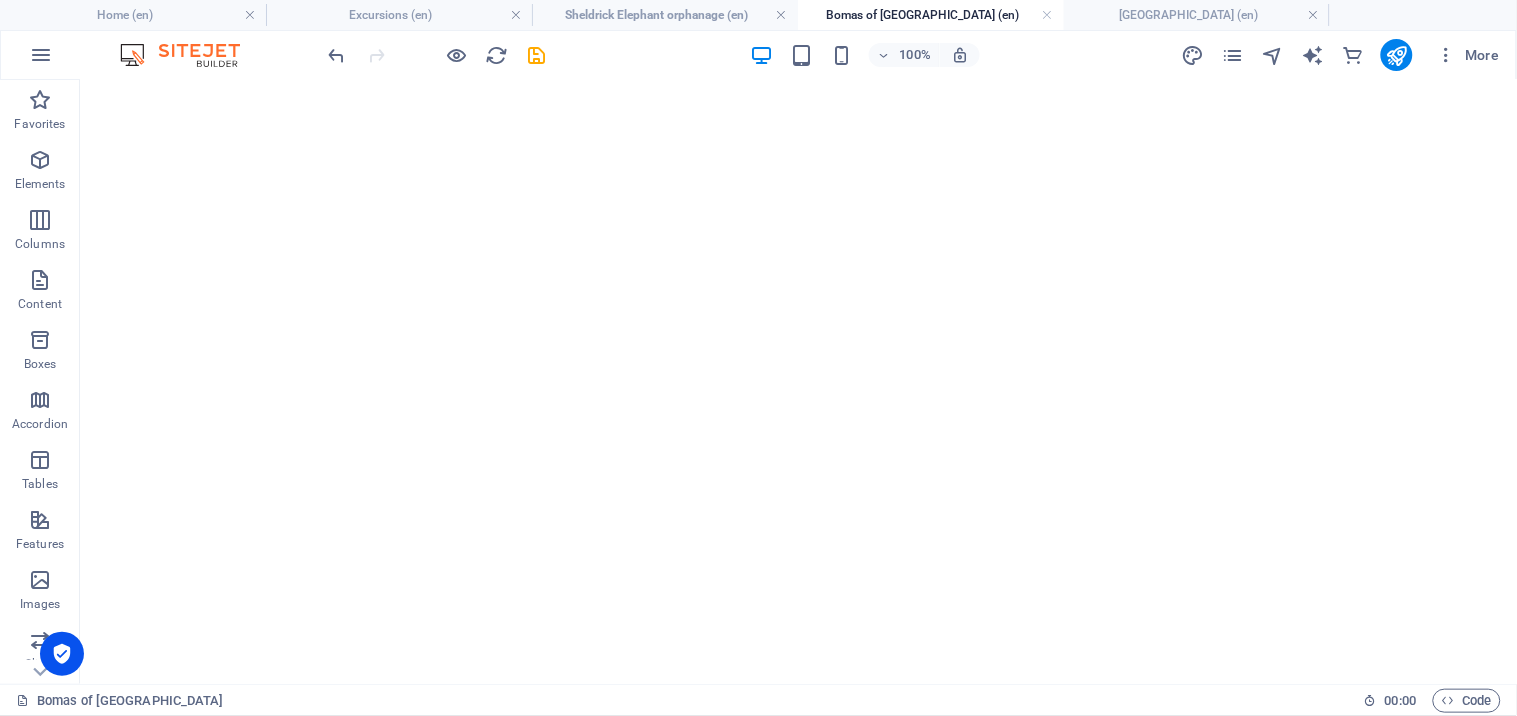 click on "Bomas of [GEOGRAPHIC_DATA] (en)" at bounding box center (931, 15) 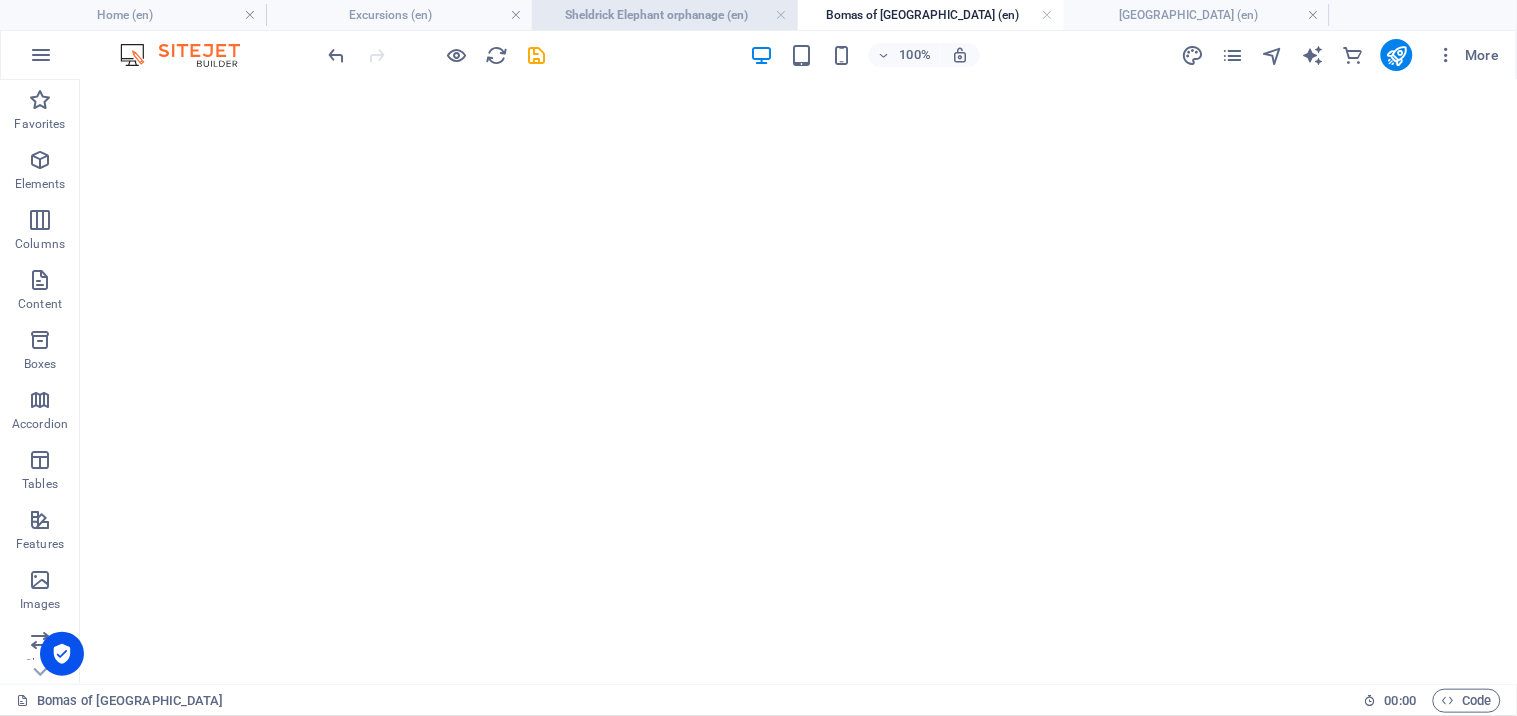 click on "Sheldrick Elephant orphanage (en)" at bounding box center [665, 15] 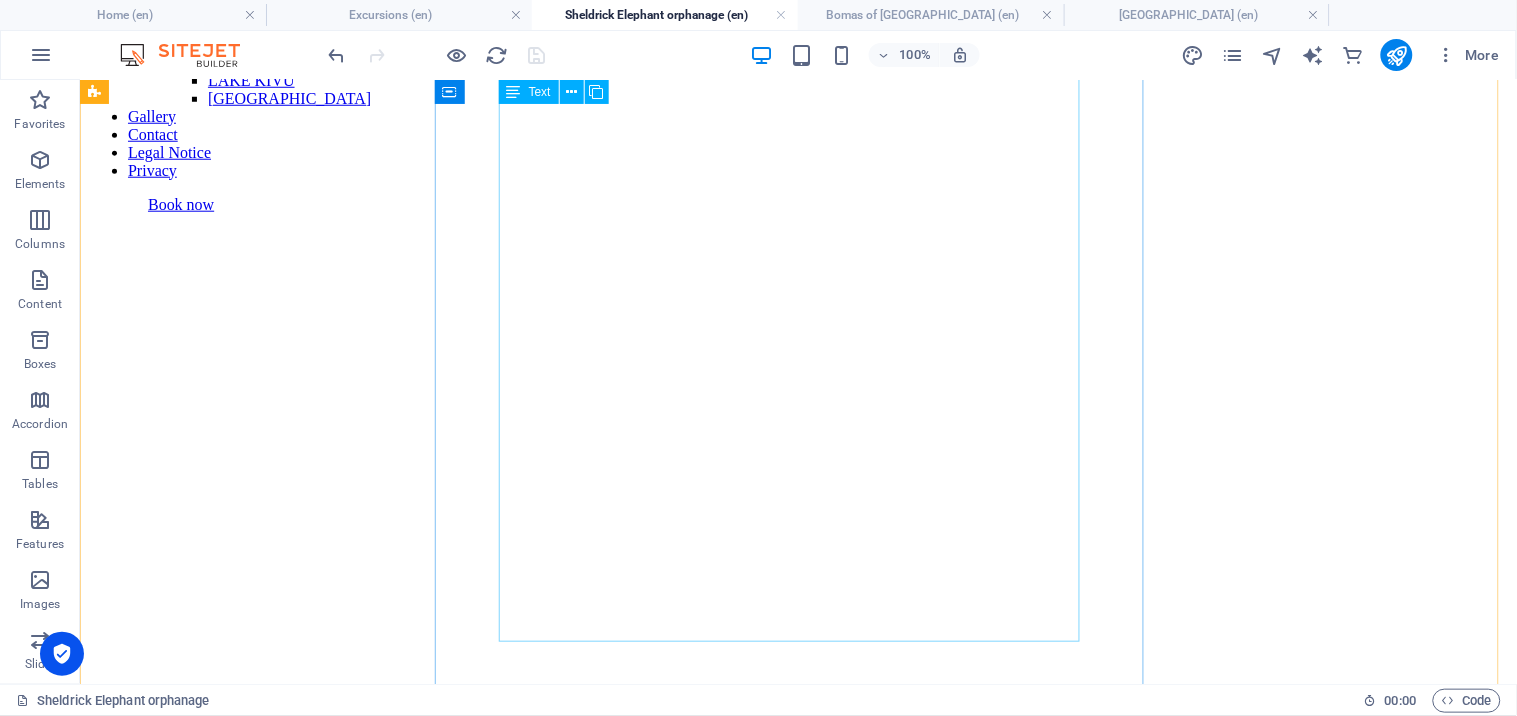 scroll, scrollTop: 444, scrollLeft: 0, axis: vertical 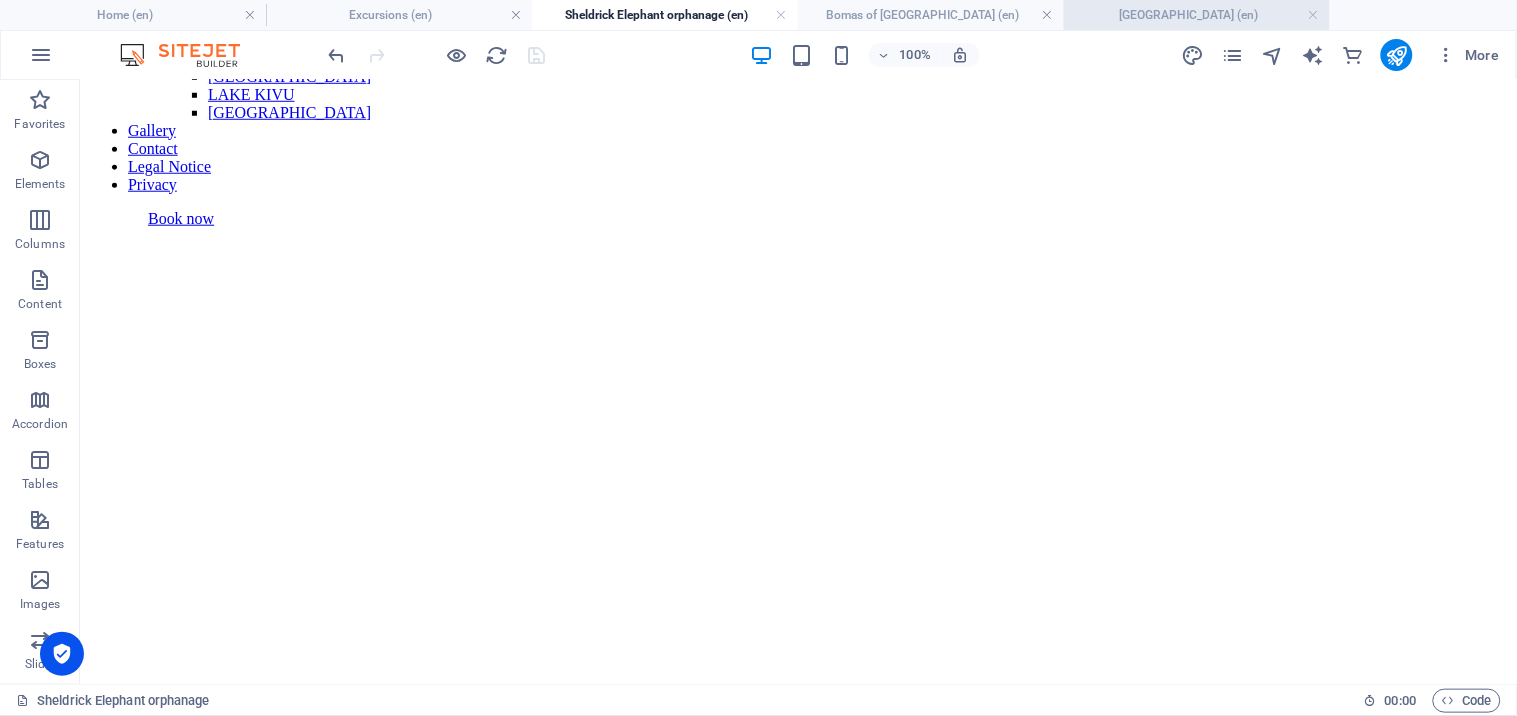 click on "[GEOGRAPHIC_DATA] (en)" at bounding box center [1197, 15] 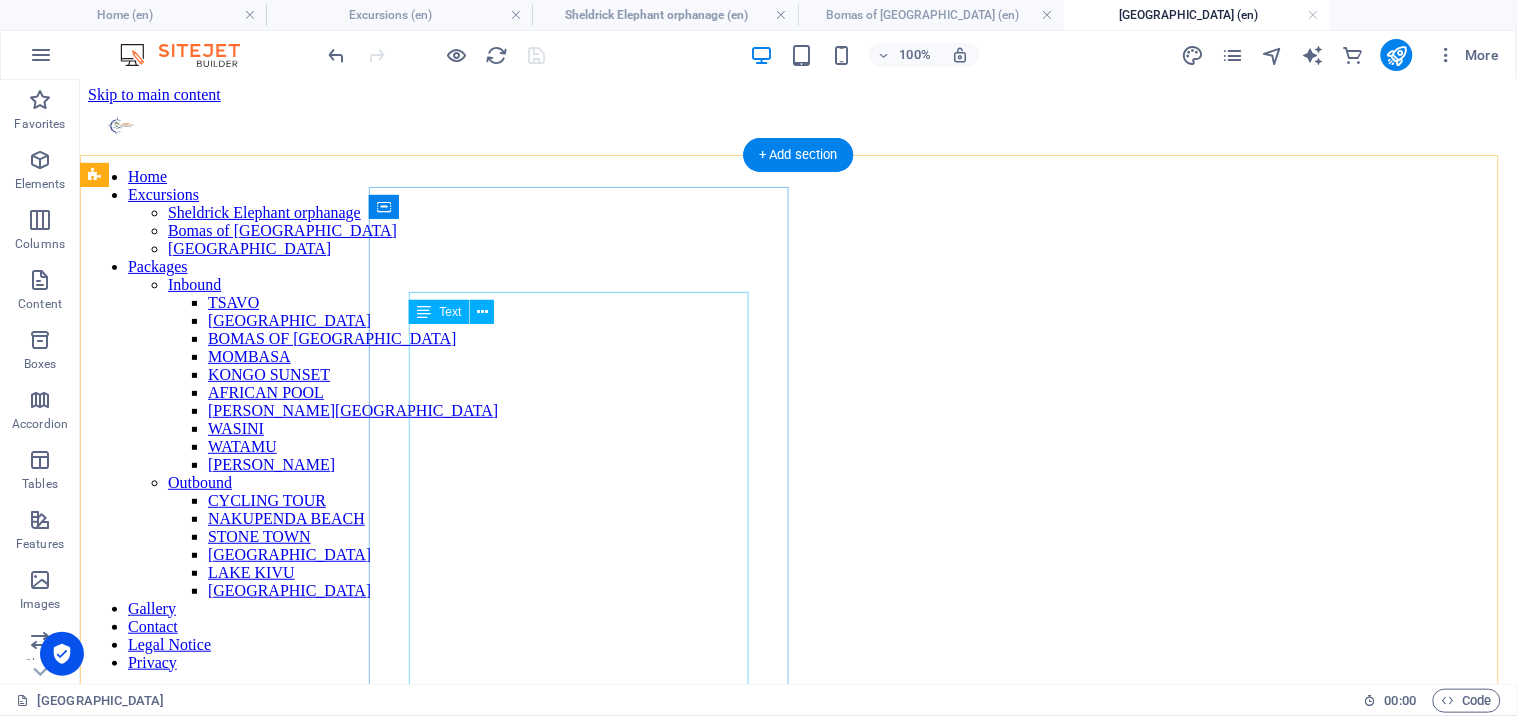 scroll, scrollTop: 0, scrollLeft: 0, axis: both 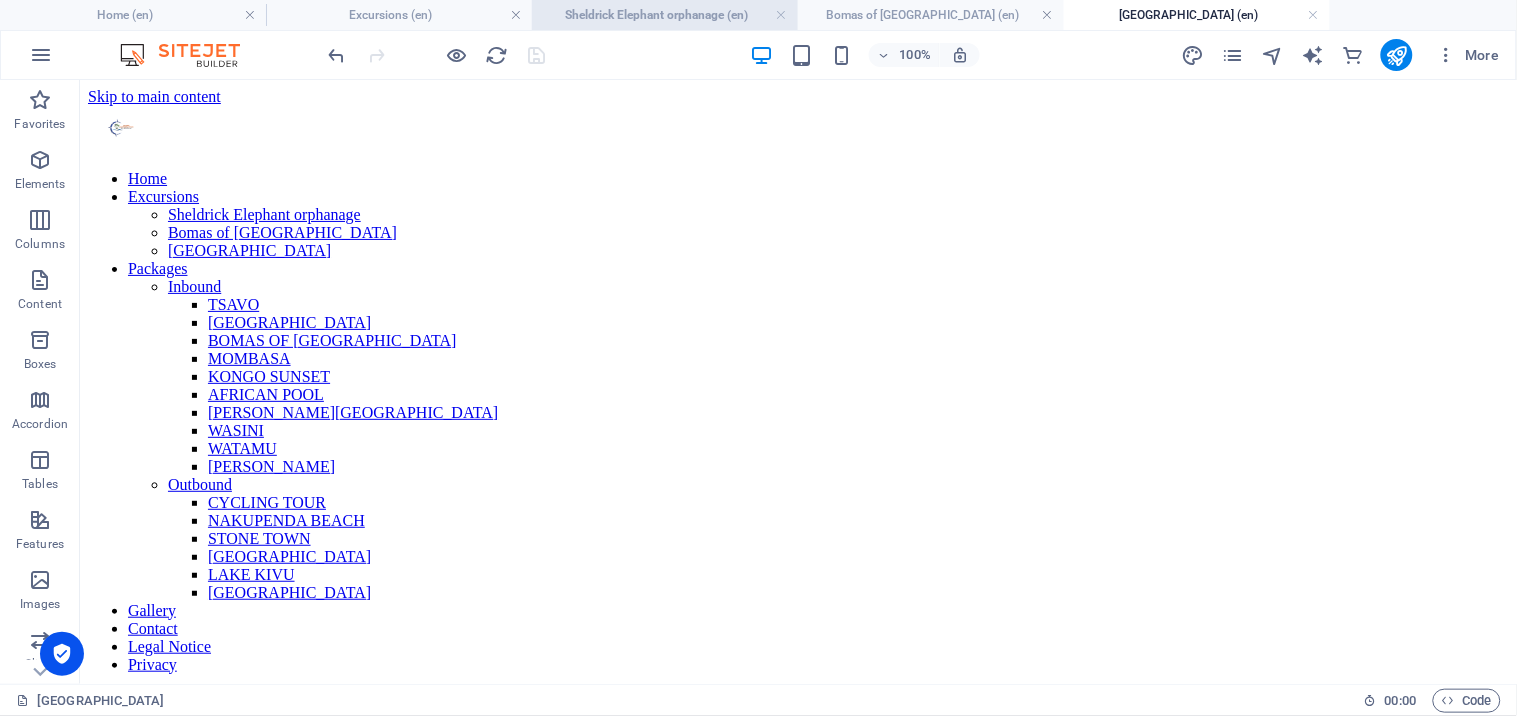 click on "Sheldrick Elephant orphanage (en)" at bounding box center [665, 15] 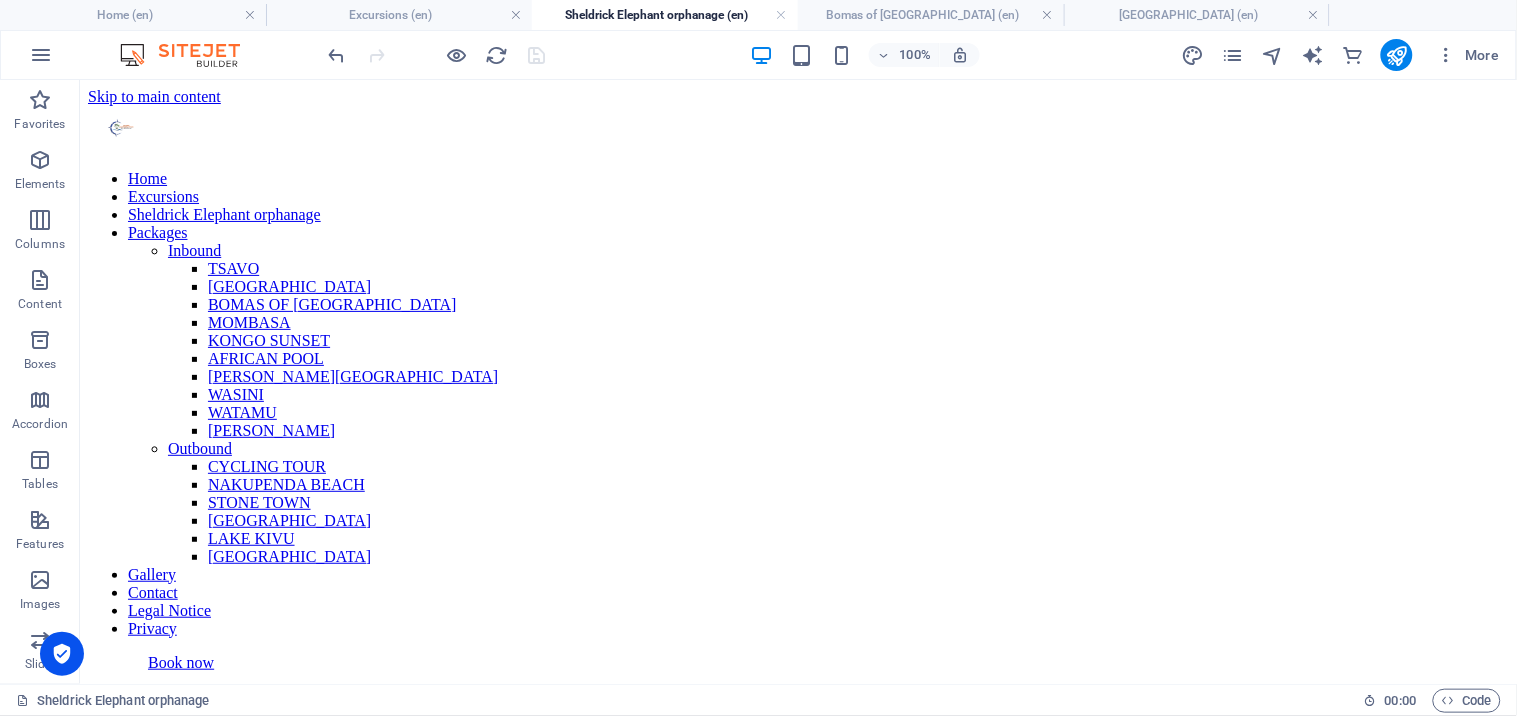 scroll, scrollTop: 444, scrollLeft: 0, axis: vertical 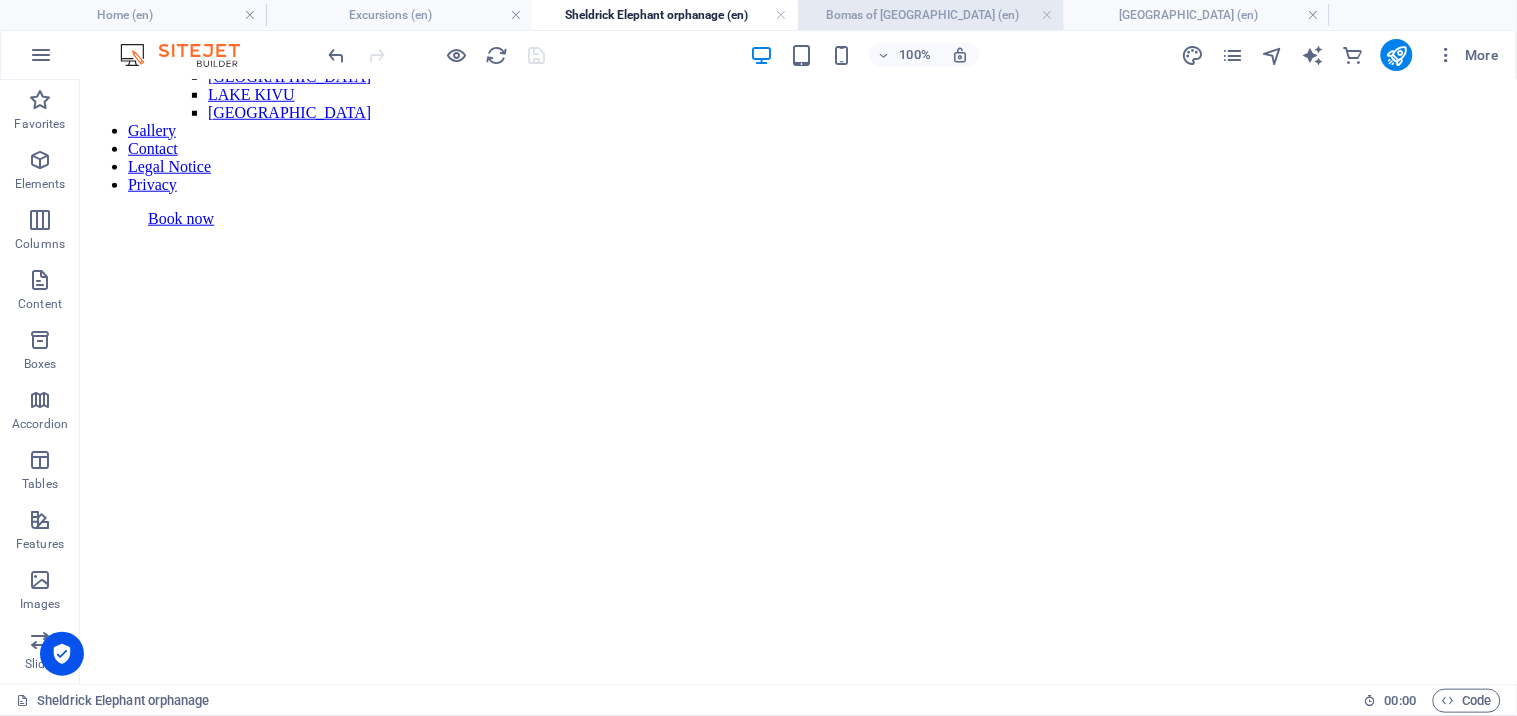 click on "Bomas of [GEOGRAPHIC_DATA] (en)" at bounding box center (931, 15) 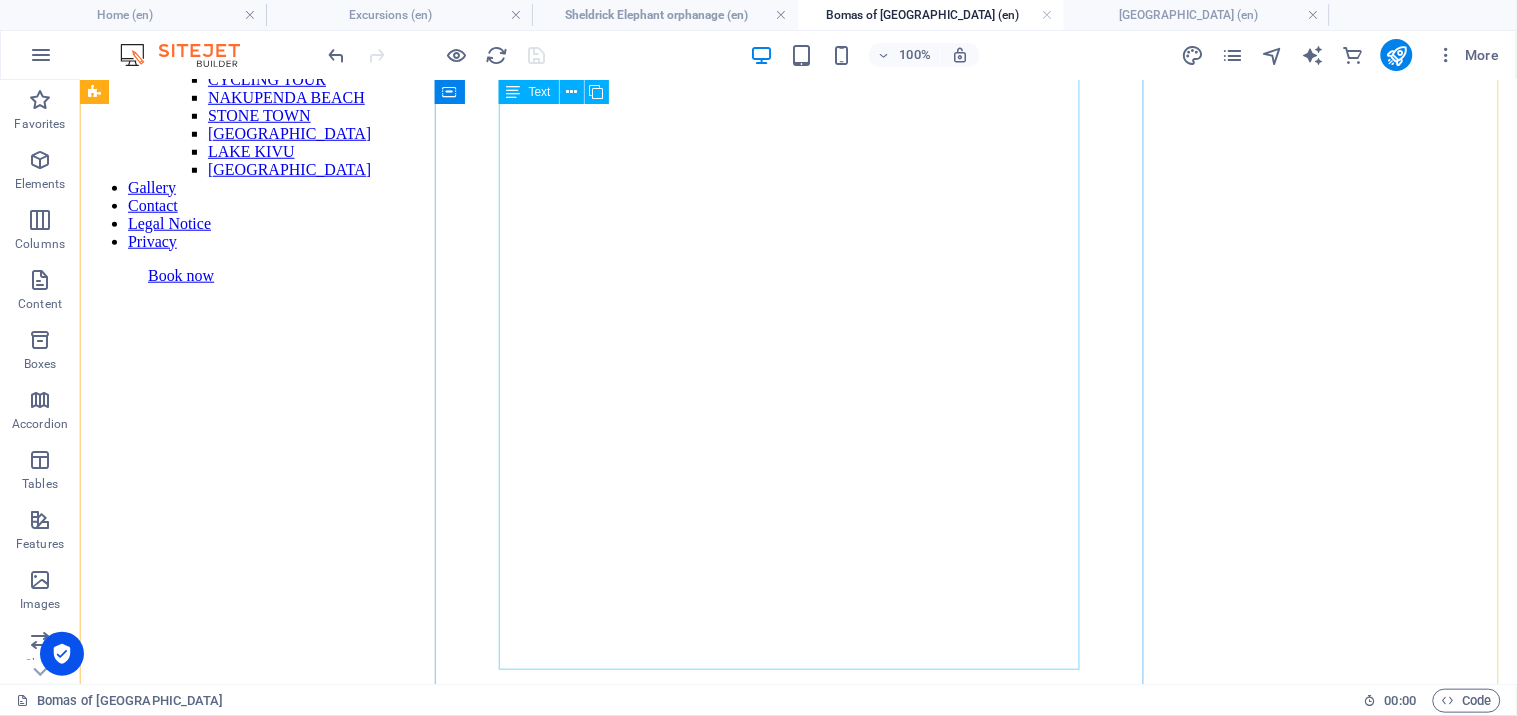 scroll, scrollTop: 0, scrollLeft: 0, axis: both 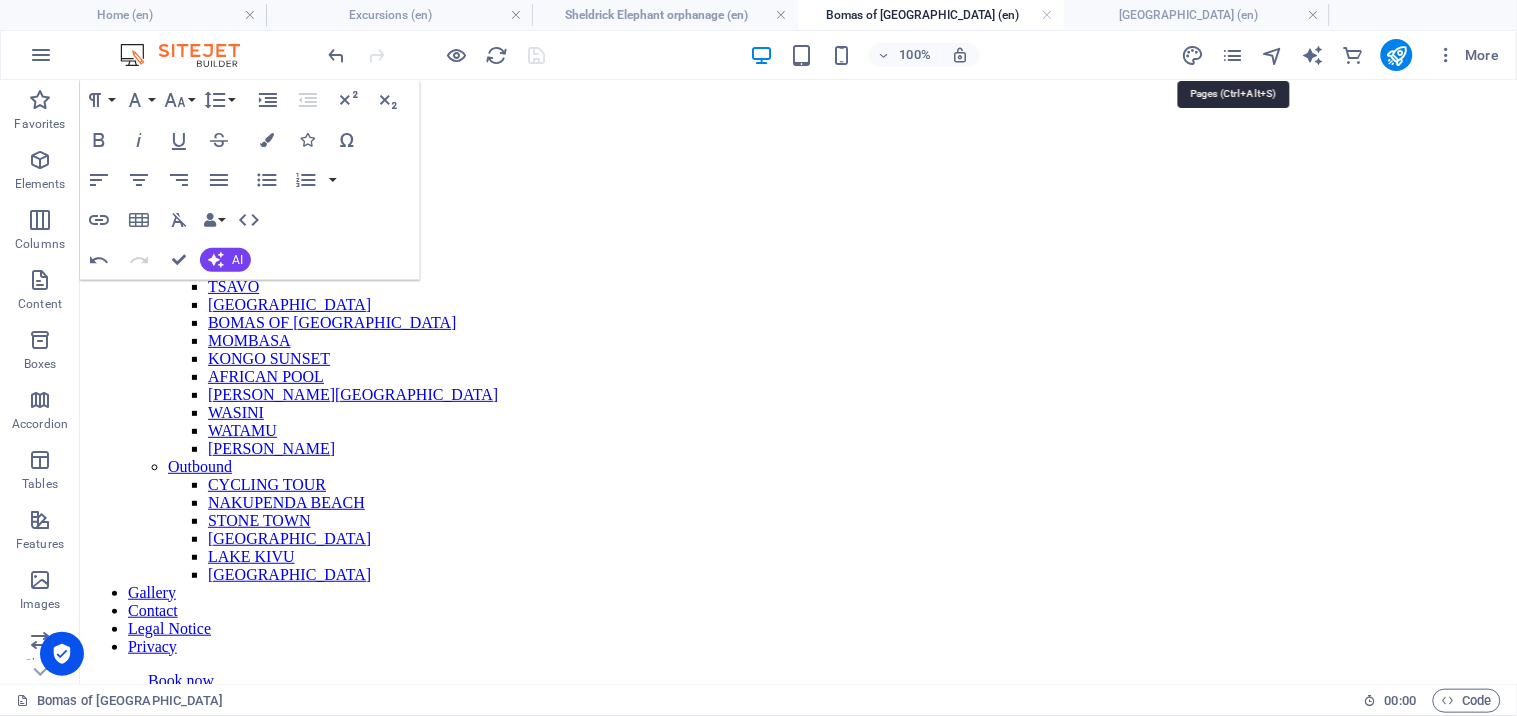 drag, startPoint x: 1234, startPoint y: 46, endPoint x: 1234, endPoint y: 70, distance: 24 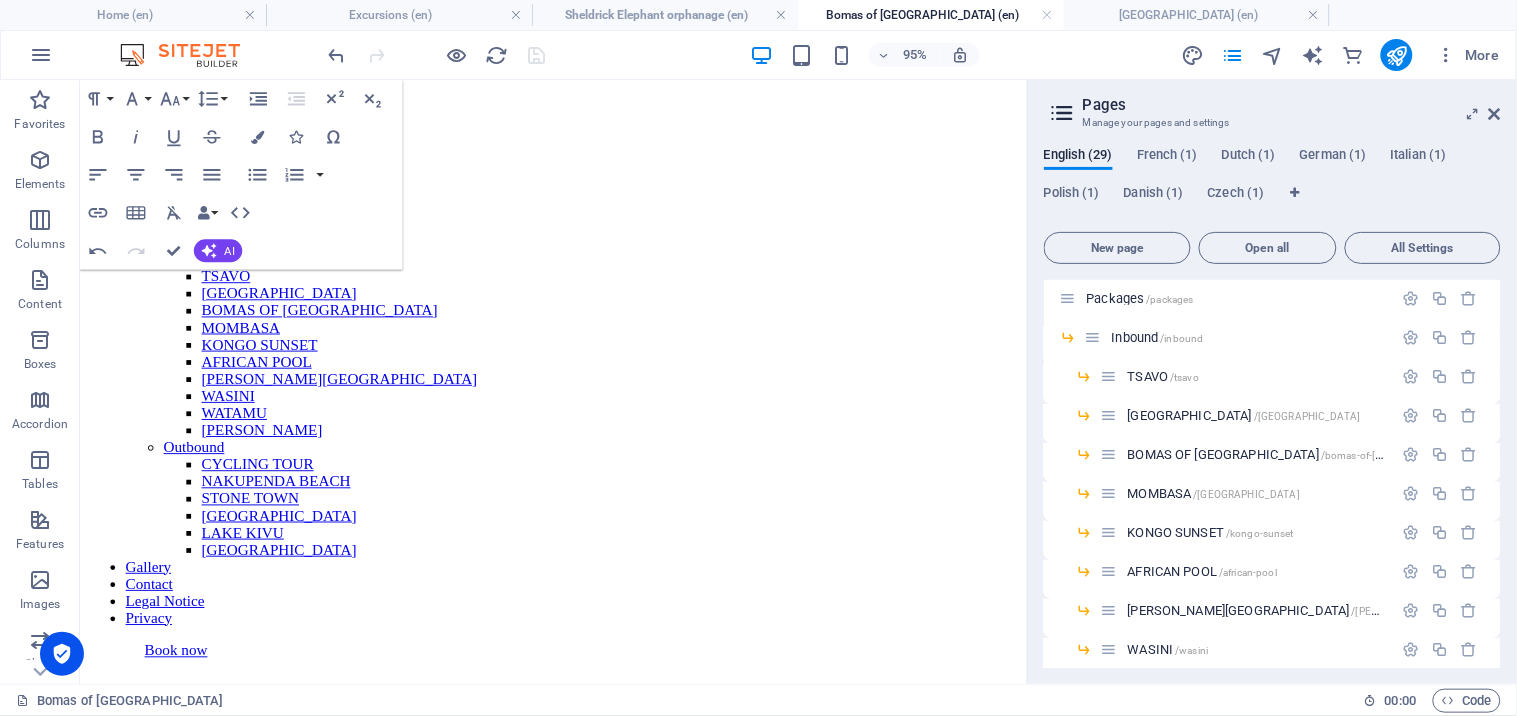 scroll, scrollTop: 0, scrollLeft: 0, axis: both 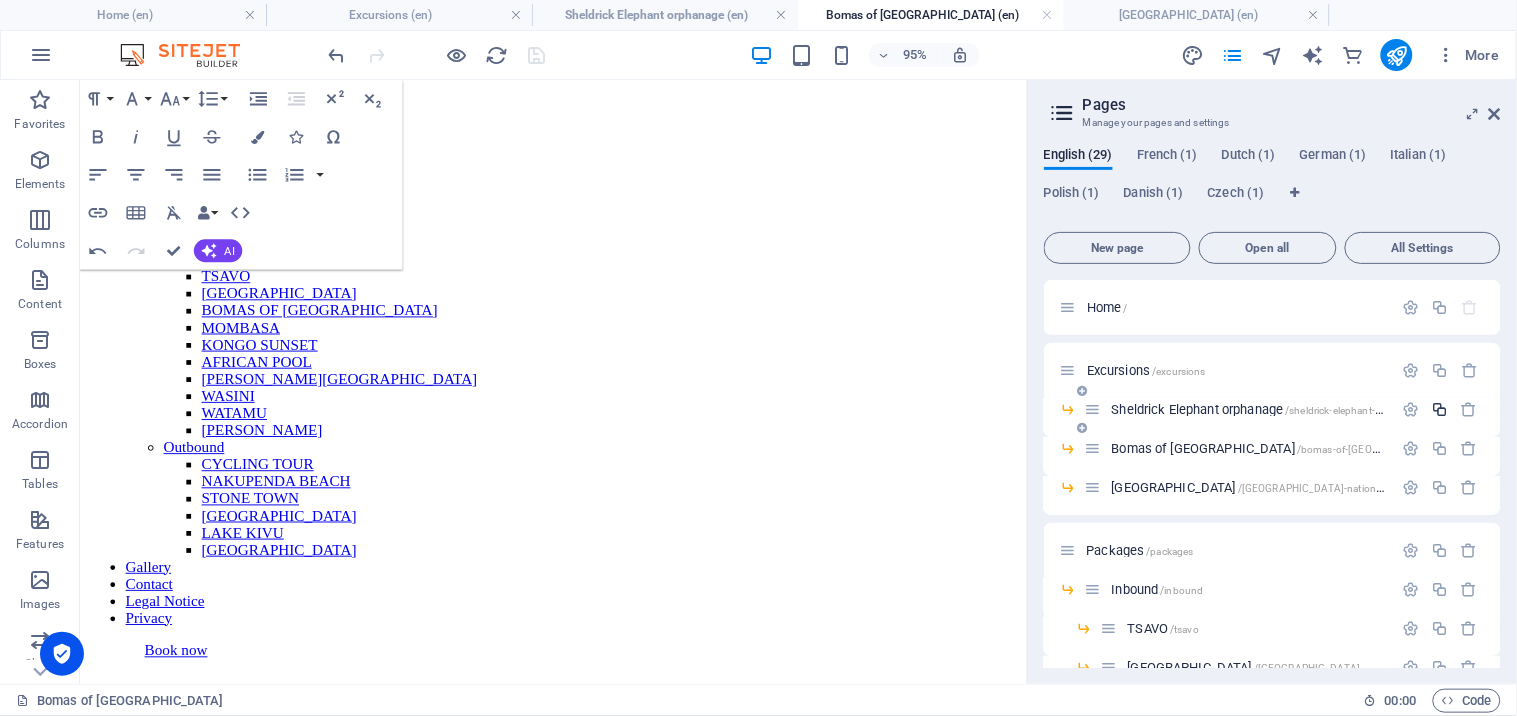 click at bounding box center (1440, 409) 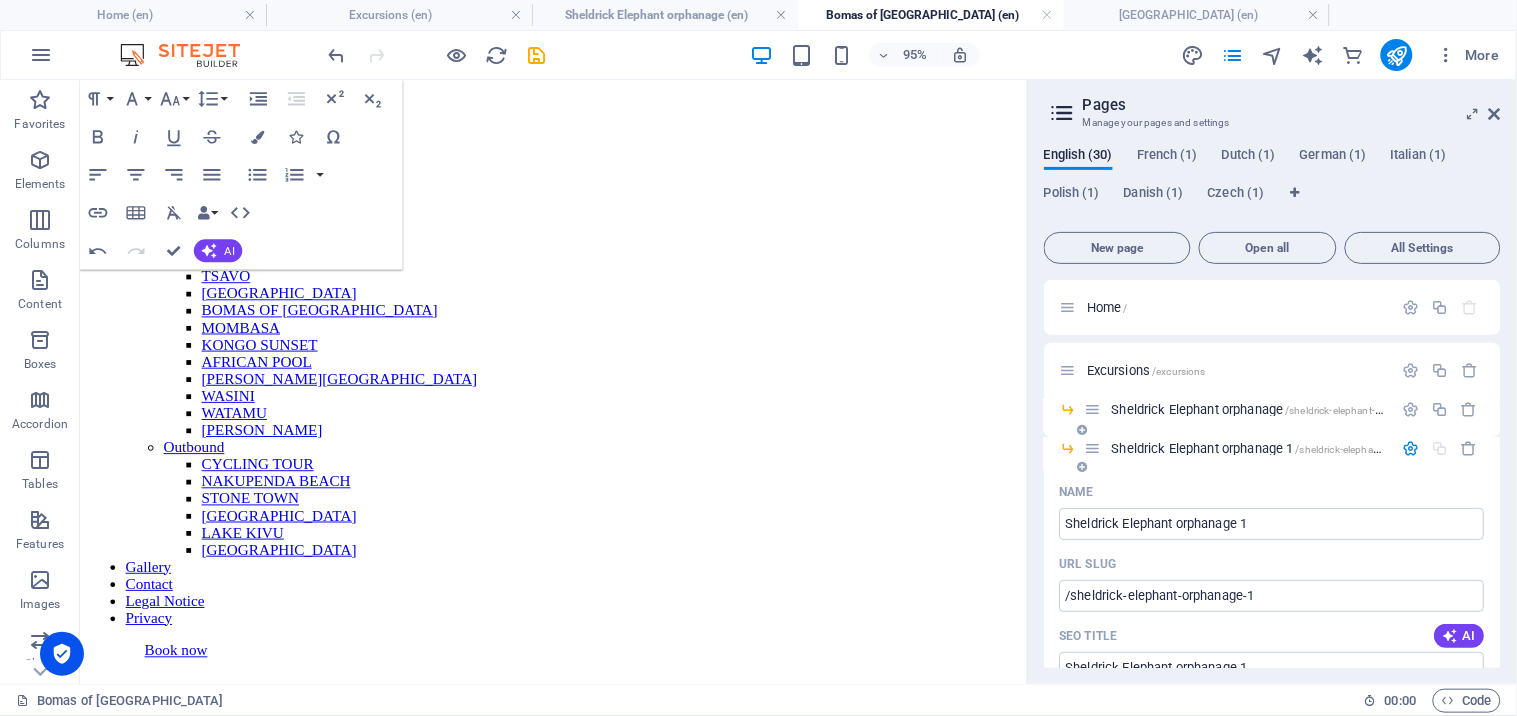 click on "Sheldrick Elephant orphanage 1 /sheldrick-elephant-orphanage-1" at bounding box center (1272, 456) 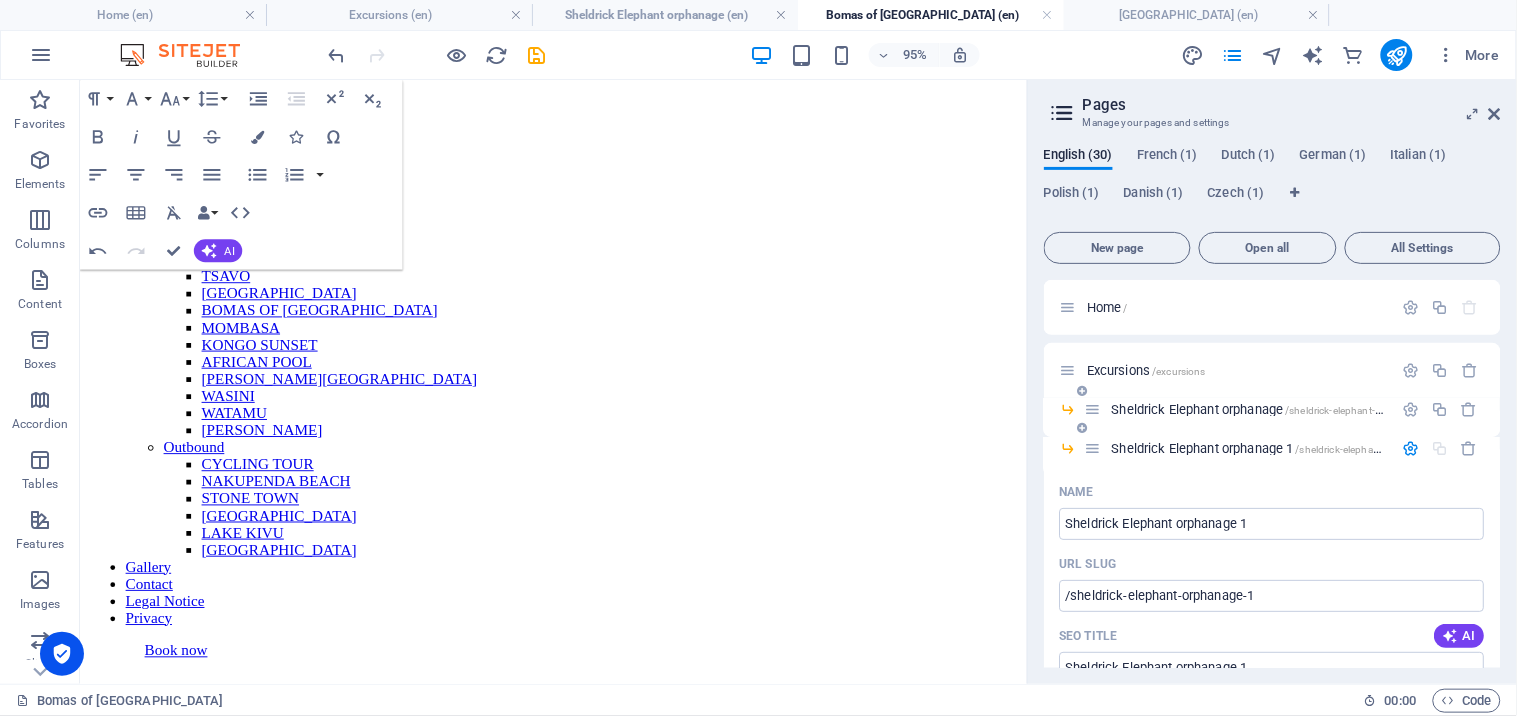 click on "Sheldrick Elephant orphanage /sheldrick-elephant-orphanage" at bounding box center [1239, 409] 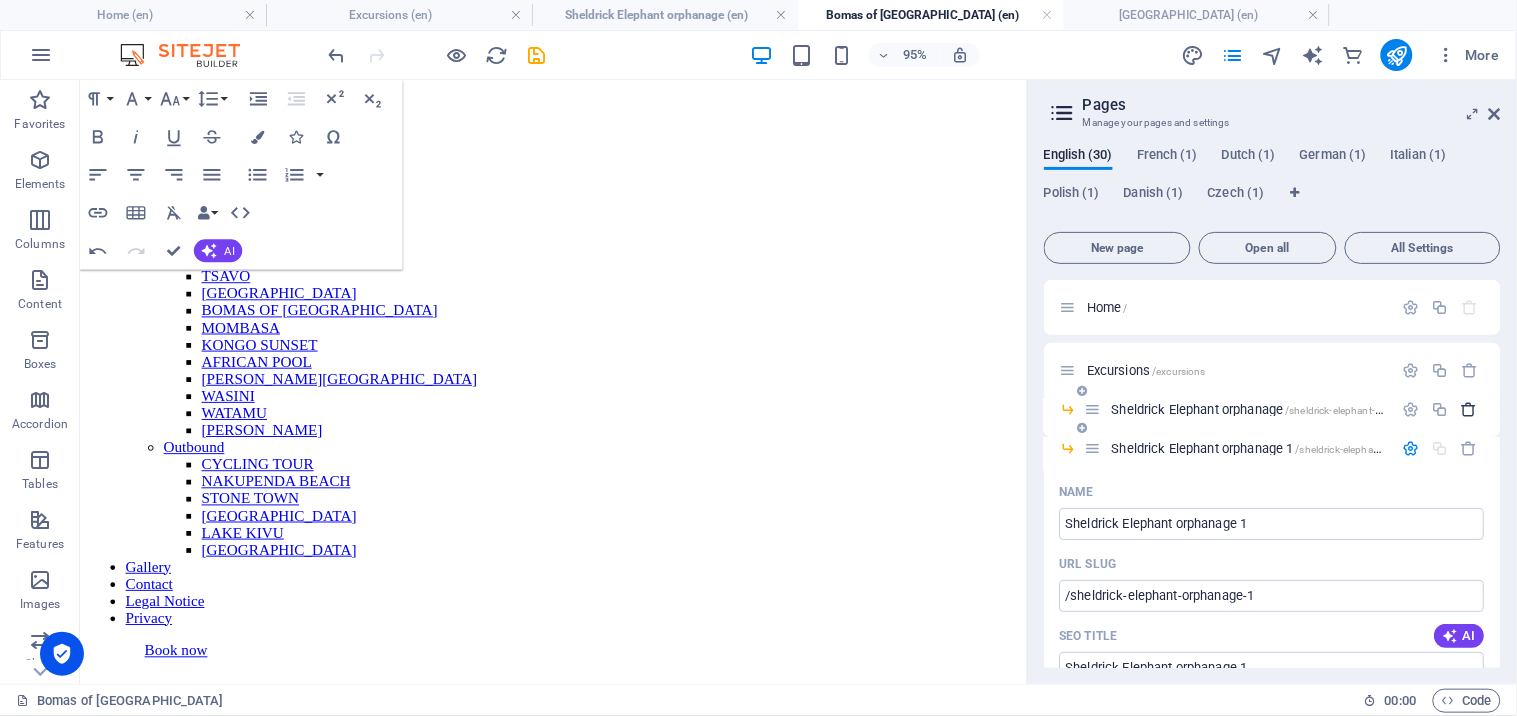 click at bounding box center [1470, 409] 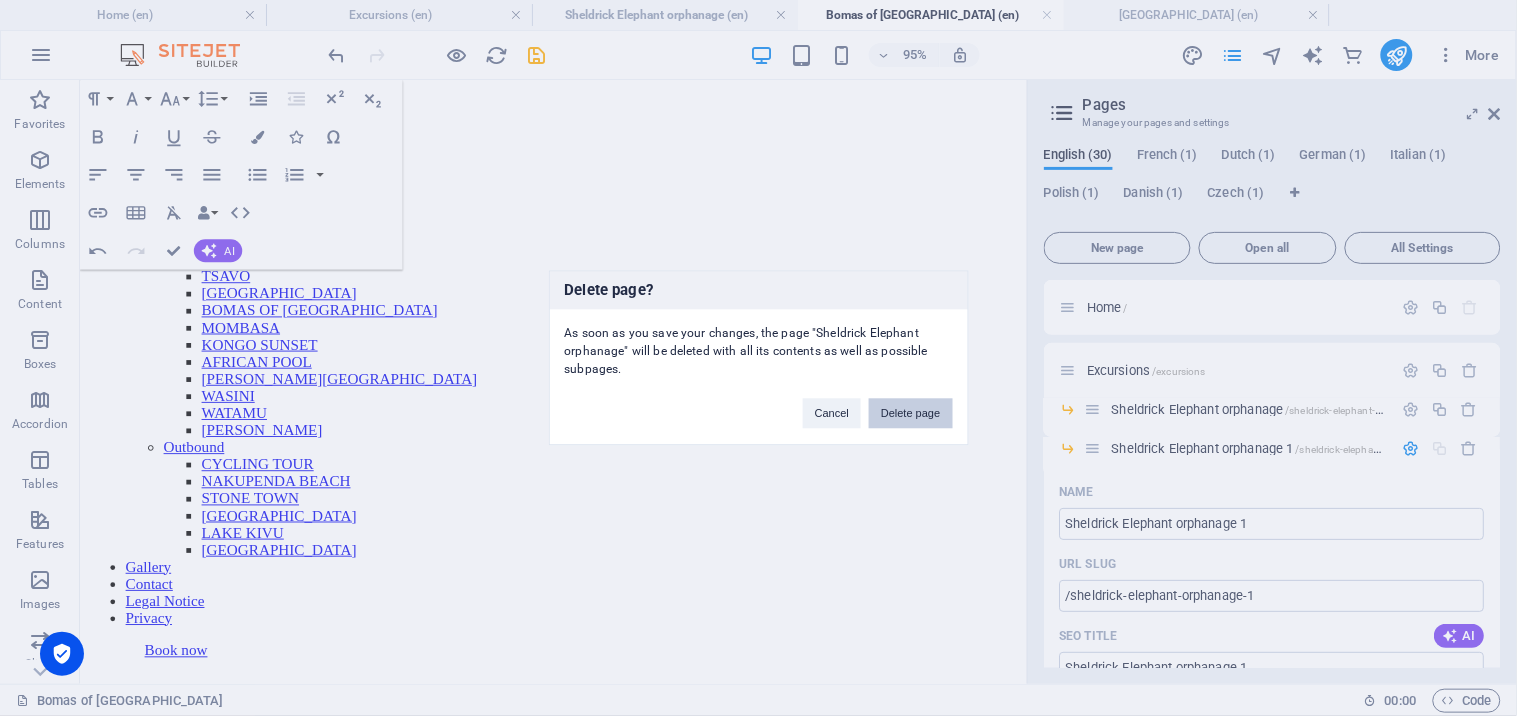 click on "Delete page" at bounding box center (910, 414) 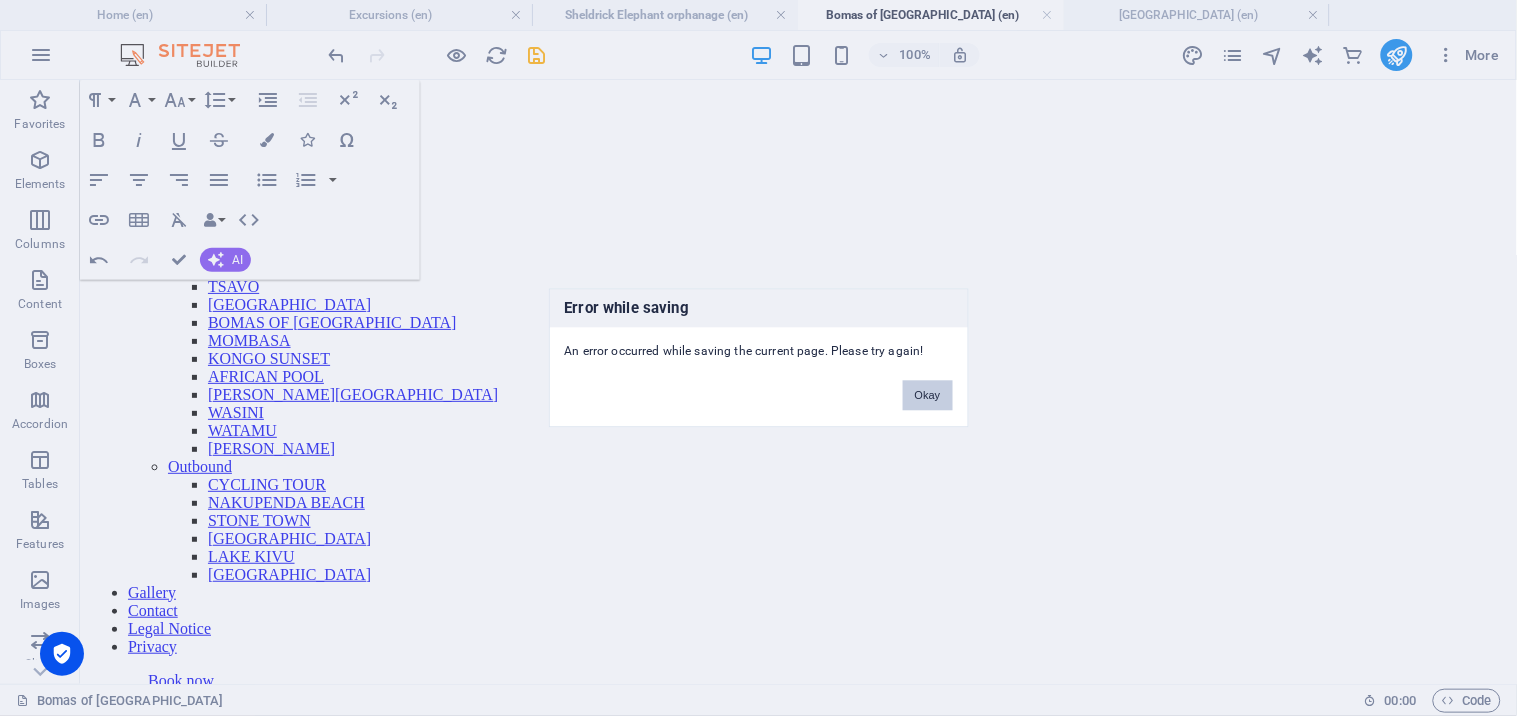 click on "Okay" at bounding box center [928, 396] 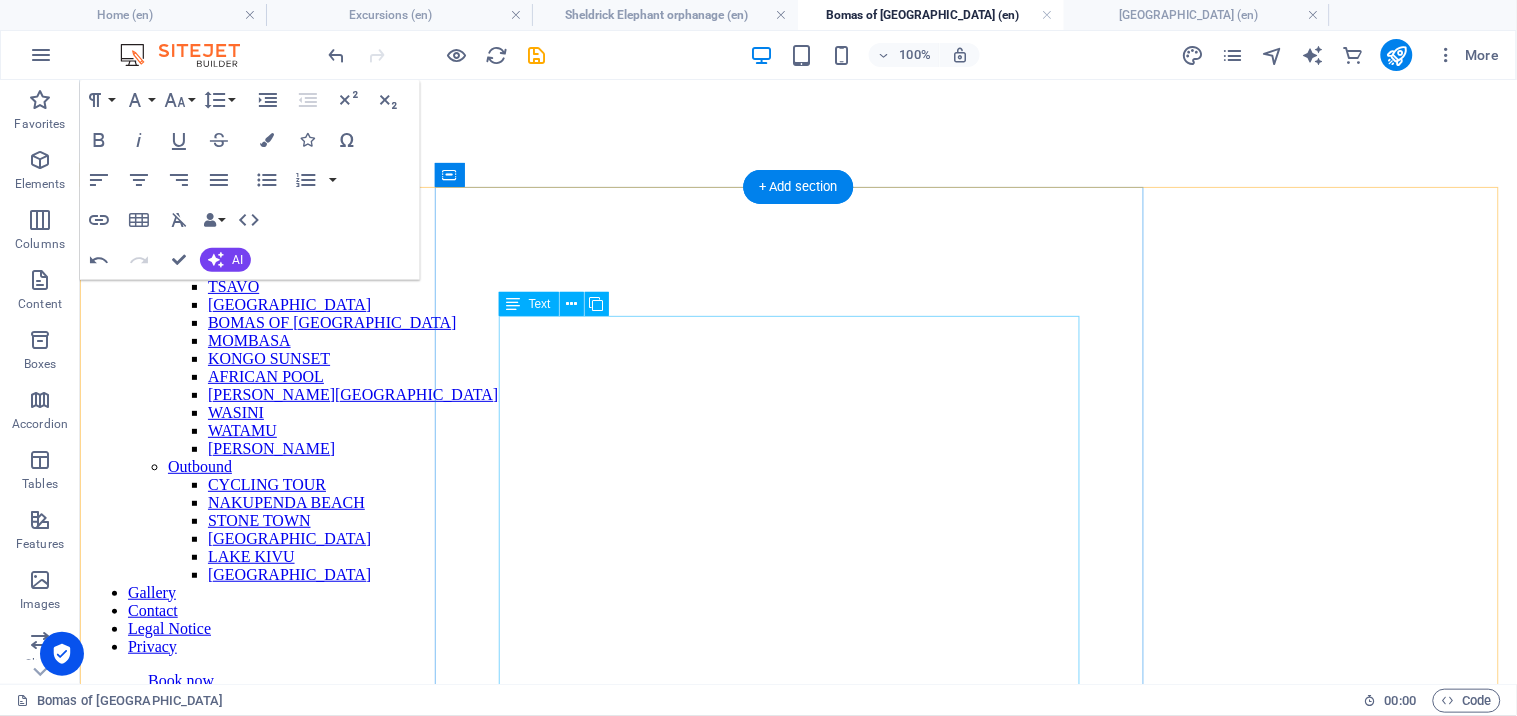 click on "Discover the Rich Cultural Heritage of Kenya at Bomas of Kenya Step into the heart of Kenya’s vibrant traditions with a visit to  Bomas of Kenya , Nairobi’s premier cultural experience. Just a short drive from the city center, Bomas offers an immersive journey through Kenya’s diverse ethnic communities—celebrating music, dance, architecture, and age-old customs. Explore life-size replicas of traditional homesteads from across the country and witness  thrilling live cultural performances  featuring traditional dances, acrobatics, and music that bring Kenya’s heritage to life. Whether you're a first-time visitor or a returning traveler, Bomas of Kenya provides a deeper understanding of the people and traditions that shape this dynamic nation. Perfect for families, culture lovers, and group tours, this experience combines entertainment with education in a fun, engaging environment suitable for all ages. Highlights: Enjoy captivating traditional dance and music performances from over 40 Kenyan tribes" at bounding box center (797, 1928) 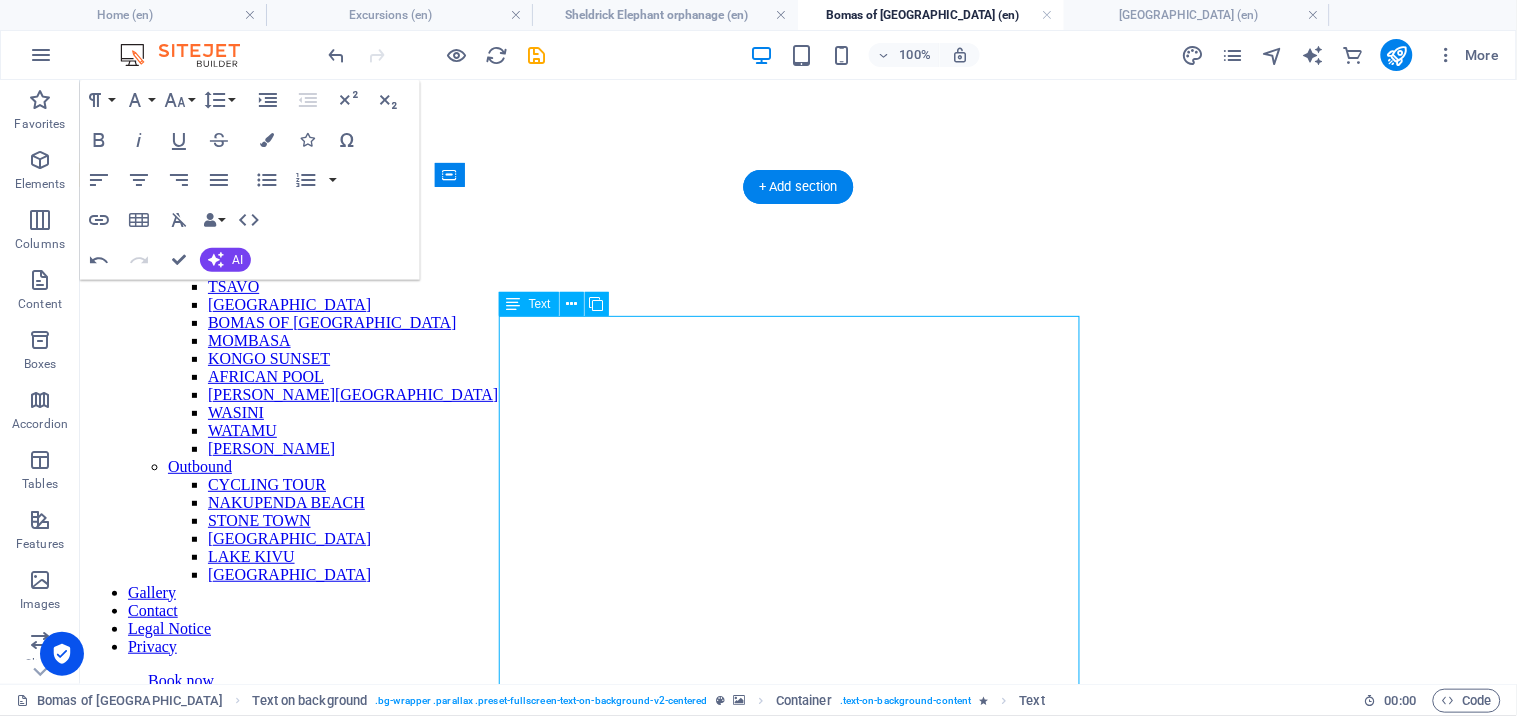 drag, startPoint x: 504, startPoint y: 356, endPoint x: 140, endPoint y: 359, distance: 364.01236 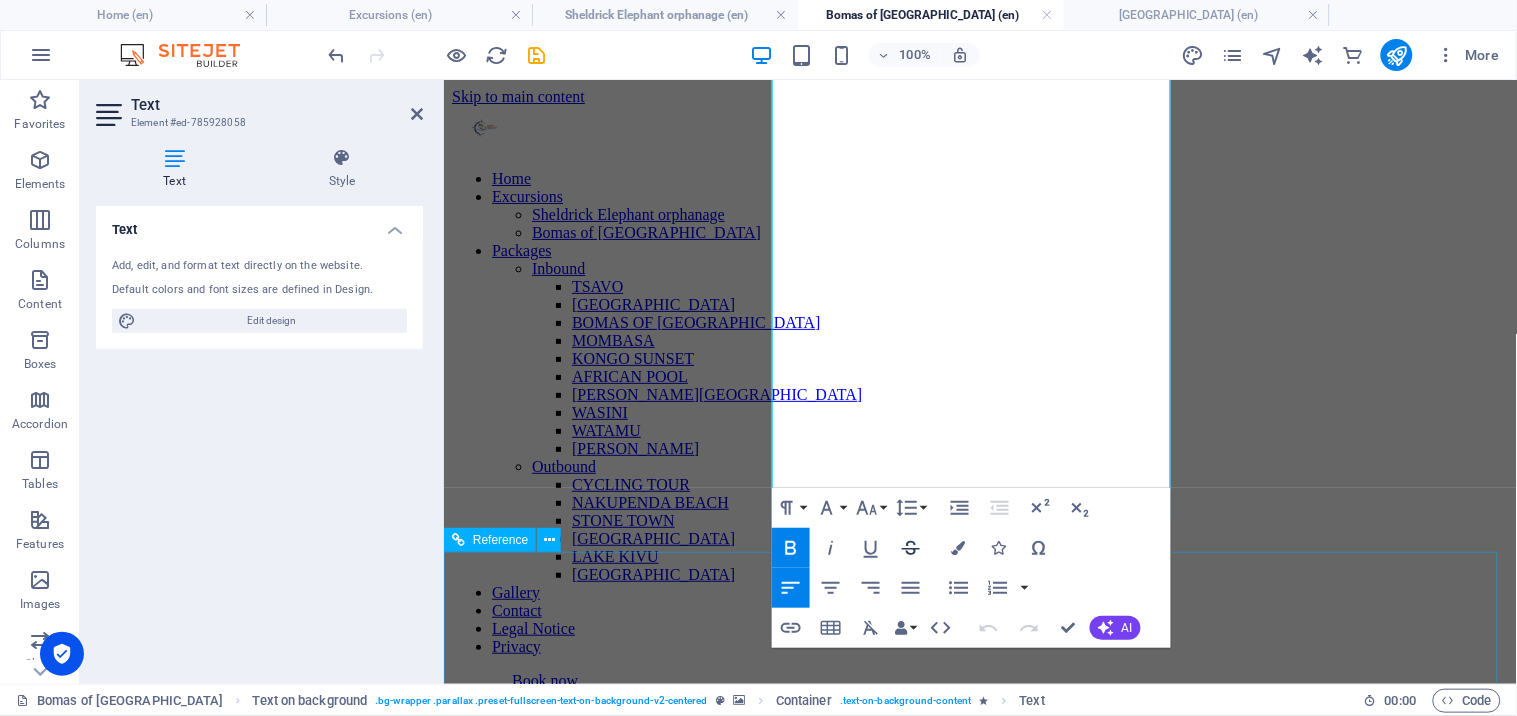 scroll, scrollTop: 741, scrollLeft: 0, axis: vertical 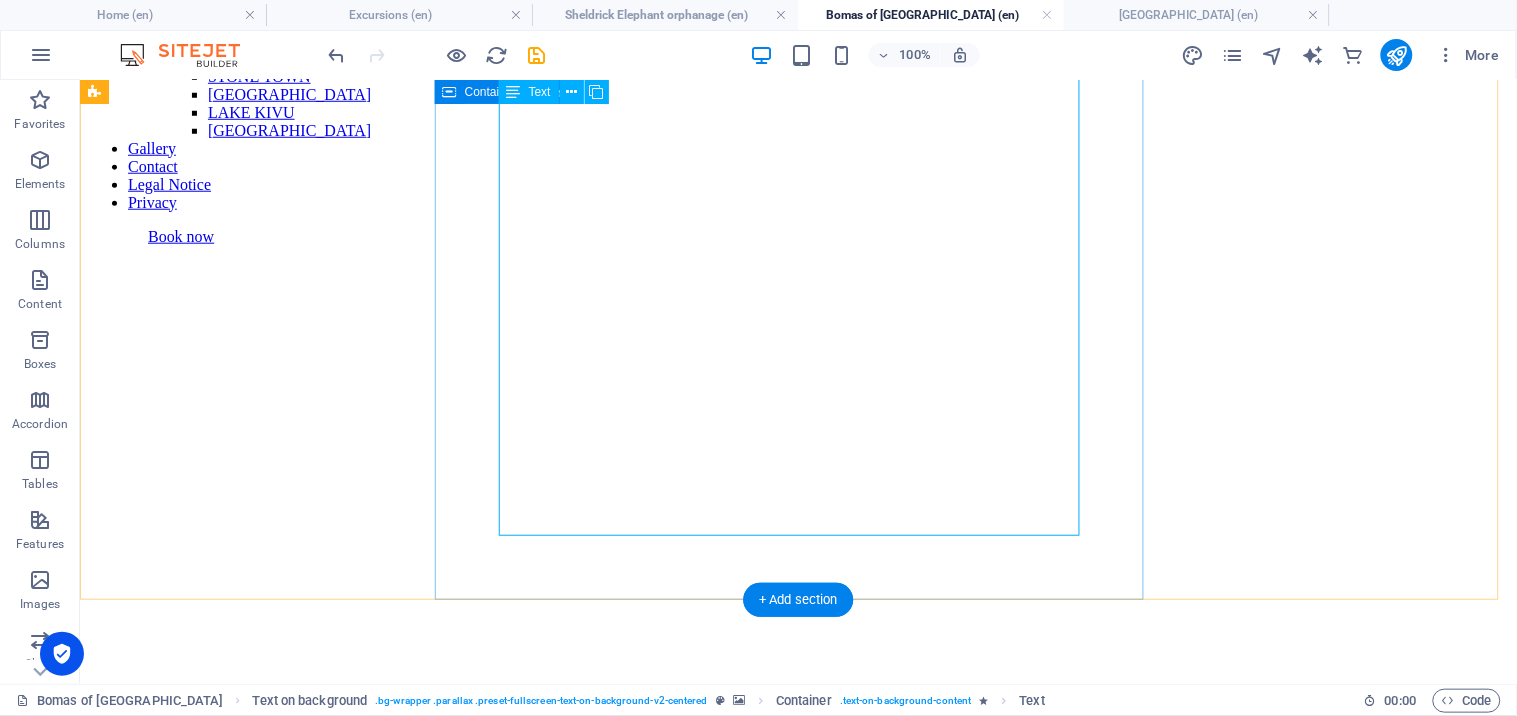 click on "Discover the Rich Cultural Heritage of Kenya at Bomas of Kenya Step into the heart of Kenya’s vibrant traditions with a visit to  Bomas of Kenya , Nairobi’s premier cultural experience. Just a short drive from the city center, Bomas offers an immersive journey through Kenya’s diverse ethnic communities—celebrating music, dance, architecture, and age-old customs. Explore life-size replicas of traditional homesteads from across the country and witness  thrilling live cultural performances  featuring traditional dances, acrobatics, and music that bring Kenya’s heritage to life. Whether you're a first-time visitor or a returning traveler, Bomas of Kenya provides a deeper understanding of the people and traditions that shape this dynamic nation. Perfect for families, culture lovers, and group tours, this experience combines entertainment with education in a fun, engaging environment suitable for all ages. Highlights: Enjoy captivating traditional dance and music performances from over 40 Kenyan tribes" at bounding box center (797, 1256) 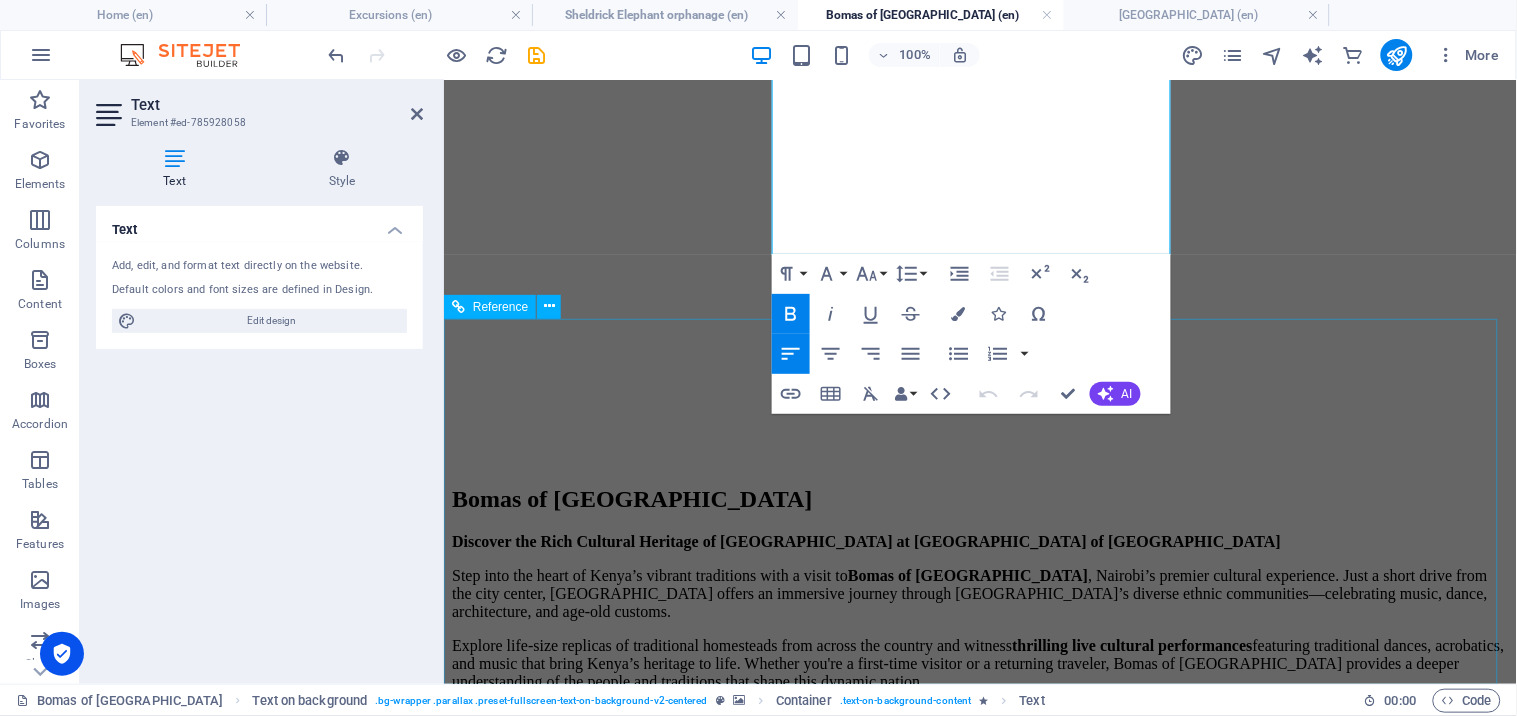 scroll, scrollTop: 965, scrollLeft: 0, axis: vertical 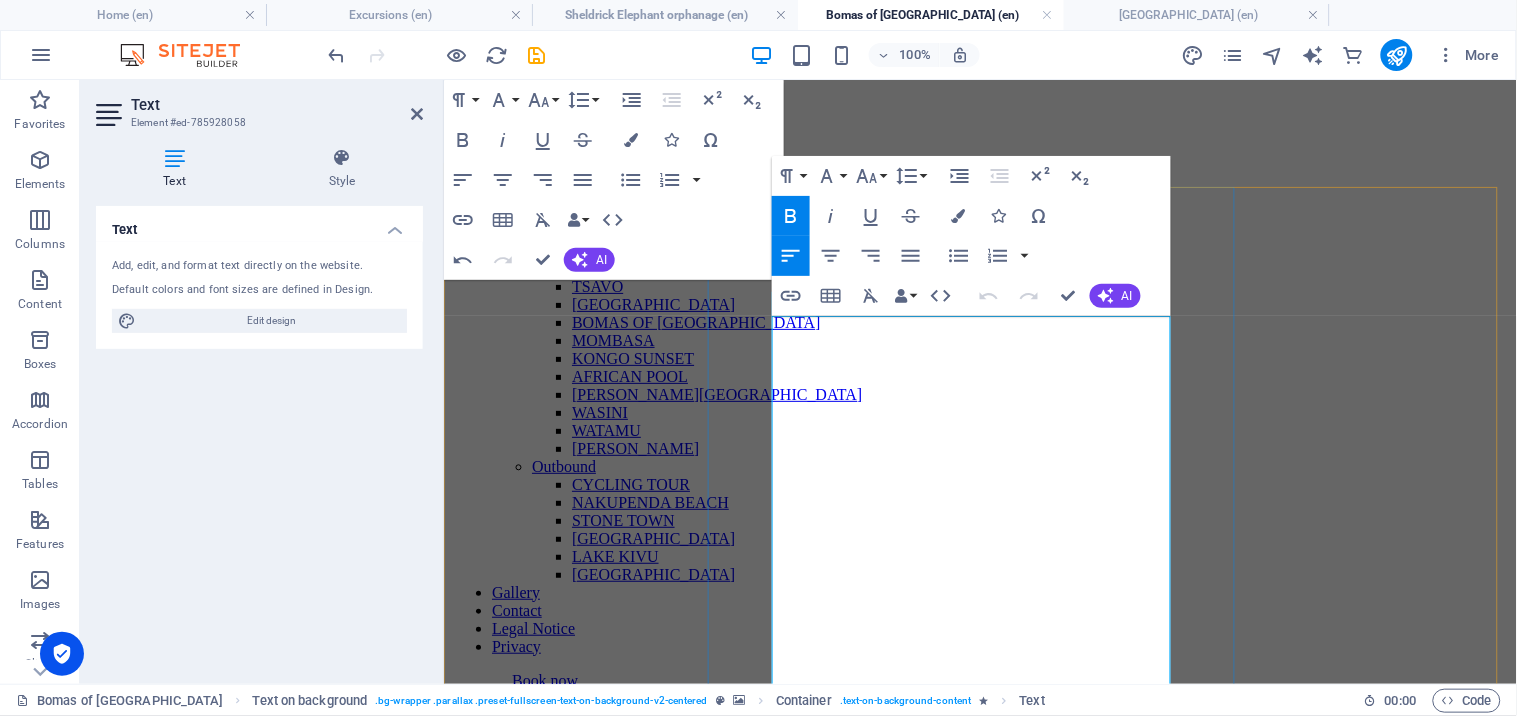 drag, startPoint x: 1060, startPoint y: 242, endPoint x: 759, endPoint y: 324, distance: 311.96954 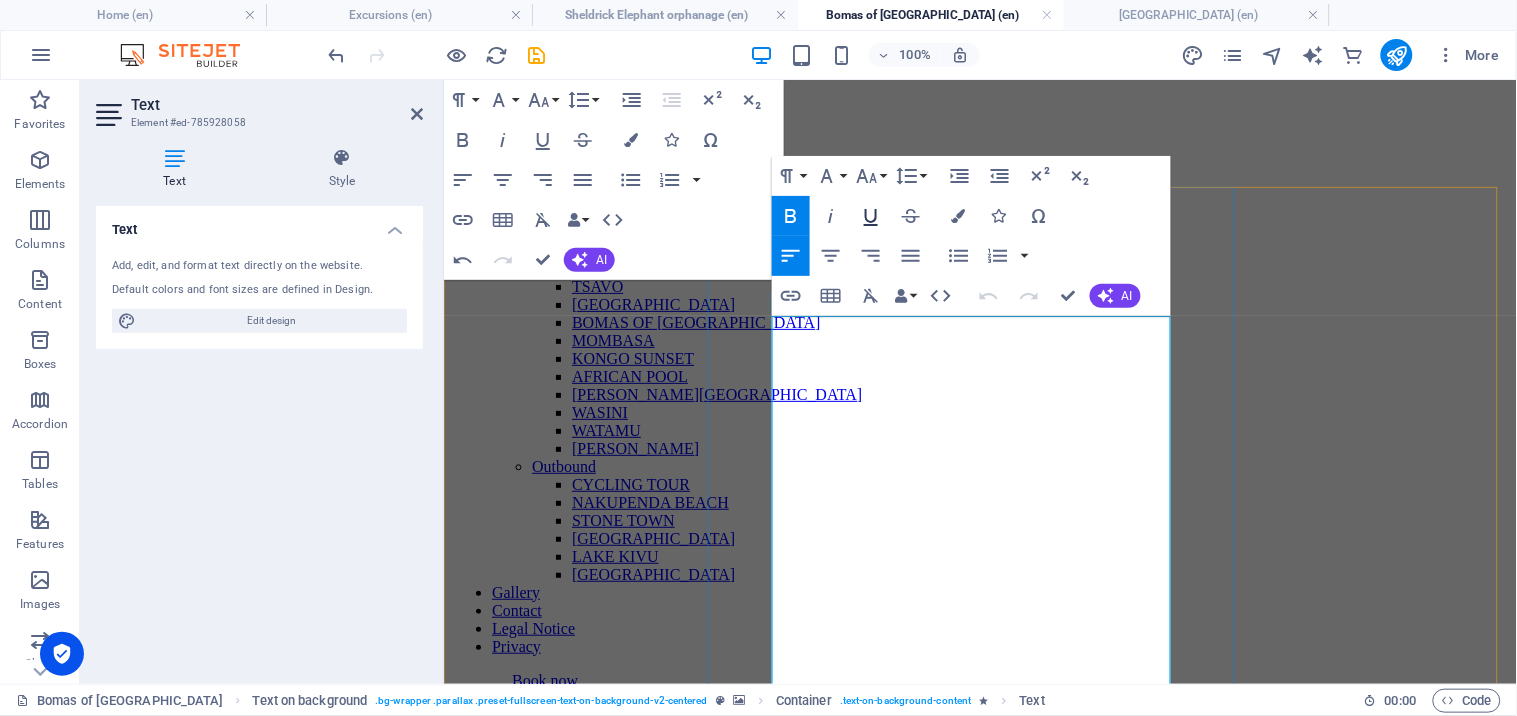 type 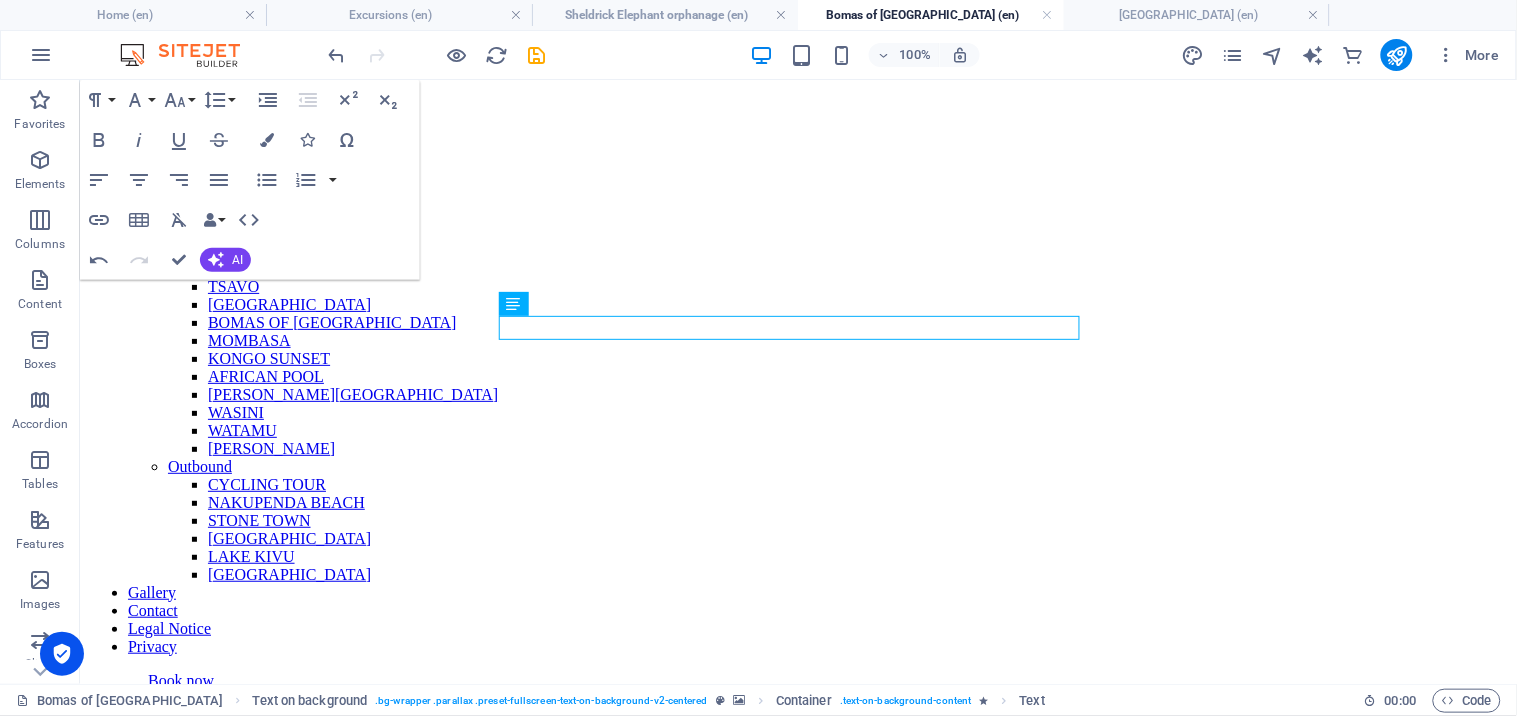 click on "Bomas of [GEOGRAPHIC_DATA] (en)" at bounding box center [931, 15] 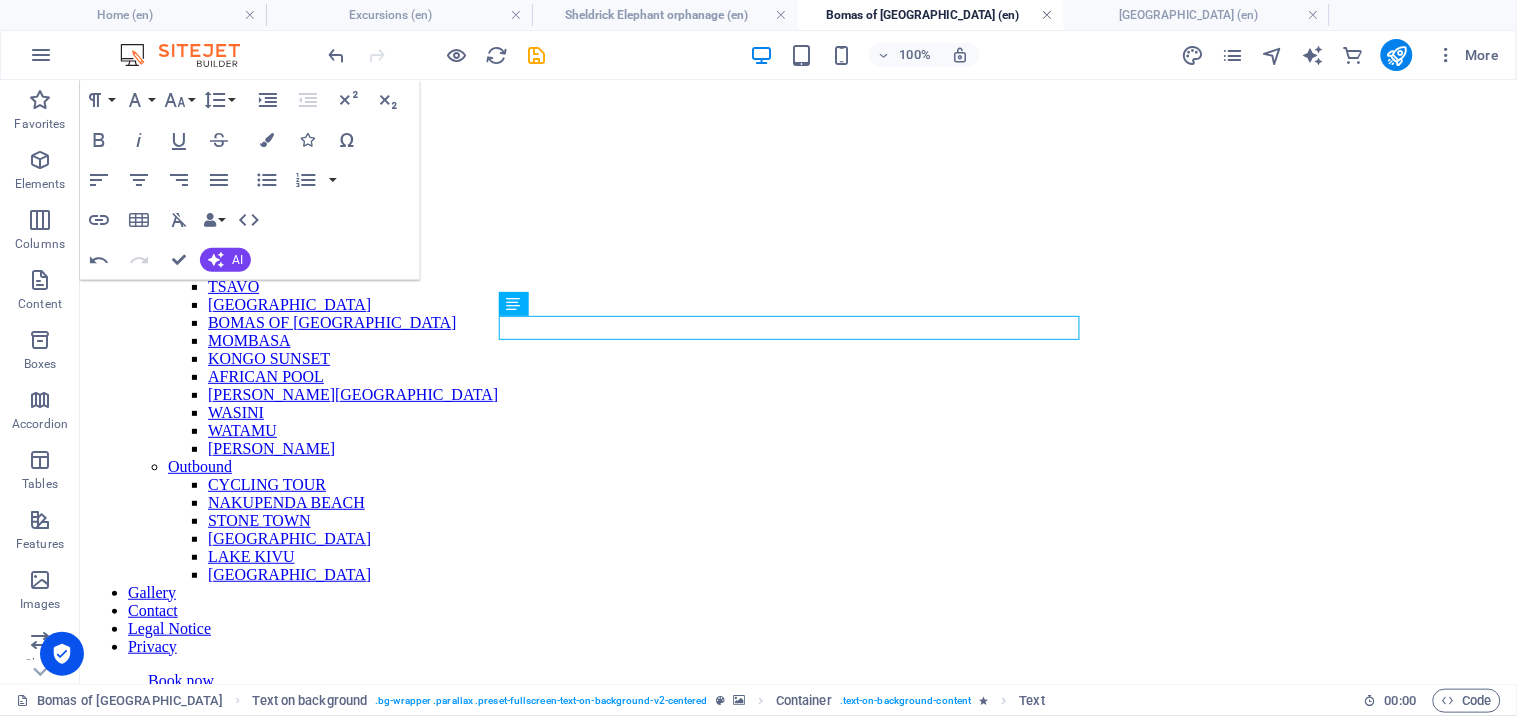 click at bounding box center (1048, 15) 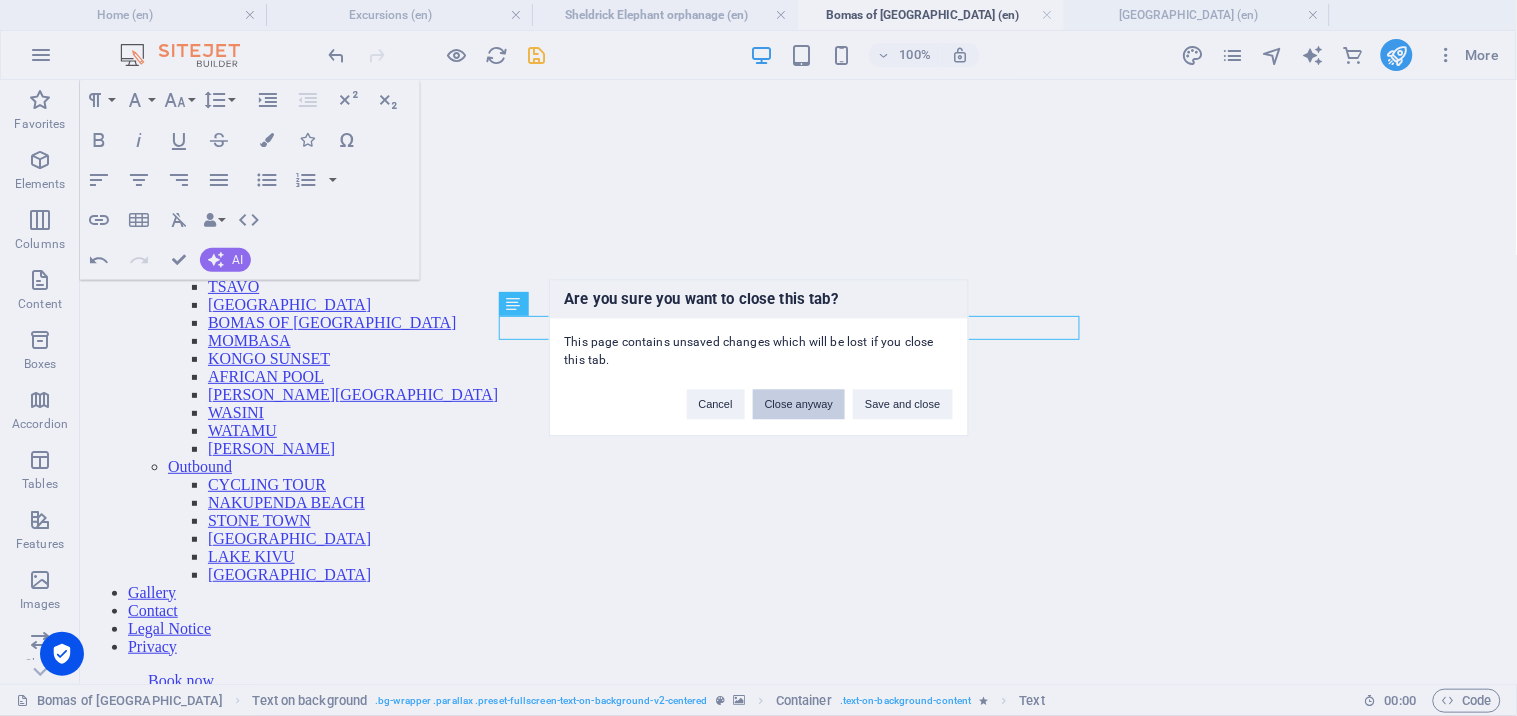 click on "Close anyway" at bounding box center [799, 405] 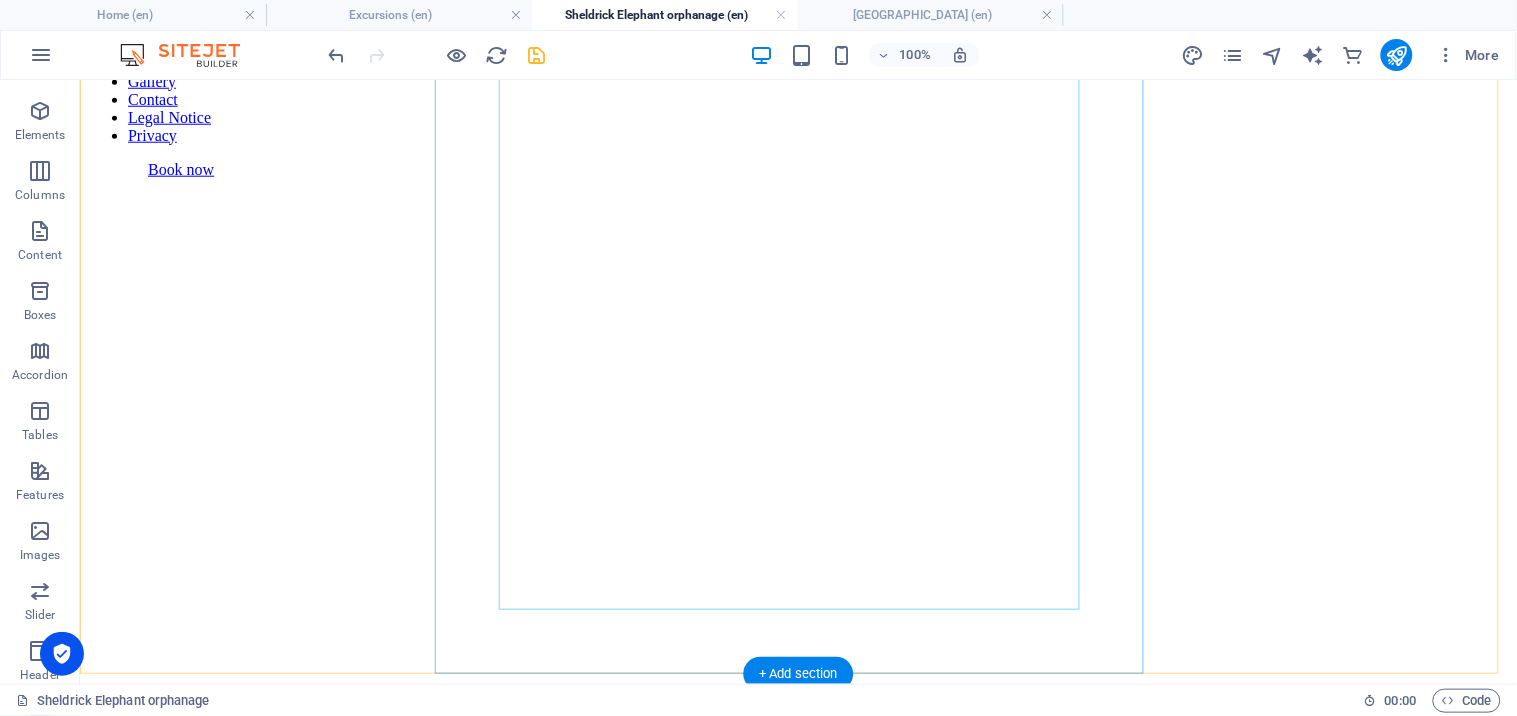 scroll, scrollTop: 147, scrollLeft: 0, axis: vertical 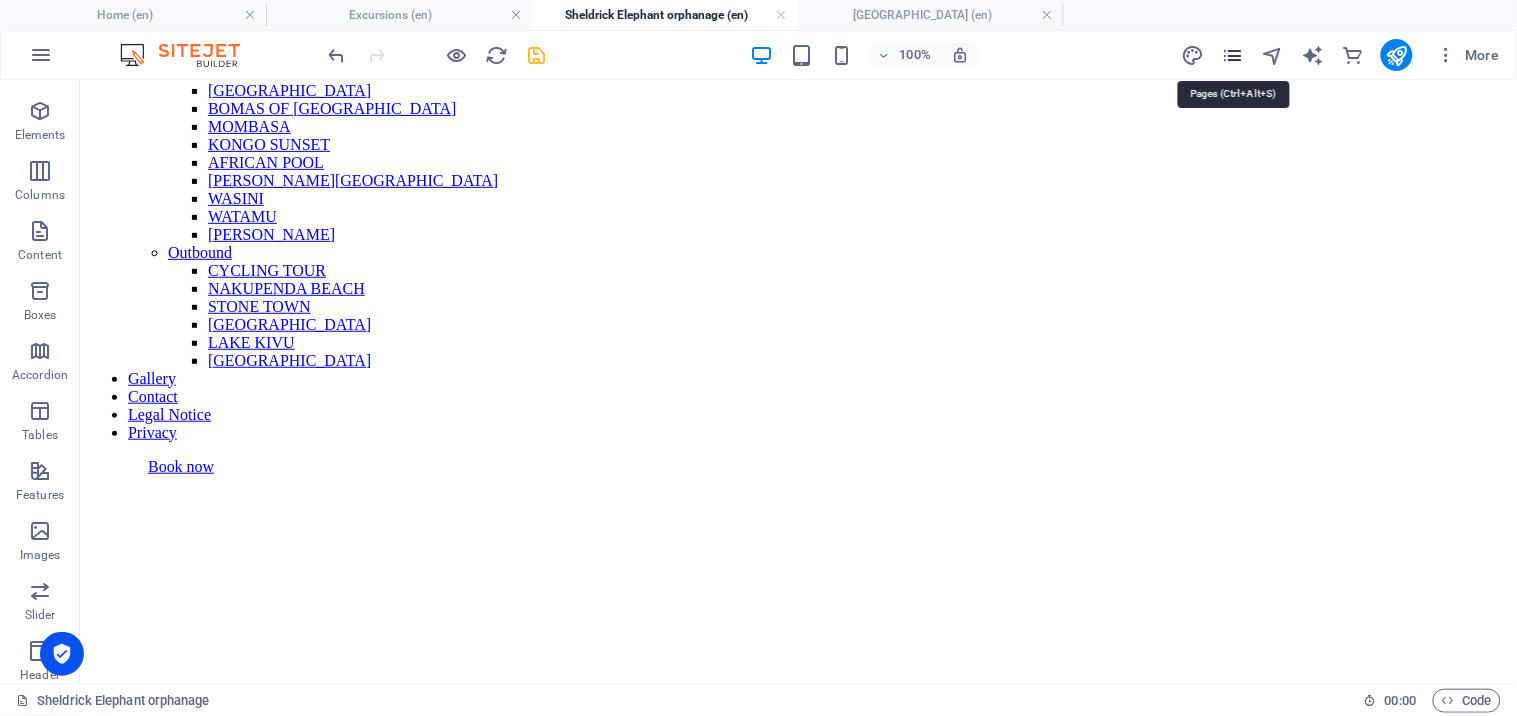 click at bounding box center (1232, 55) 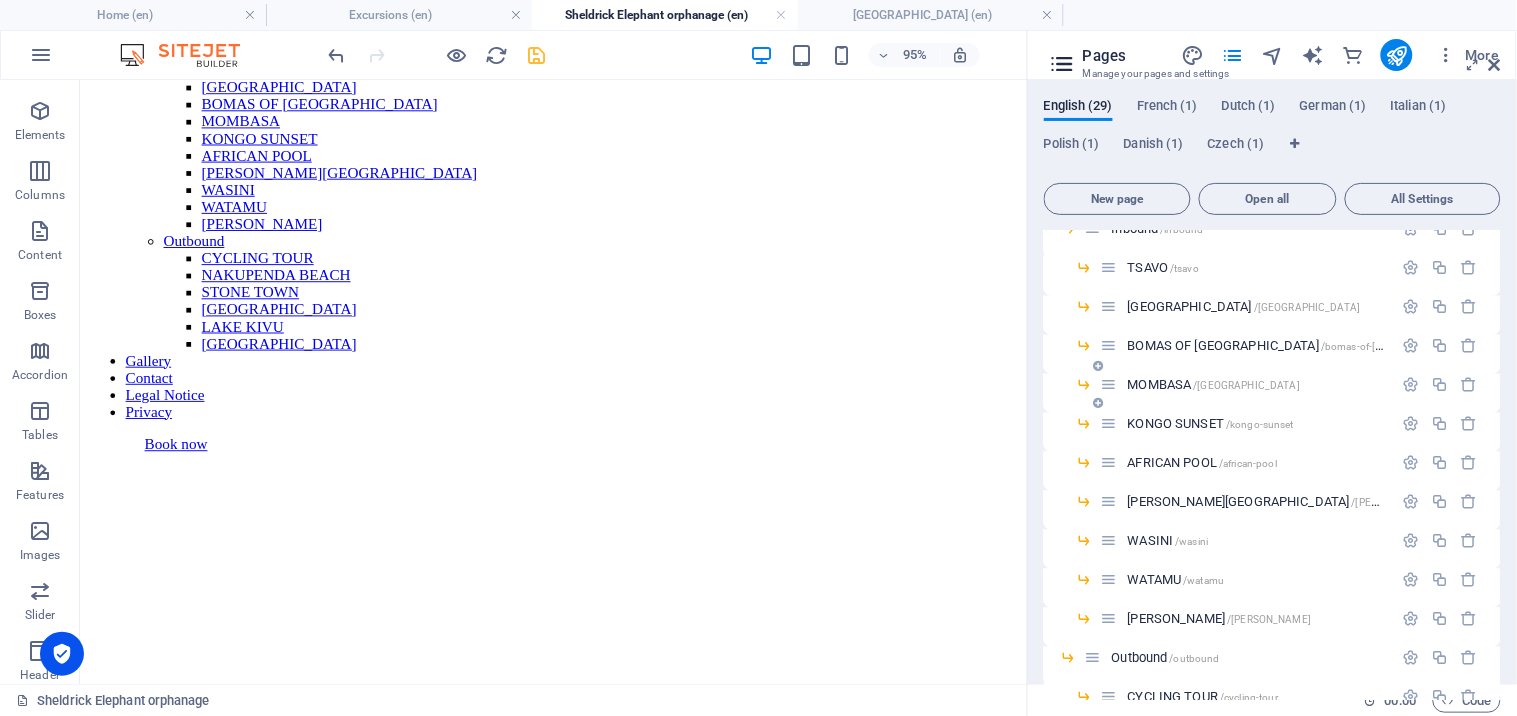 scroll, scrollTop: 592, scrollLeft: 0, axis: vertical 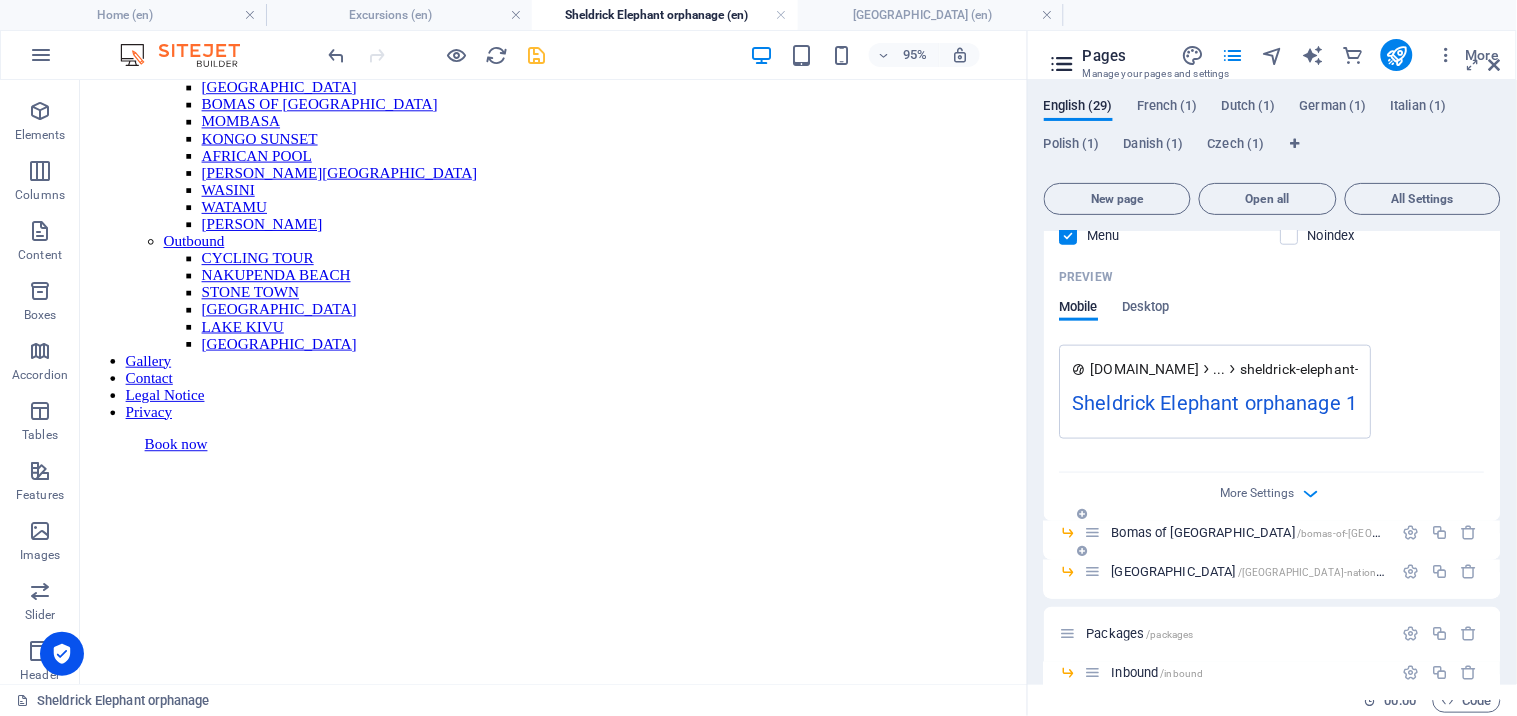 click on "Bomas of [GEOGRAPHIC_DATA] /bomas-of-[GEOGRAPHIC_DATA]-28" at bounding box center (1289, 532) 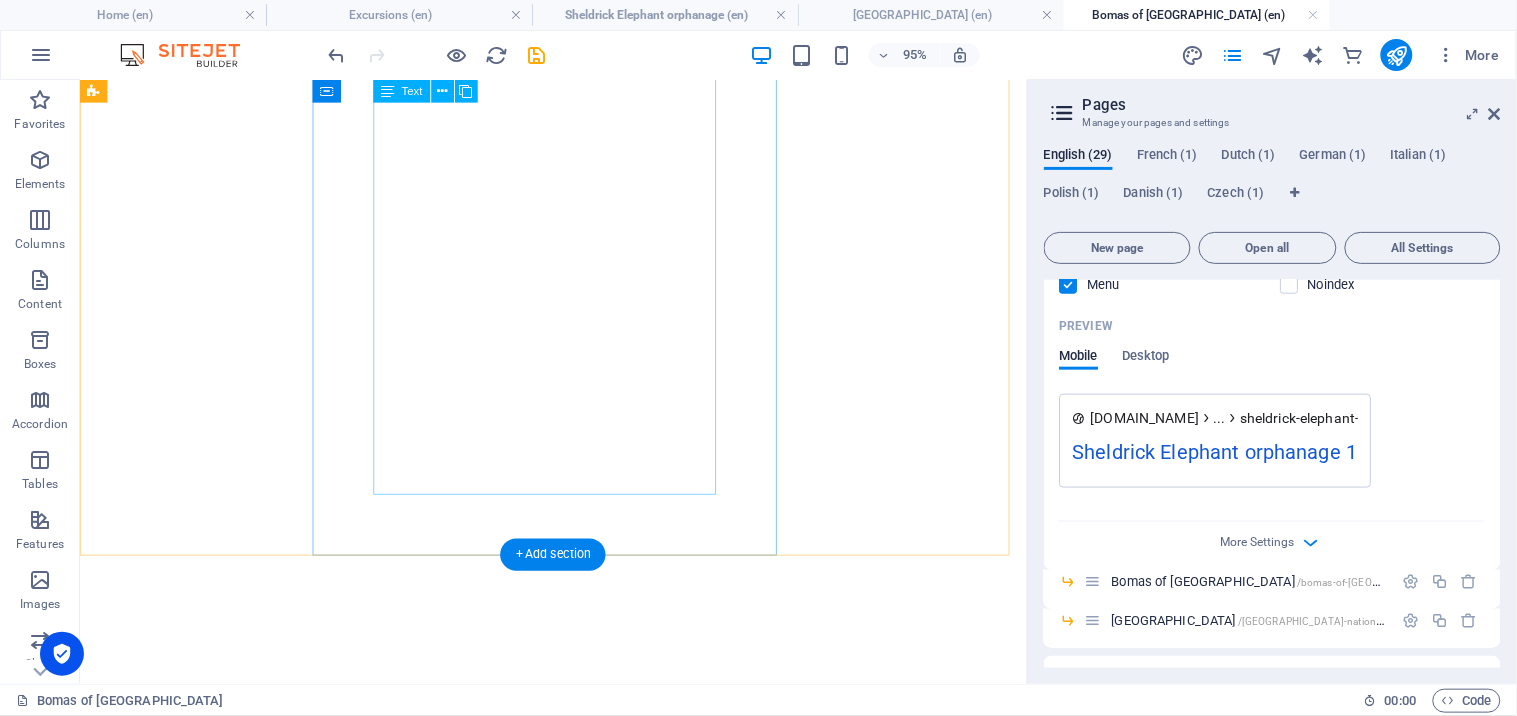 scroll, scrollTop: 0, scrollLeft: 0, axis: both 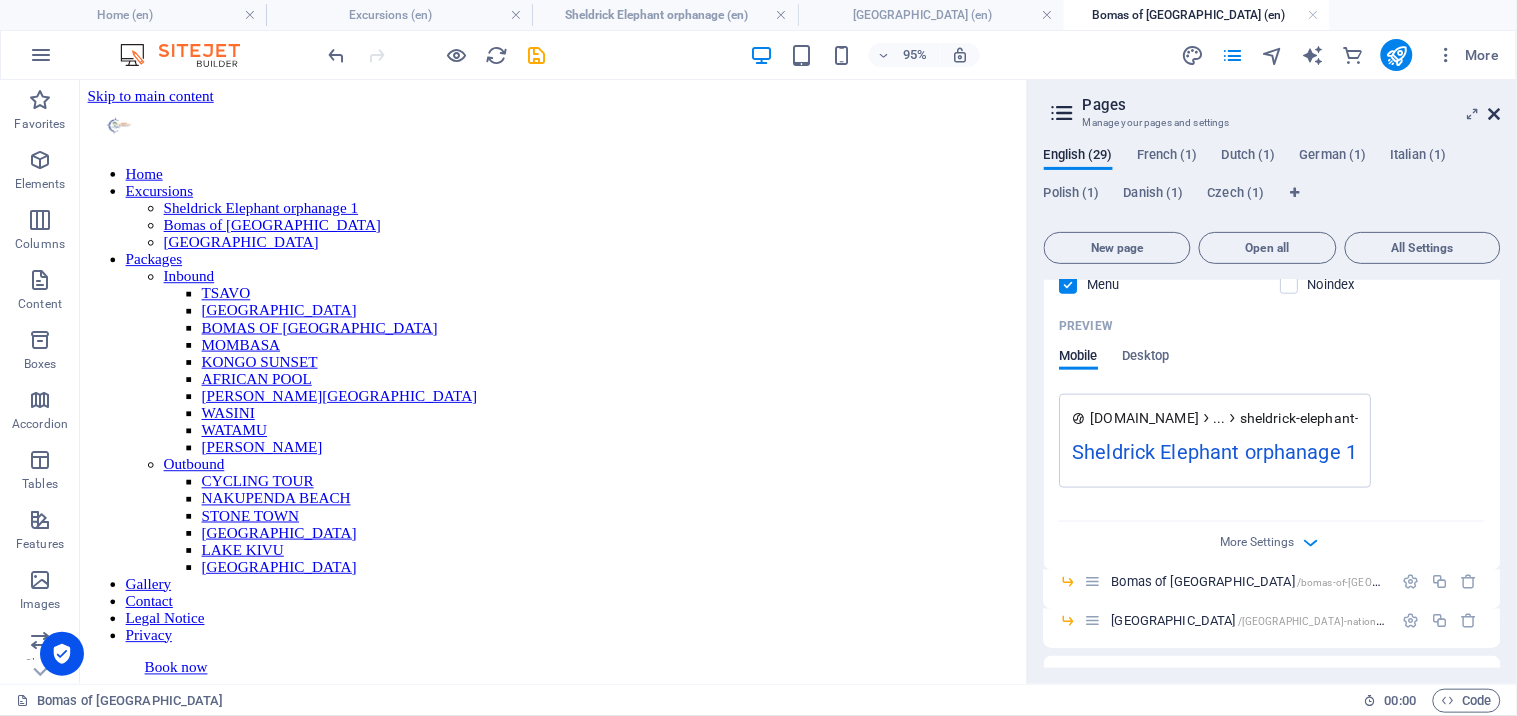 drag, startPoint x: 1496, startPoint y: 114, endPoint x: 1403, endPoint y: 34, distance: 122.67436 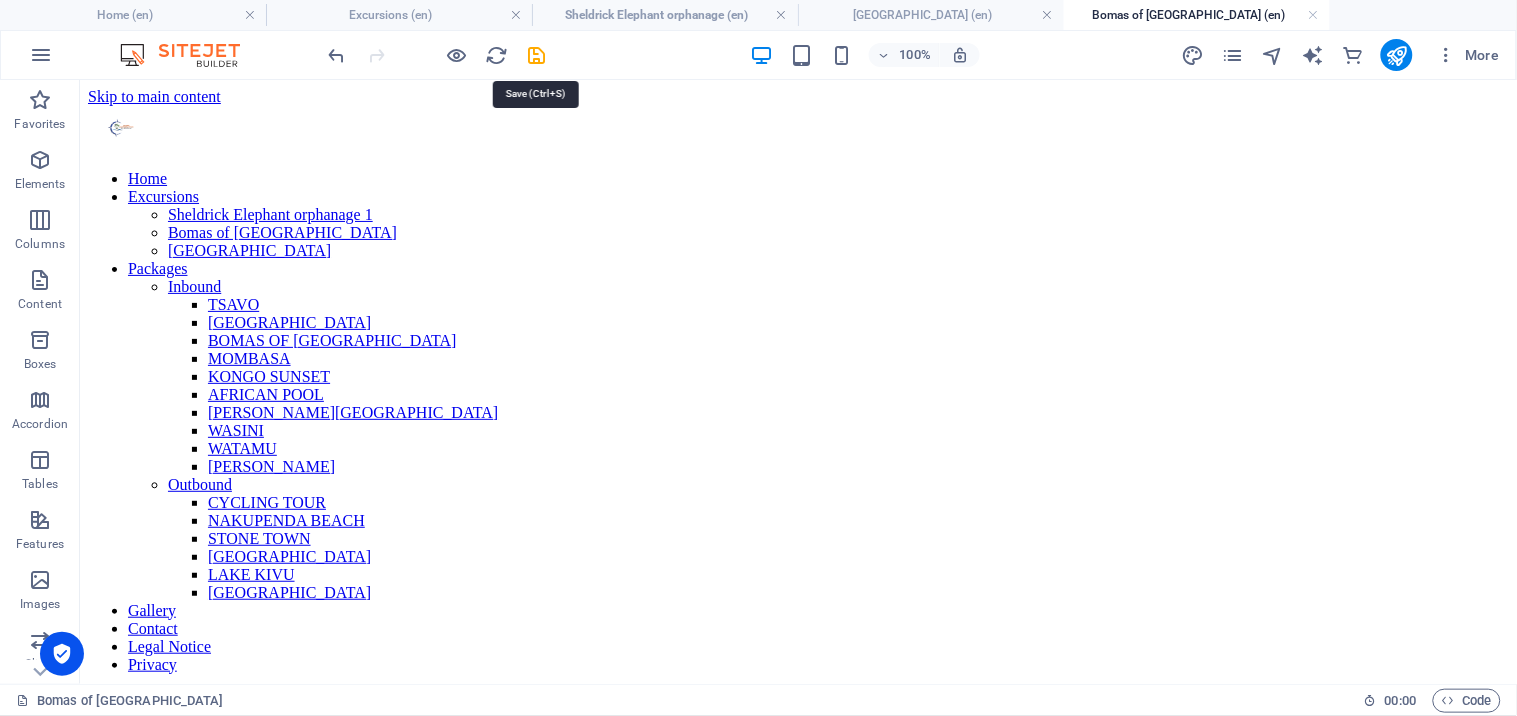 click at bounding box center [537, 55] 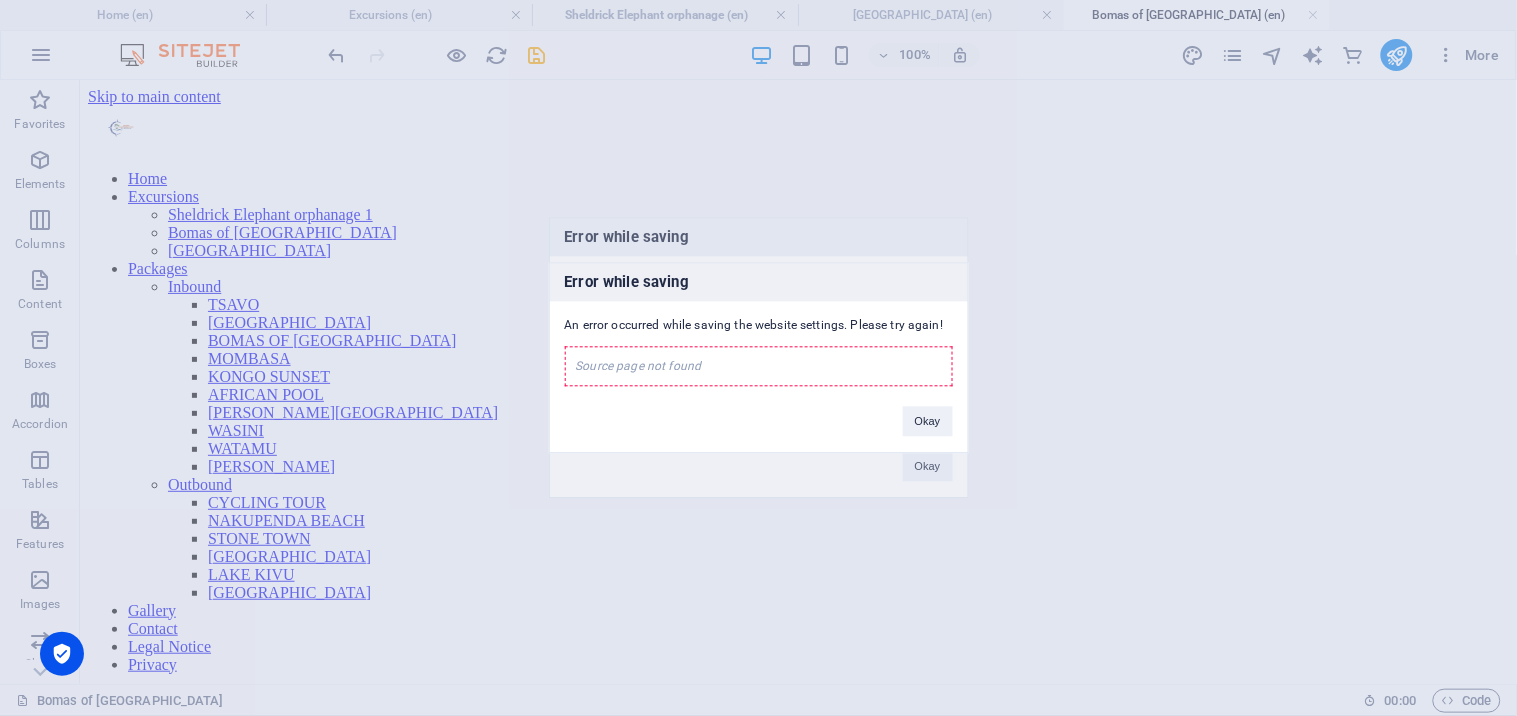 click on "Error while saving An error occurred while saving the website settings. Please try again! Source page not found Okay" at bounding box center [758, 358] 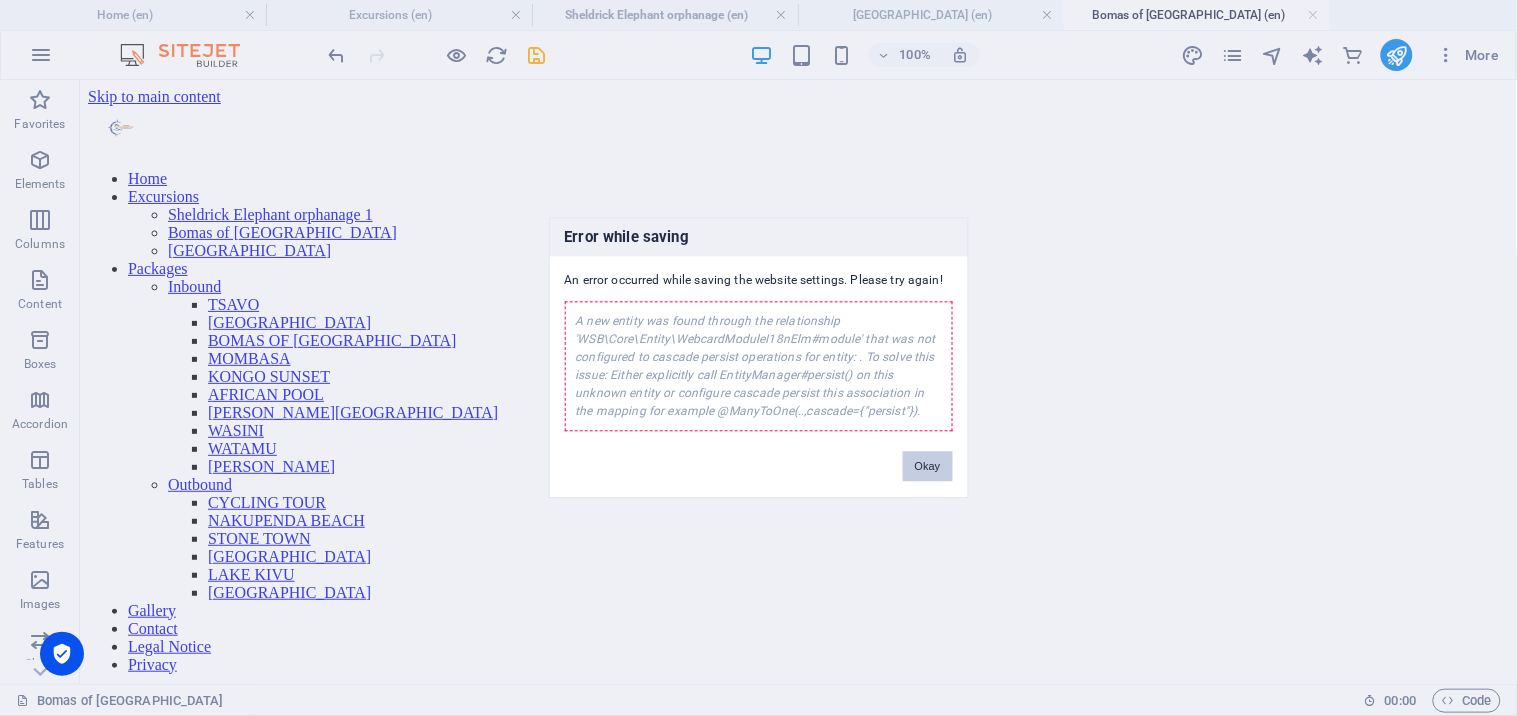click on "Okay" at bounding box center [928, 467] 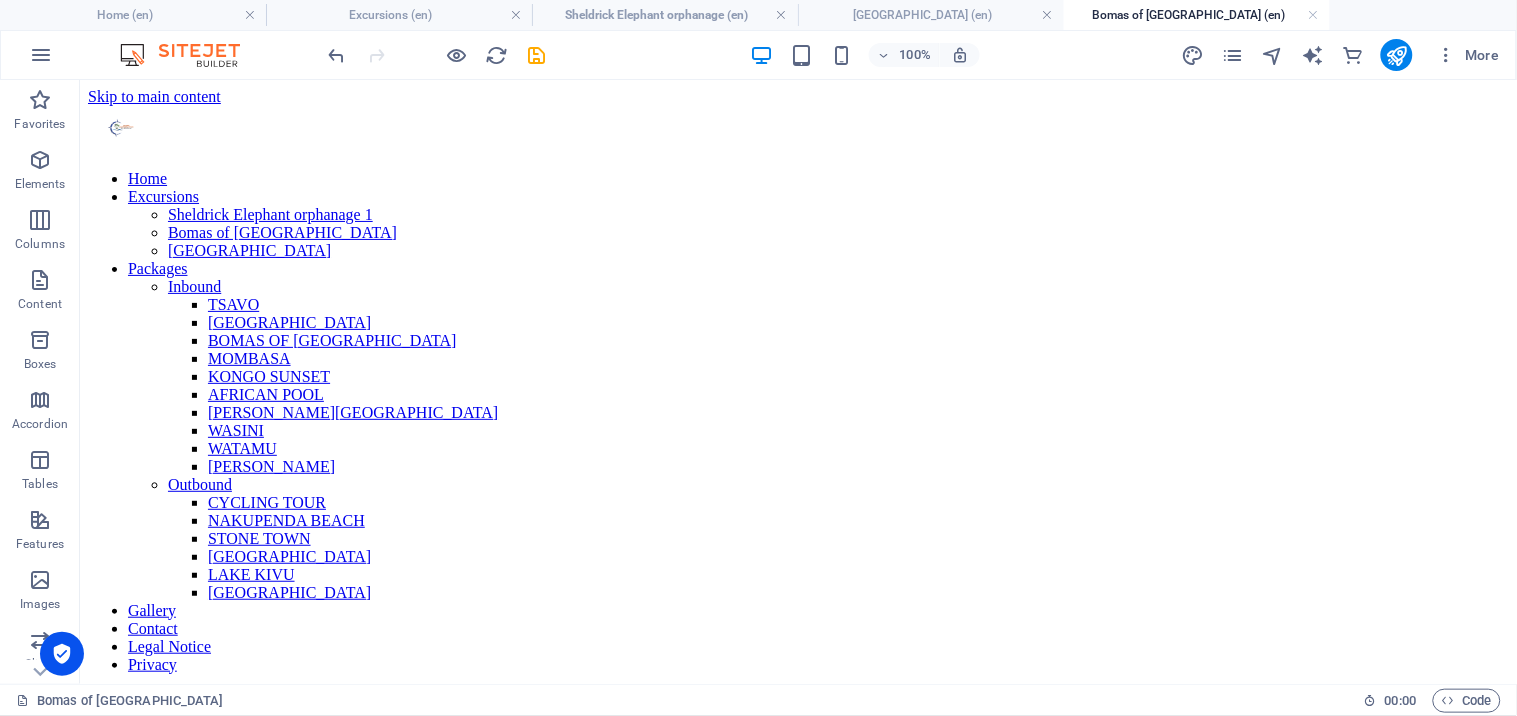 click on "Bomas of [GEOGRAPHIC_DATA] (en)" at bounding box center (1197, 15) 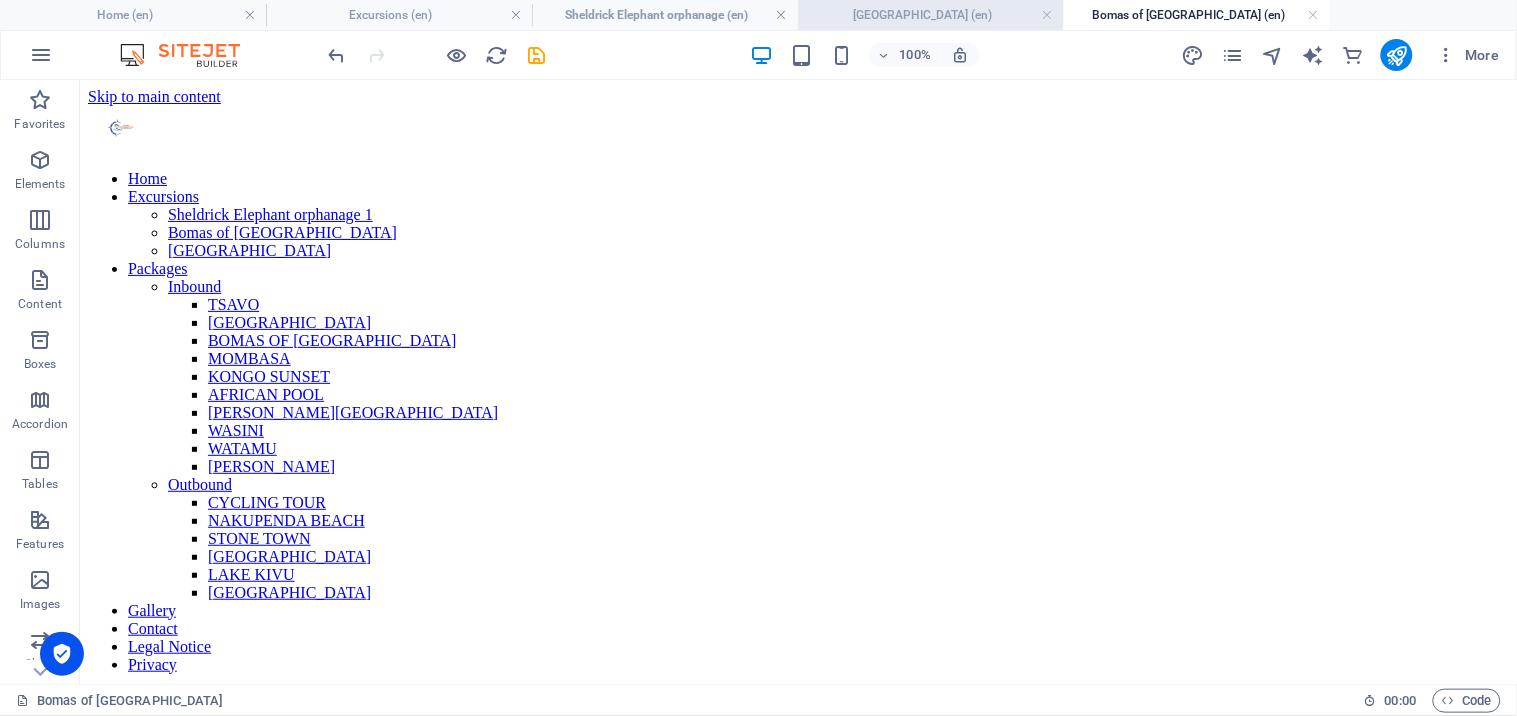 click on "[GEOGRAPHIC_DATA] (en)" at bounding box center (931, 15) 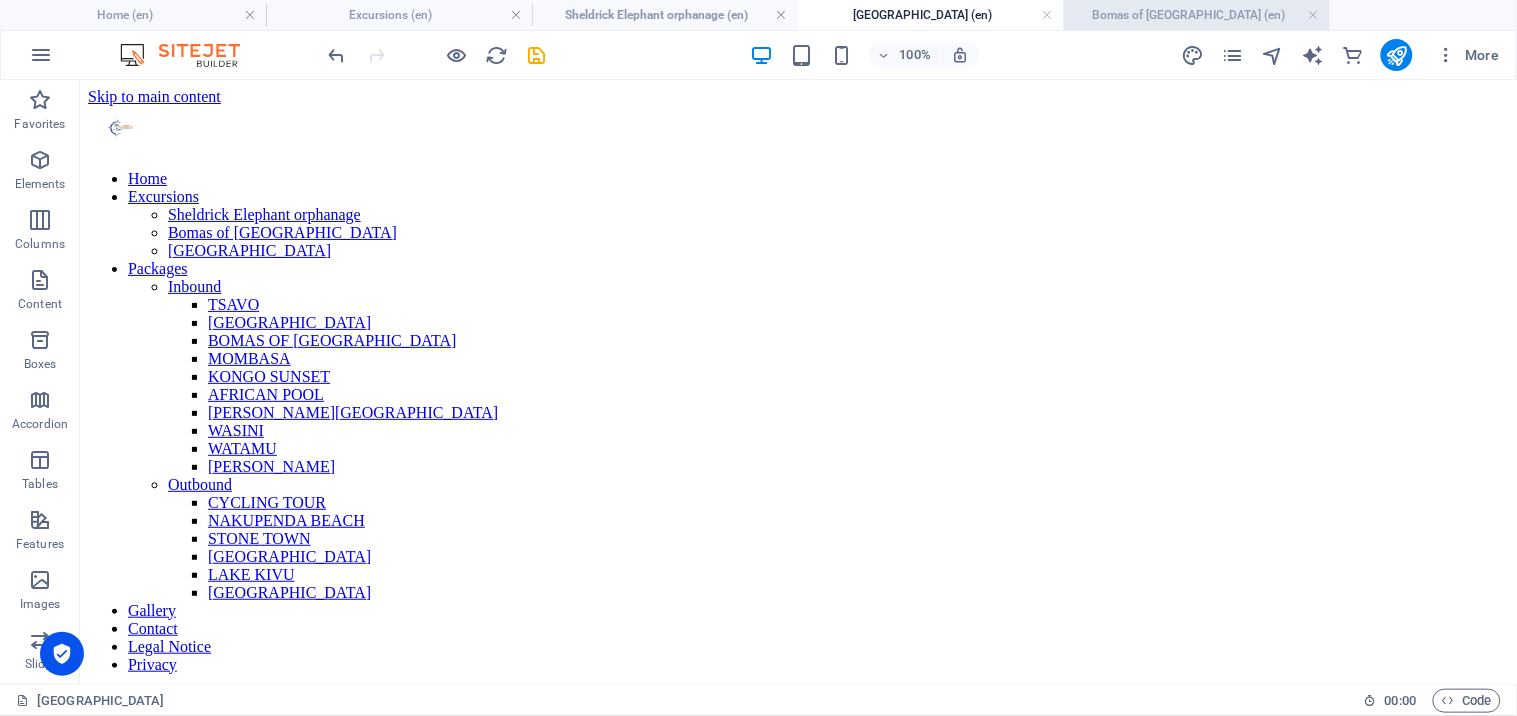 click on "Bomas of [GEOGRAPHIC_DATA] (en)" at bounding box center (1197, 15) 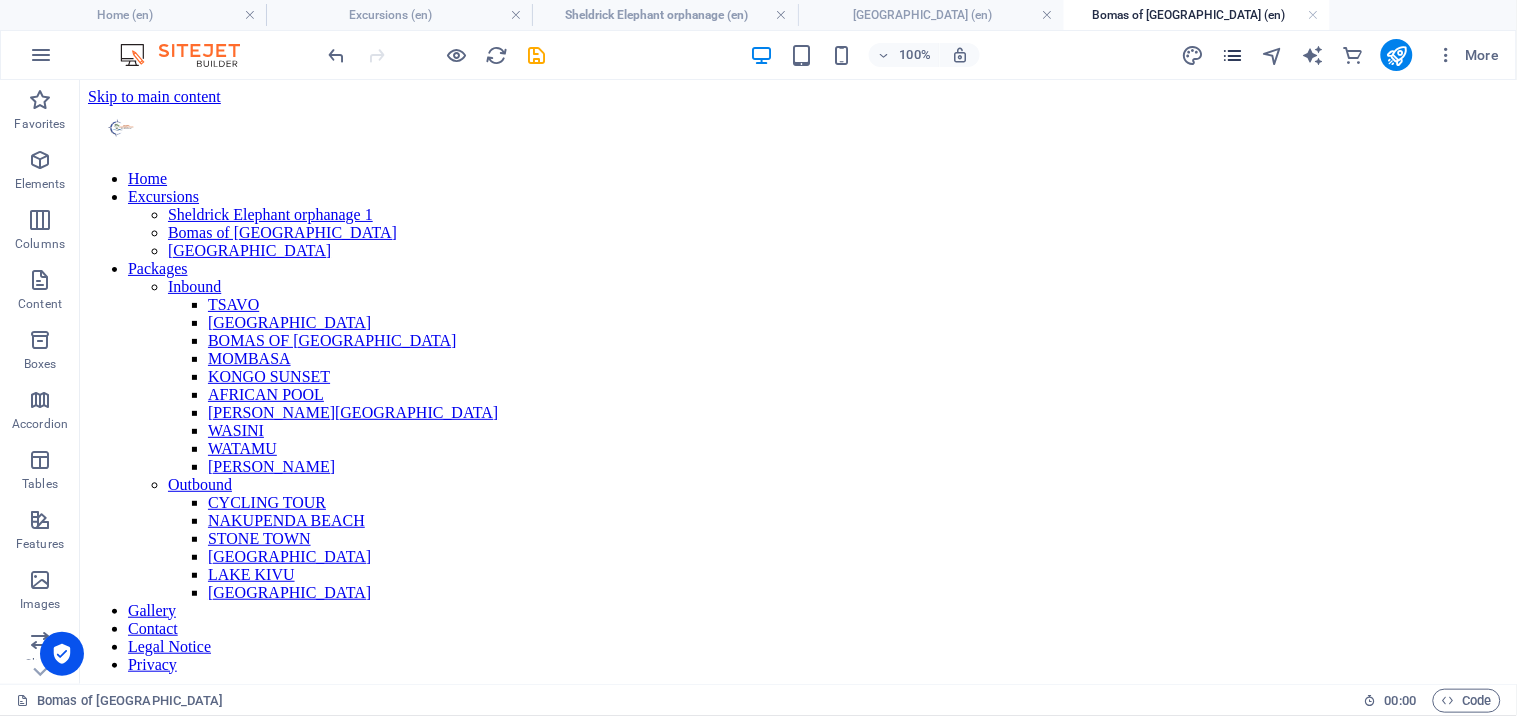 click at bounding box center [1232, 55] 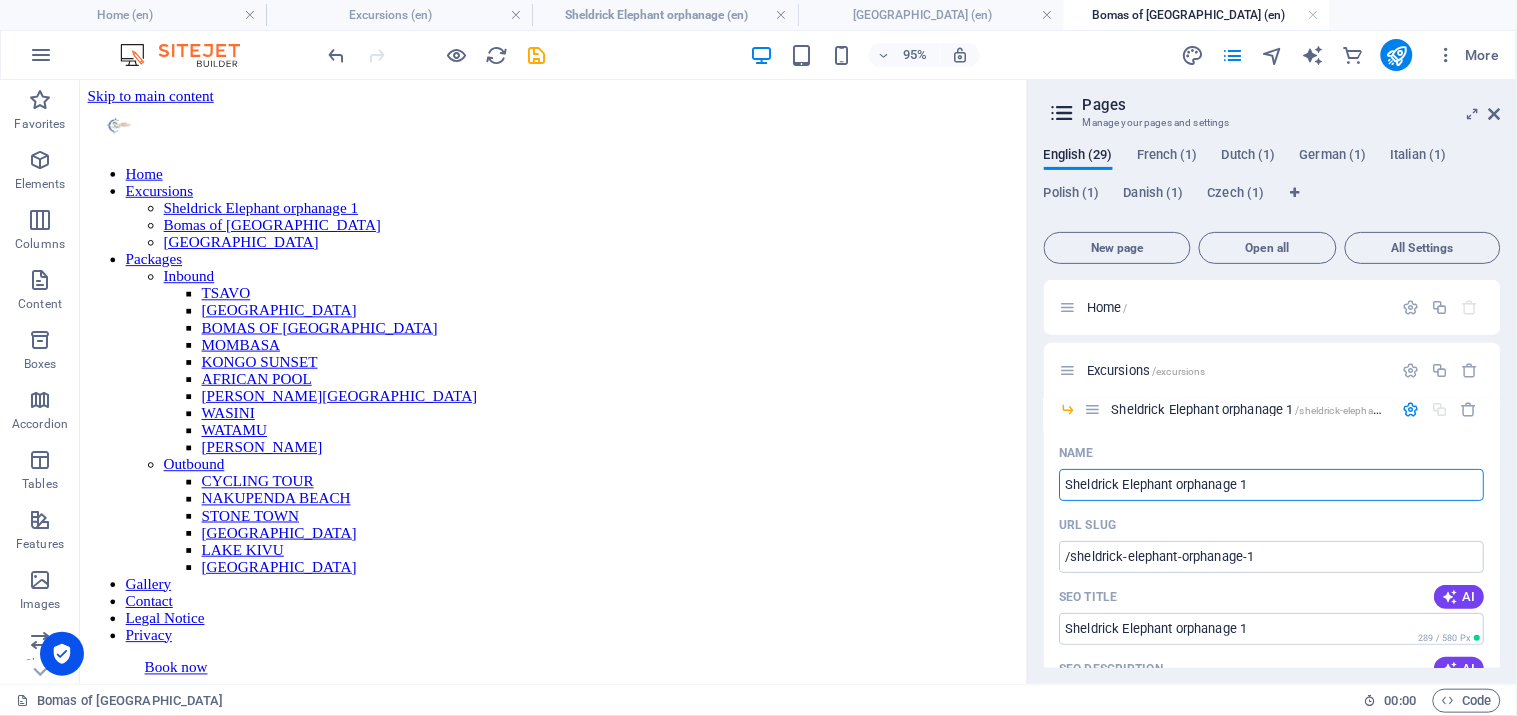 click at bounding box center [1314, 15] 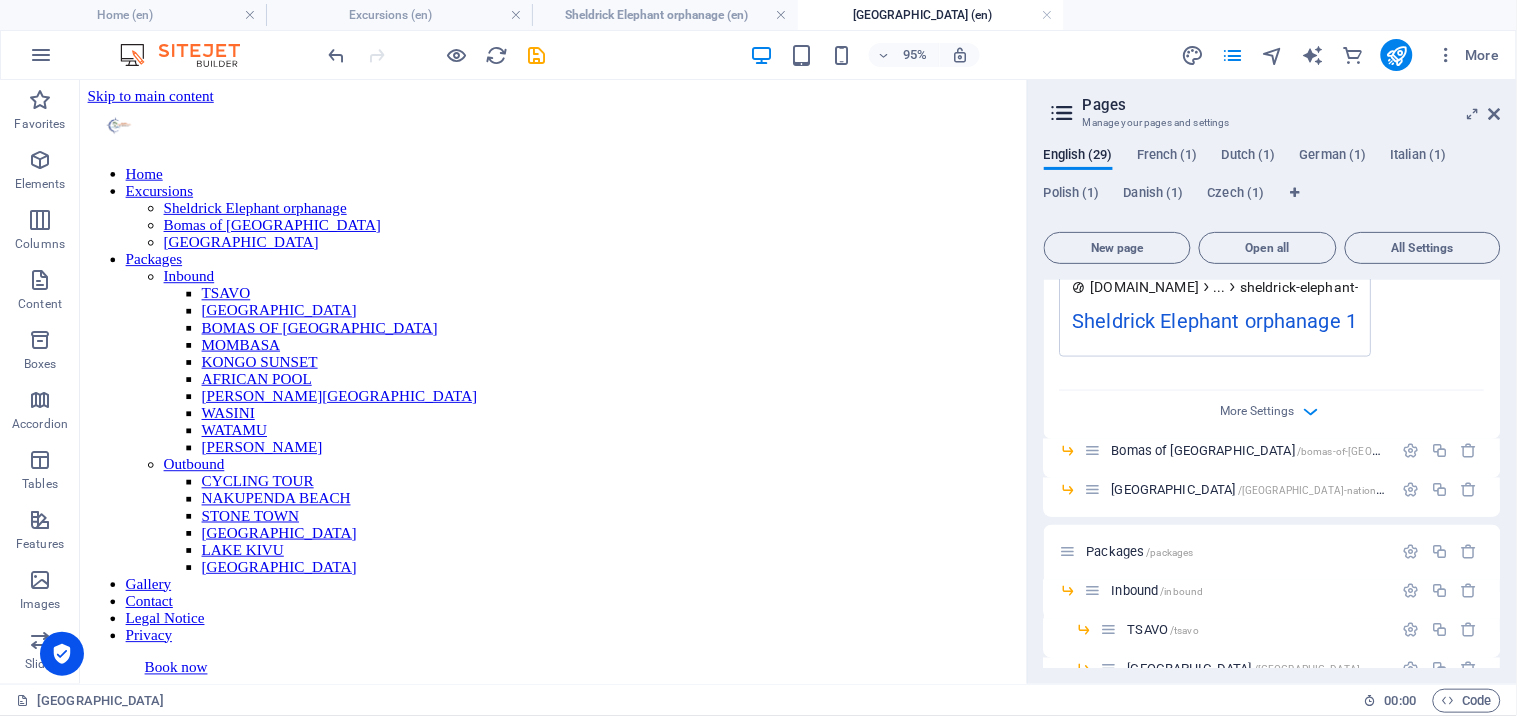 scroll, scrollTop: 741, scrollLeft: 0, axis: vertical 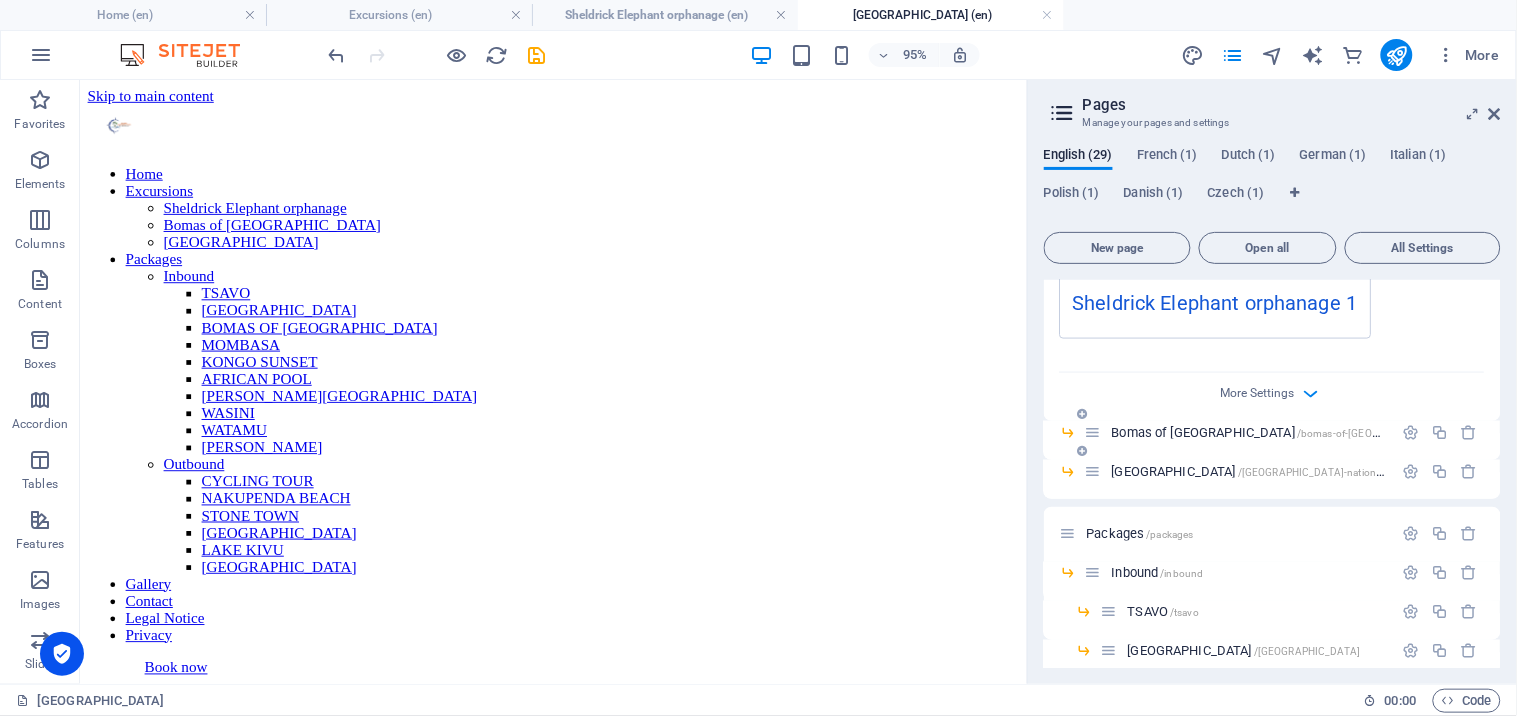 click on "Bomas of [GEOGRAPHIC_DATA] /bomas-of-[GEOGRAPHIC_DATA]-28" at bounding box center (1289, 432) 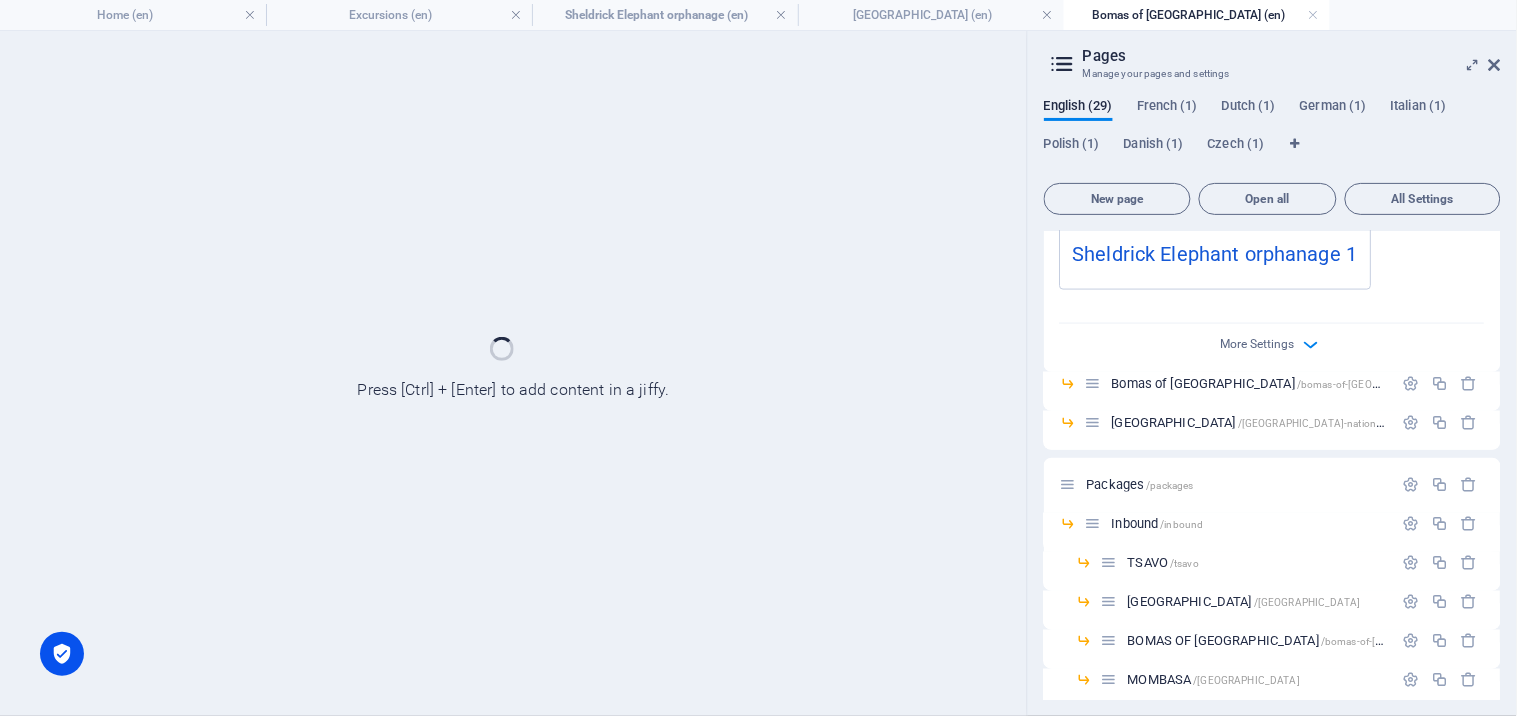 drag, startPoint x: 1176, startPoint y: 378, endPoint x: 1484, endPoint y: 364, distance: 308.31802 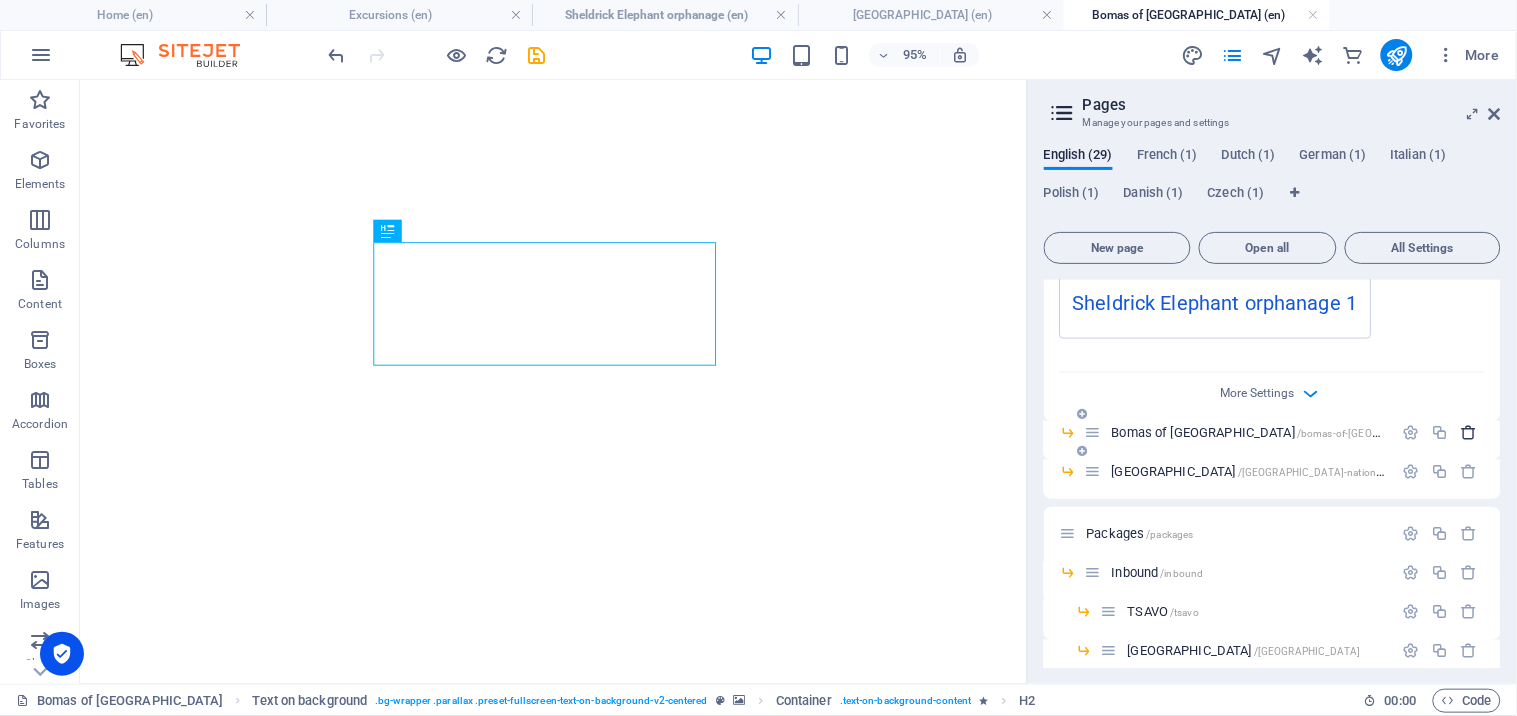 click at bounding box center (1470, 432) 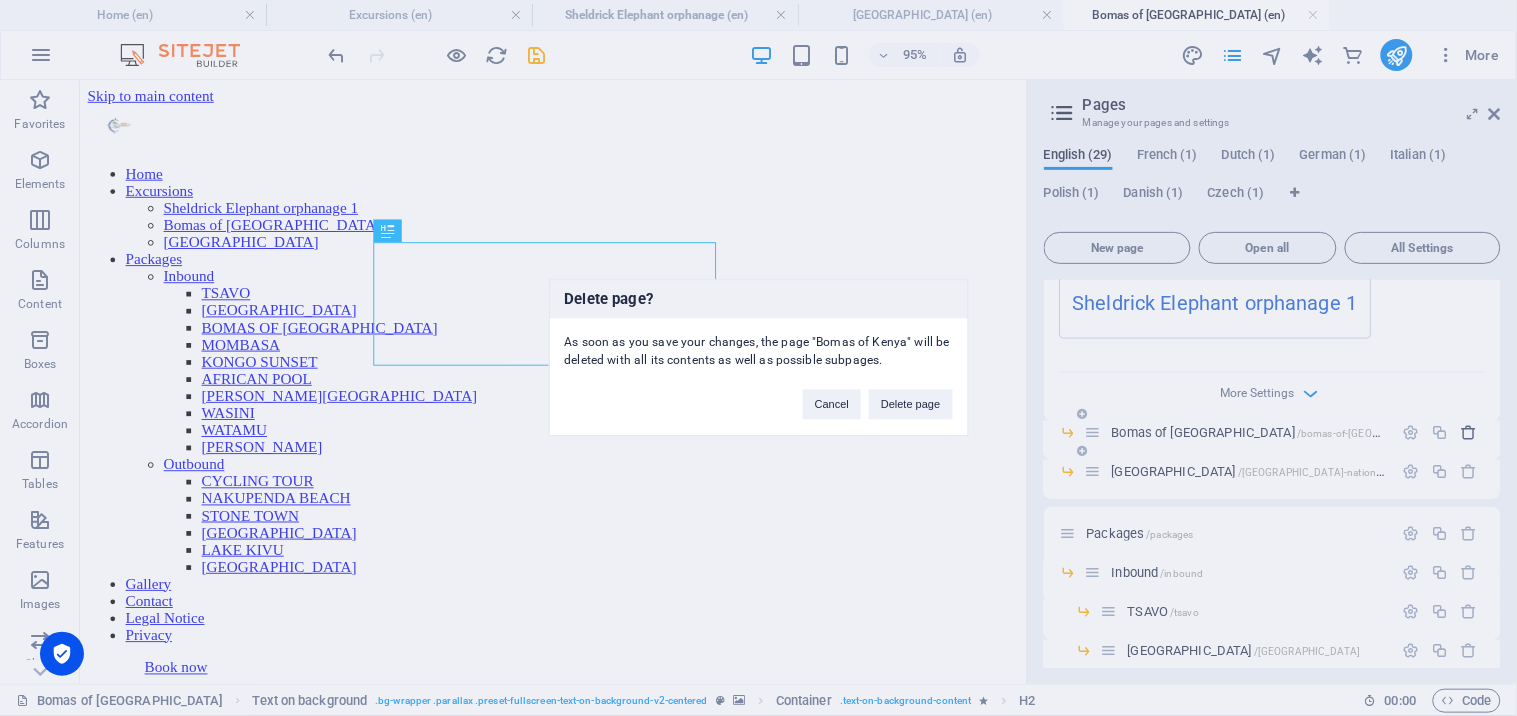 scroll, scrollTop: 0, scrollLeft: 0, axis: both 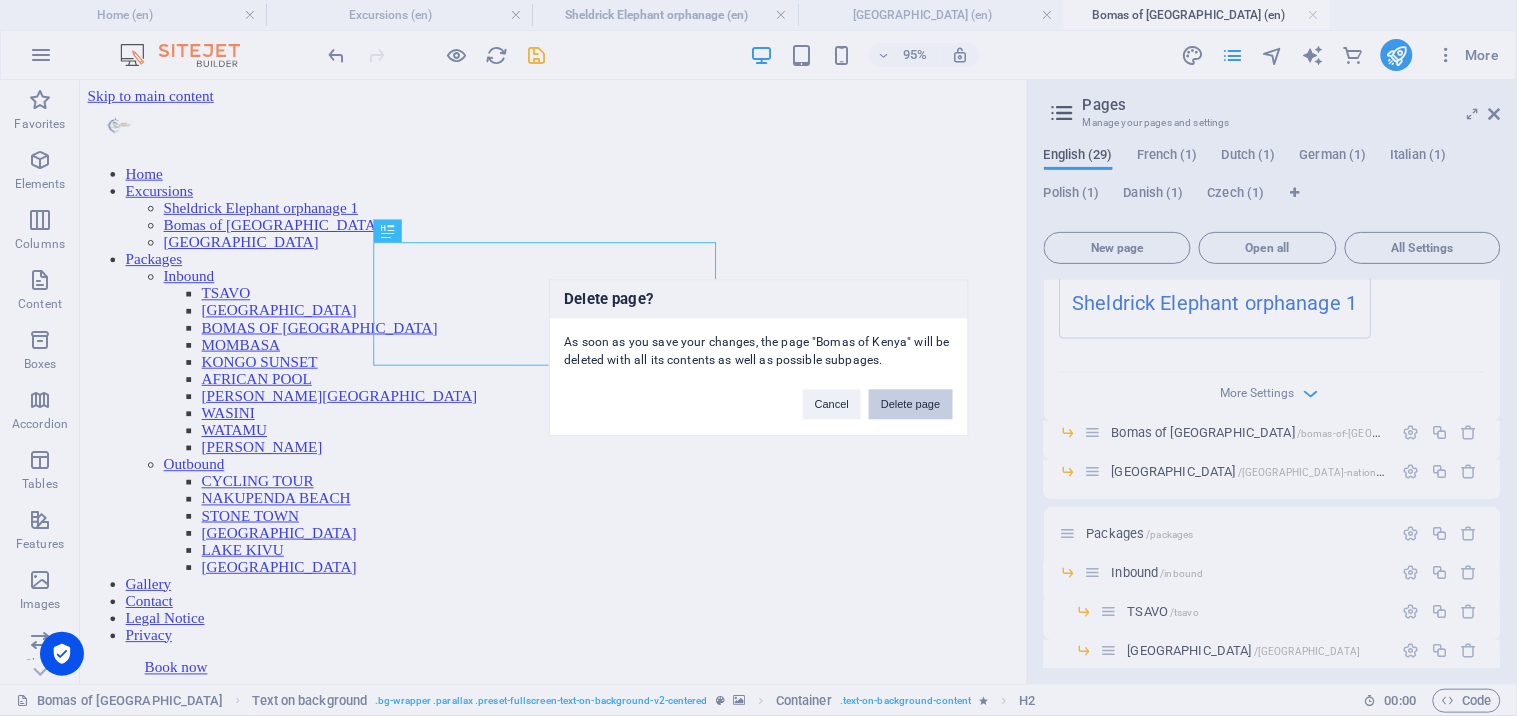 drag, startPoint x: 894, startPoint y: 408, endPoint x: 814, endPoint y: 382, distance: 84.118965 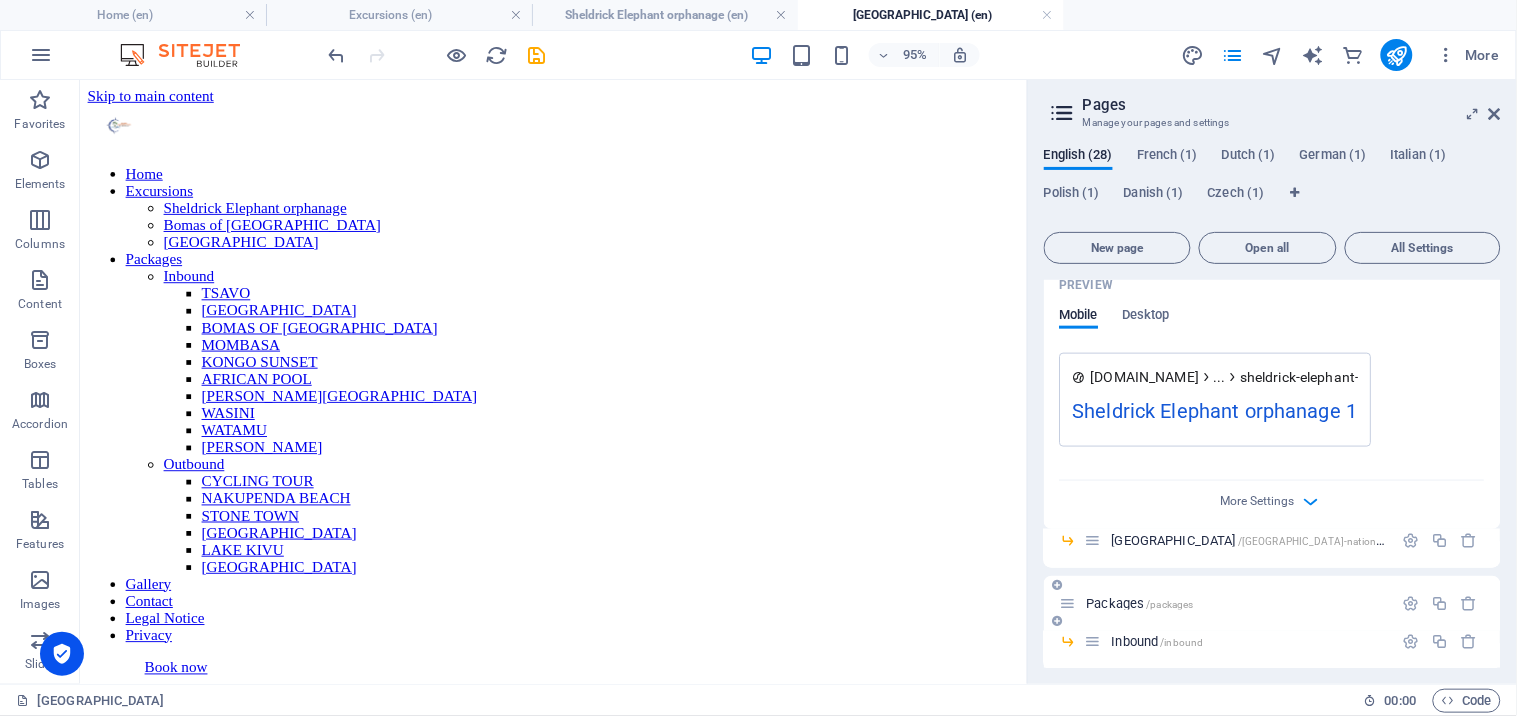 scroll, scrollTop: 592, scrollLeft: 0, axis: vertical 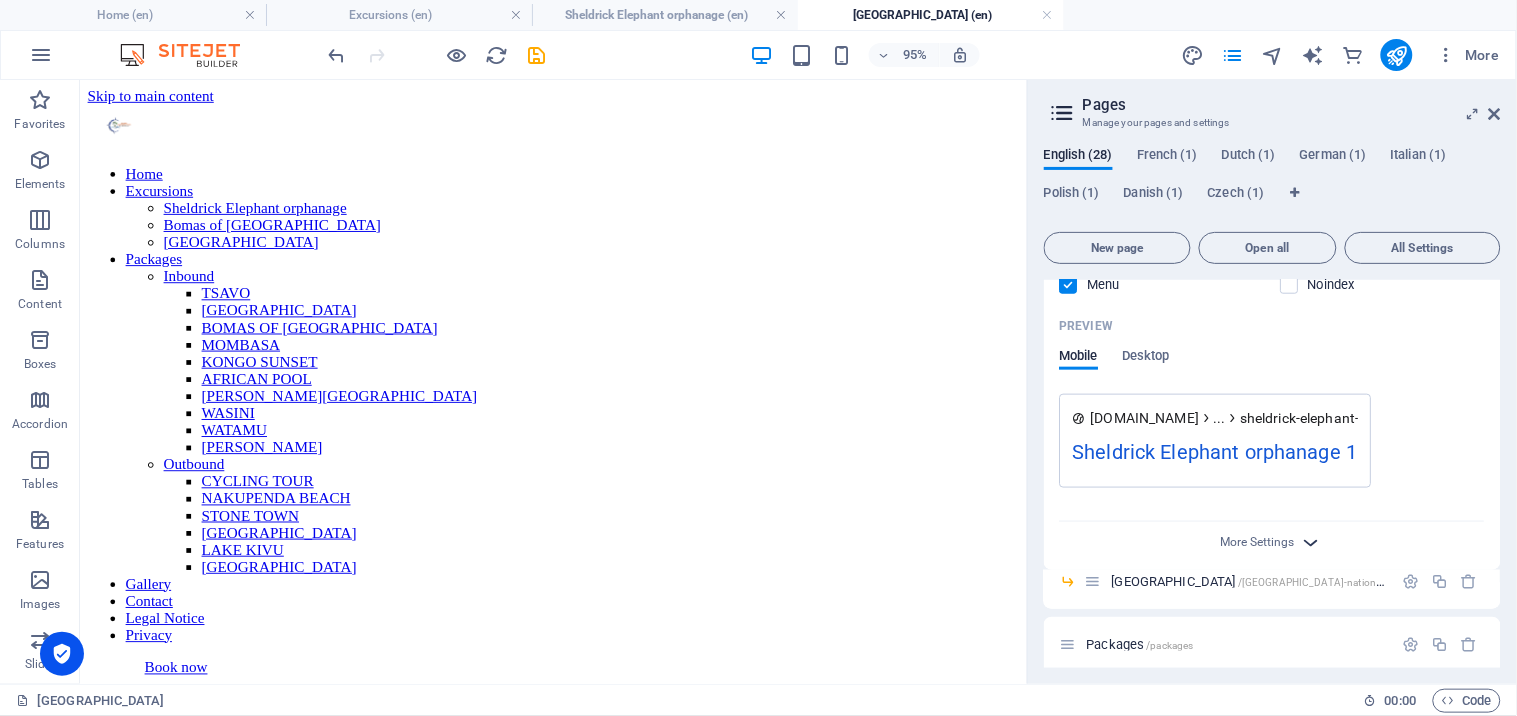click at bounding box center [1312, 542] 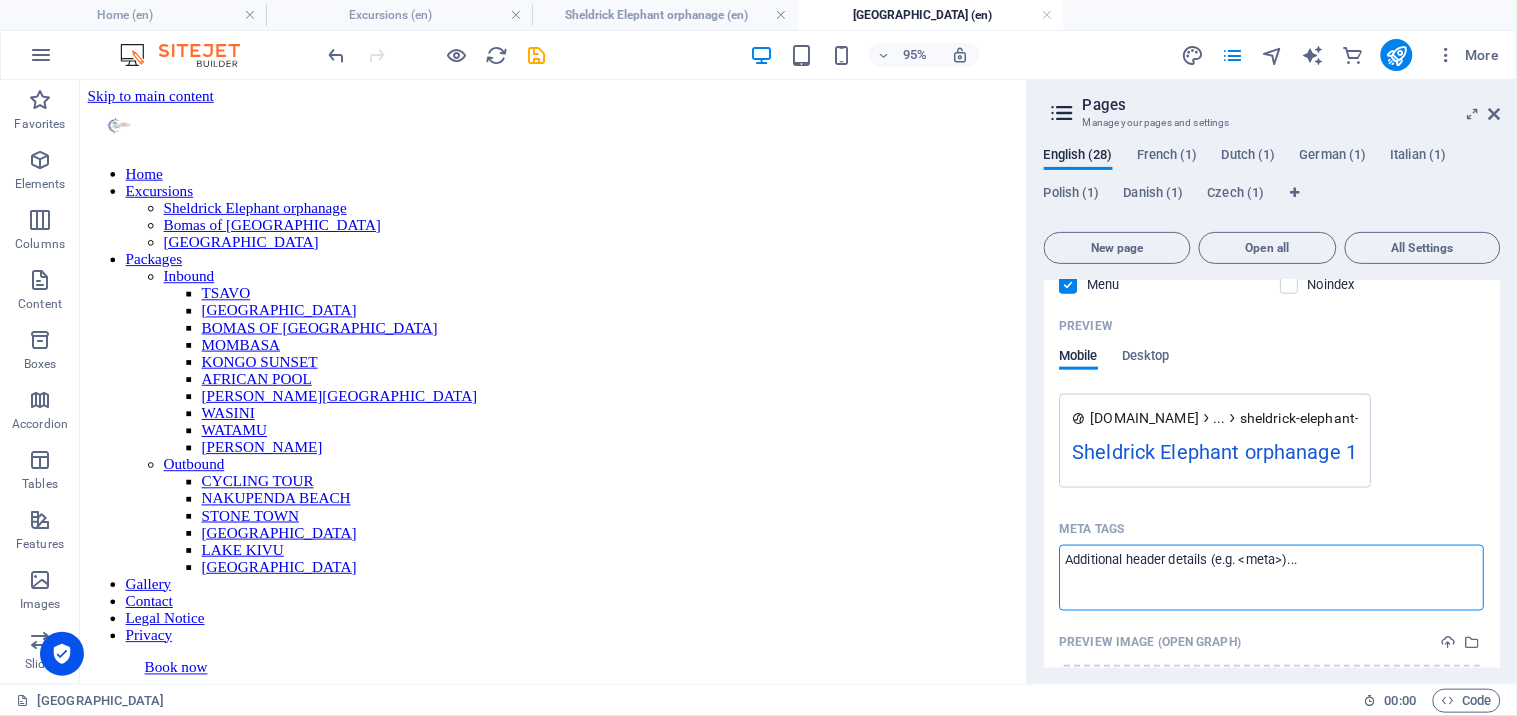 click on "Meta tags ​" at bounding box center (1272, 577) 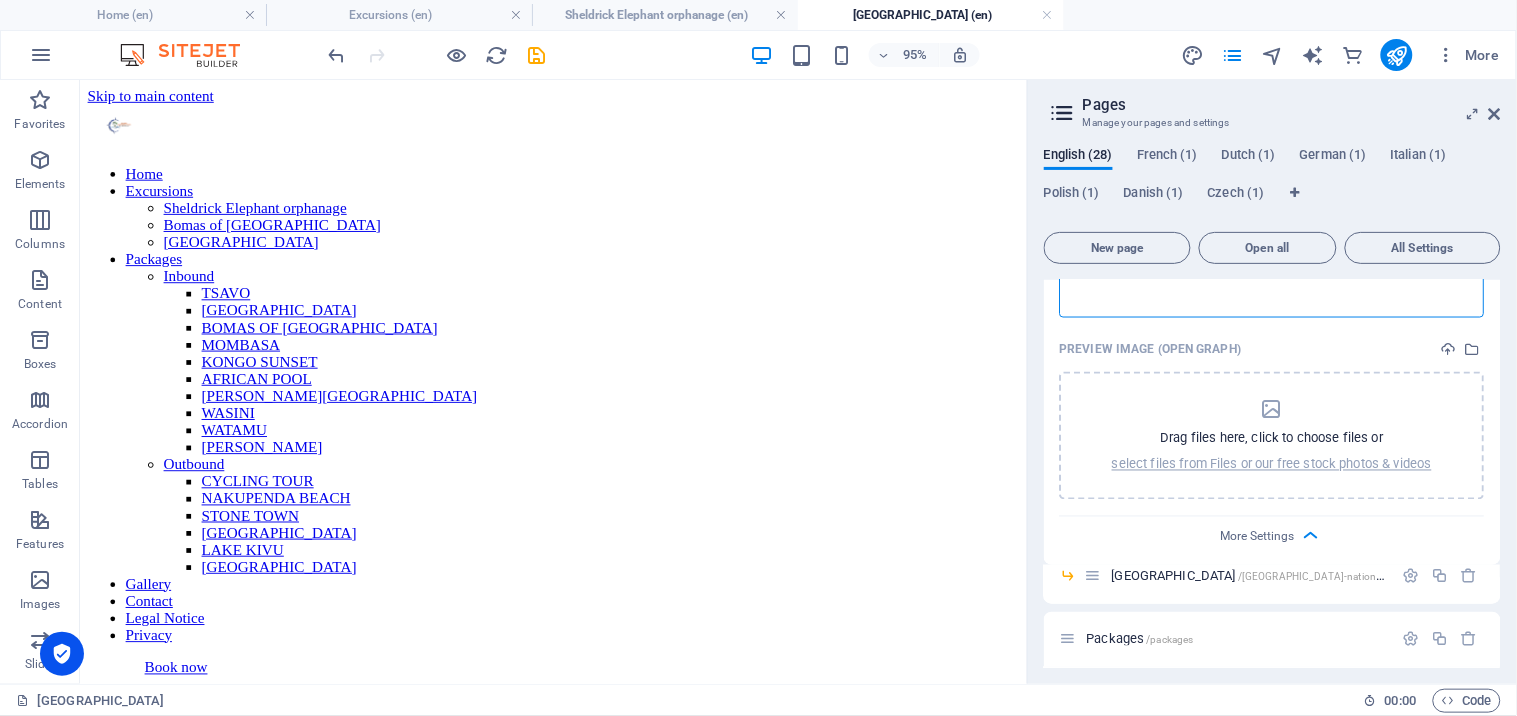 scroll, scrollTop: 888, scrollLeft: 0, axis: vertical 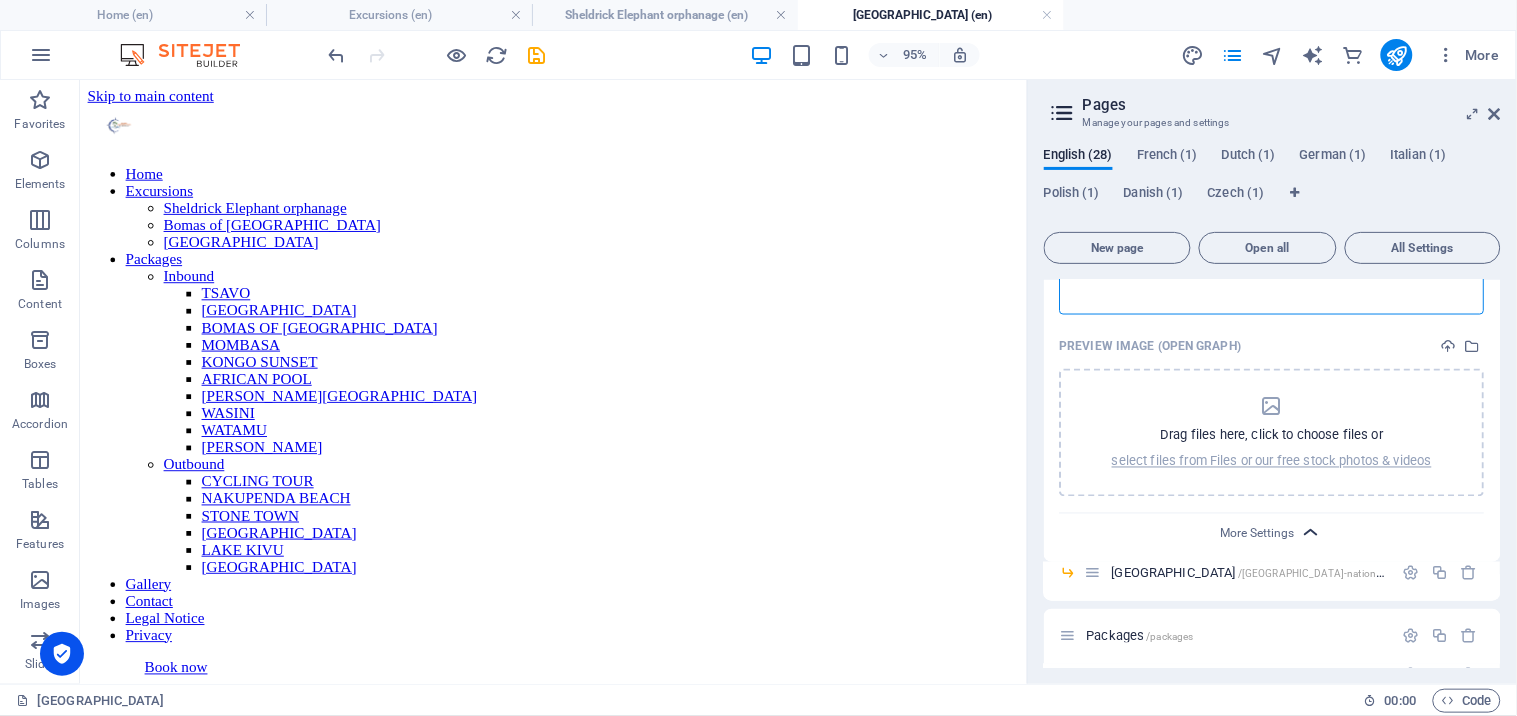 click at bounding box center [1312, 533] 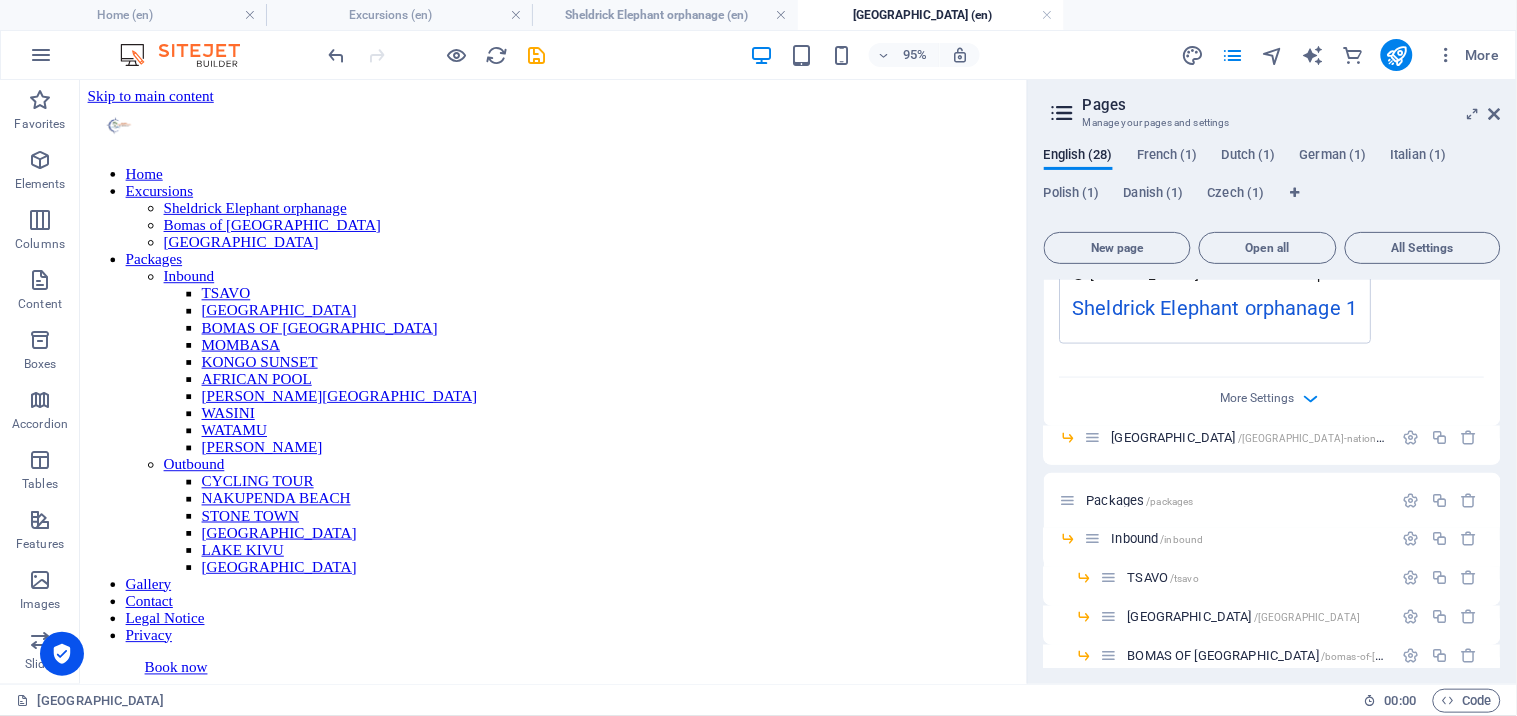 scroll, scrollTop: 741, scrollLeft: 0, axis: vertical 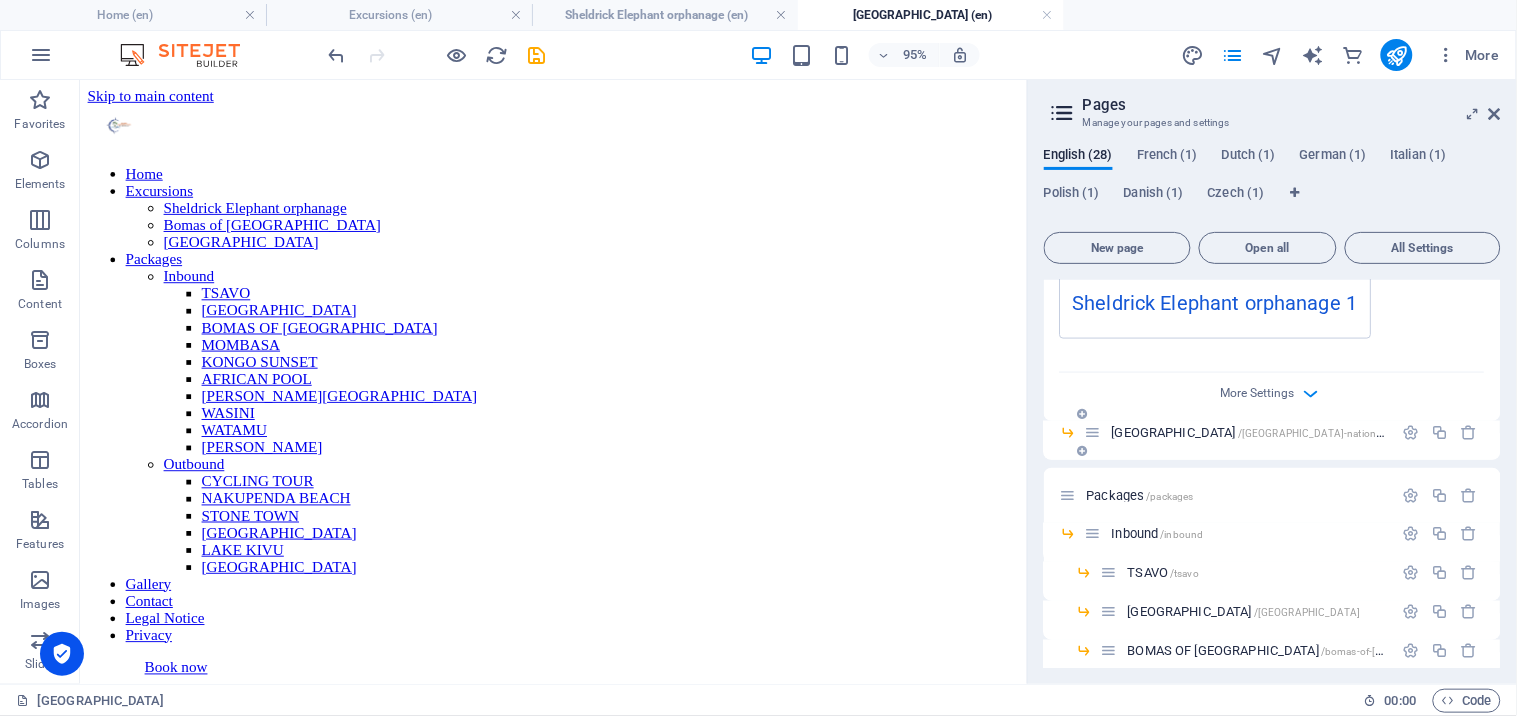 click at bounding box center [1083, 451] 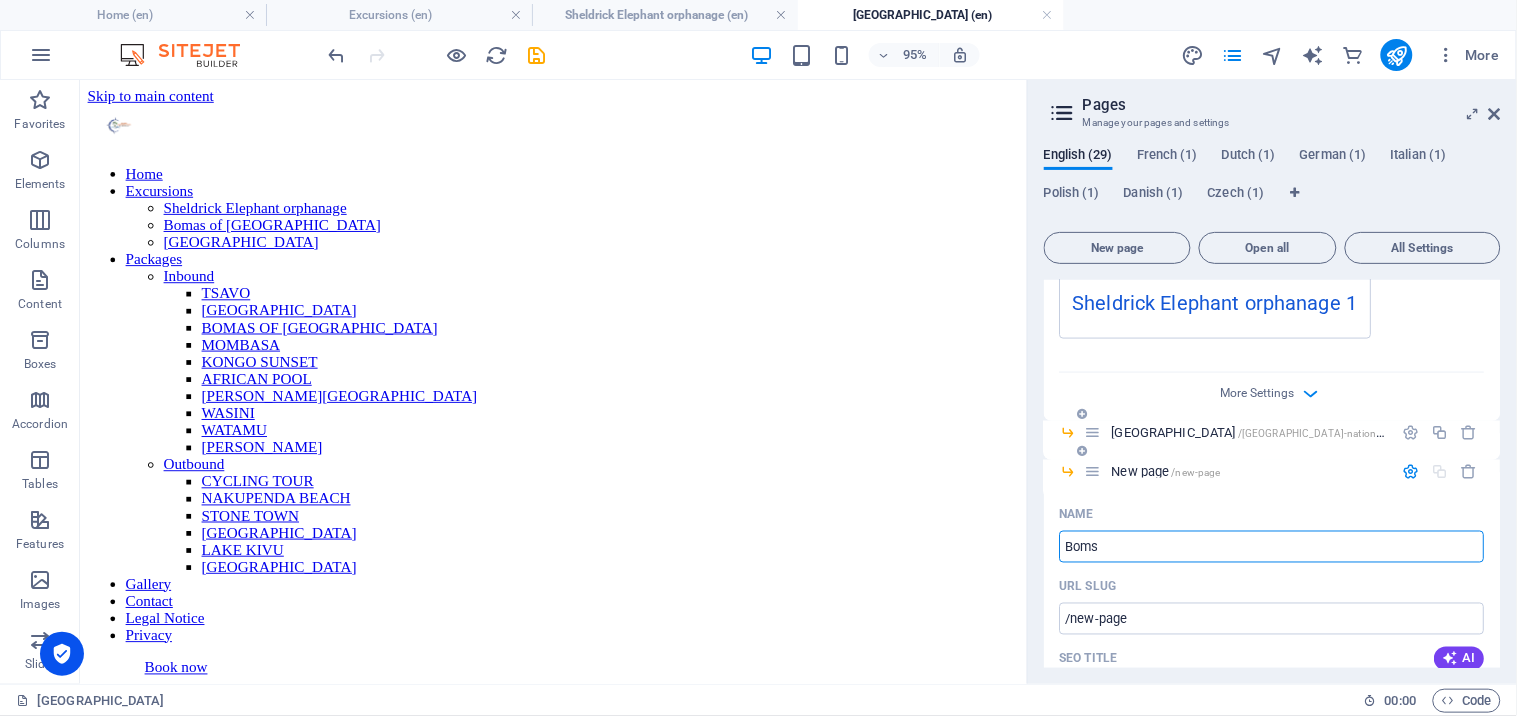 type on "Bomsd" 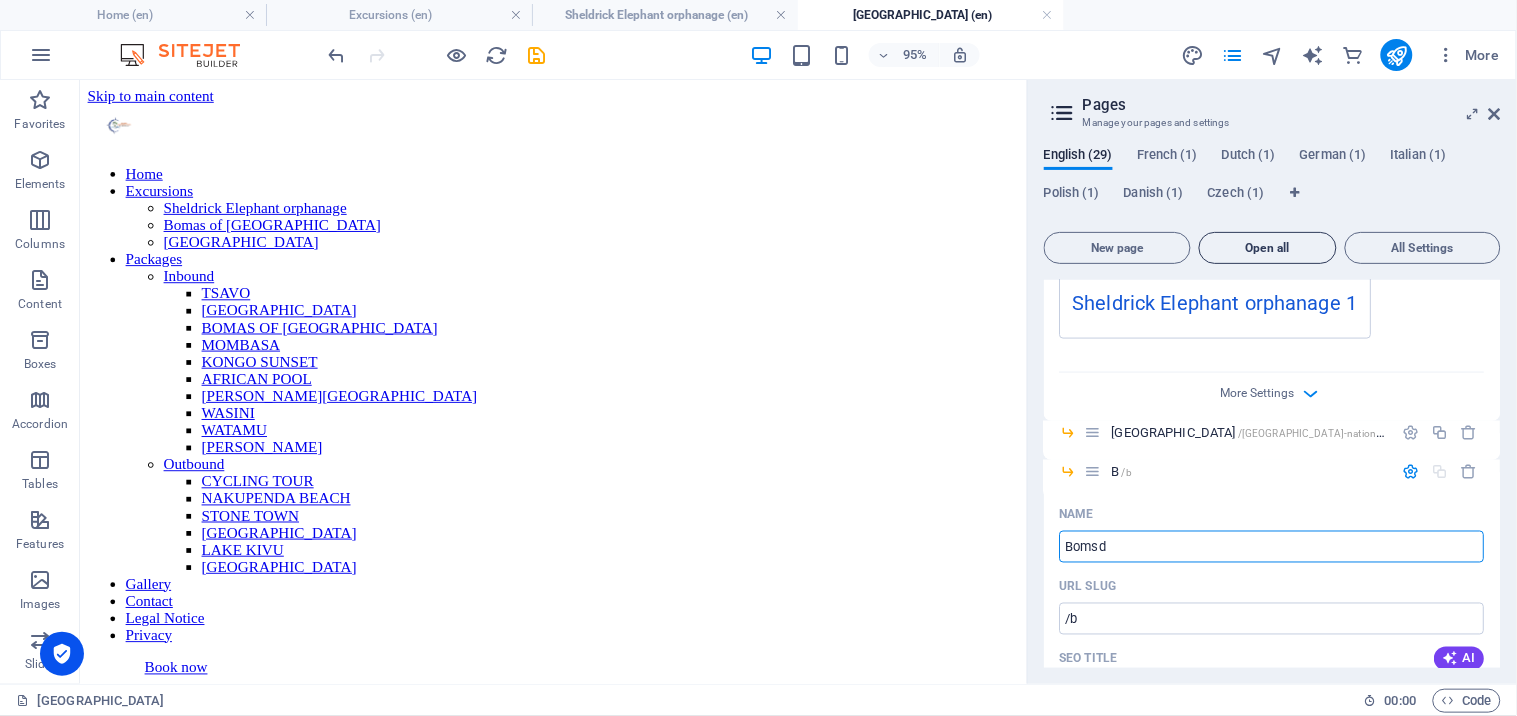 type on "/b" 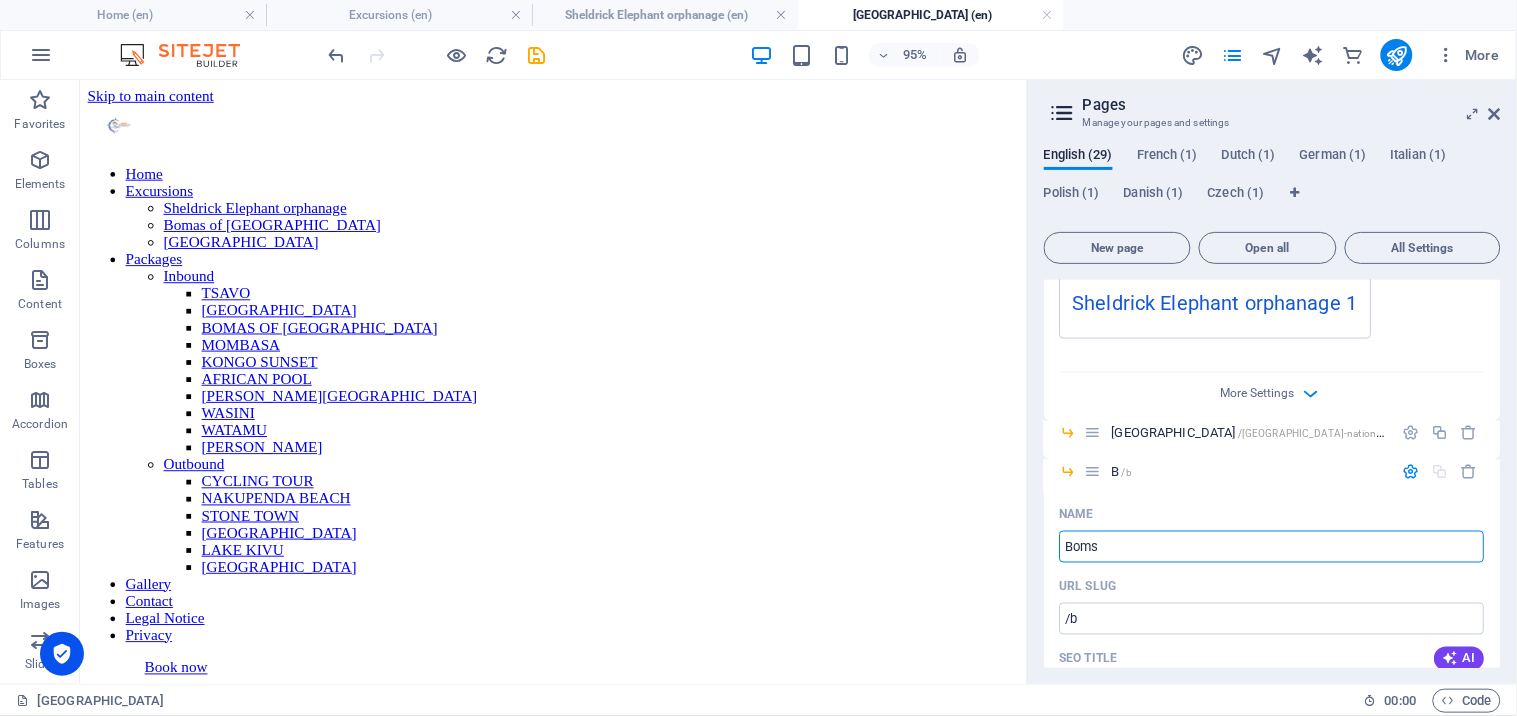type on "Bom" 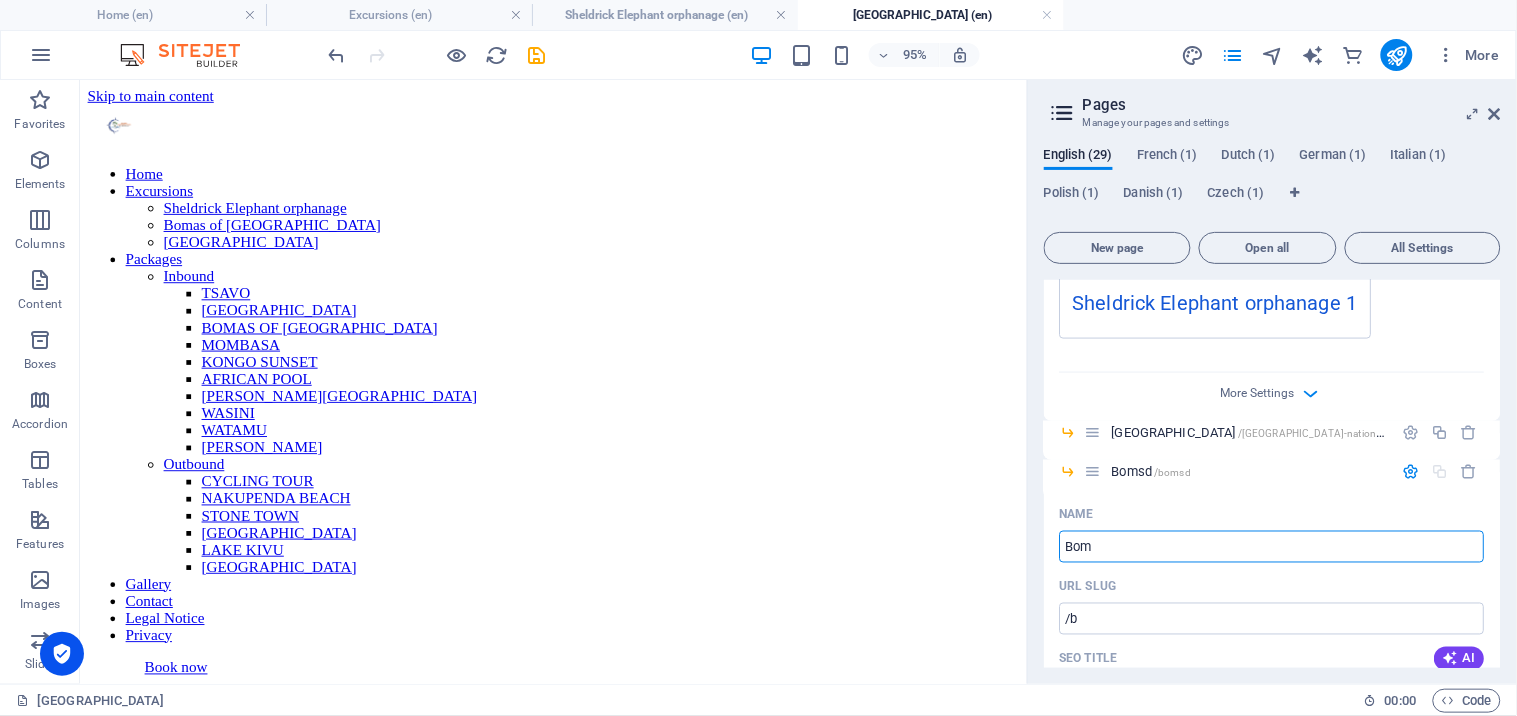 type on "/bomsd" 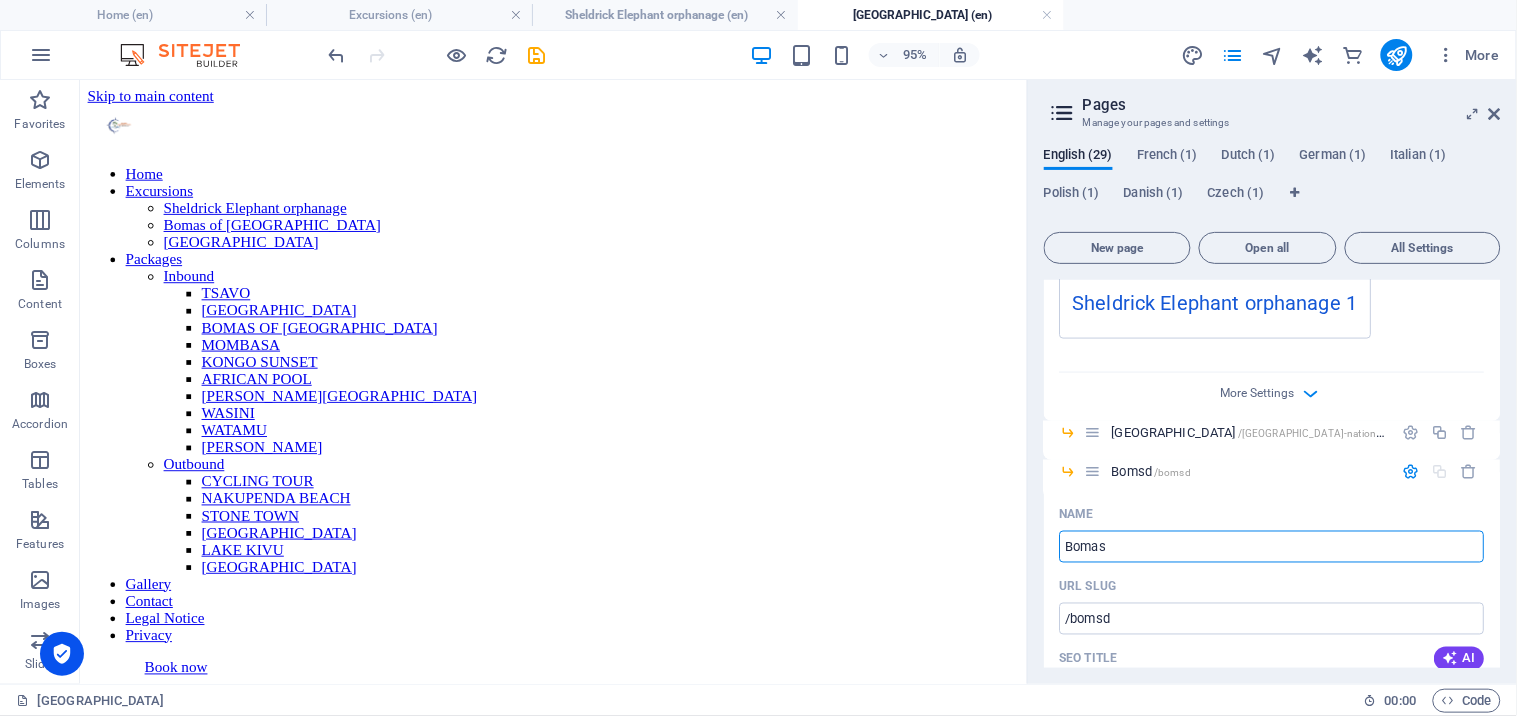 type on "Bomas" 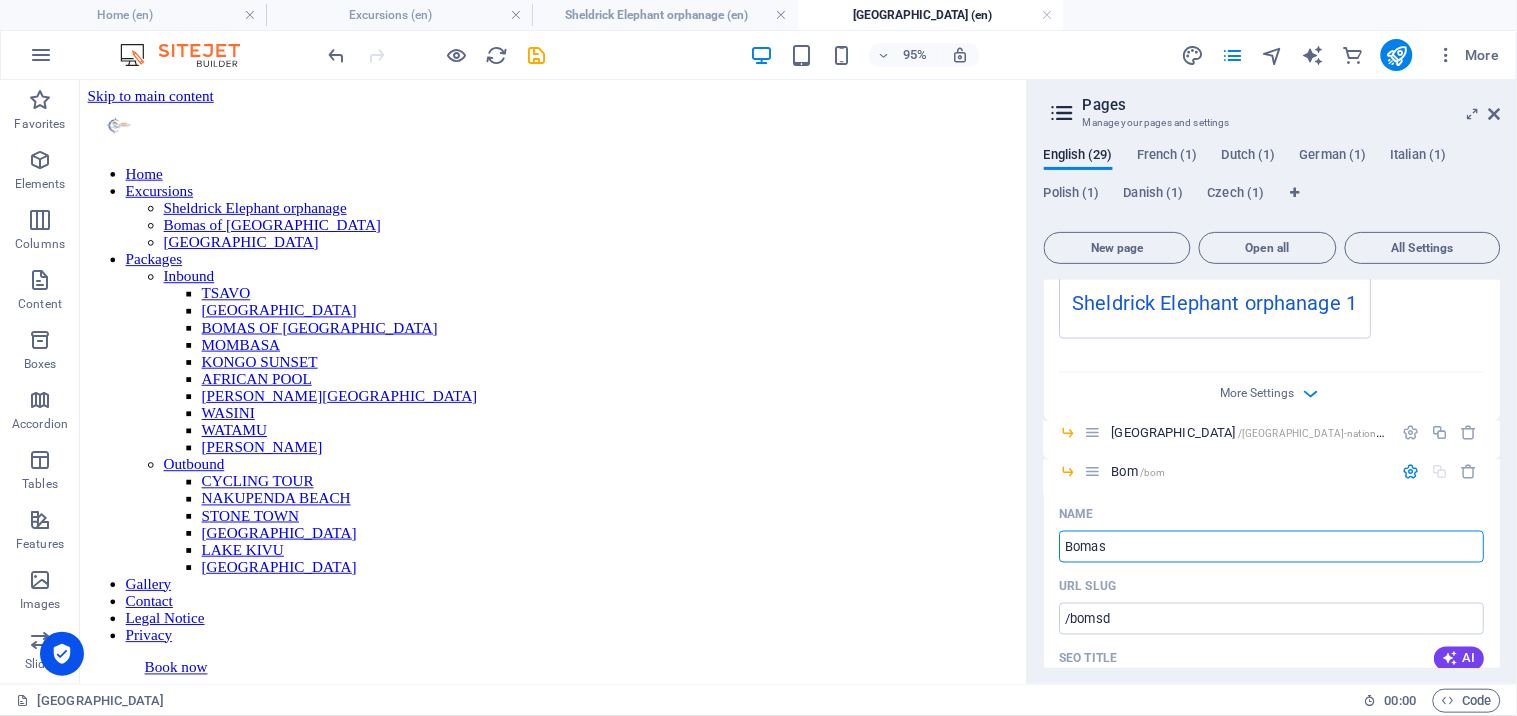 type on "/bom" 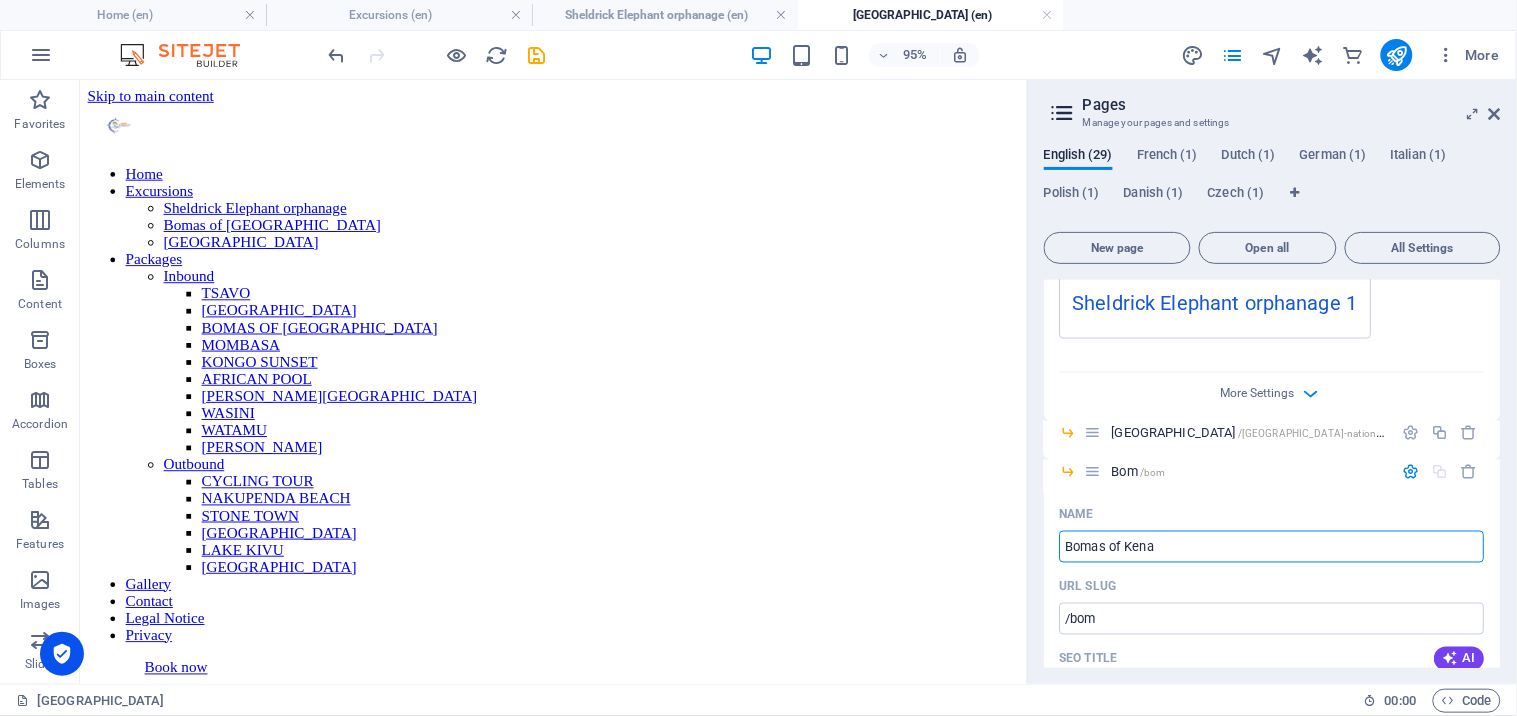 type on "Bomas of Kenay" 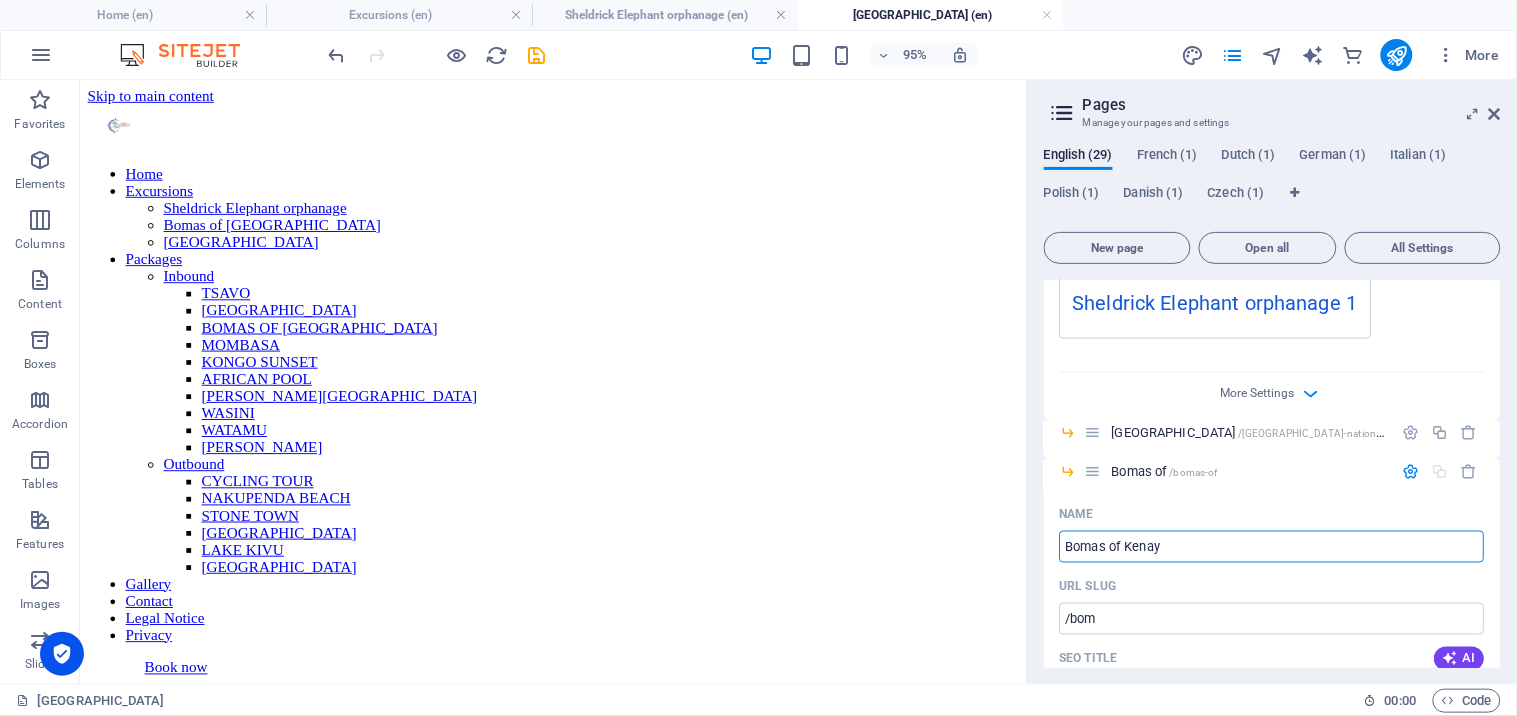 type on "/bomas-of" 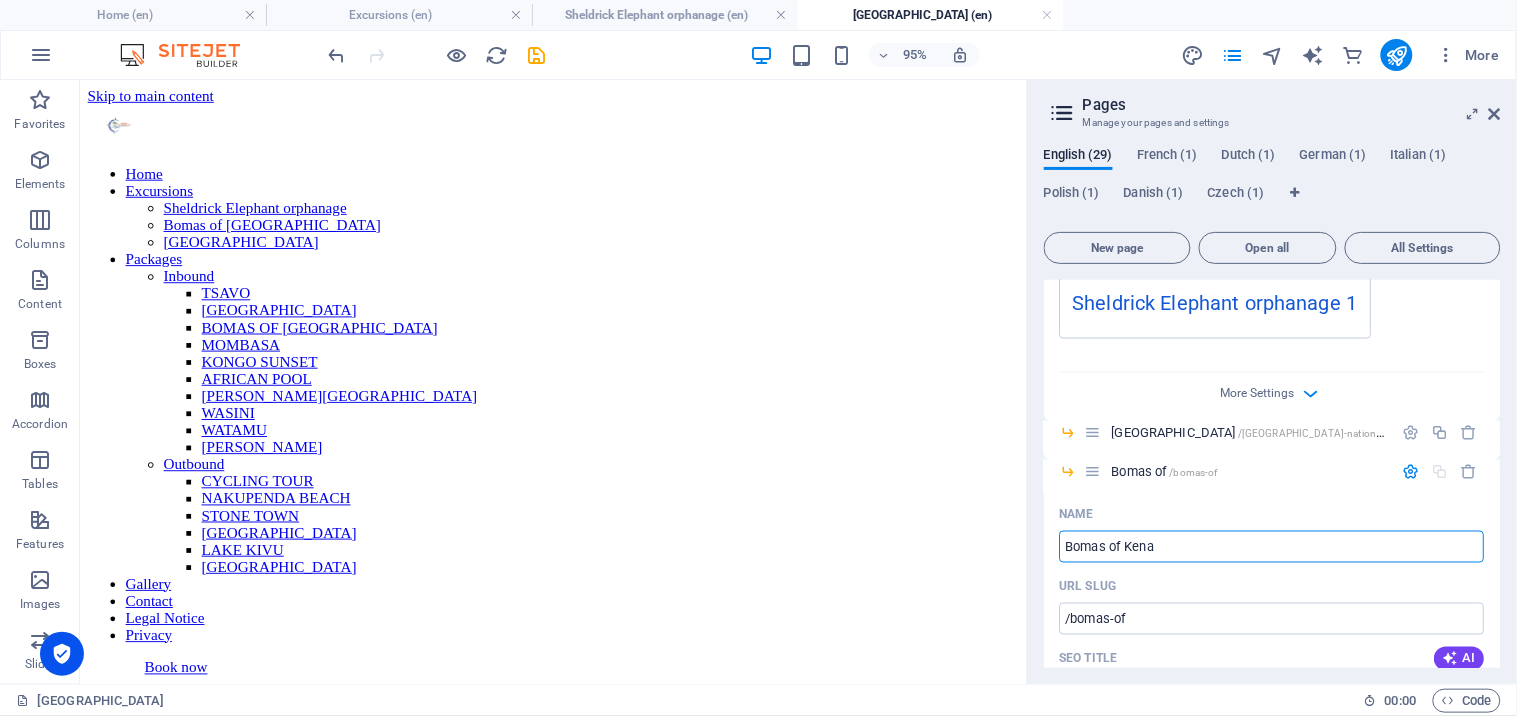 type on "Bomas of [PERSON_NAME]" 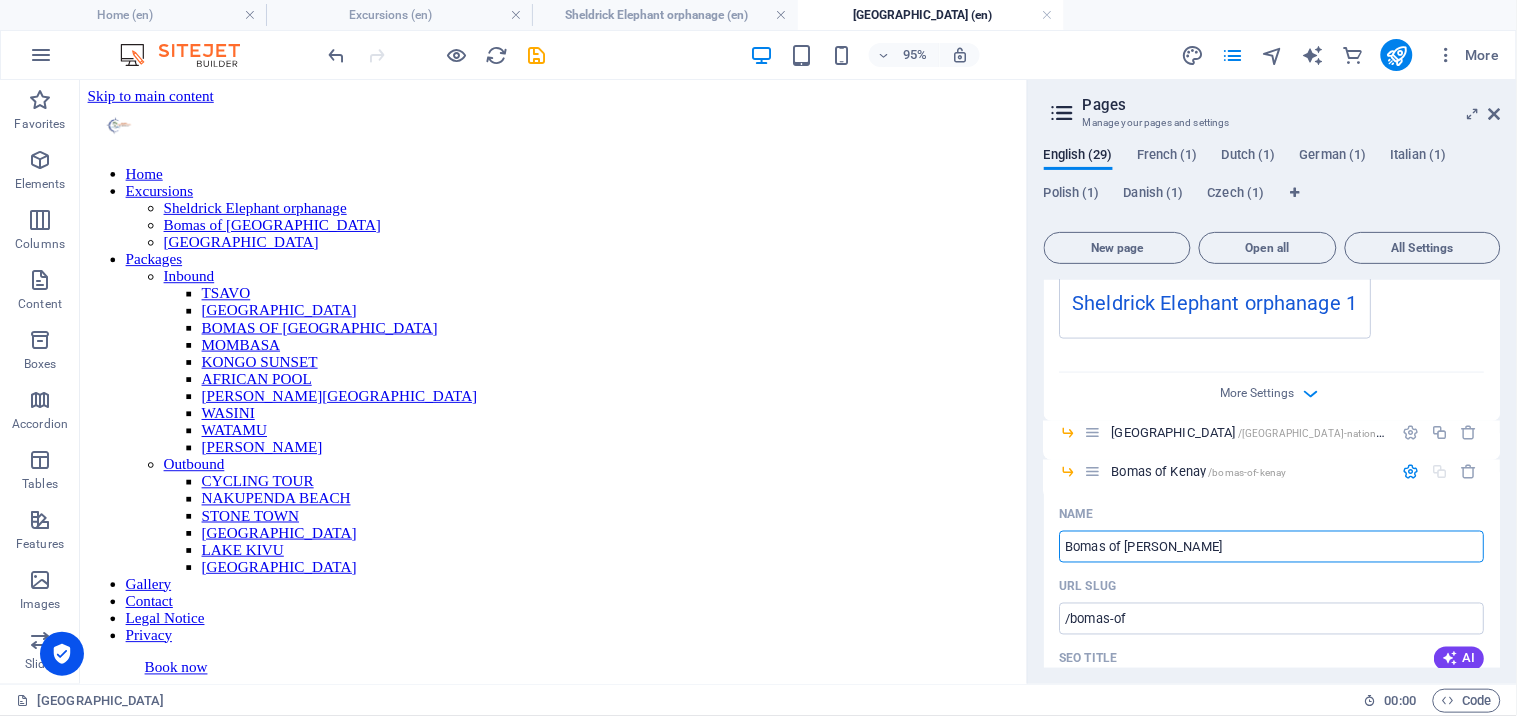 type on "/bomas-of-kenay" 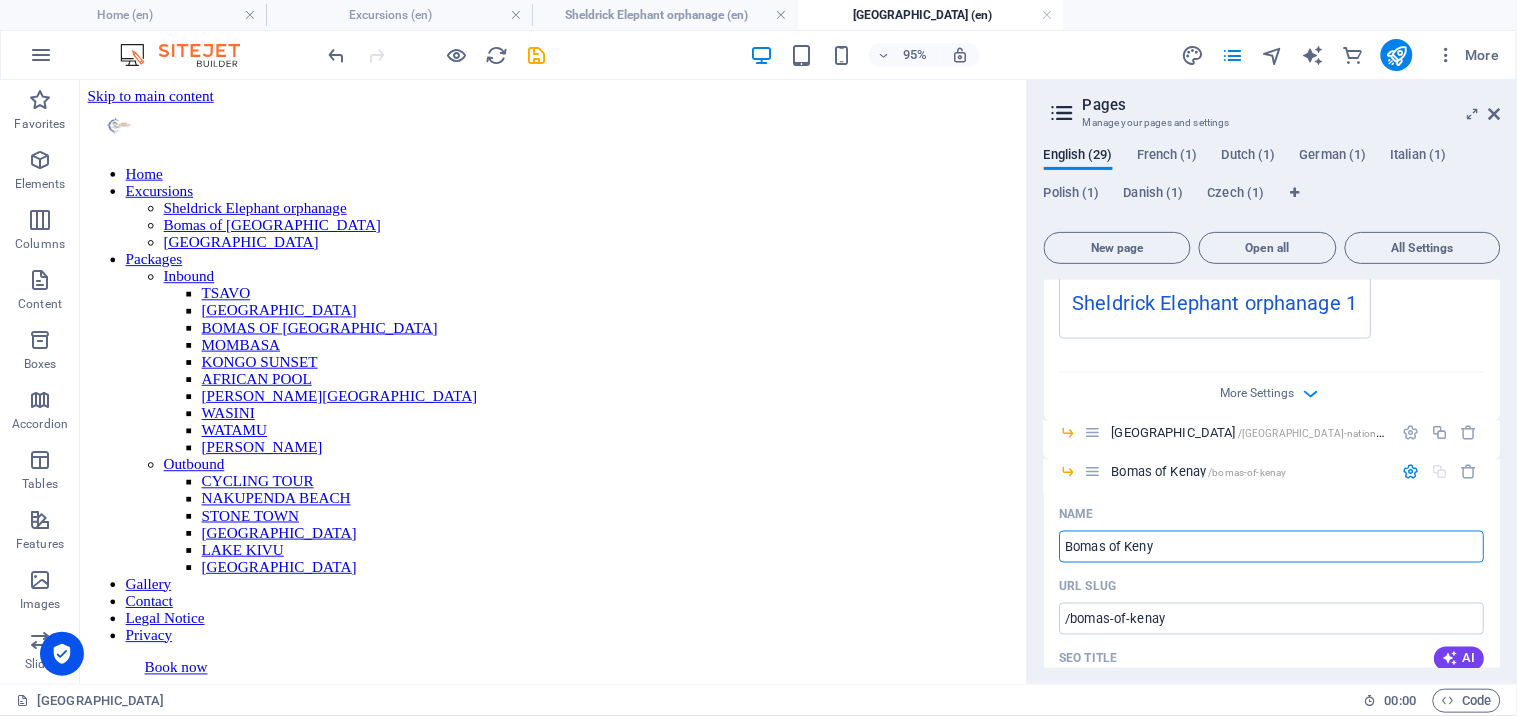 type on "Bomas of [GEOGRAPHIC_DATA]" 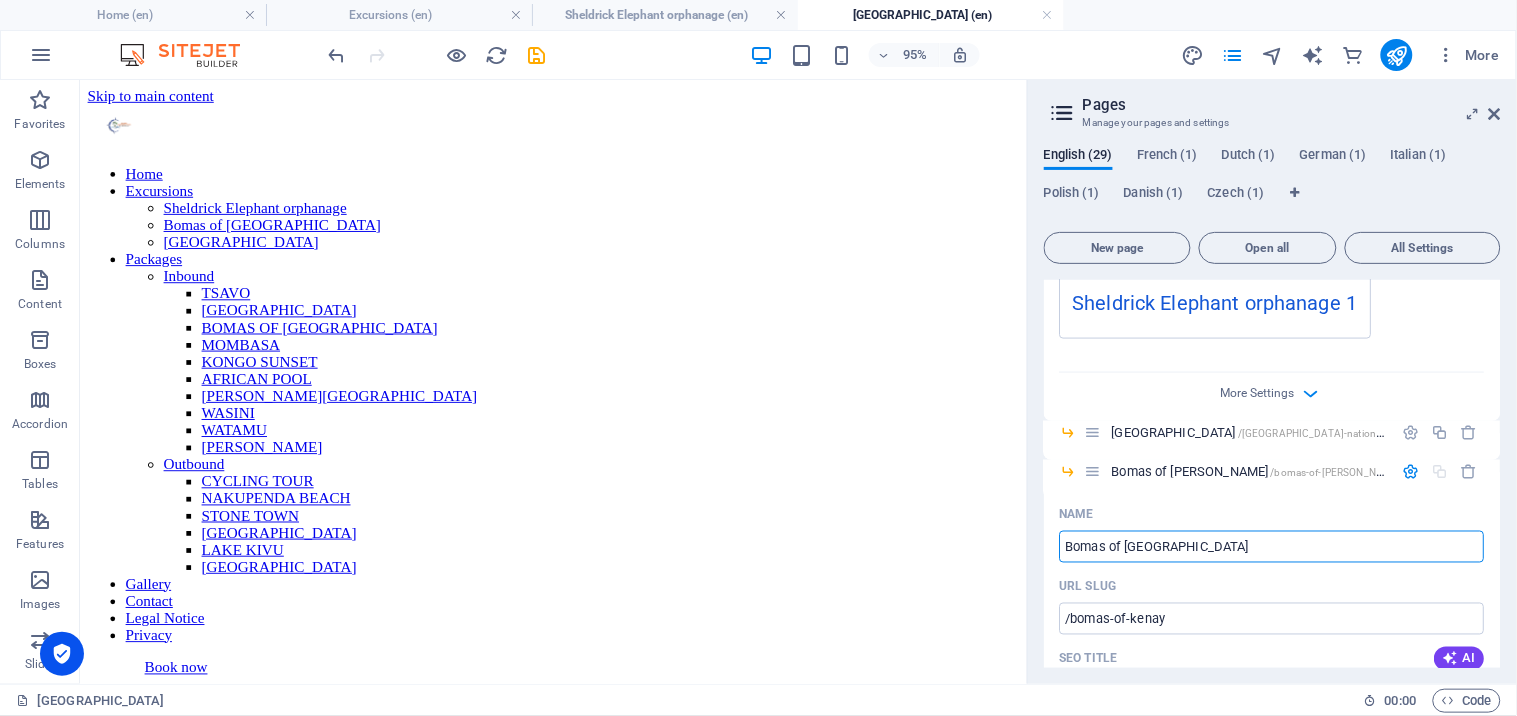 type on "/bomas-of-[PERSON_NAME]" 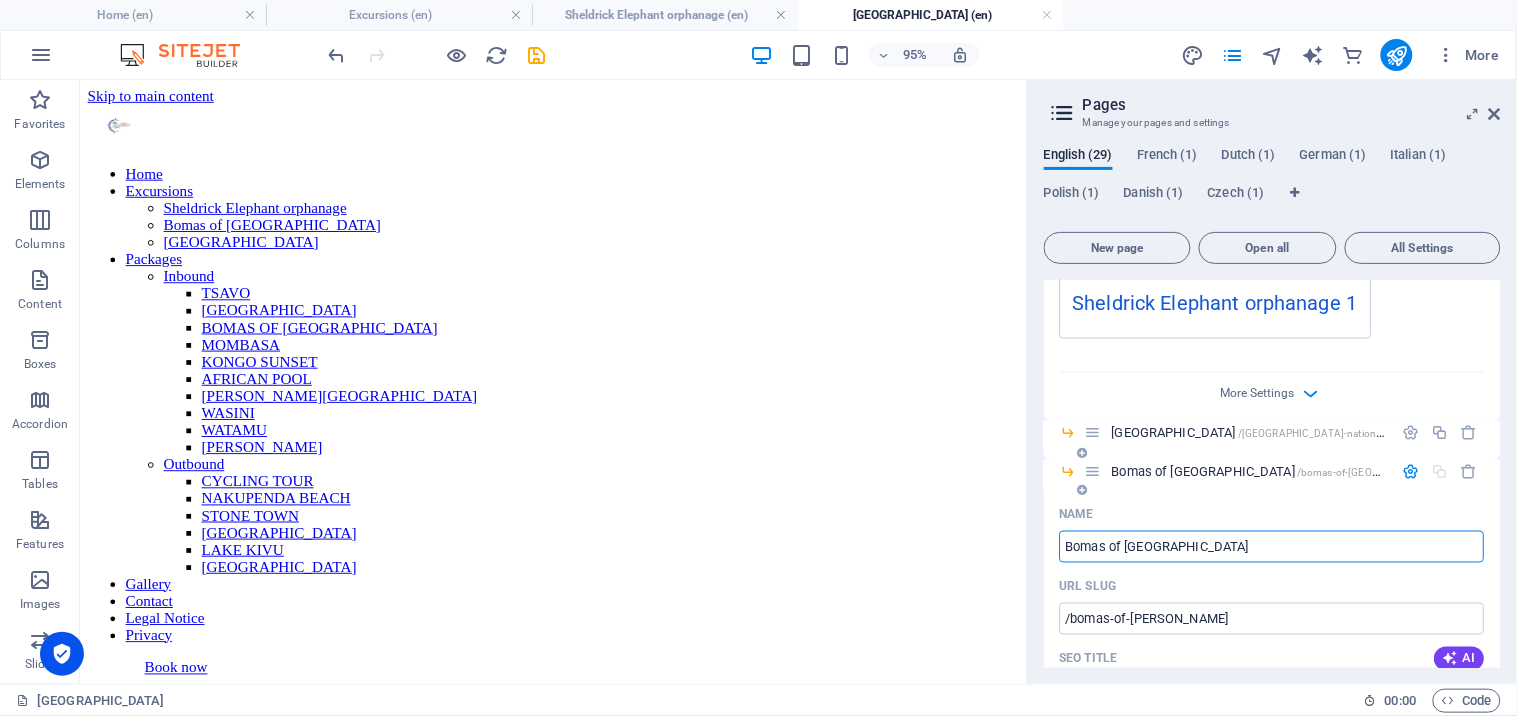 type on "Bomas of [GEOGRAPHIC_DATA]" 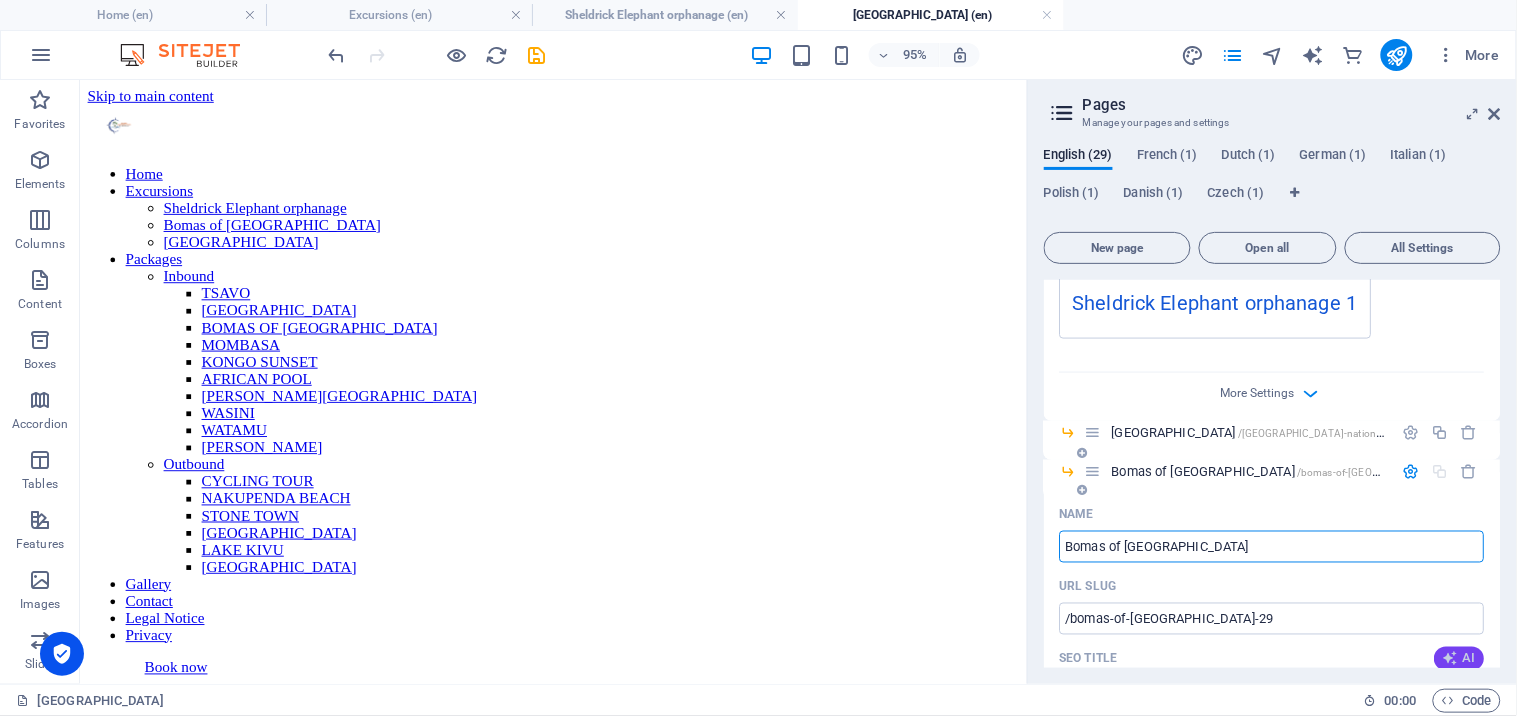 type on "Bomas of [GEOGRAPHIC_DATA]" 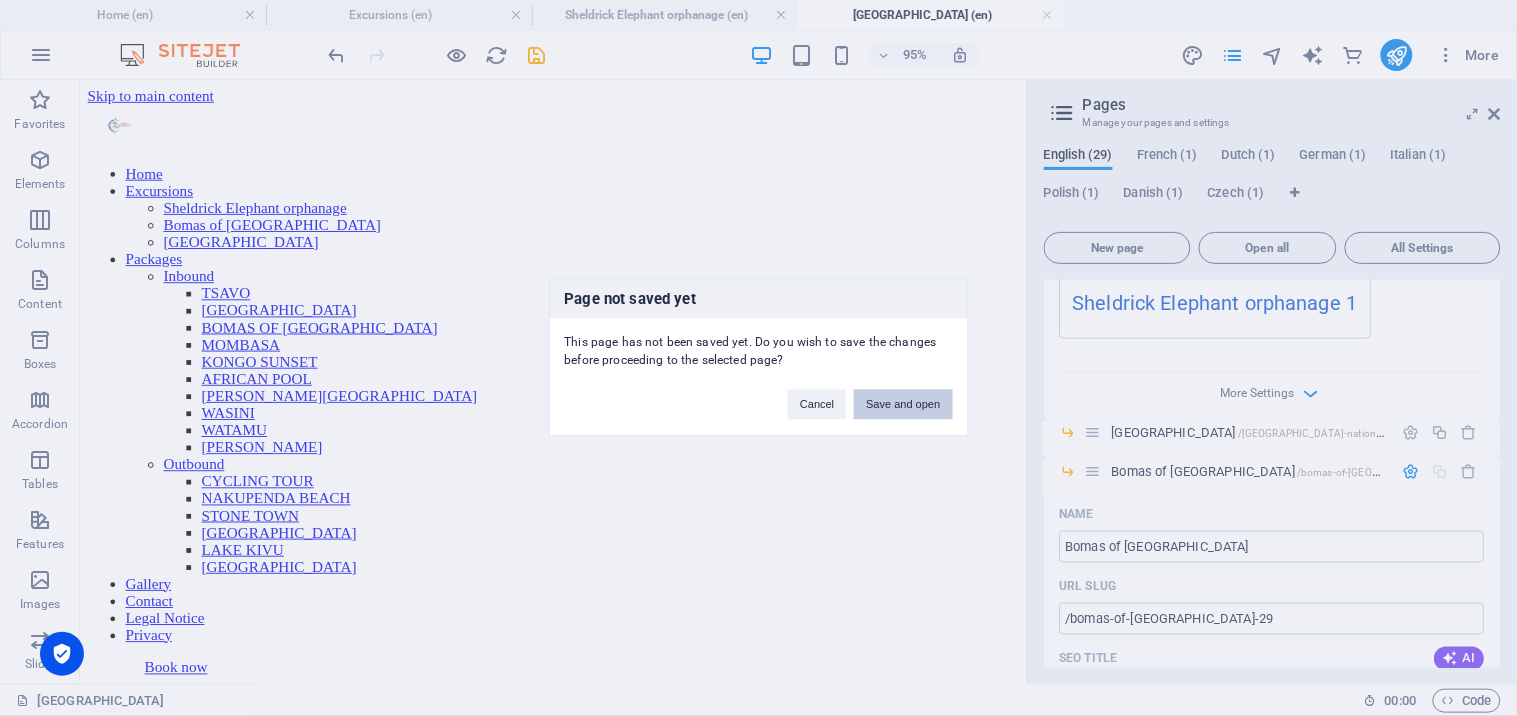 click on "Save and open" at bounding box center (903, 405) 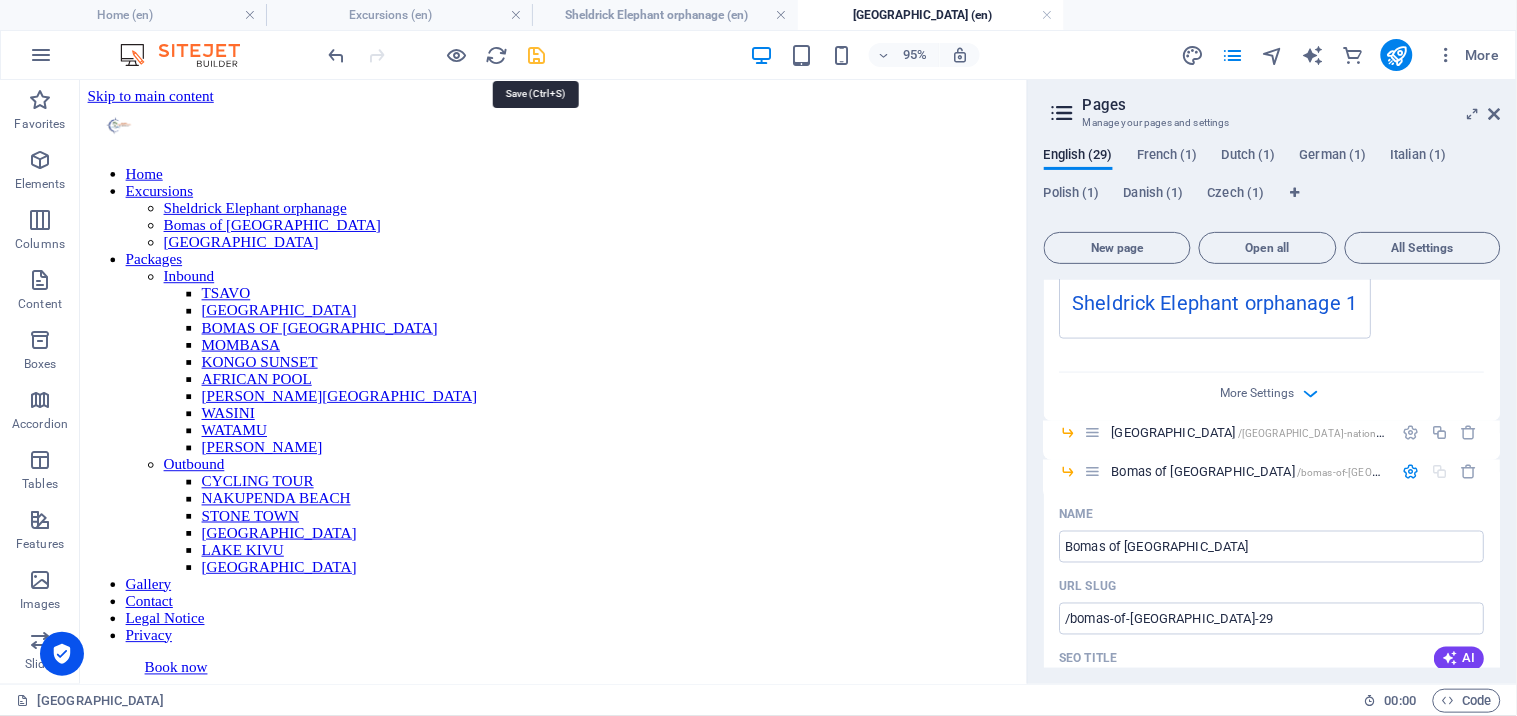 click at bounding box center [537, 55] 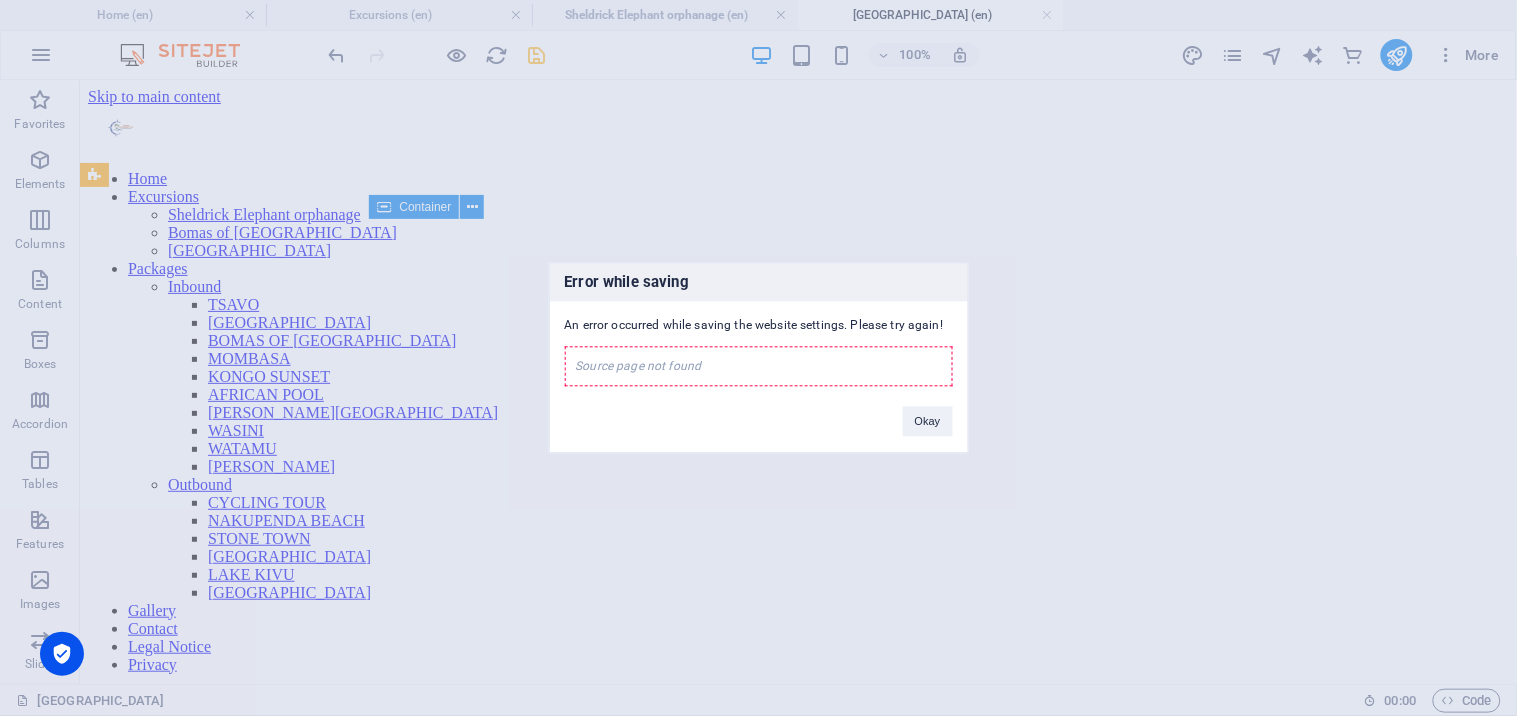 click on "Okay" at bounding box center [928, 422] 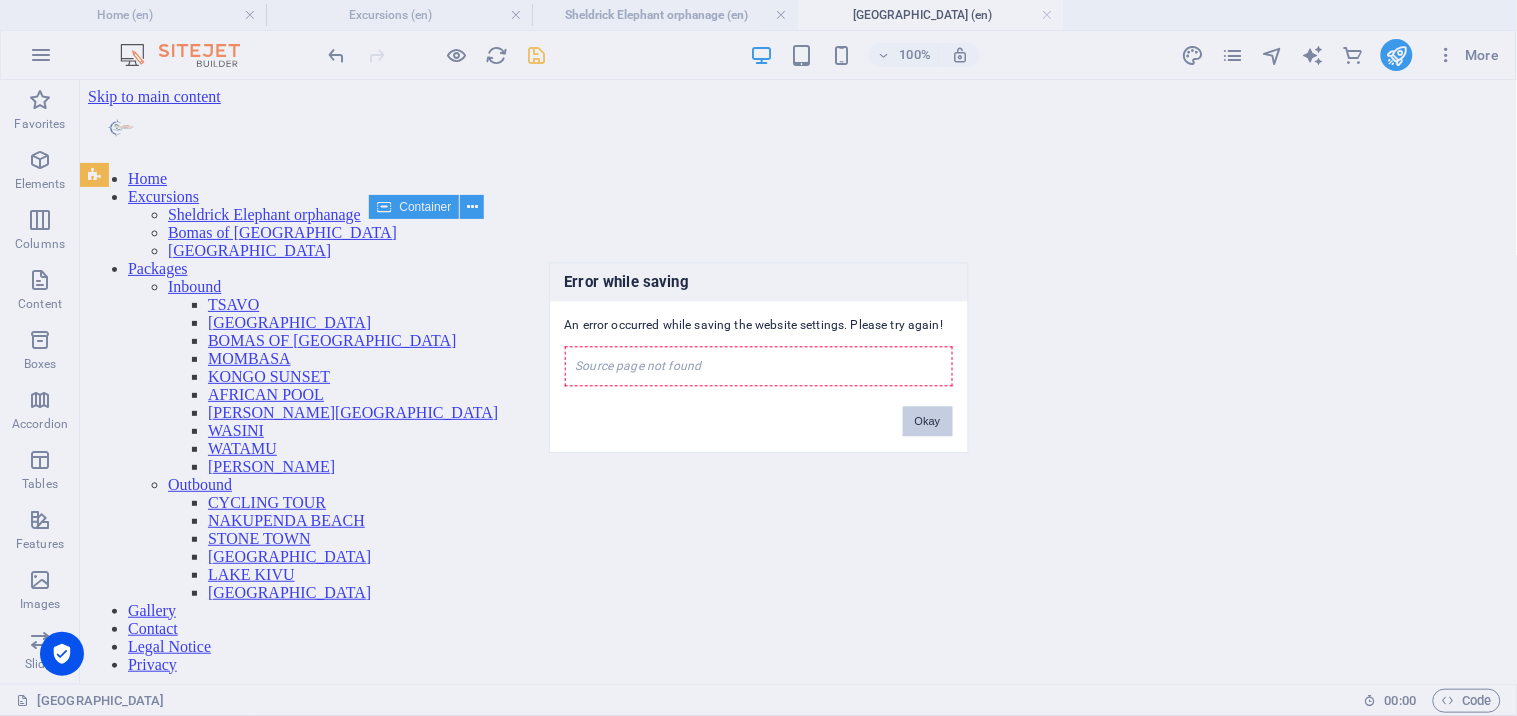 click on "Okay" at bounding box center [928, 422] 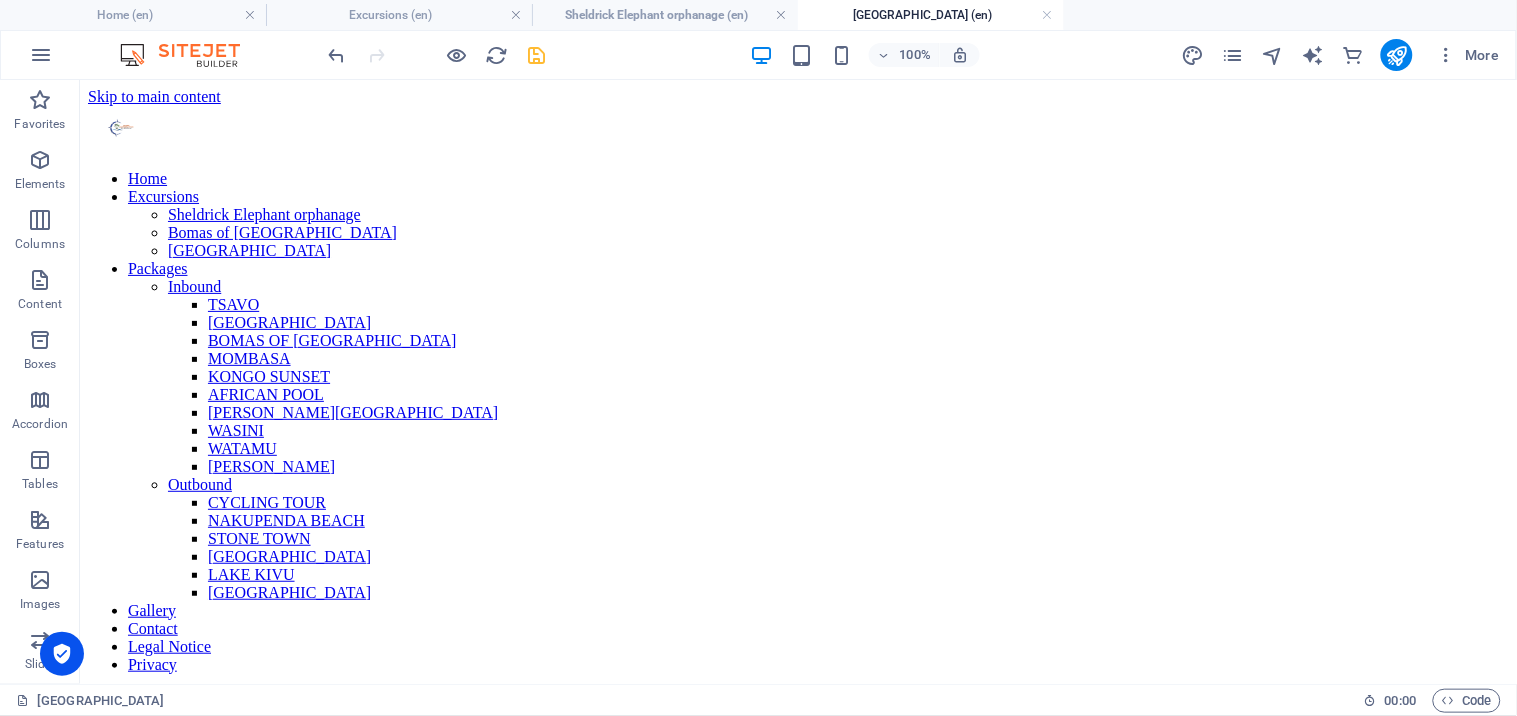 click on "[GEOGRAPHIC_DATA] (en)" at bounding box center (931, 15) 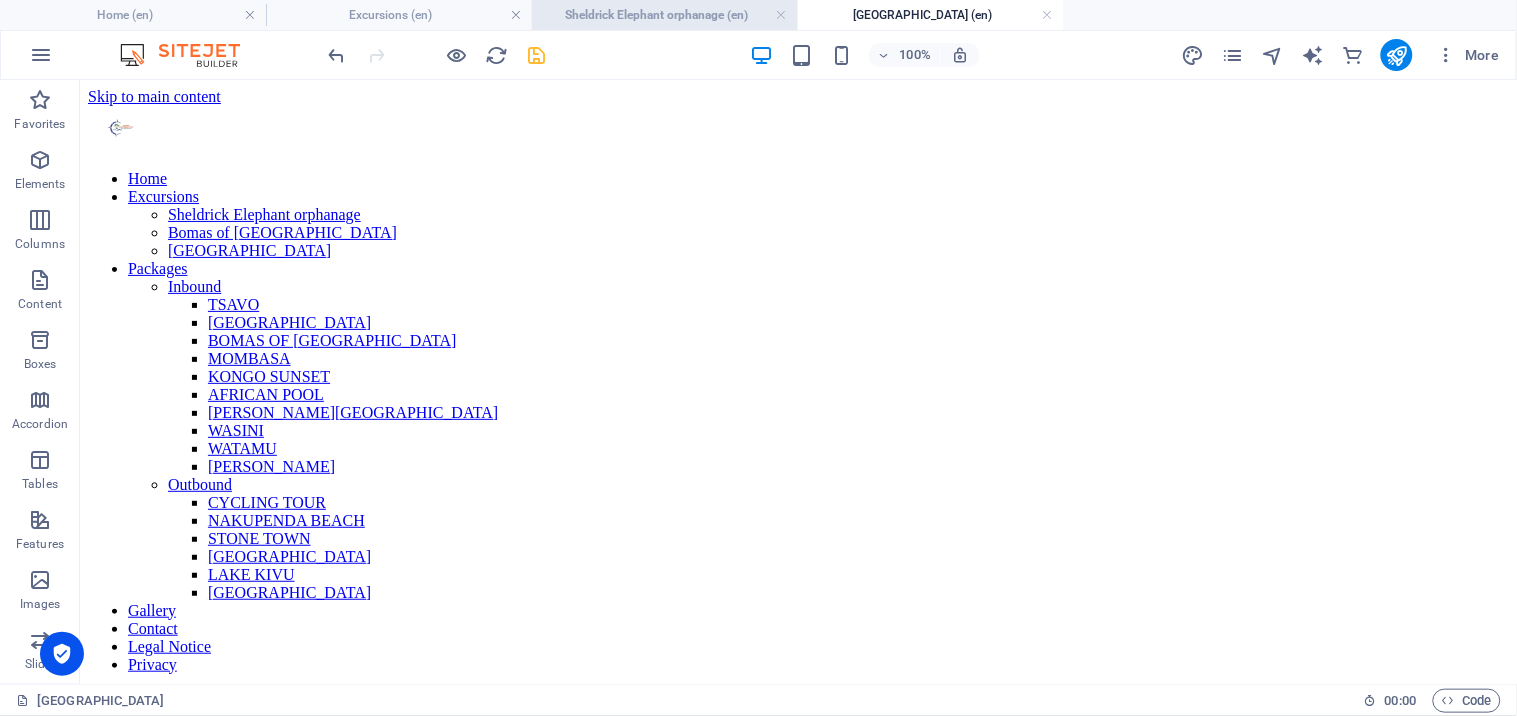 click on "Sheldrick Elephant orphanage (en)" at bounding box center (665, 15) 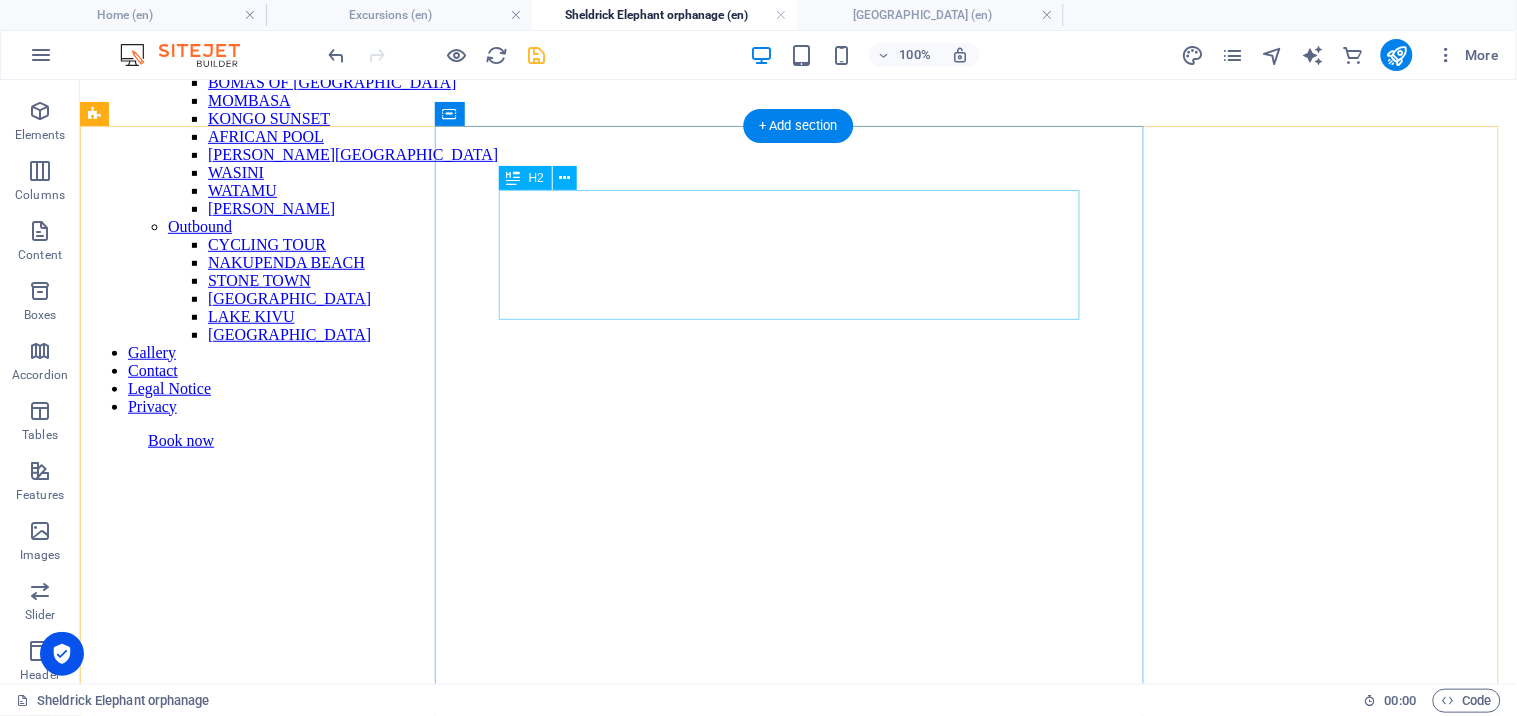 scroll, scrollTop: 0, scrollLeft: 0, axis: both 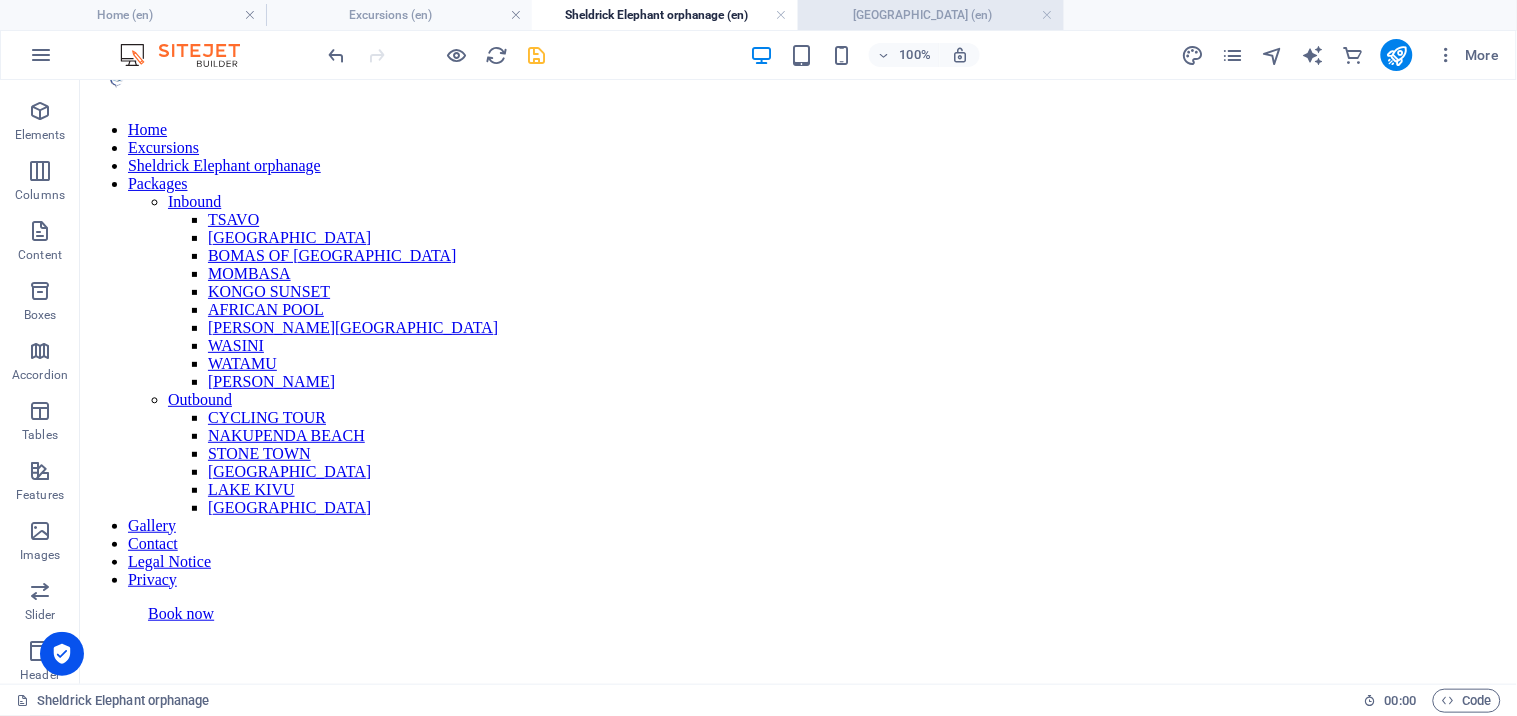 click on "[GEOGRAPHIC_DATA] (en)" at bounding box center (931, 15) 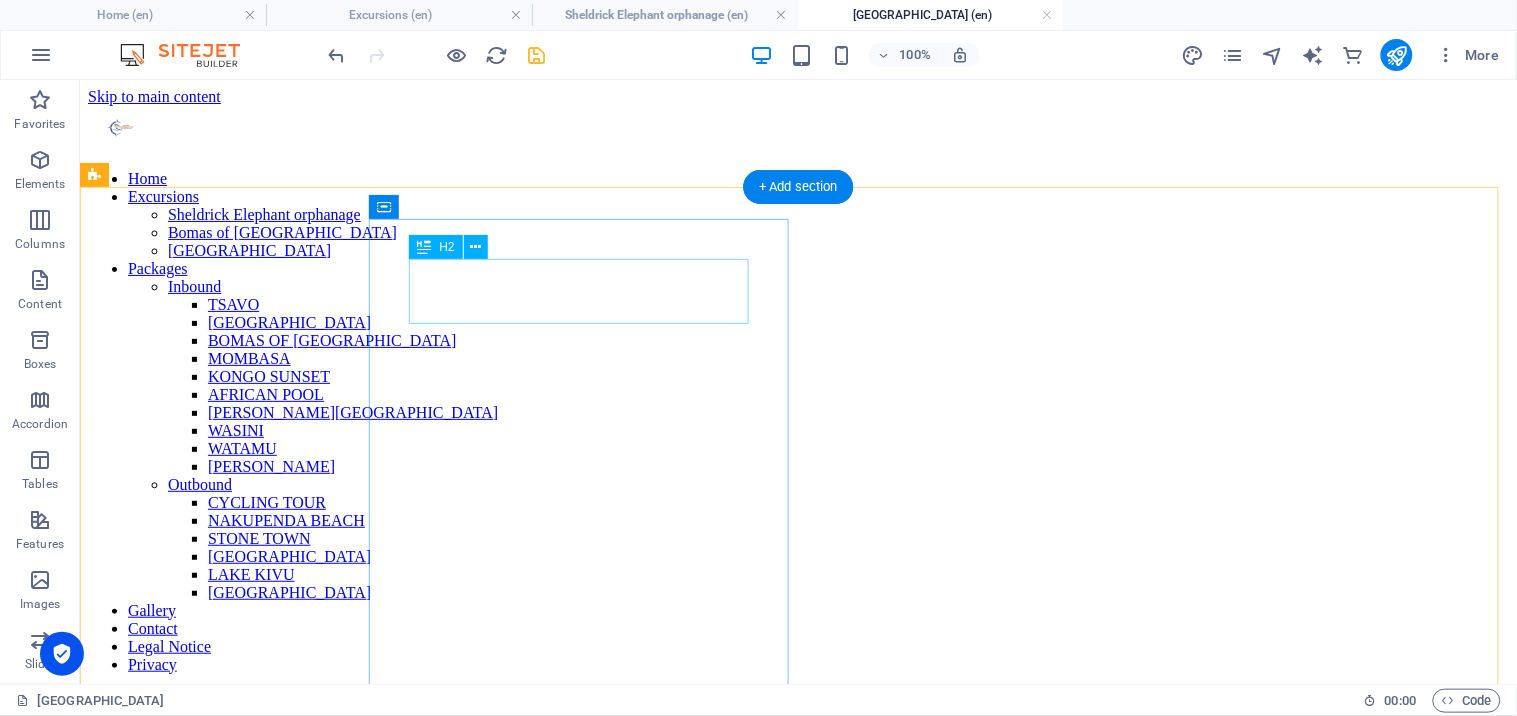 click on "New headline" at bounding box center (797, 739) 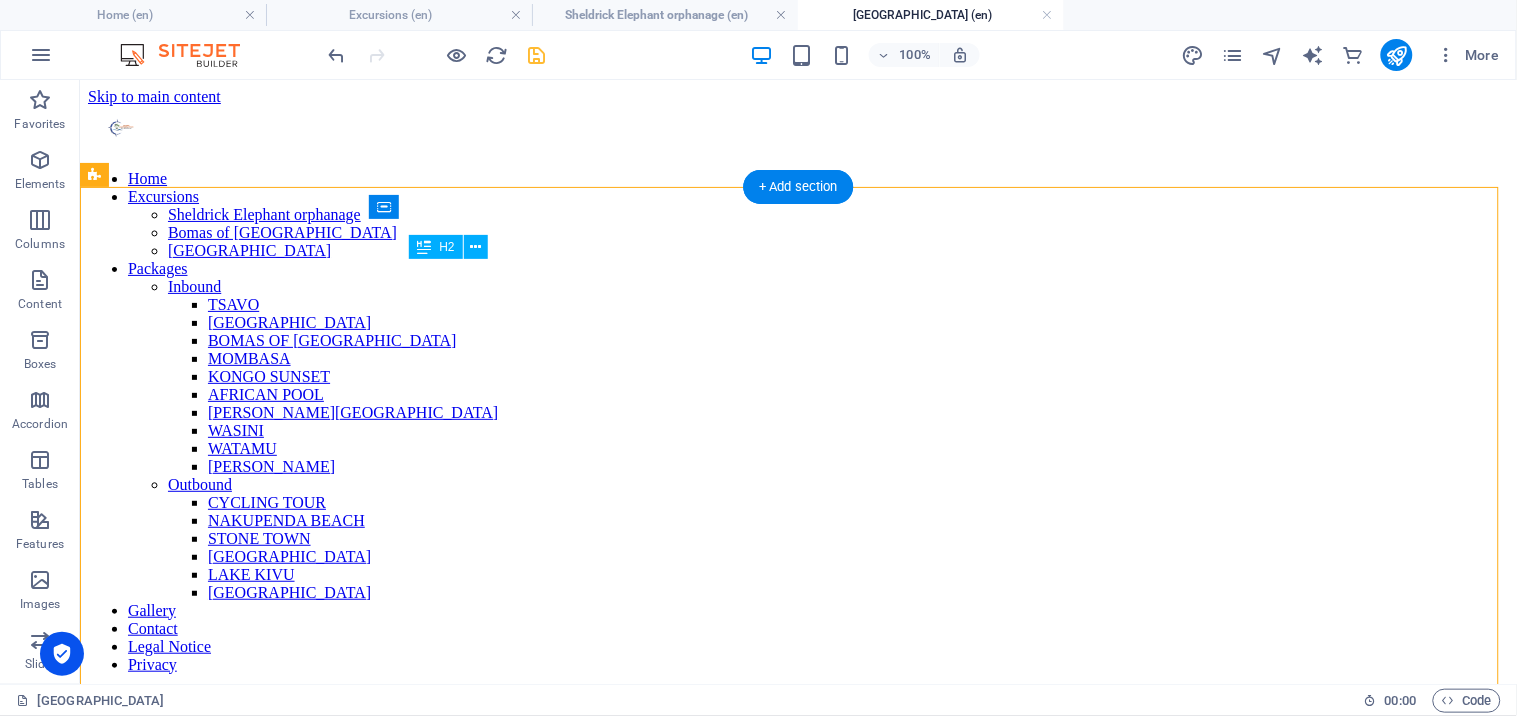 click on "New headline" at bounding box center [797, 739] 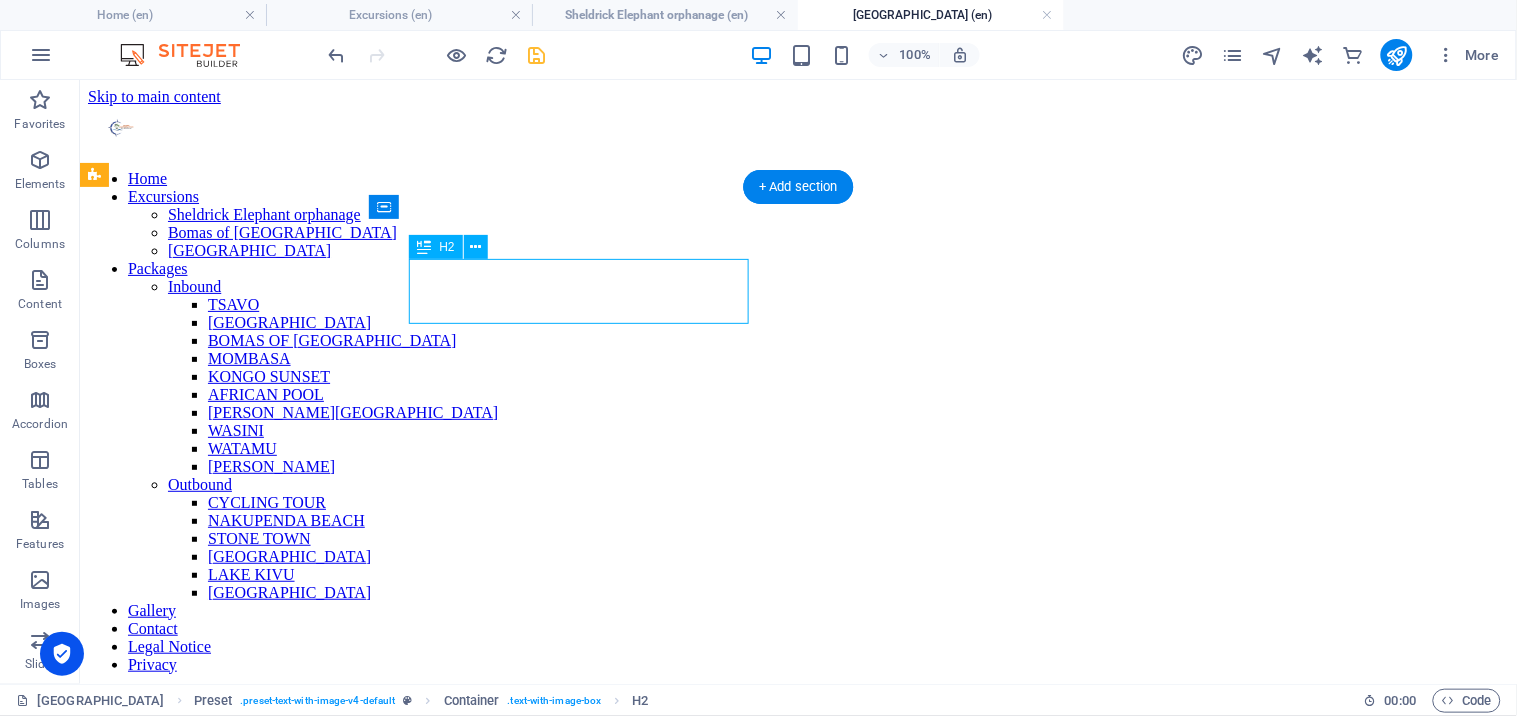 click on "New headline" at bounding box center [797, 739] 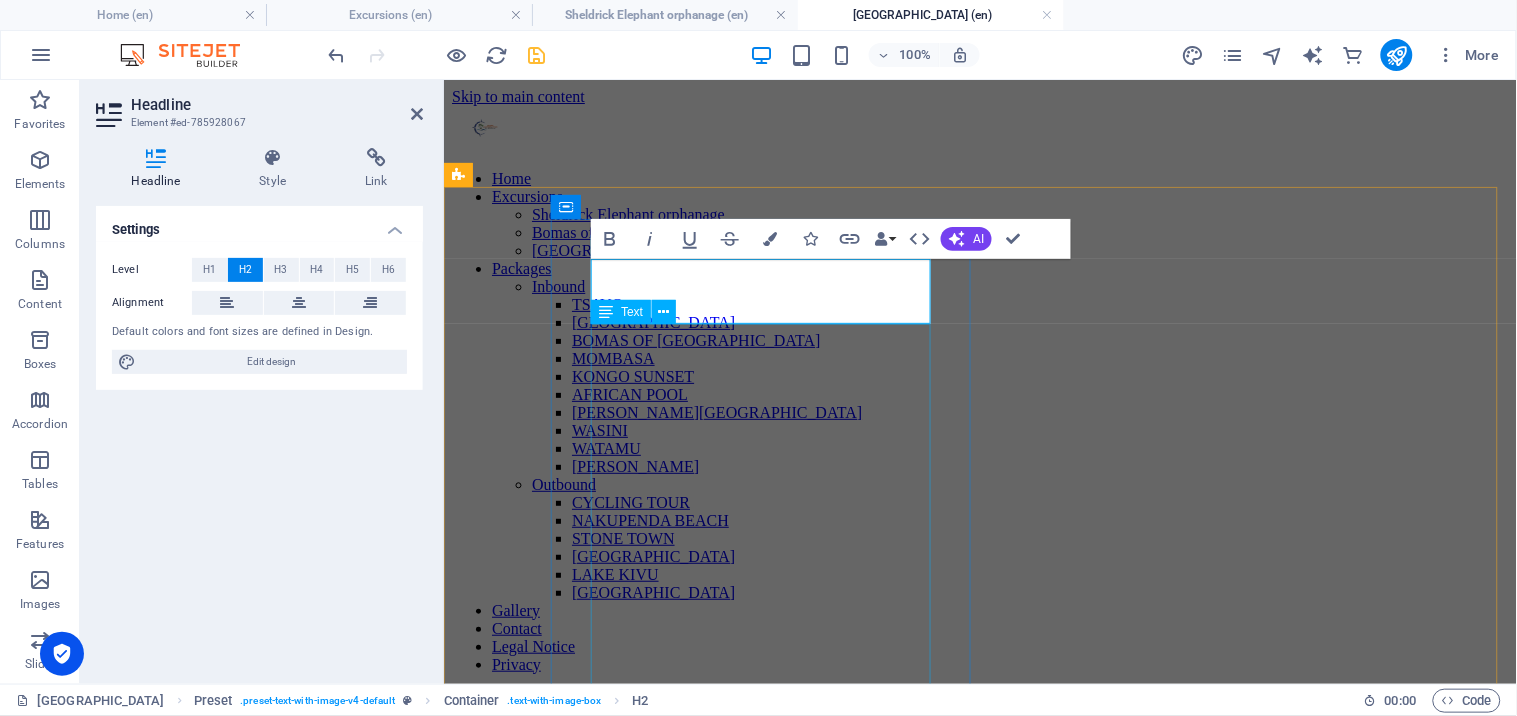 type 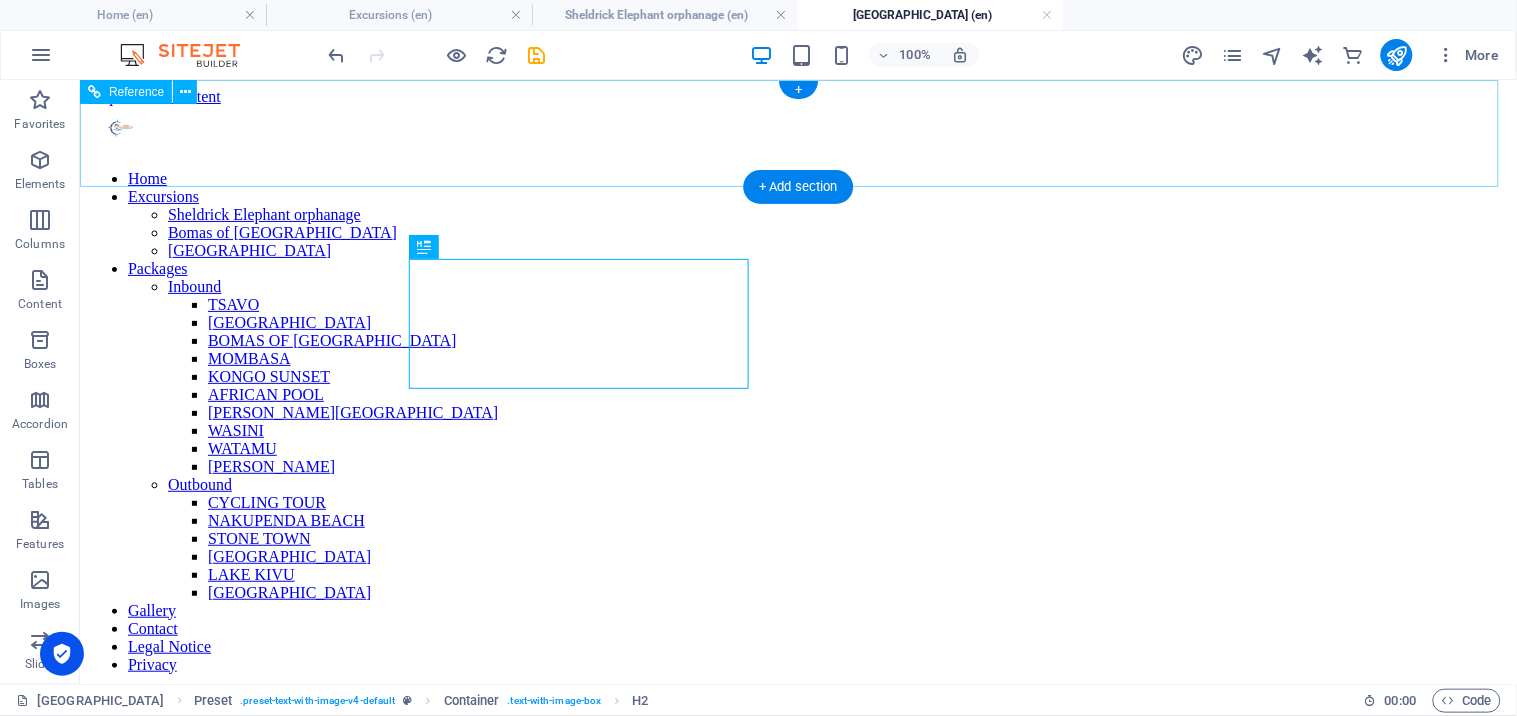 scroll, scrollTop: 0, scrollLeft: 0, axis: both 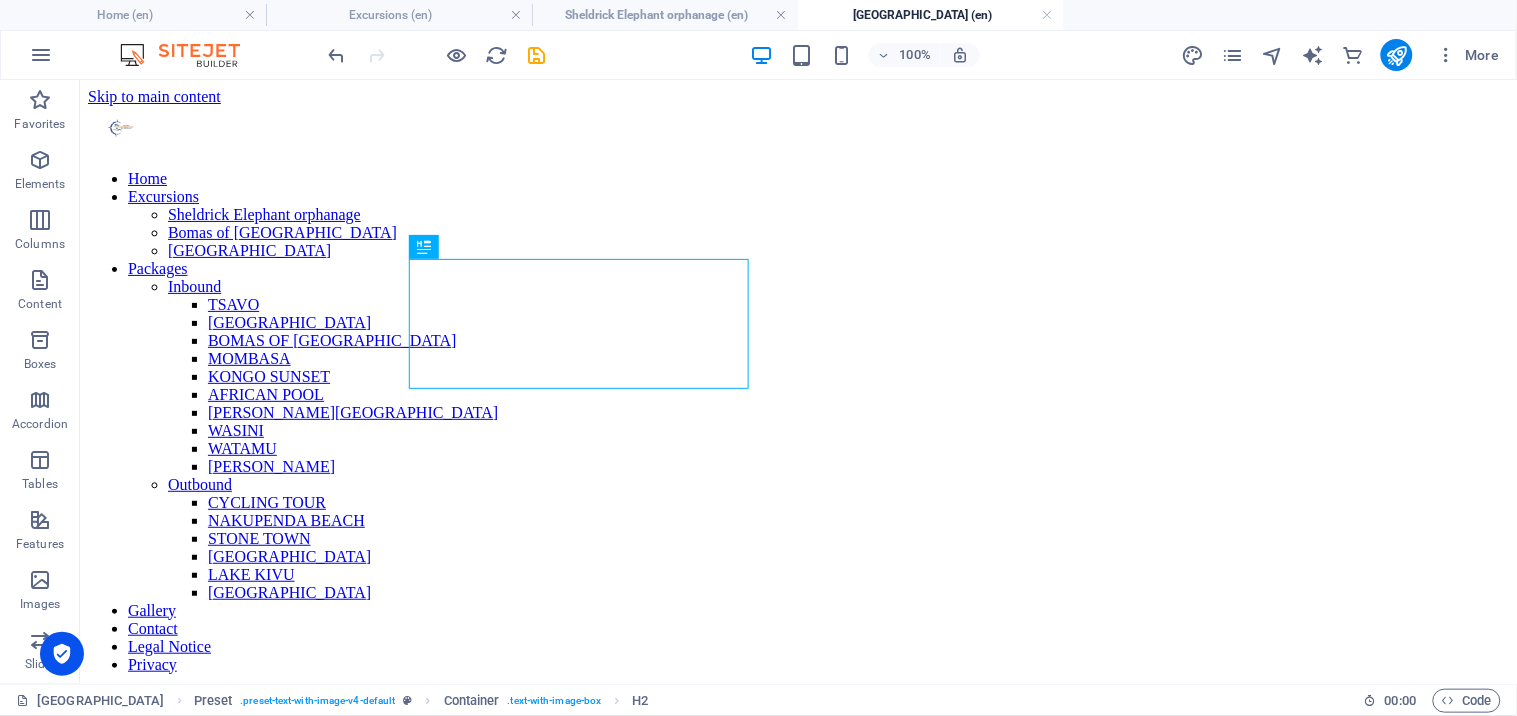 click on "100% More" at bounding box center [916, 55] 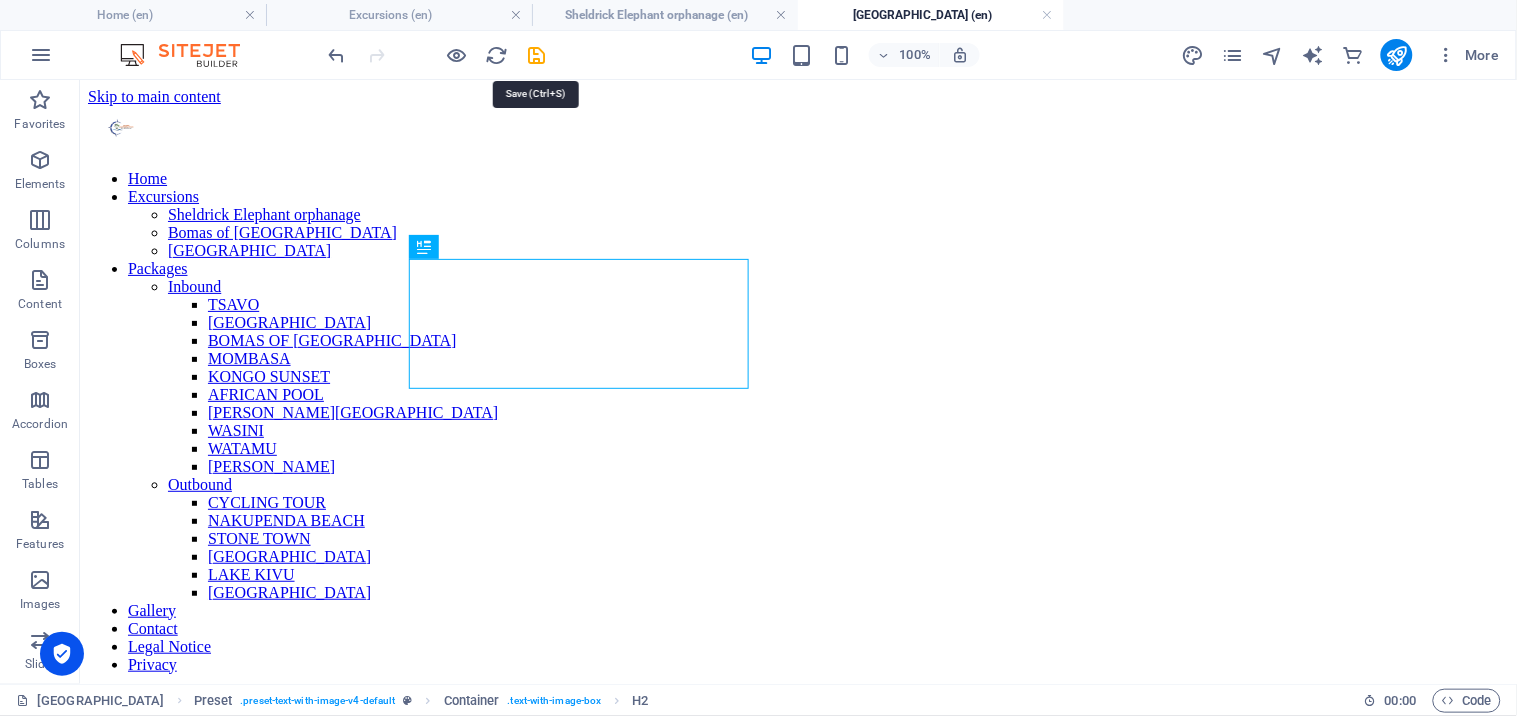 drag, startPoint x: 531, startPoint y: 47, endPoint x: 578, endPoint y: 72, distance: 53.235325 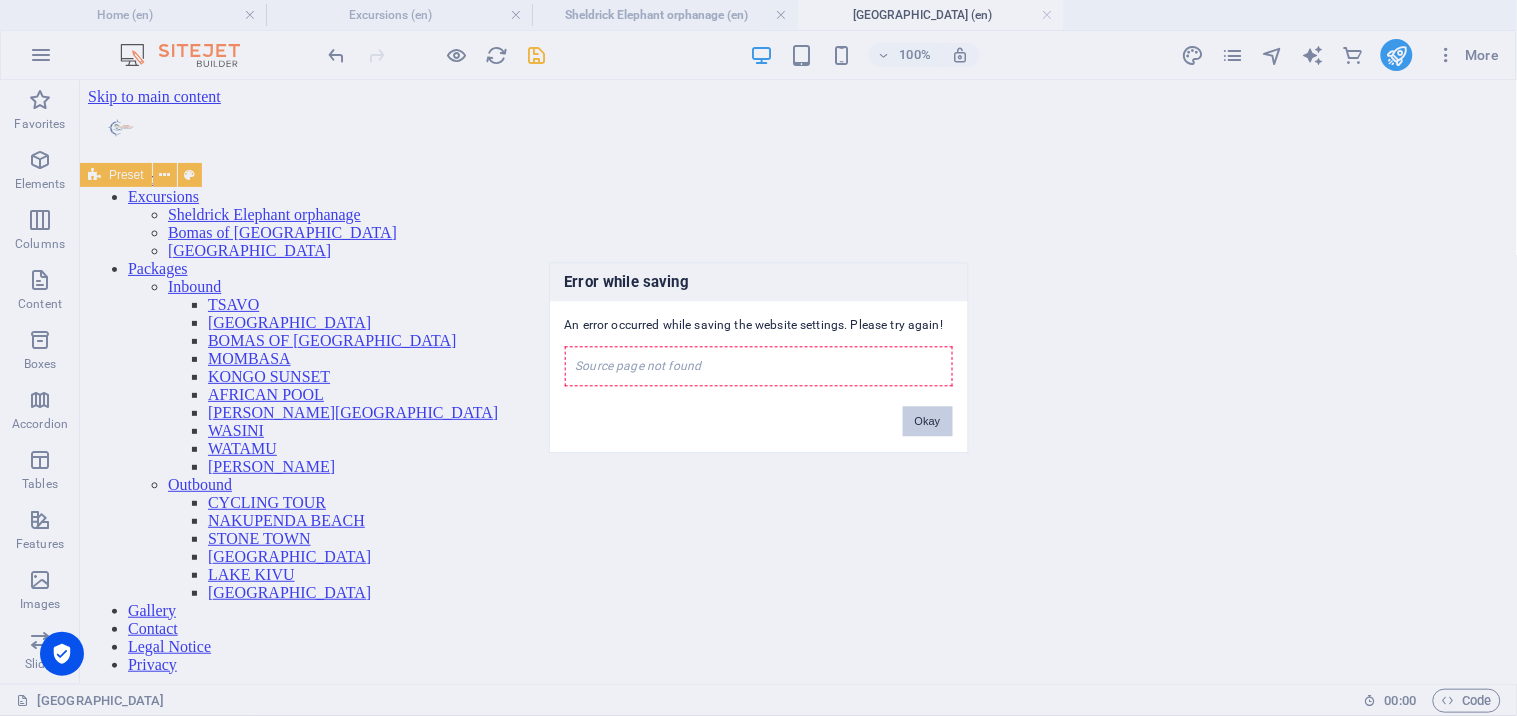 click on "Okay" at bounding box center [928, 422] 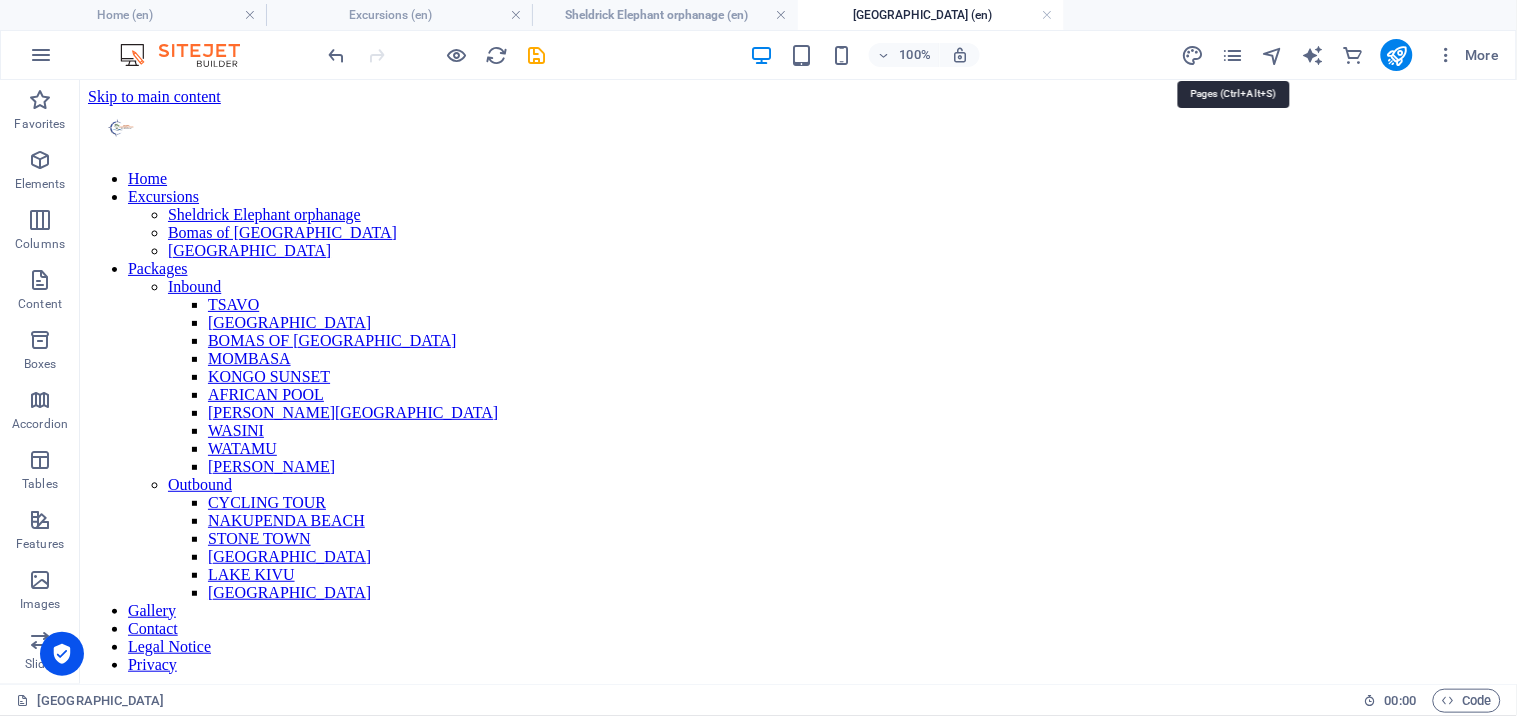 drag, startPoint x: 1234, startPoint y: 60, endPoint x: 1236, endPoint y: 75, distance: 15.132746 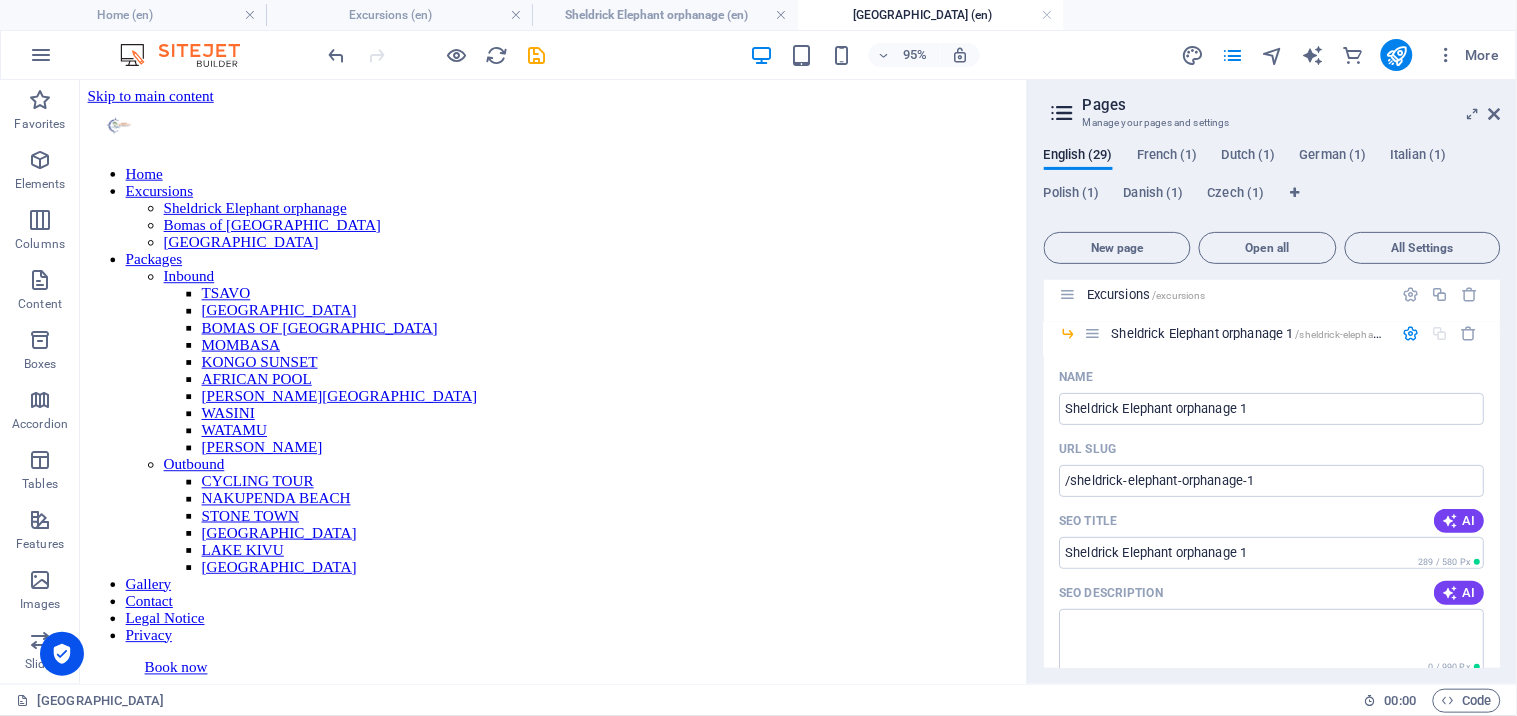 scroll, scrollTop: 72, scrollLeft: 0, axis: vertical 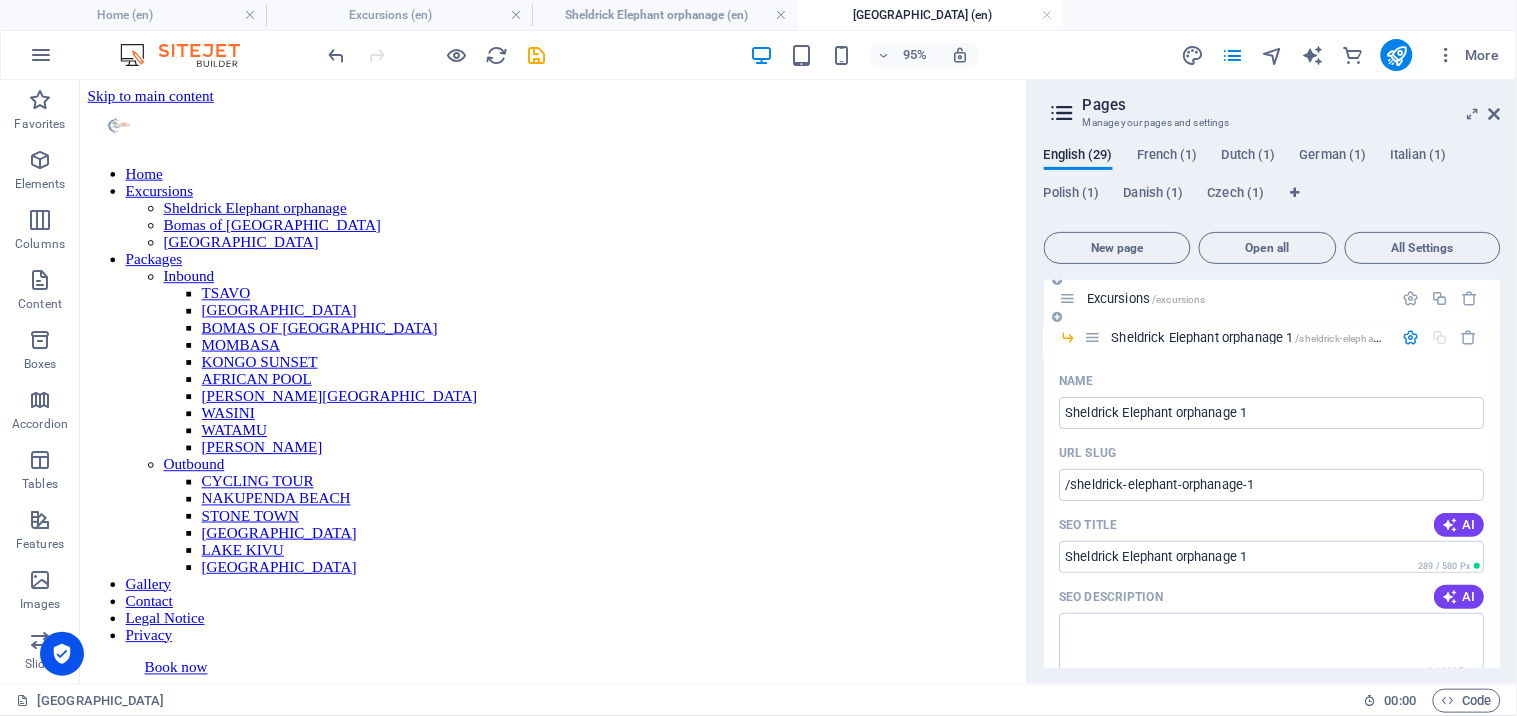 click on "Excursions /excursions" at bounding box center (1146, 298) 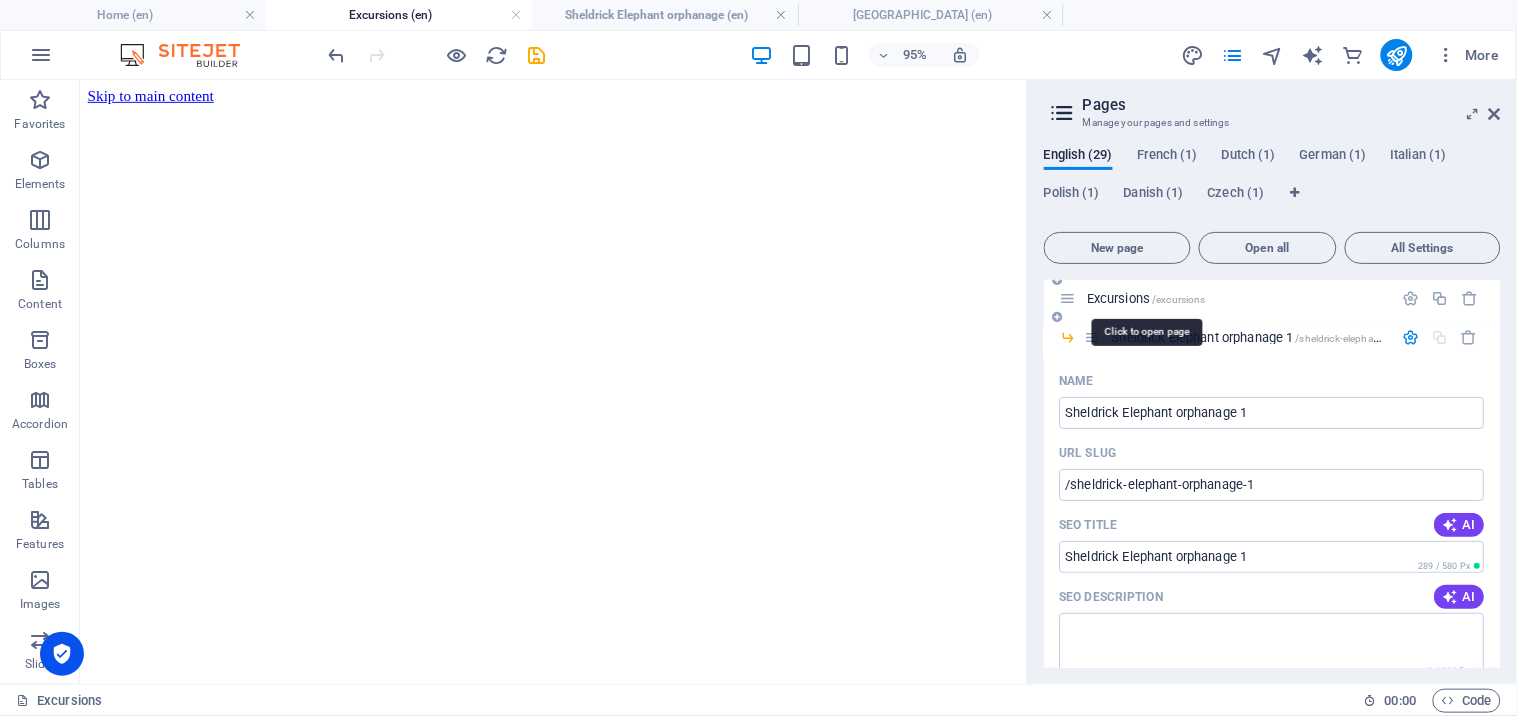 scroll, scrollTop: 1178, scrollLeft: 0, axis: vertical 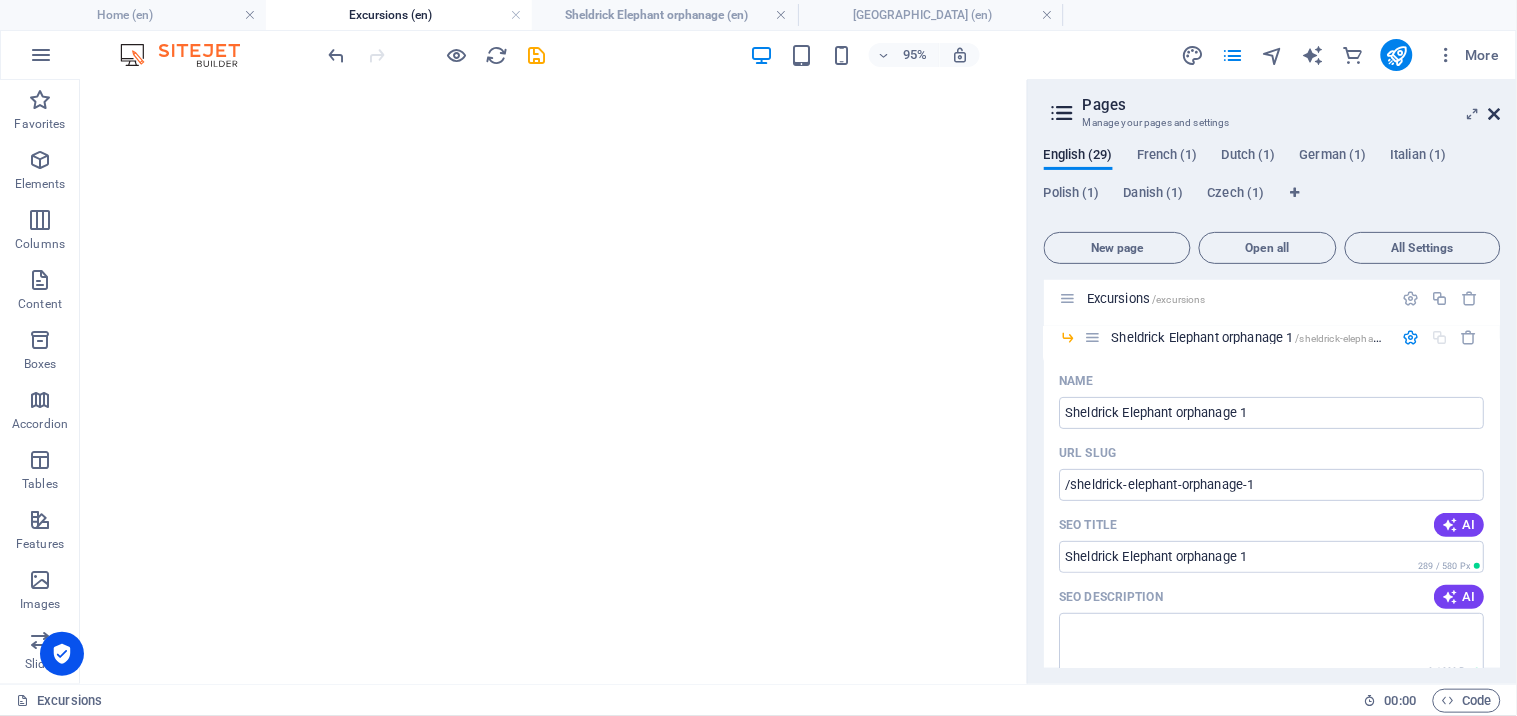 drag, startPoint x: 1436, startPoint y: 50, endPoint x: 1498, endPoint y: 118, distance: 92.021736 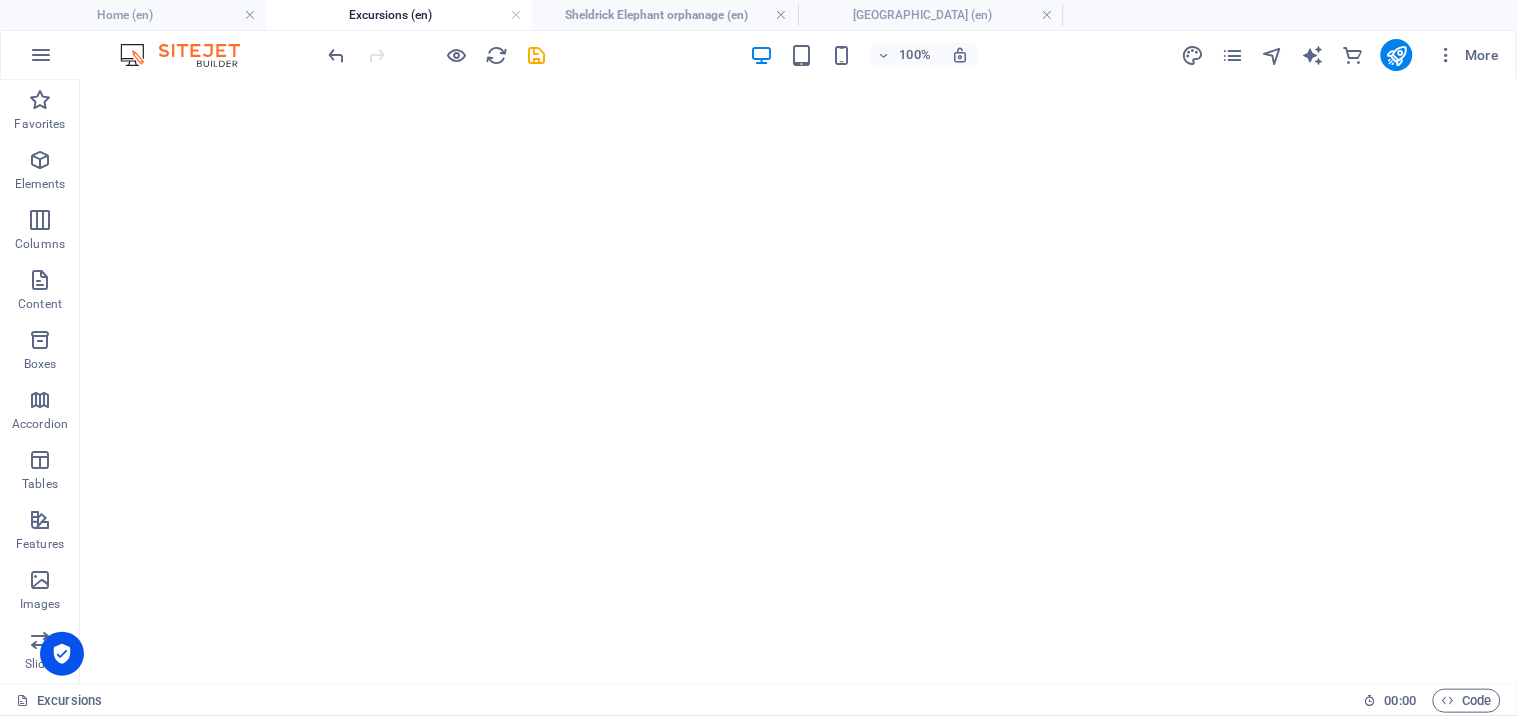 click on "More" at bounding box center [1344, 55] 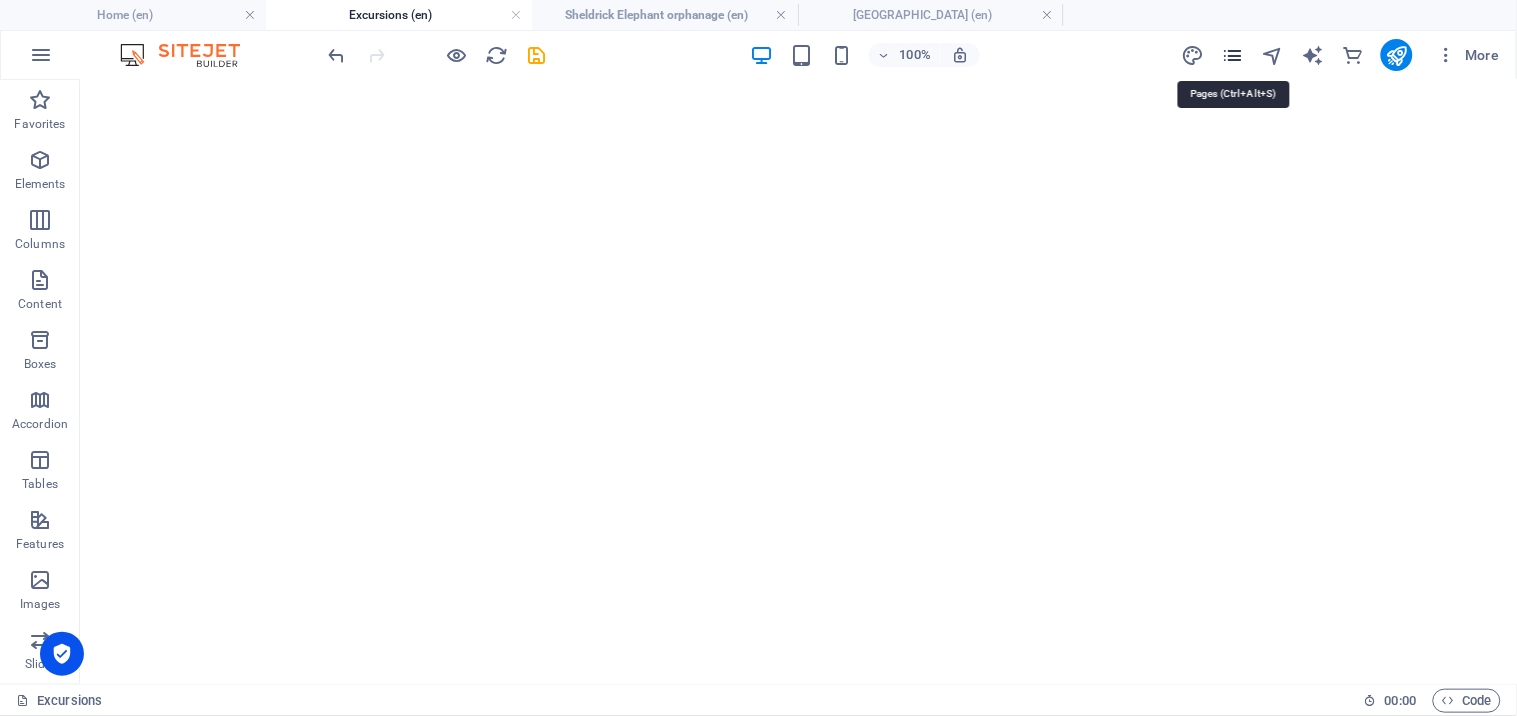click at bounding box center (1232, 55) 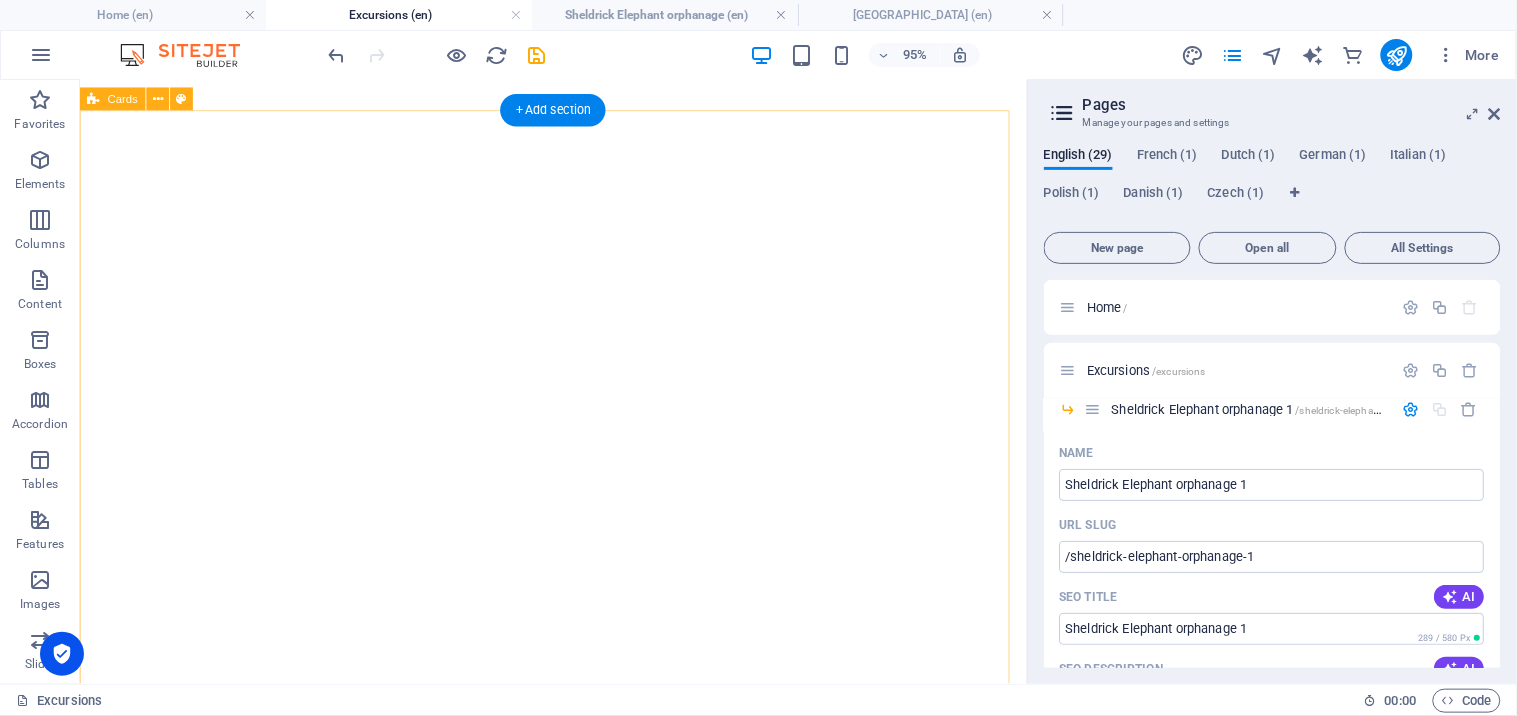scroll, scrollTop: 813, scrollLeft: 0, axis: vertical 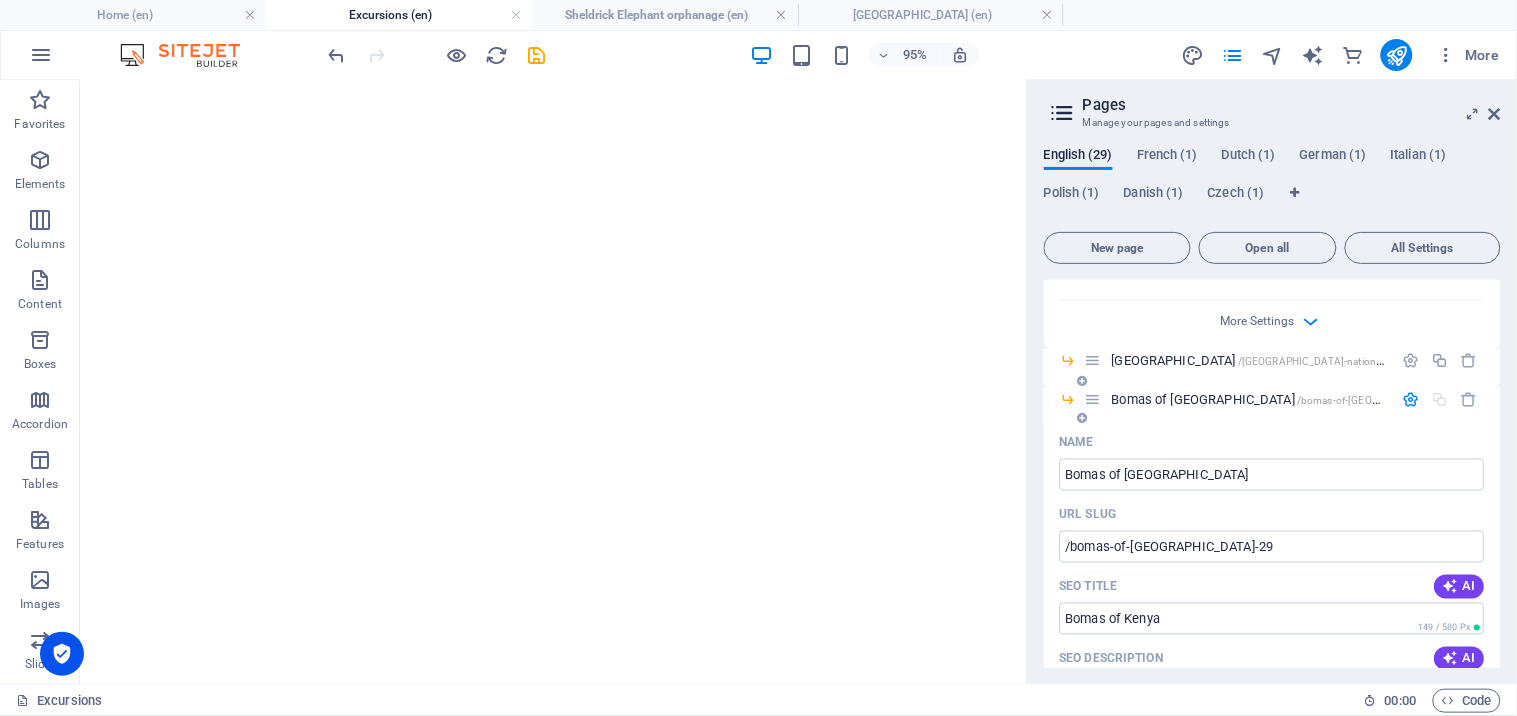 click at bounding box center [1411, 399] 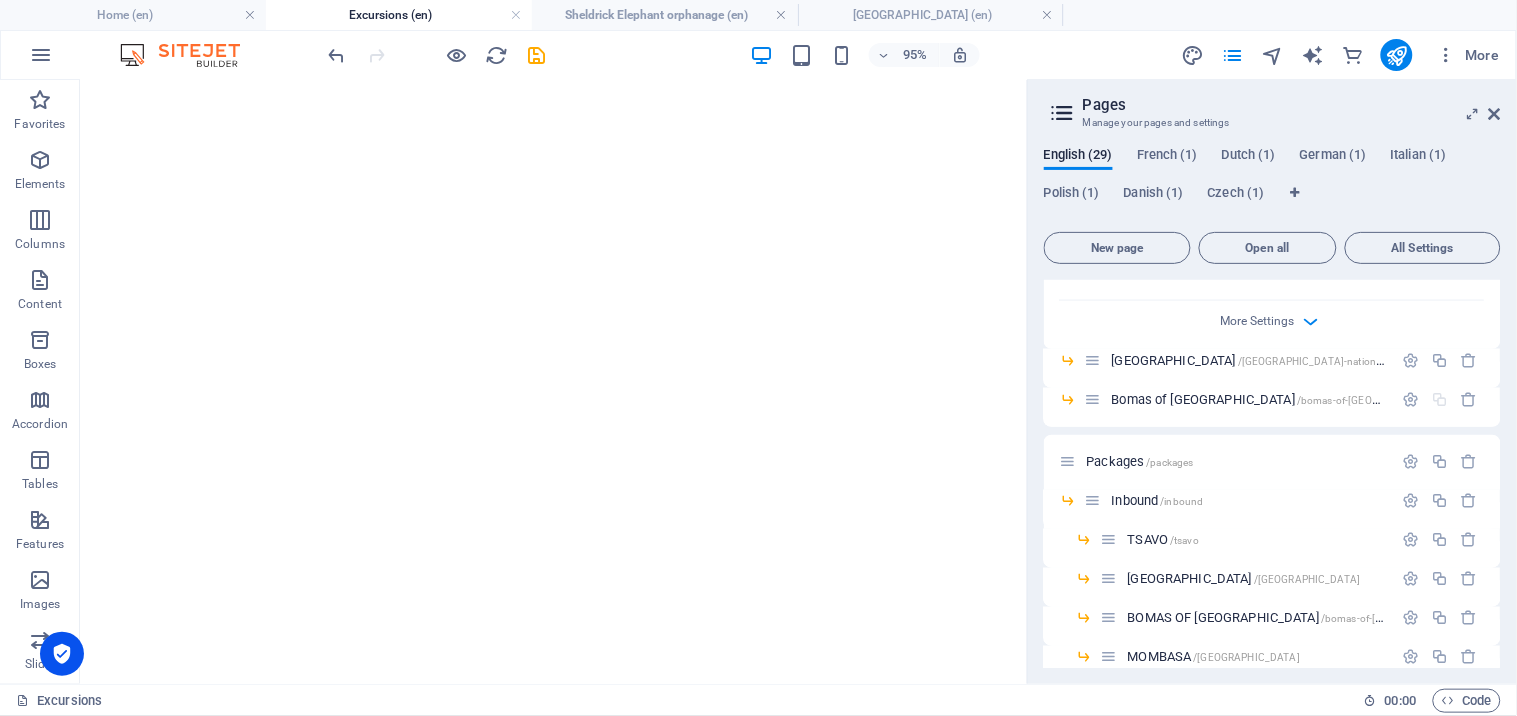 scroll, scrollTop: 72, scrollLeft: 0, axis: vertical 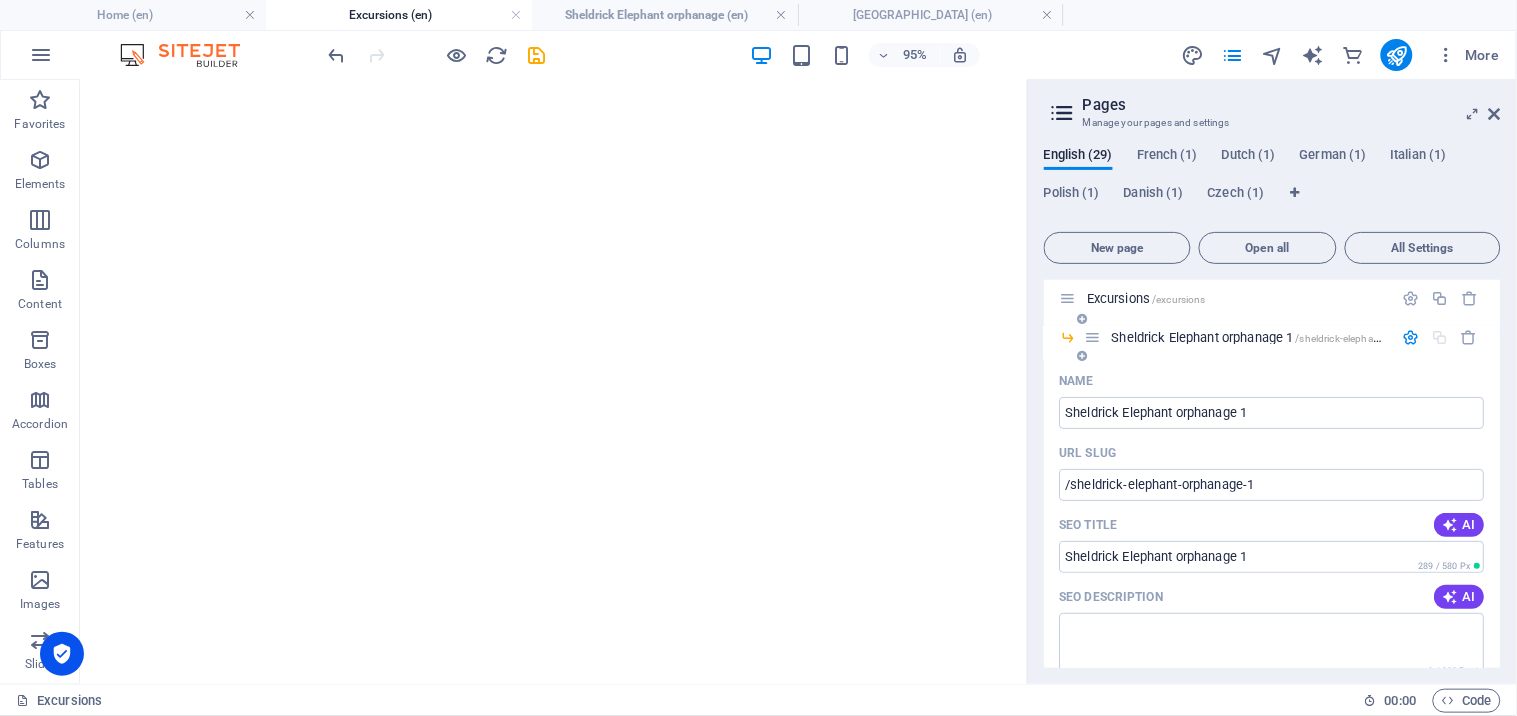 click at bounding box center (1411, 337) 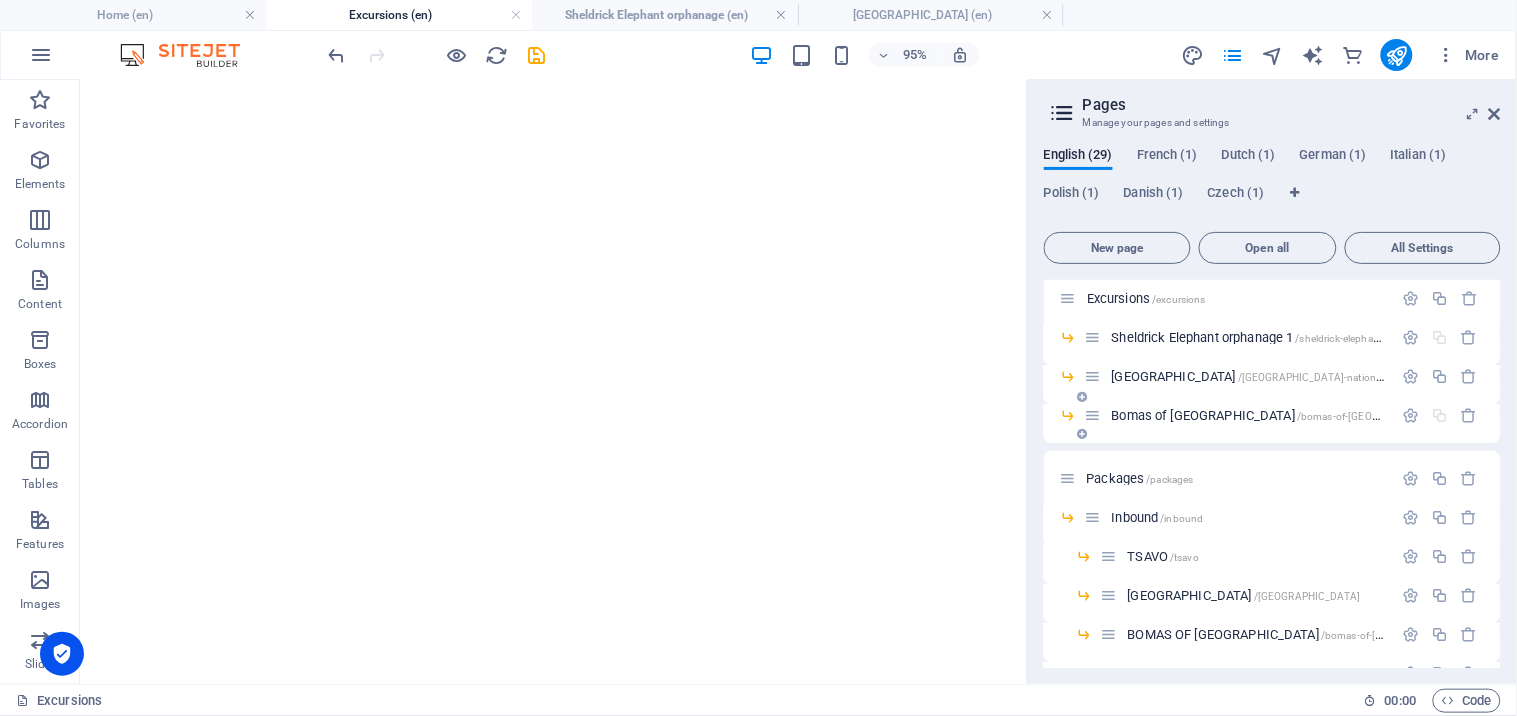 click on "/bomas-of-[GEOGRAPHIC_DATA]-29" at bounding box center [1382, 416] 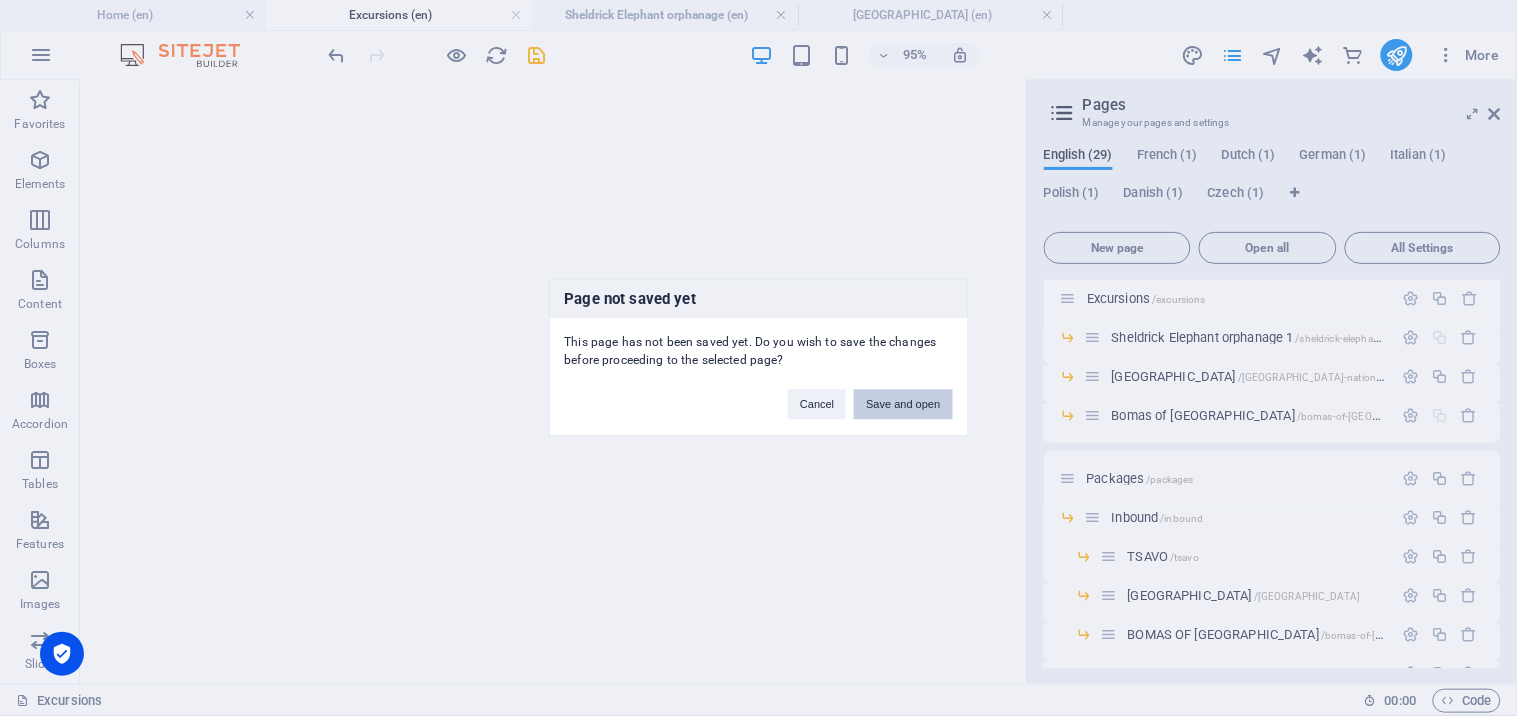 click on "Save and open" at bounding box center [903, 405] 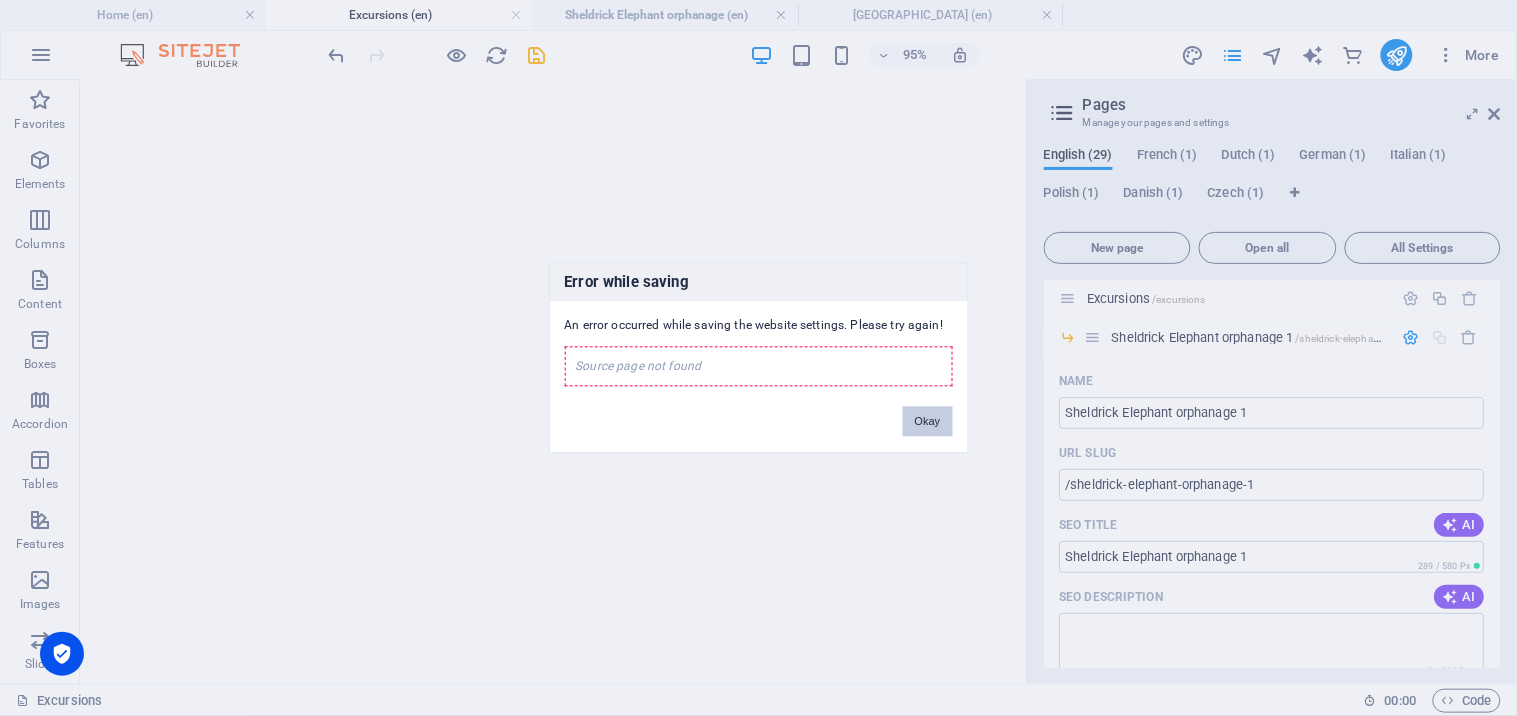 scroll, scrollTop: 813, scrollLeft: 0, axis: vertical 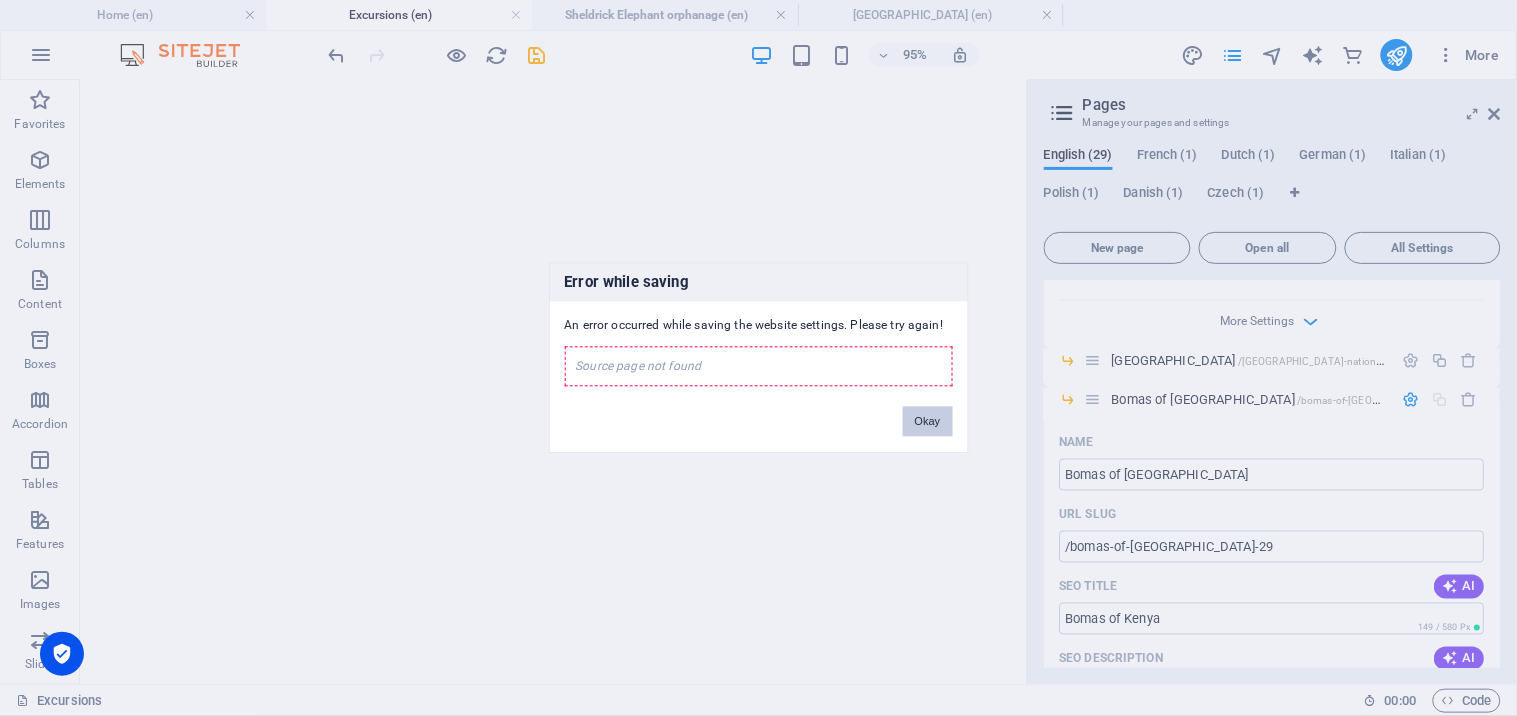click on "Okay" at bounding box center (928, 422) 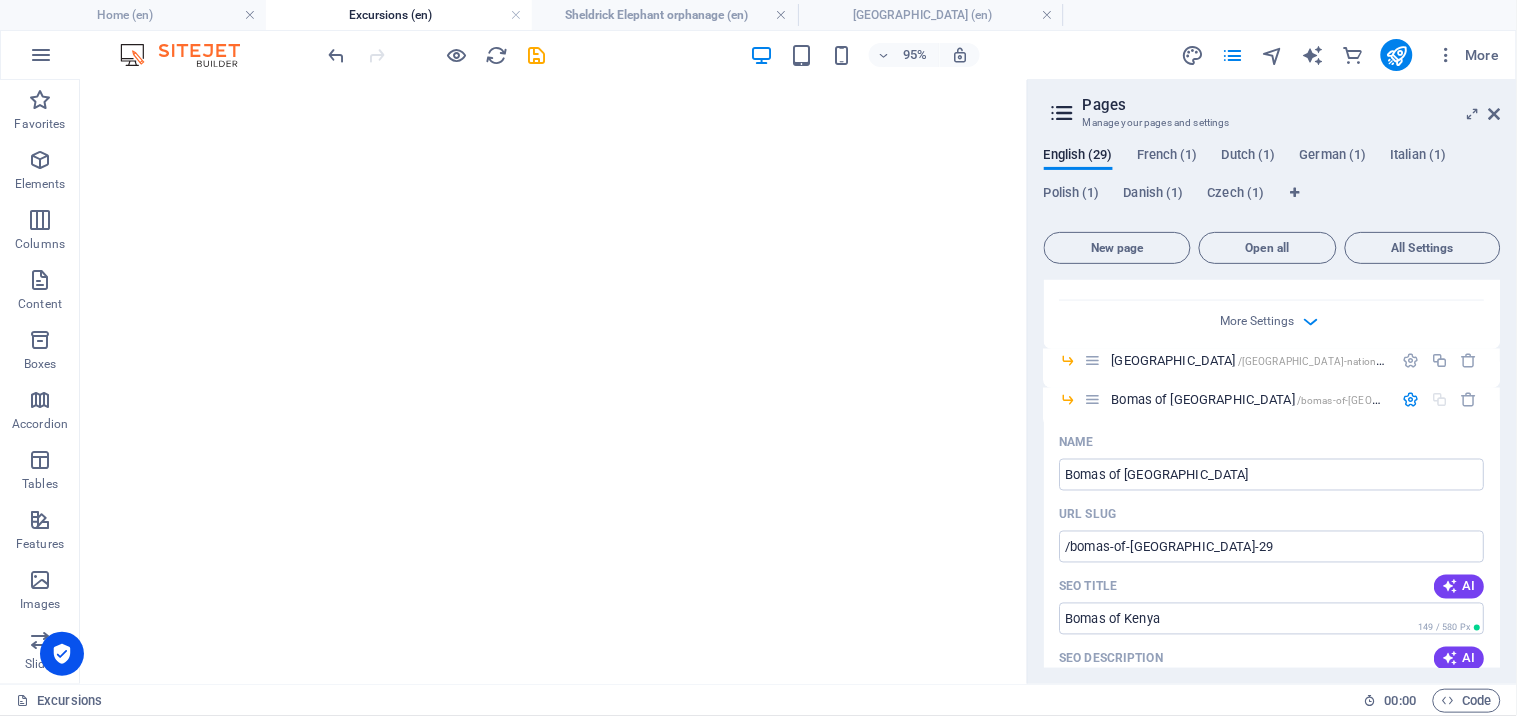 click at bounding box center [1470, 399] 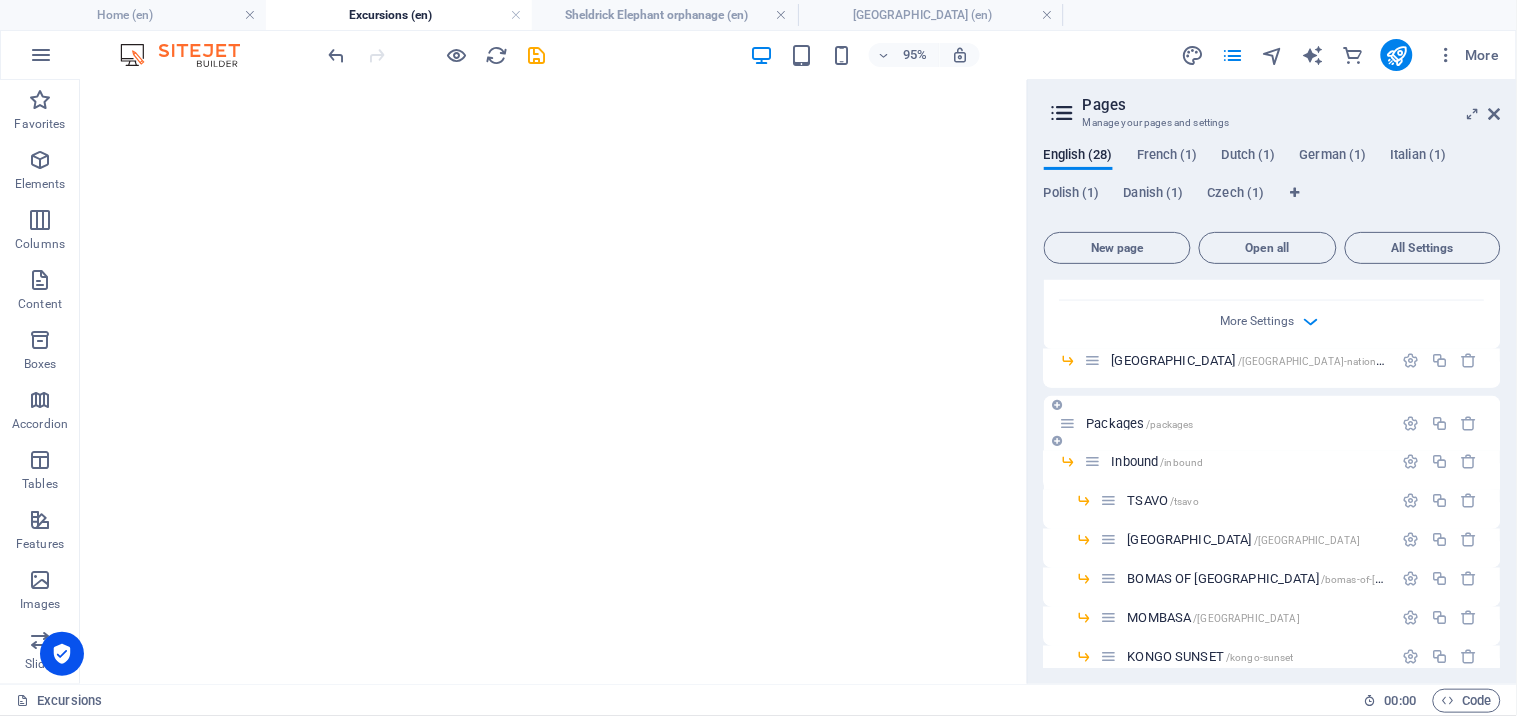 click on "Home / Excursions /excursions Sheldrick Elephant orphanage 1 /sheldrick-elephant-orphanage-1 Name Sheldrick Elephant orphanage 1 ​ URL SLUG /sheldrick-elephant-orphanage-1 ​ SEO Title AI Sheldrick Elephant orphanage 1 ​ 289 / 580 Px SEO Description AI ​ 0 / 990 Px SEO Keywords AI ​ Settings Menu Noindex Preview Mobile Desktop [DOMAIN_NAME] ... [GEOGRAPHIC_DATA]-elephant-orphanage-1 Sheldrick Elephant orphanage 1 Meta tags ​ Preview Image (Open Graph) Drag files here, click to choose files or select files from Files or our free stock photos & videos More Settings [GEOGRAPHIC_DATA] /[GEOGRAPHIC_DATA]-national-park Packages /packages Inbound /inbound TSAVO /tsavo [GEOGRAPHIC_DATA] /[GEOGRAPHIC_DATA] BOMAS OF [GEOGRAPHIC_DATA] /[GEOGRAPHIC_DATA]-of-[GEOGRAPHIC_DATA] [GEOGRAPHIC_DATA] /[GEOGRAPHIC_DATA] /[GEOGRAPHIC_DATA]-sunset AFRICAN POOL /african-pool [PERSON_NAME][GEOGRAPHIC_DATA] /[PERSON_NAME][GEOGRAPHIC_DATA] [GEOGRAPHIC_DATA] /[GEOGRAPHIC_DATA] /[GEOGRAPHIC_DATA] /[GEOGRAPHIC_DATA]-[GEOGRAPHIC_DATA] Outbound /outbound CYCLING TOUR /cycling-tour [GEOGRAPHIC_DATA] /[GEOGRAPHIC_DATA] [GEOGRAPHIC_DATA] /stone-town [GEOGRAPHIC_DATA] /[GEOGRAPHIC_DATA]" at bounding box center (1272, 455) 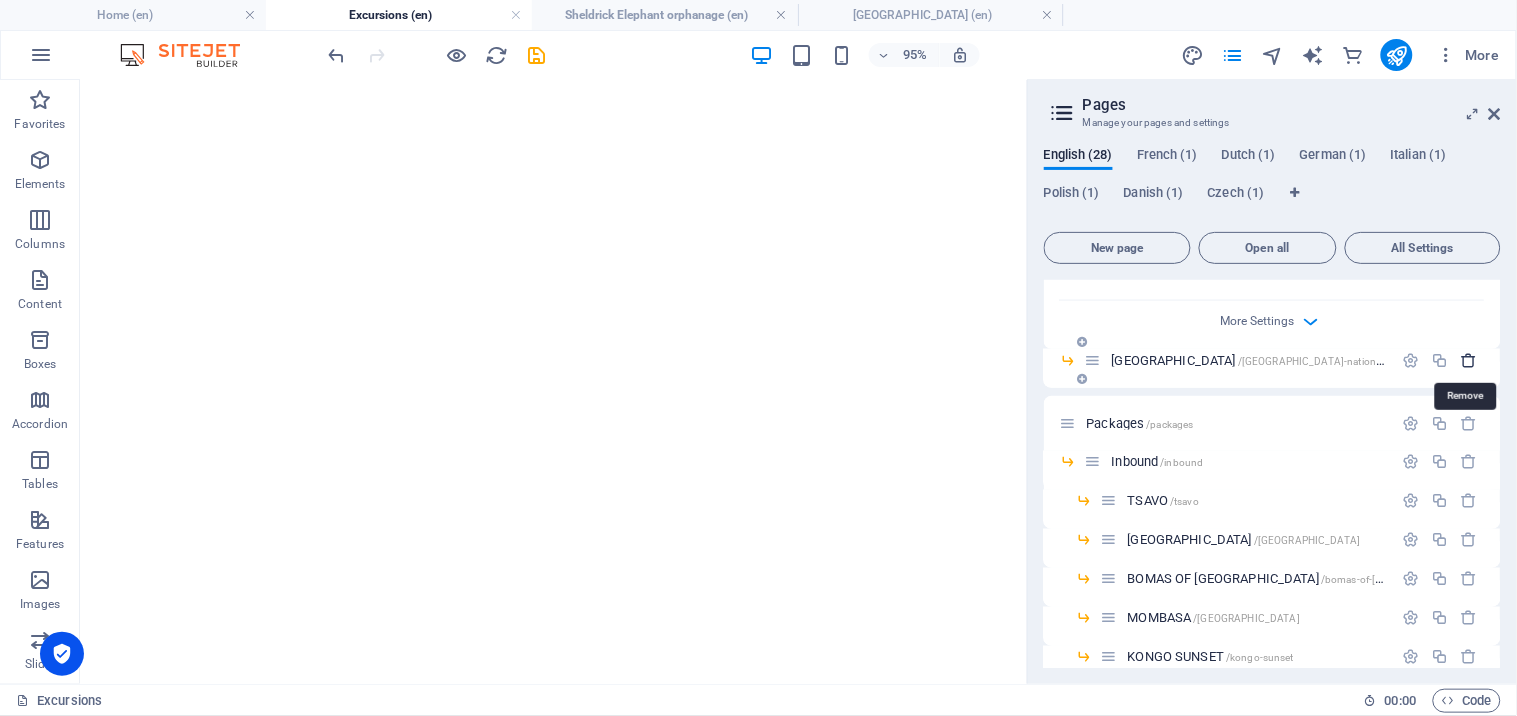 click at bounding box center (1470, 360) 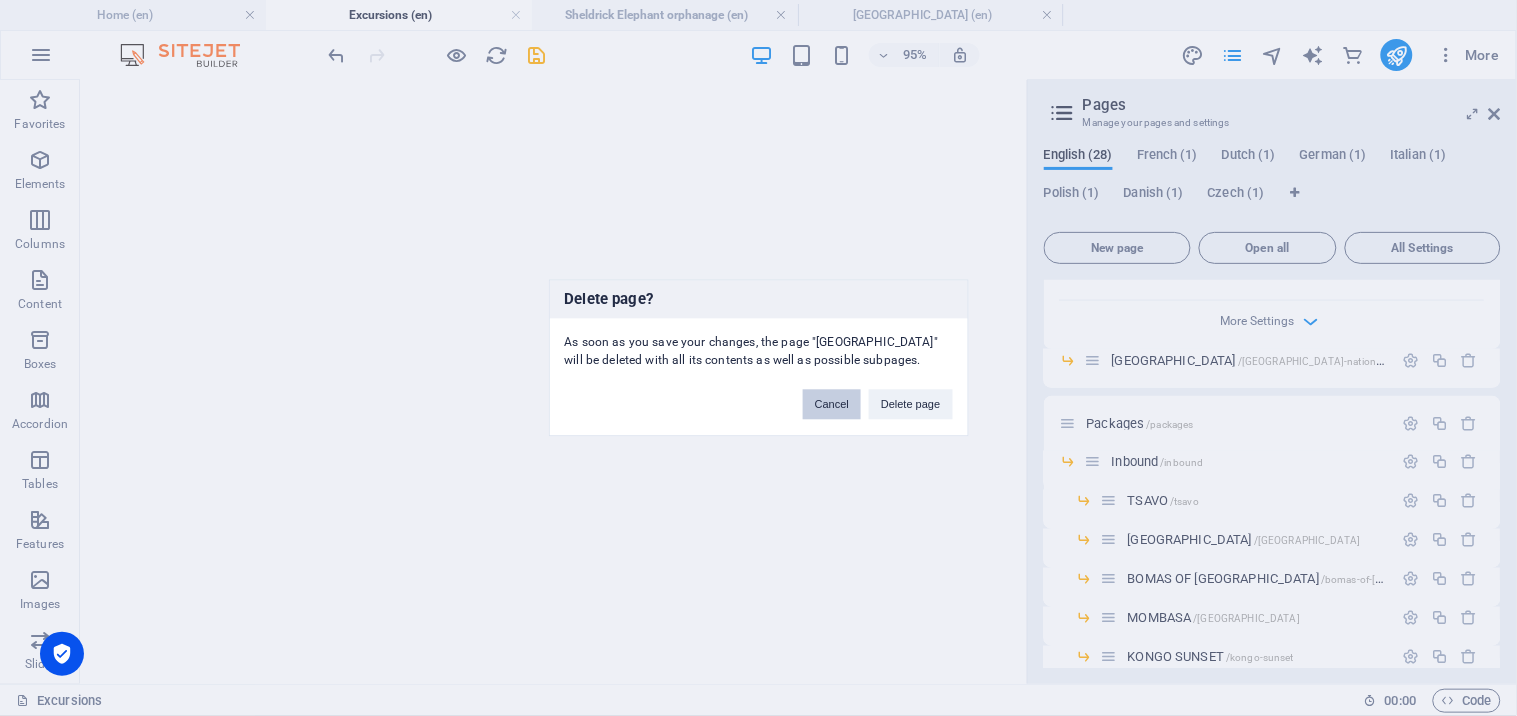 click on "Cancel" at bounding box center (832, 405) 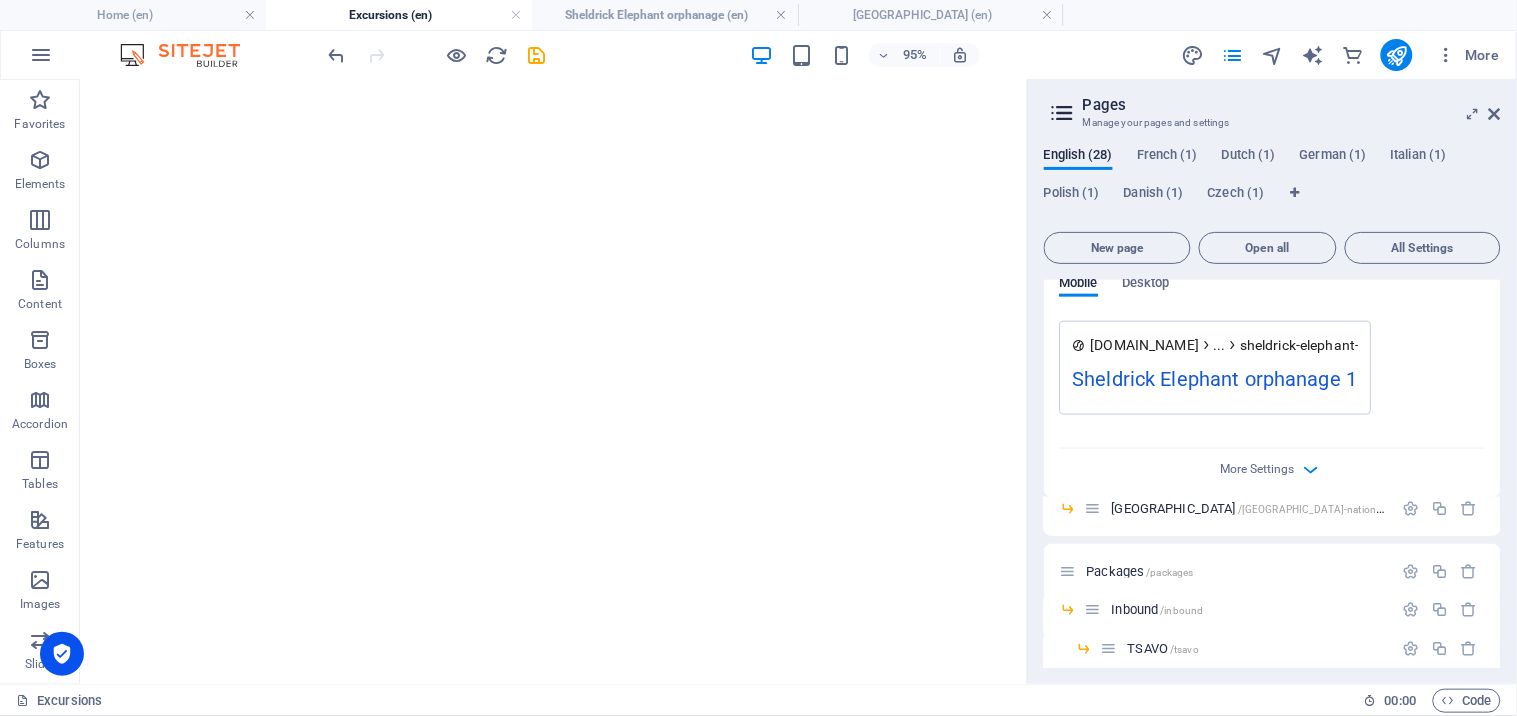 scroll, scrollTop: 0, scrollLeft: 0, axis: both 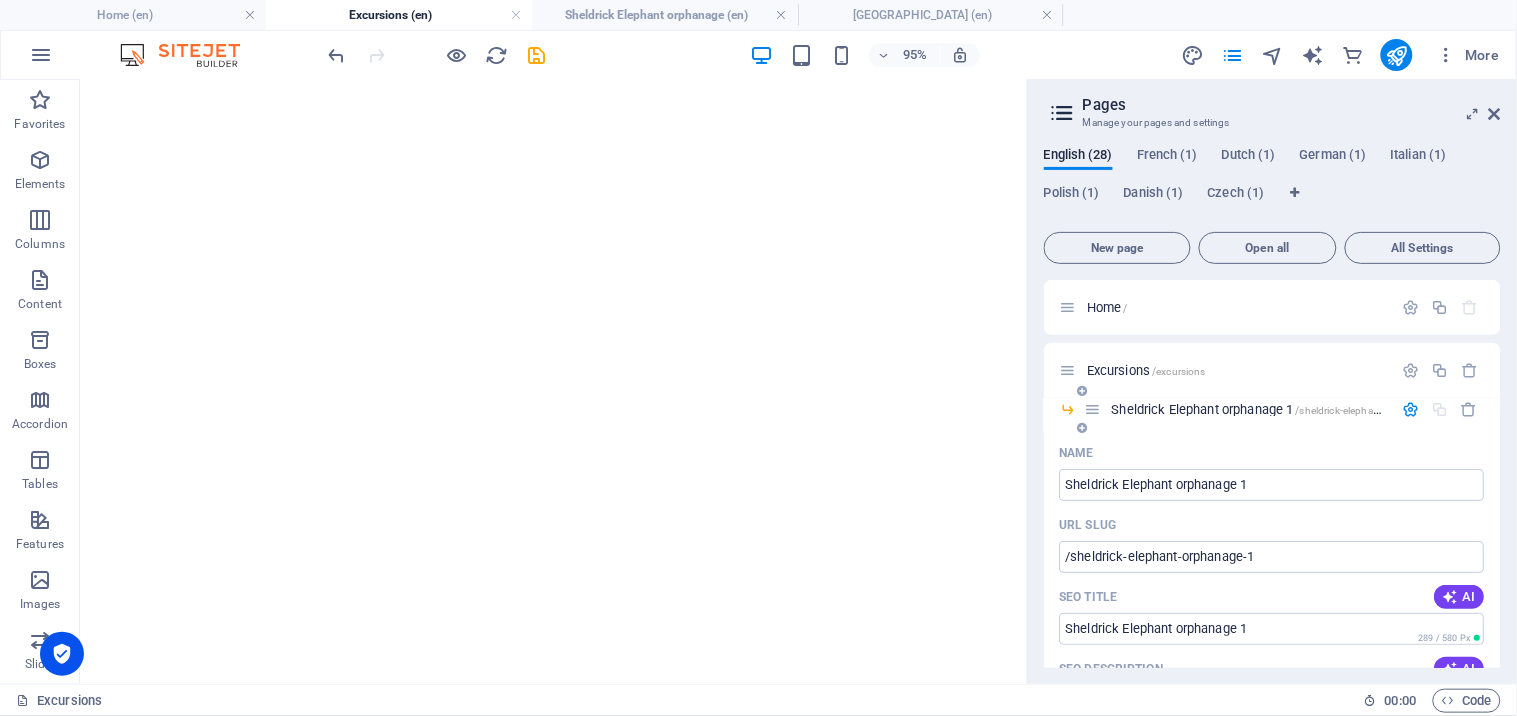 click at bounding box center (1411, 409) 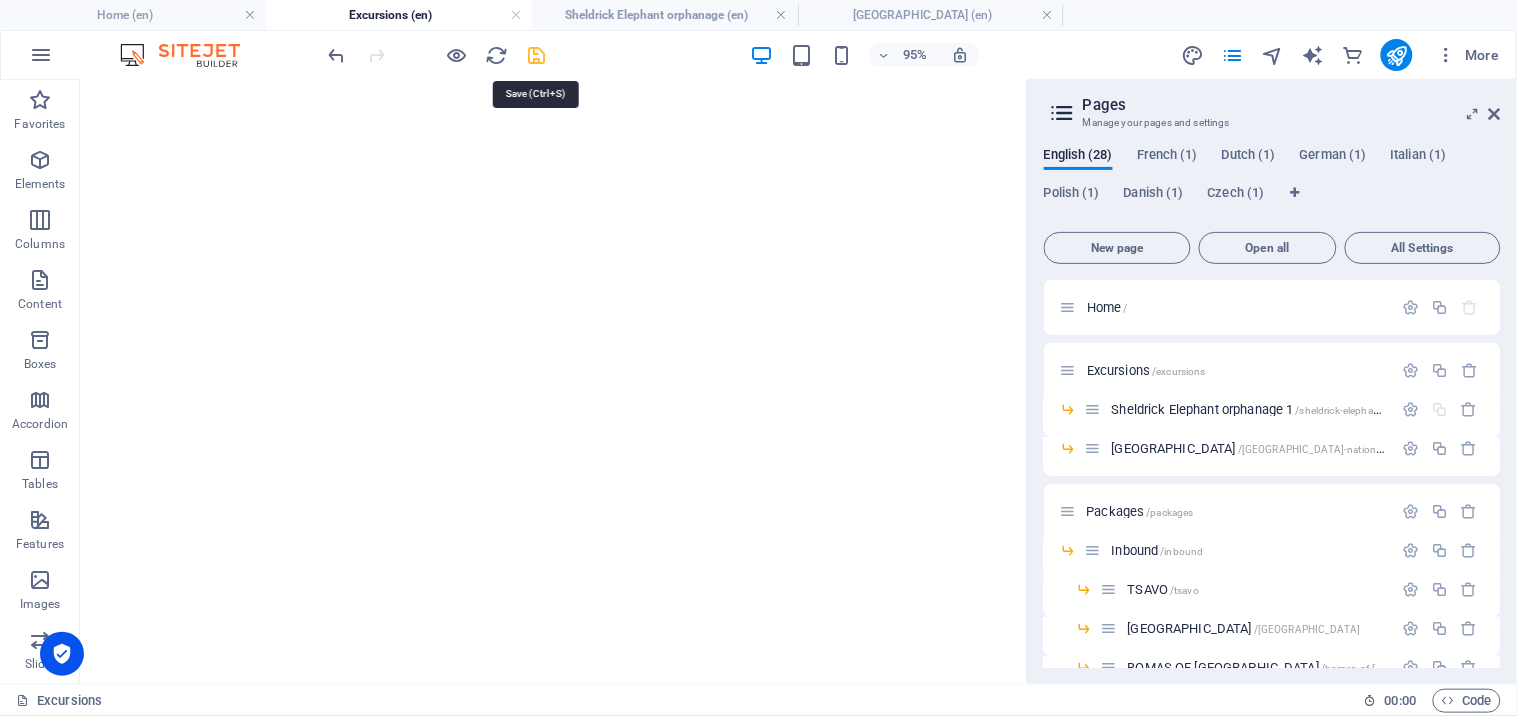 click at bounding box center (537, 55) 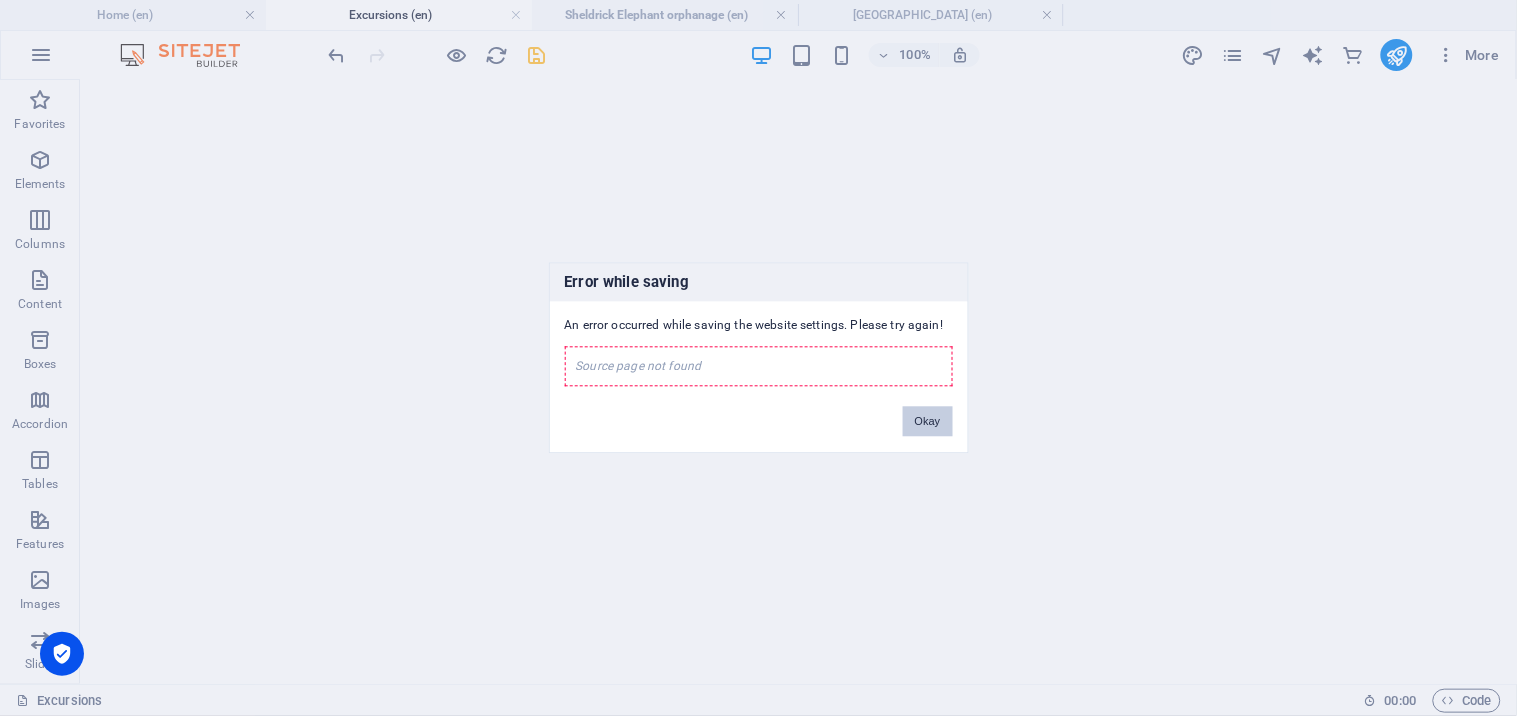 click on "Okay" at bounding box center [928, 422] 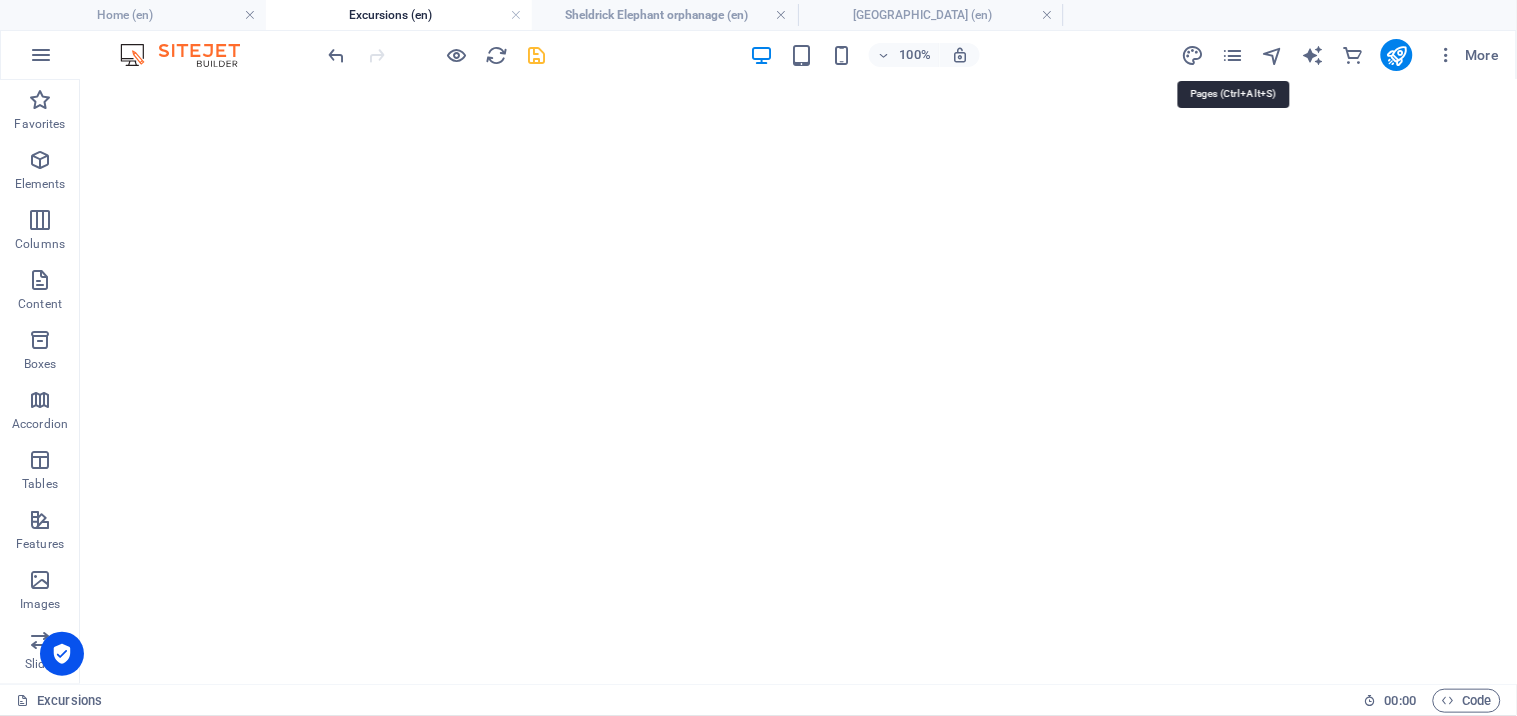 drag, startPoint x: 1240, startPoint y: 50, endPoint x: 1244, endPoint y: 70, distance: 20.396078 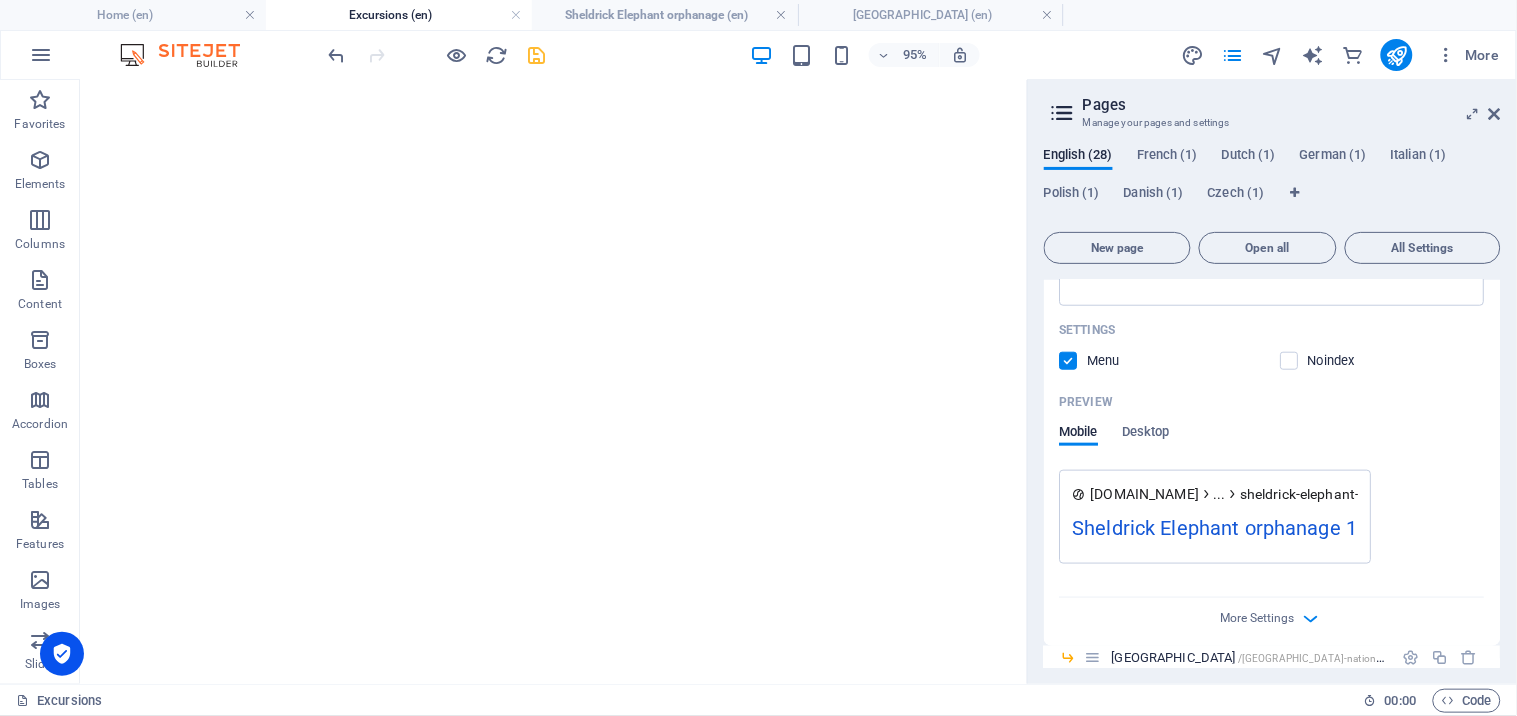 scroll, scrollTop: 0, scrollLeft: 0, axis: both 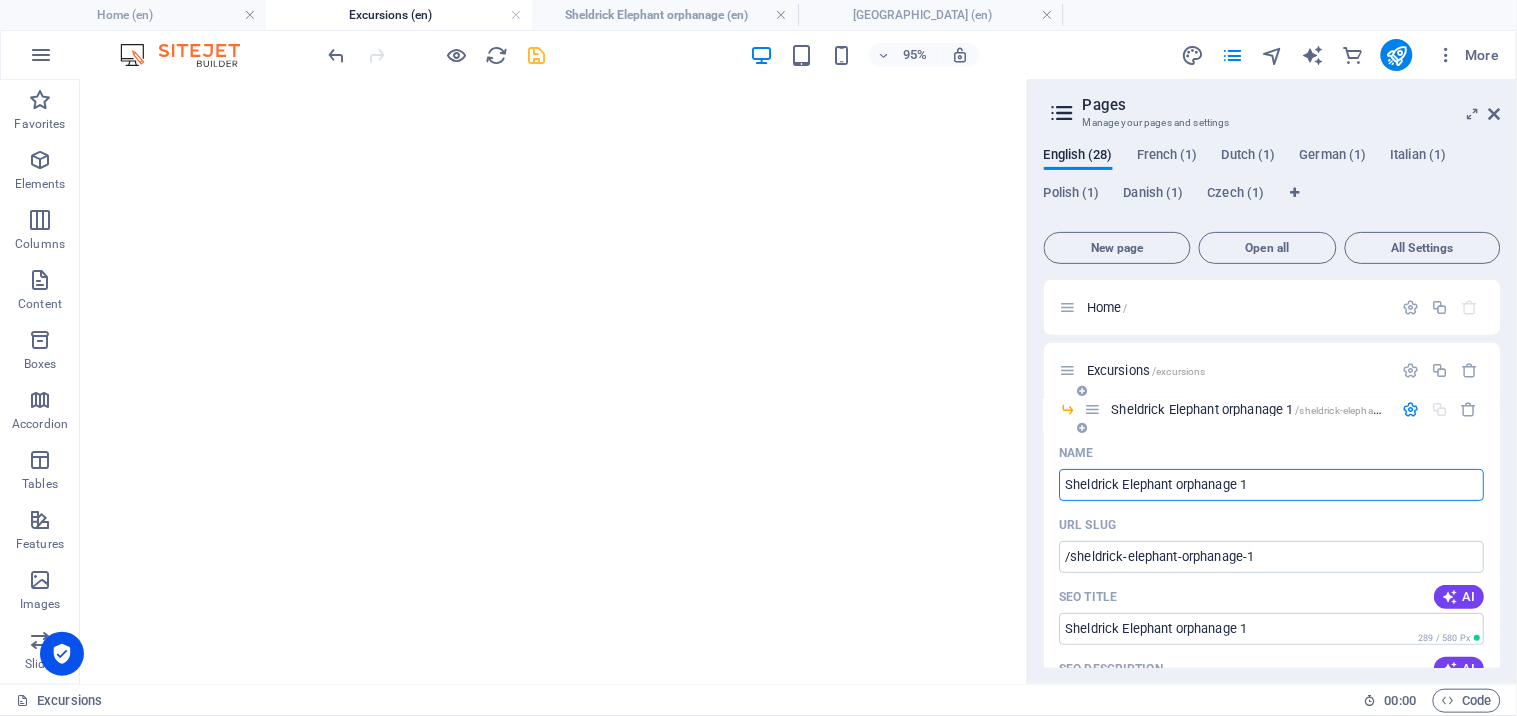 click at bounding box center (1411, 409) 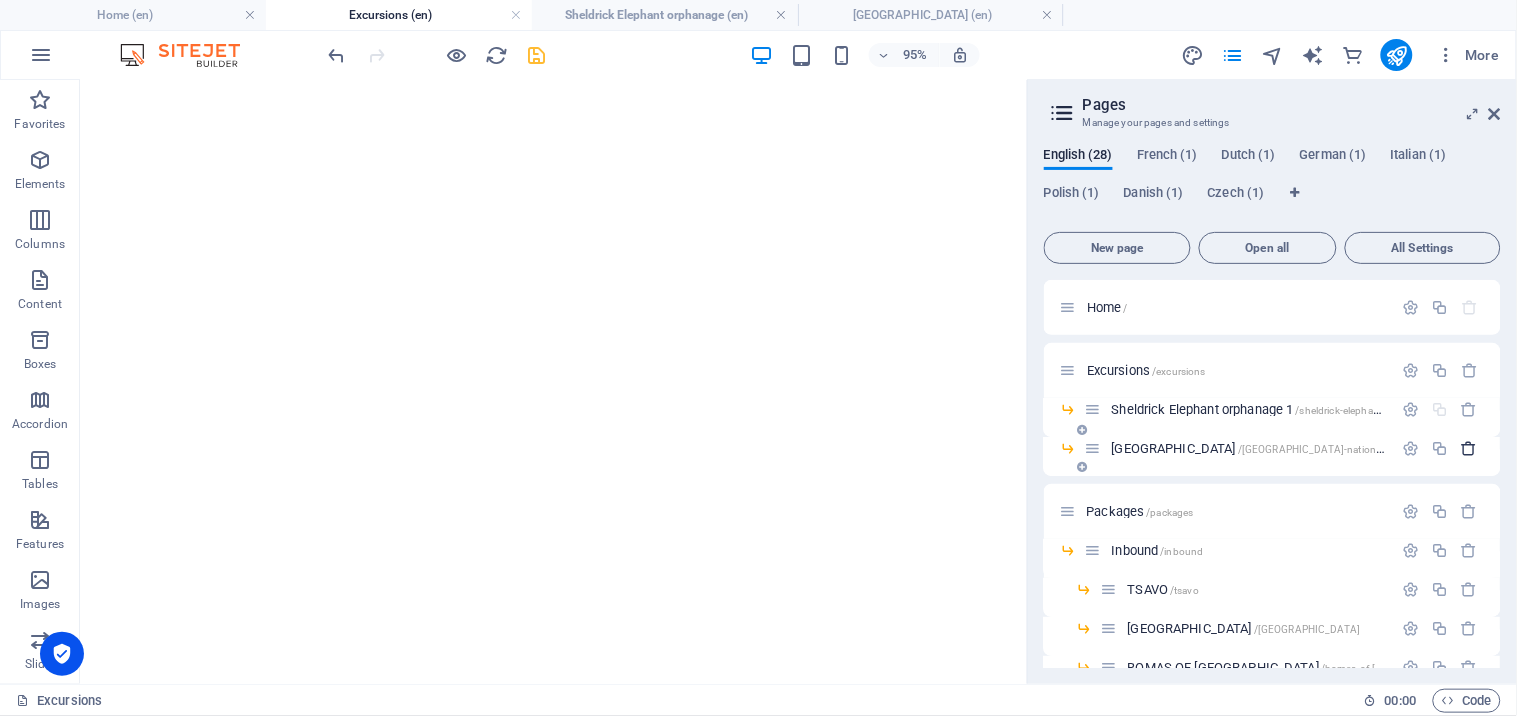 click at bounding box center (1470, 448) 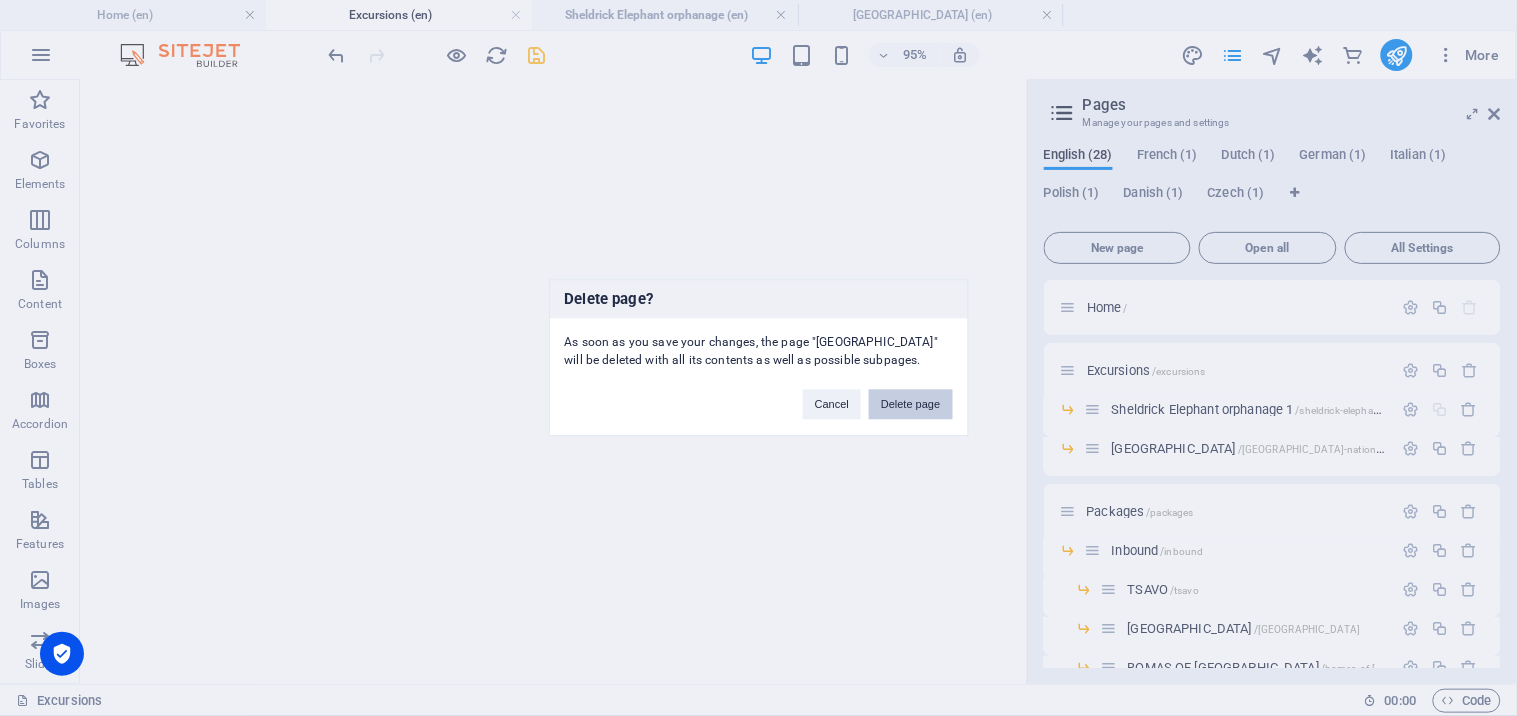 click on "Delete page" at bounding box center [910, 405] 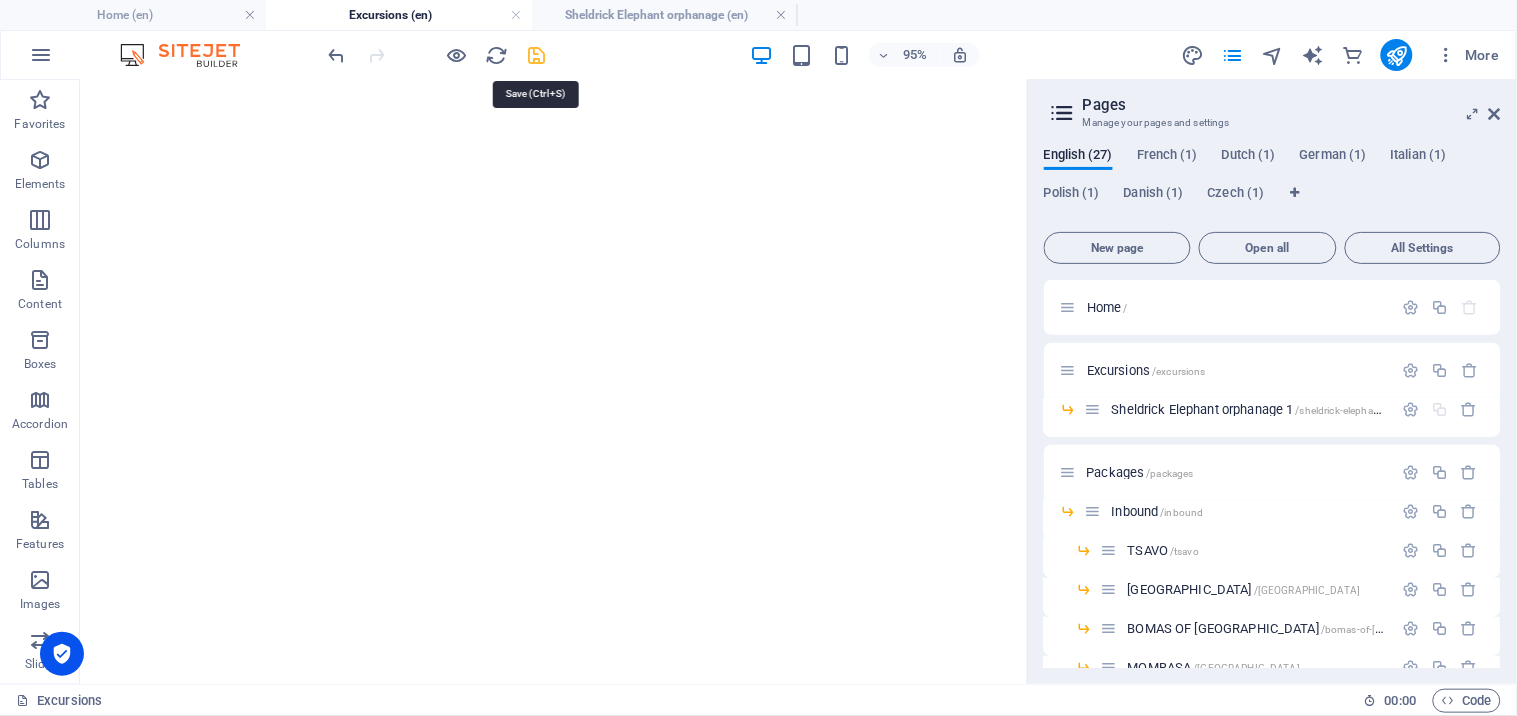 drag, startPoint x: 530, startPoint y: 51, endPoint x: 484, endPoint y: 27, distance: 51.884487 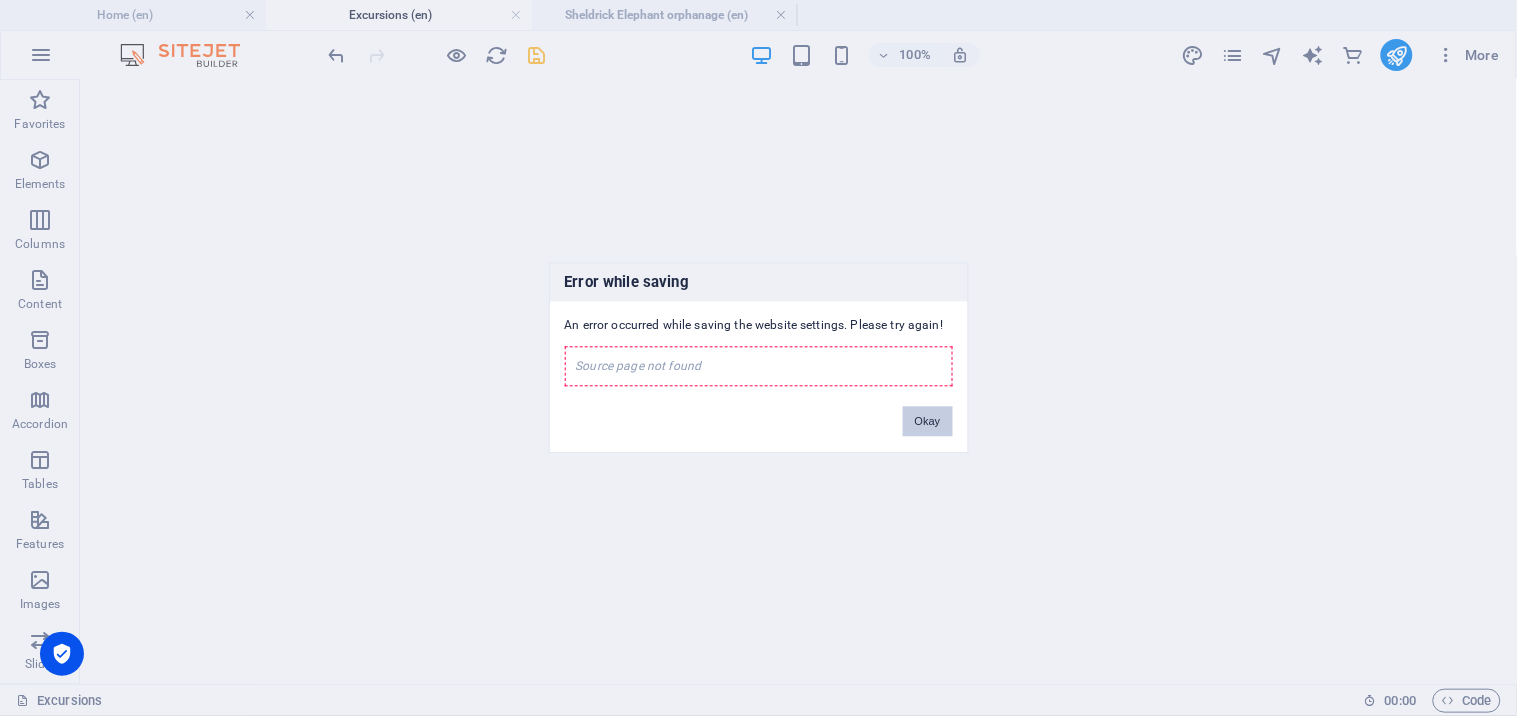 click on "Okay" at bounding box center (928, 422) 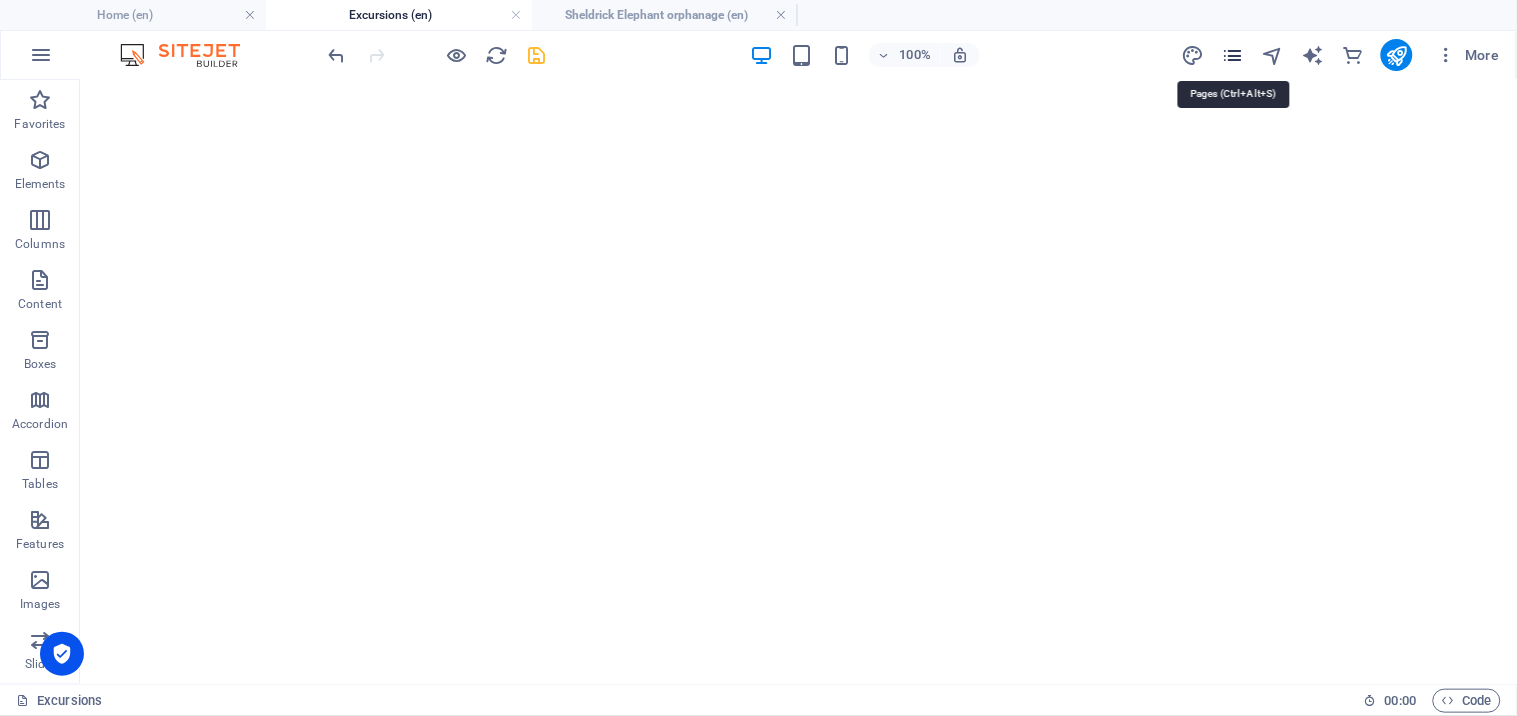 click at bounding box center (1232, 55) 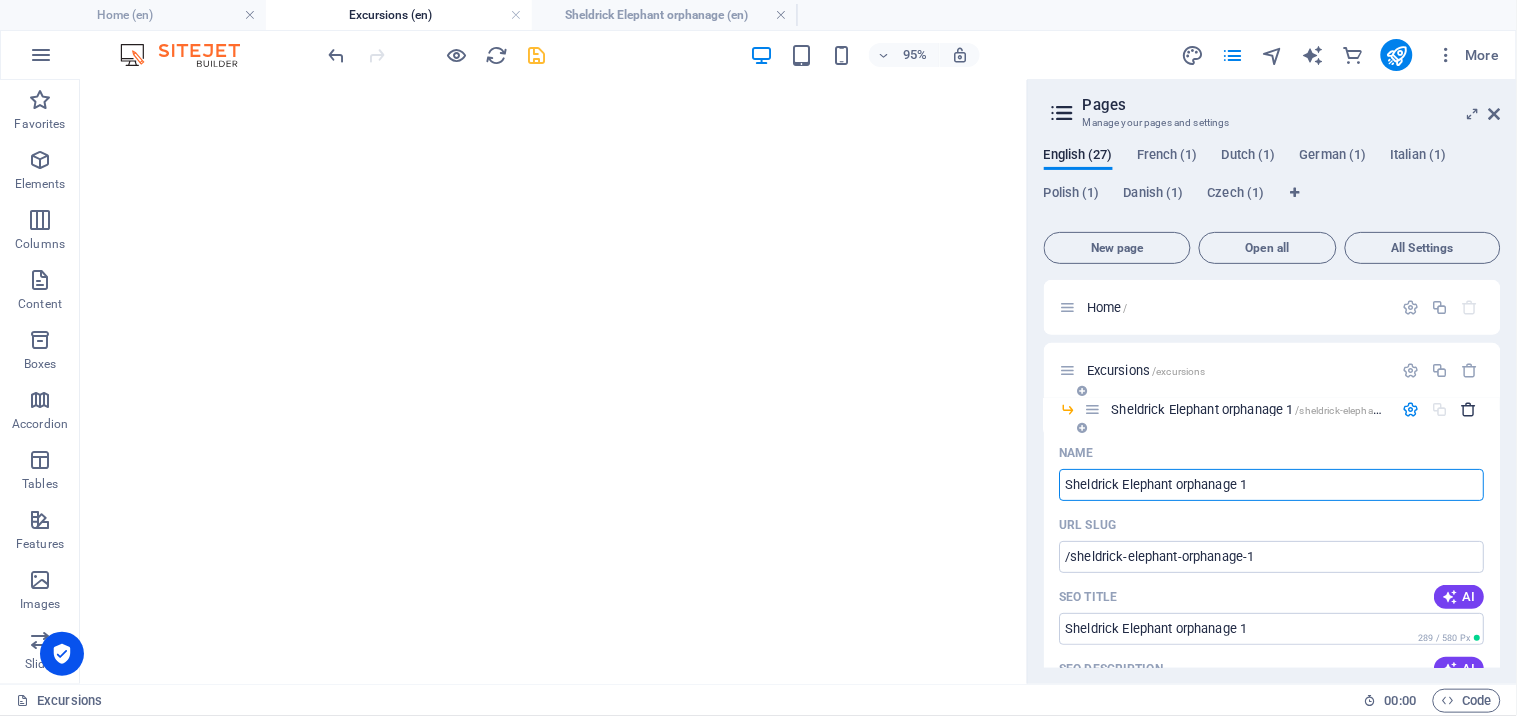 click at bounding box center [1470, 409] 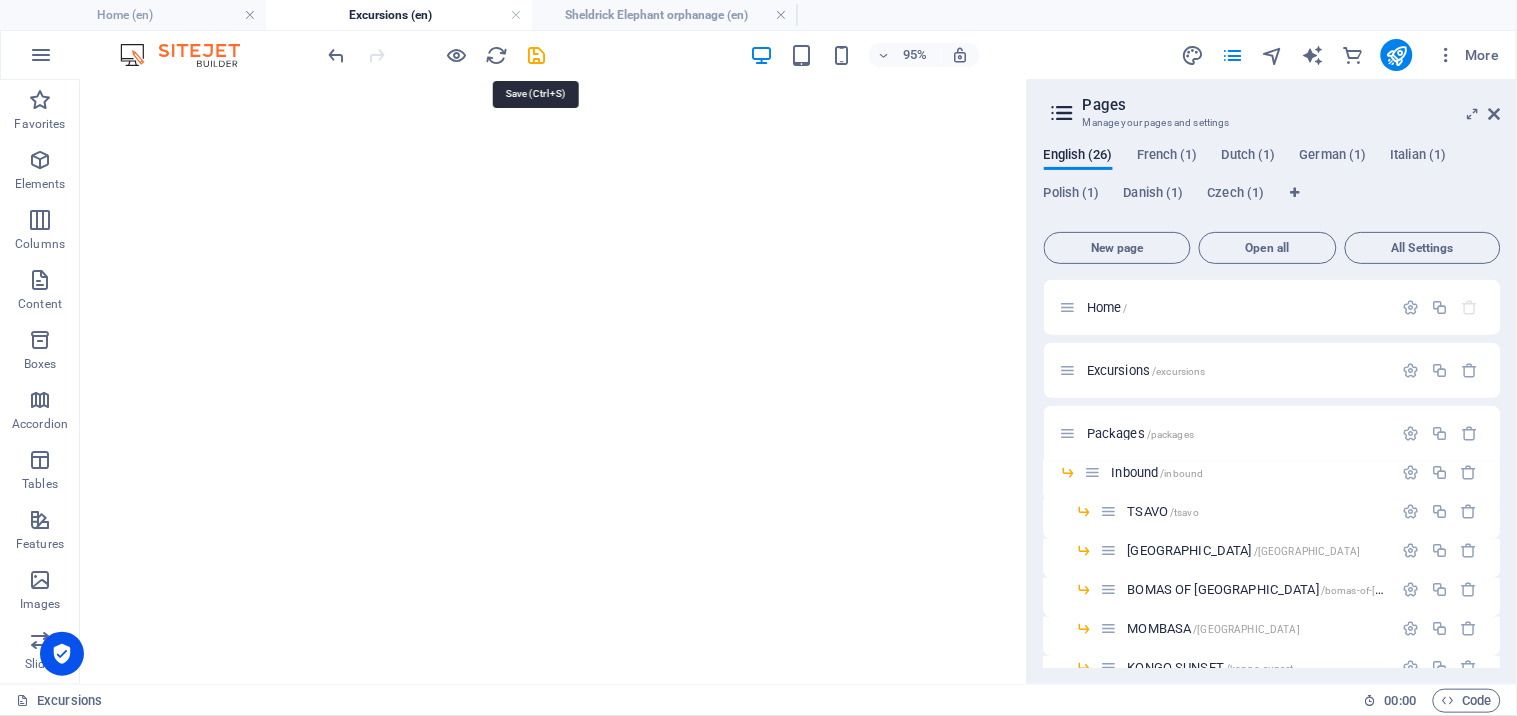 drag, startPoint x: 456, startPoint y: 1, endPoint x: 532, endPoint y: 70, distance: 102.64989 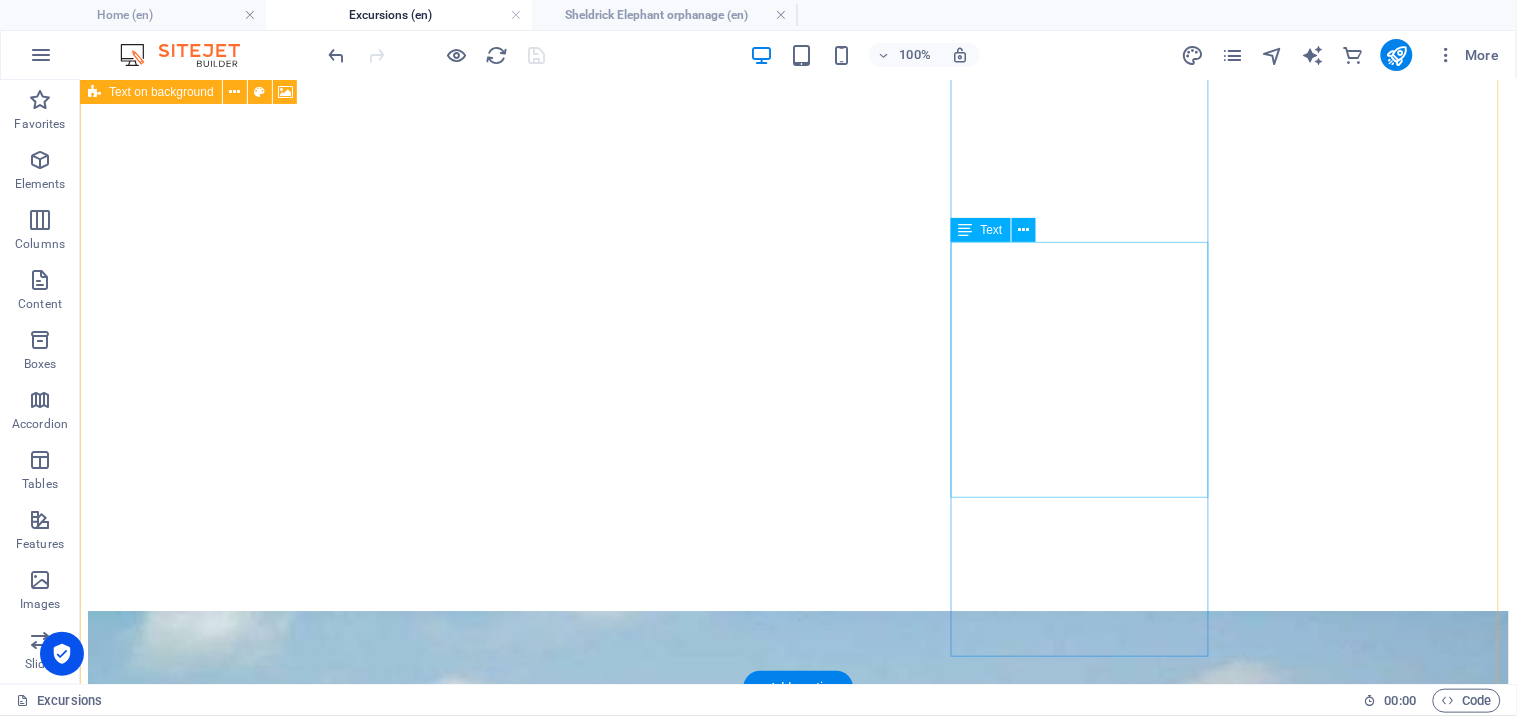 scroll, scrollTop: 1178, scrollLeft: 0, axis: vertical 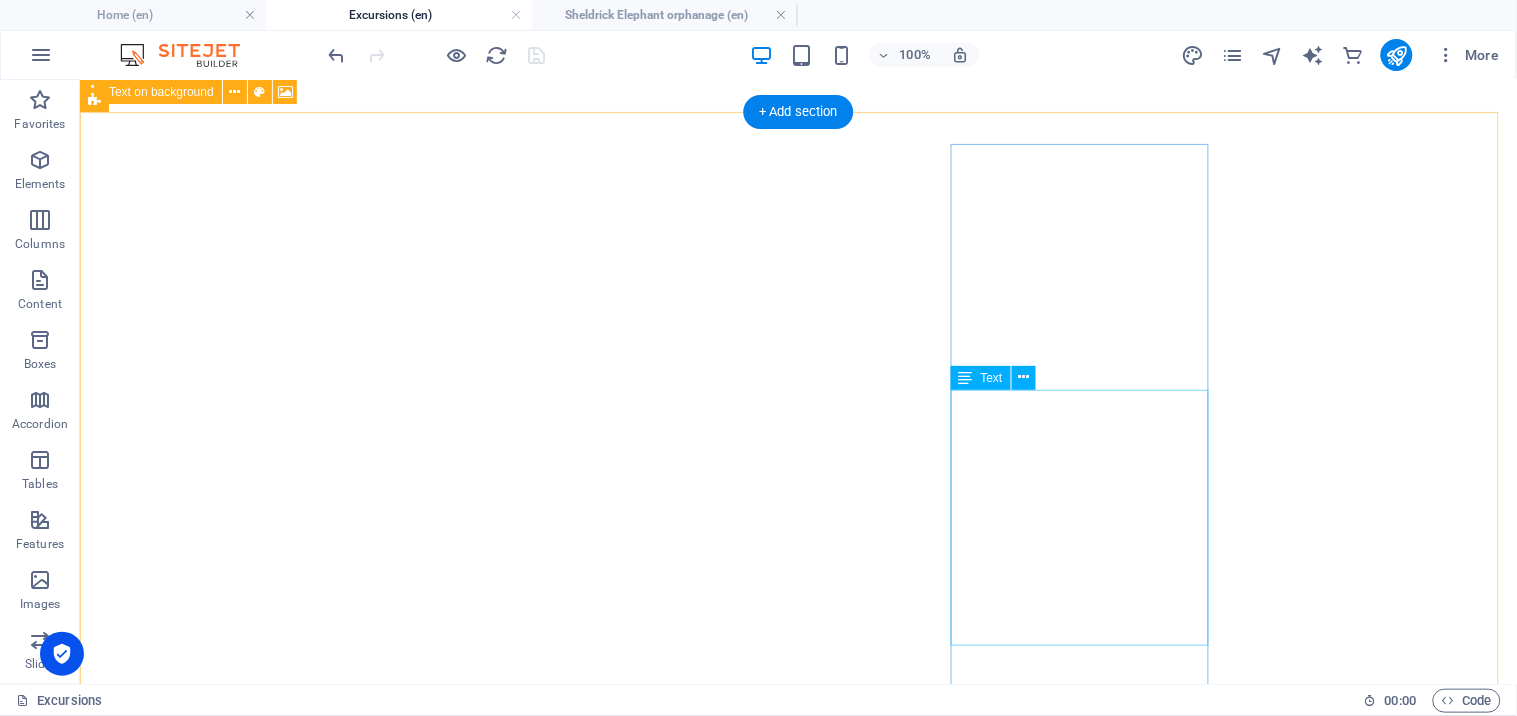 click on "professional tour company website description for Sheldrick Elephant orphanage, written with clear, inviting language suitable for a homepage, destination page, or product listing. optimized for SEO and customer engagement" at bounding box center (797, 4008) 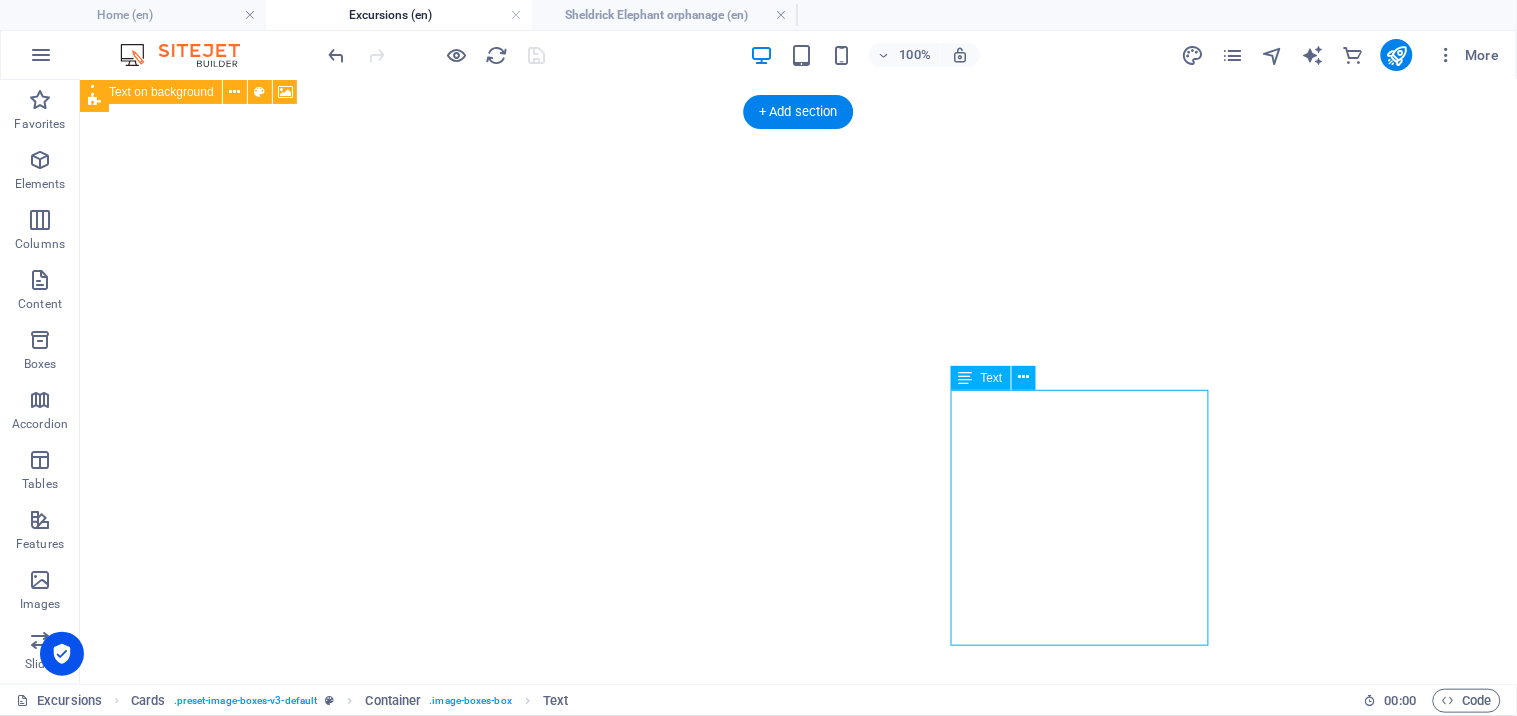 click on "professional tour company website description for Sheldrick Elephant orphanage, written with clear, inviting language suitable for a homepage, destination page, or product listing. optimized for SEO and customer engagement" at bounding box center [797, 4008] 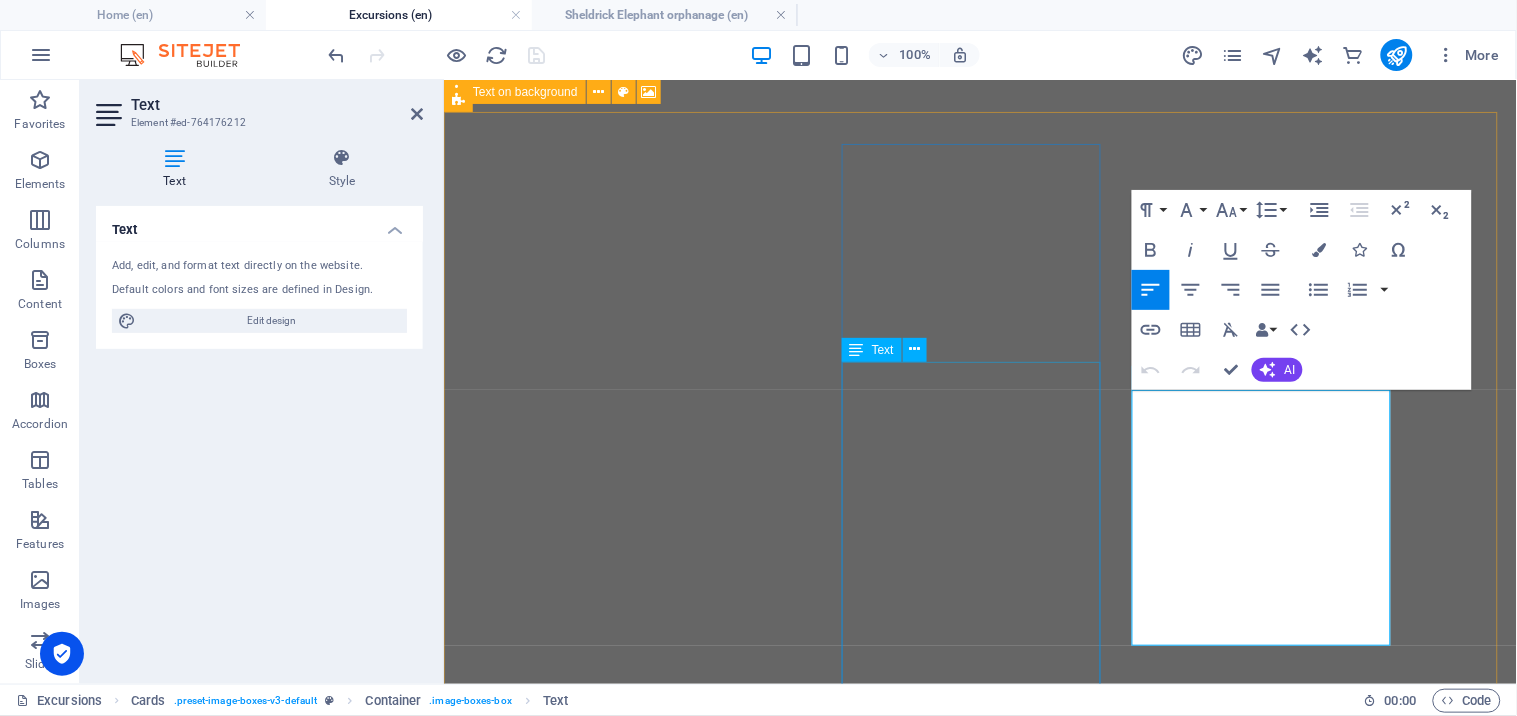 drag, startPoint x: 1250, startPoint y: 599, endPoint x: 1087, endPoint y: 385, distance: 269.00745 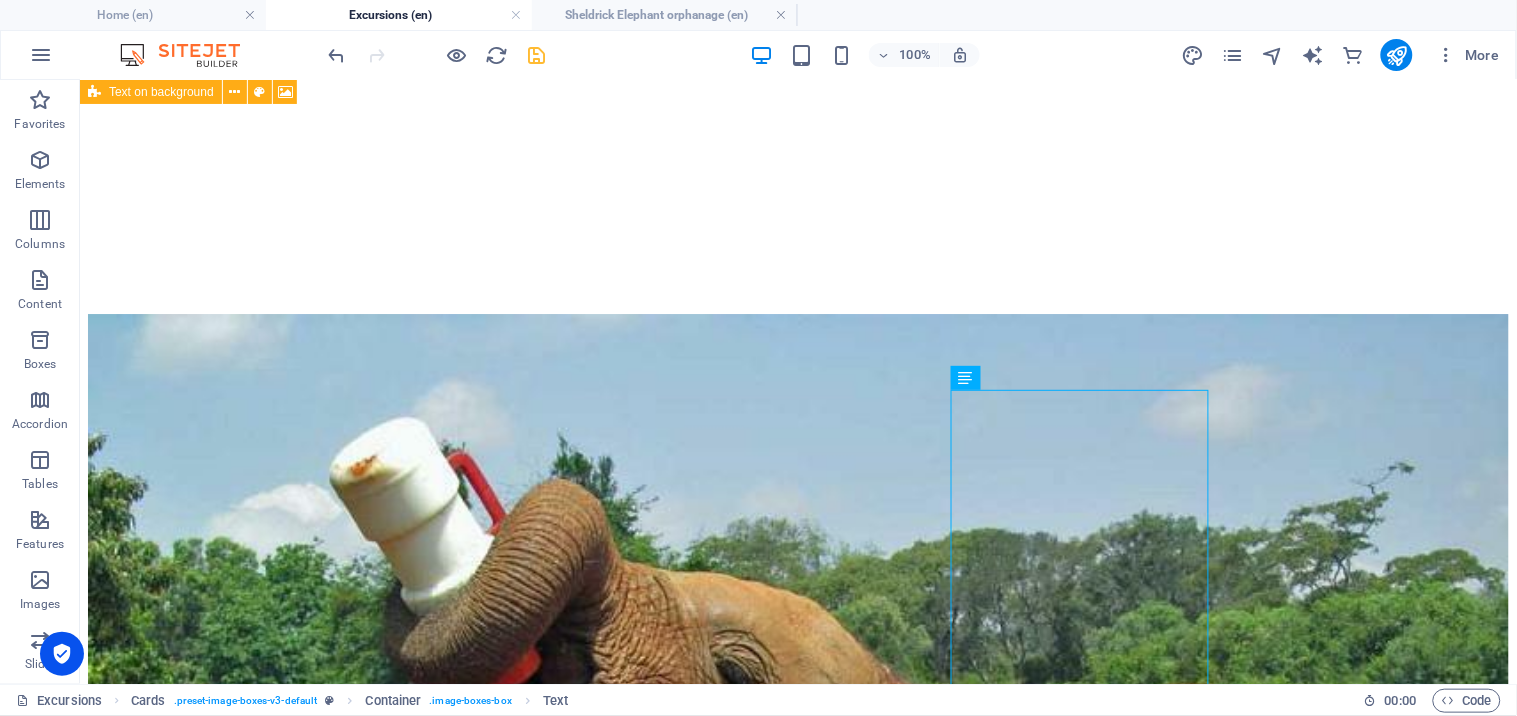 scroll, scrollTop: 1178, scrollLeft: 0, axis: vertical 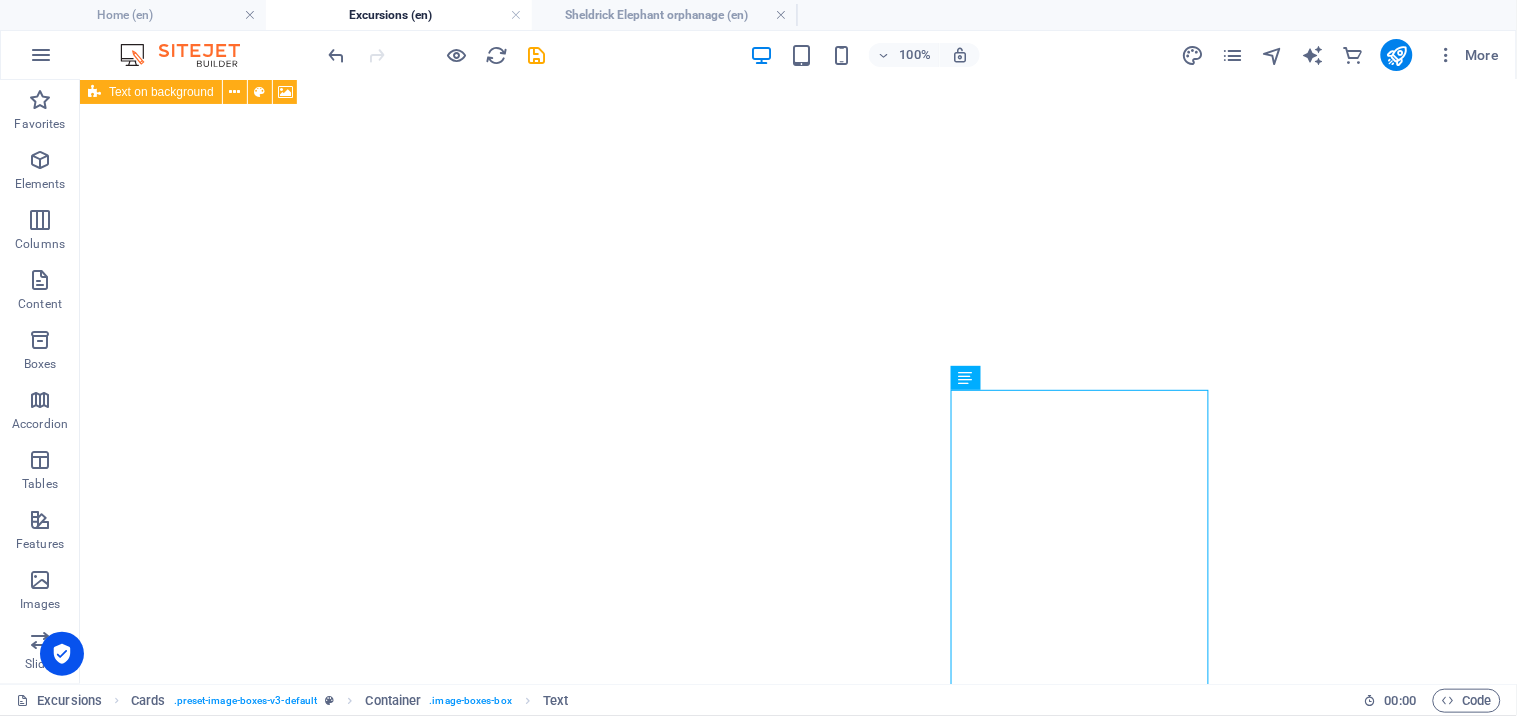 drag, startPoint x: 532, startPoint y: 64, endPoint x: 582, endPoint y: 51, distance: 51.662365 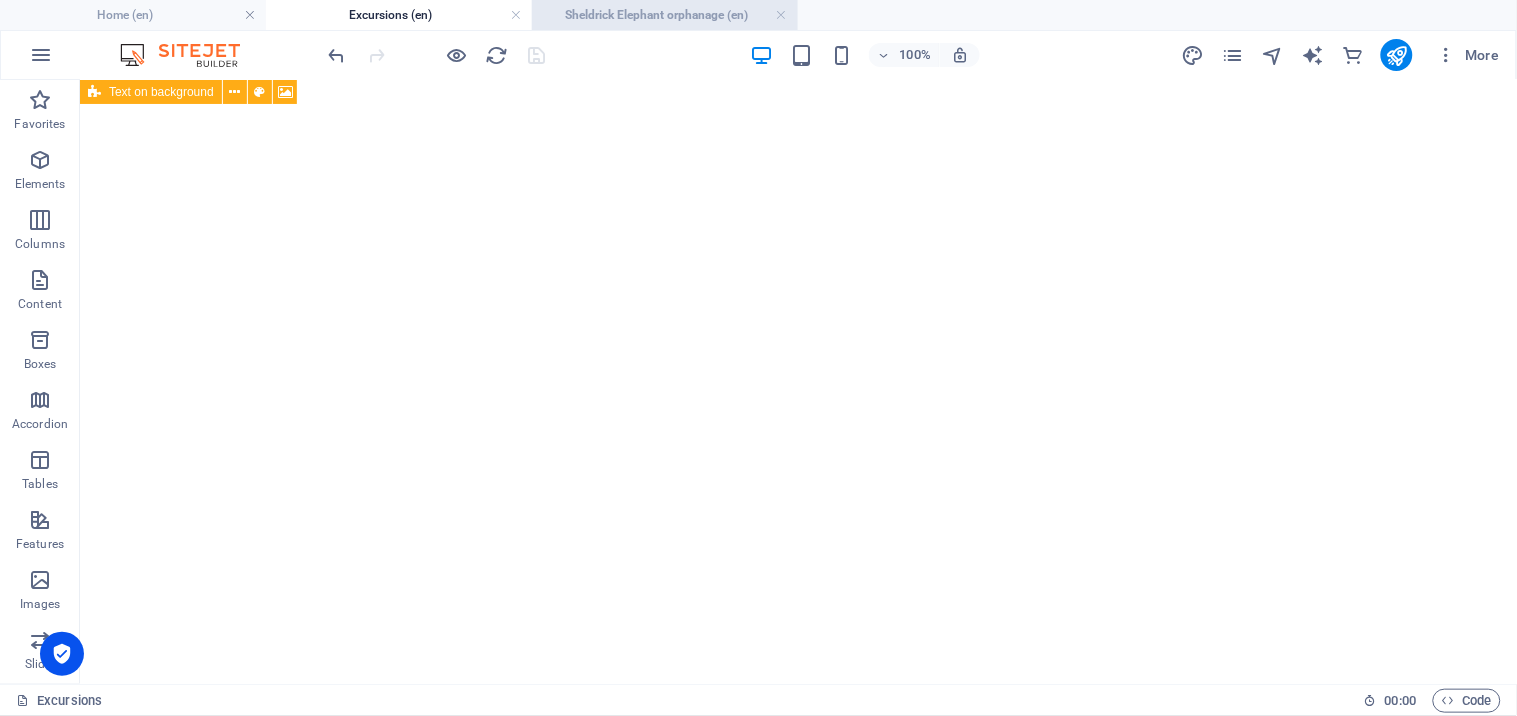 click on "Sheldrick Elephant orphanage (en)" at bounding box center (665, 15) 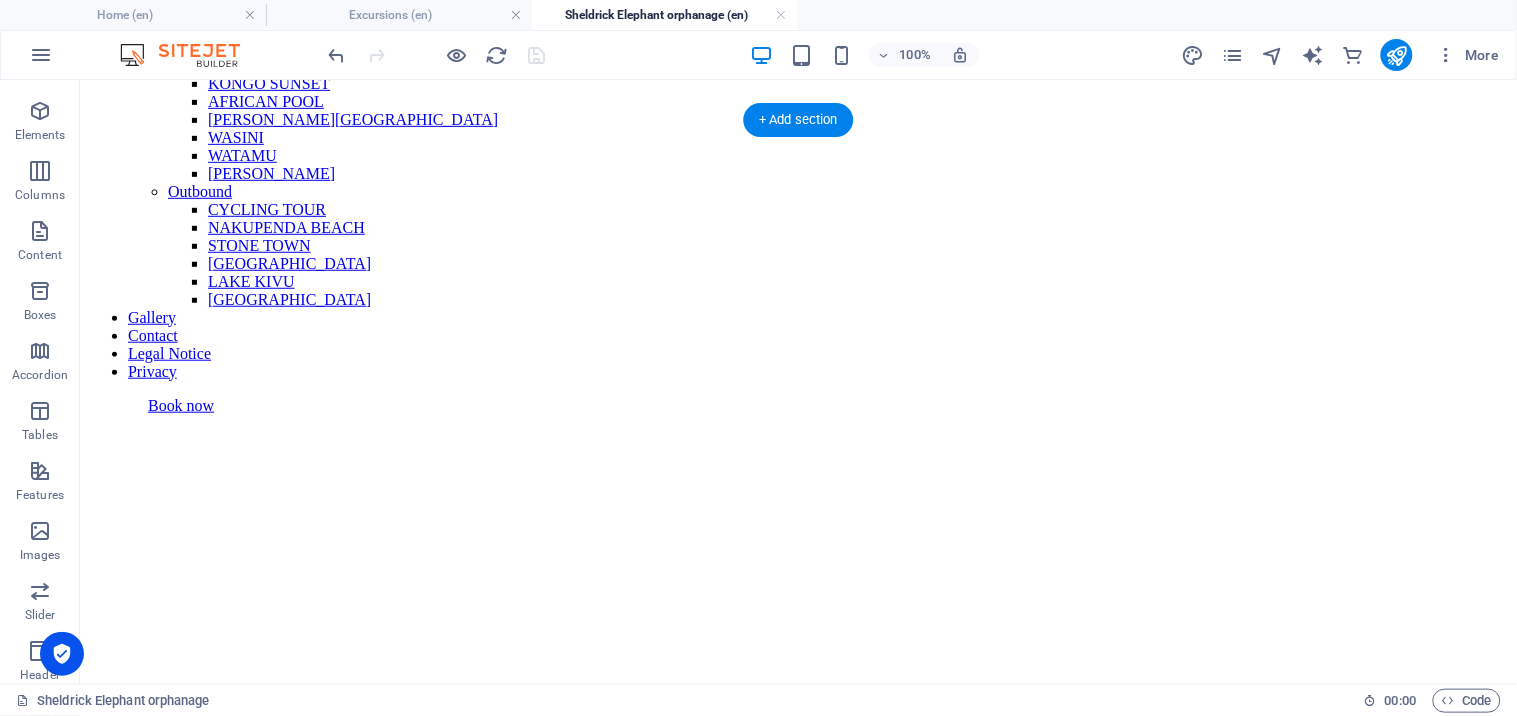 scroll, scrollTop: 0, scrollLeft: 0, axis: both 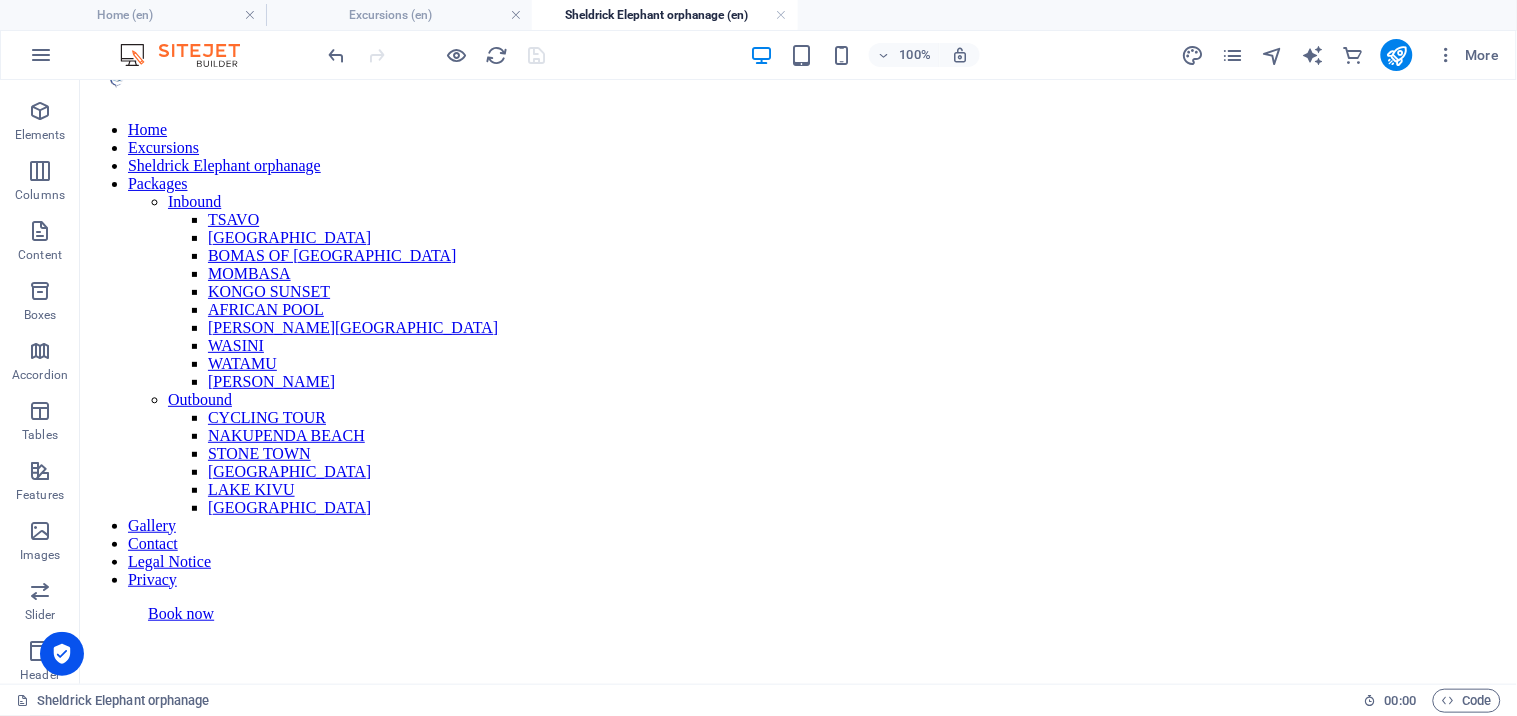 click on "Sheldrick Elephant orphanage (en)" at bounding box center (665, 15) 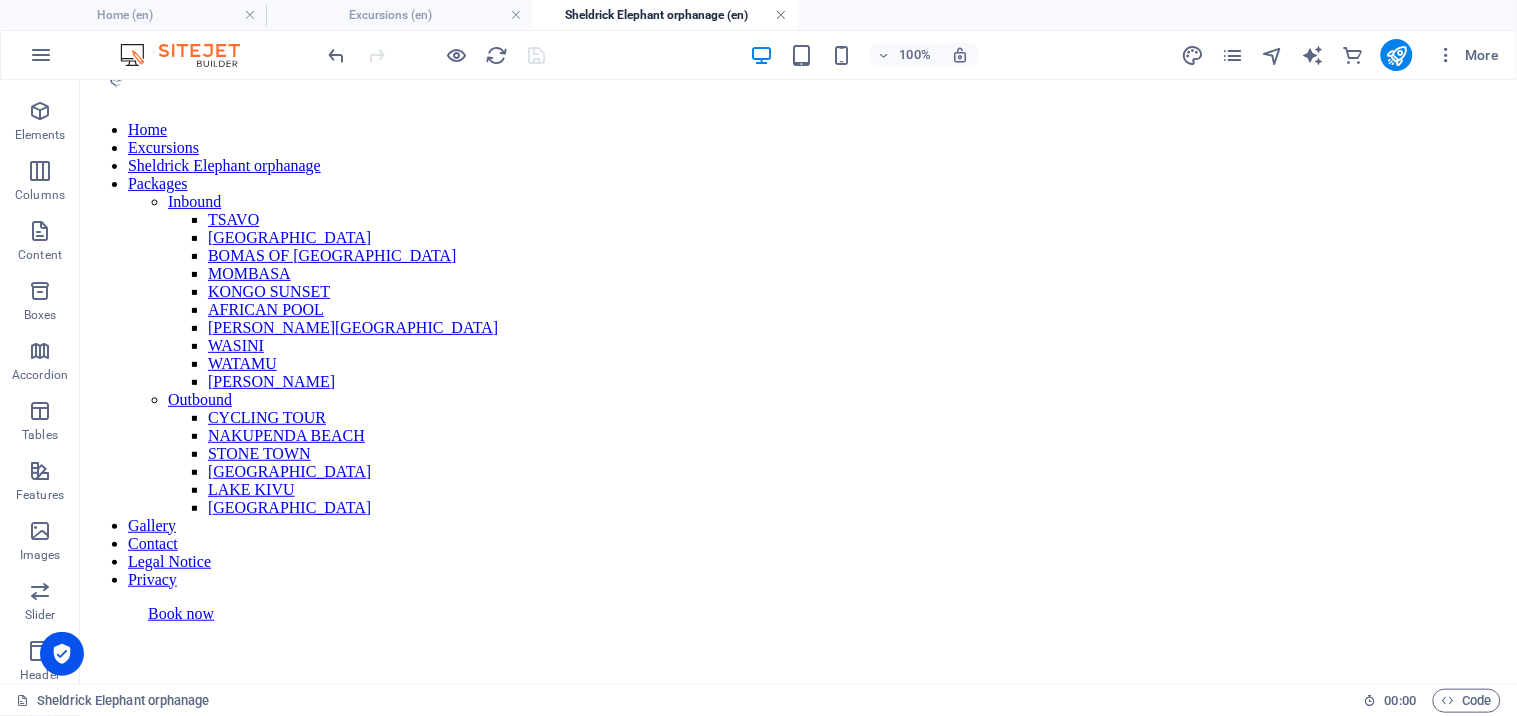 click at bounding box center (782, 15) 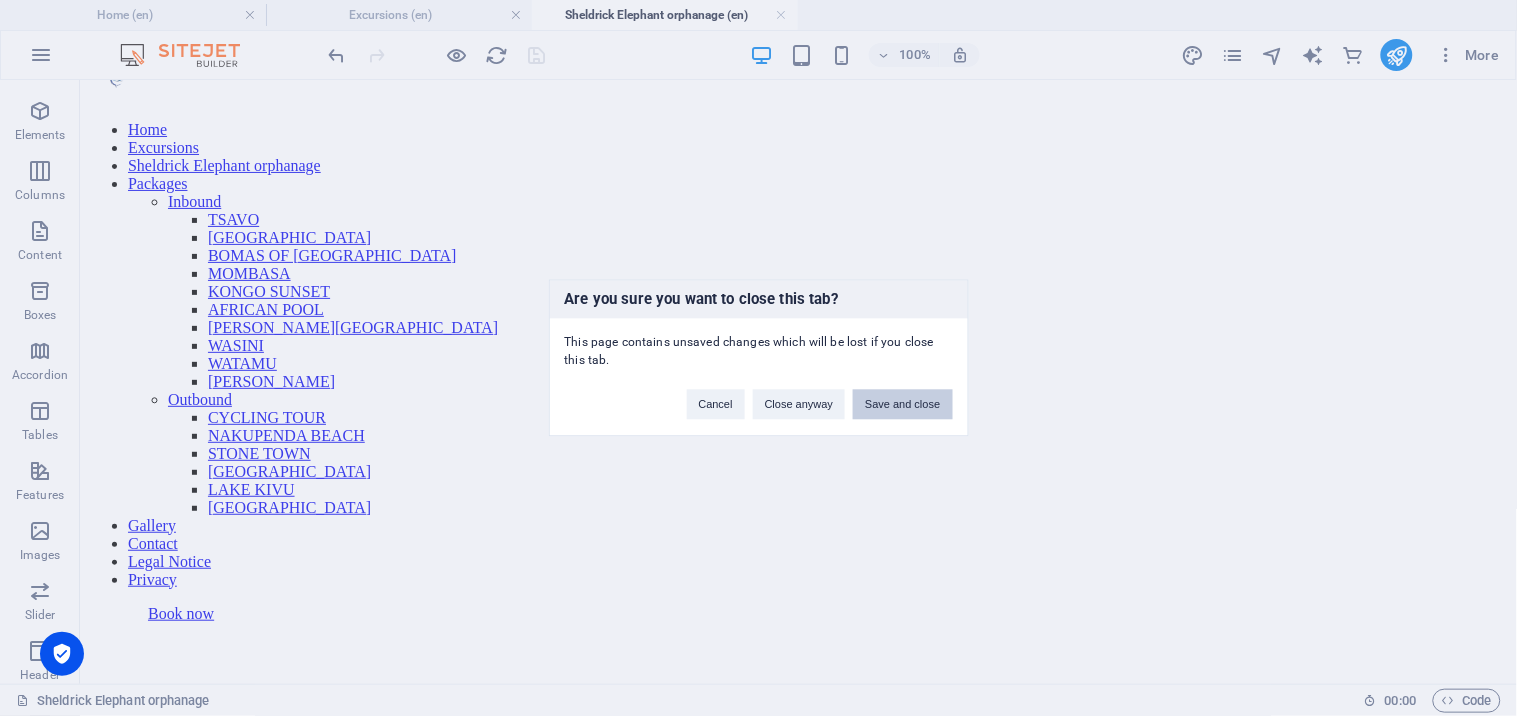 click on "Save and close" at bounding box center (902, 405) 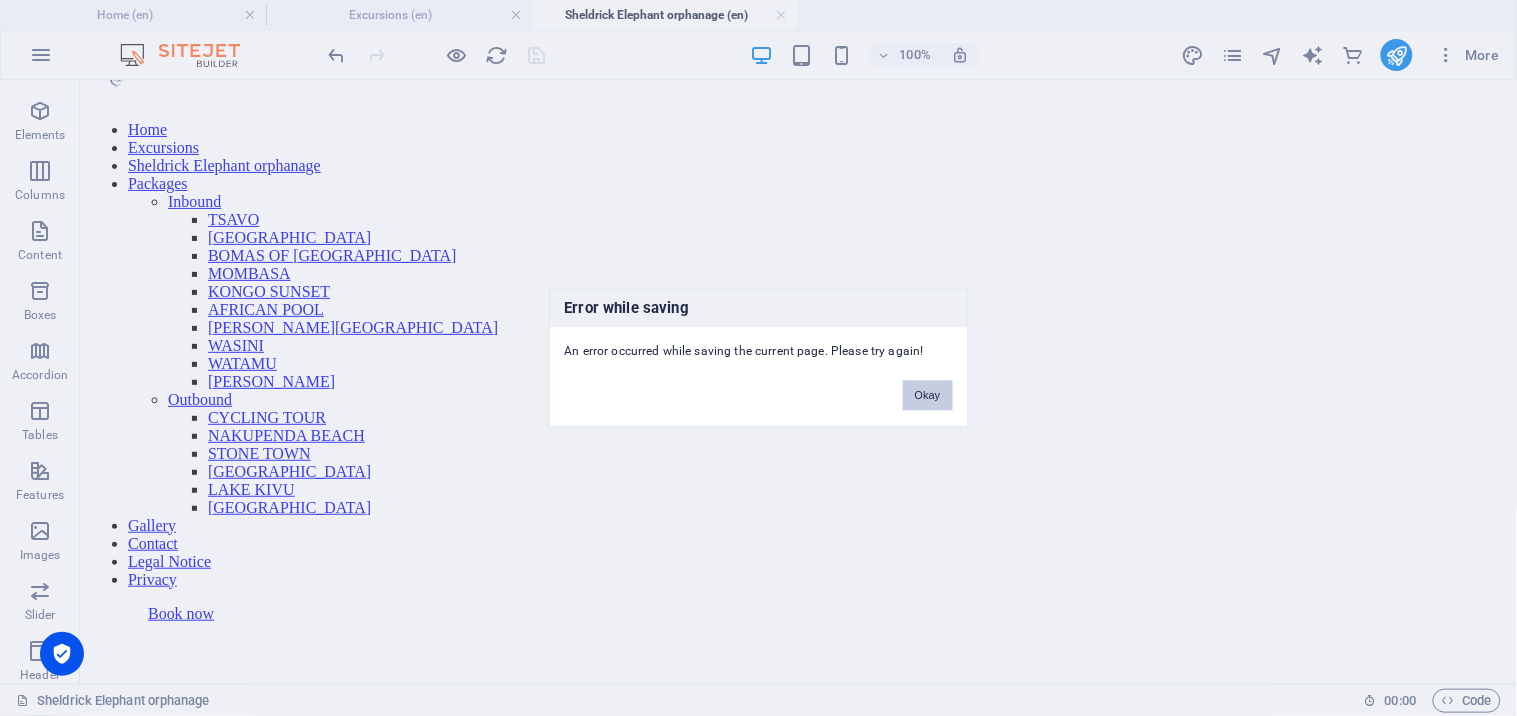 click on "Okay" at bounding box center (928, 396) 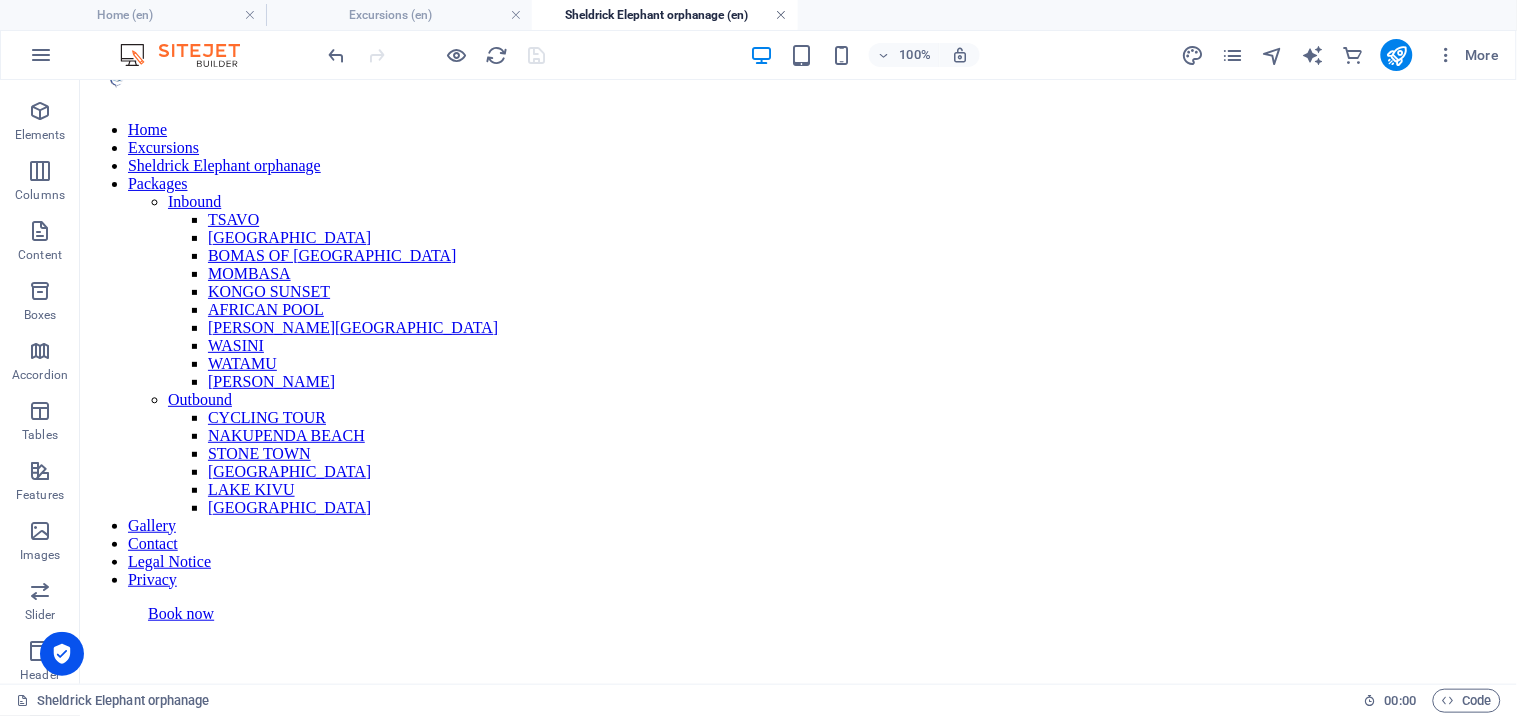 click at bounding box center [782, 15] 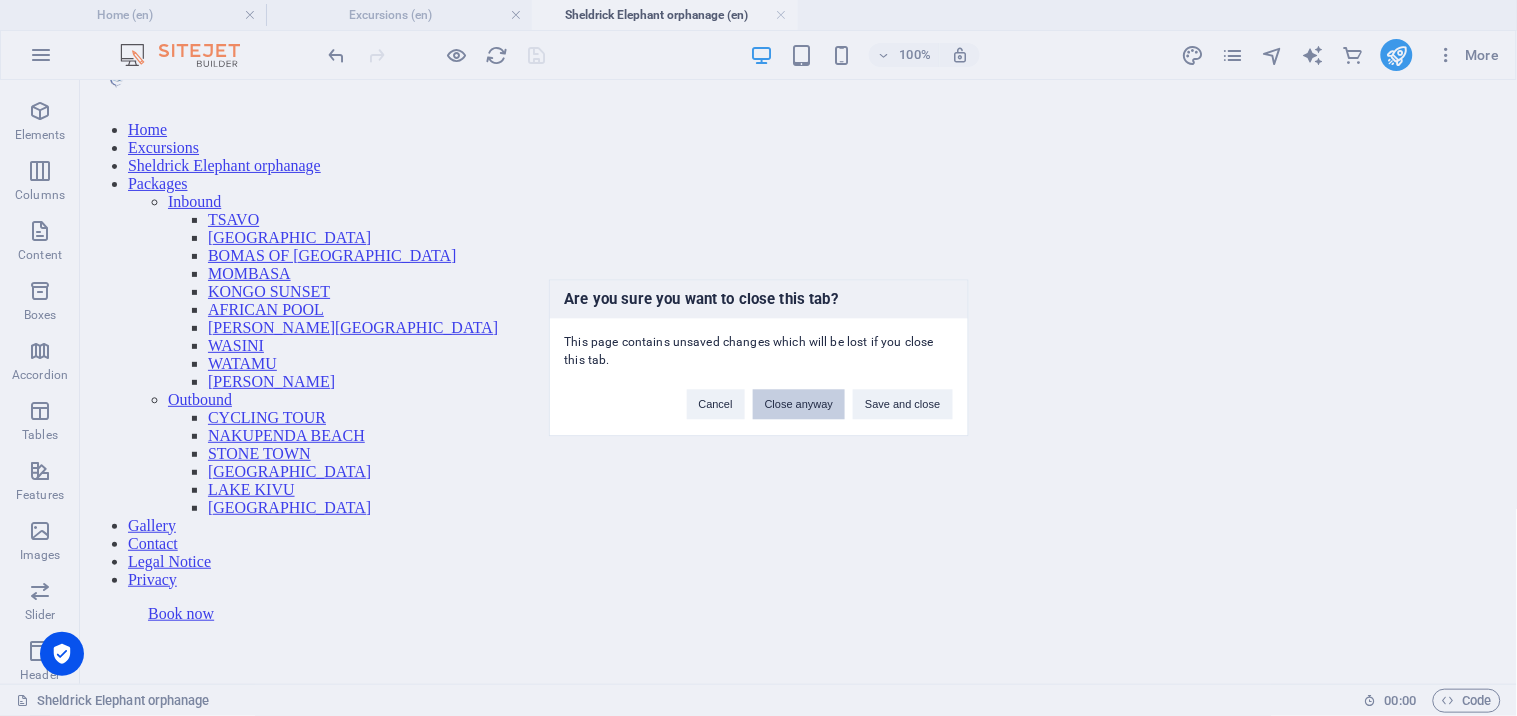 click on "Close anyway" at bounding box center (799, 405) 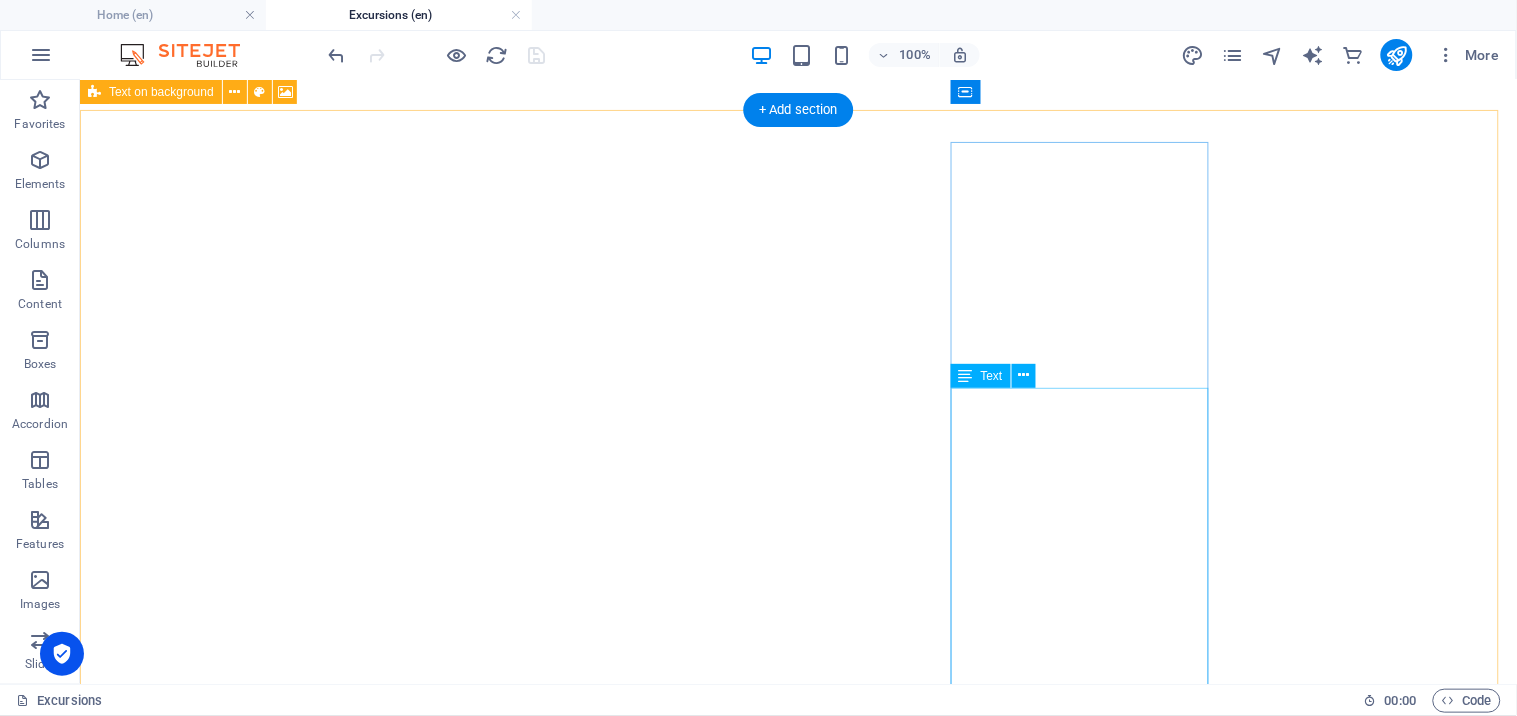 scroll, scrollTop: 1031, scrollLeft: 0, axis: vertical 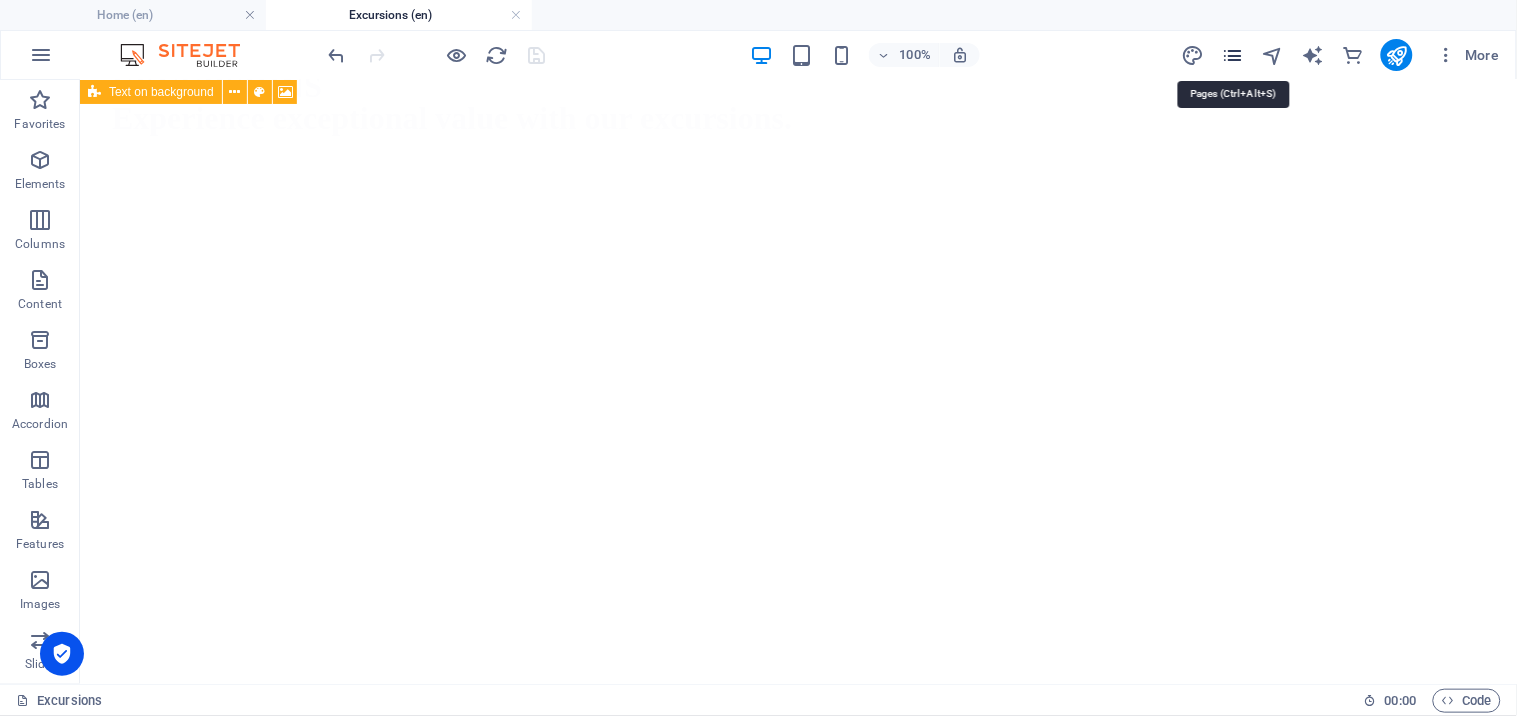 click at bounding box center [1232, 55] 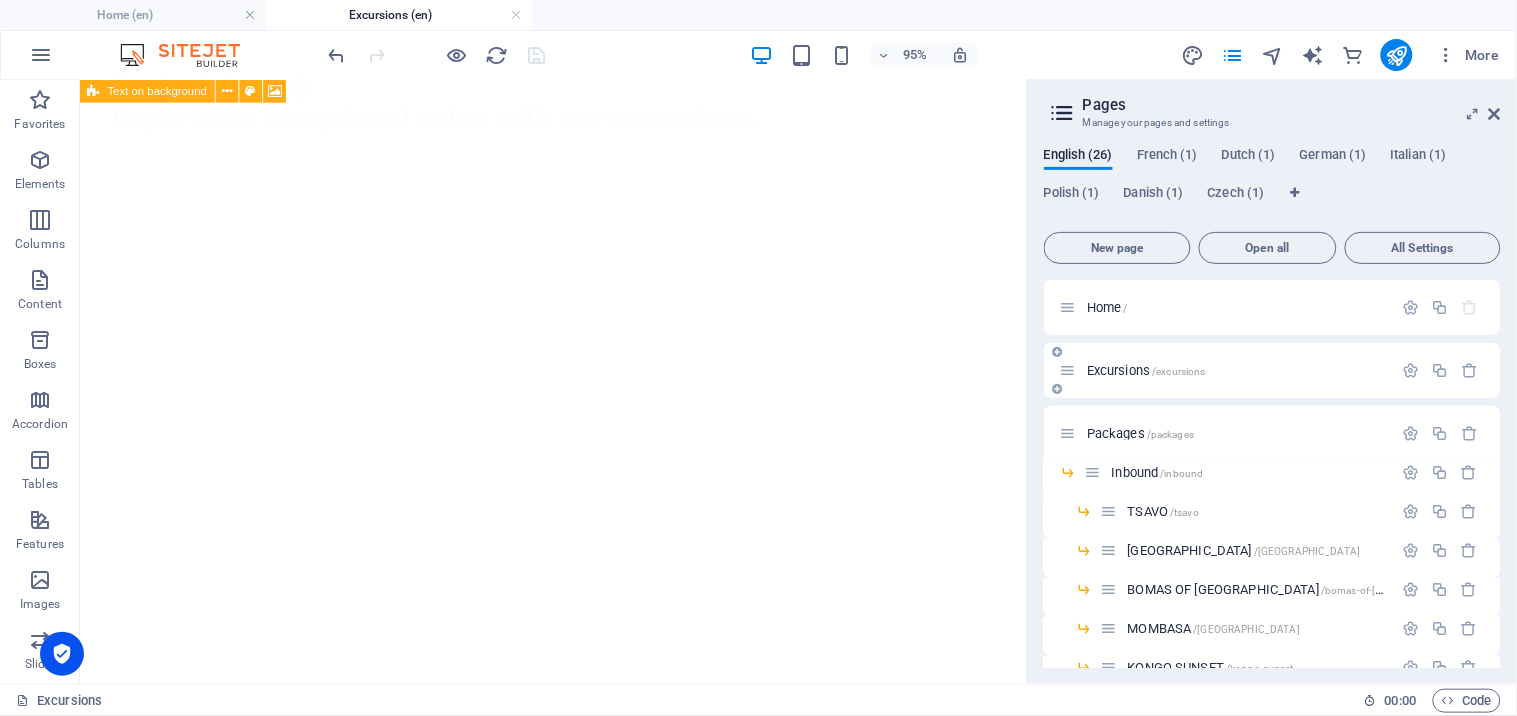 click at bounding box center (1058, 389) 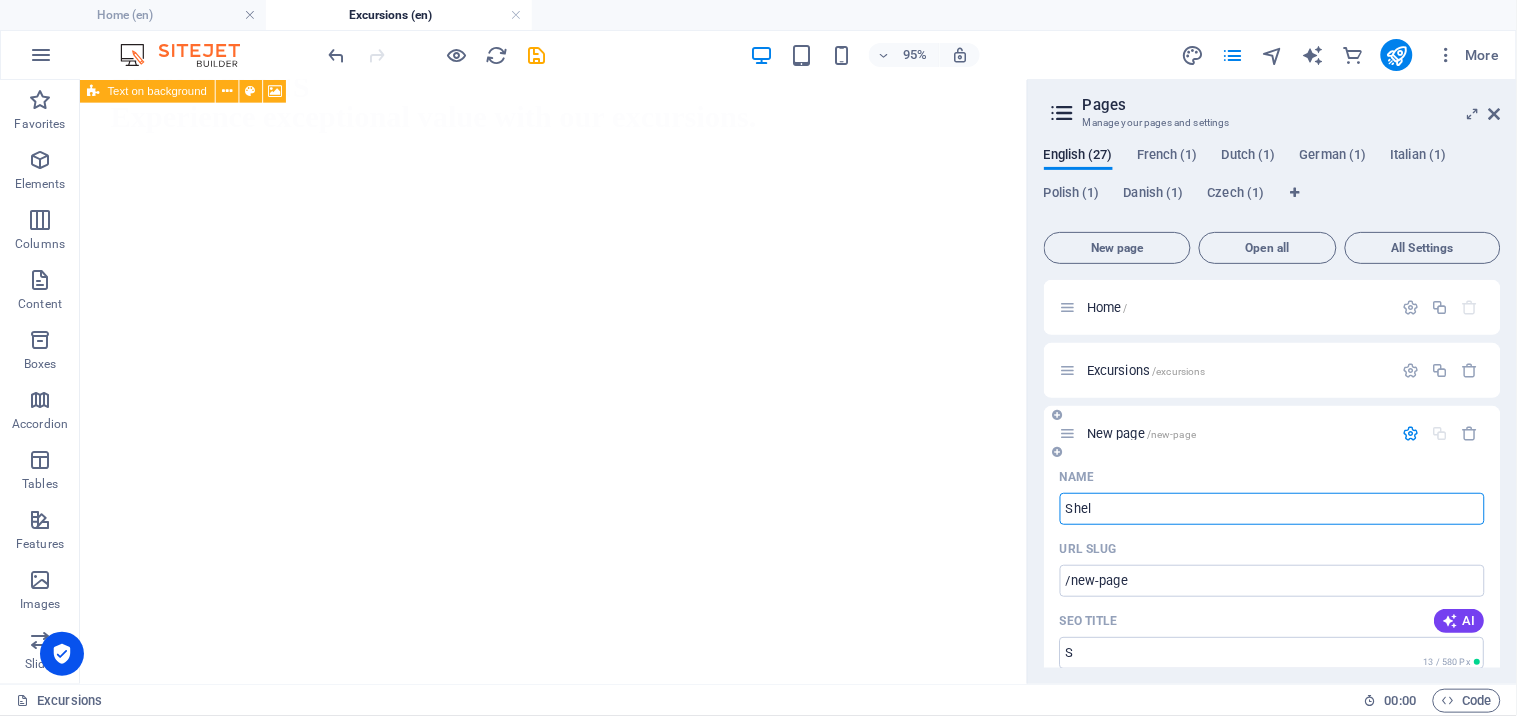 type on "Sheld" 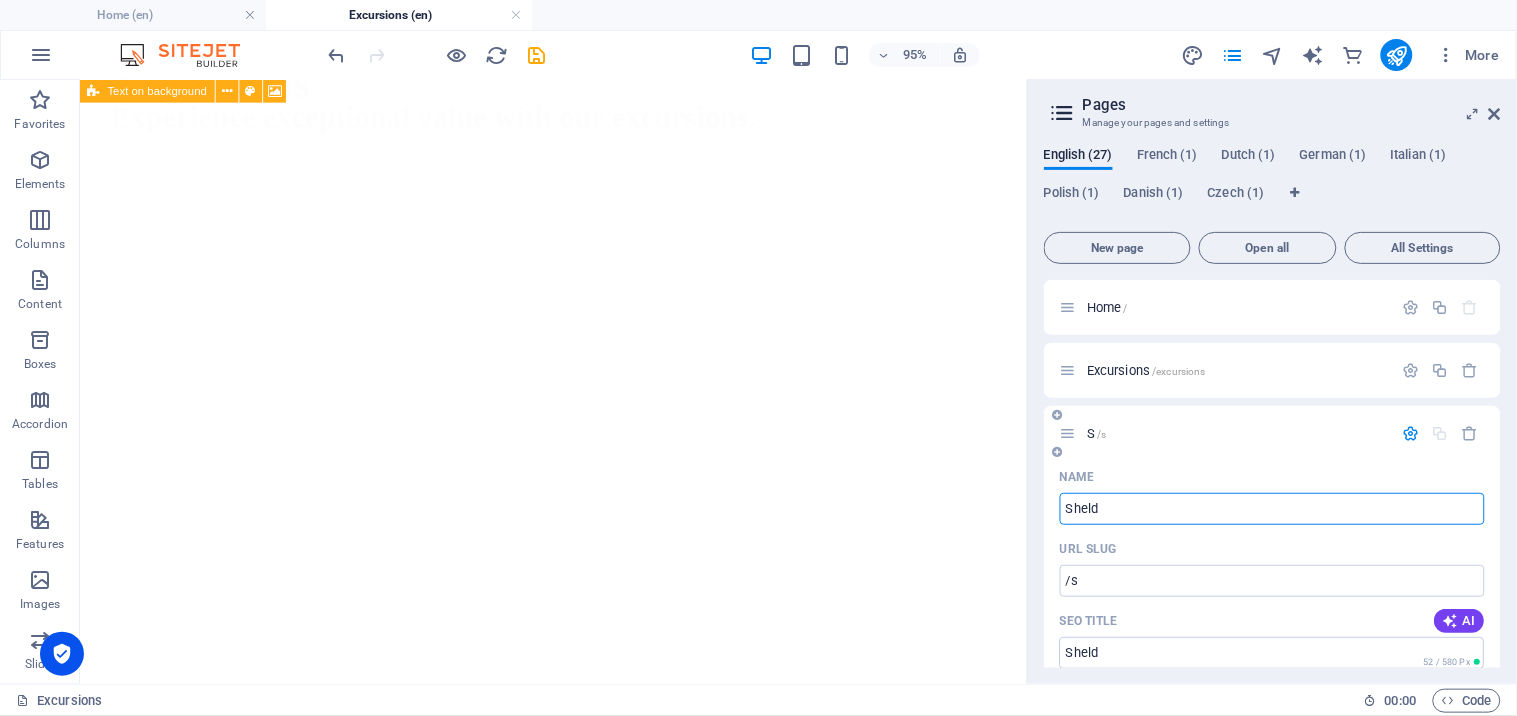 type on "/s" 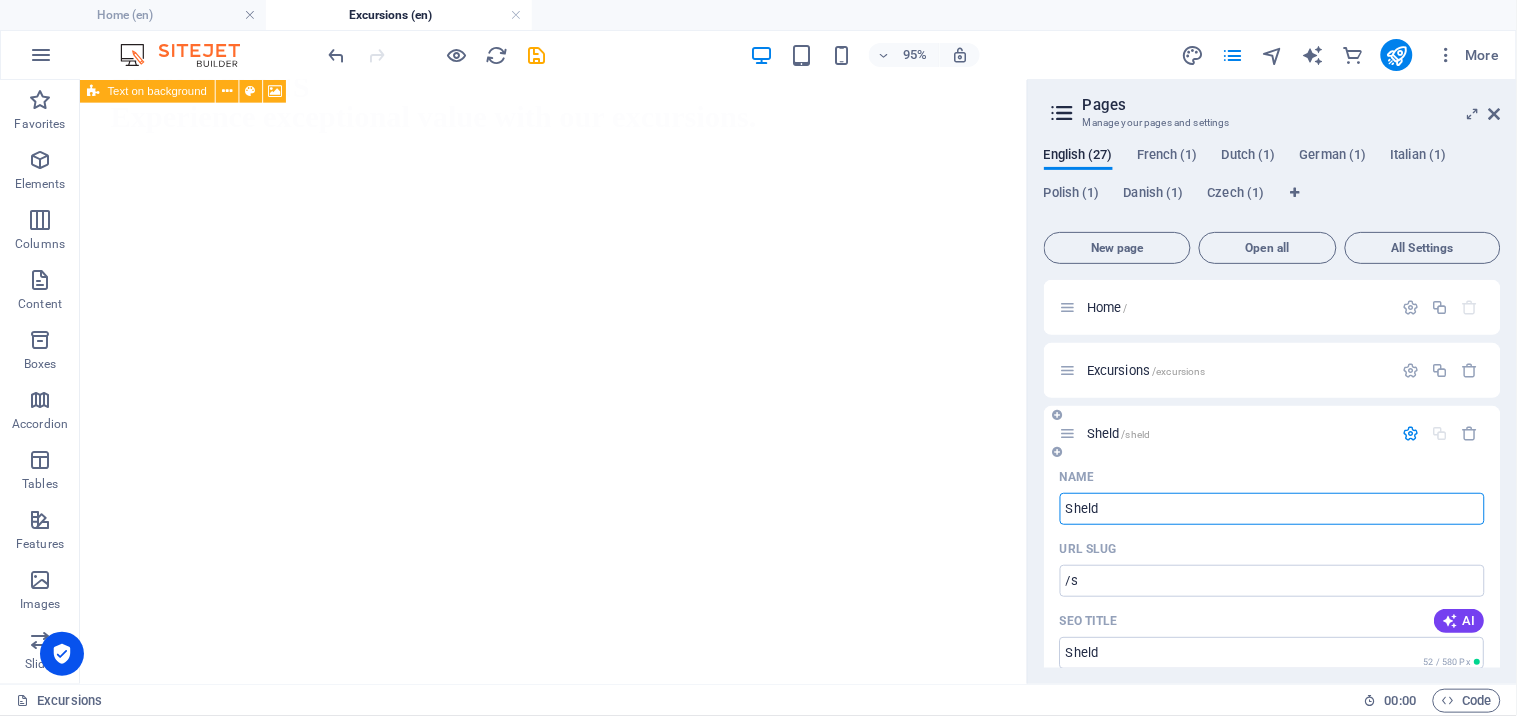 type on "Sheld" 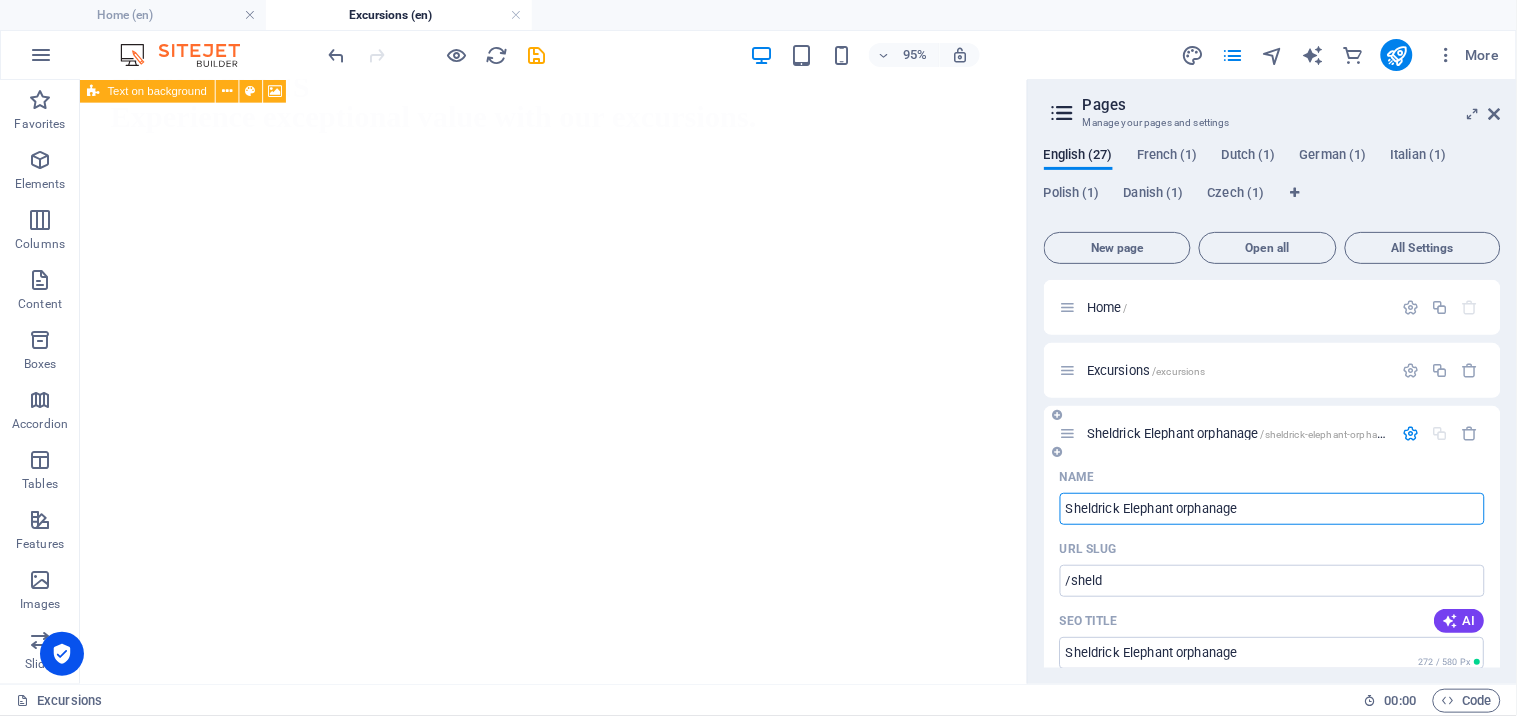 type on "Sheldrick Elephant orphanage" 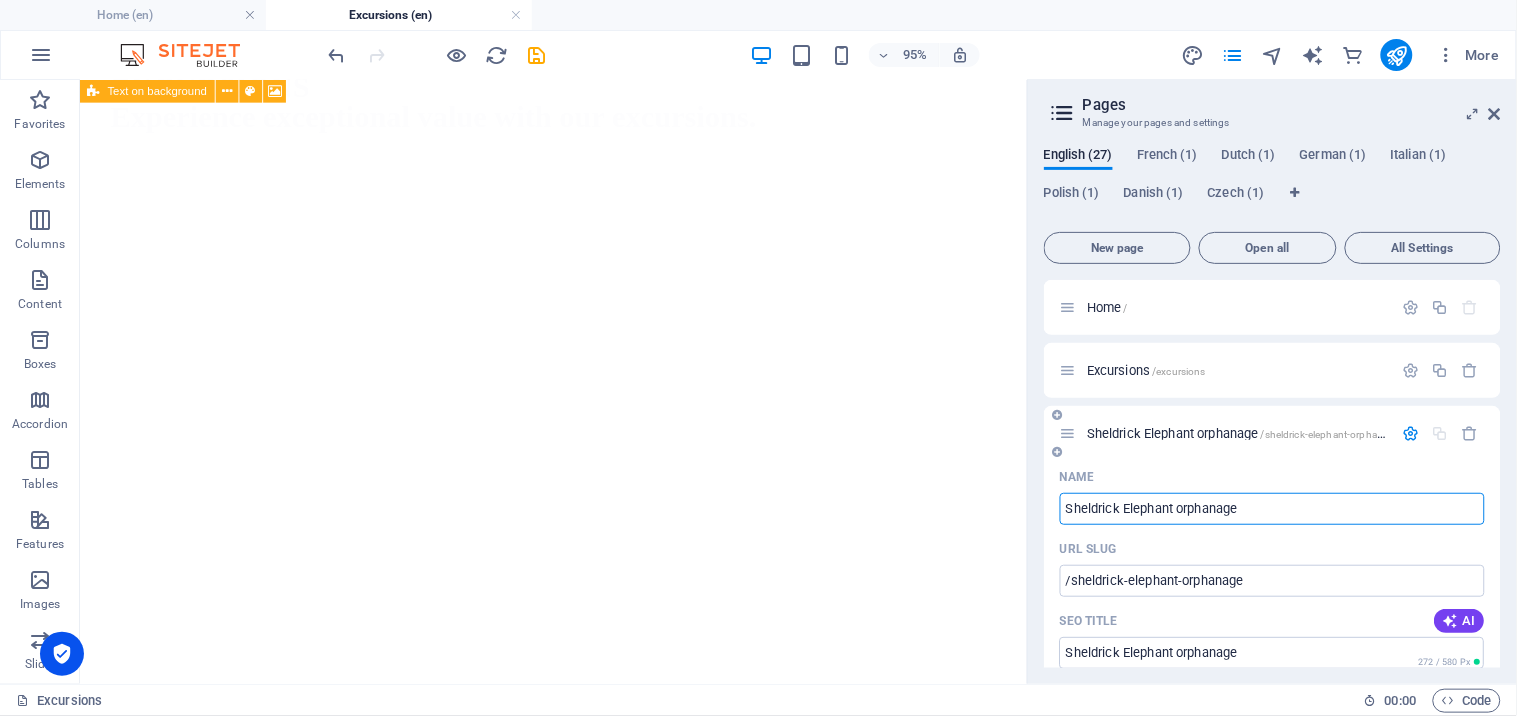 scroll, scrollTop: 147, scrollLeft: 0, axis: vertical 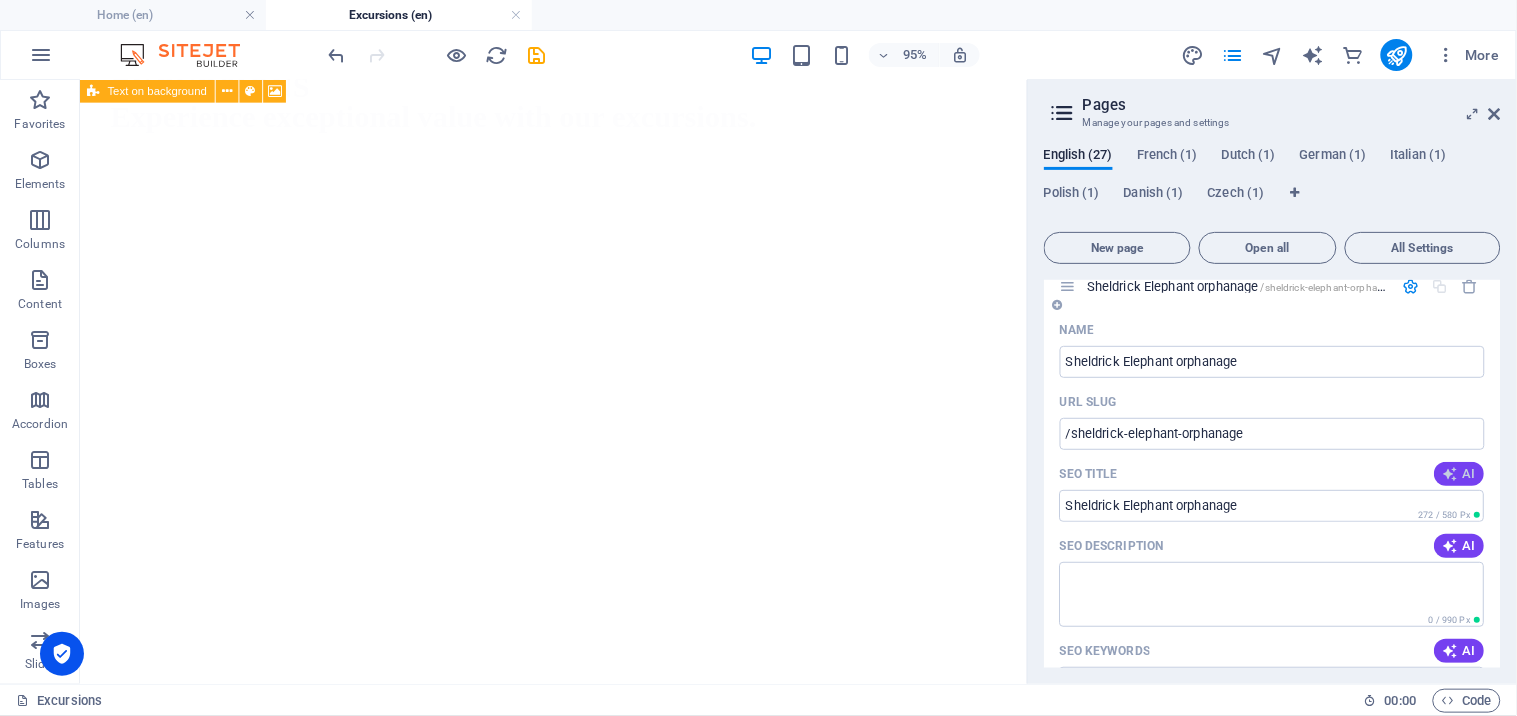 click on "AI" at bounding box center [1460, 474] 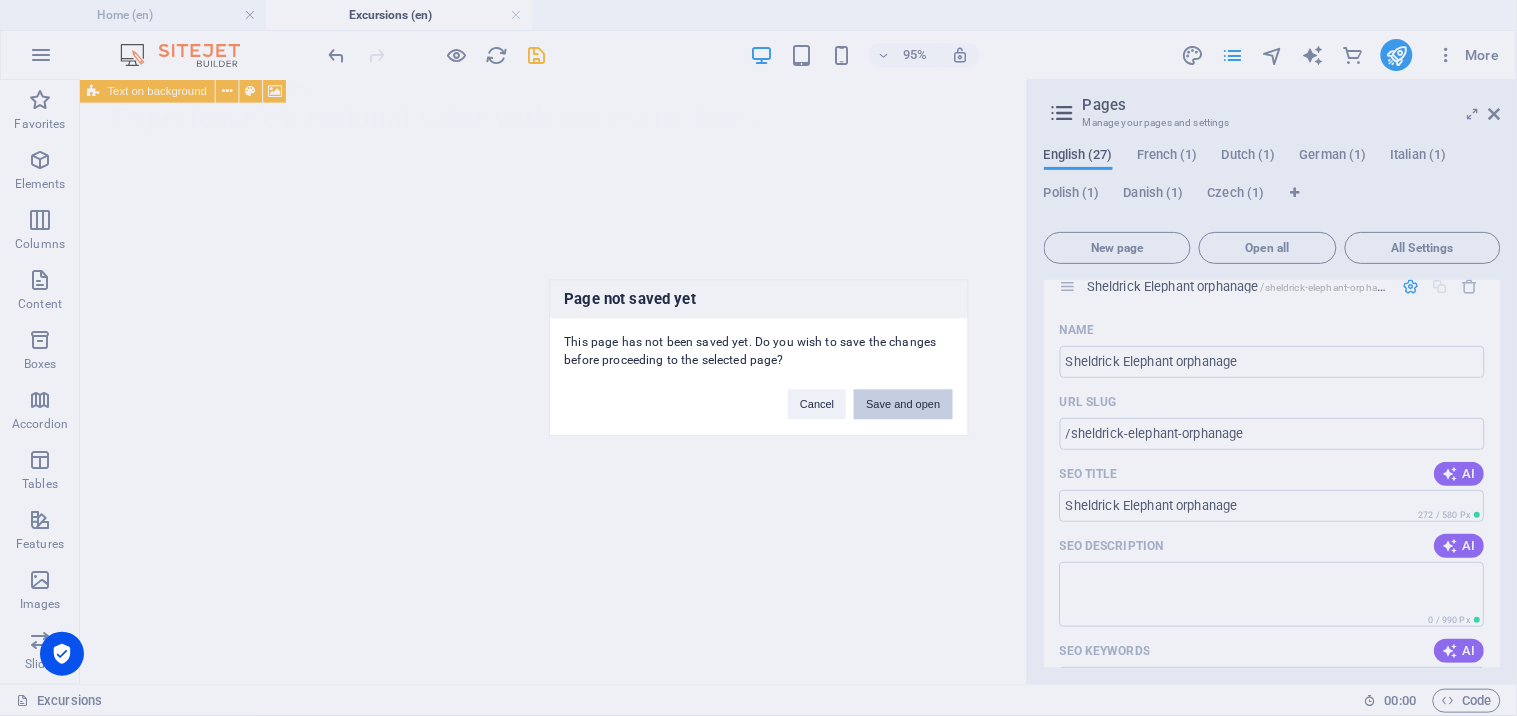 drag, startPoint x: 930, startPoint y: 394, endPoint x: 892, endPoint y: 331, distance: 73.57309 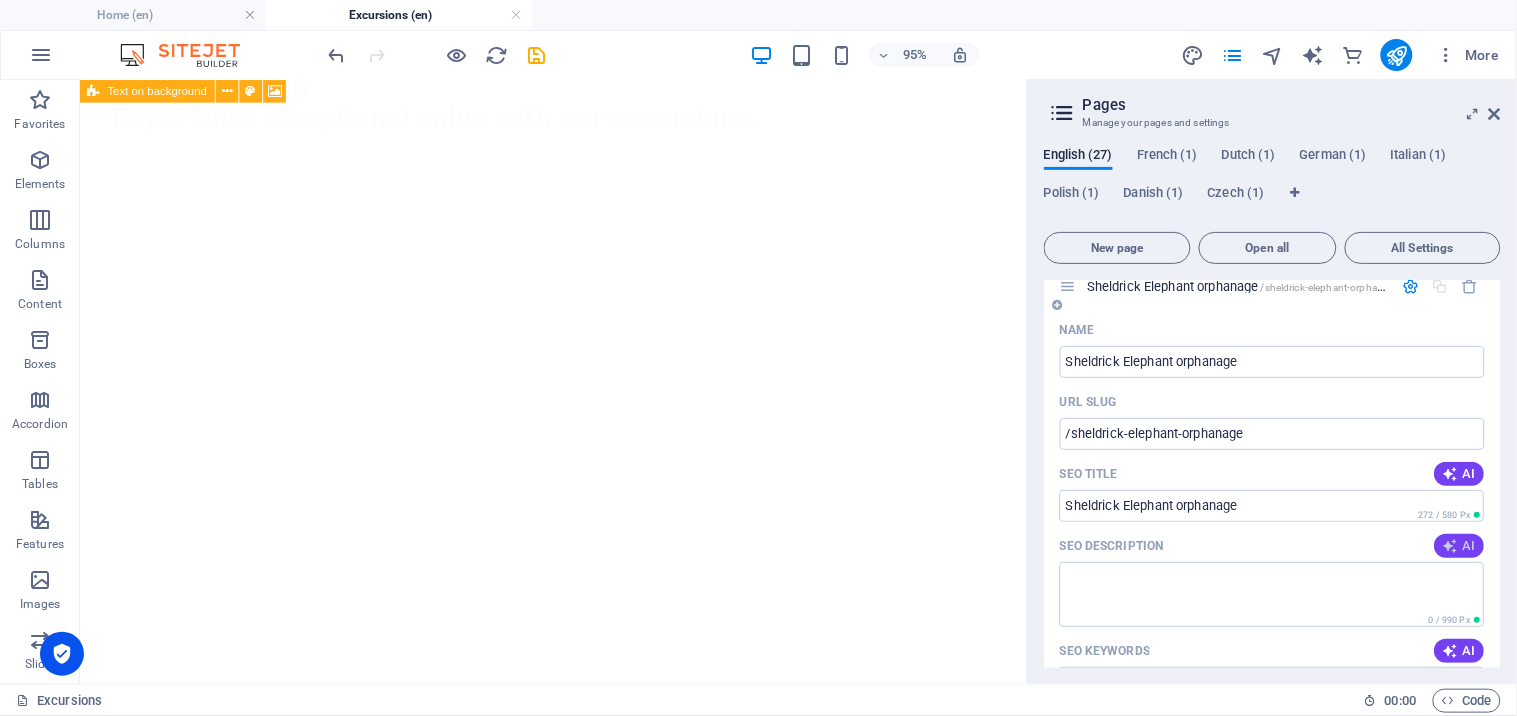click at bounding box center [1451, 546] 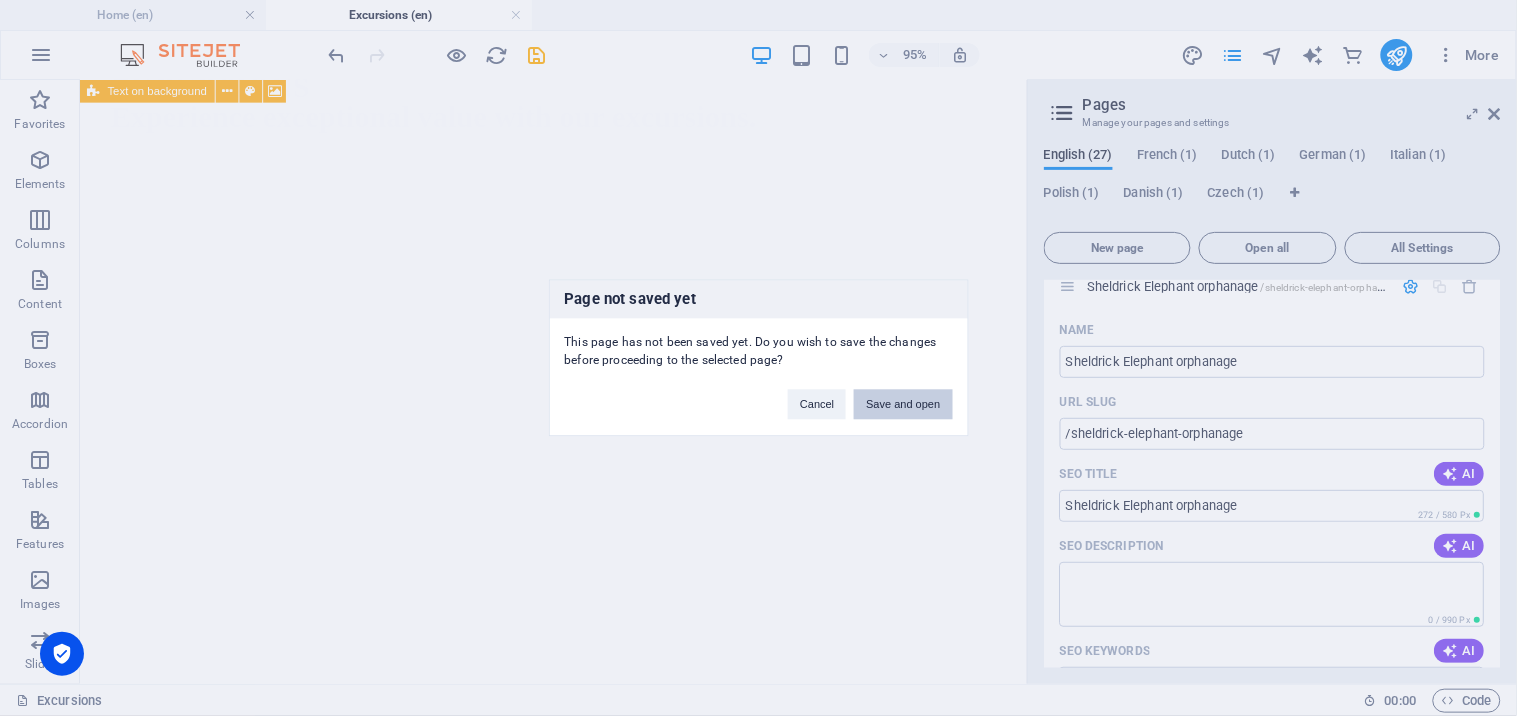 click on "Save and open" at bounding box center [903, 405] 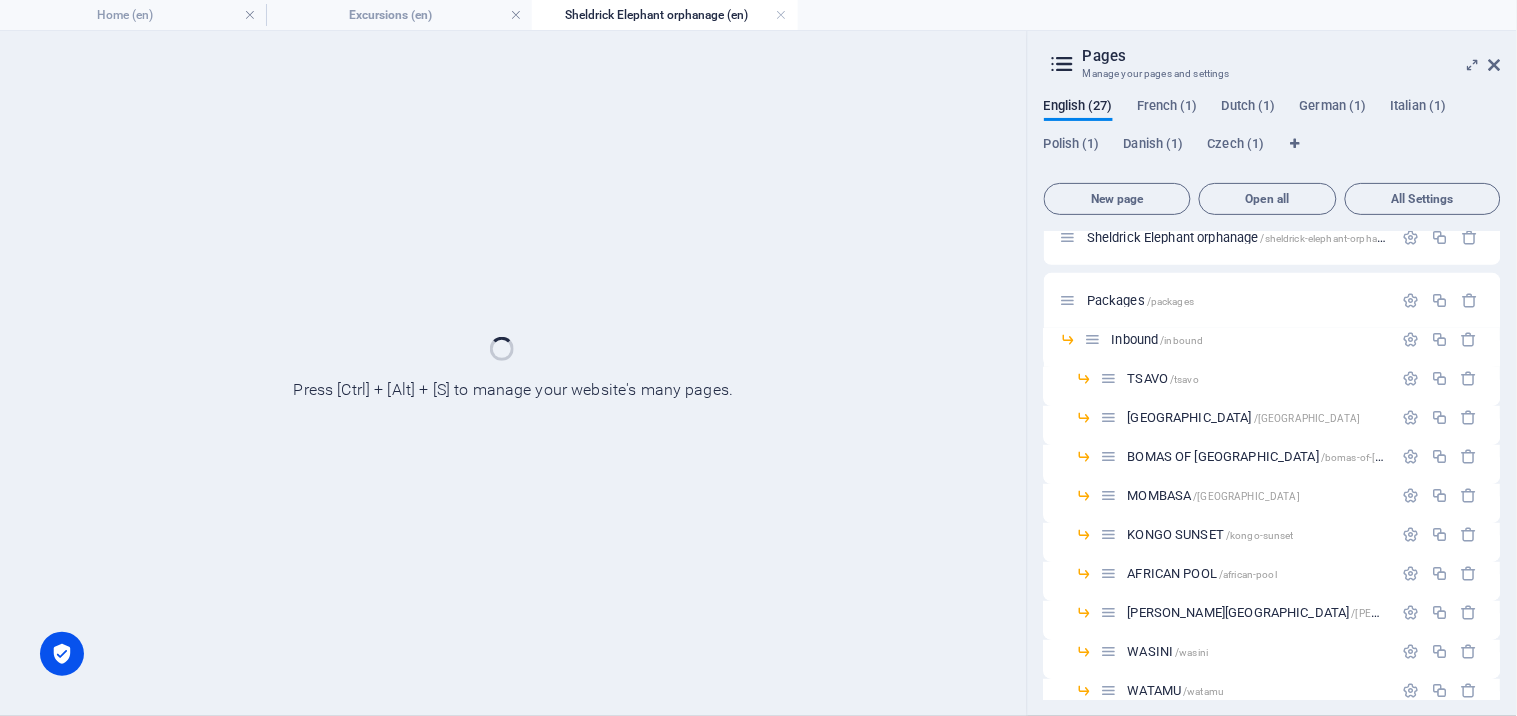 scroll, scrollTop: 0, scrollLeft: 0, axis: both 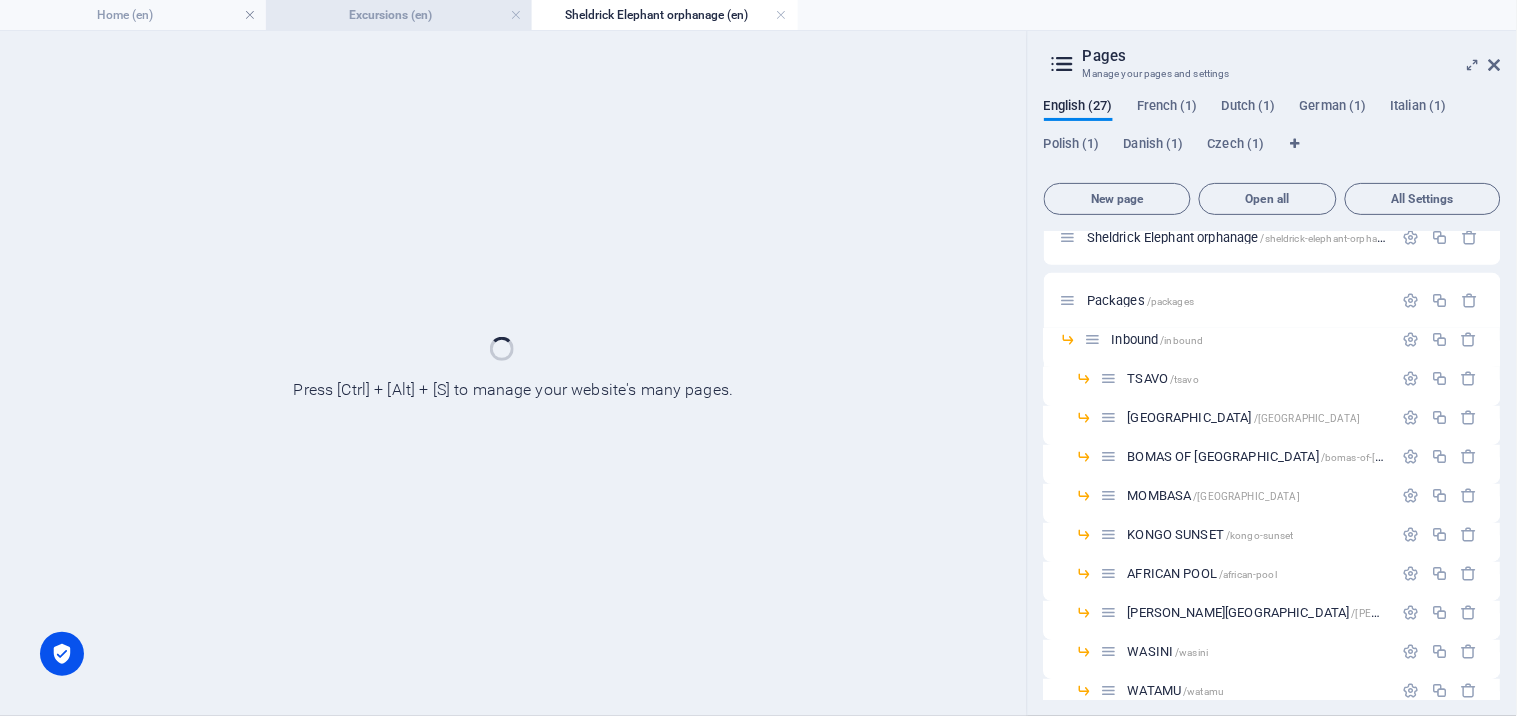 click on "Excursions (en)" at bounding box center [399, 15] 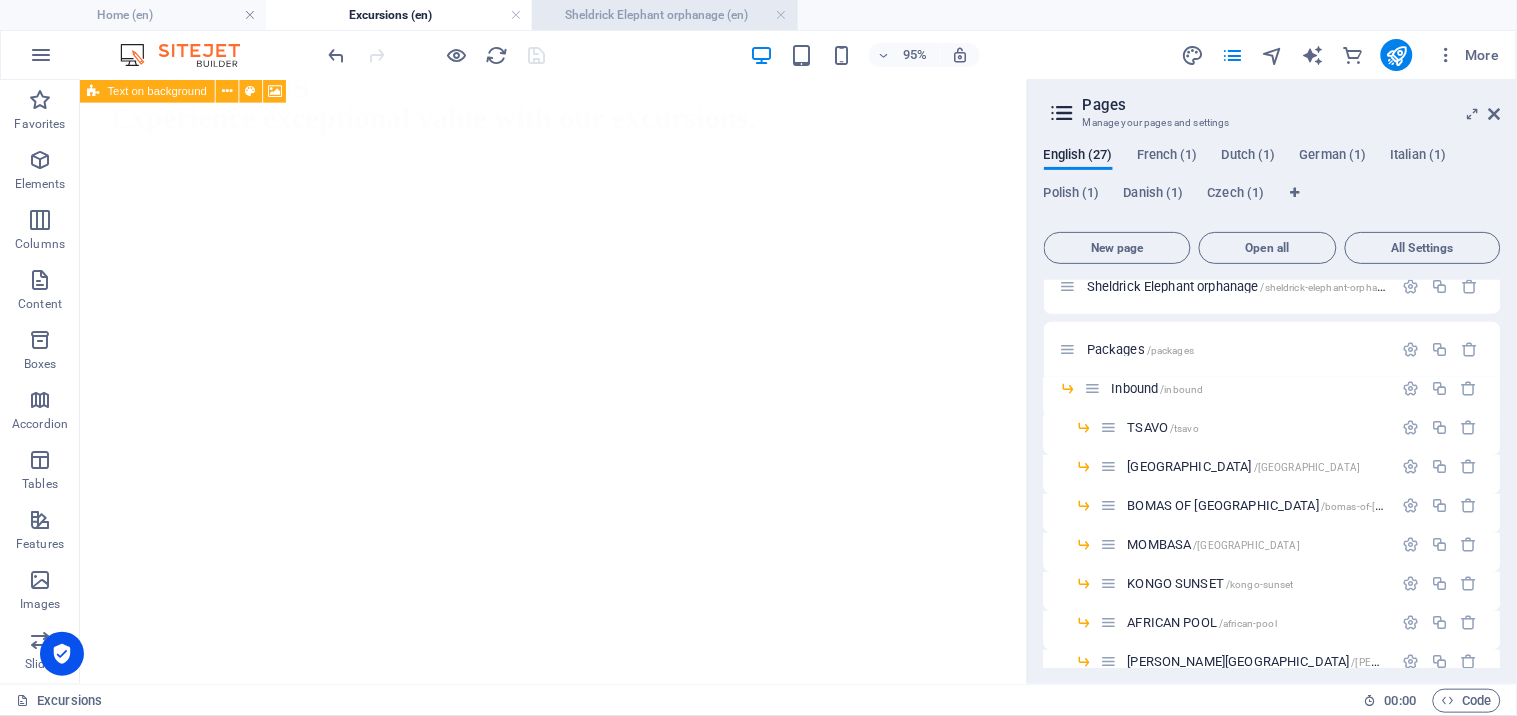 click on "Sheldrick Elephant orphanage (en)" at bounding box center (665, 15) 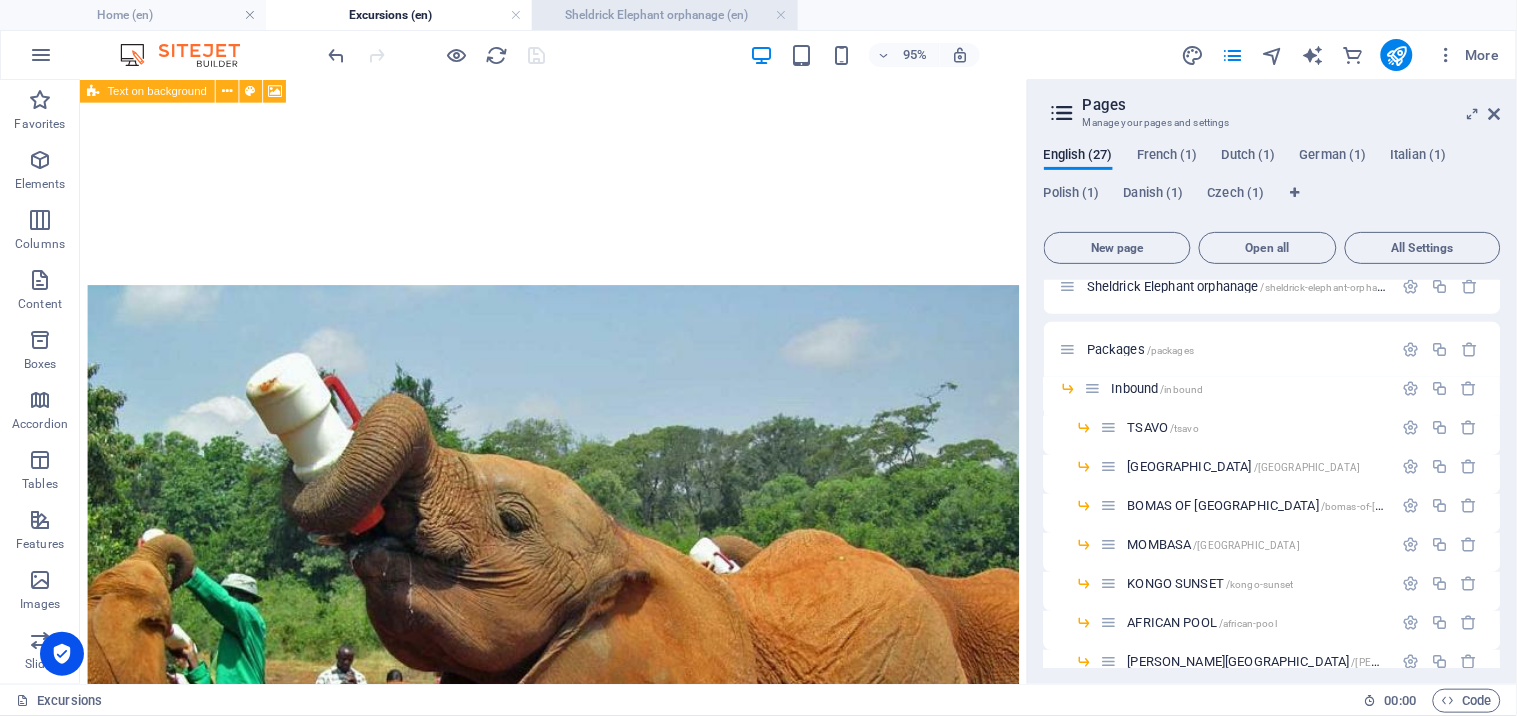 scroll, scrollTop: 0, scrollLeft: 0, axis: both 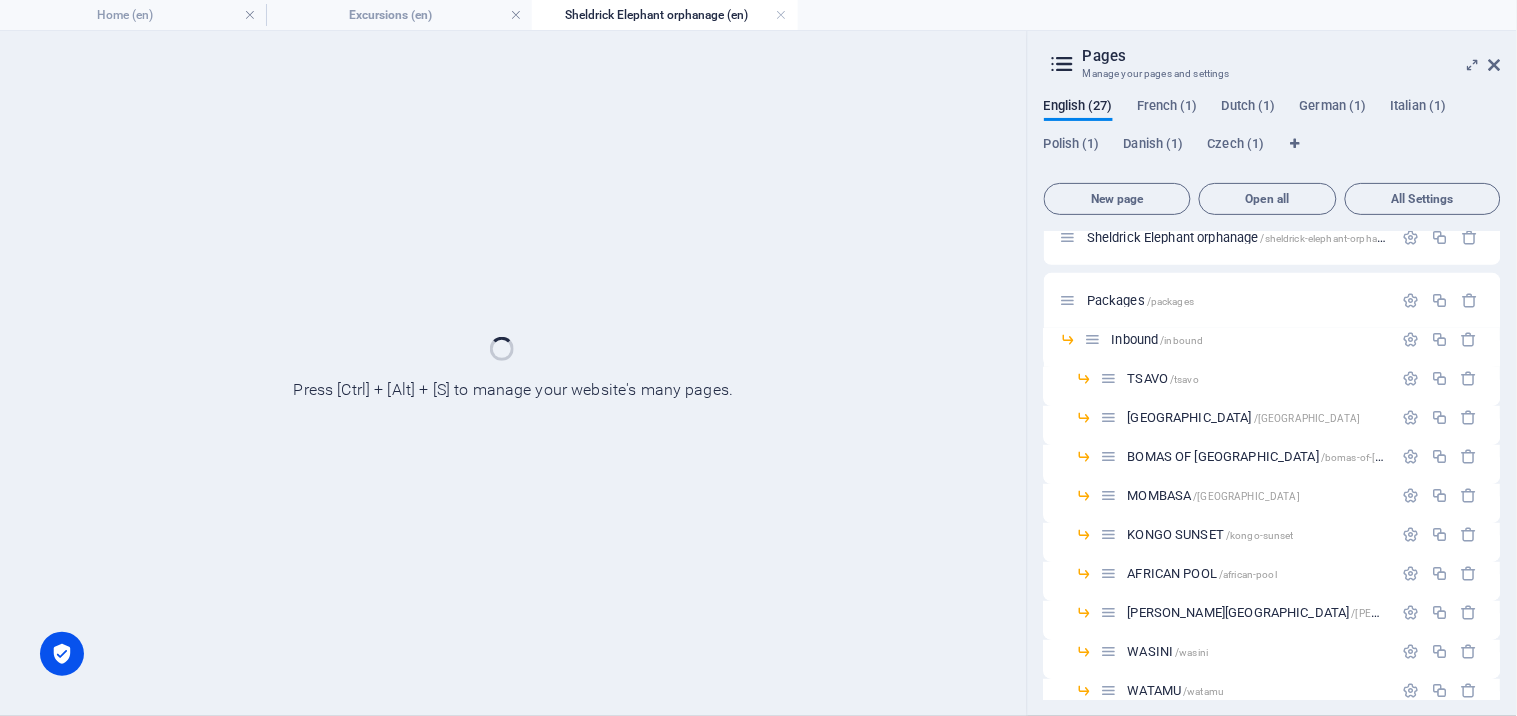click at bounding box center [782, 15] 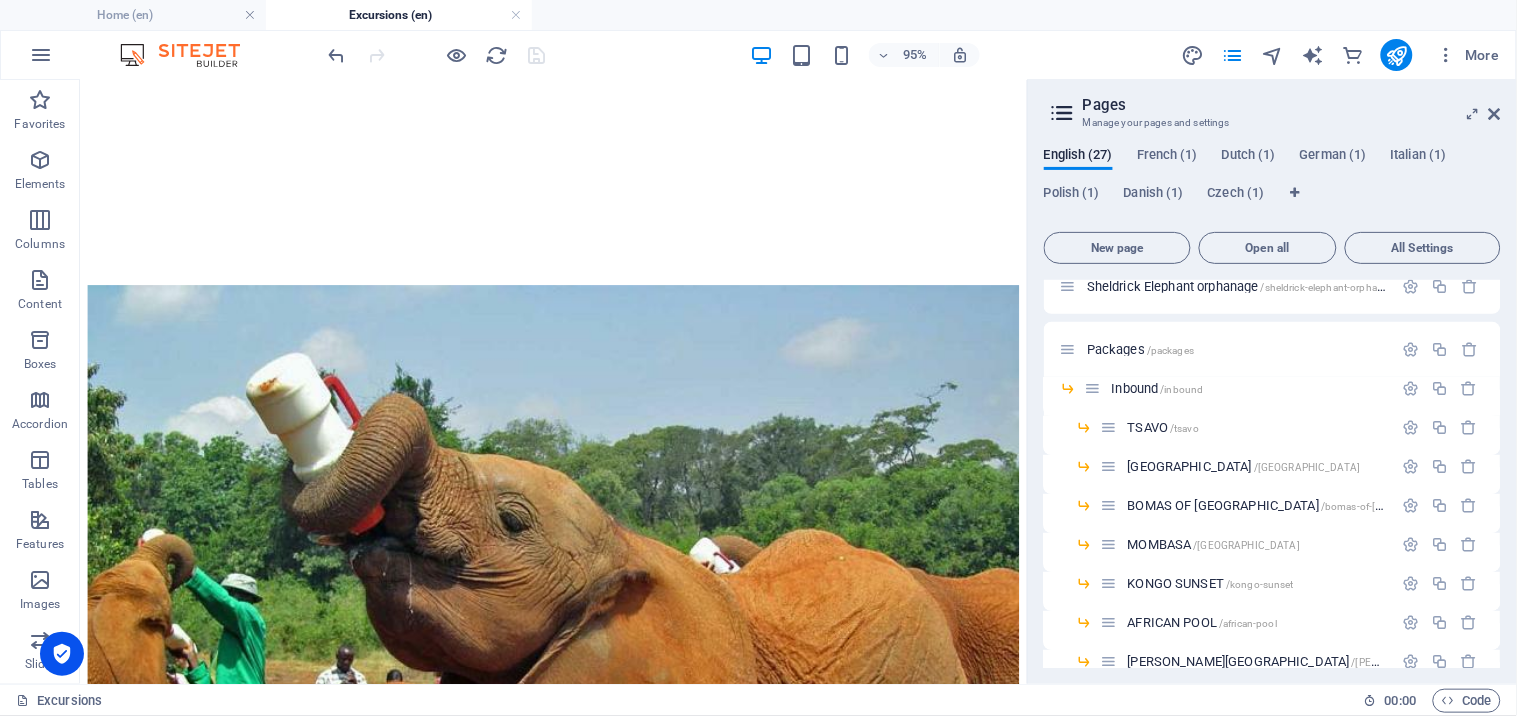 click on "Home (en) Excursions (en)" at bounding box center (758, 15) 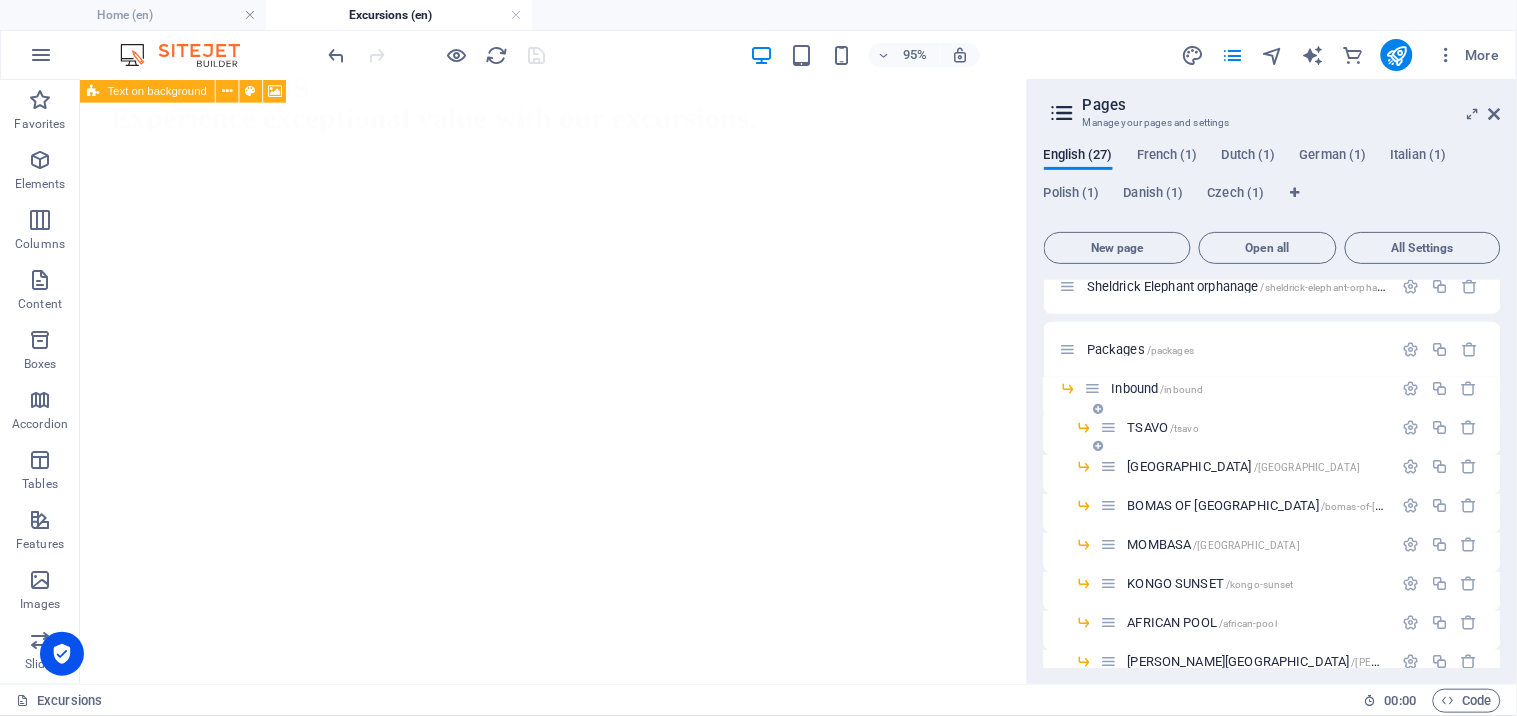 scroll, scrollTop: 0, scrollLeft: 0, axis: both 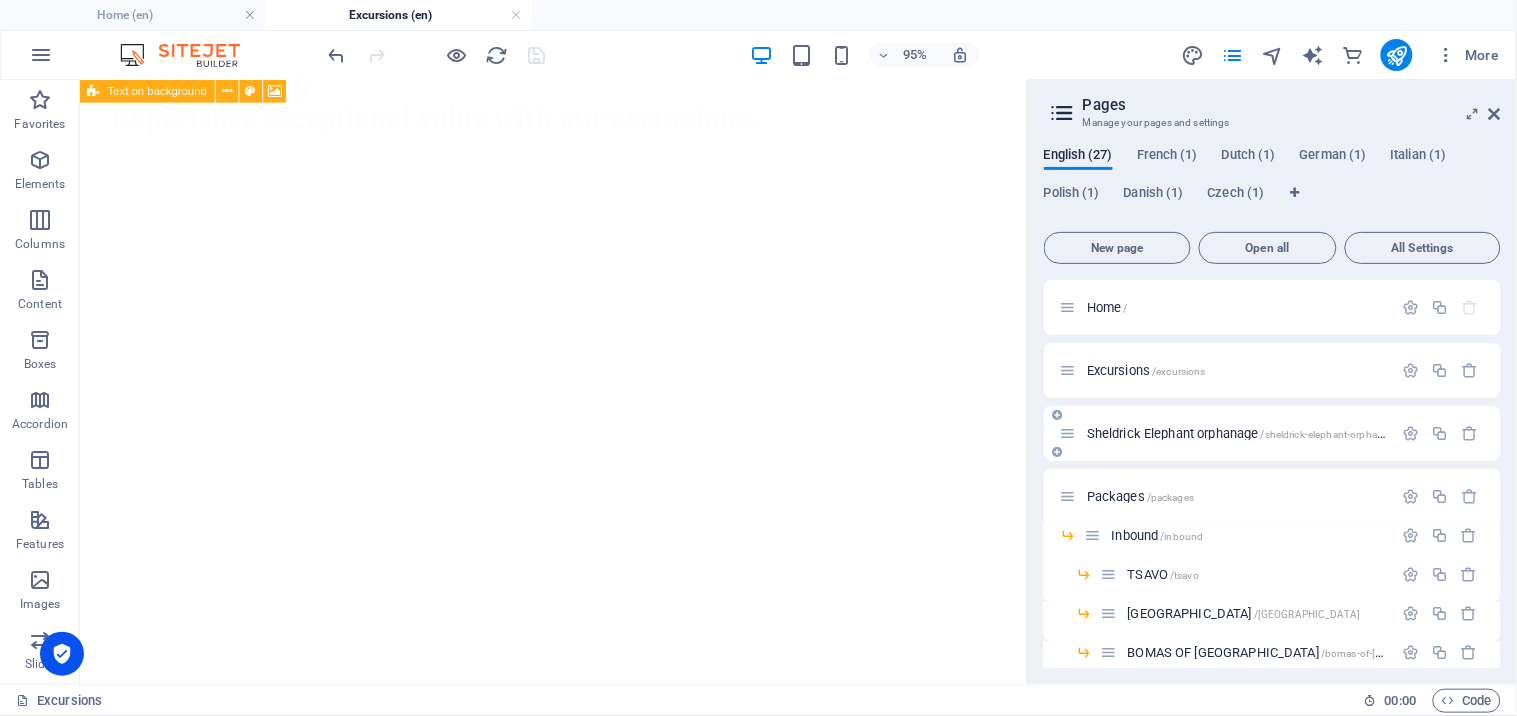 click on "Sheldrick Elephant orphanage /sheldrick-elephant-orphanage" at bounding box center [1243, 433] 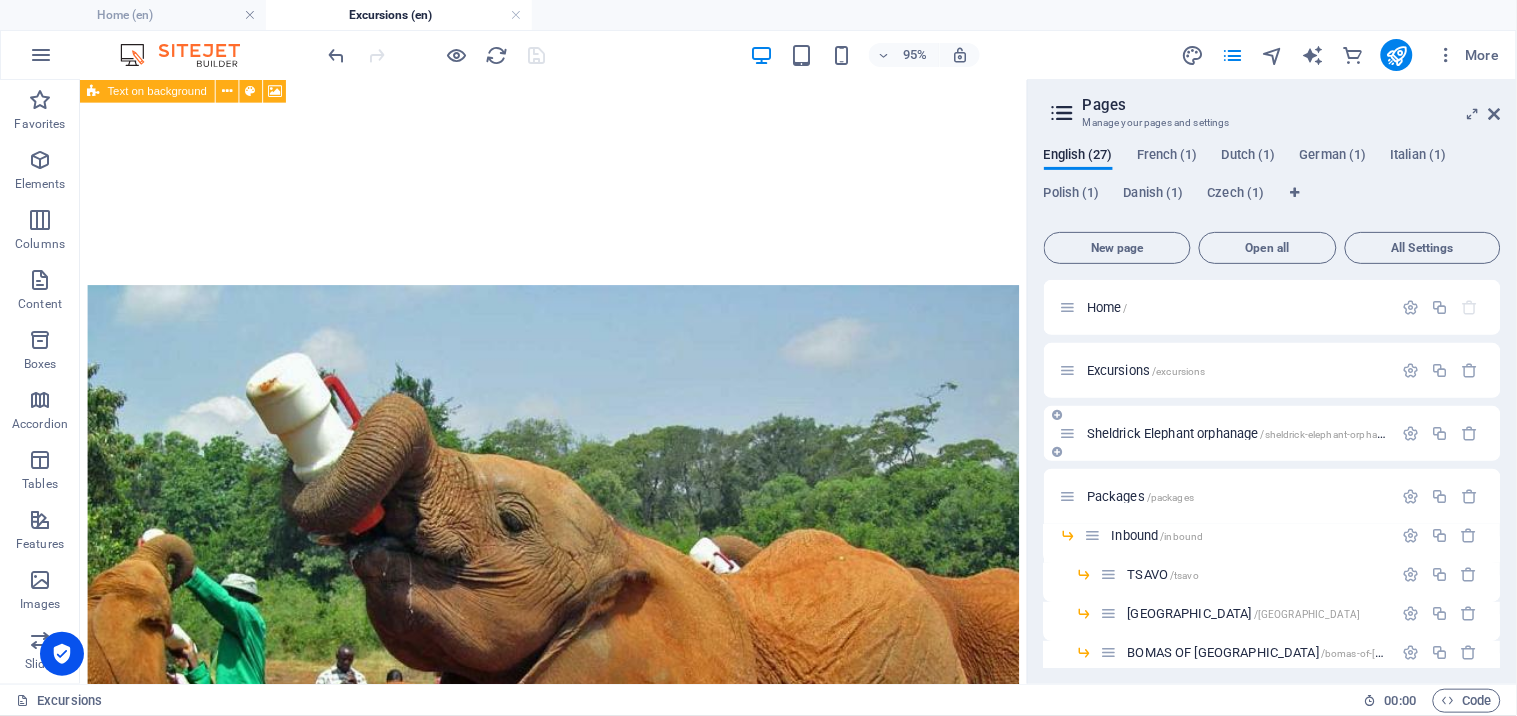 scroll, scrollTop: 0, scrollLeft: 0, axis: both 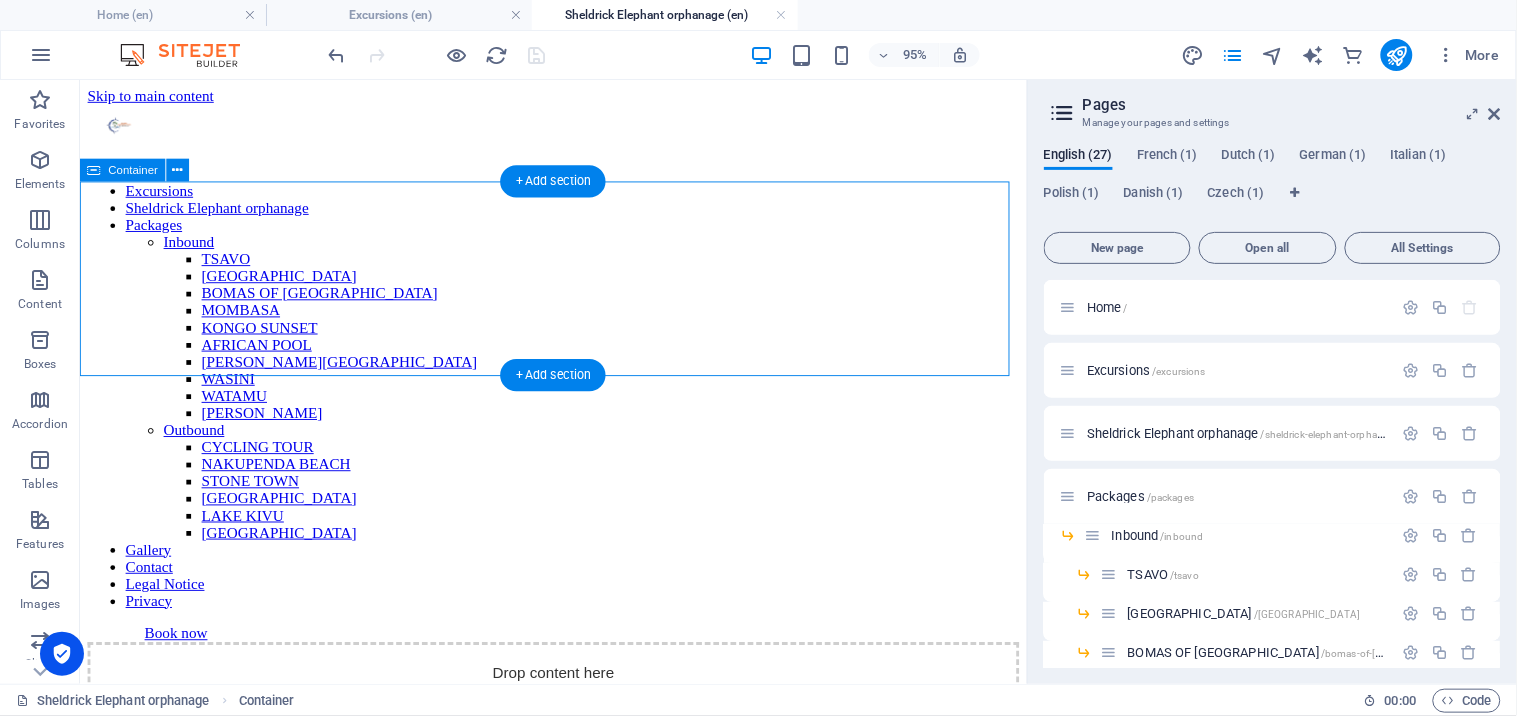 click on "Add elements" at bounding box center [518, 772] 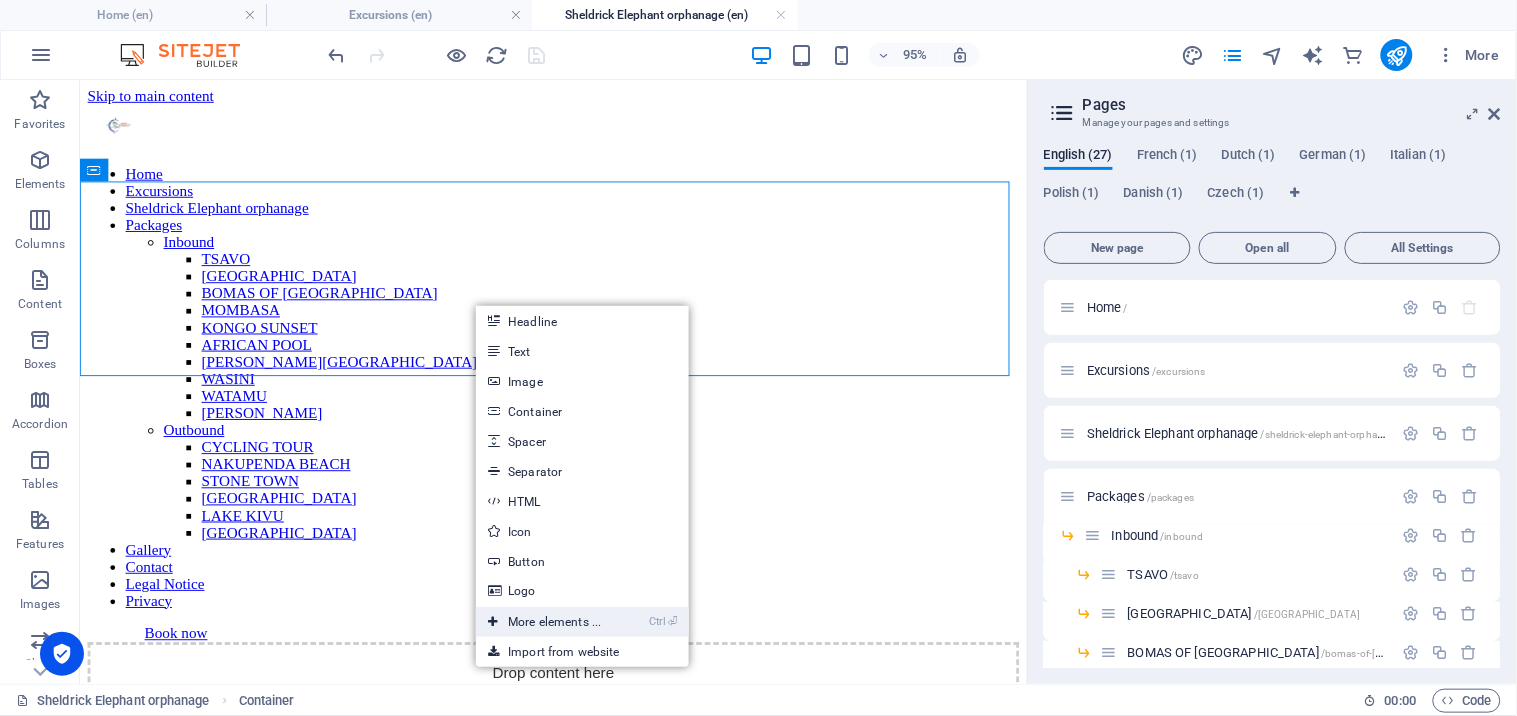 click on "Ctrl ⏎  More elements ..." at bounding box center [544, 622] 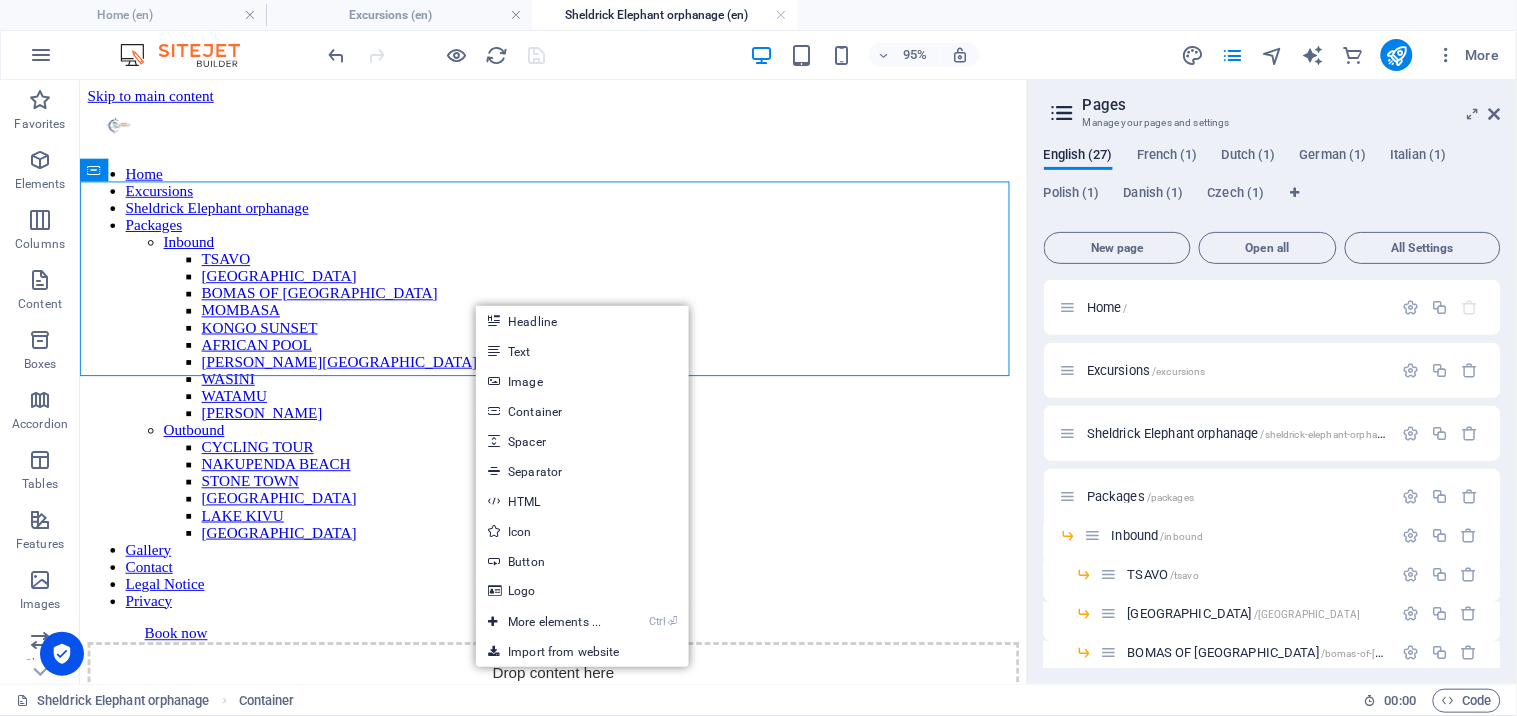 click on "2 025 Anamic Adventure and Eents  All rights reserved Privacy Policy  -  Legal Notice" at bounding box center [577, 8548] 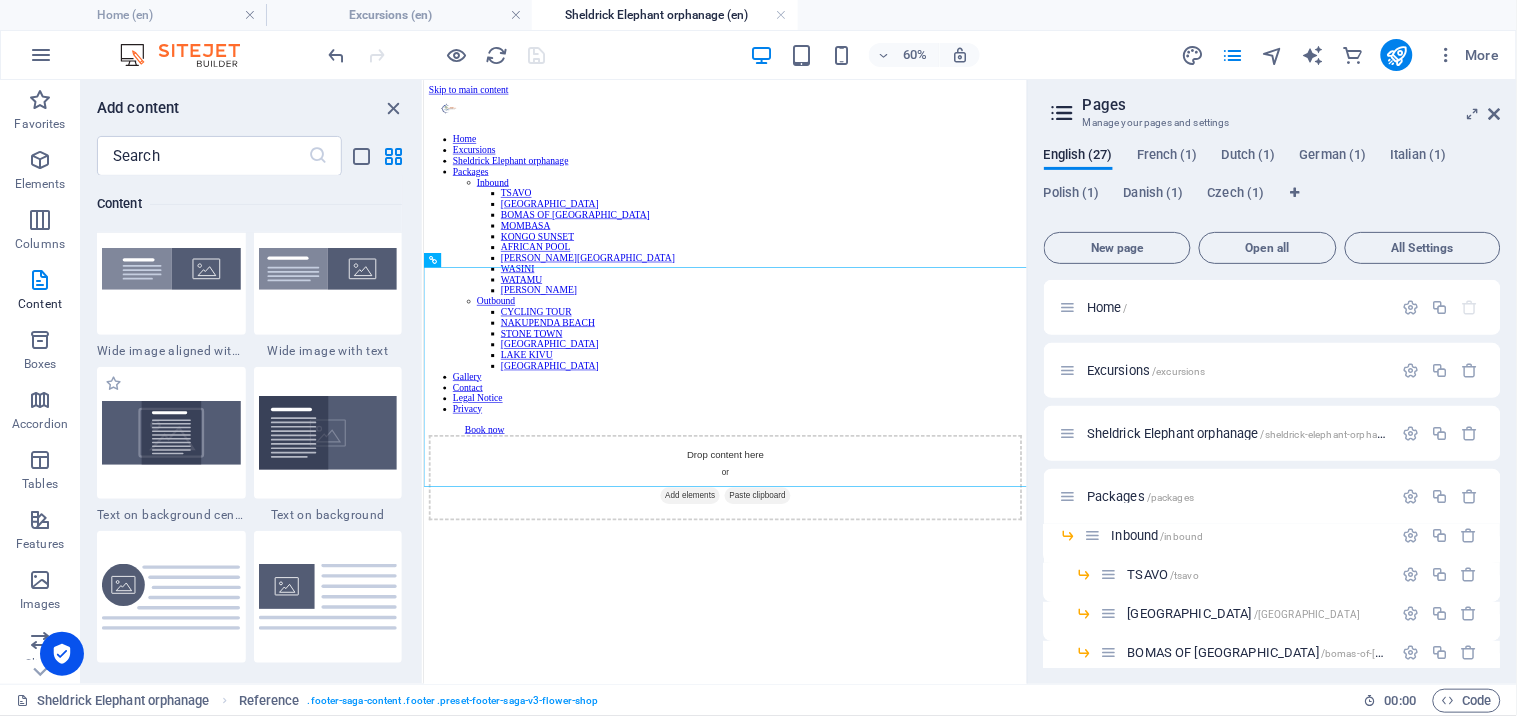scroll, scrollTop: 4064, scrollLeft: 0, axis: vertical 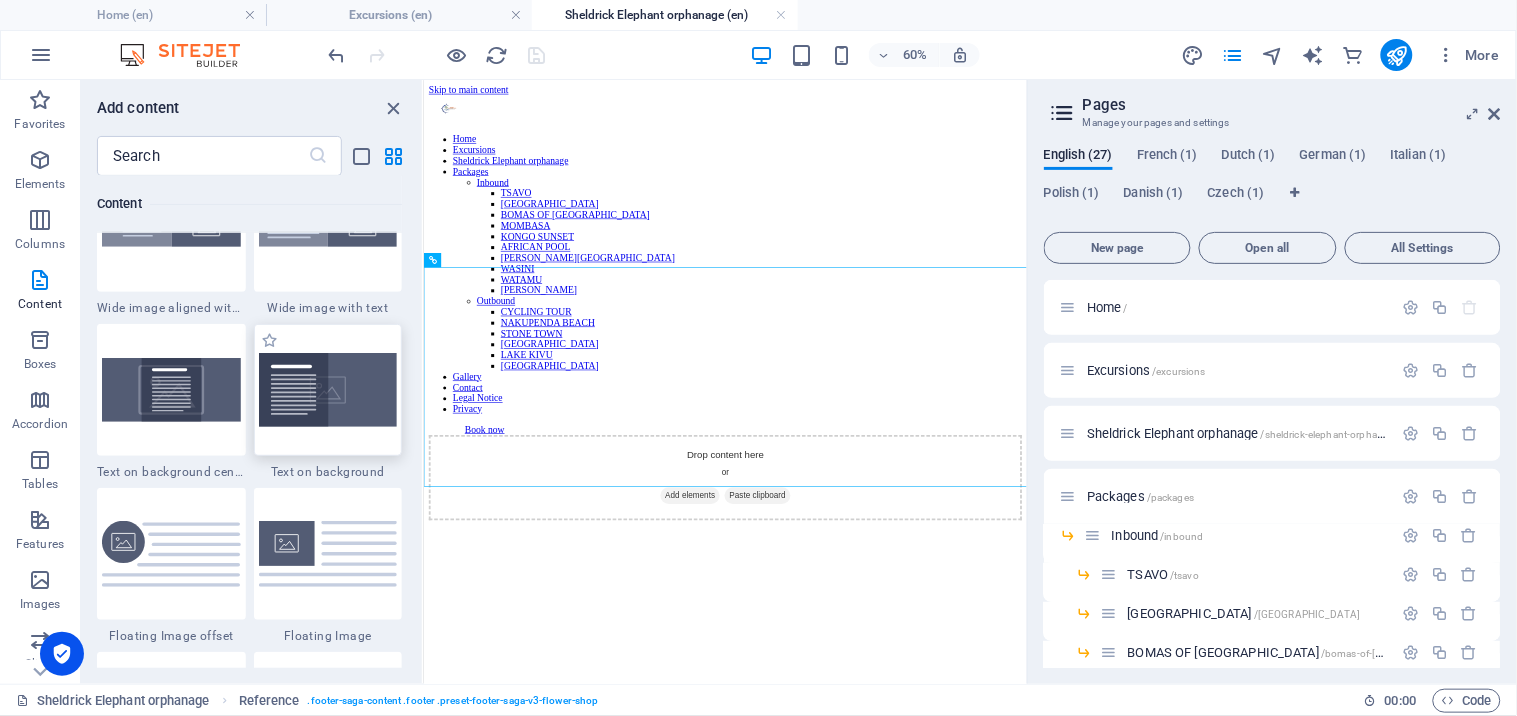 click at bounding box center (328, 390) 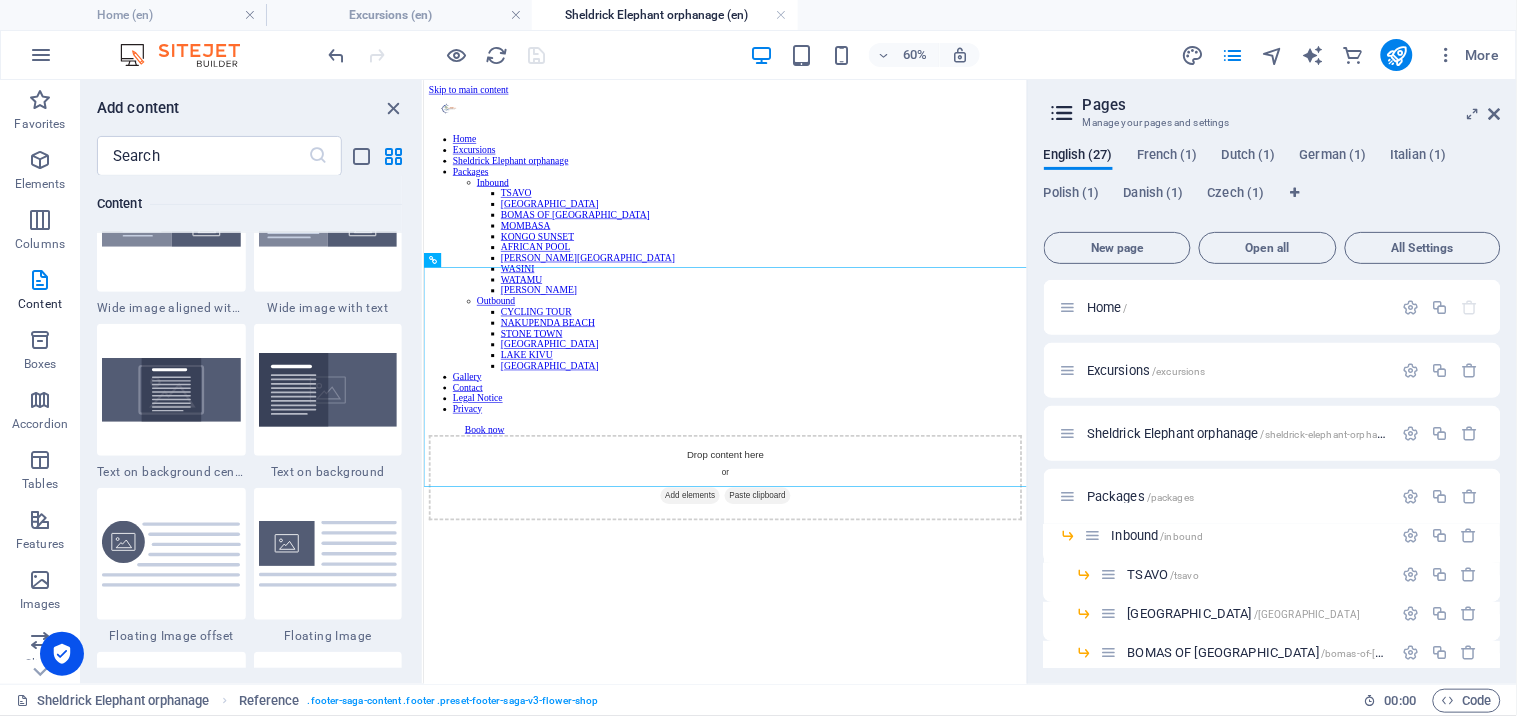 click on "Drag here to replace the existing content. Press “Ctrl” if you want to create a new element.
Placeholder   Container   Reference" at bounding box center [725, 382] 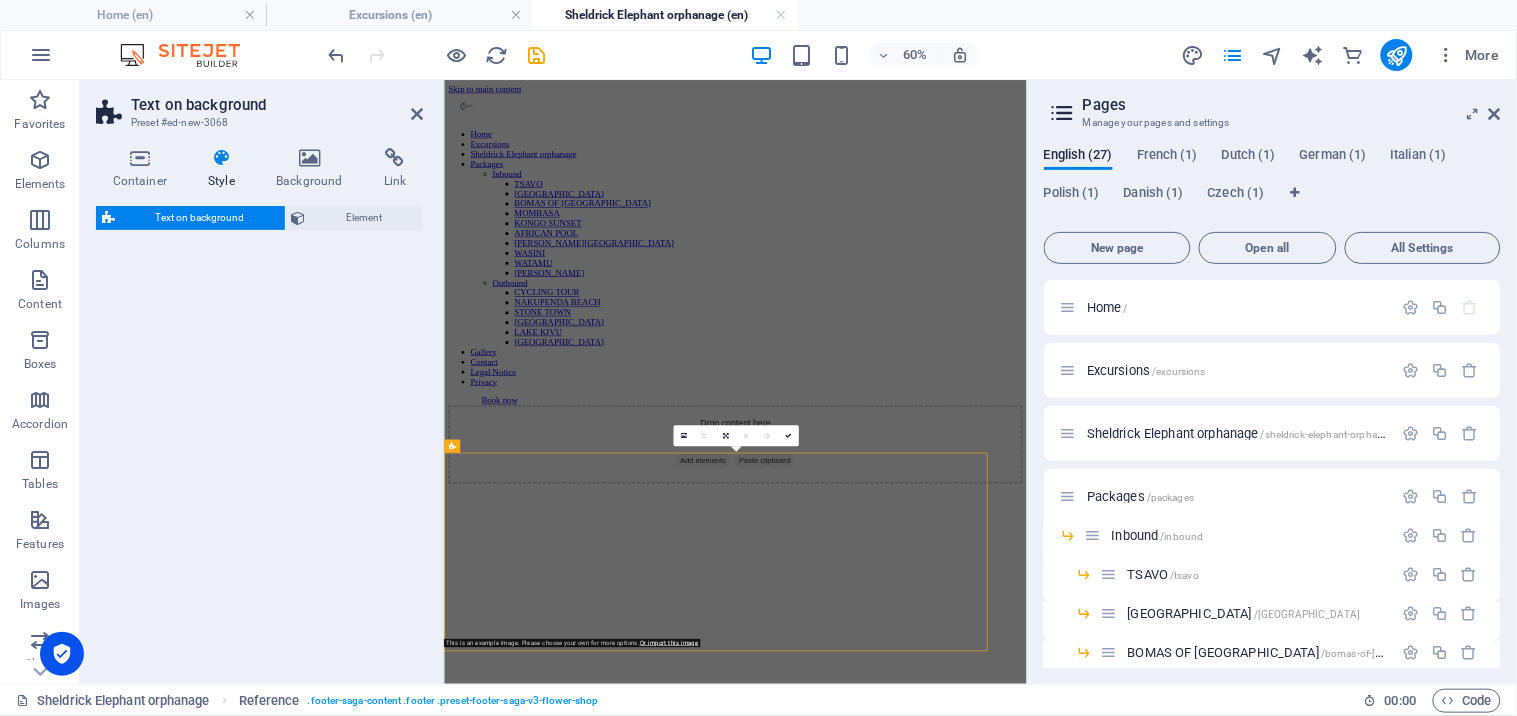select on "%" 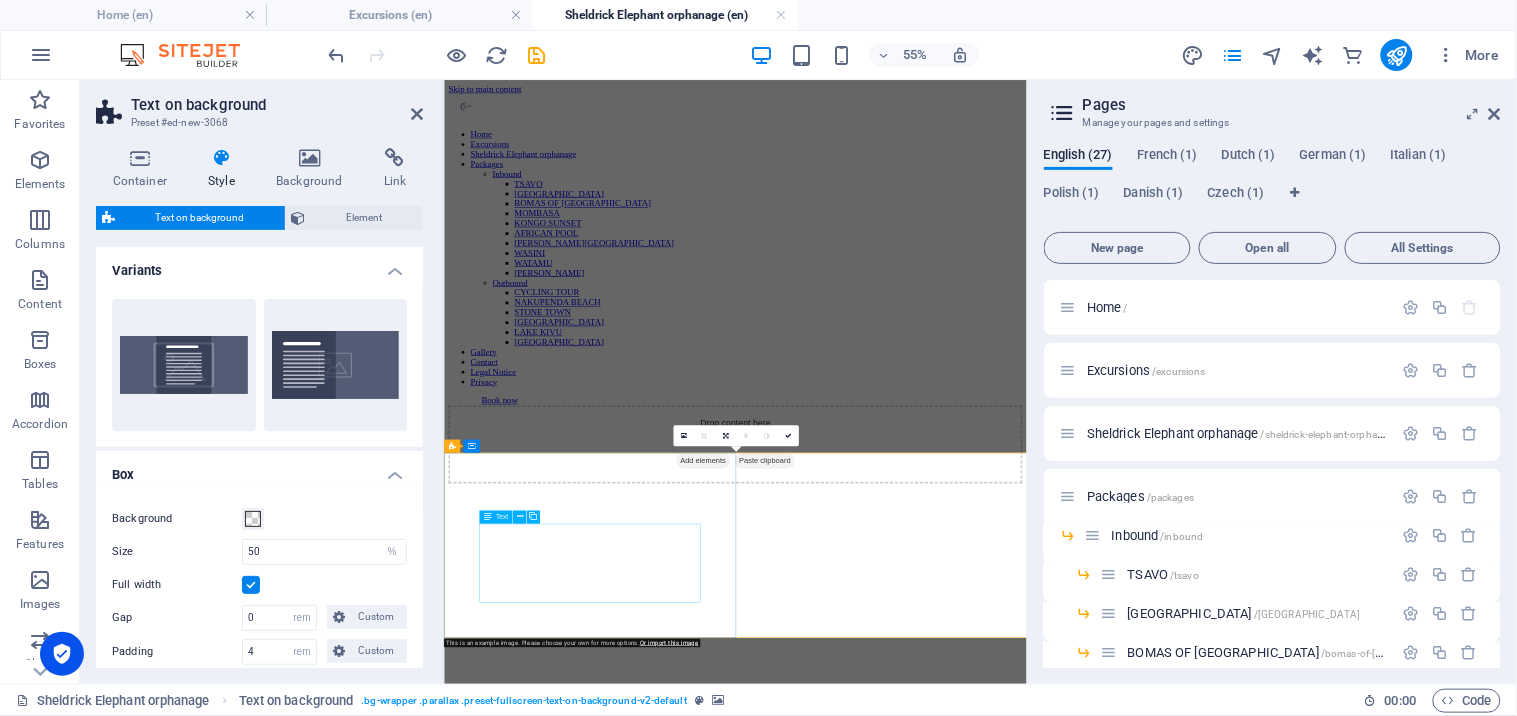 drag, startPoint x: 613, startPoint y: 905, endPoint x: 923, endPoint y: 557, distance: 466.0515 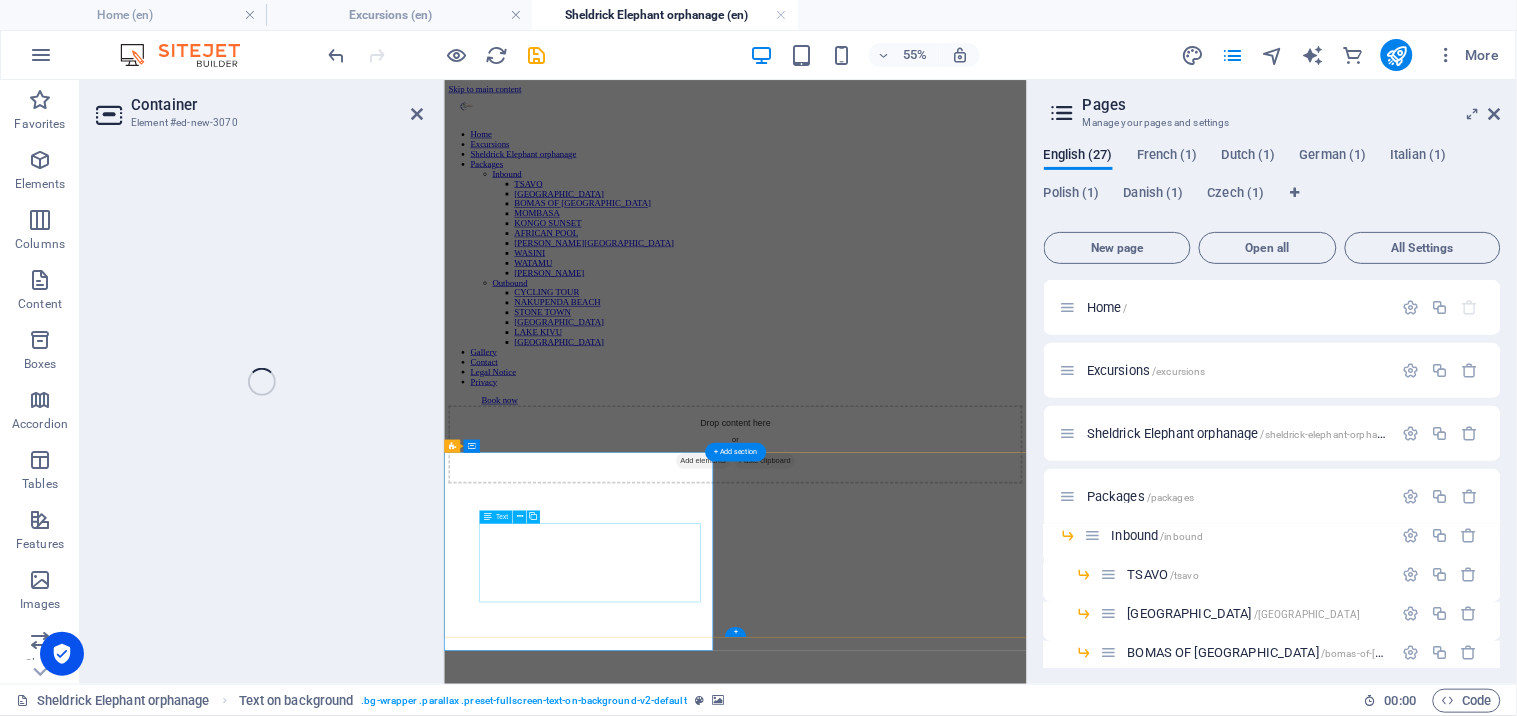 click on "Headline Lorem ipsum dolor sit amet, consectetuer adipiscing elit. Aenean commodo ligula eget dolor. Lorem ipsum dolor sit amet, consectetuer adipiscing elit leget dolor. Lorem ipsum dolor sit amet, consectetuer adipiscing elit. Aenean commodo ligula eget dolor. Lorem ipsum dolor sit amet, consectetuer adipiscing elit dolor." at bounding box center [973, 9914] 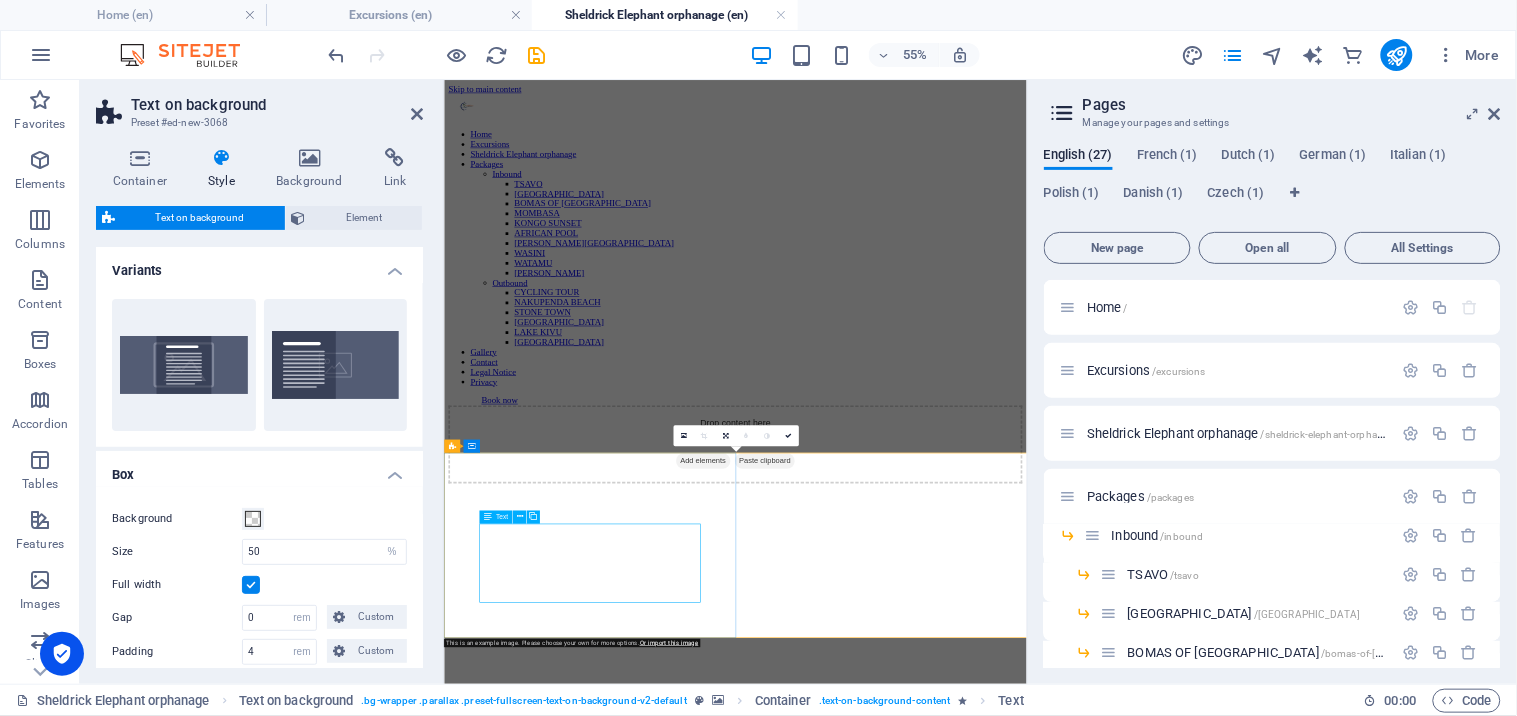 click at bounding box center (973, 9475) 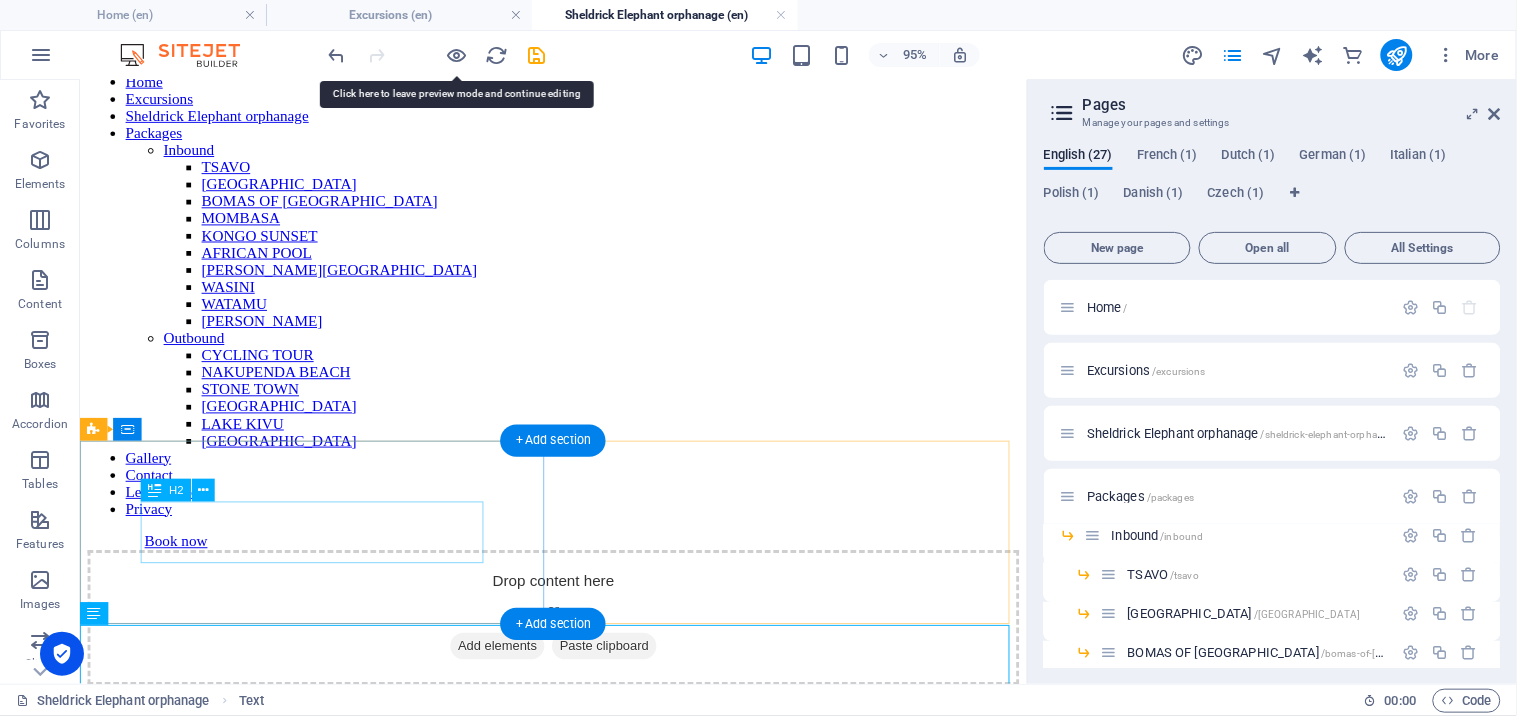scroll, scrollTop: 305, scrollLeft: 0, axis: vertical 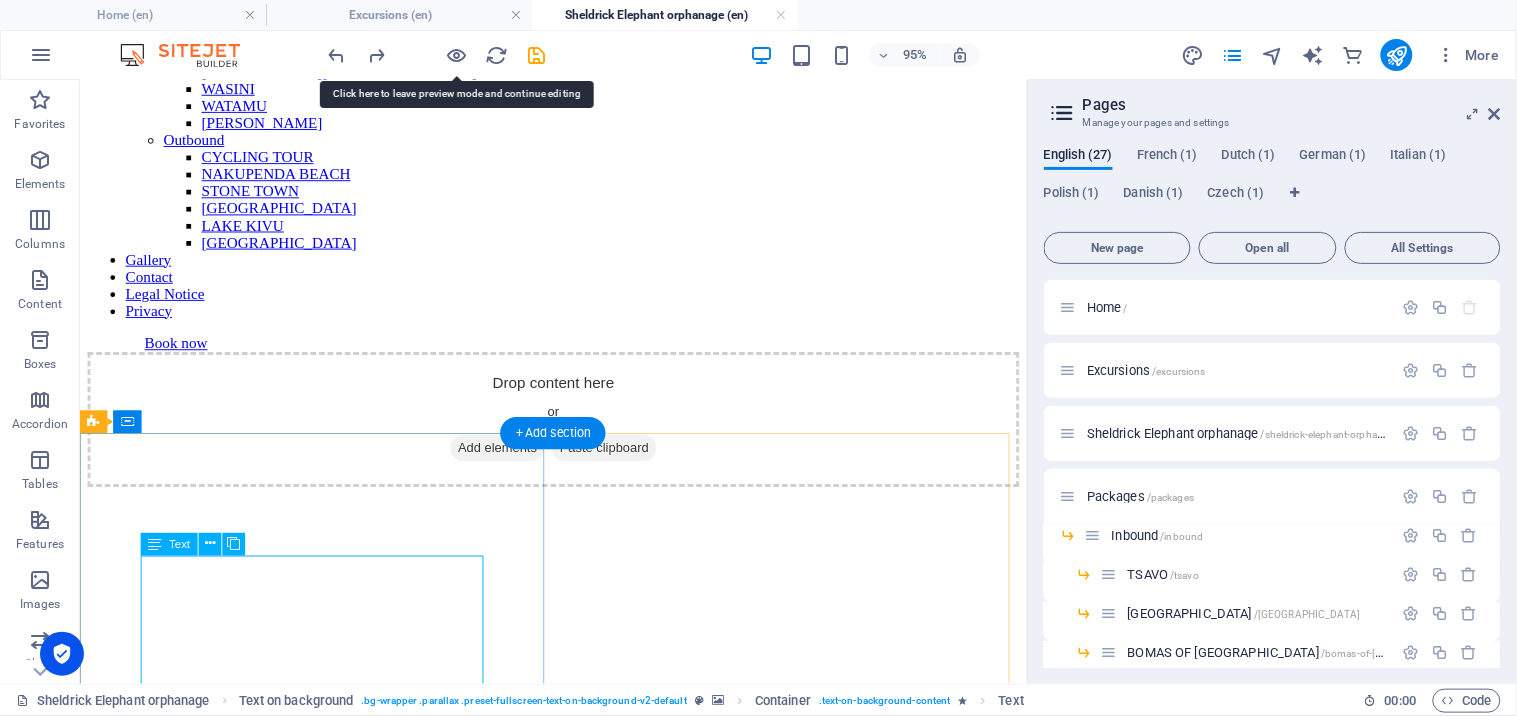 click on "Lorem ipsum dolor sit amet, consectetuer adipiscing elit. Aenean commodo ligula eget dolor. Lorem ipsum dolor sit amet, consectetuer adipiscing elit leget dolor. Lorem ipsum dolor sit amet, consectetuer adipiscing elit. Aenean commodo ligula eget dolor. Lorem ipsum dolor sit amet, consectetuer adipiscing elit dolor." at bounding box center (577, 9404) 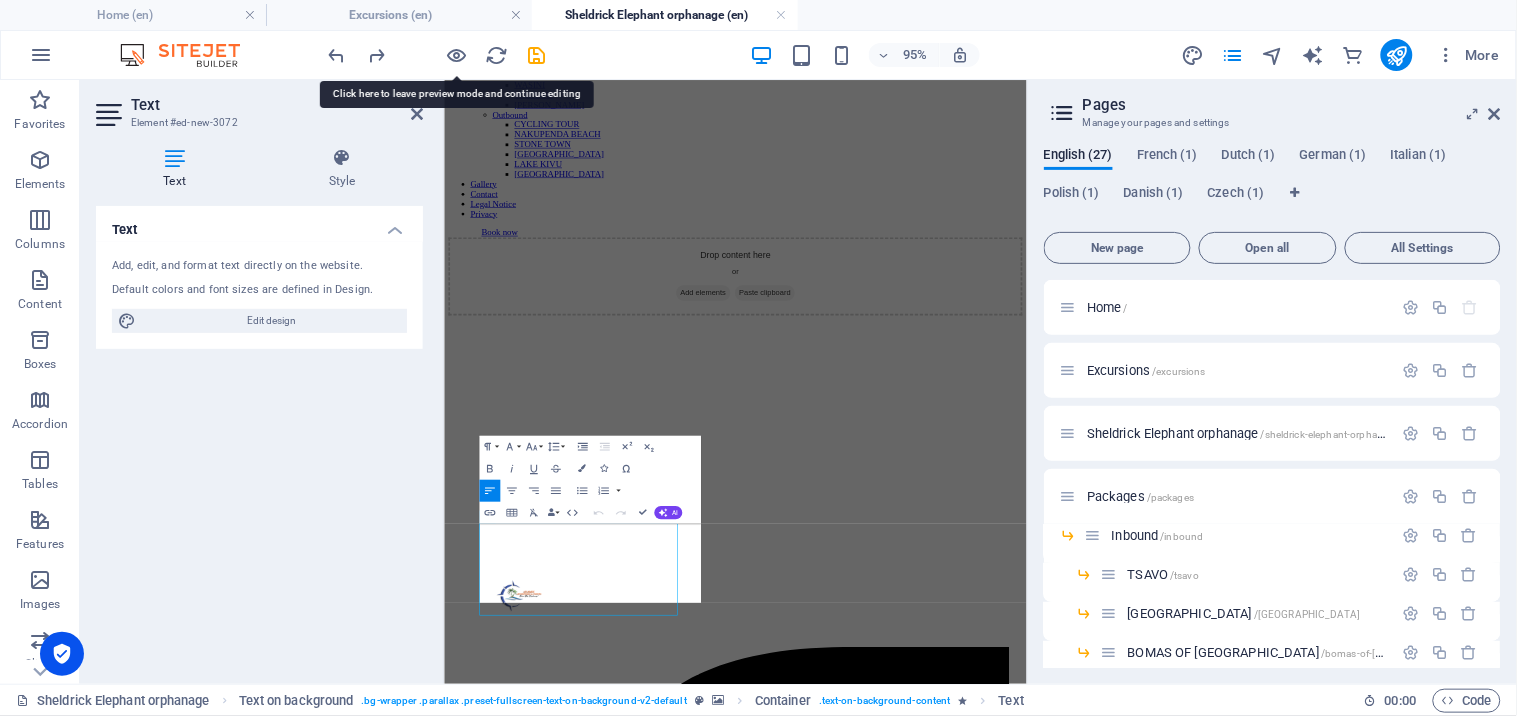 click on "Lorem ipsum dolor sit amet, consectetuer adipiscing elit. Aenean commodo ligula eget dolor. Lorem ipsum dolor sit amet, consectetuer adipiscing elit leget dolor. Lorem ipsum dolor sit amet, consectetuer adipiscing elit. Aenean commodo ligula eget dolor. Lorem ipsum dolor sit amet, consectetuer adipiscing elit dolor." at bounding box center (973, 10039) 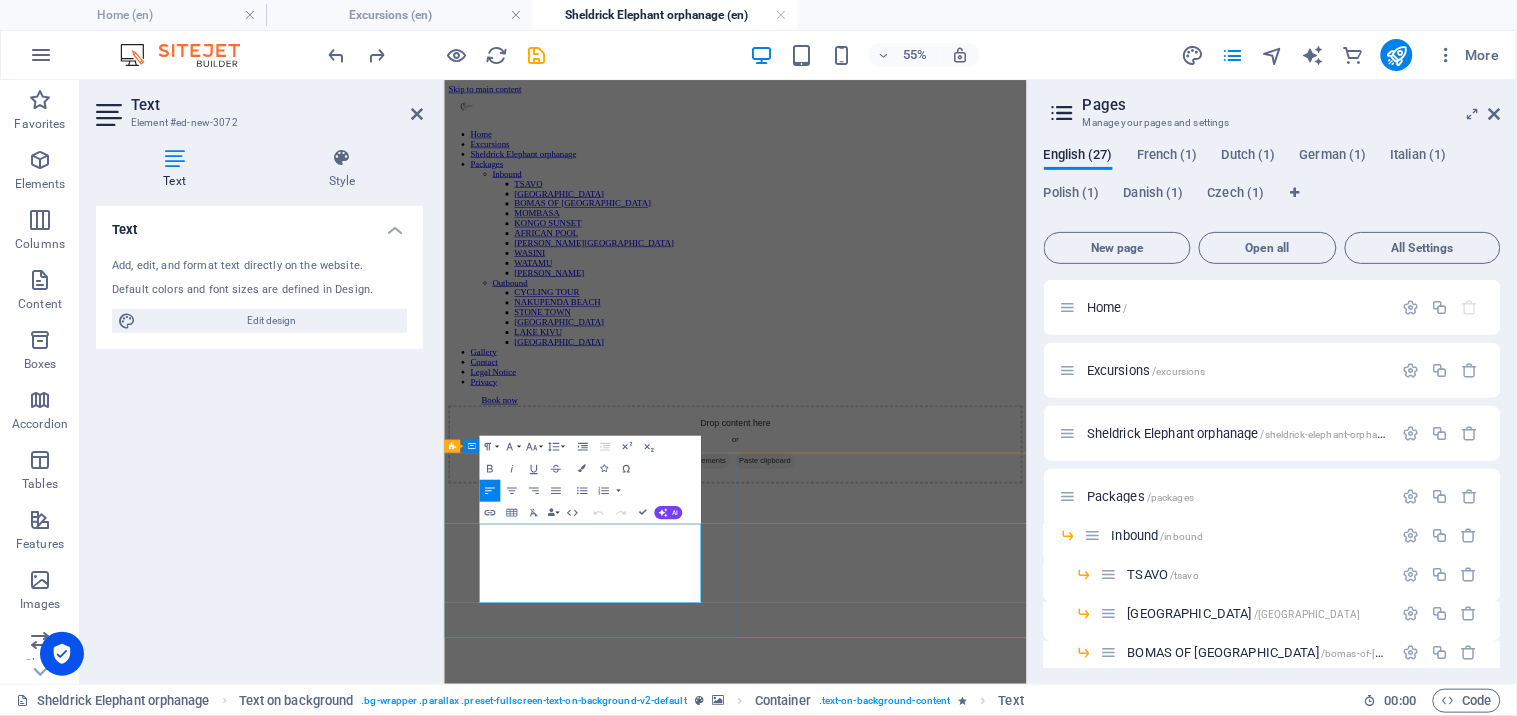 click on "Lorem ipsum dolor sit amet, consectetuer adipiscing elit. Aenean commodo ligula eget dolor. Lorem ipsum dolor sit amet, consectetuer adipiscing elit leget dolor. Lorem ipsum dolor sit amet, consectetuer adipiscing elit. Aenean commodo ligula eget dolor. Lorem ipsum dolor sit amet, consectetuer adipiscing elit dolor." at bounding box center (973, 10344) 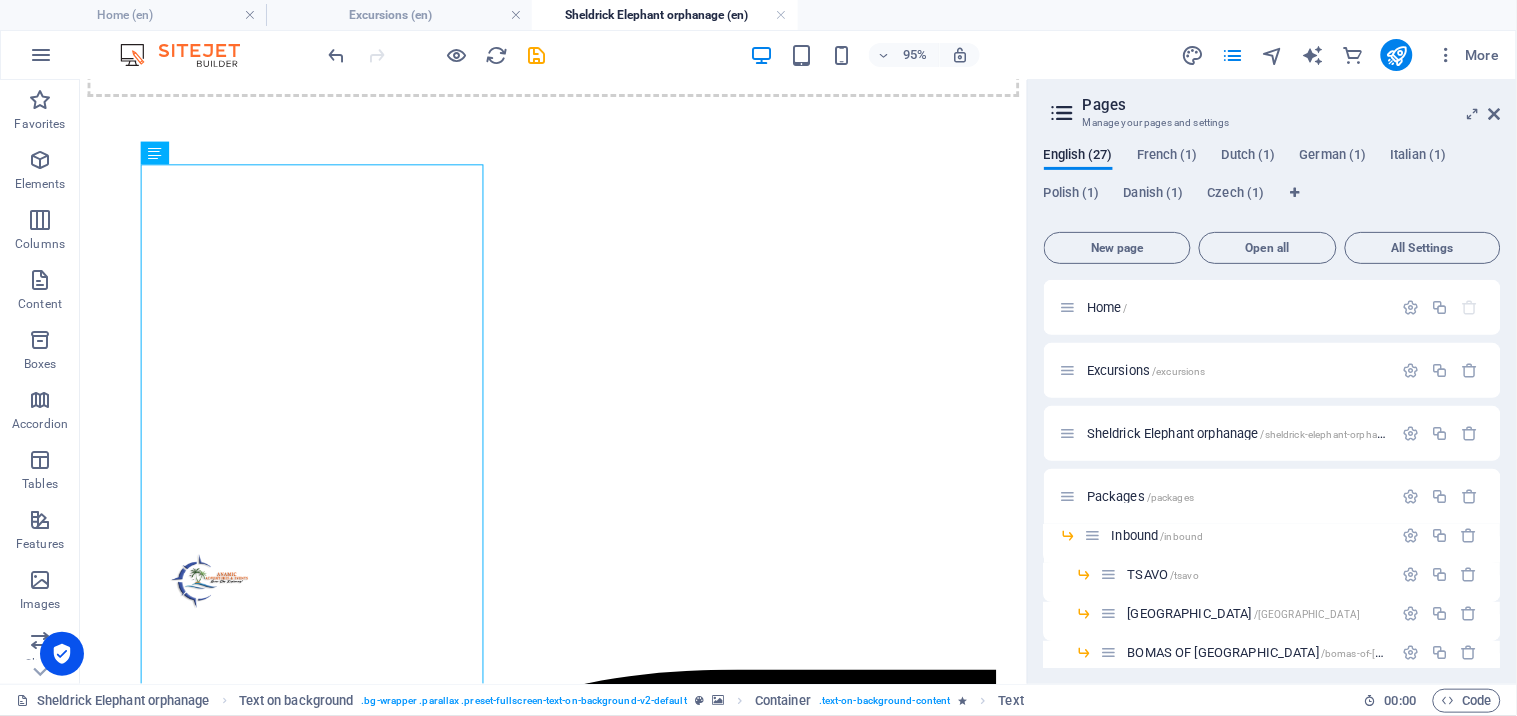 scroll, scrollTop: 421, scrollLeft: 0, axis: vertical 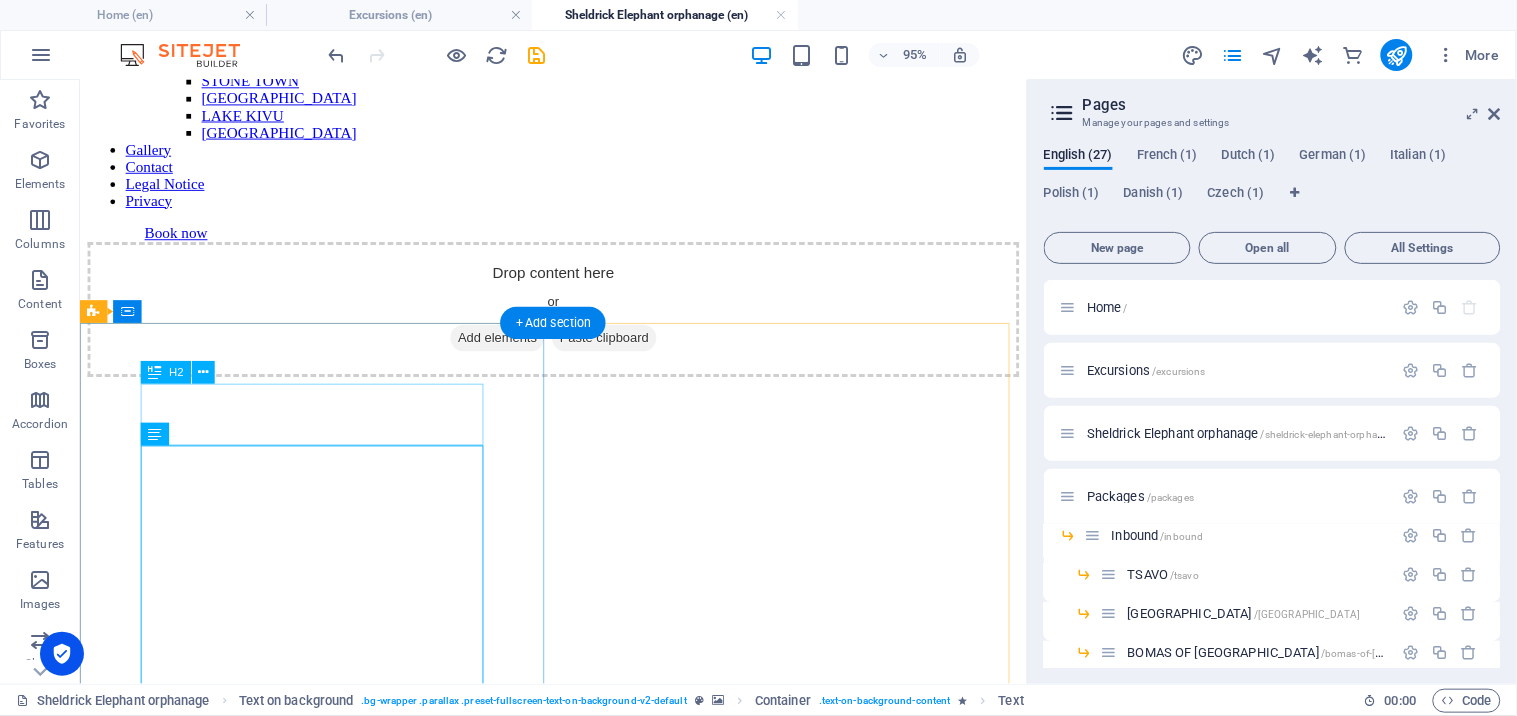 click on "Headline" at bounding box center [577, 9659] 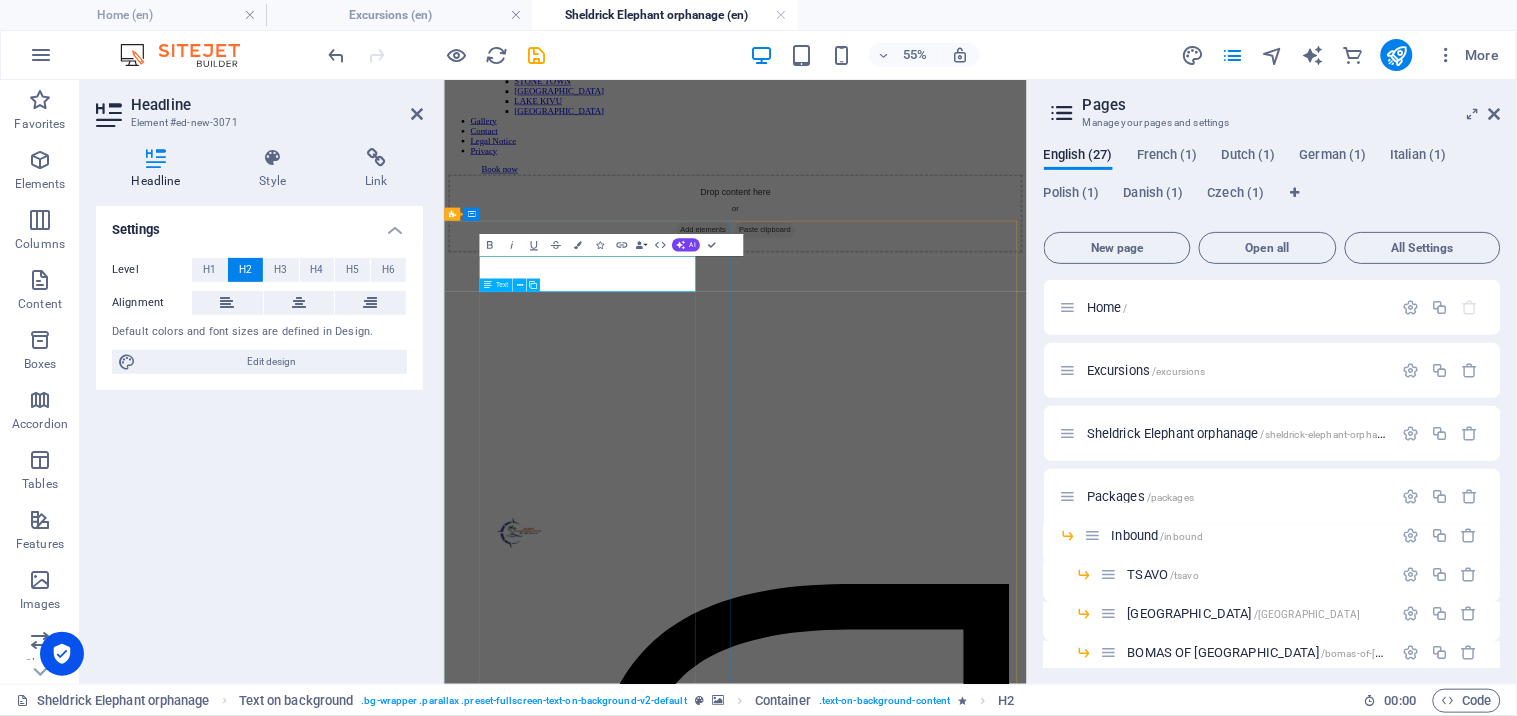 type 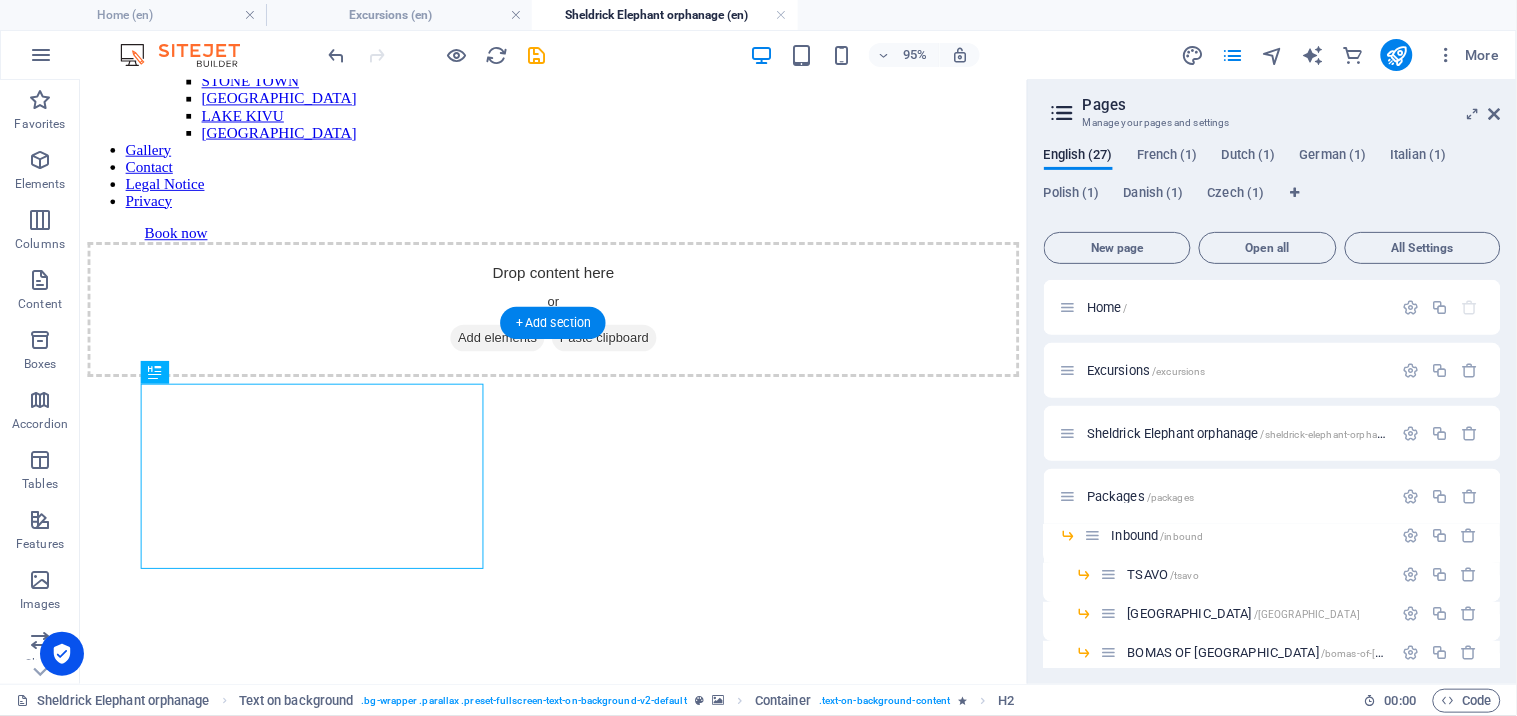click at bounding box center [577, 8567] 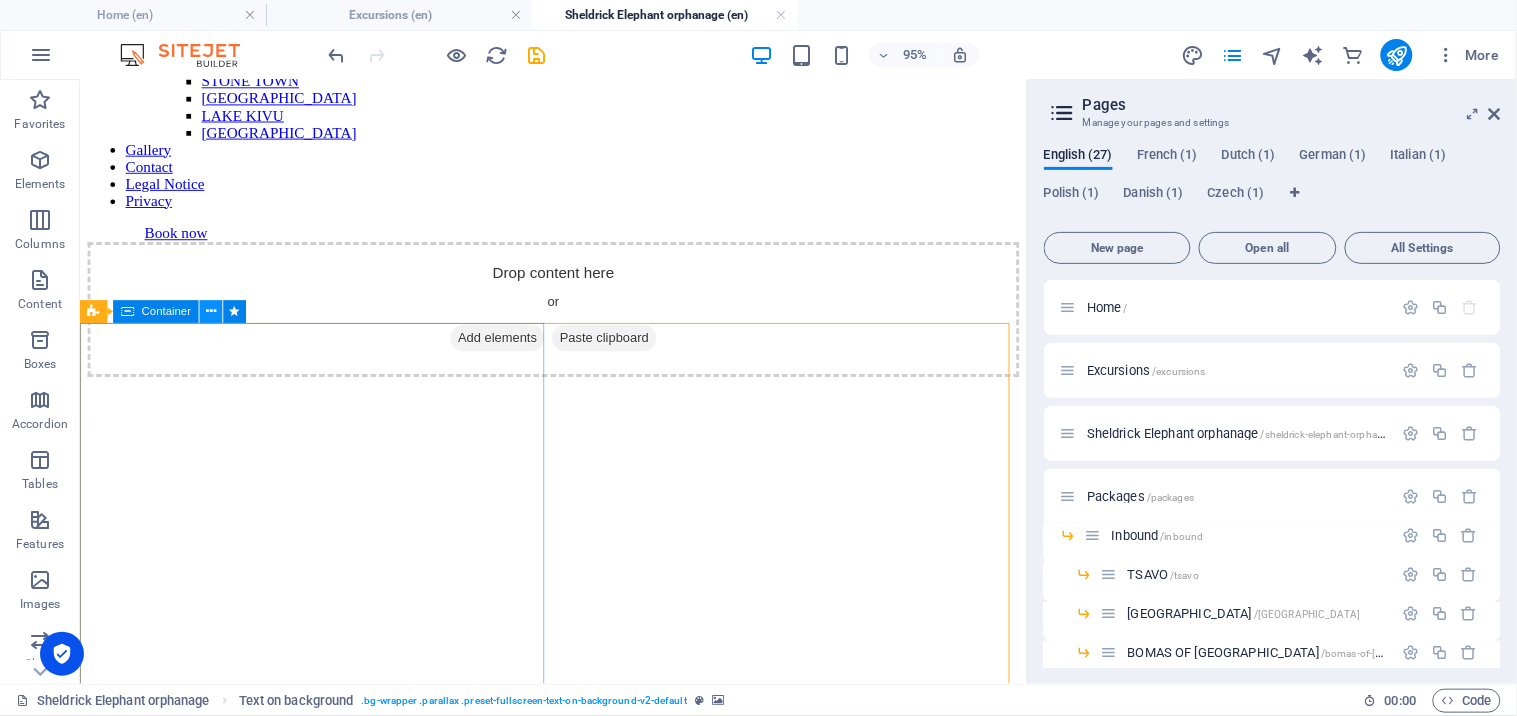 click at bounding box center [211, 311] 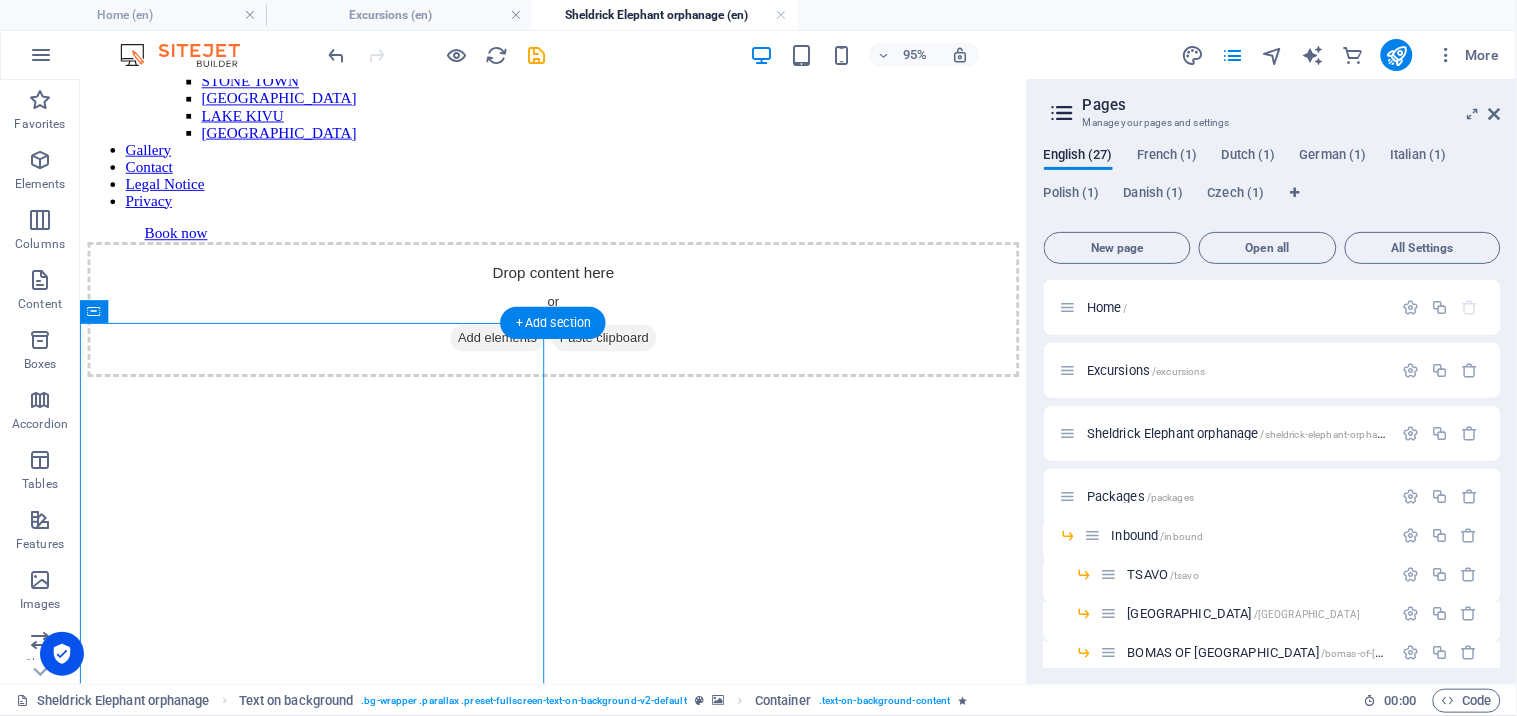 click at bounding box center (577, 8567) 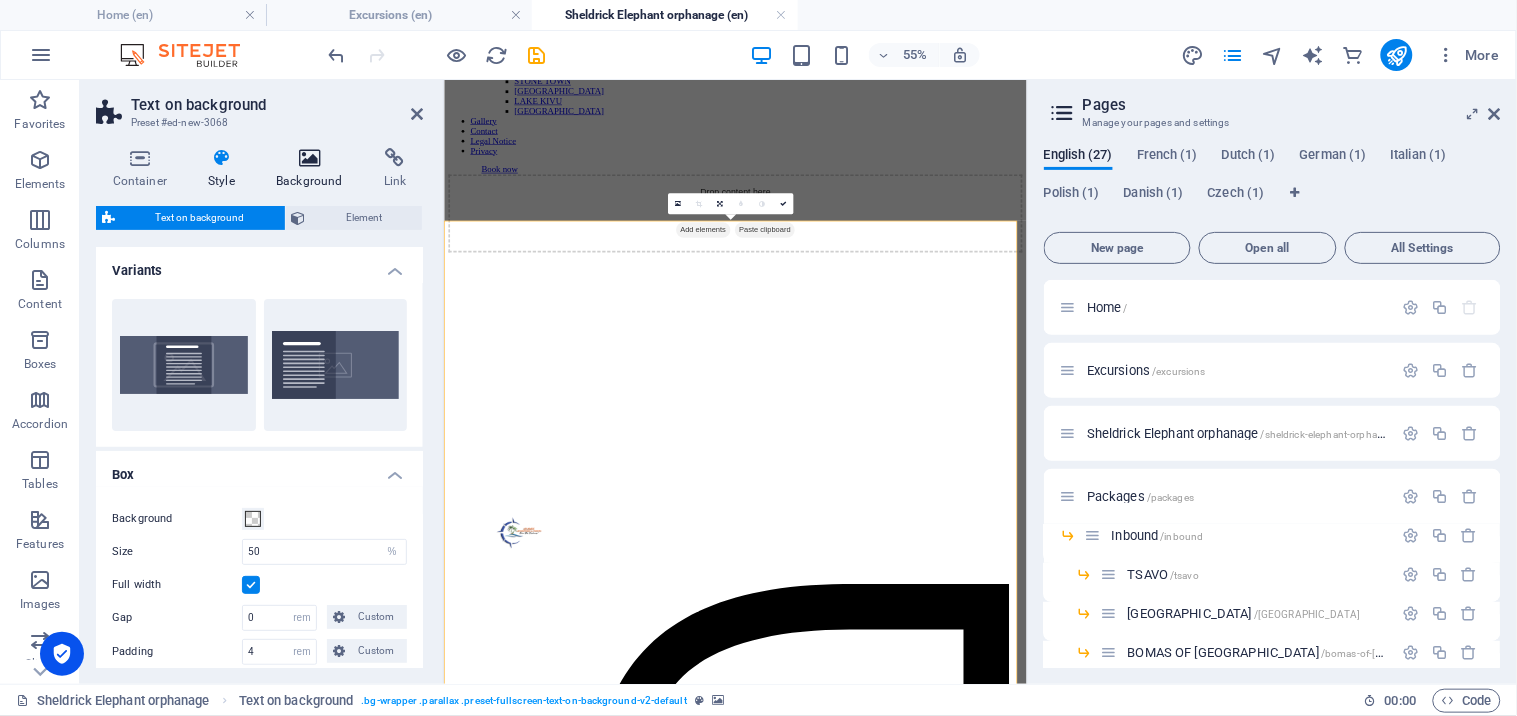 click at bounding box center (310, 158) 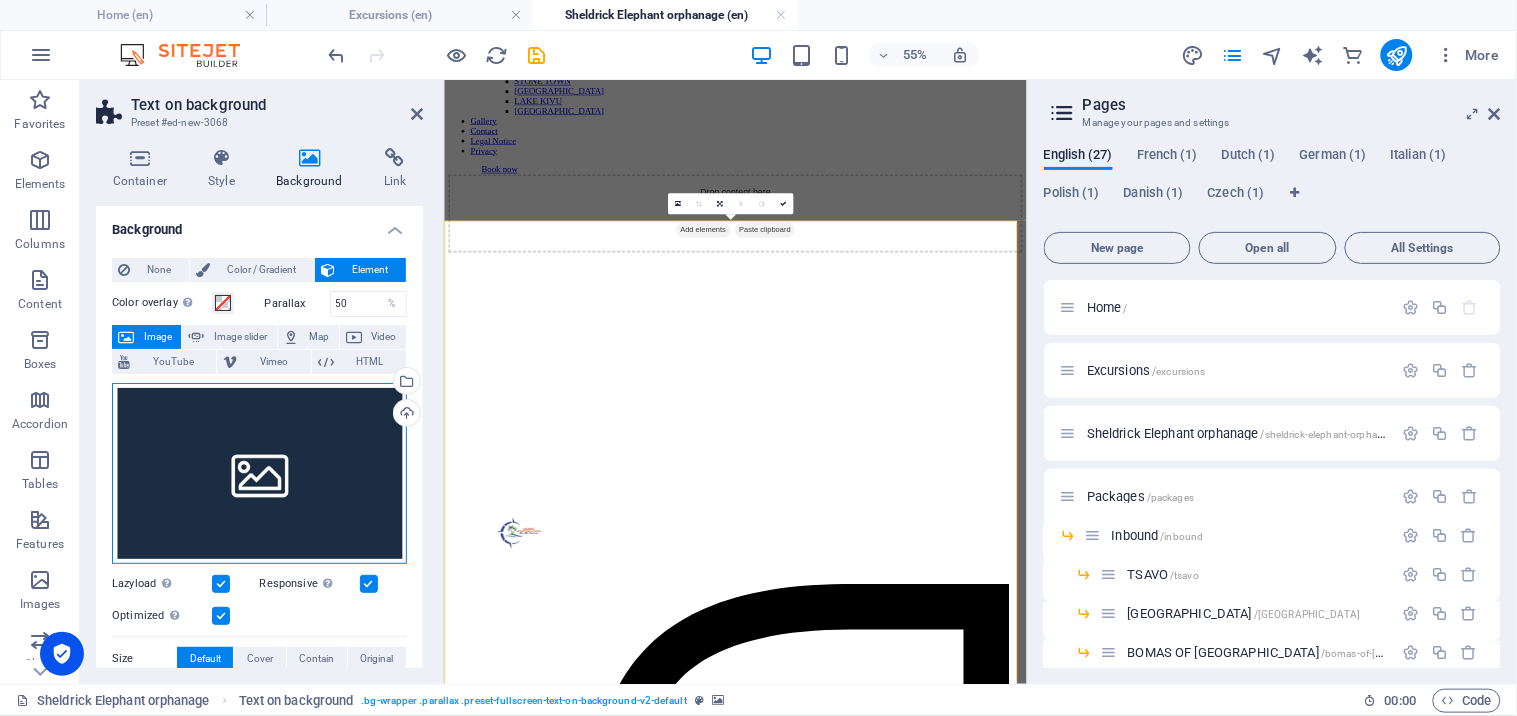click on "Drag files here, click to choose files or select files from Files or our free stock photos & videos" at bounding box center (259, 473) 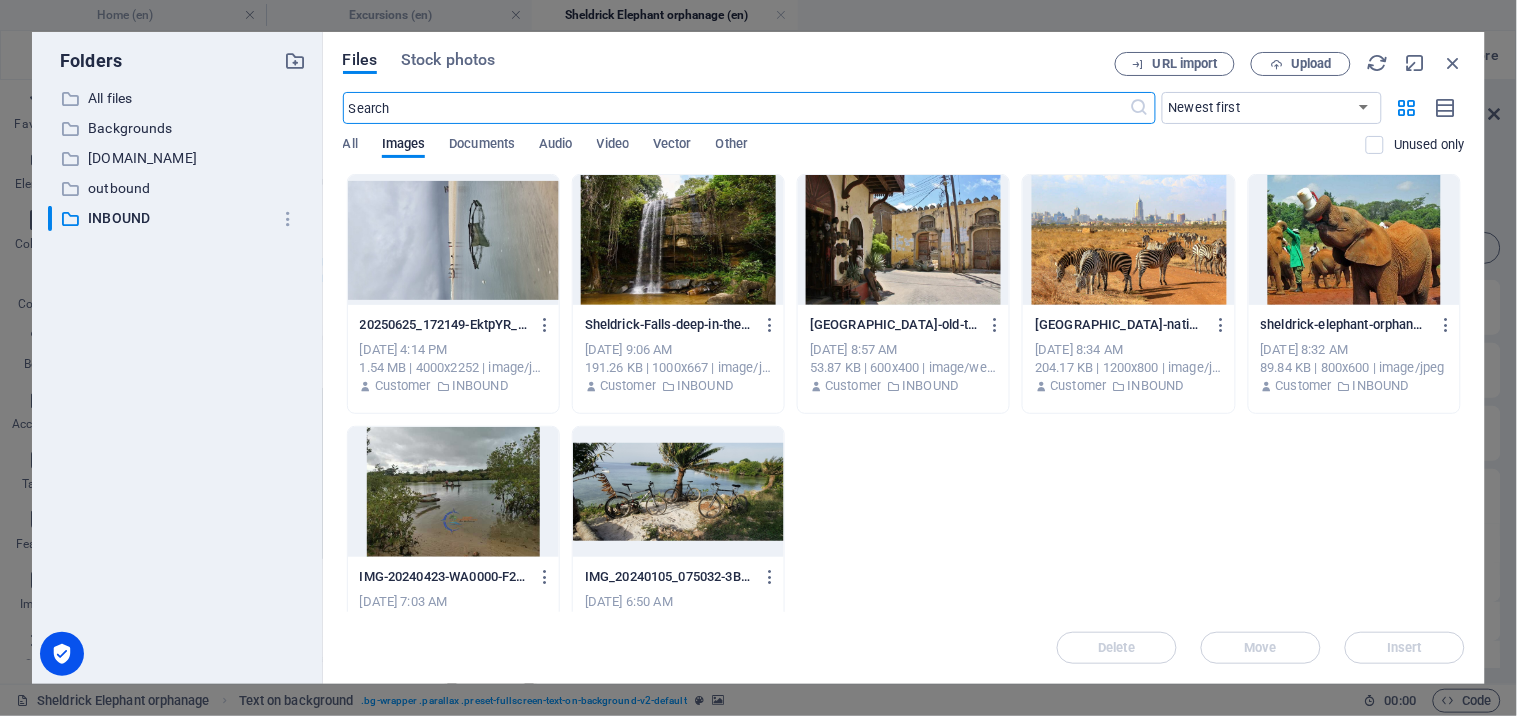 scroll, scrollTop: 0, scrollLeft: 0, axis: both 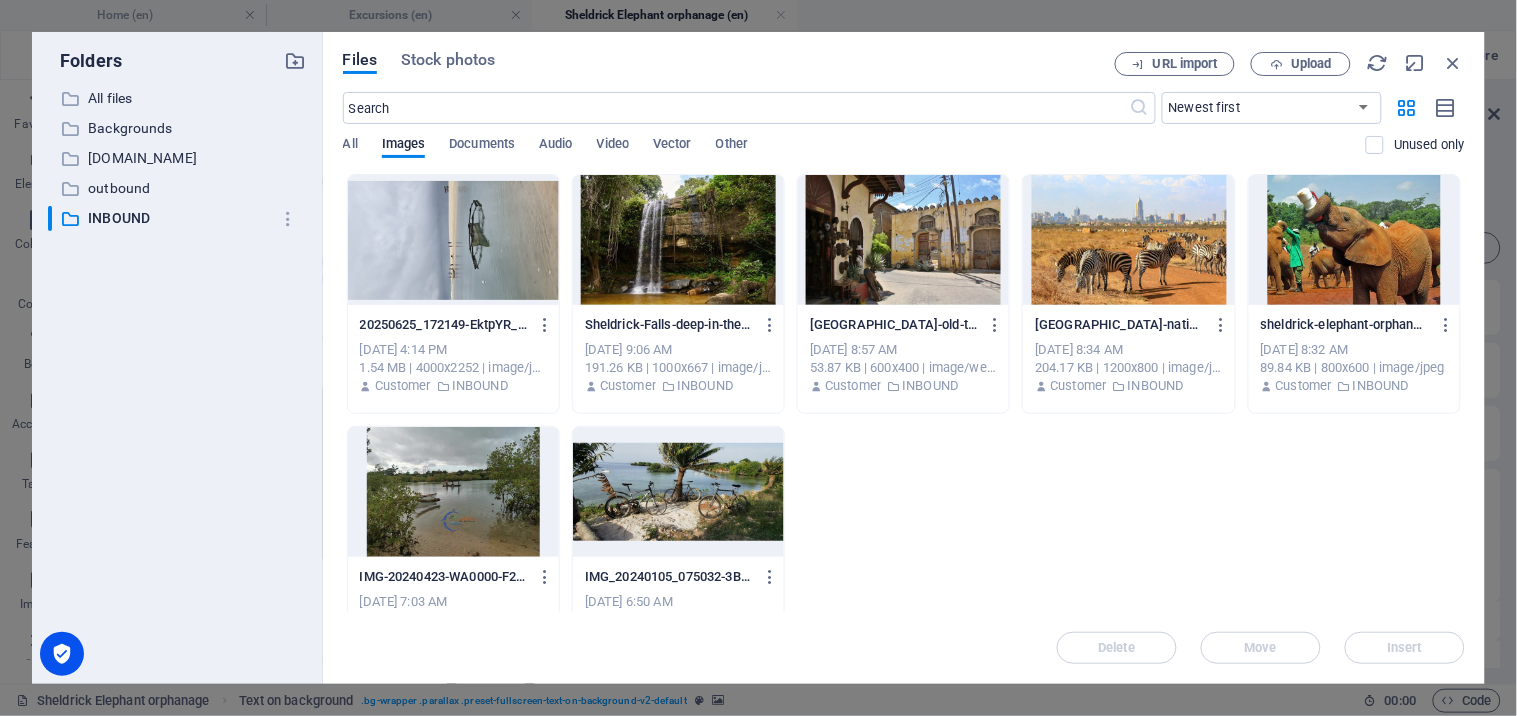 click at bounding box center [1354, 240] 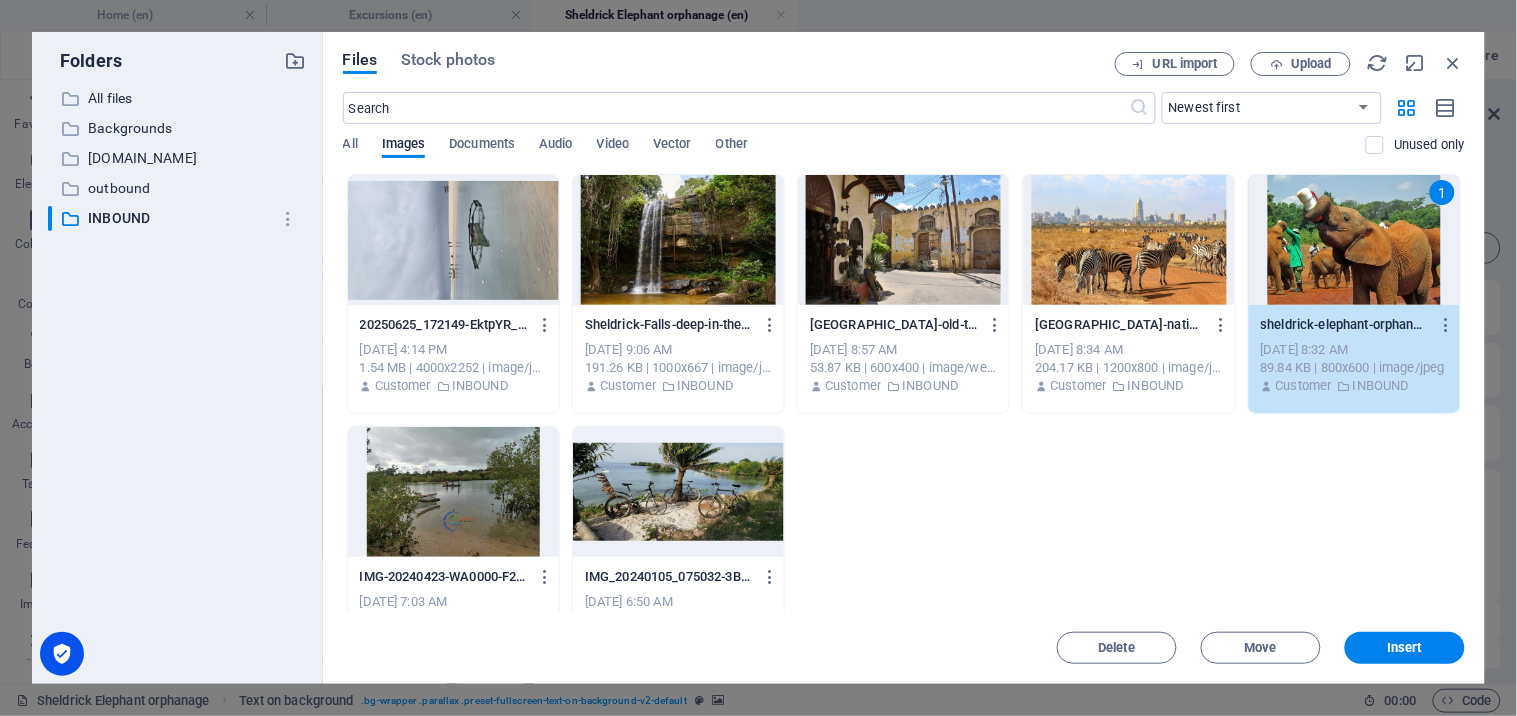 click on "Insert" at bounding box center (1405, 648) 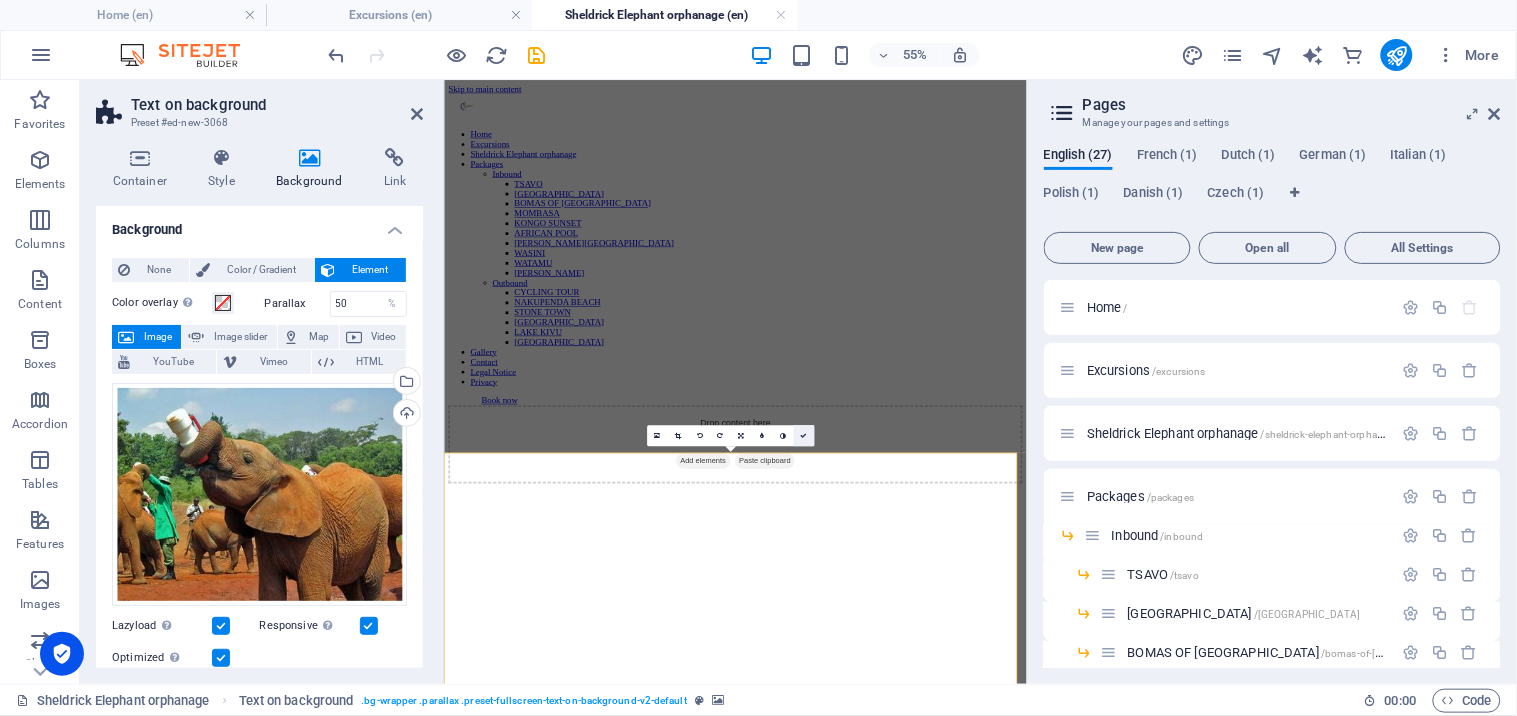 click at bounding box center [803, 435] 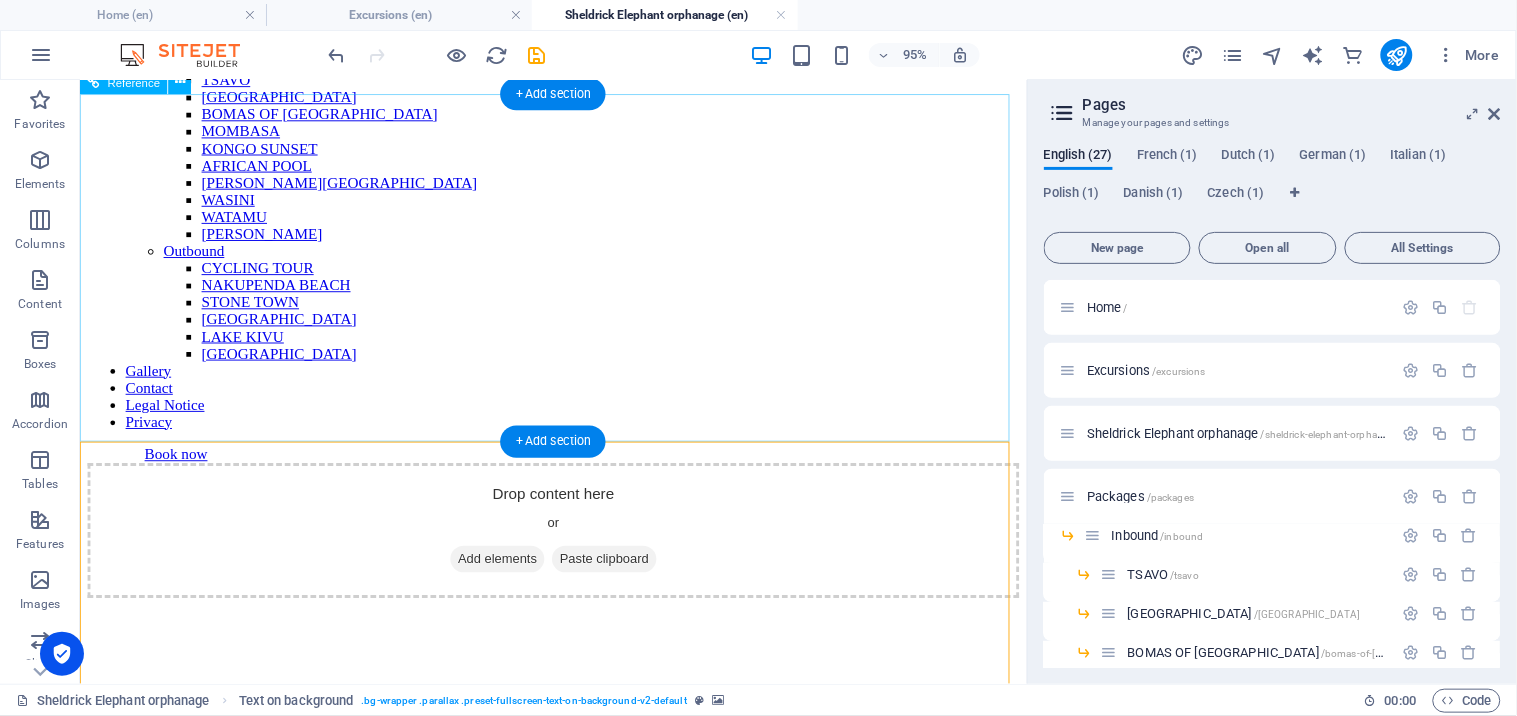 scroll, scrollTop: 296, scrollLeft: 0, axis: vertical 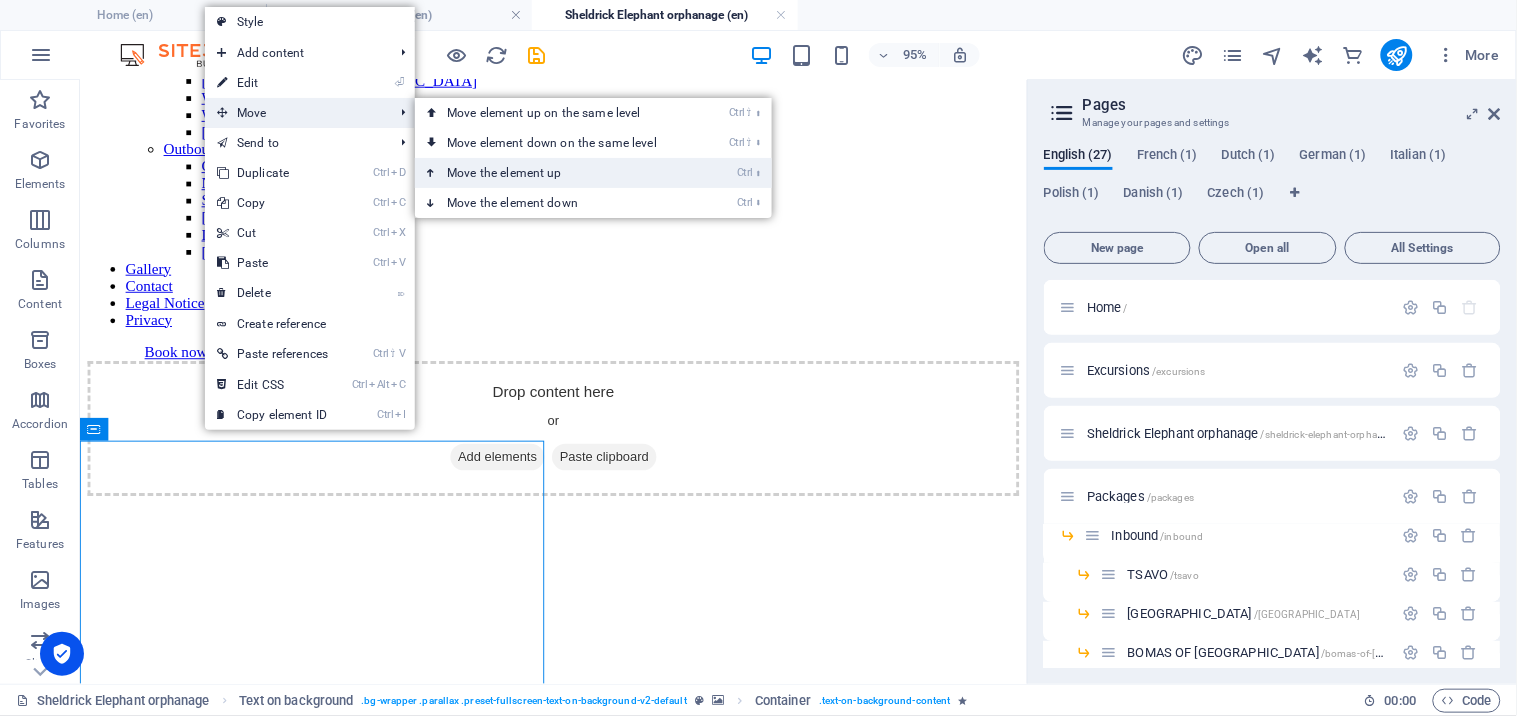 click on "Ctrl ⬆  Move the element up" at bounding box center [556, 173] 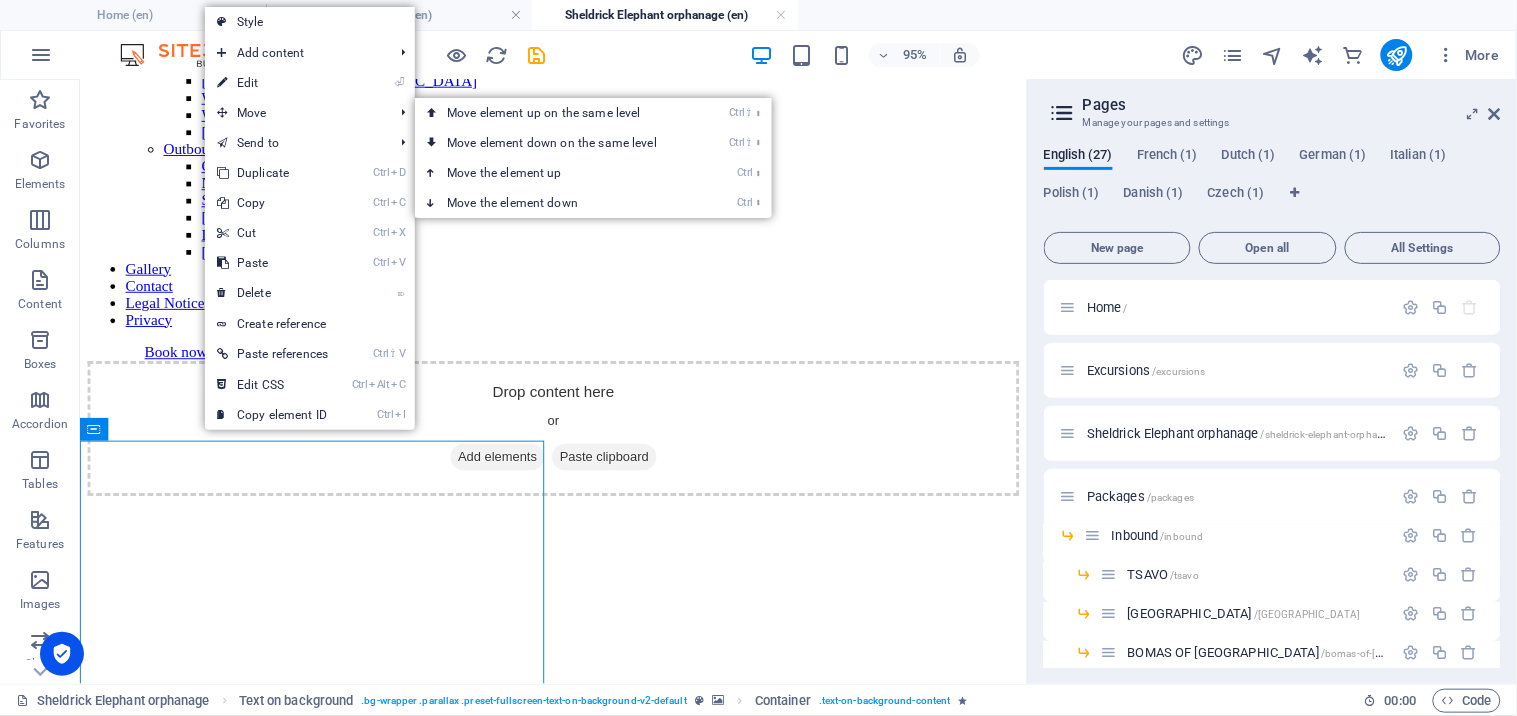 scroll, scrollTop: 181, scrollLeft: 0, axis: vertical 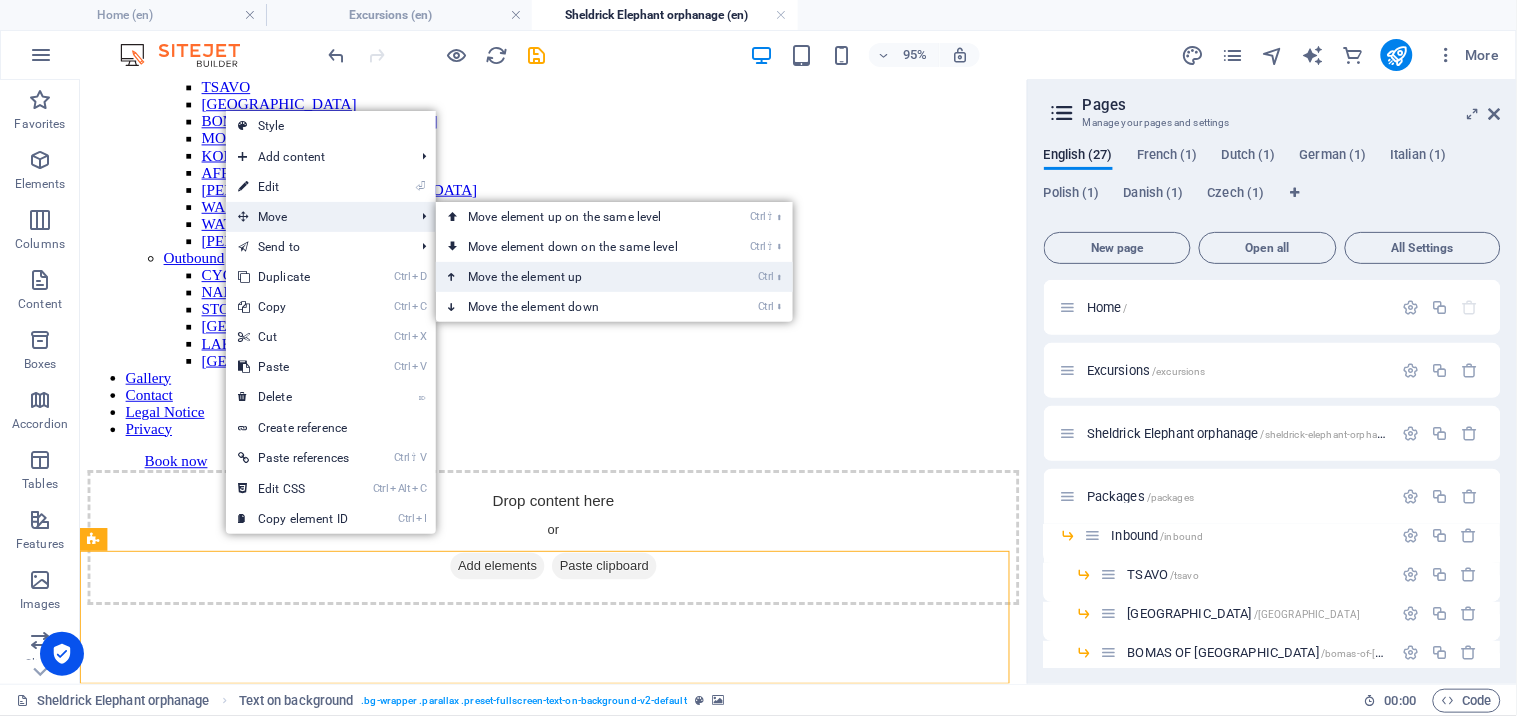 click on "Ctrl ⬆  Move the element up" at bounding box center [577, 277] 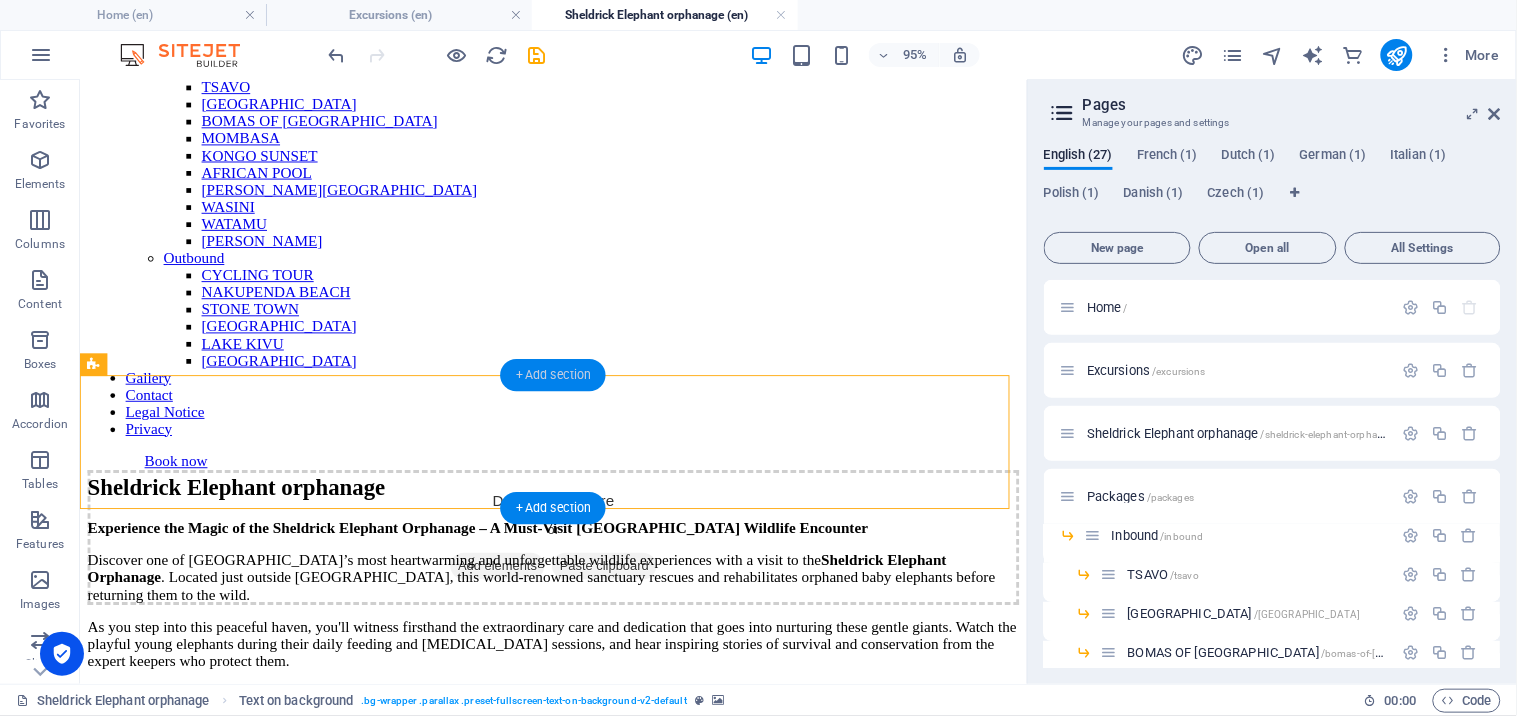 scroll, scrollTop: 0, scrollLeft: 0, axis: both 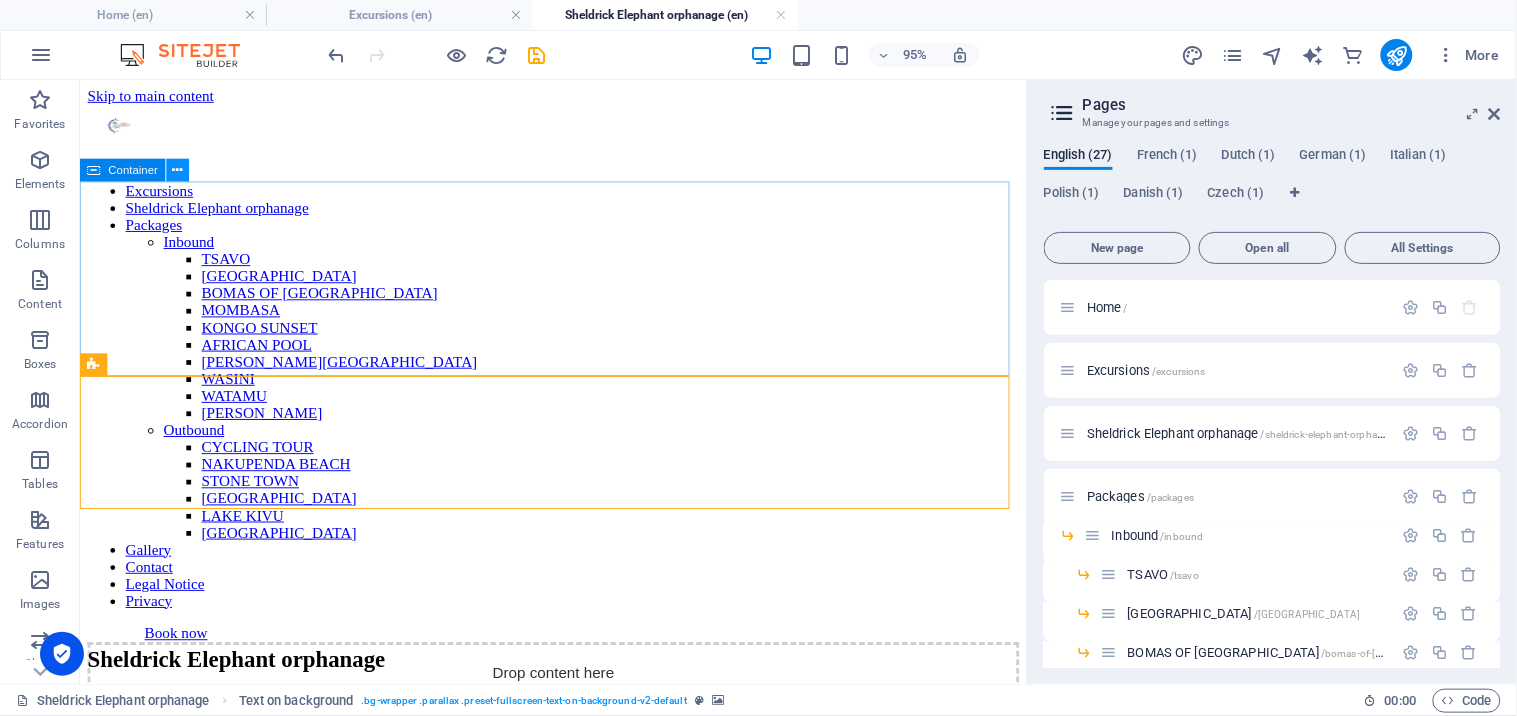 click at bounding box center (178, 171) 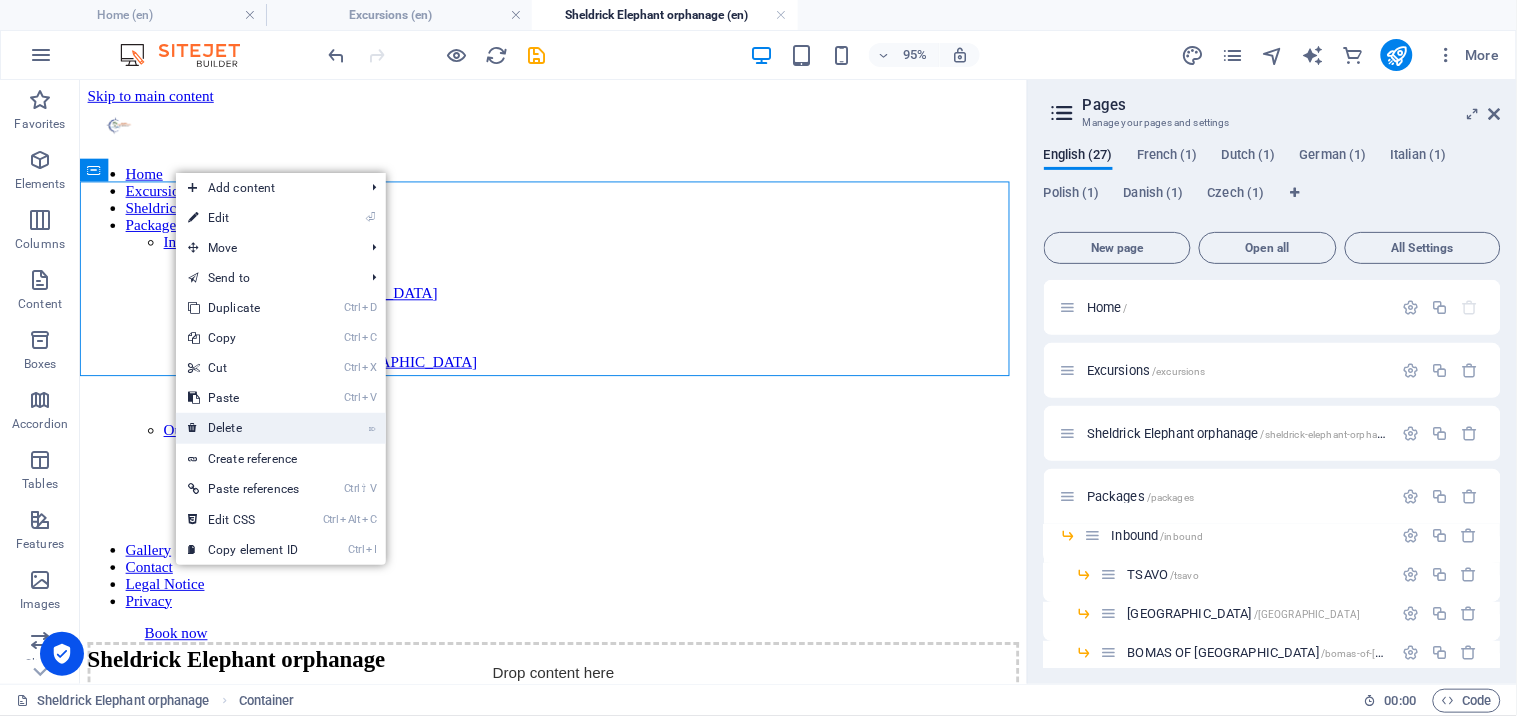 click on "⌦  Delete" at bounding box center [243, 428] 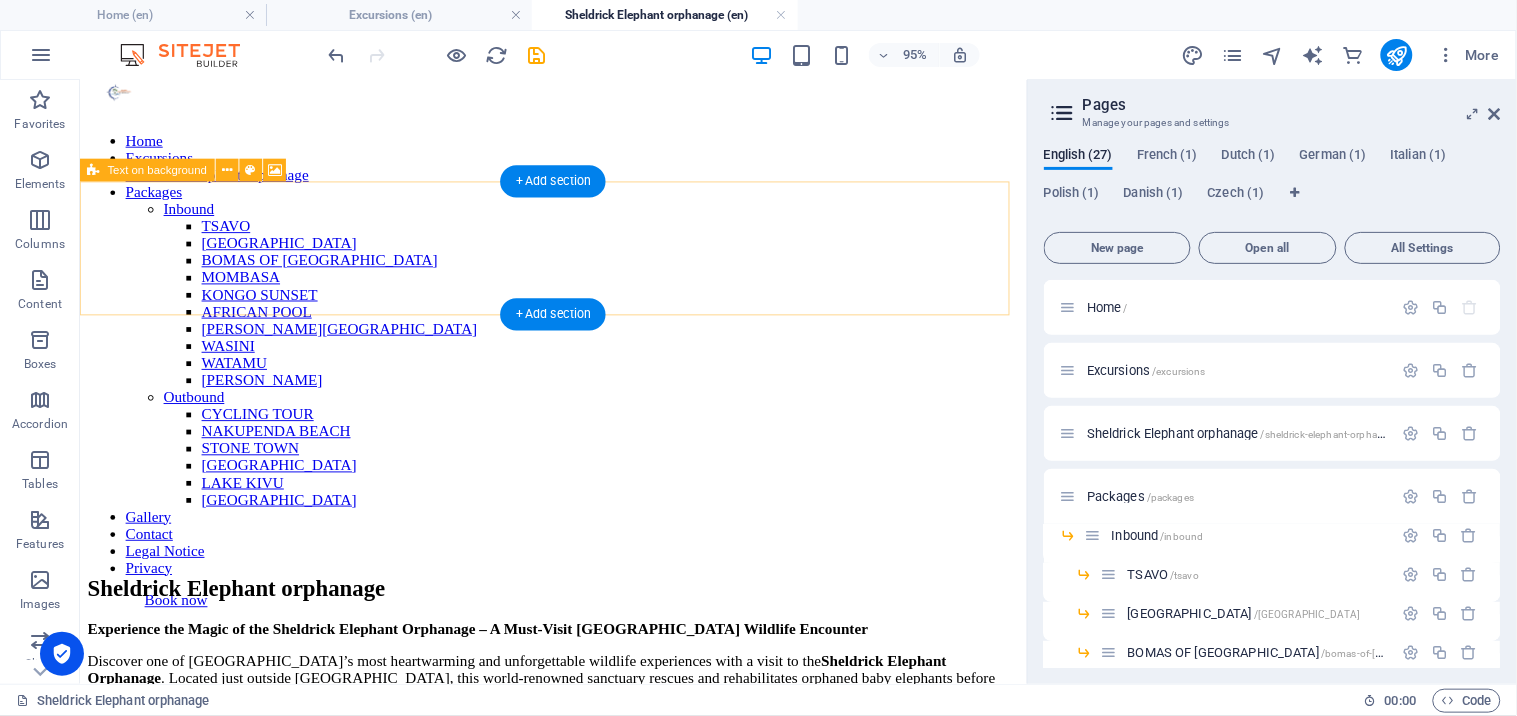 scroll, scrollTop: 0, scrollLeft: 0, axis: both 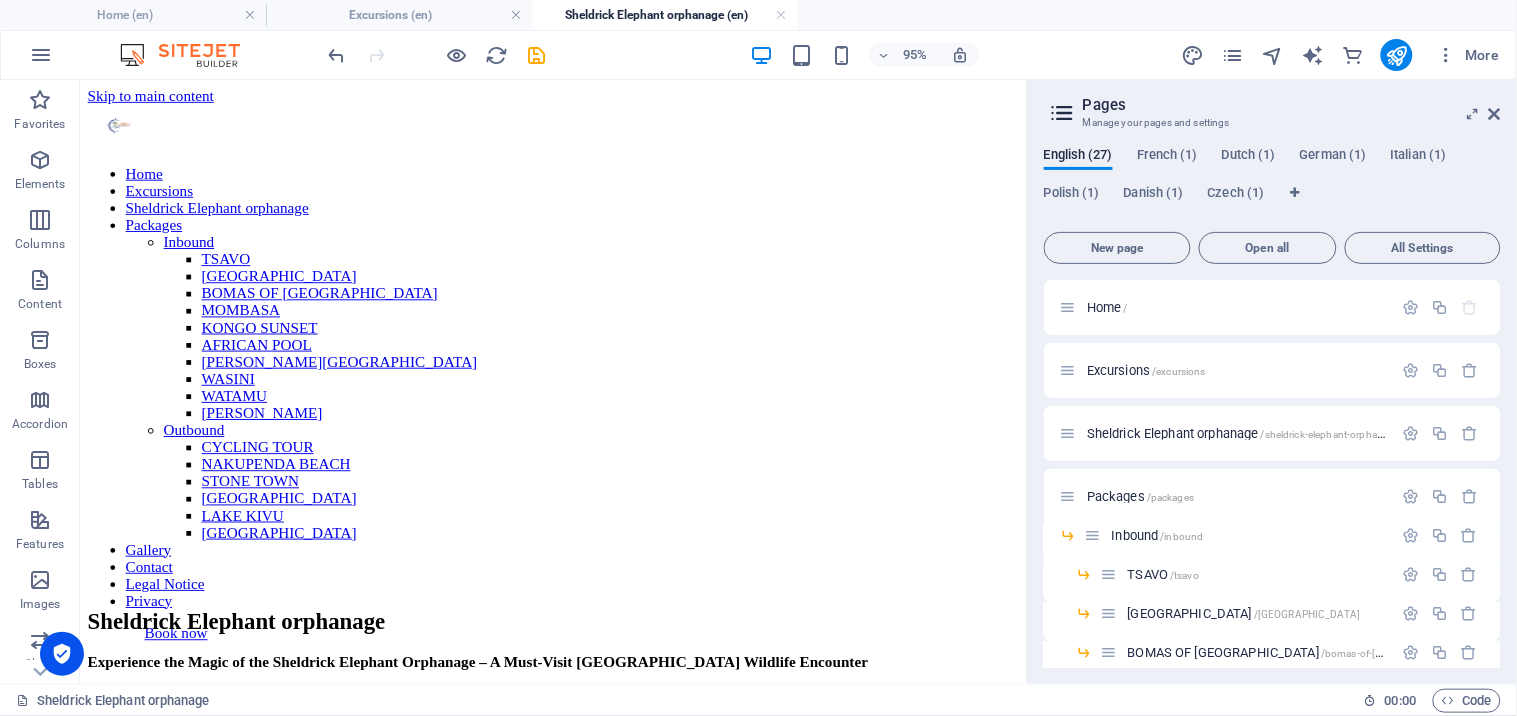 click on "Pages" at bounding box center (1292, 105) 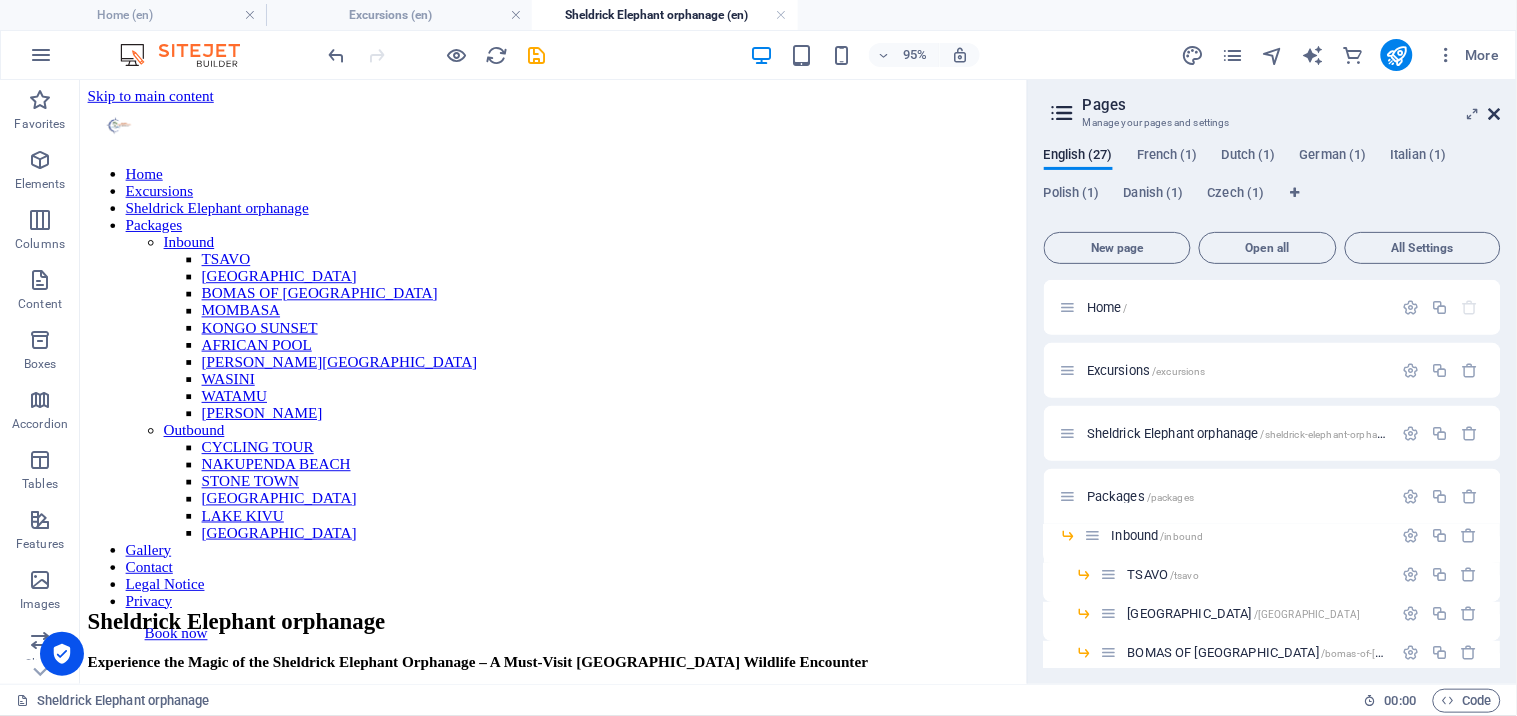 click at bounding box center (1495, 114) 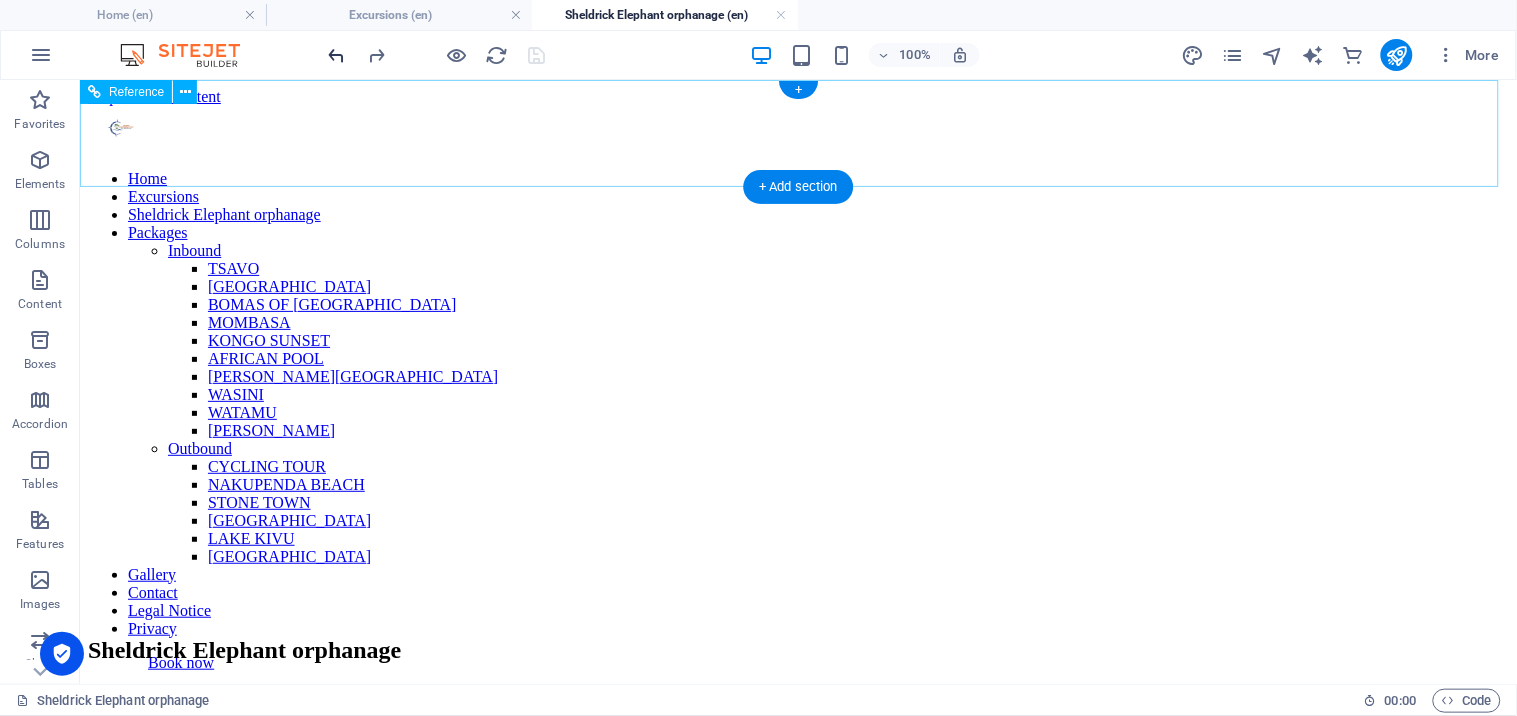 click at bounding box center [337, 55] 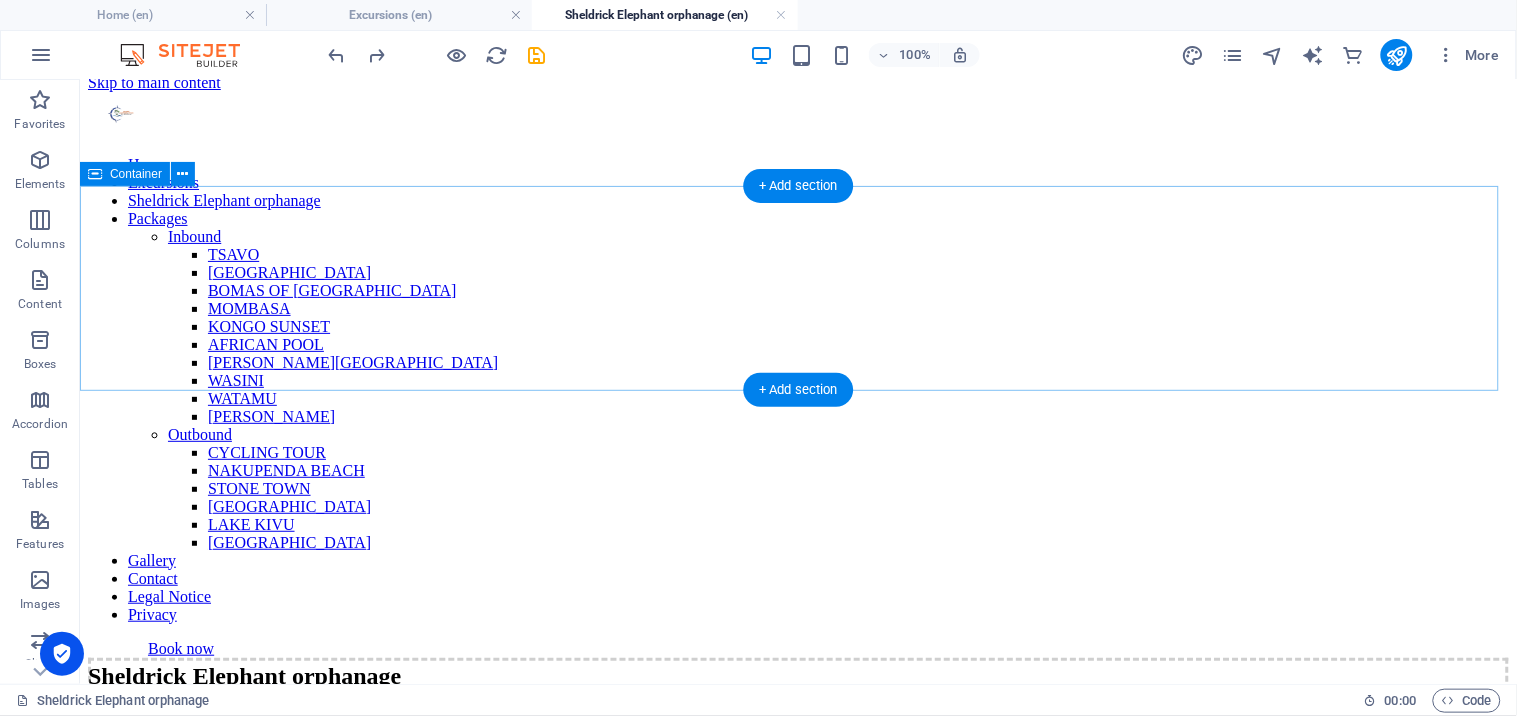 scroll, scrollTop: 0, scrollLeft: 0, axis: both 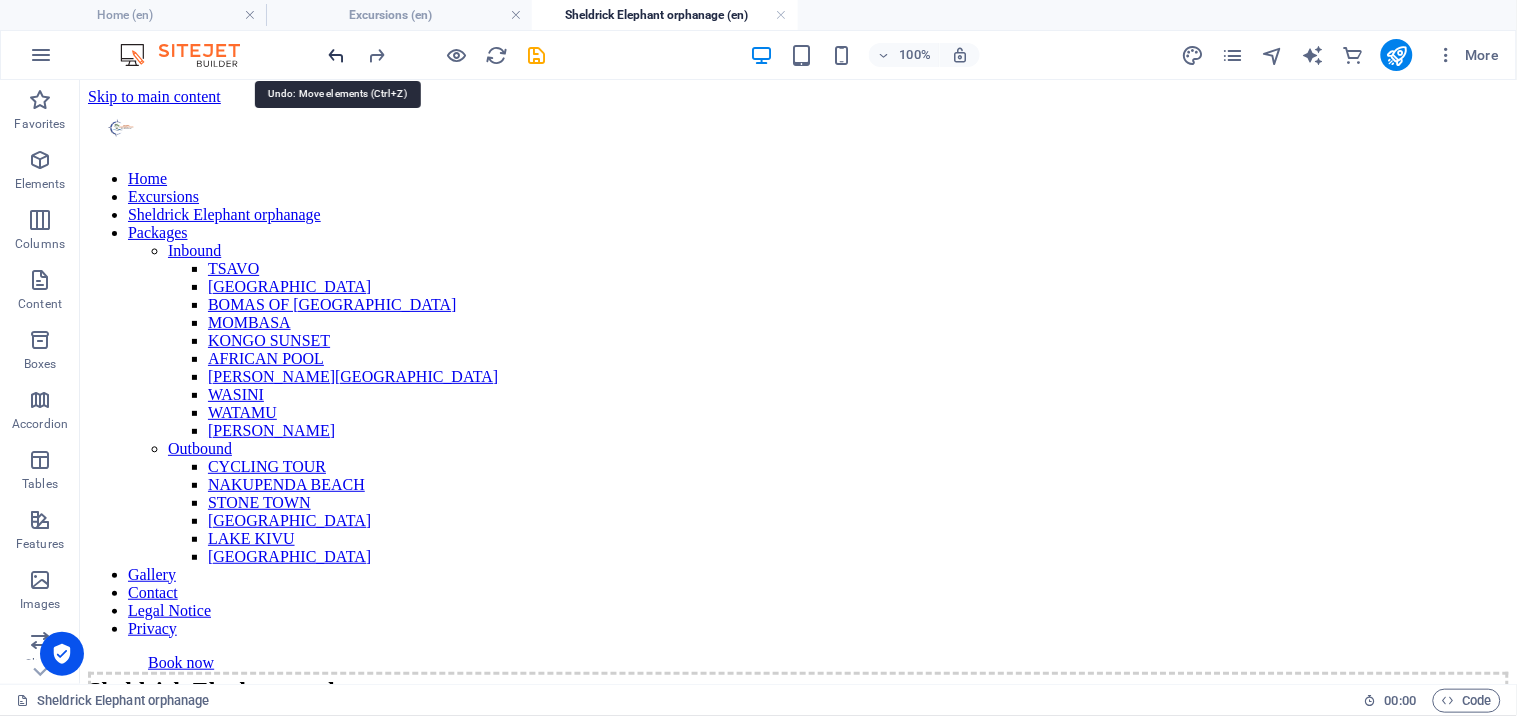 click at bounding box center [337, 55] 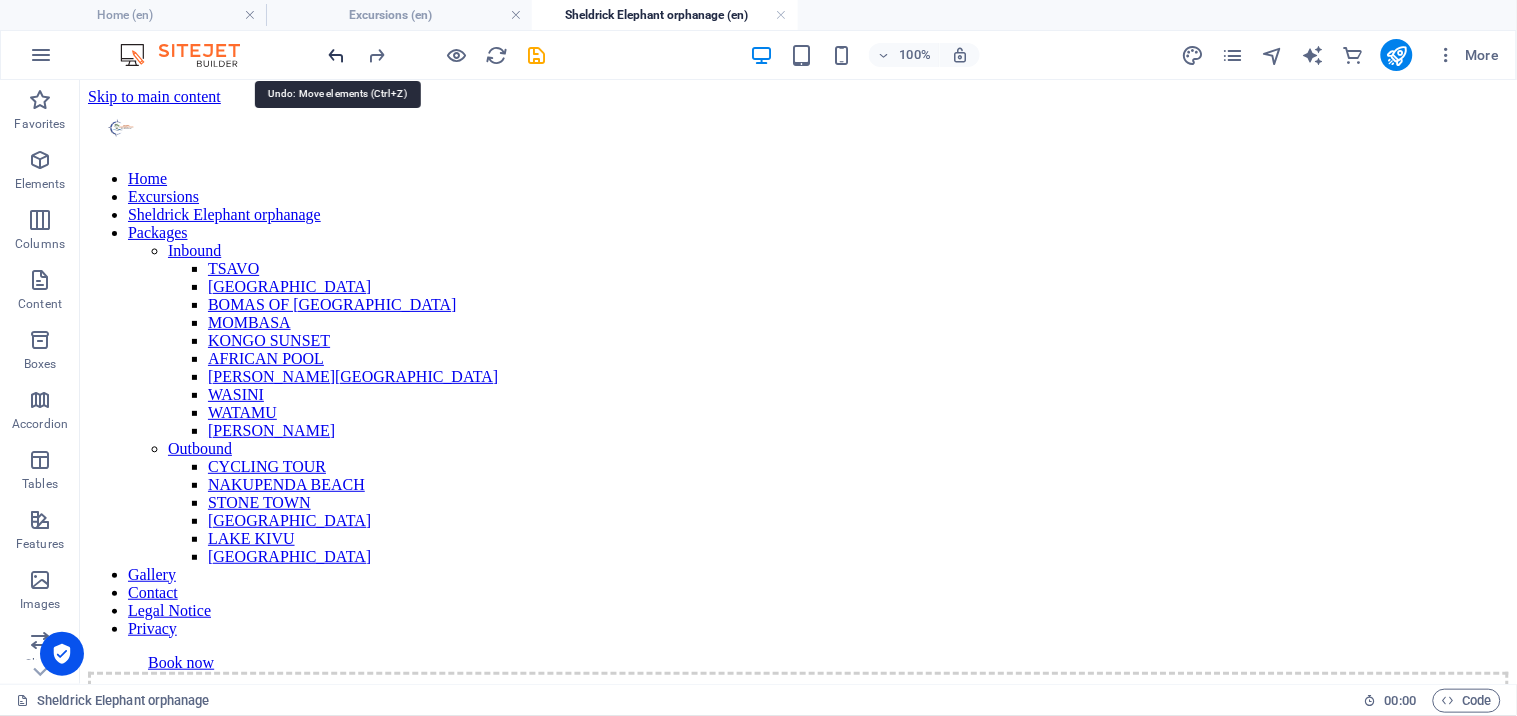scroll, scrollTop: 213, scrollLeft: 0, axis: vertical 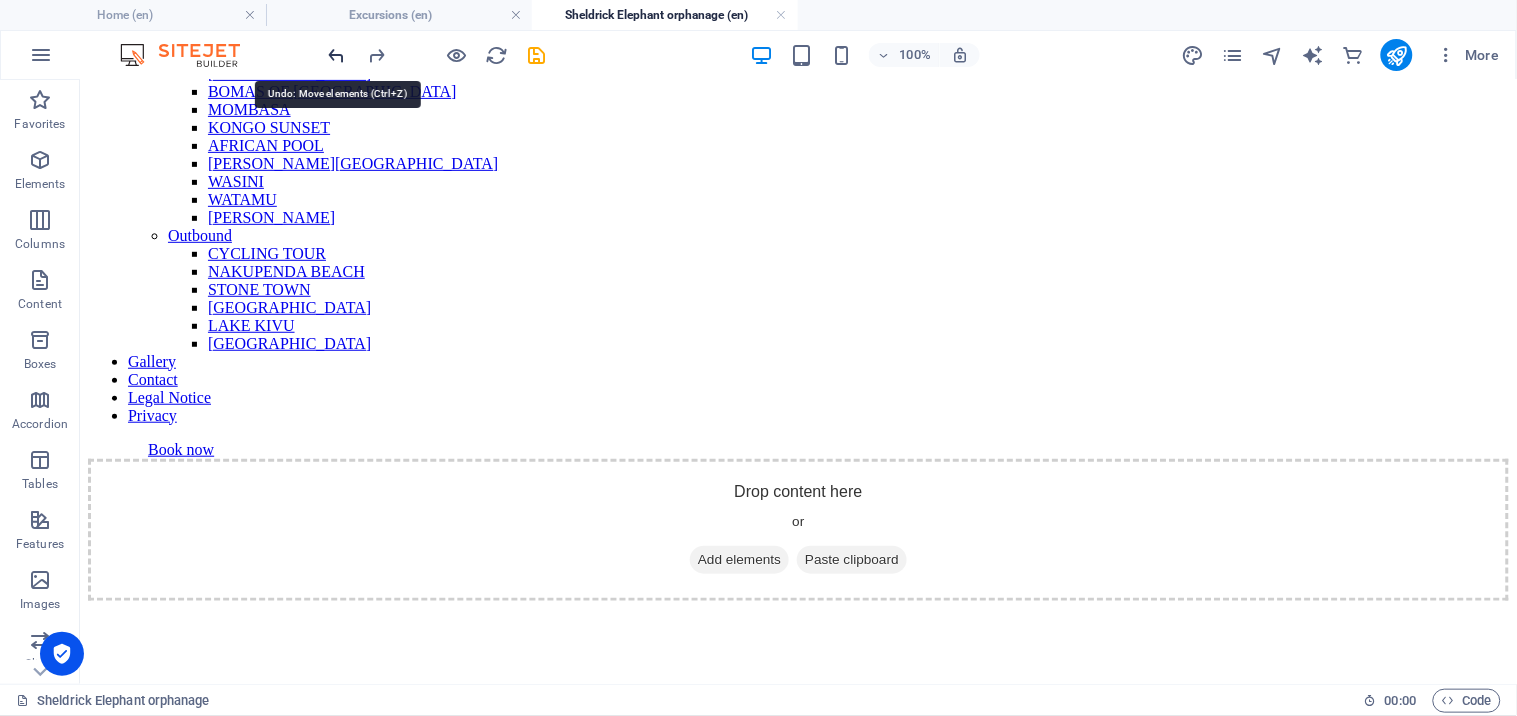 click at bounding box center [337, 55] 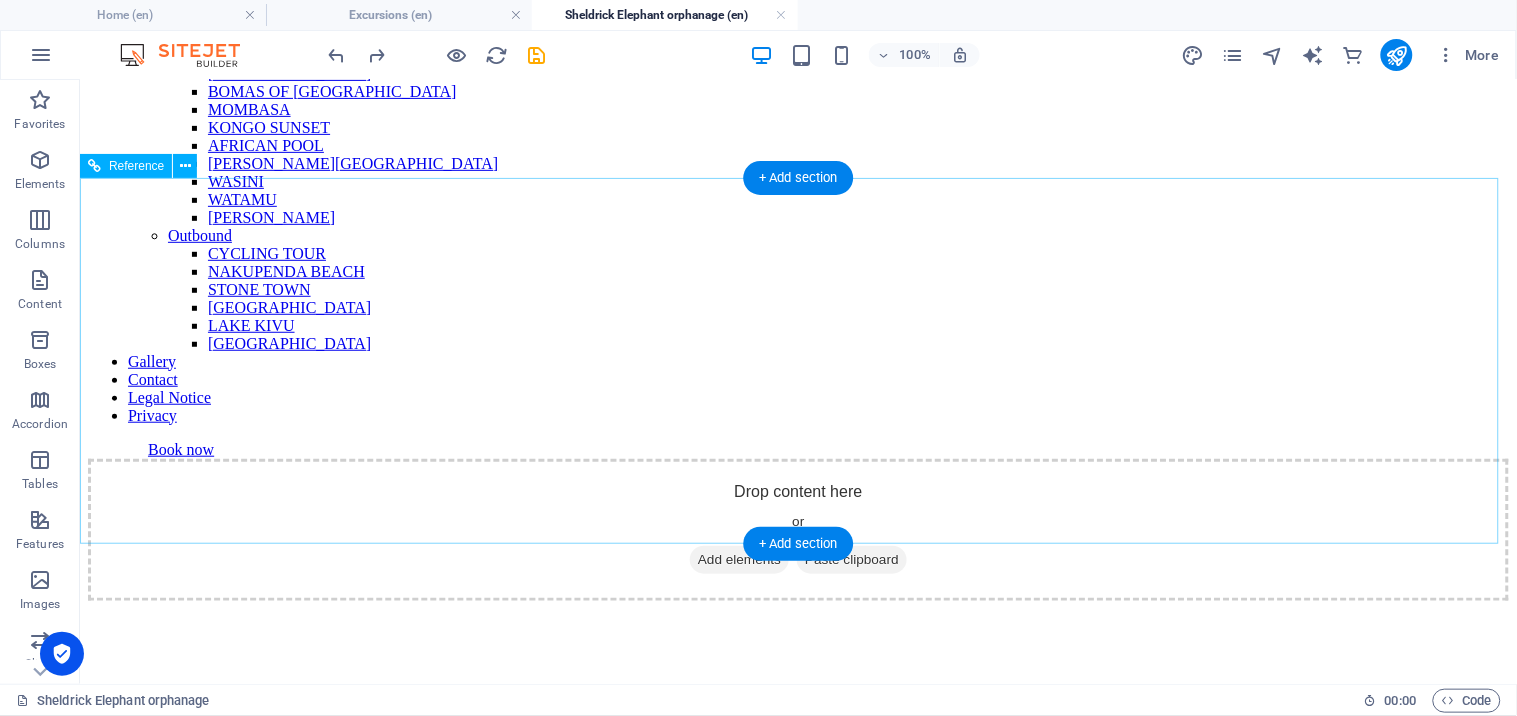 click at bounding box center [797, 600] 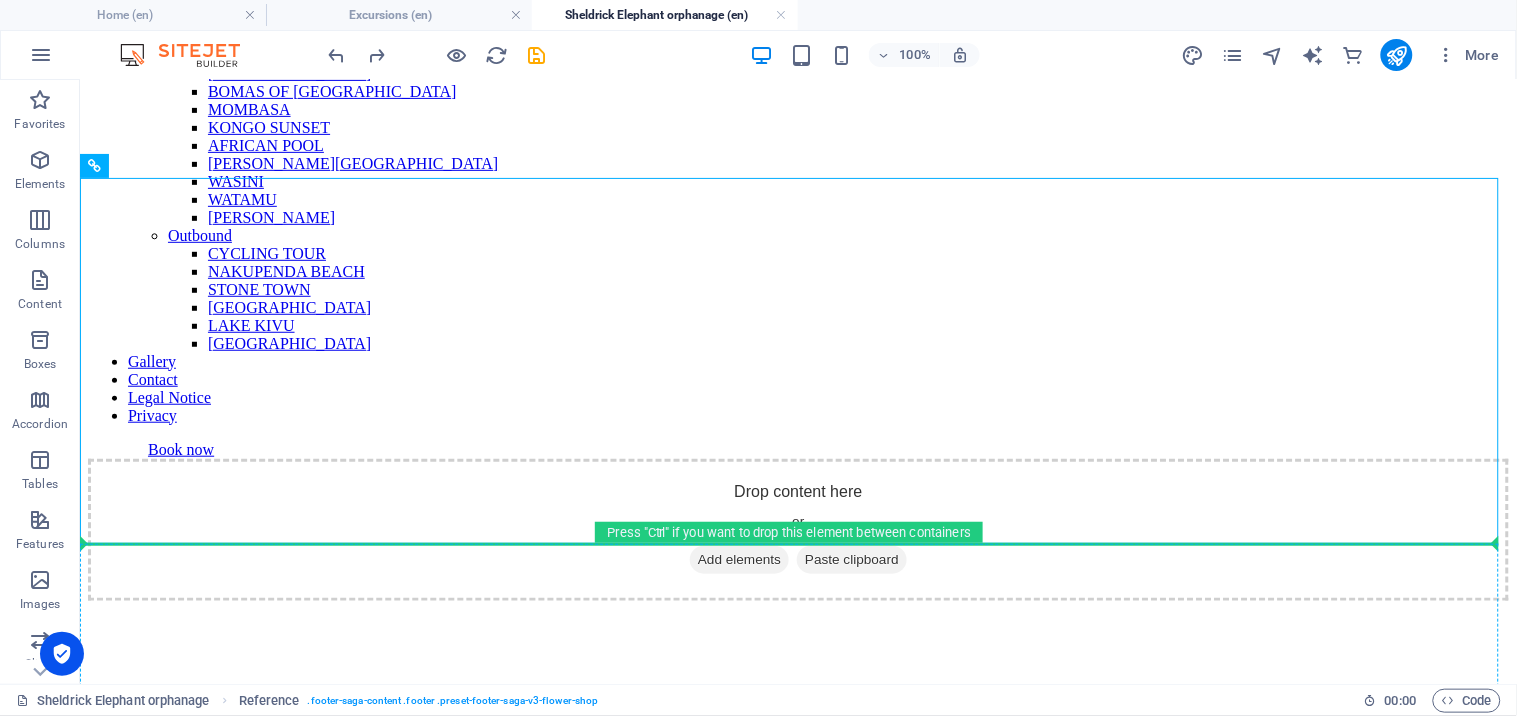 scroll, scrollTop: 253, scrollLeft: 0, axis: vertical 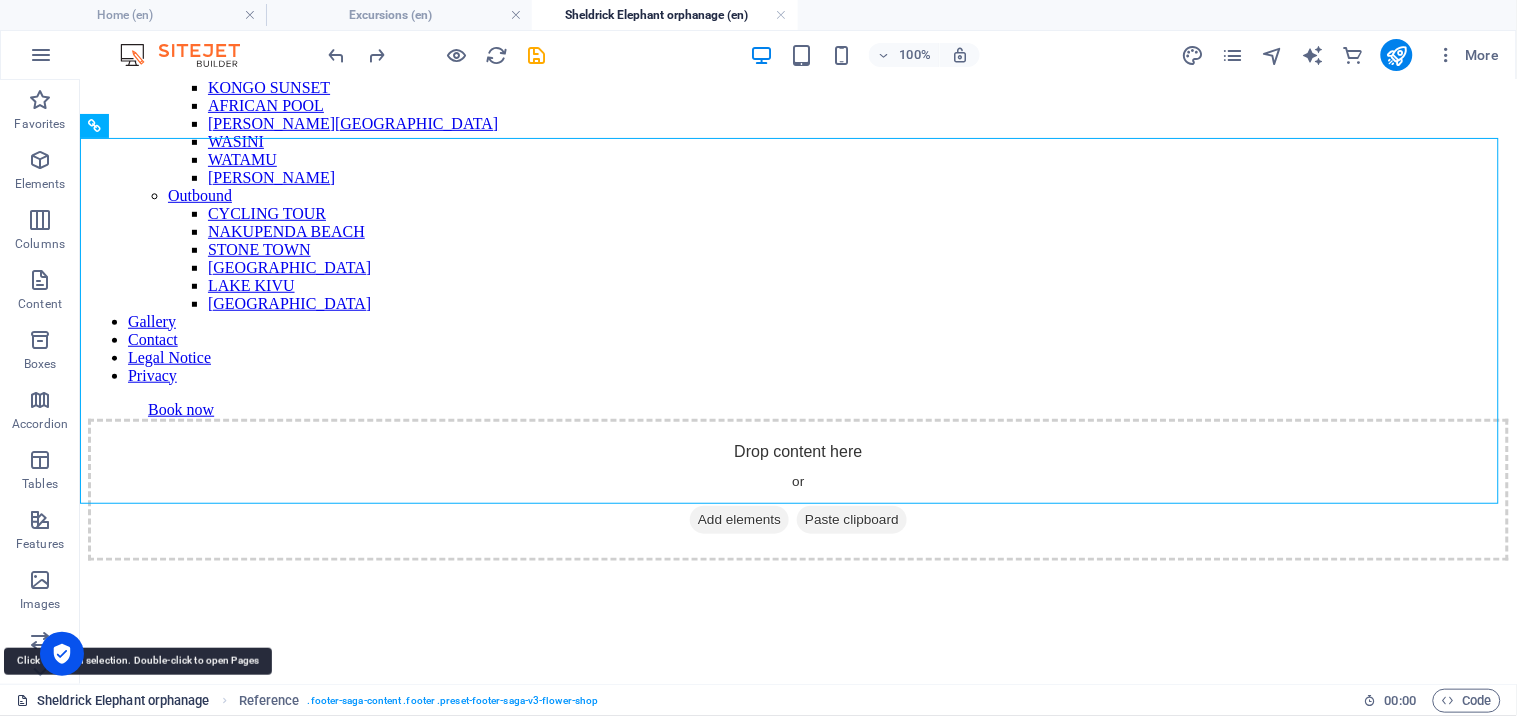 drag, startPoint x: 111, startPoint y: 164, endPoint x: 127, endPoint y: 688, distance: 524.2442 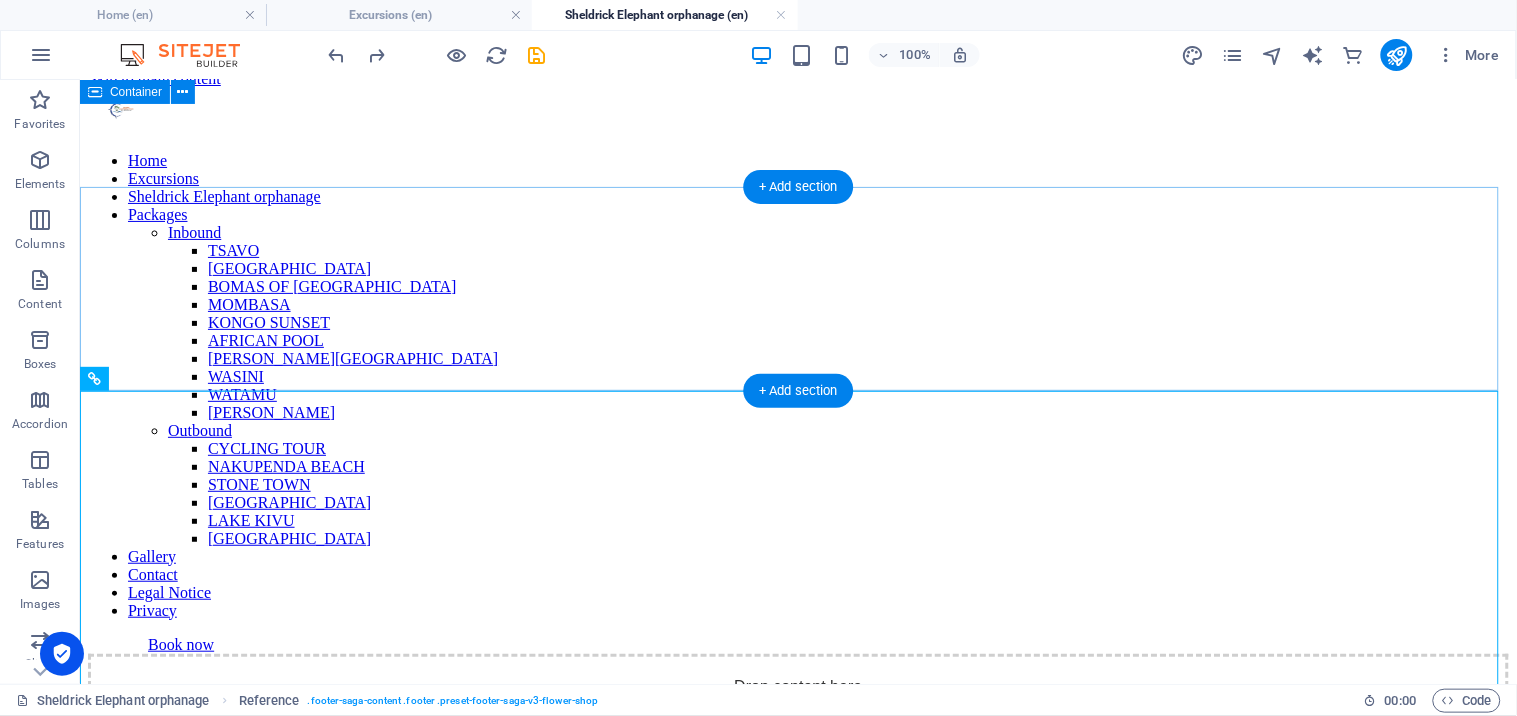scroll, scrollTop: 0, scrollLeft: 0, axis: both 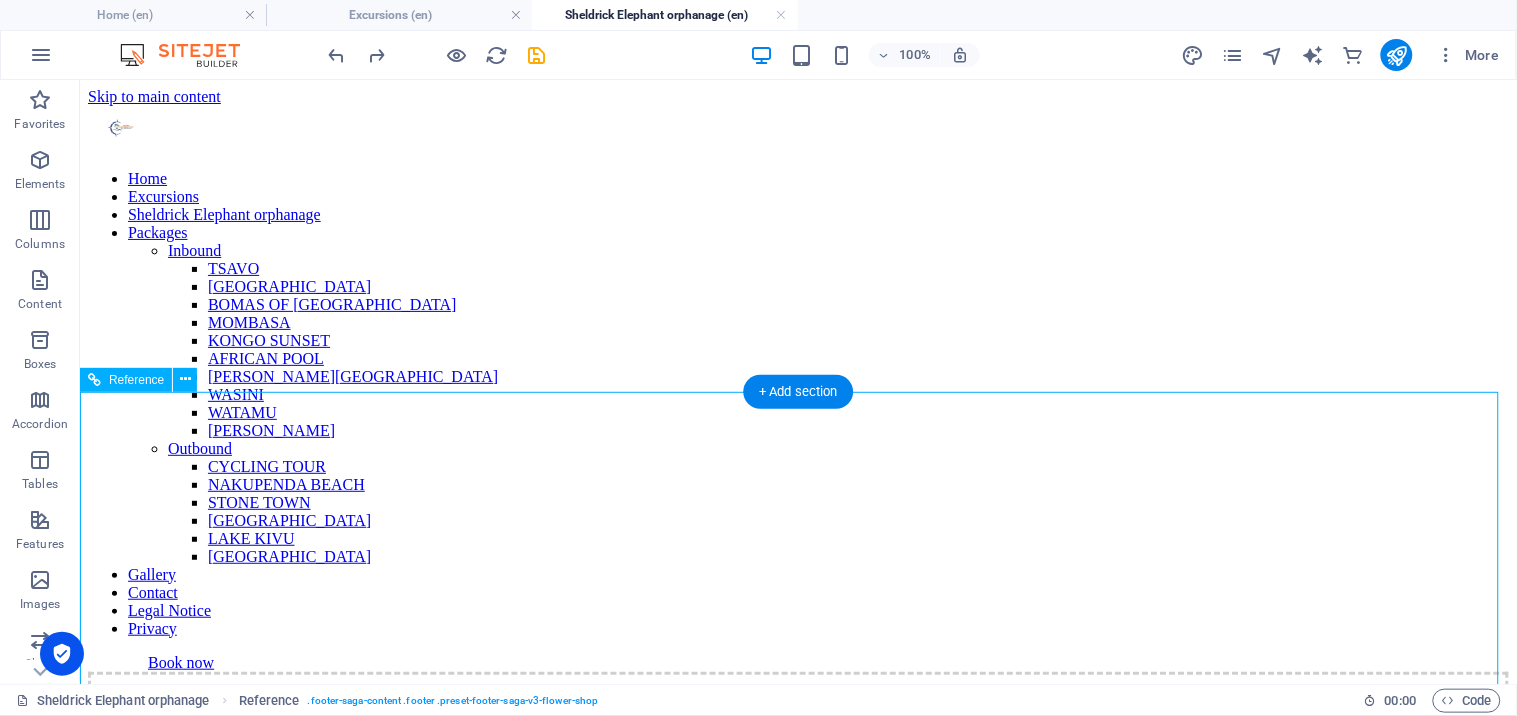 click at bounding box center (797, 813) 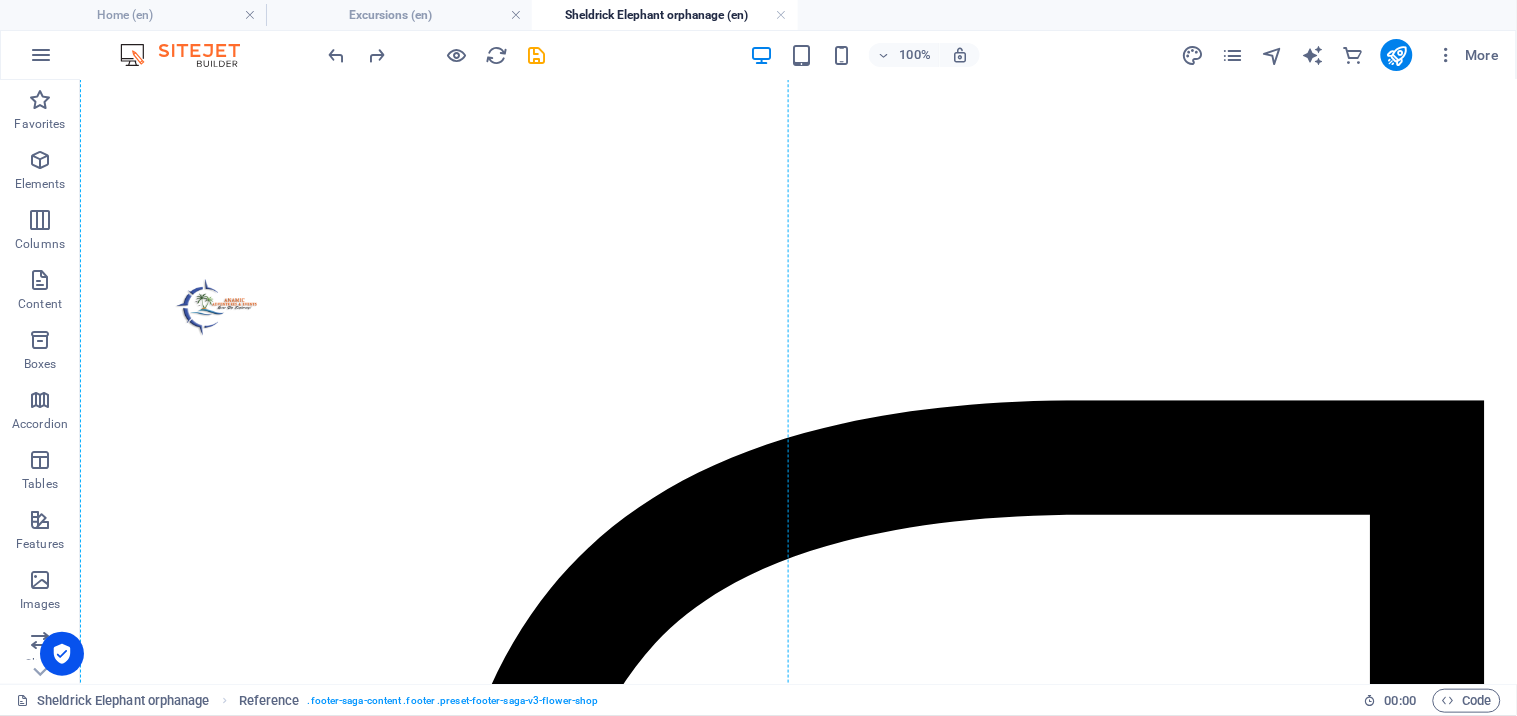 scroll, scrollTop: 1051, scrollLeft: 0, axis: vertical 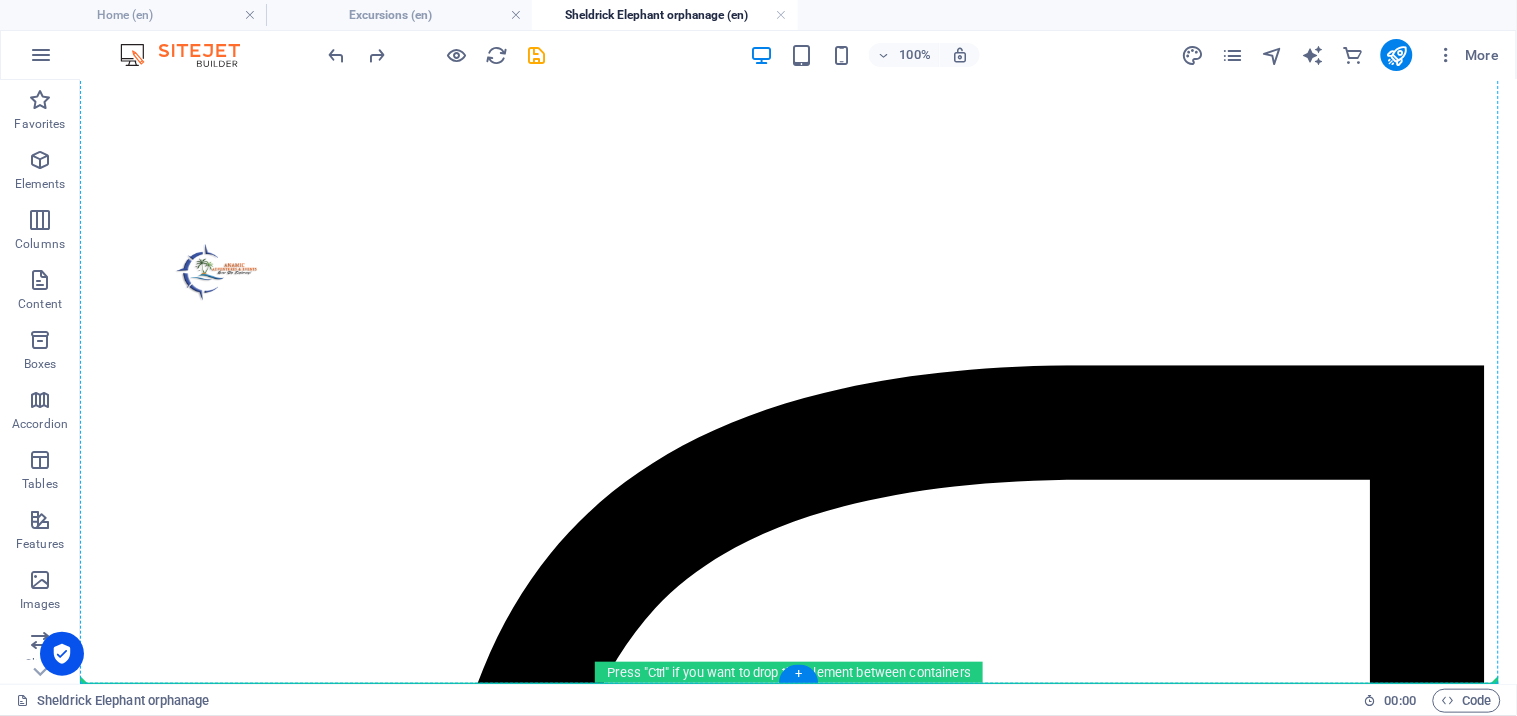 drag, startPoint x: 186, startPoint y: 452, endPoint x: 147, endPoint y: 669, distance: 220.47676 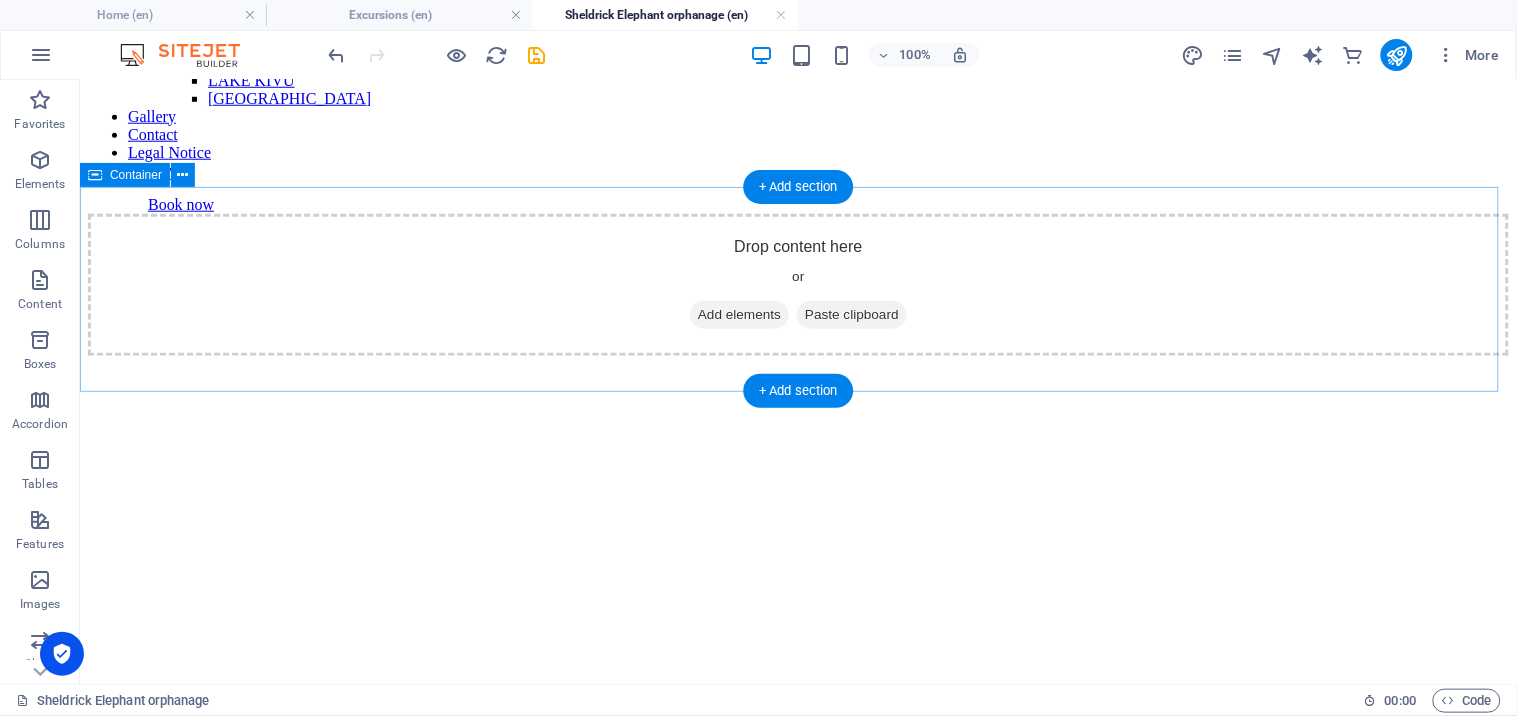 scroll, scrollTop: 0, scrollLeft: 0, axis: both 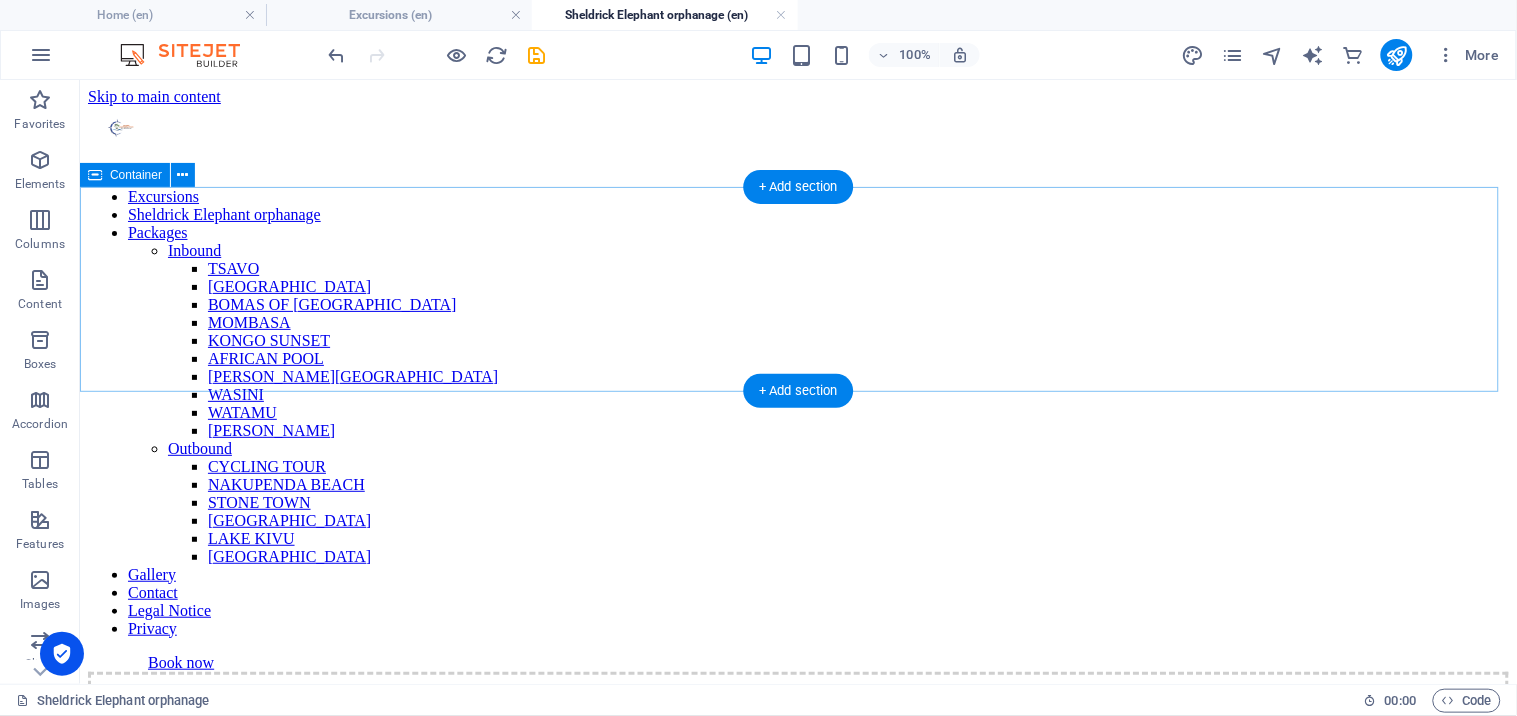 click on "Drop content here or  Add elements  Paste clipboard" at bounding box center [797, 742] 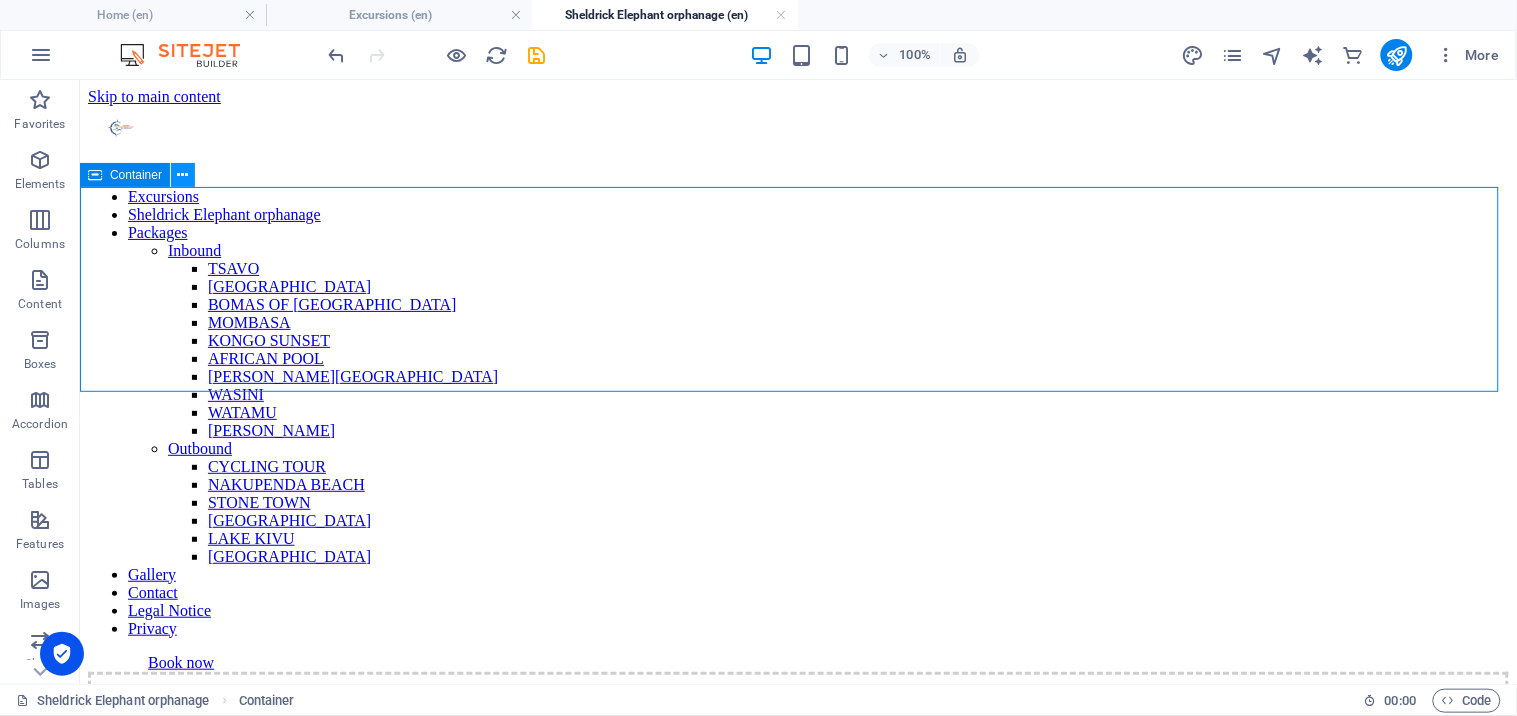 click at bounding box center (183, 175) 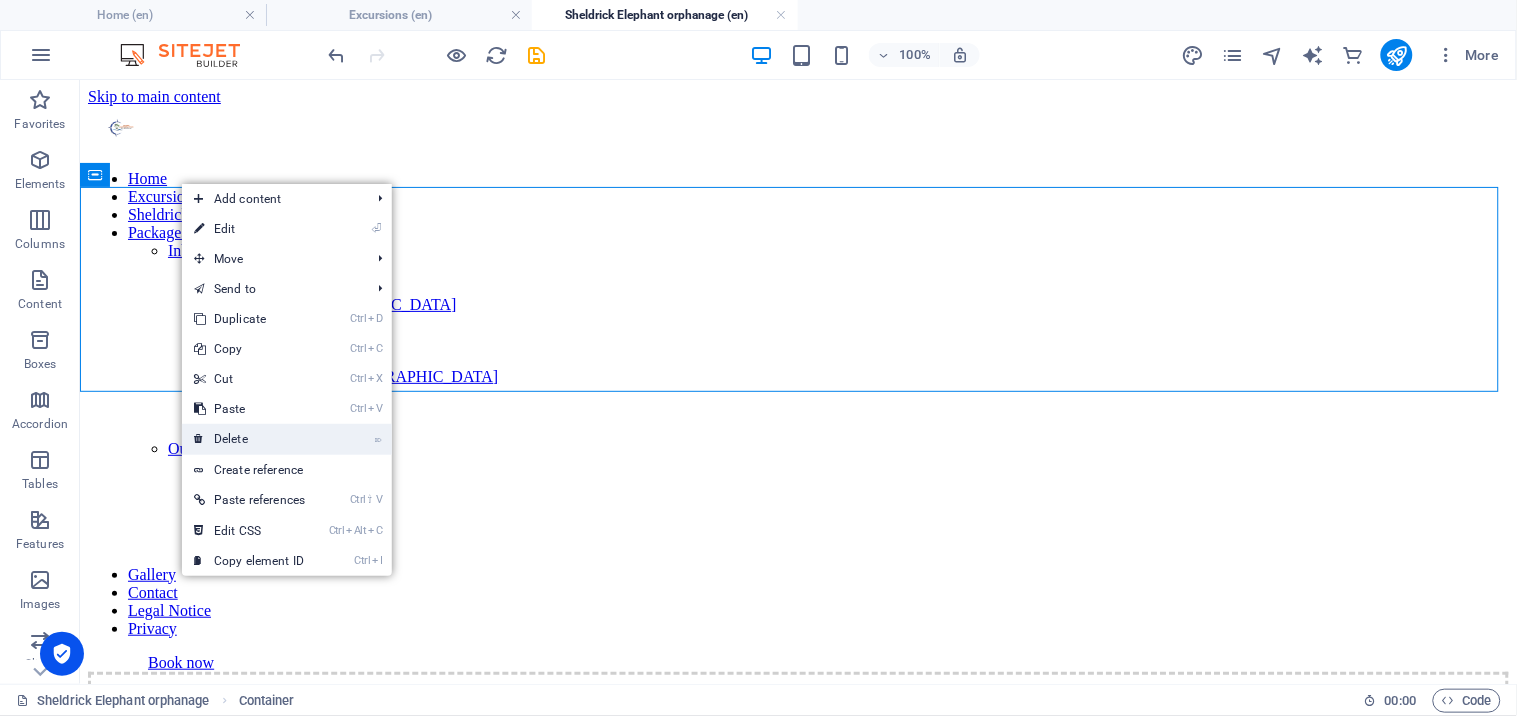click on "⌦  Delete" at bounding box center [249, 439] 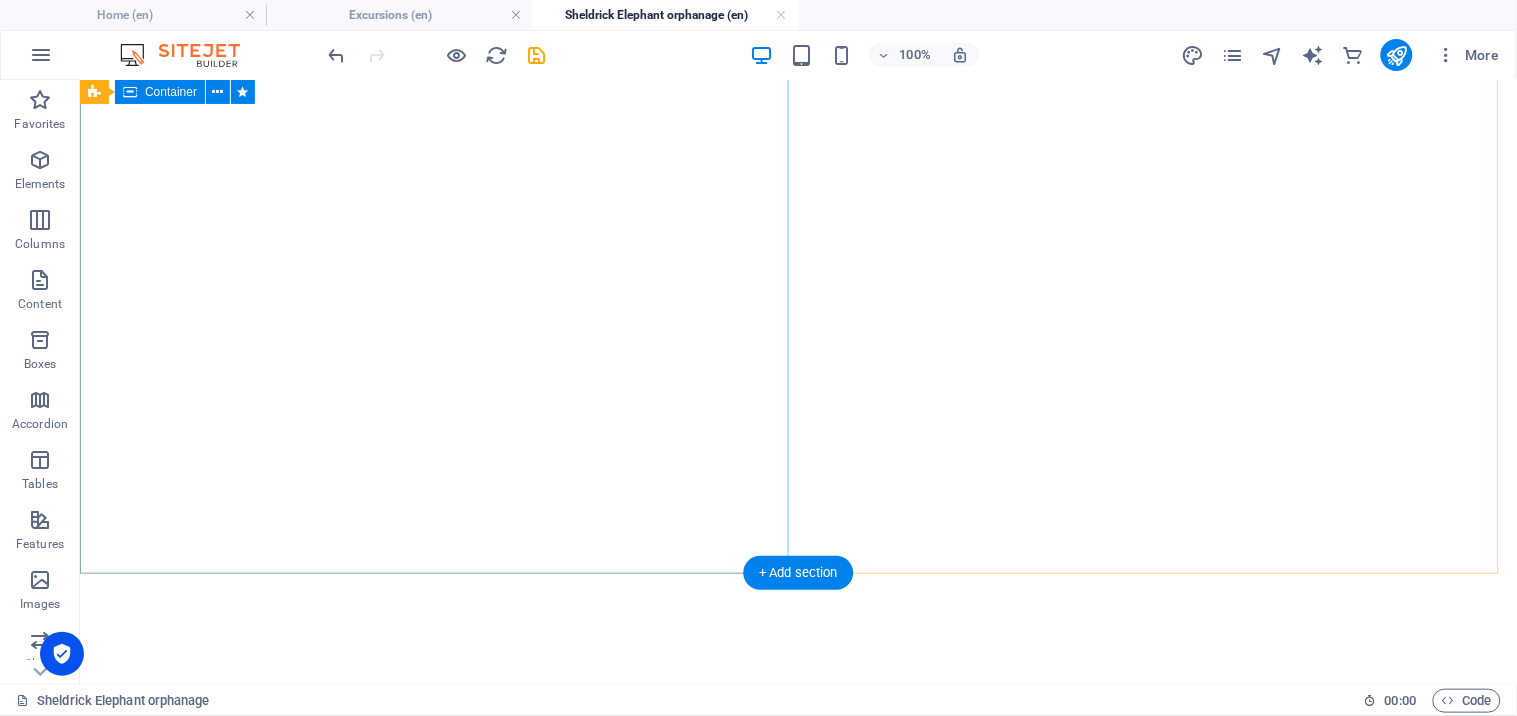 scroll, scrollTop: 846, scrollLeft: 0, axis: vertical 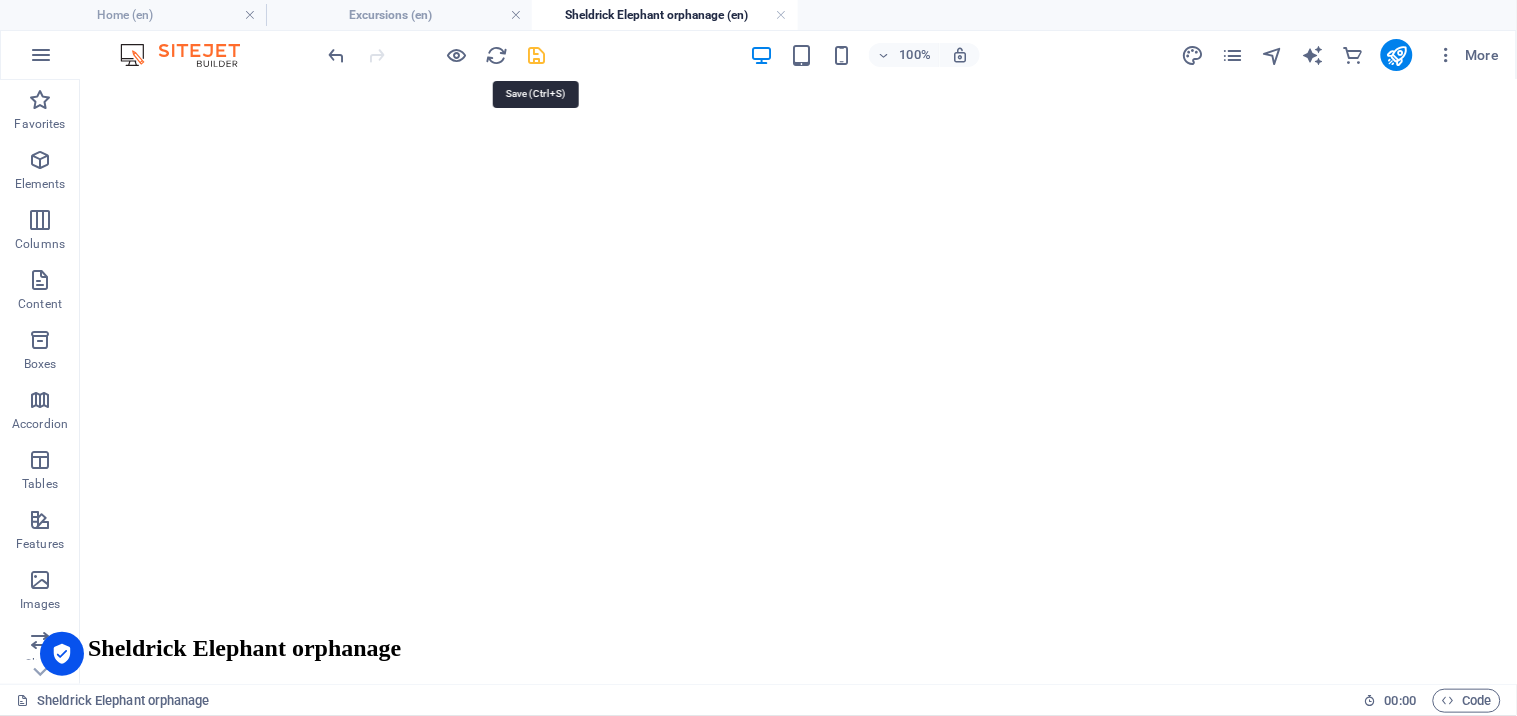 click at bounding box center (537, 55) 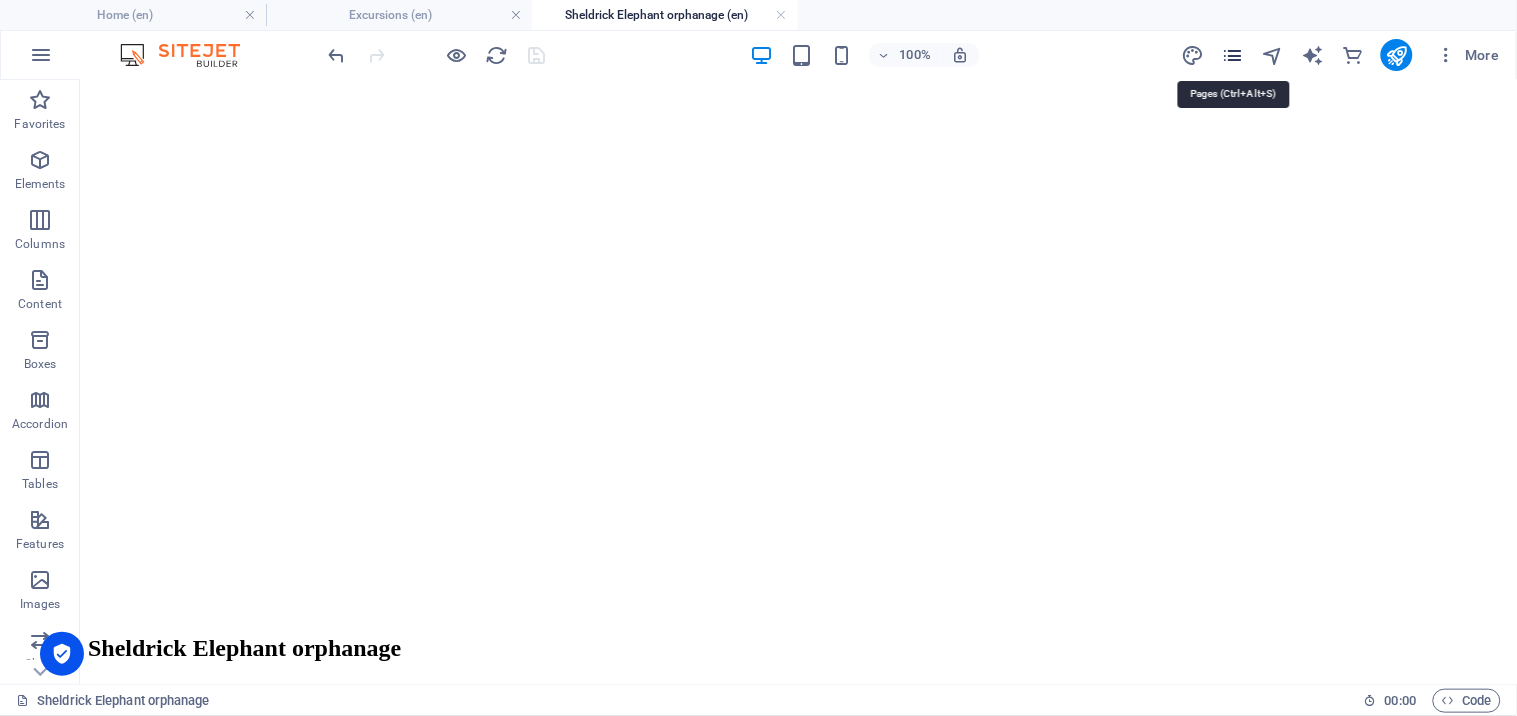click at bounding box center (1232, 55) 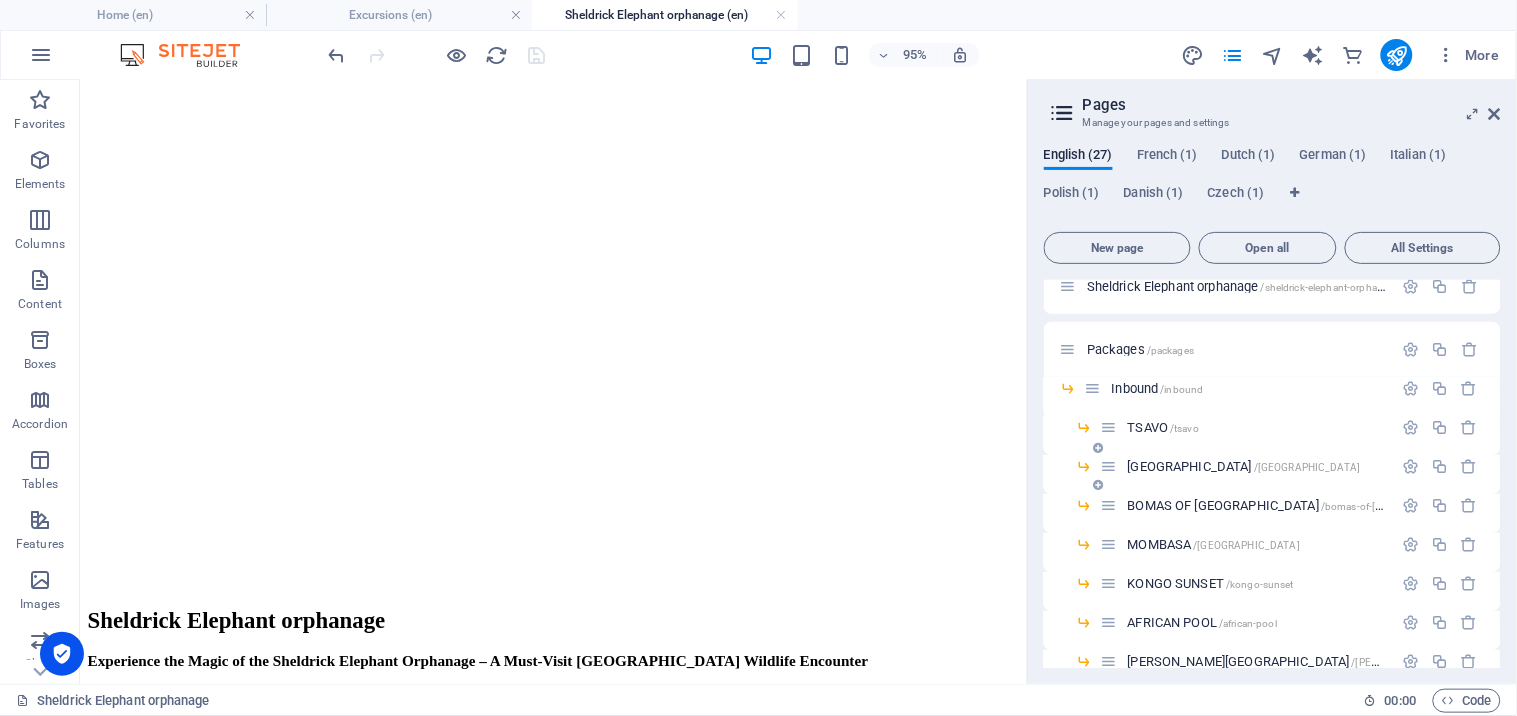 scroll, scrollTop: 0, scrollLeft: 0, axis: both 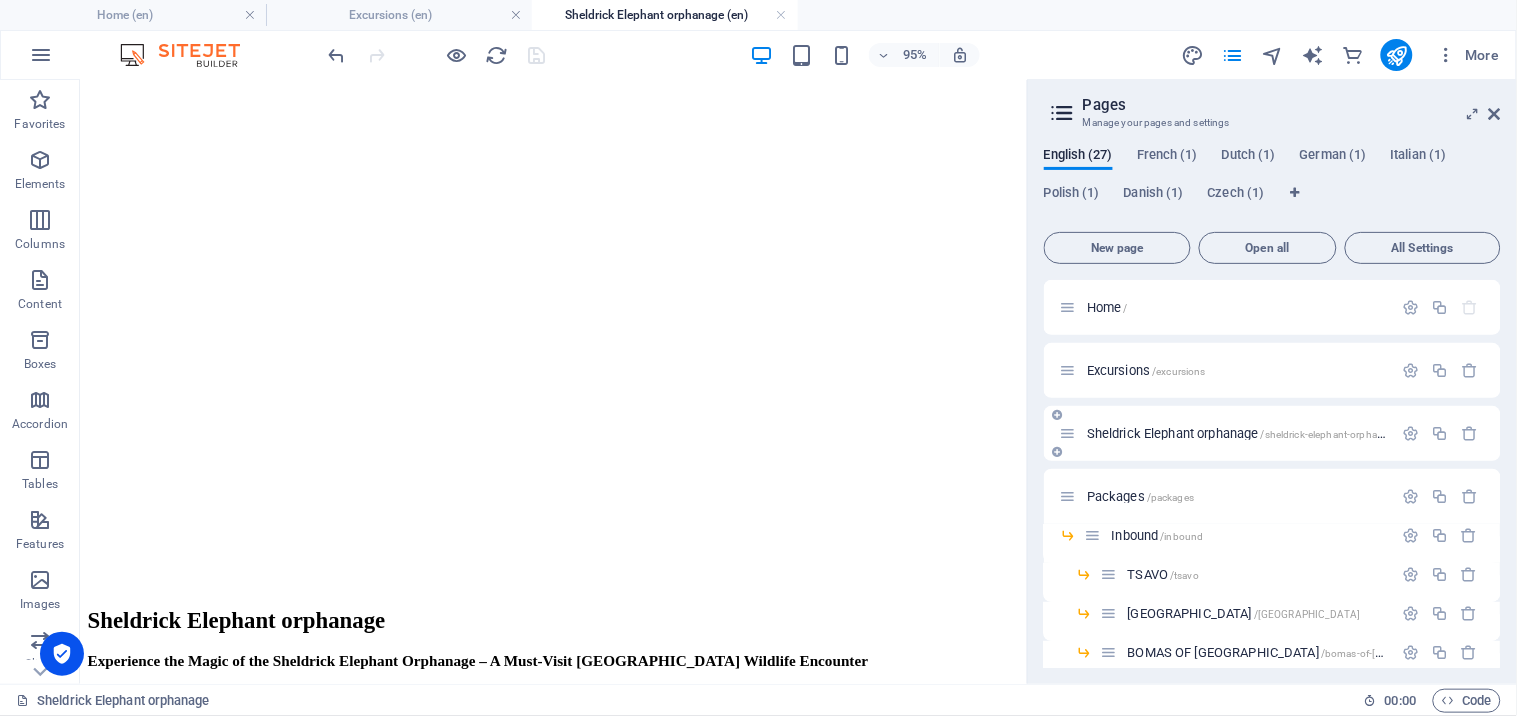 click at bounding box center (1058, 452) 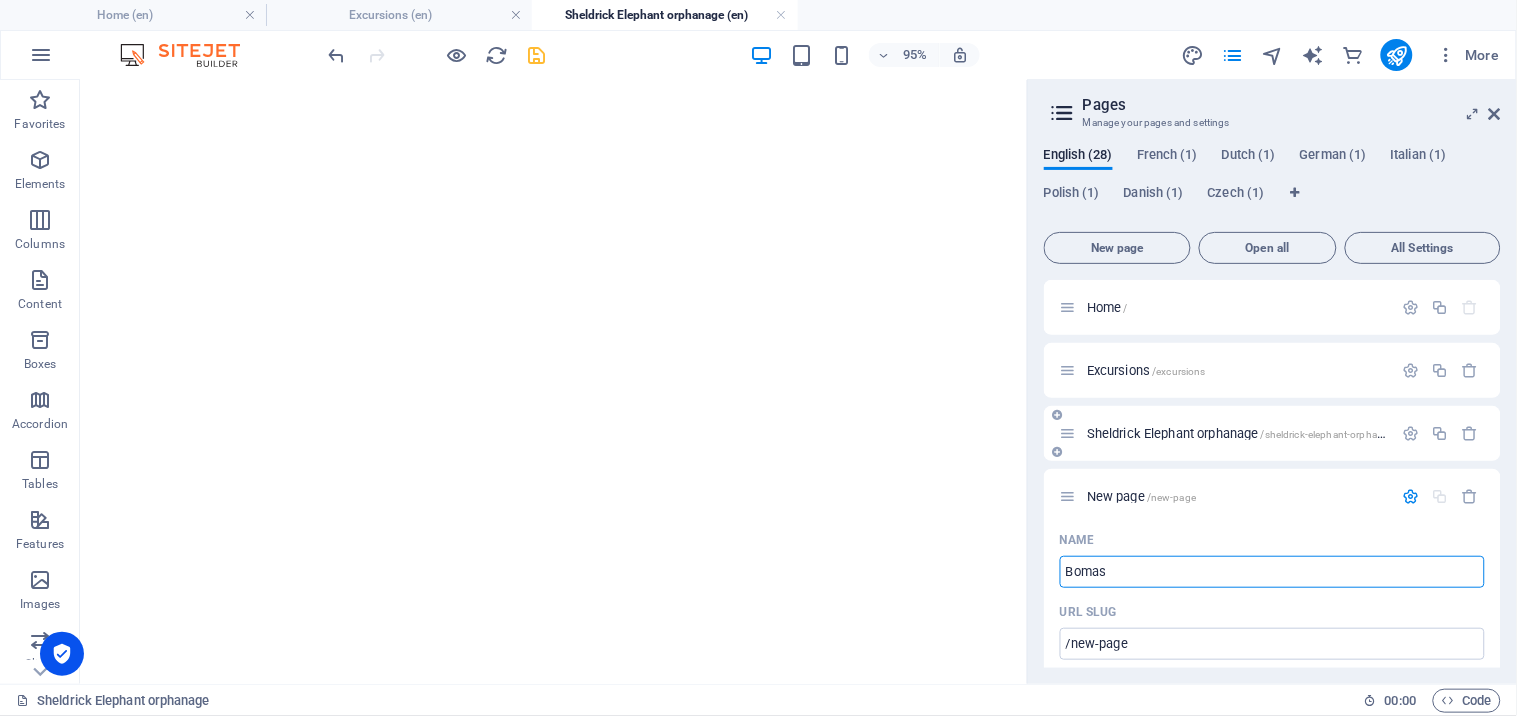 type on "Bomas" 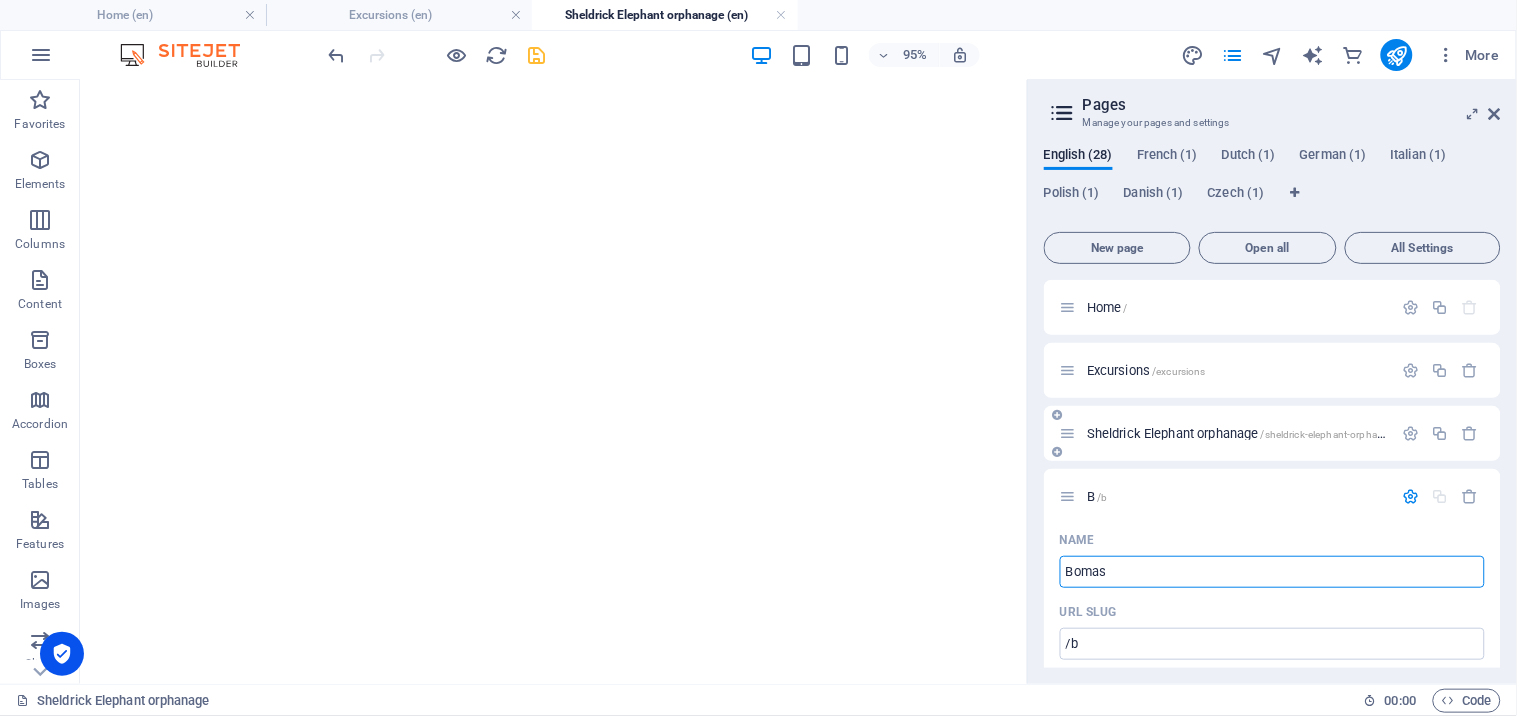 type on "/b" 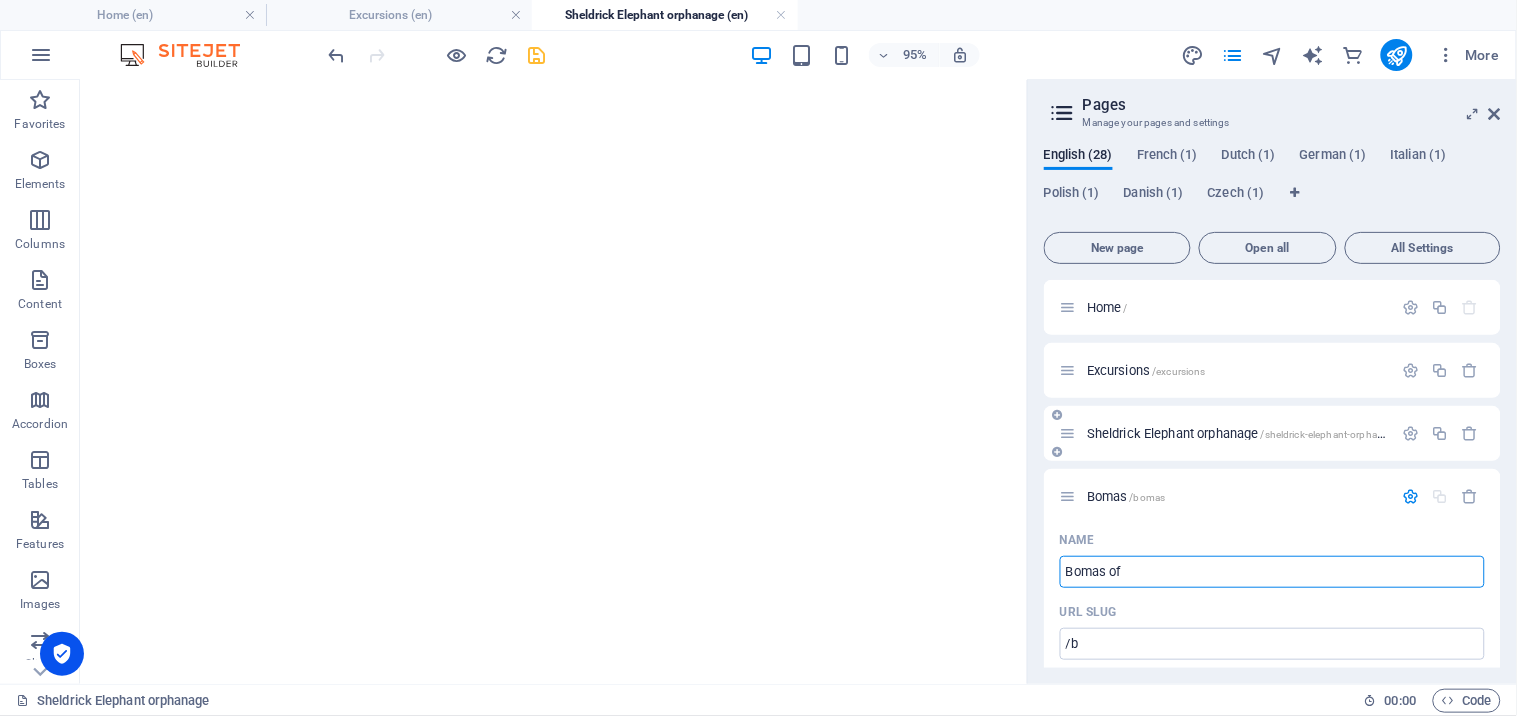 type on "Bomas of" 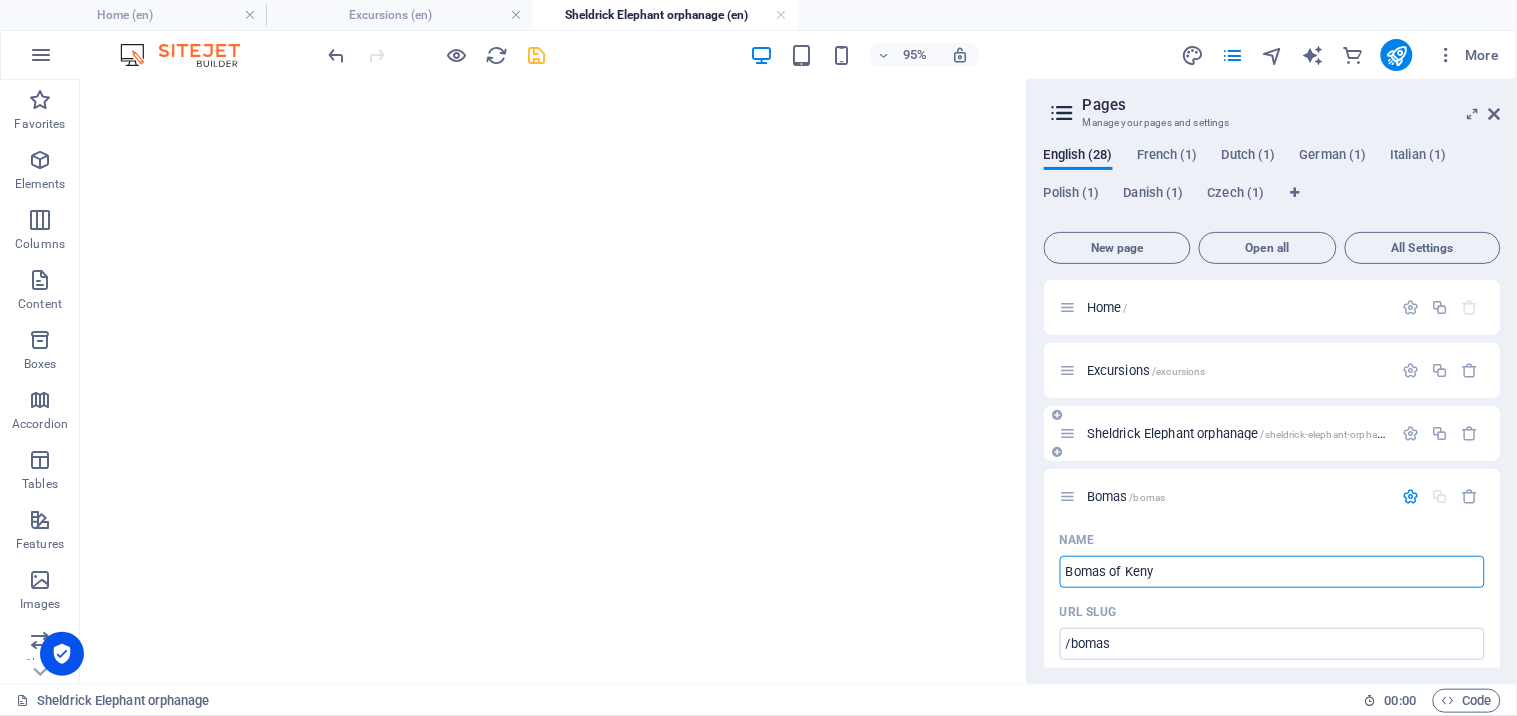 type on "Bomas of [GEOGRAPHIC_DATA]" 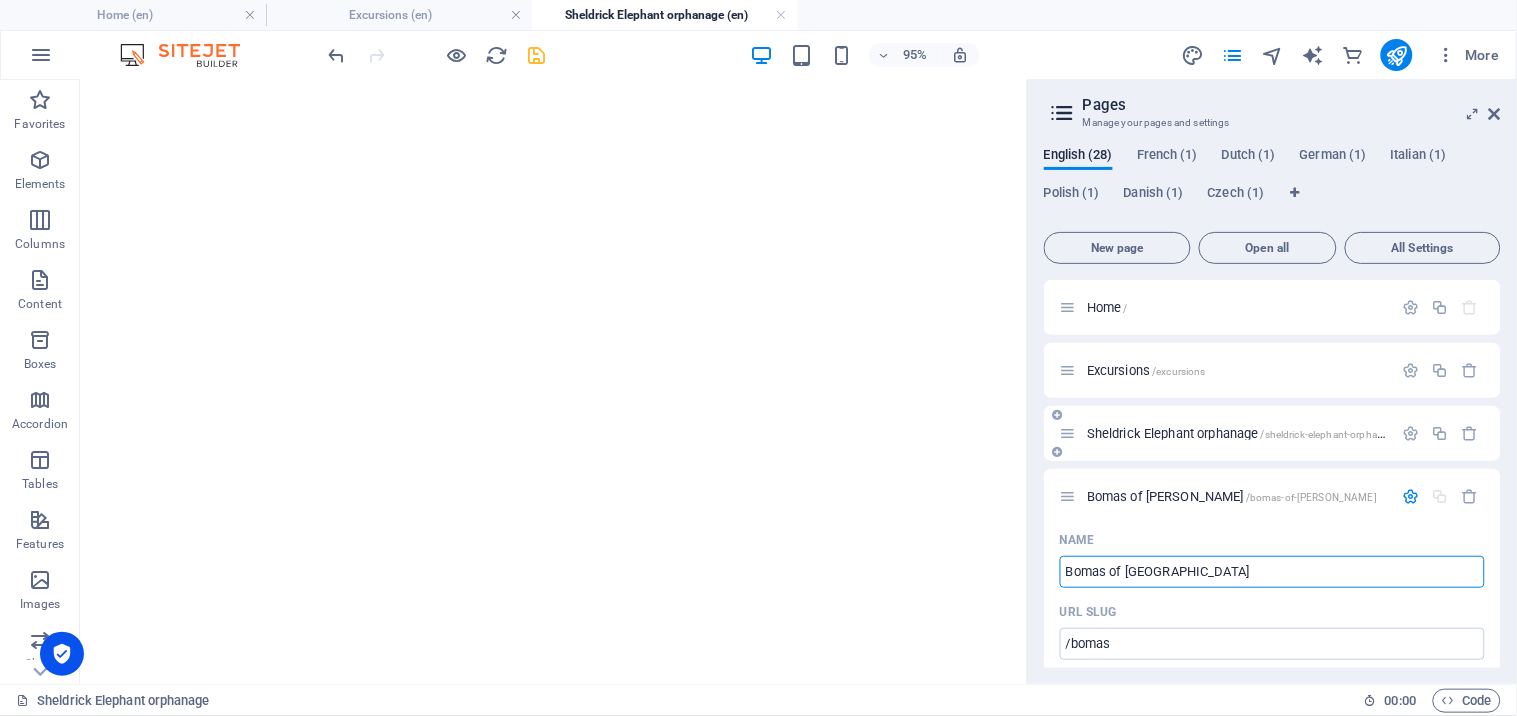 type on "/bomas-of-[PERSON_NAME]" 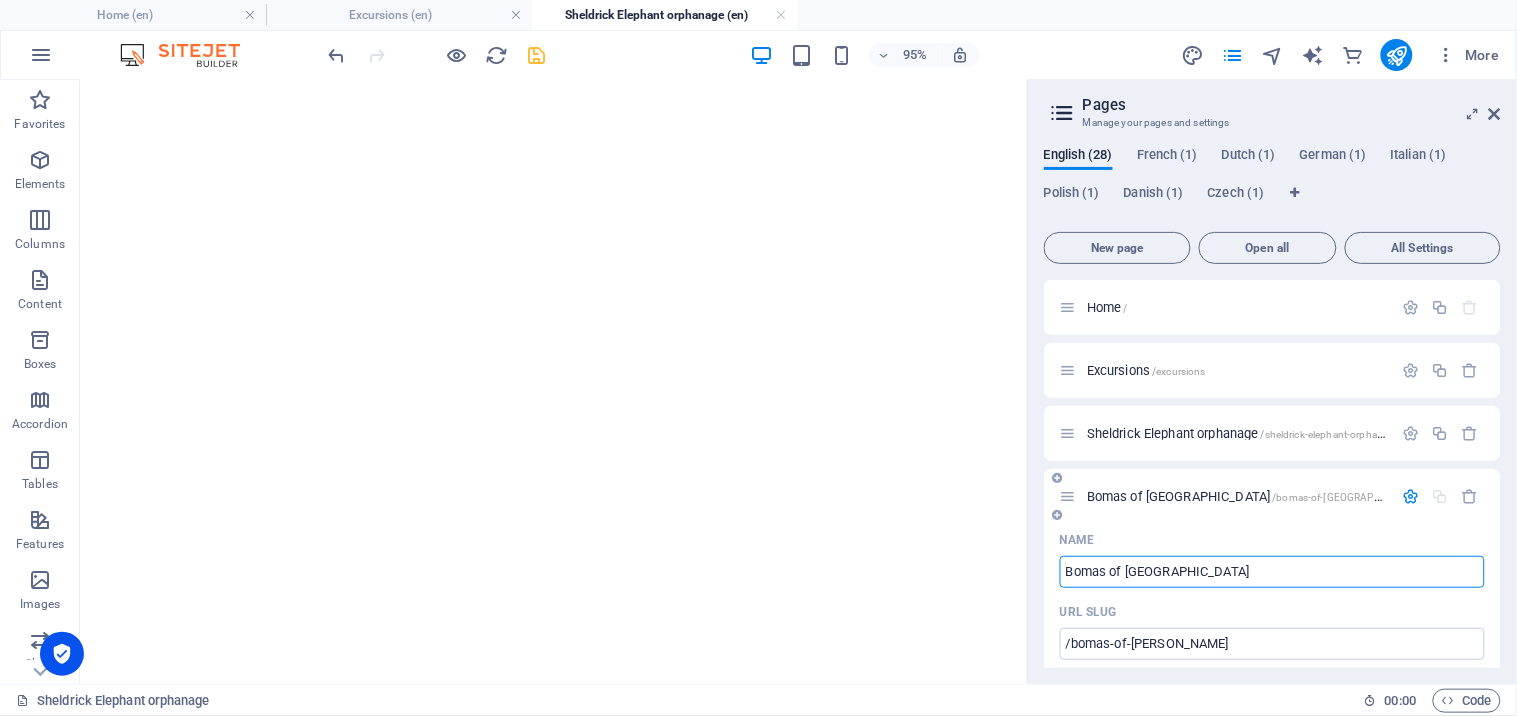 type on "Bomas of [GEOGRAPHIC_DATA]" 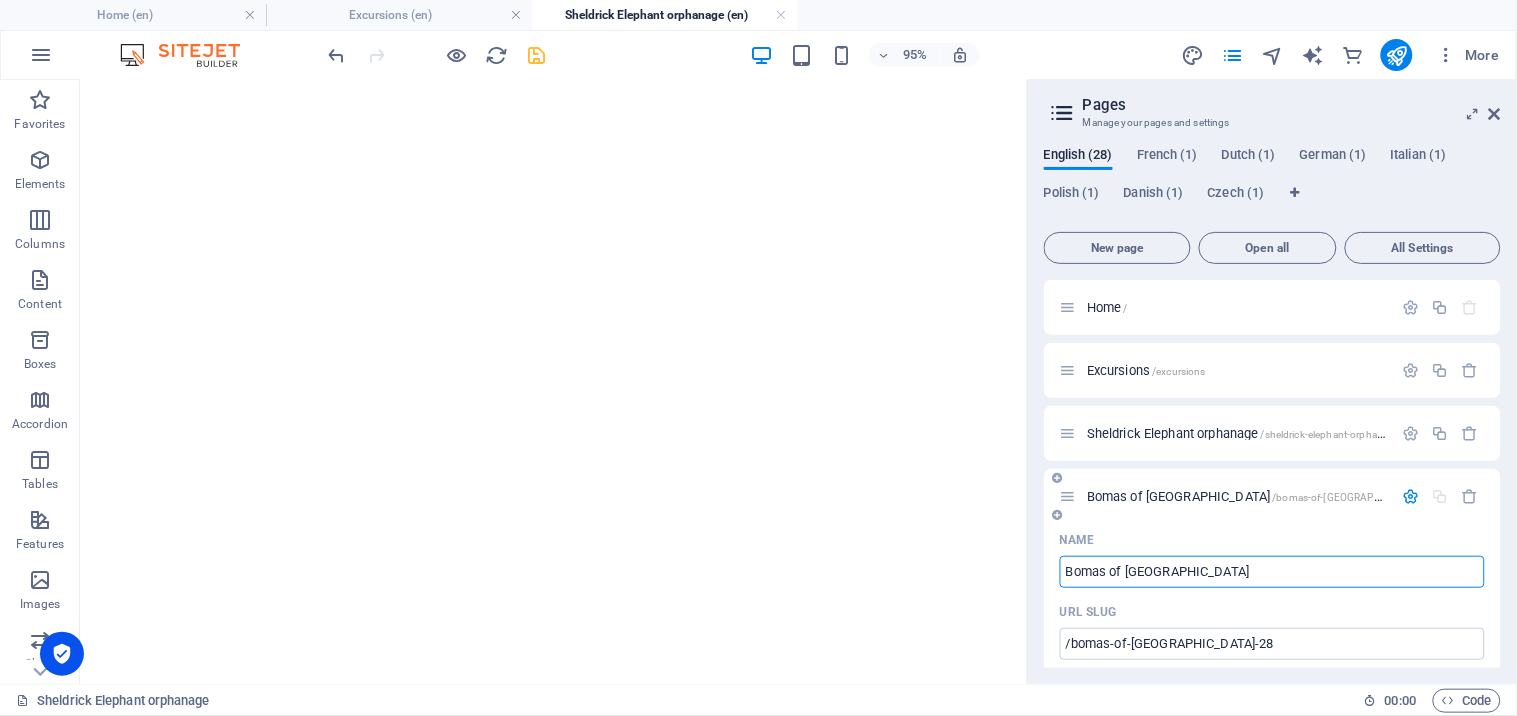 click on "Bomas of [GEOGRAPHIC_DATA]" at bounding box center (1272, 572) 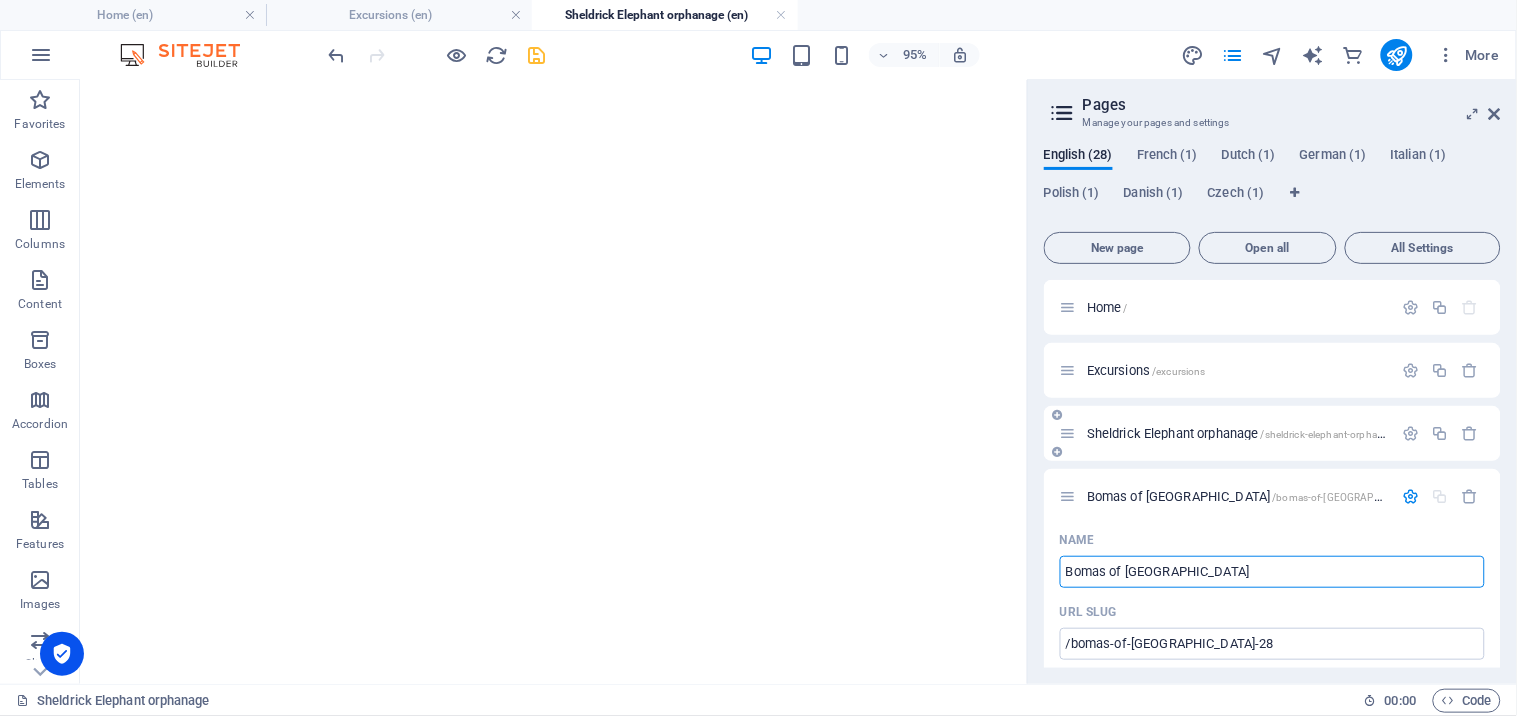 click at bounding box center (1068, 433) 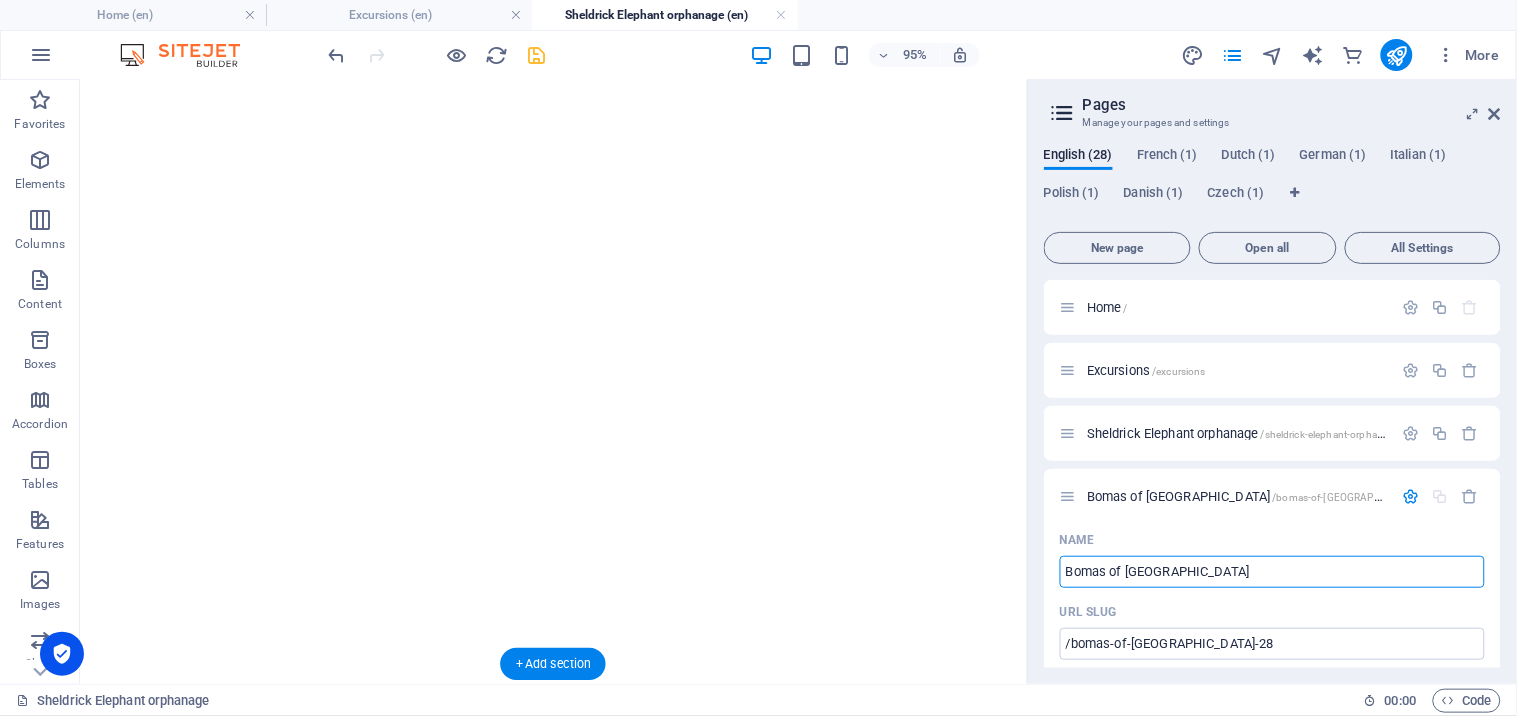 type on "Bomas of [GEOGRAPHIC_DATA]" 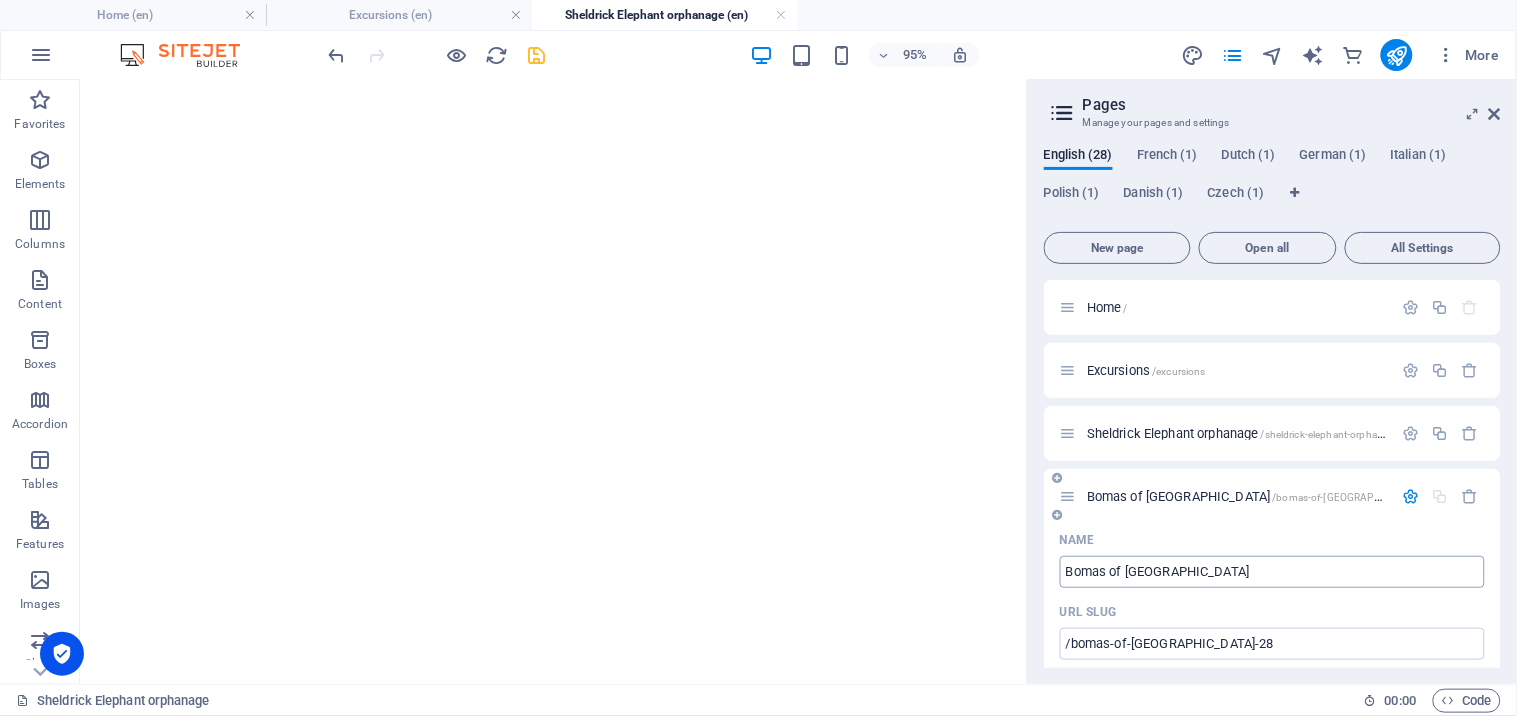 scroll, scrollTop: 846, scrollLeft: 0, axis: vertical 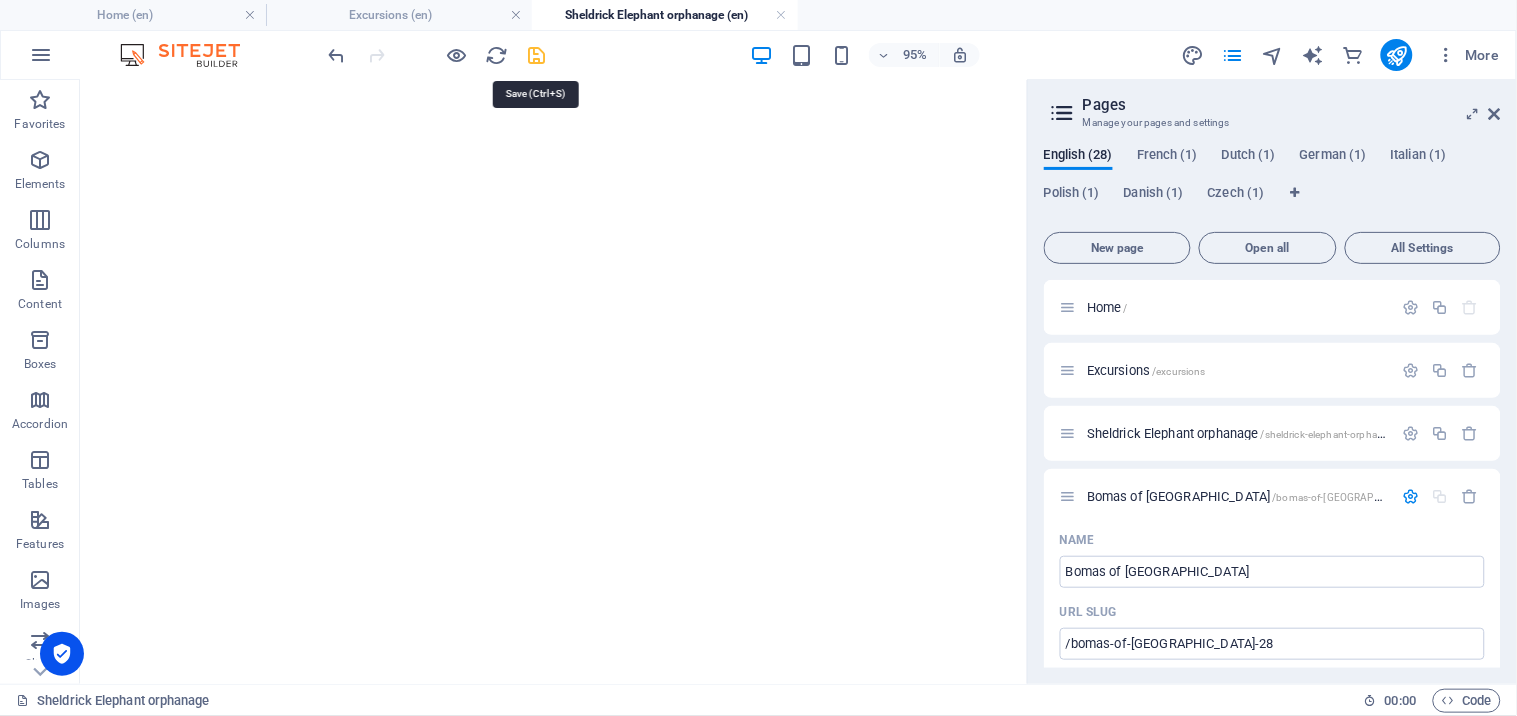 drag, startPoint x: 585, startPoint y: 196, endPoint x: 541, endPoint y: 47, distance: 155.36087 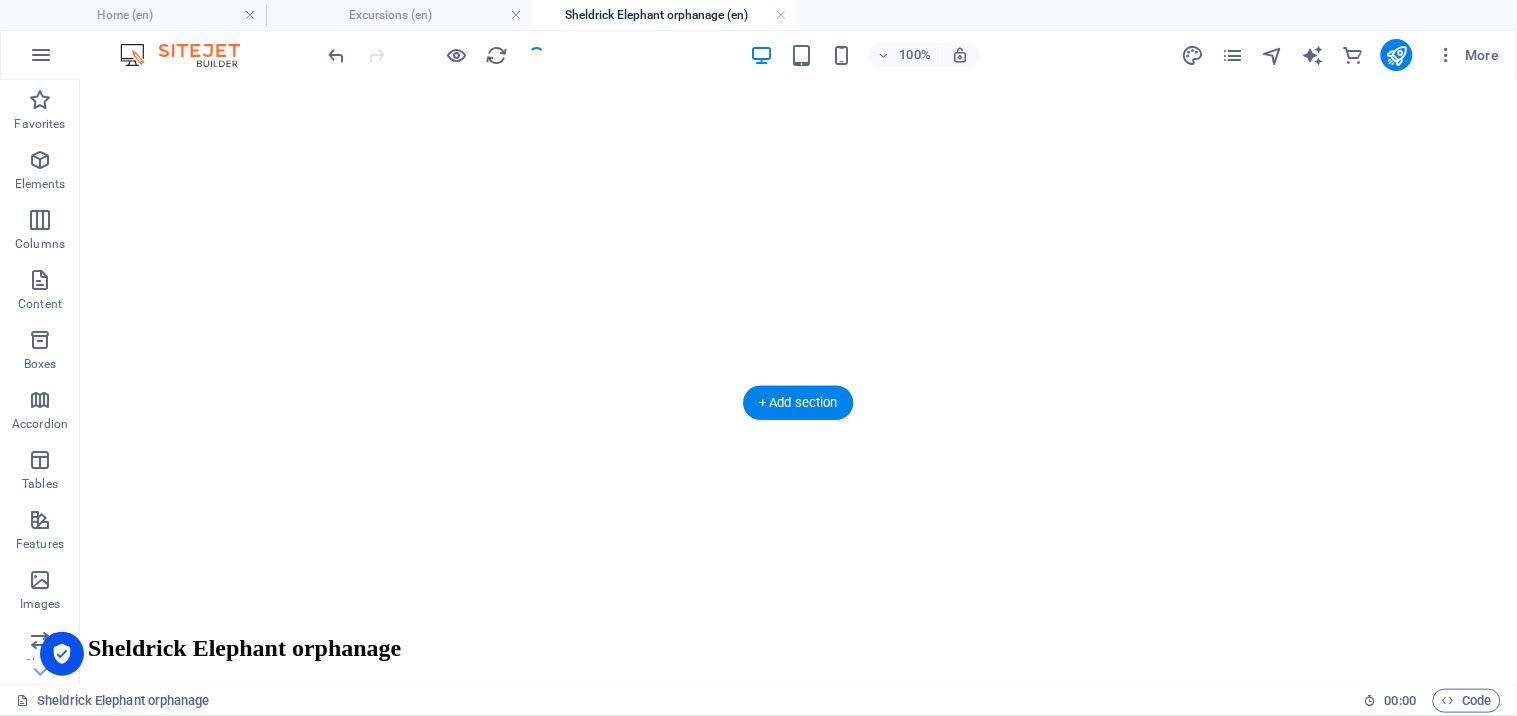 scroll, scrollTop: 0, scrollLeft: 0, axis: both 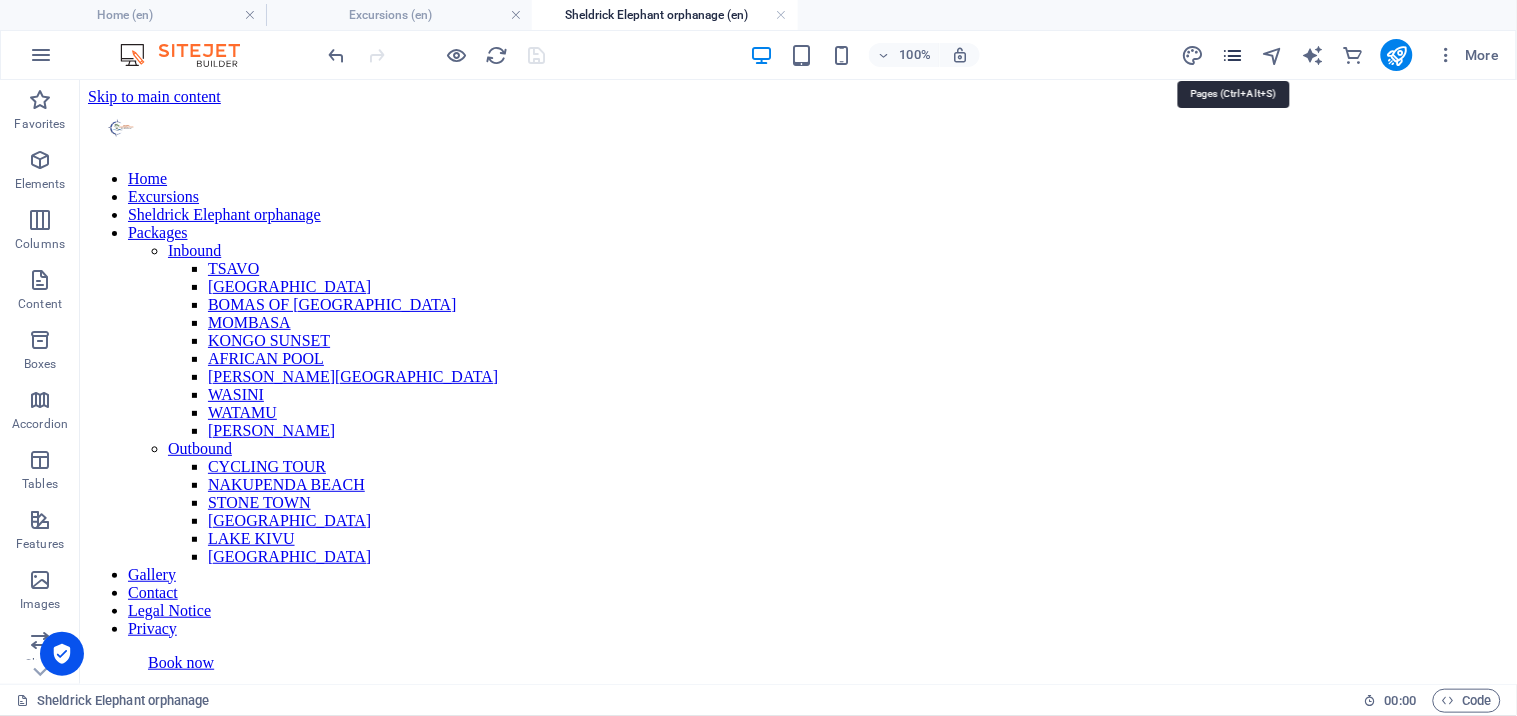 click at bounding box center [1232, 55] 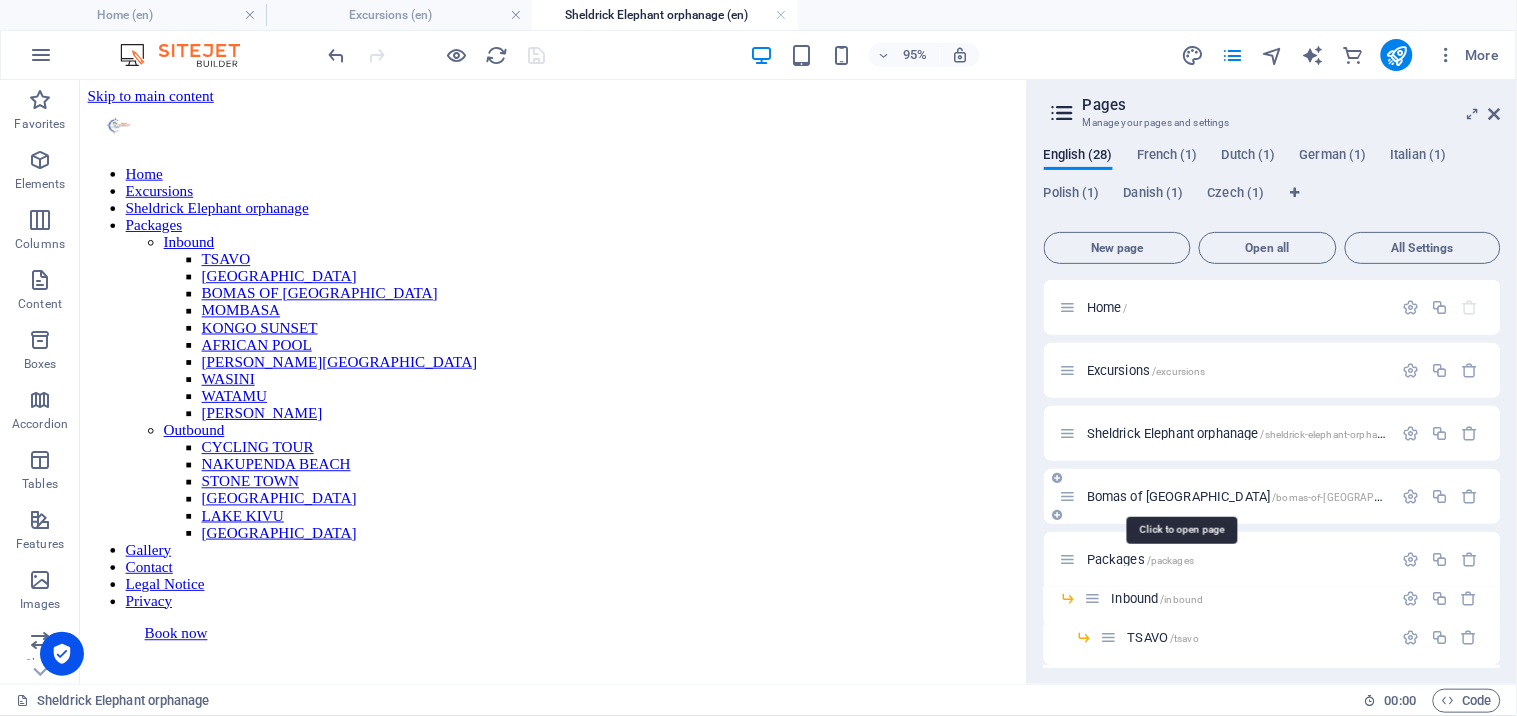 click on "Bomas of [GEOGRAPHIC_DATA] /bomas-of-[GEOGRAPHIC_DATA]-28" at bounding box center (1264, 496) 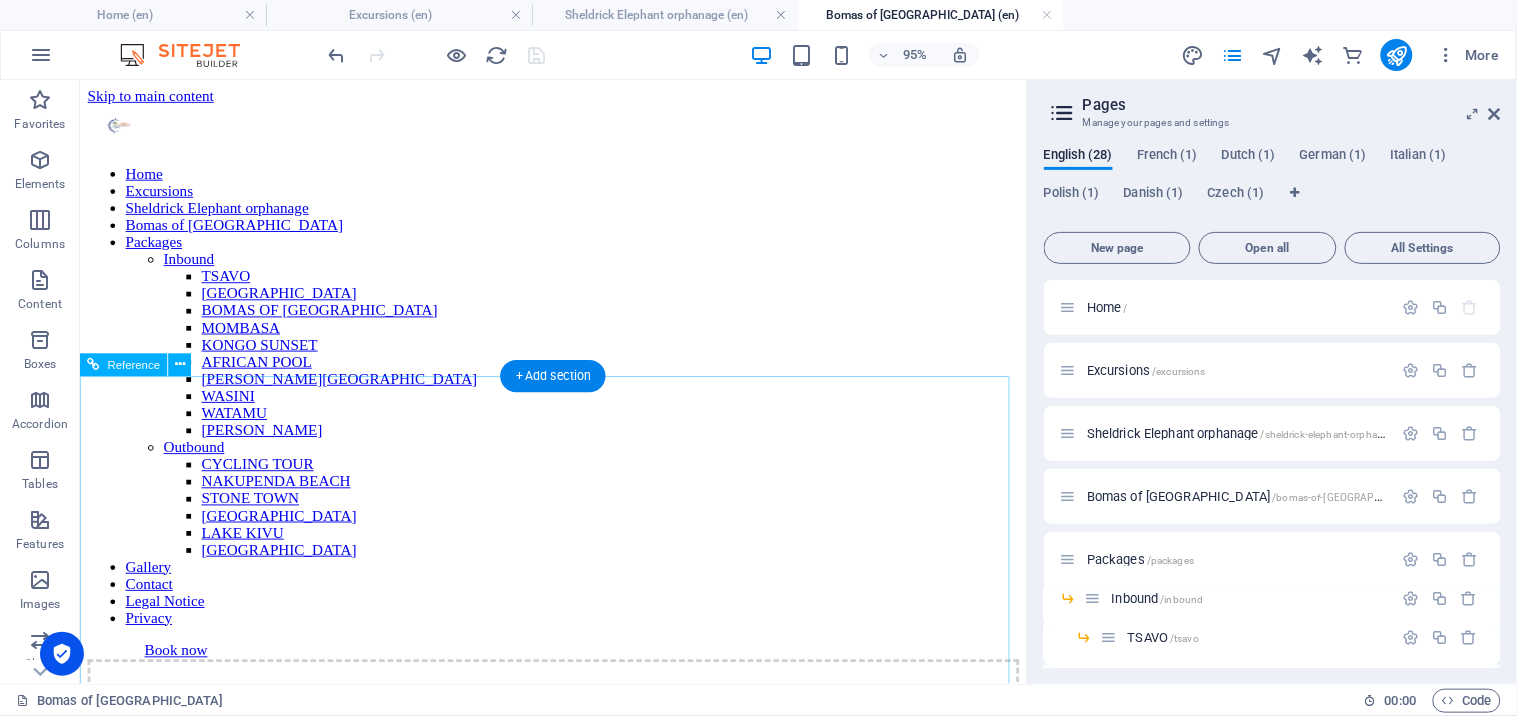 scroll, scrollTop: 0, scrollLeft: 0, axis: both 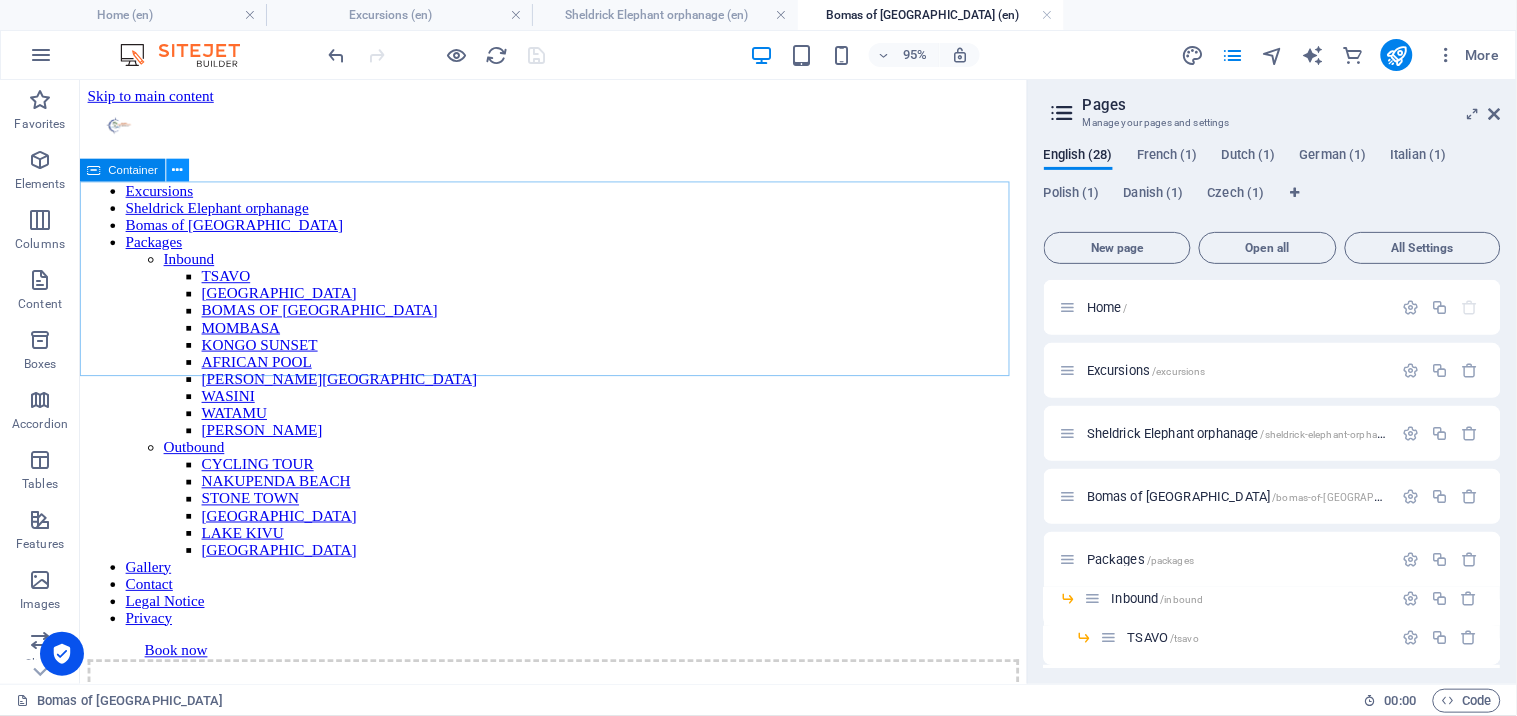 click at bounding box center (177, 170) 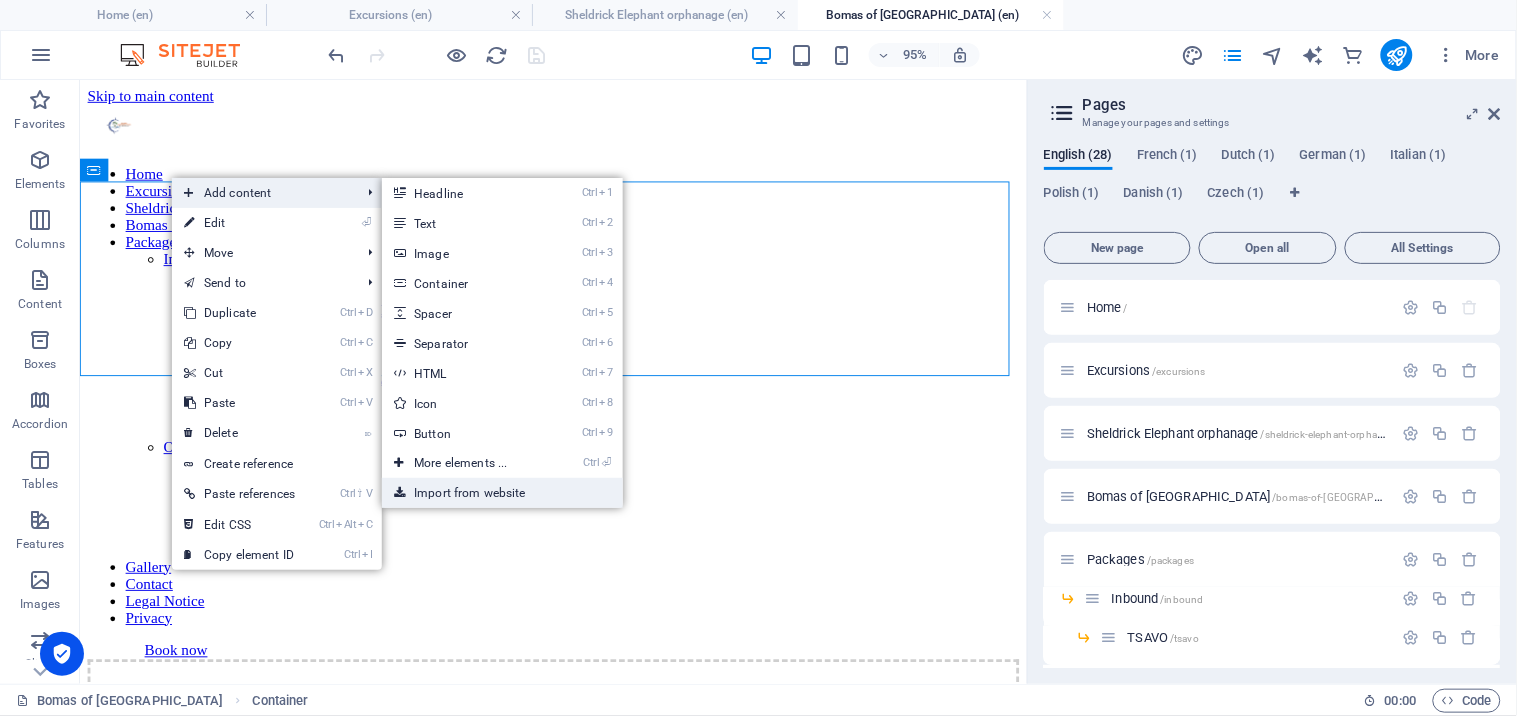 click on "Import from website" at bounding box center (502, 493) 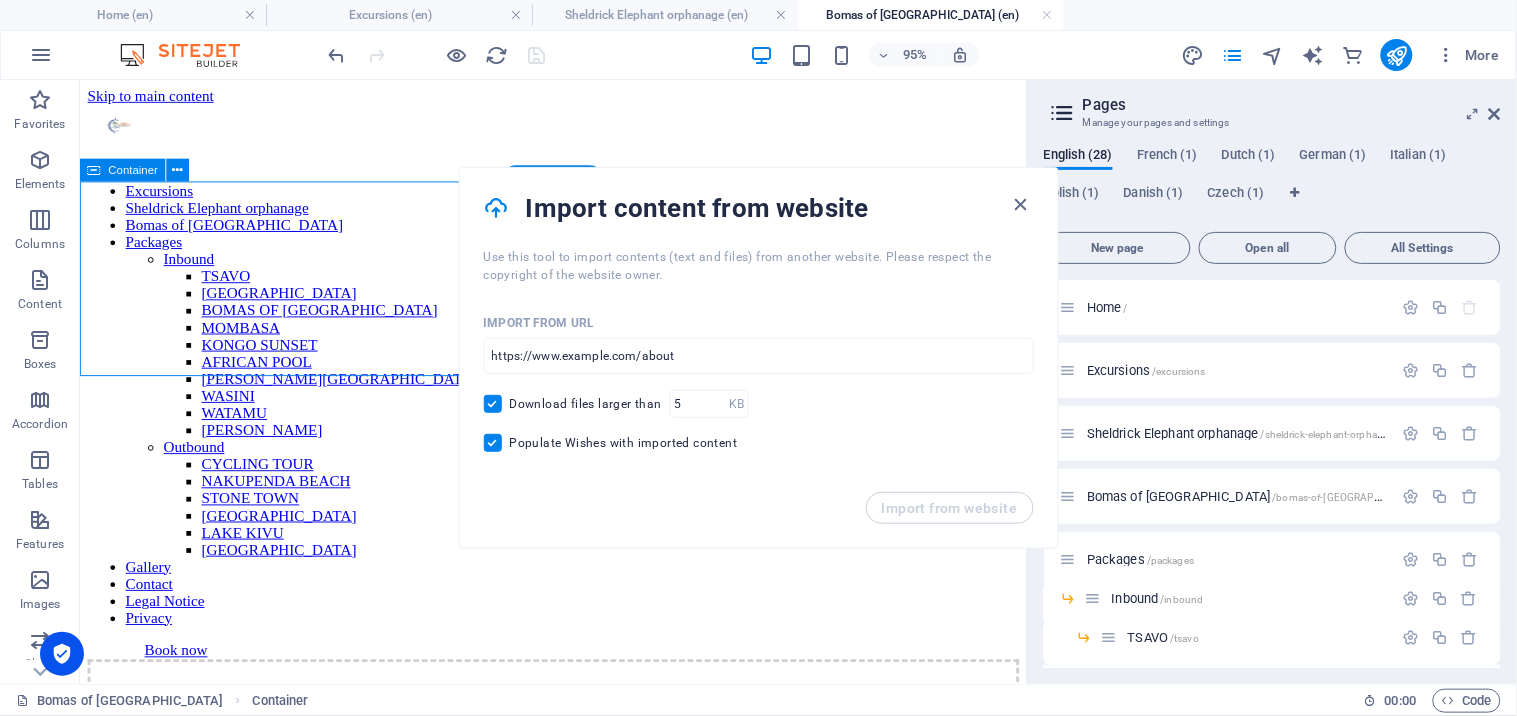 click on "Drop content here or  Add elements  Paste clipboard" at bounding box center [577, 760] 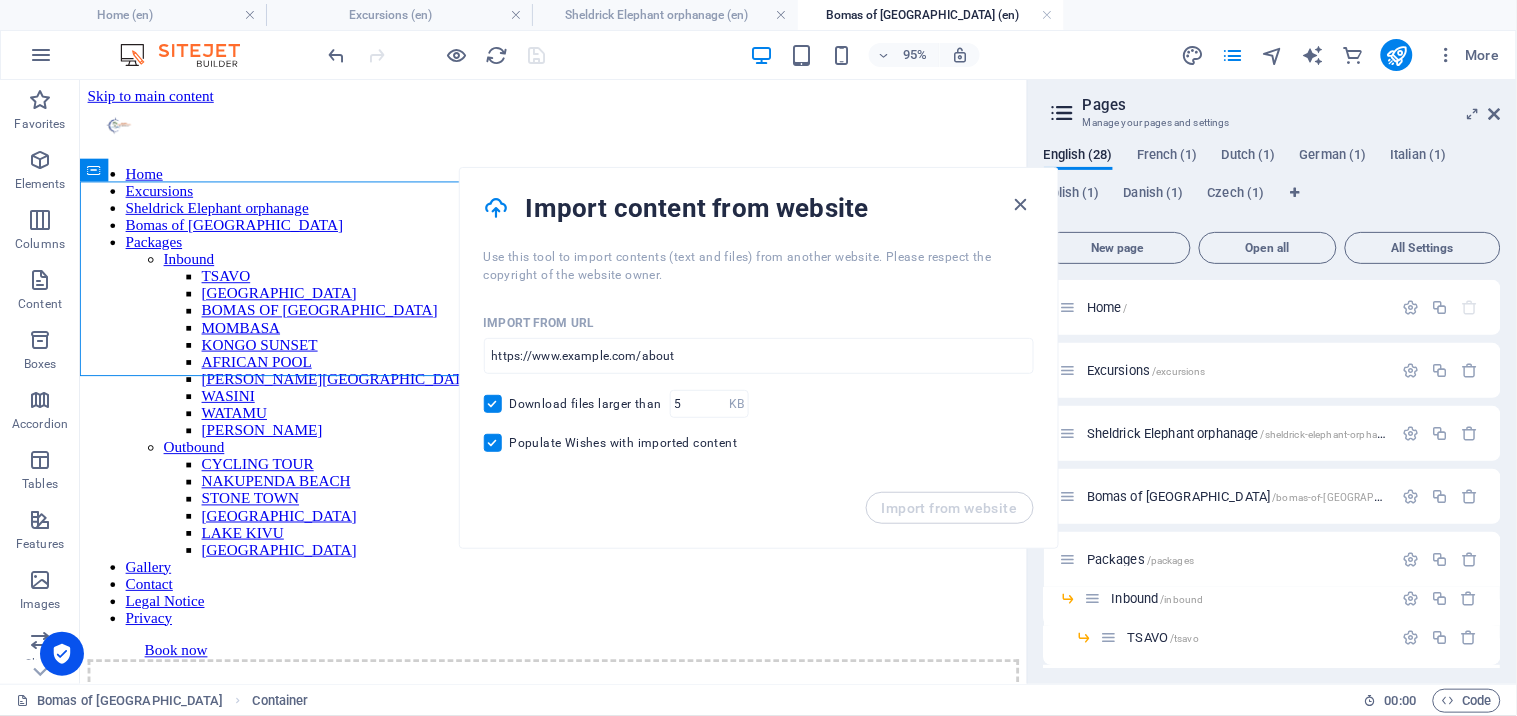 drag, startPoint x: 1021, startPoint y: 197, endPoint x: 927, endPoint y: 194, distance: 94.04786 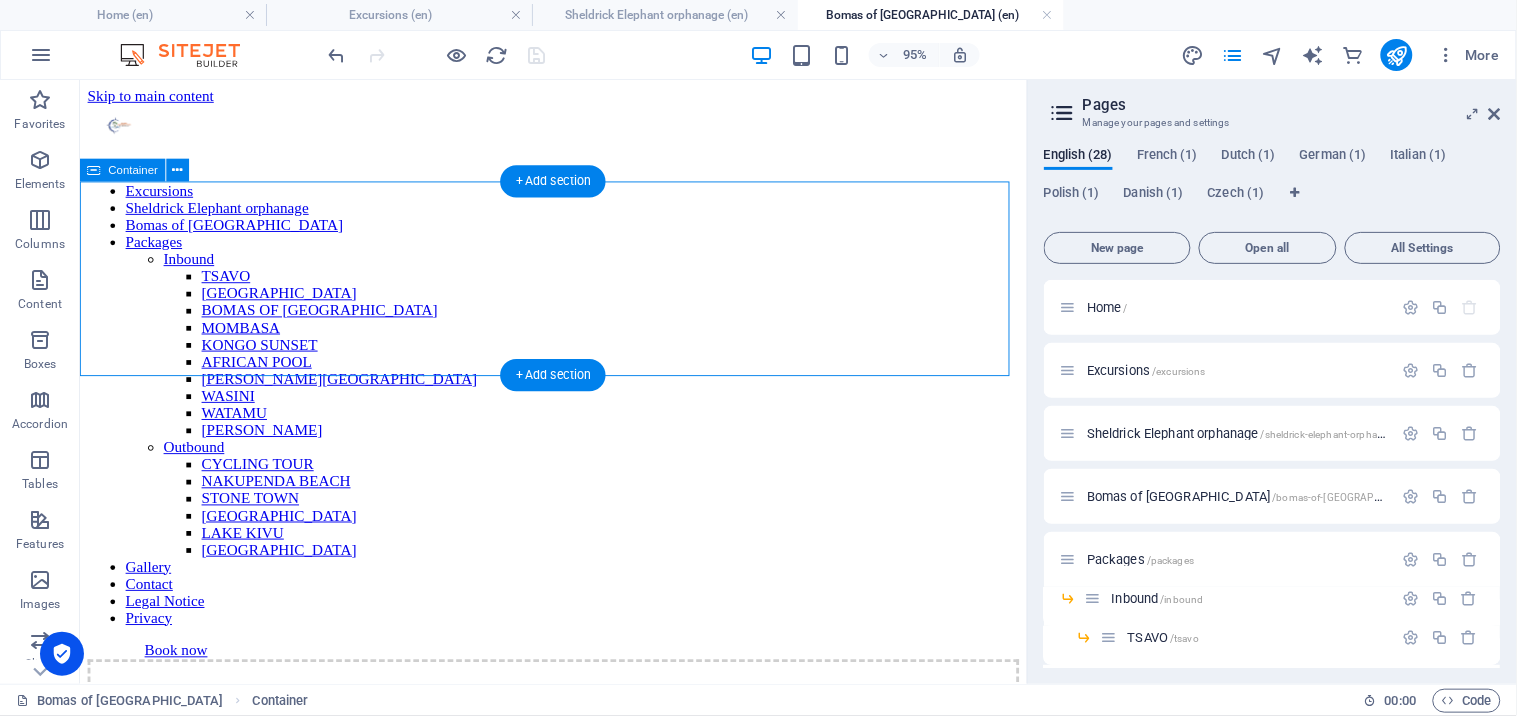 click on "Drop content here or  Add elements  Paste clipboard" at bounding box center (577, 760) 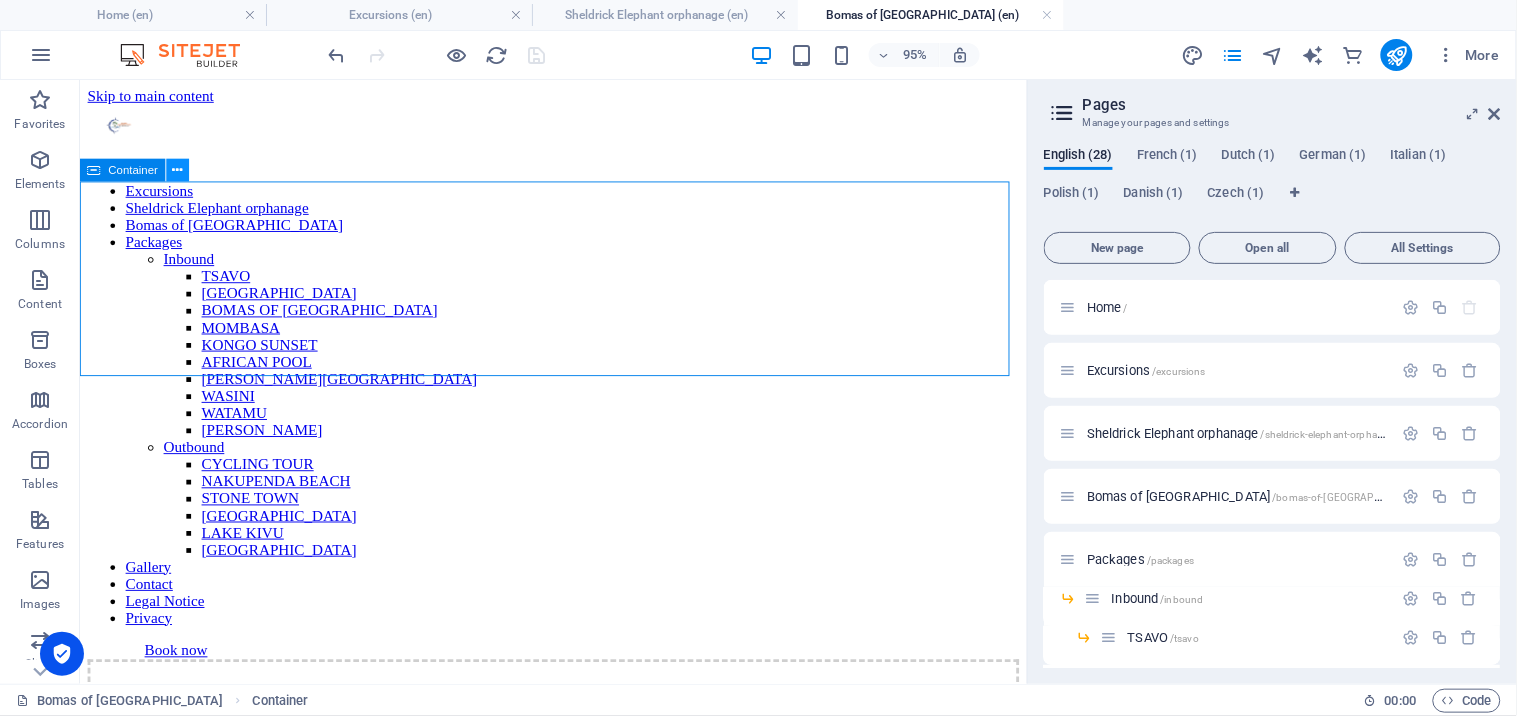 click at bounding box center [178, 171] 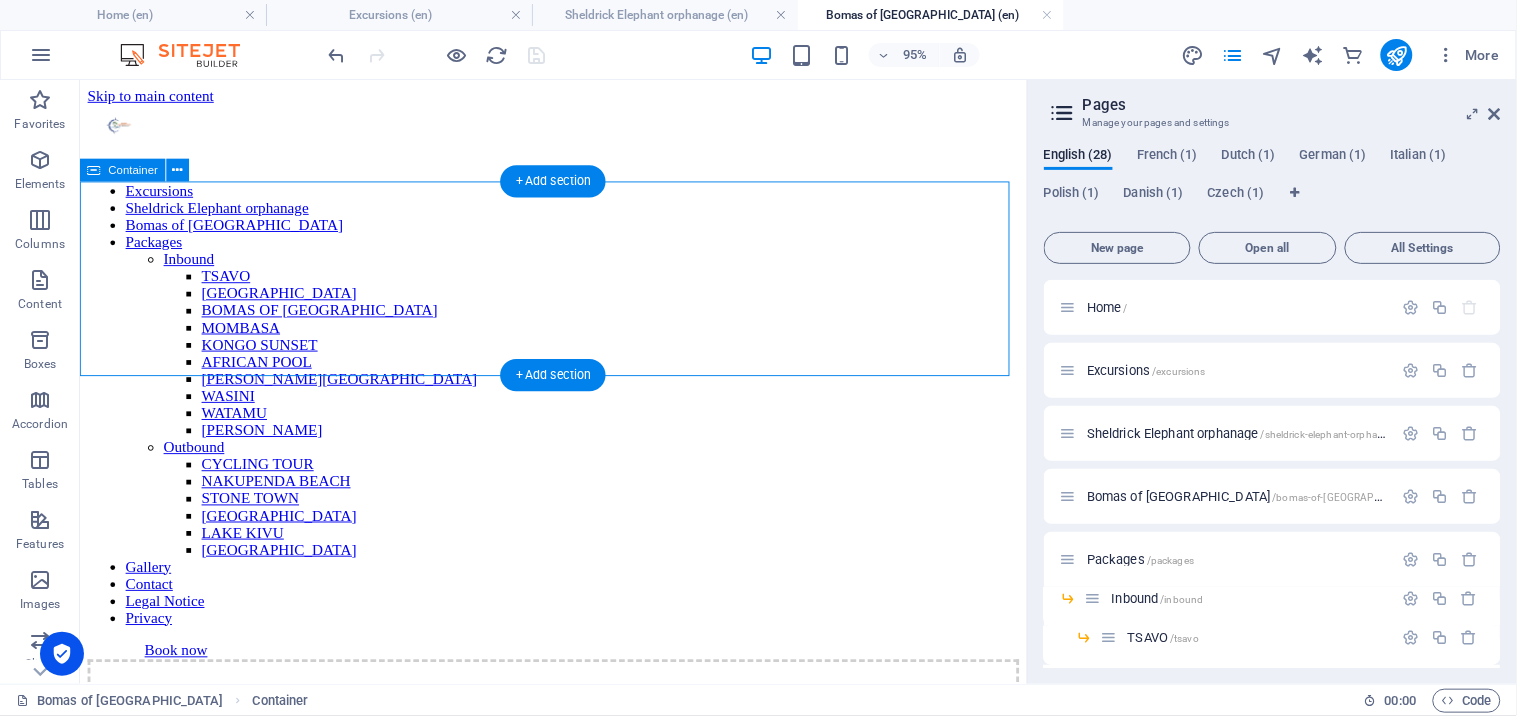 click on "Add elements" at bounding box center (518, 790) 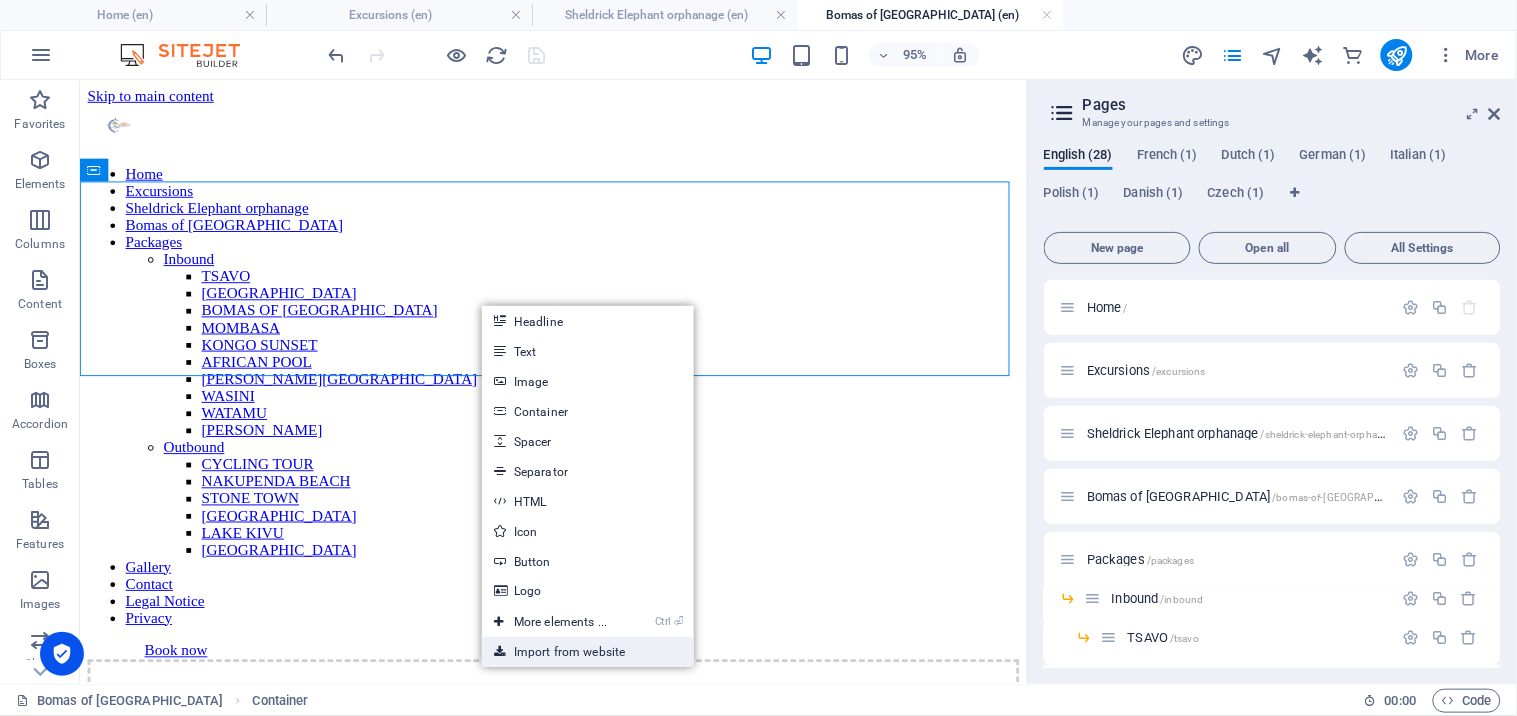 click on "Import from website" at bounding box center (588, 652) 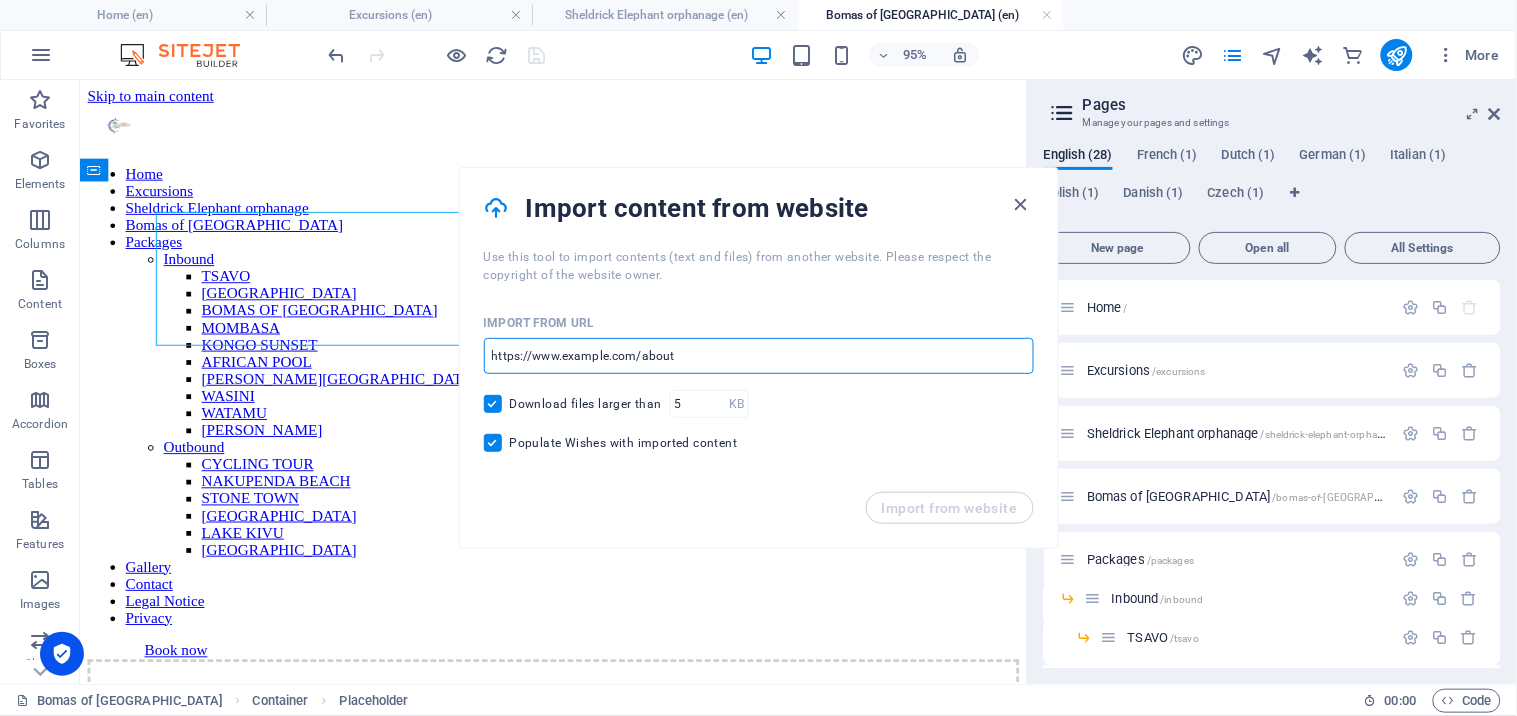click at bounding box center [759, 356] 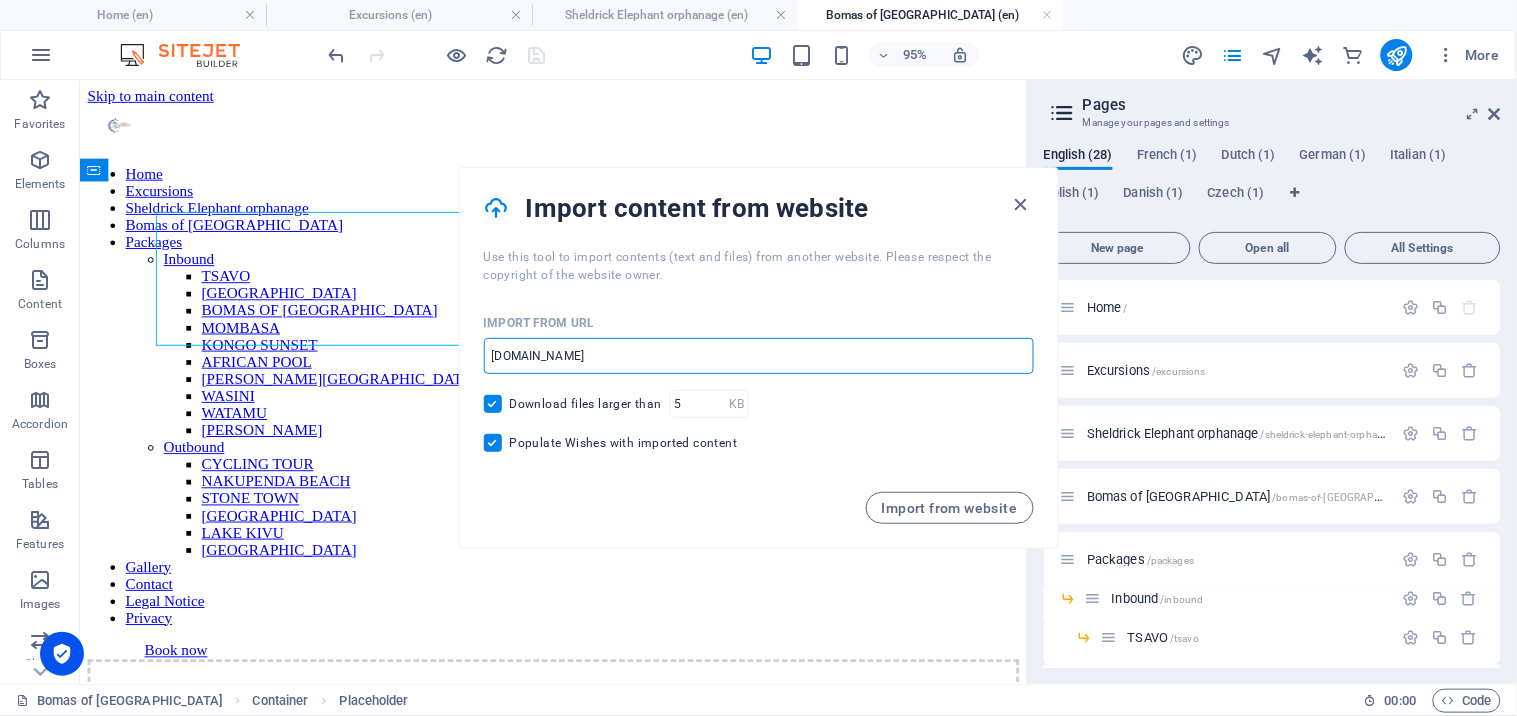 type on "[DOMAIN_NAME]" 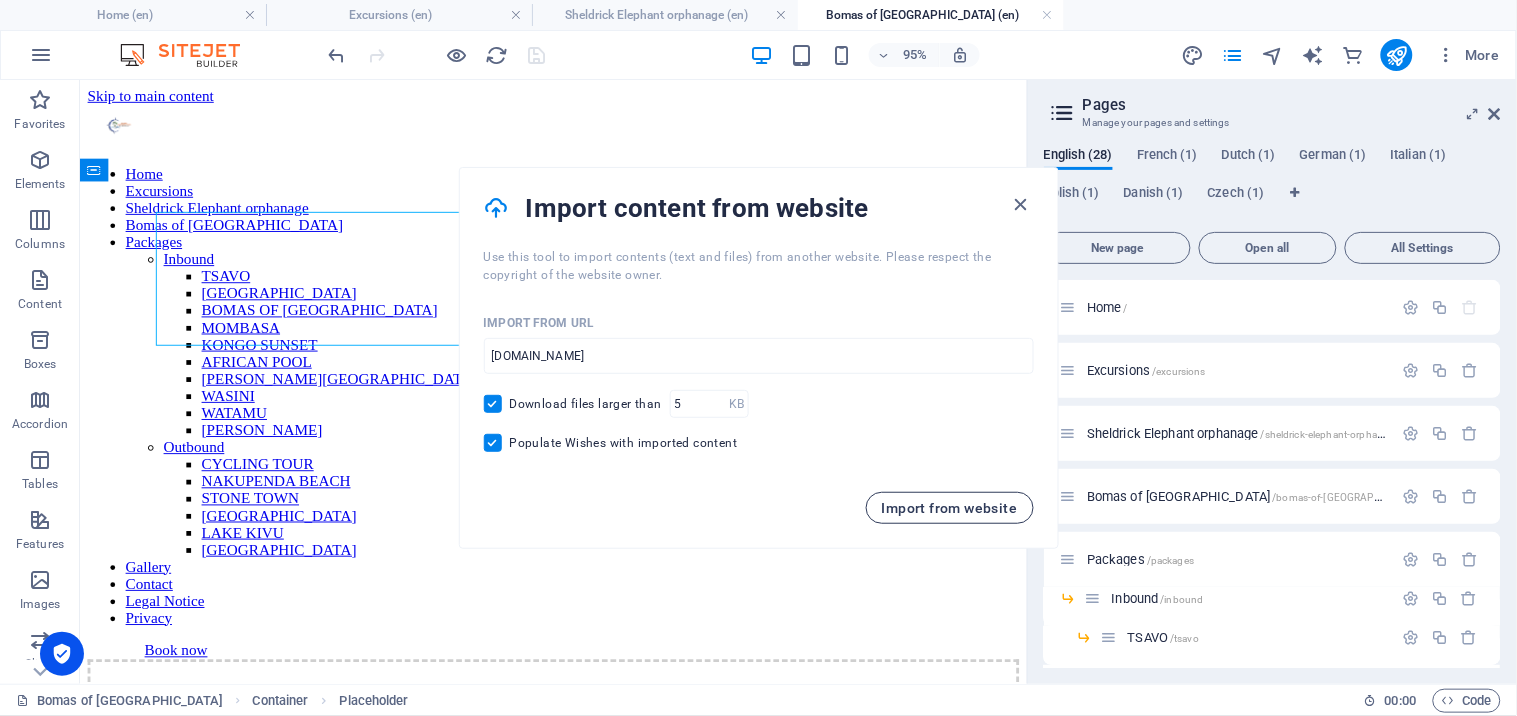 click on "Import from website" at bounding box center [950, 508] 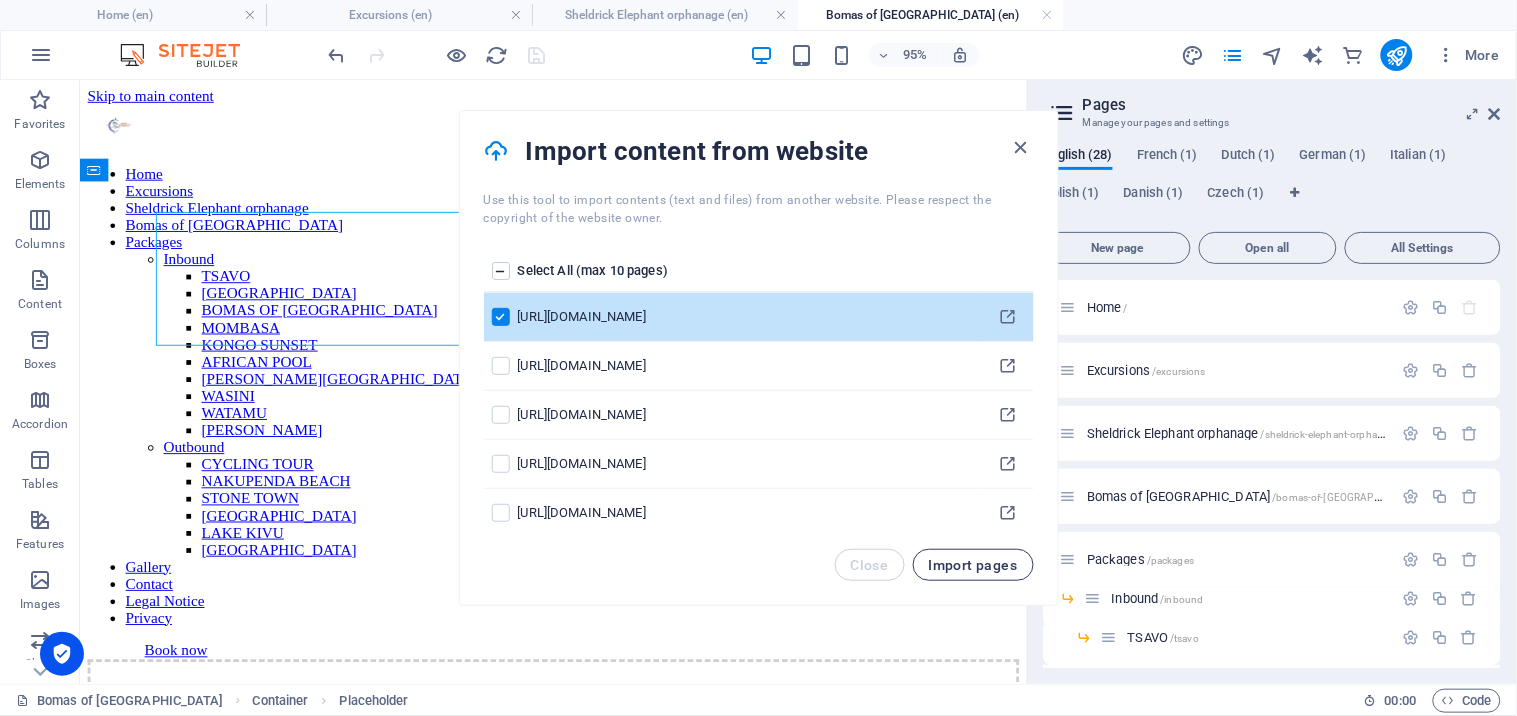 click on "Import pages" at bounding box center (973, 565) 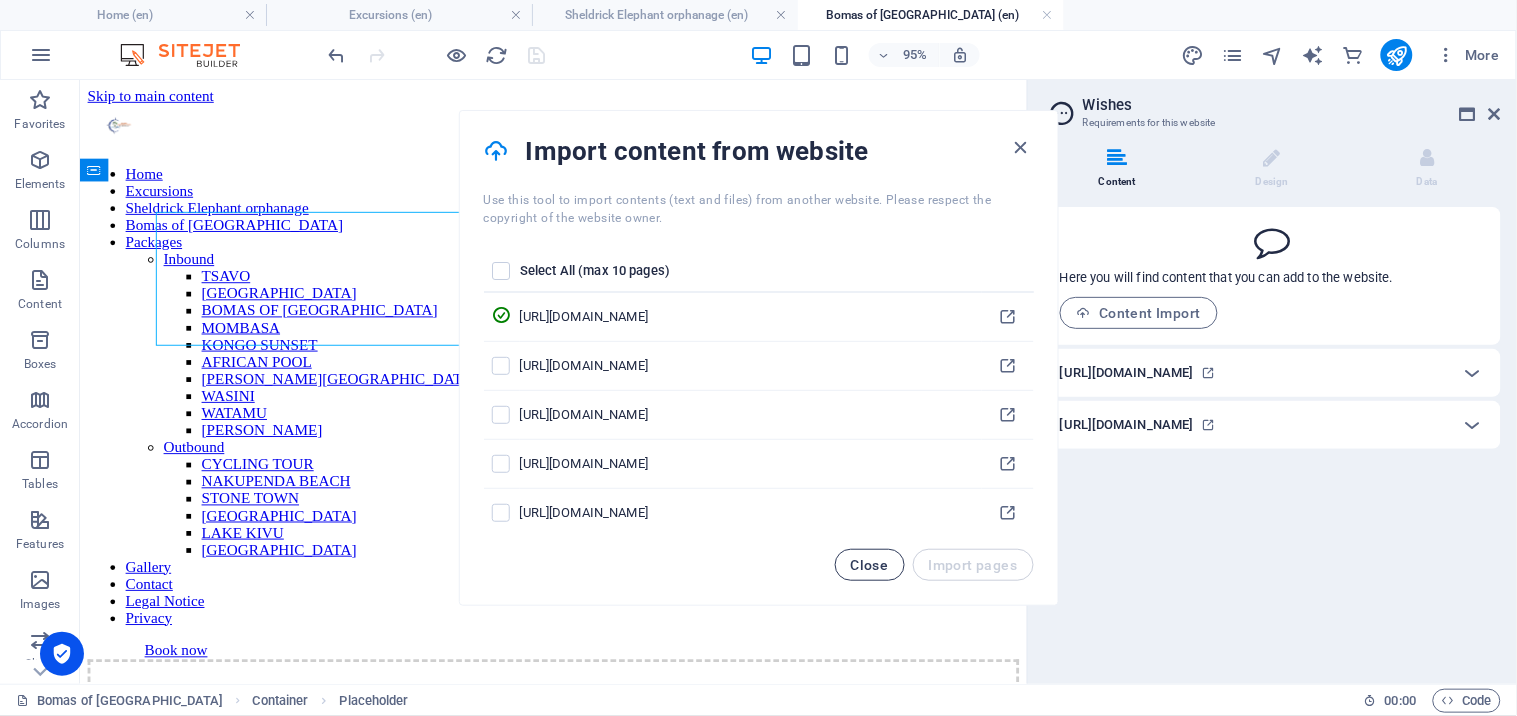 click on "Close" at bounding box center [870, 565] 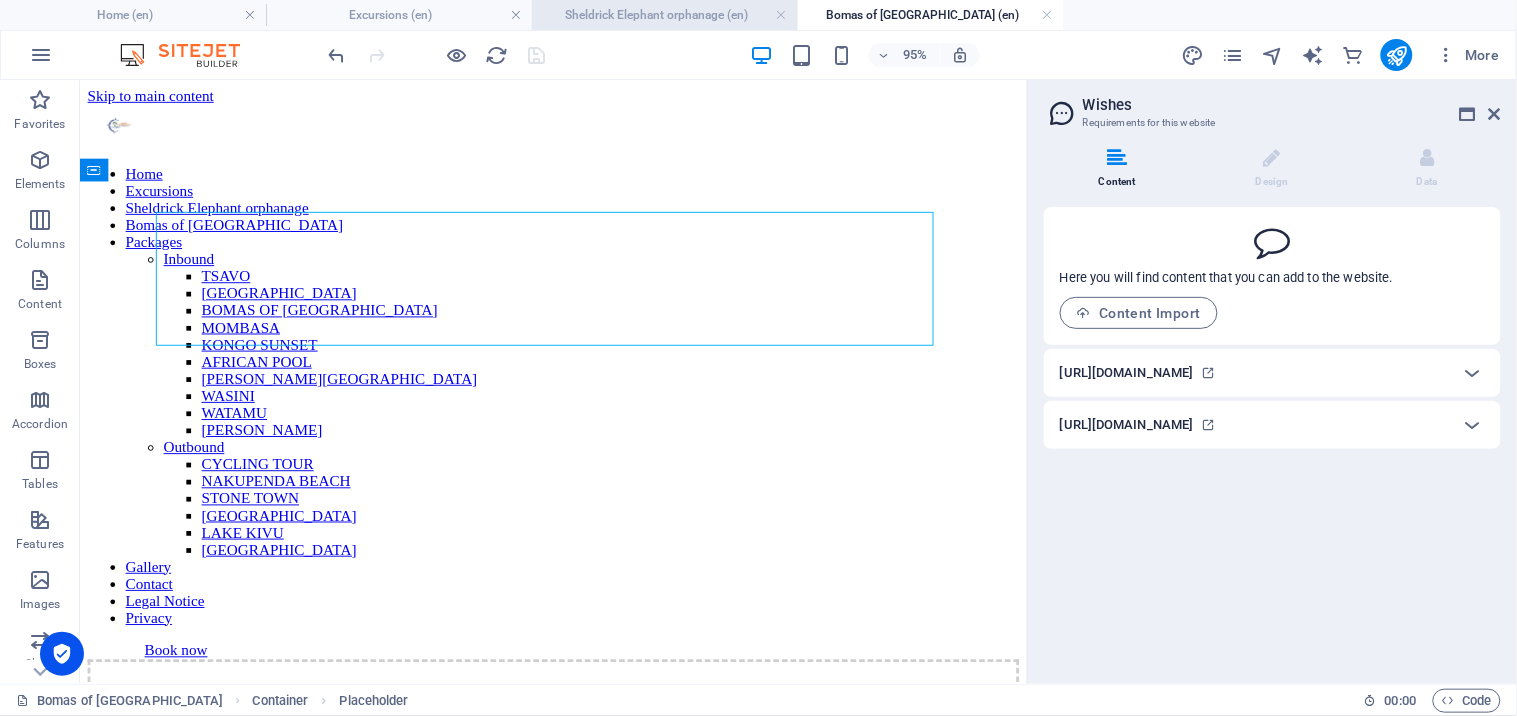 click on "Sheldrick Elephant orphanage (en)" at bounding box center (665, 15) 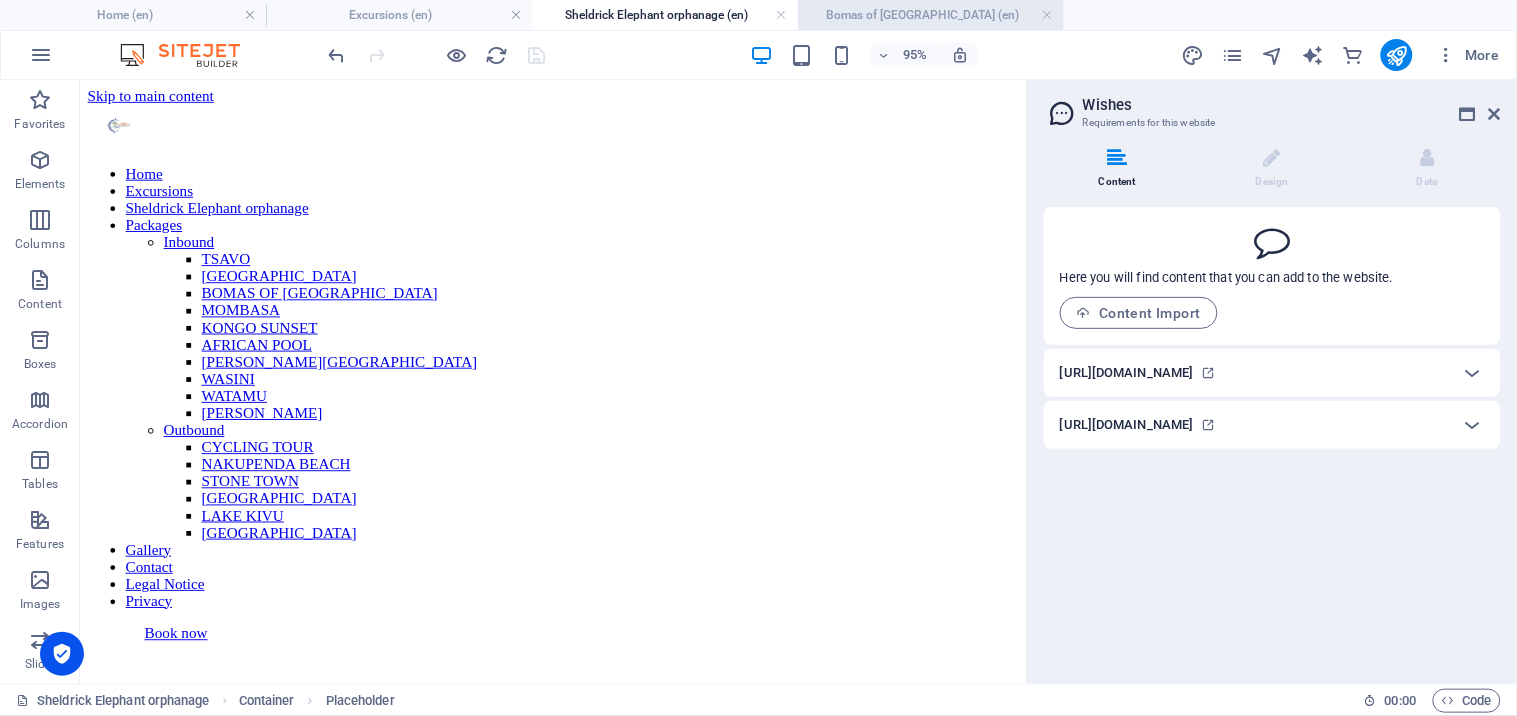 click on "Bomas of [GEOGRAPHIC_DATA] (en)" at bounding box center [931, 15] 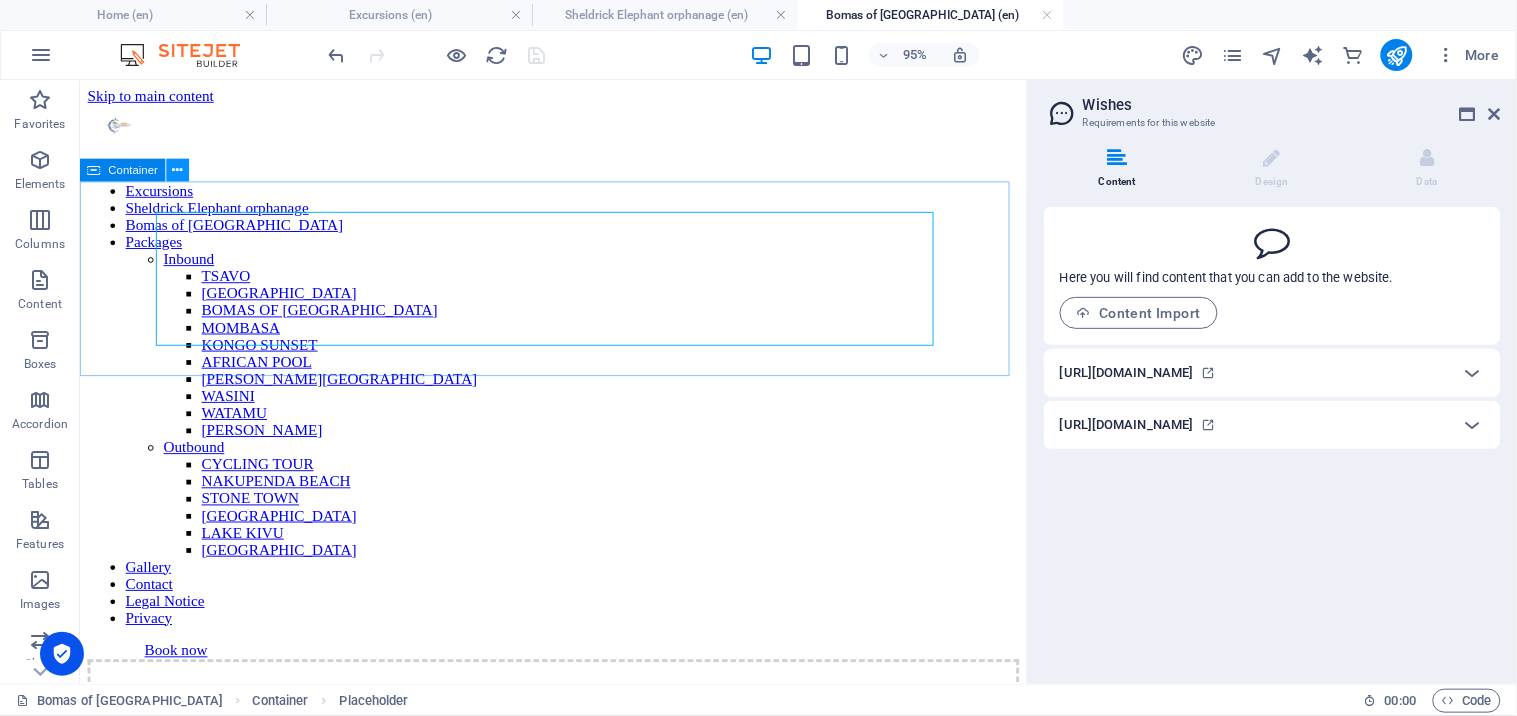 click at bounding box center [178, 171] 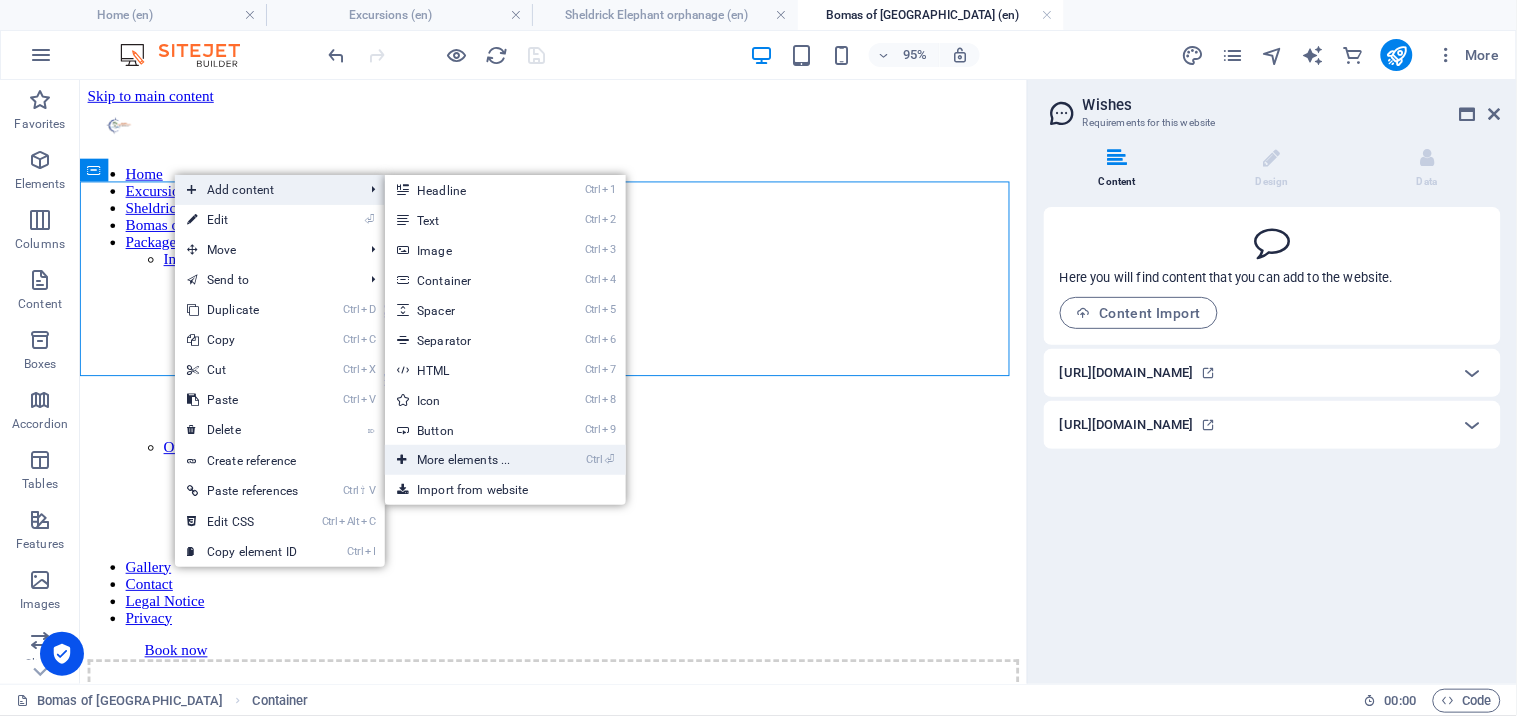 click on "Ctrl ⏎  More elements ..." at bounding box center (467, 460) 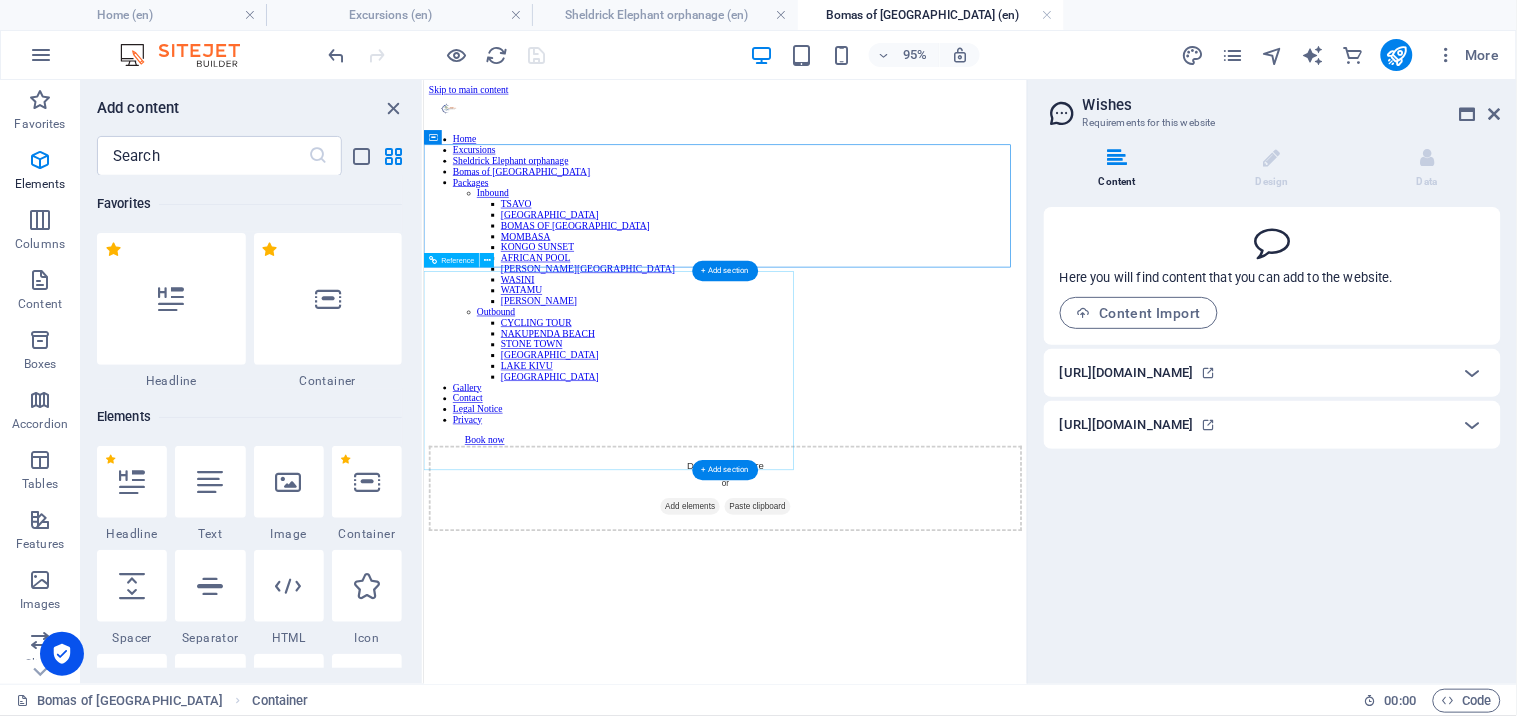 click on "[GEOGRAPHIC_DATA]  -   80400 [EMAIL_ADDRESS][DOMAIN_NAME] [PHONE_NUMBER]   [PHONE_NUMBER]      2 025 Anamic Adventure and Eents  All rights reserved Privacy Policy  -  Legal Notice" at bounding box center (925, 5197) 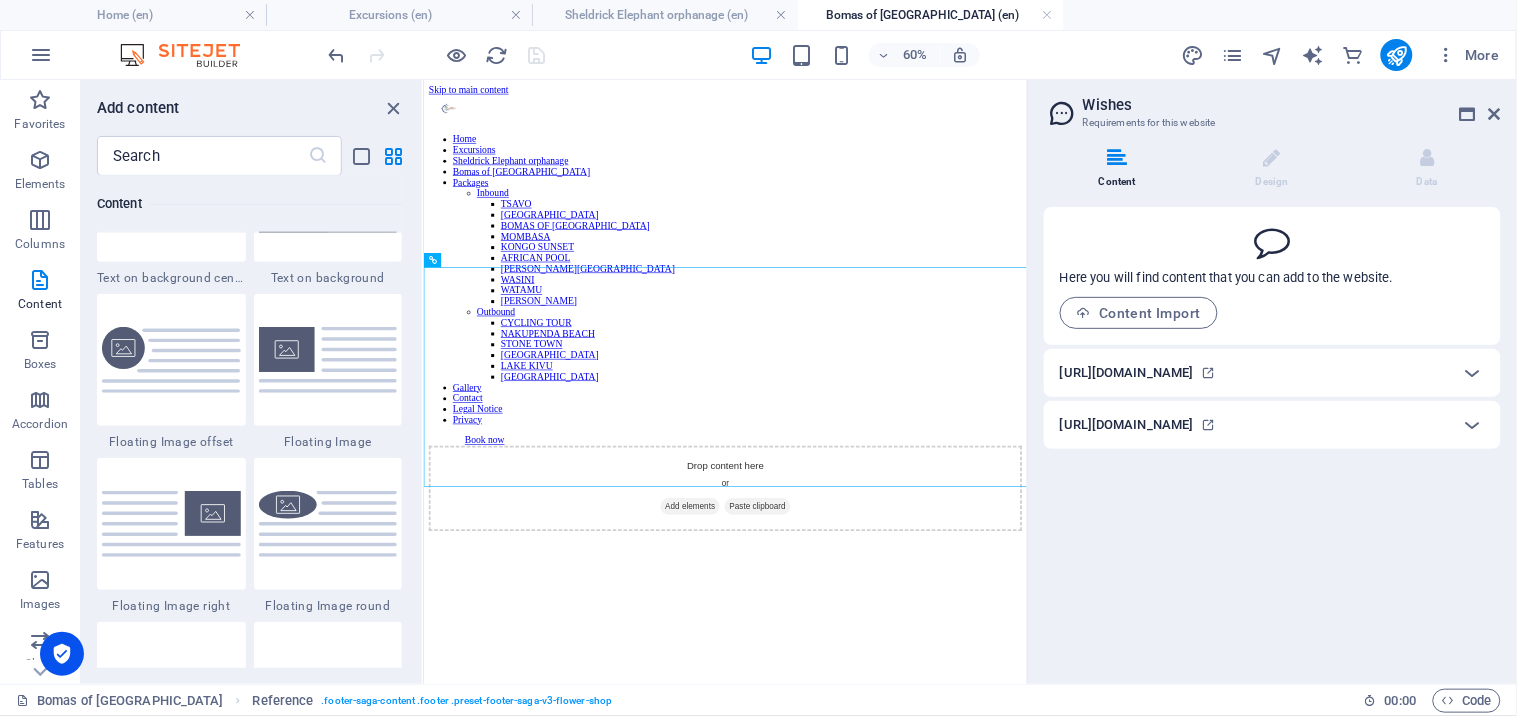 scroll, scrollTop: 4064, scrollLeft: 0, axis: vertical 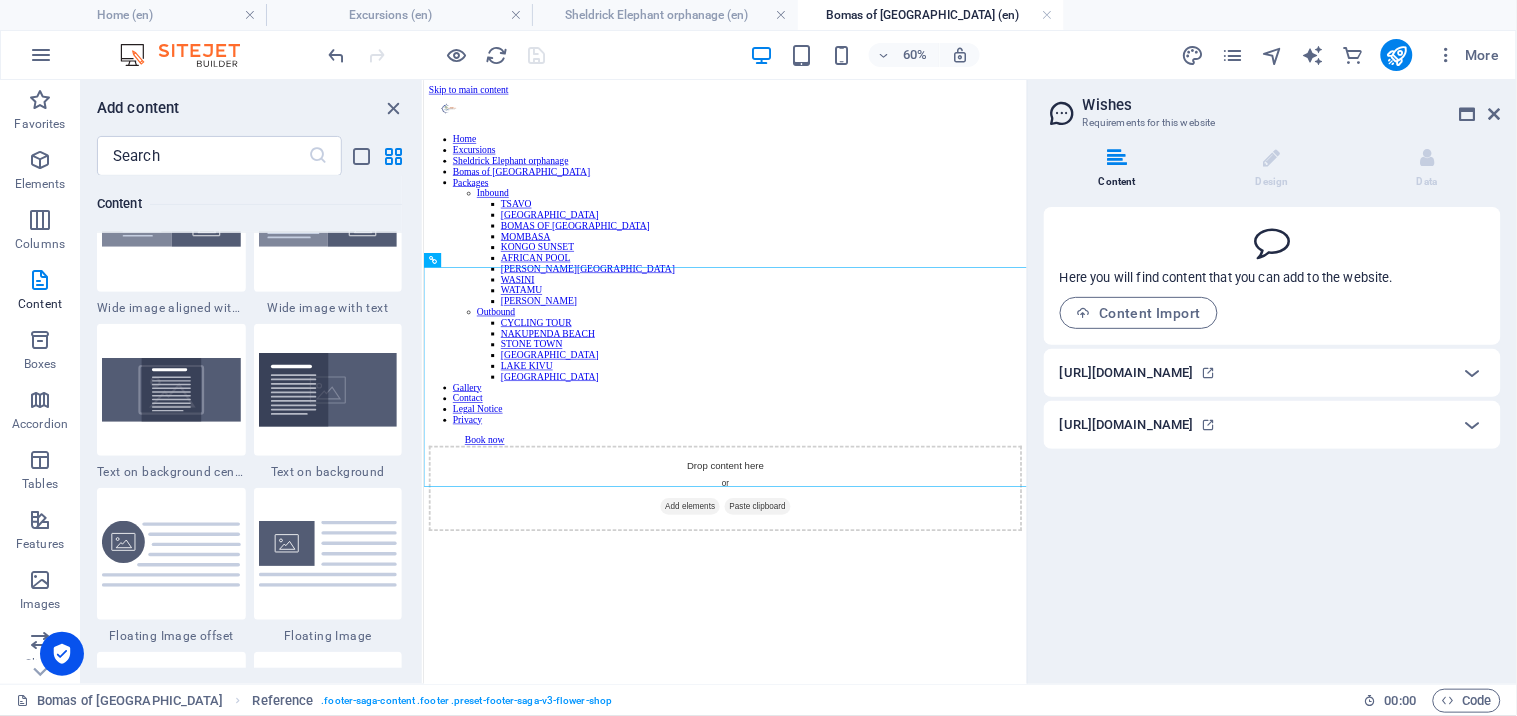 drag, startPoint x: 340, startPoint y: 392, endPoint x: 332, endPoint y: 401, distance: 12.0415945 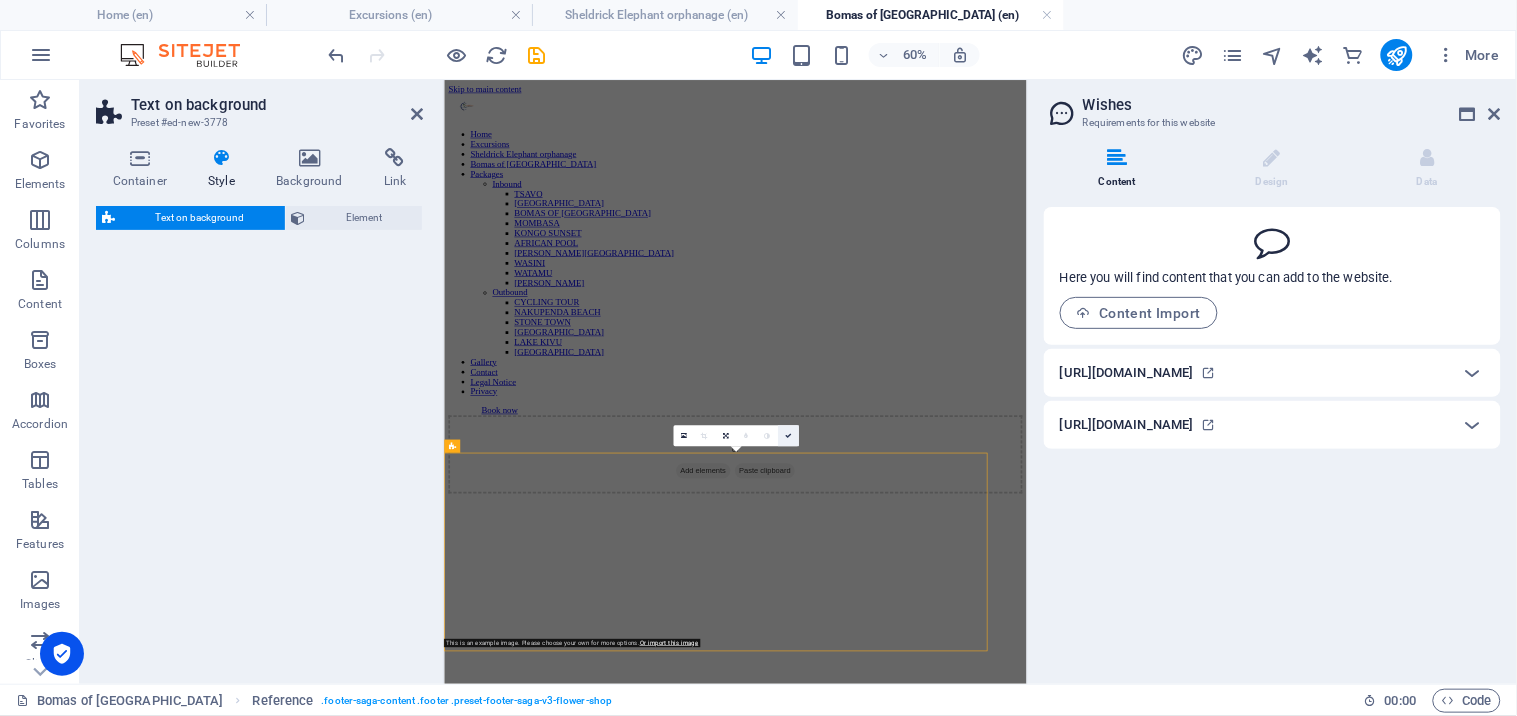 select on "%" 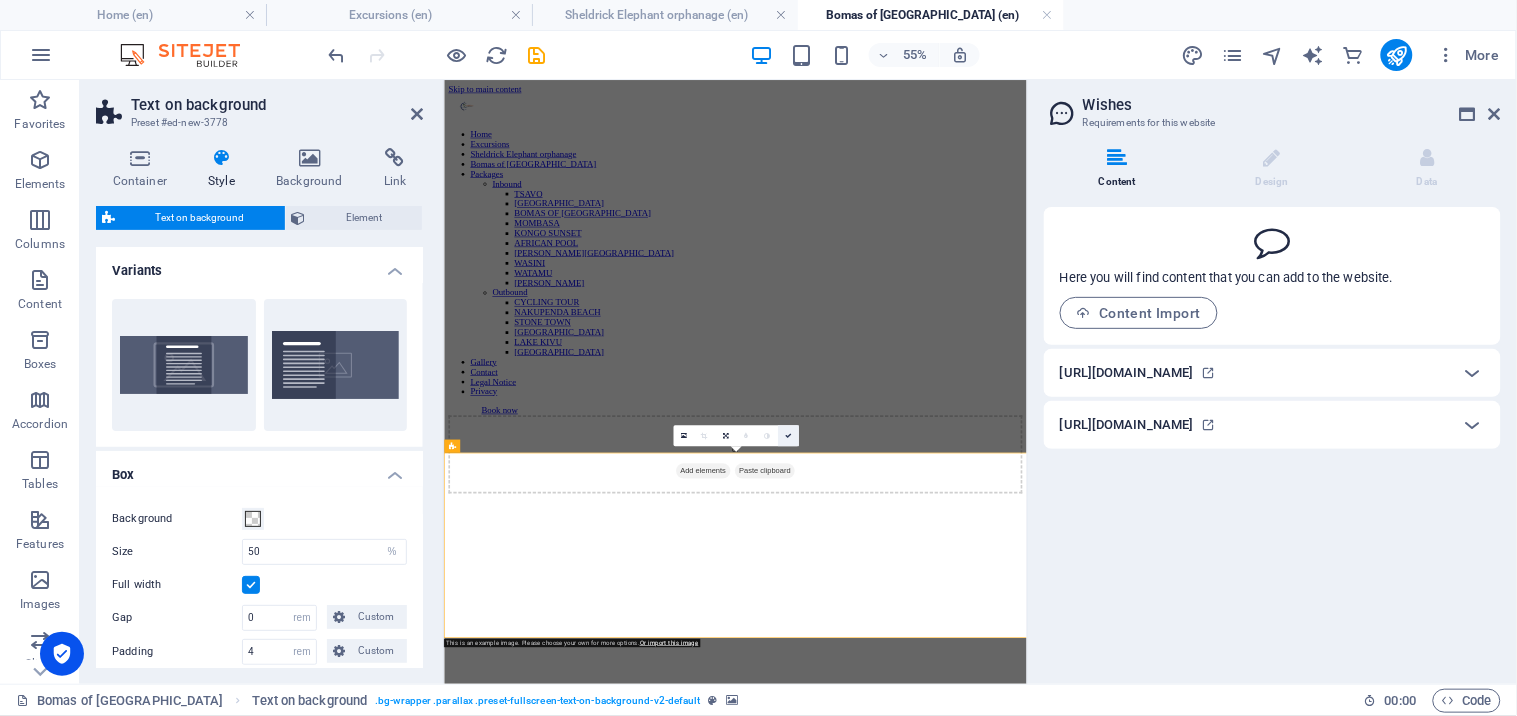click at bounding box center [788, 435] 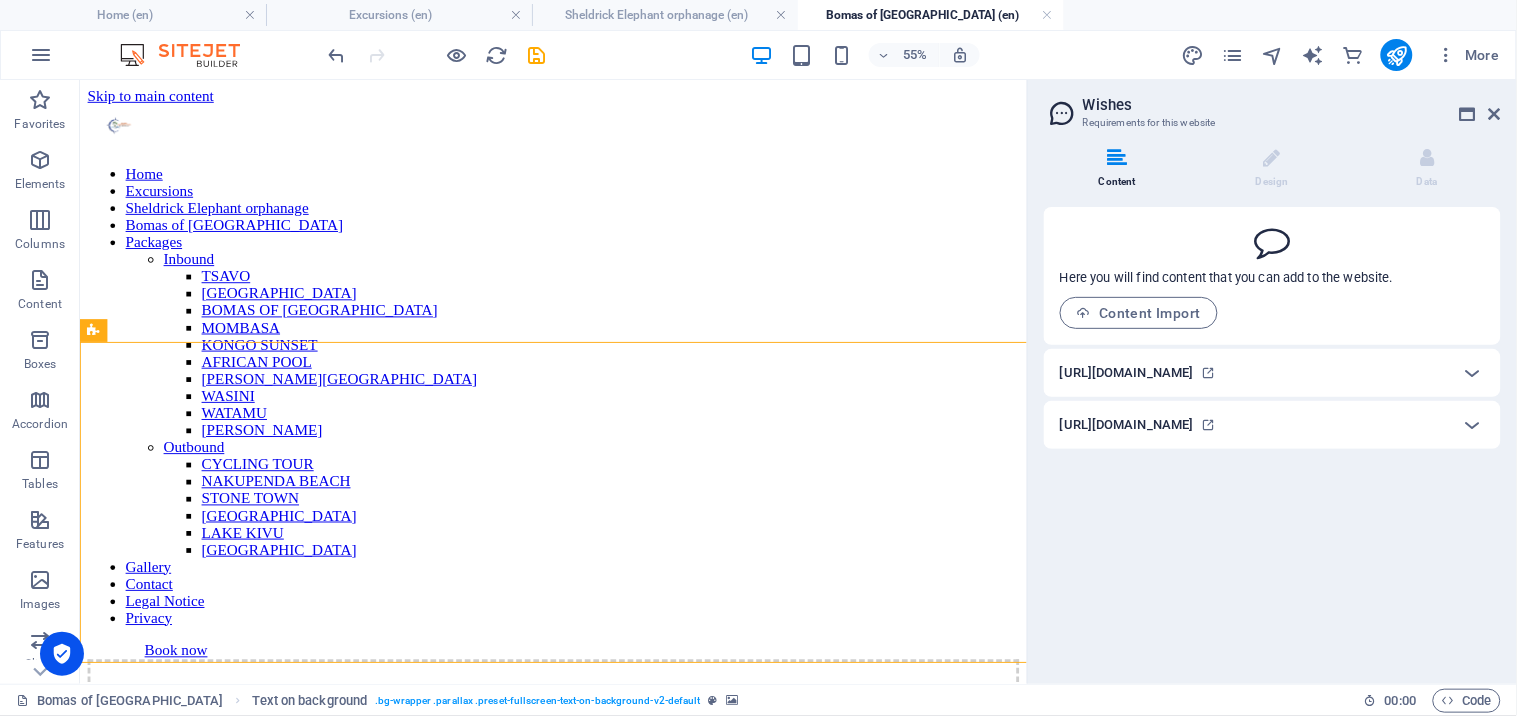 scroll, scrollTop: 401, scrollLeft: 0, axis: vertical 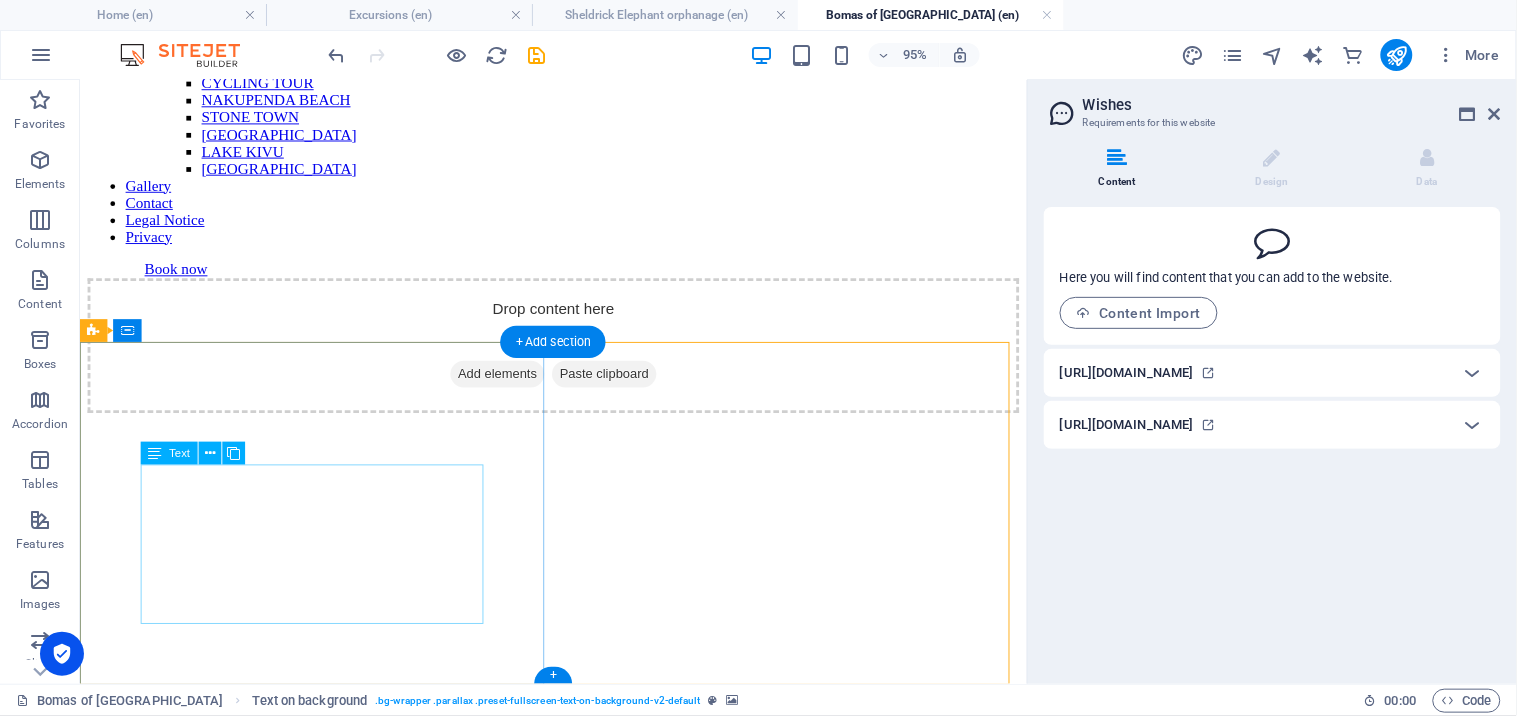 click on "Lorem ipsum dolor sit amet, consectetuer adipiscing elit. Aenean commodo ligula eget dolor. Lorem ipsum dolor sit amet, consectetuer adipiscing elit leget dolor. Lorem ipsum dolor sit amet, consectetuer adipiscing elit. Aenean commodo ligula eget dolor. Lorem ipsum dolor sit amet, consectetuer adipiscing elit dolor." at bounding box center [577, 9326] 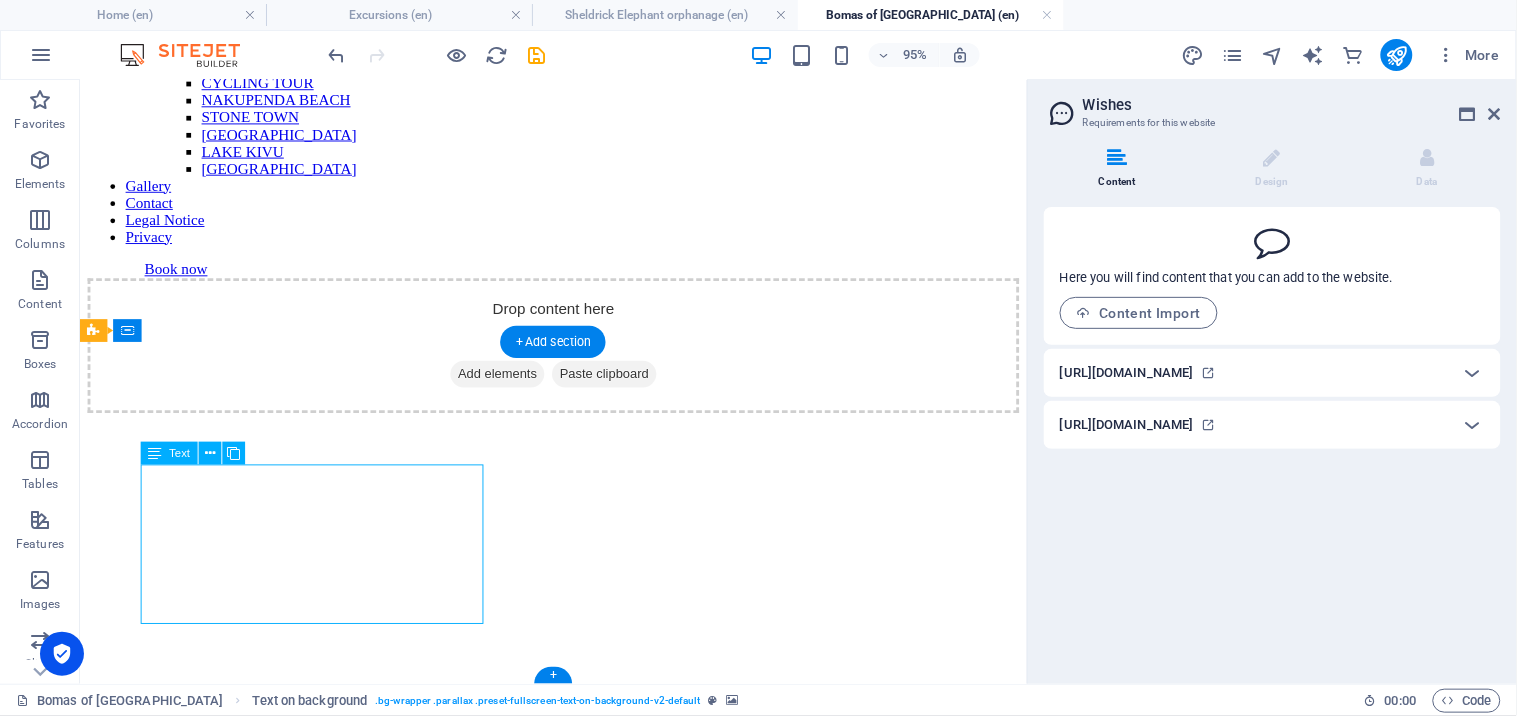 click on "Lorem ipsum dolor sit amet, consectetuer adipiscing elit. Aenean commodo ligula eget dolor. Lorem ipsum dolor sit amet, consectetuer adipiscing elit leget dolor. Lorem ipsum dolor sit amet, consectetuer adipiscing elit. Aenean commodo ligula eget dolor. Lorem ipsum dolor sit amet, consectetuer adipiscing elit dolor." at bounding box center [577, 9326] 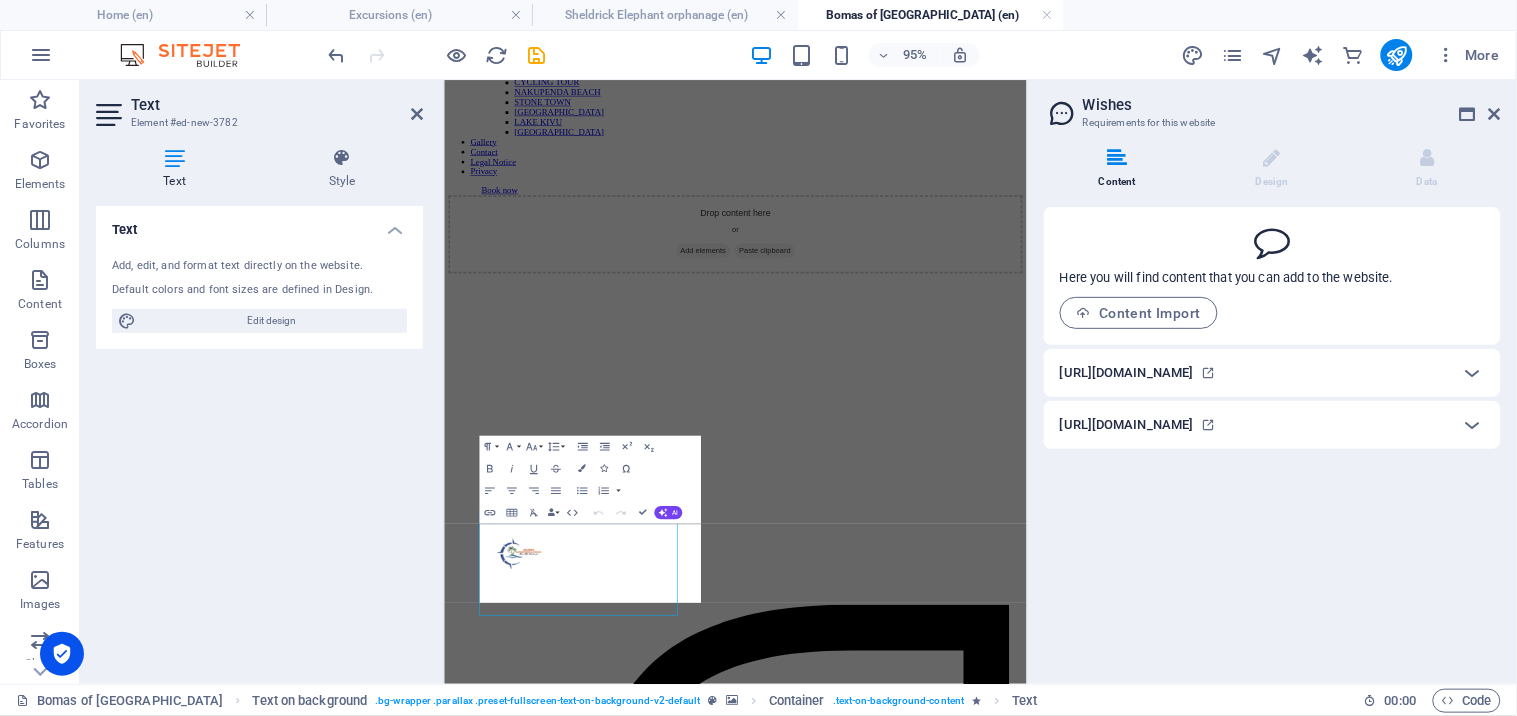 click on "Lorem ipsum dolor sit amet, consectetuer adipiscing elit. Aenean commodo ligula eget dolor. Lorem ipsum dolor sit amet, consectetuer adipiscing elit leget dolor. Lorem ipsum dolor sit amet, consectetuer adipiscing elit. Aenean commodo ligula eget dolor. Lorem ipsum dolor sit amet, consectetuer adipiscing elit dolor." at bounding box center (973, 9961) 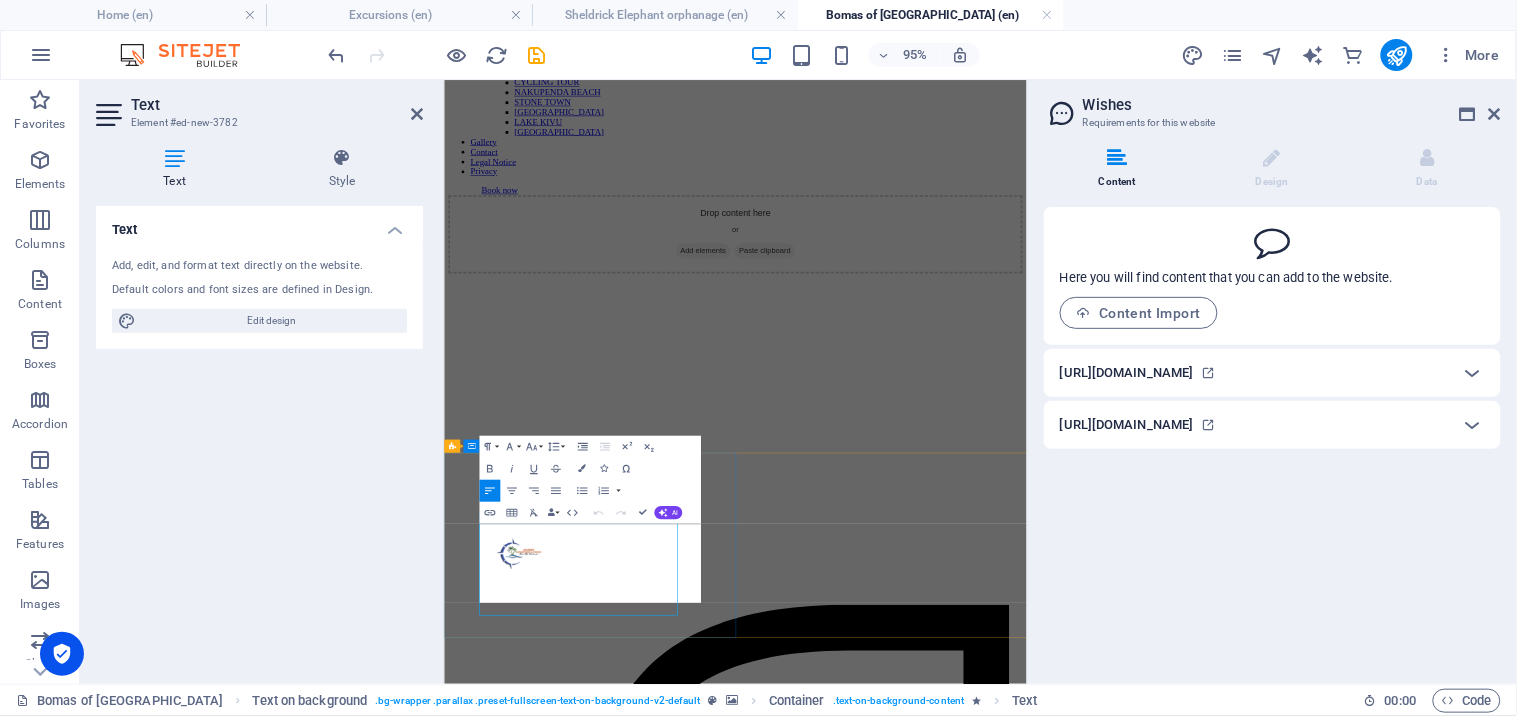 click on "Lorem ipsum dolor sit amet, consectetuer adipiscing elit. Aenean commodo ligula eget dolor. Lorem ipsum dolor sit amet, consectetuer adipiscing elit leget dolor. Lorem ipsum dolor sit amet, consectetuer adipiscing elit. Aenean commodo ligula eget dolor. Lorem ipsum dolor sit amet, consectetuer adipiscing elit dolor." at bounding box center (973, 9961) 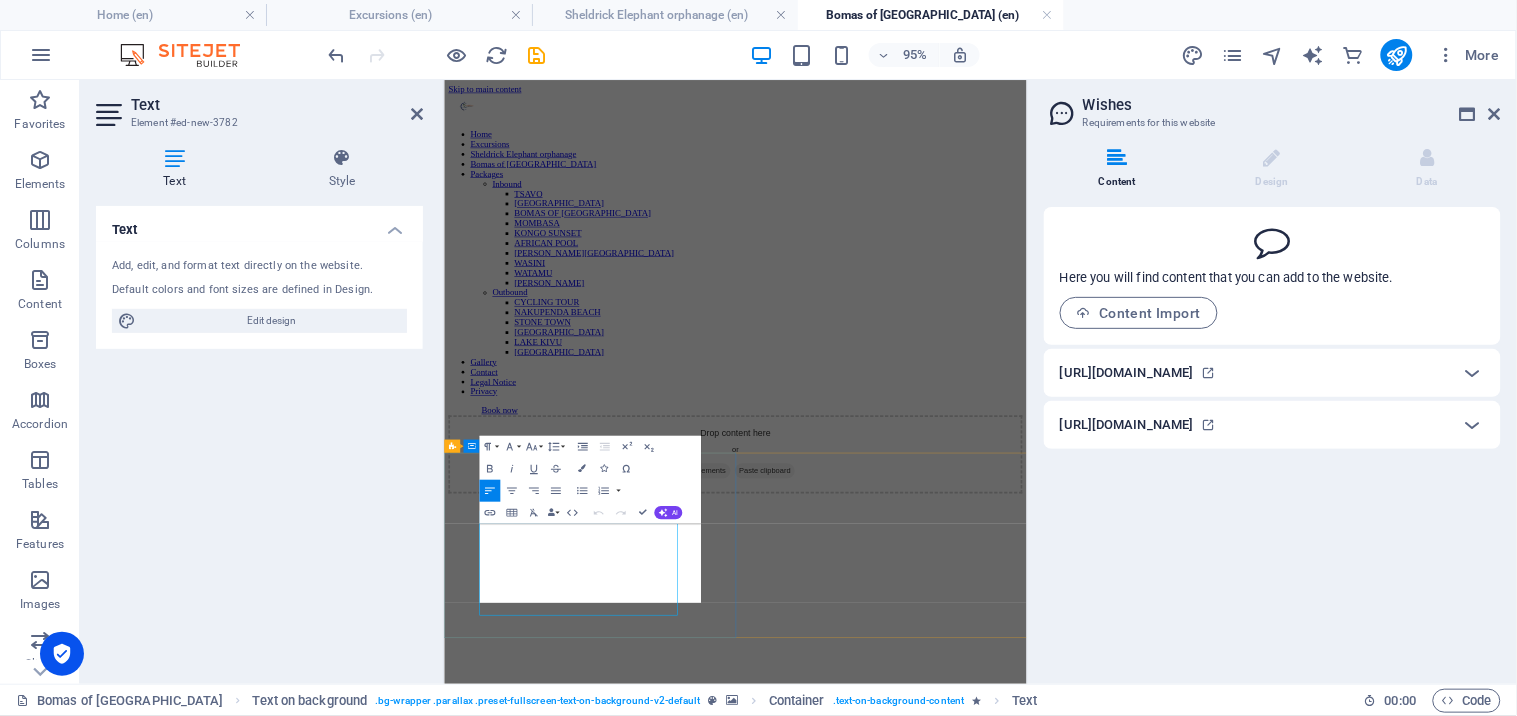 click on "Lorem ipsum dolor sit amet, consectetuer adipiscing elit. Aenean commodo ligula eget dolor. Lorem ipsum dolor sit amet, consectetuer adipiscing elit leget dolor. Lorem ipsum dolor sit amet, consectetuer adipiscing elit. Aenean commodo ligula eget dolor. Lorem ipsum dolor sit amet, consectetuer adipiscing elit dolor." at bounding box center (973, 10362) 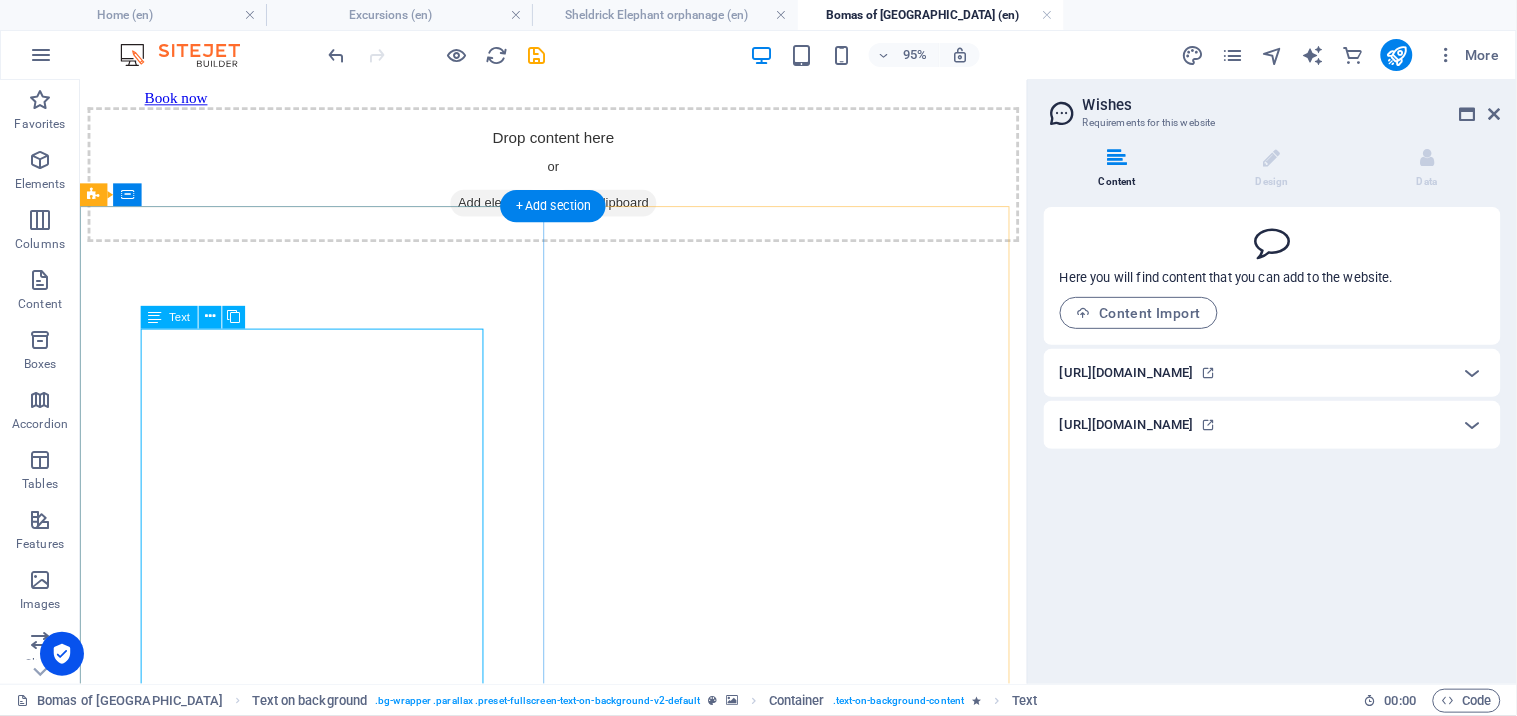 scroll, scrollTop: 433, scrollLeft: 0, axis: vertical 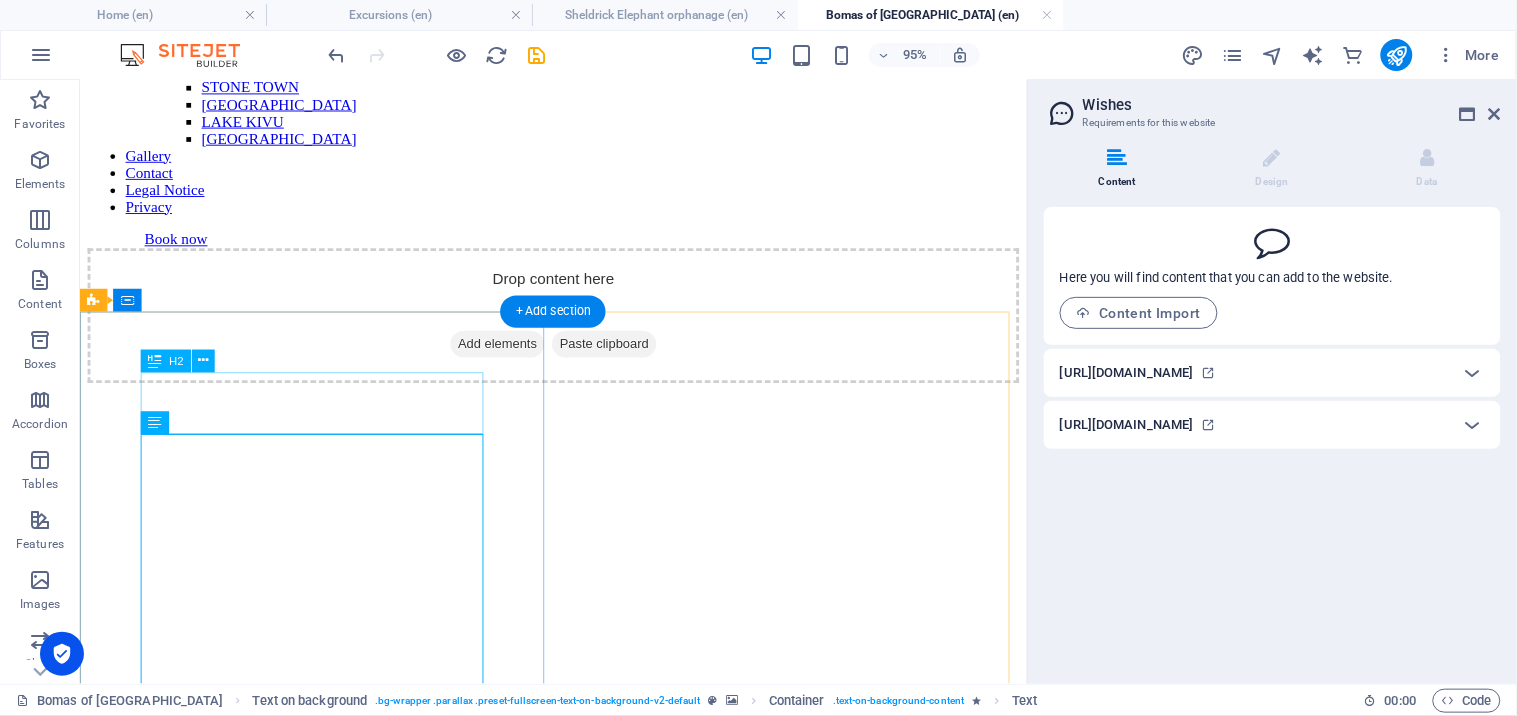 click on "Headline" at bounding box center [577, 9677] 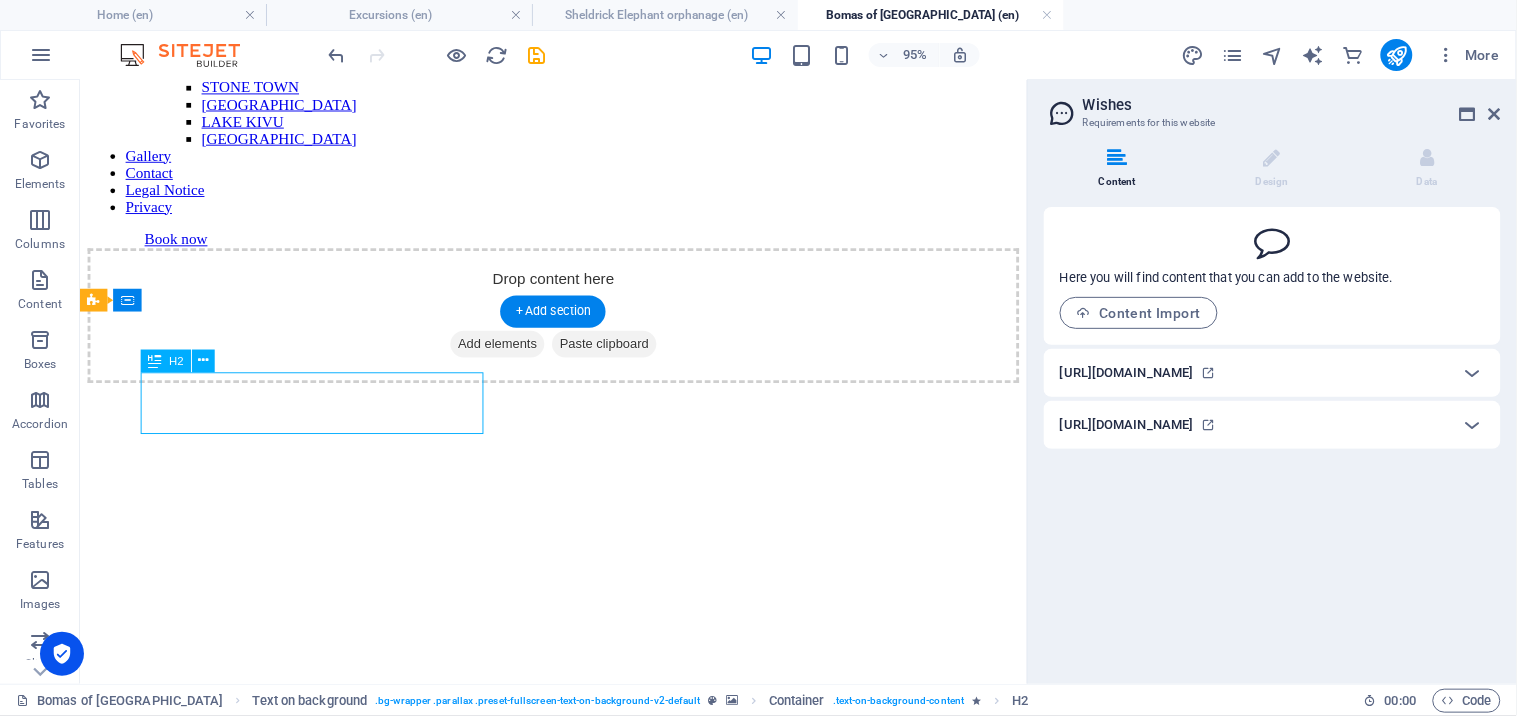 click on "Headline" at bounding box center (577, 9677) 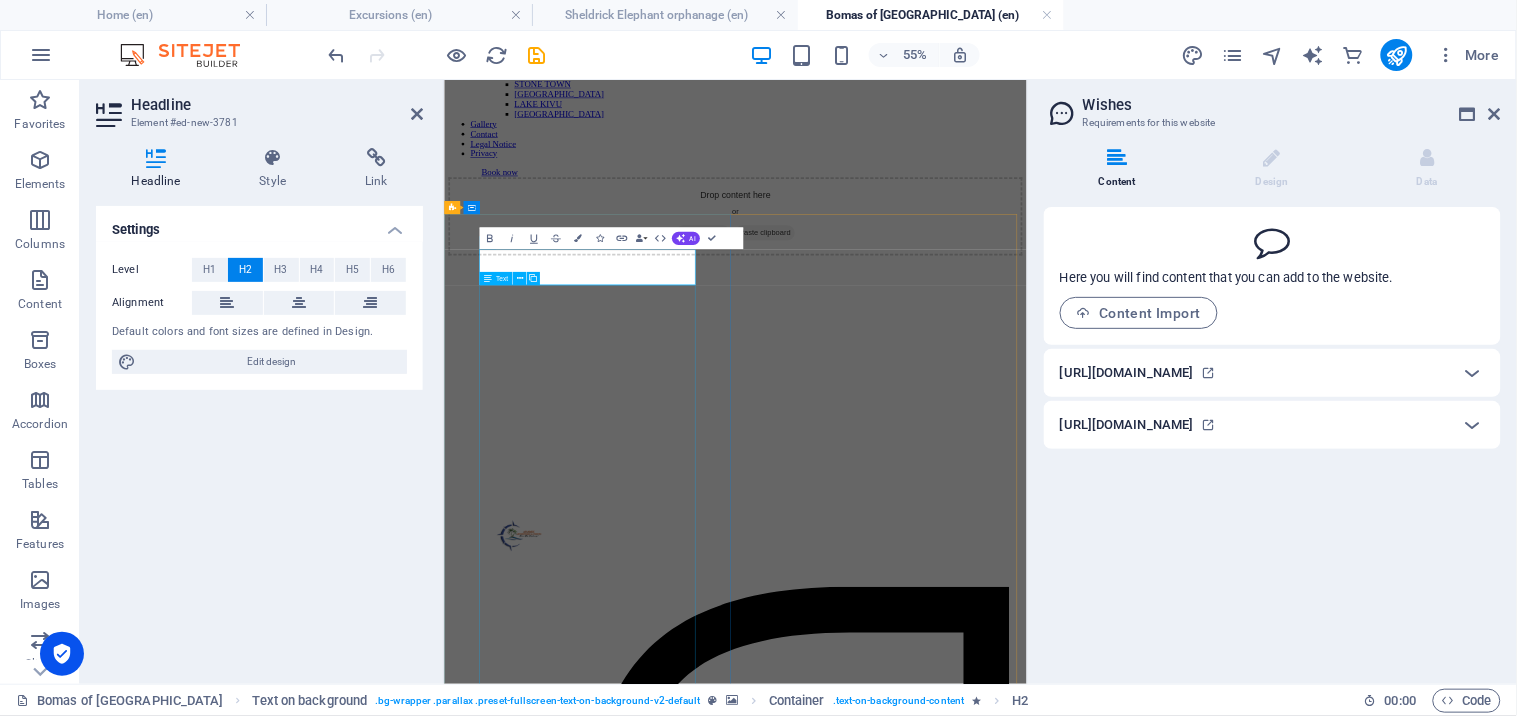 type 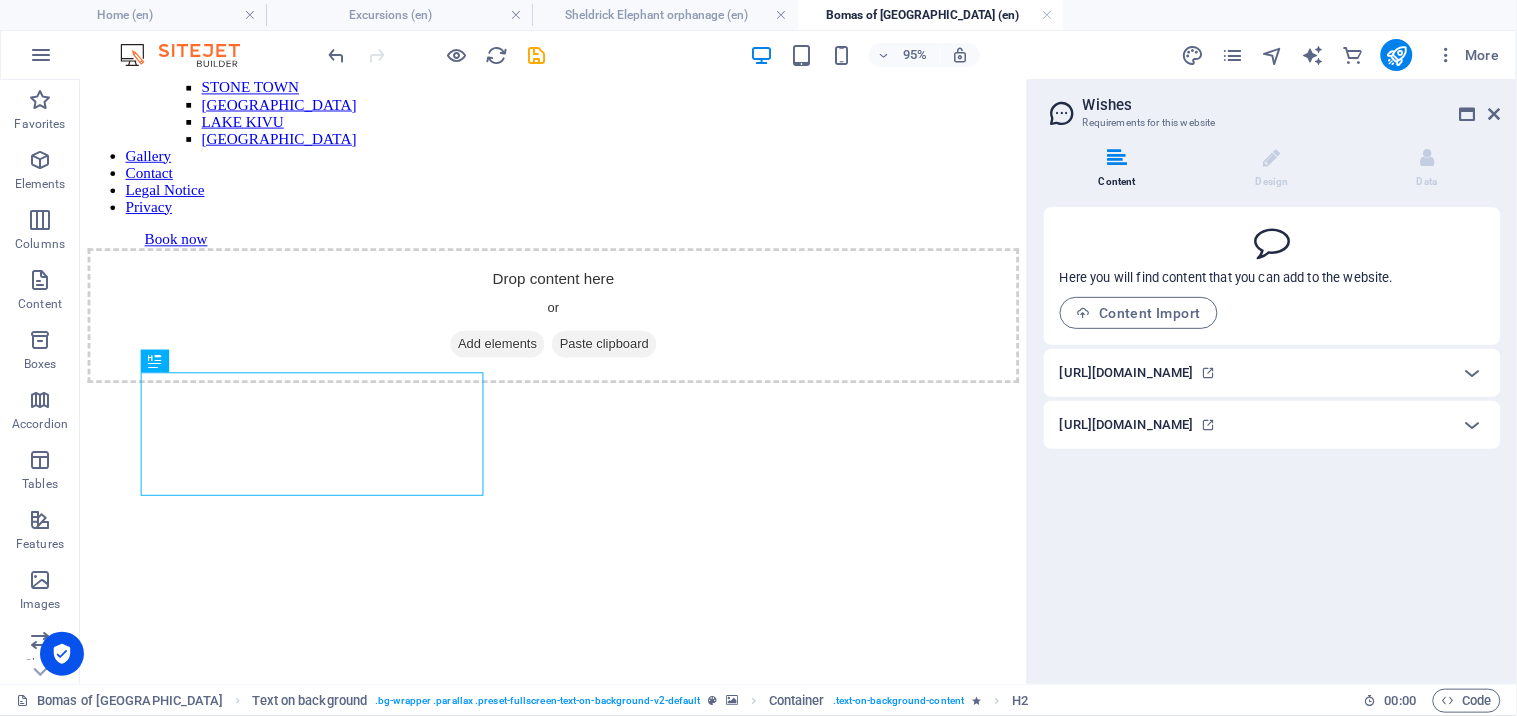 click at bounding box center [537, 55] 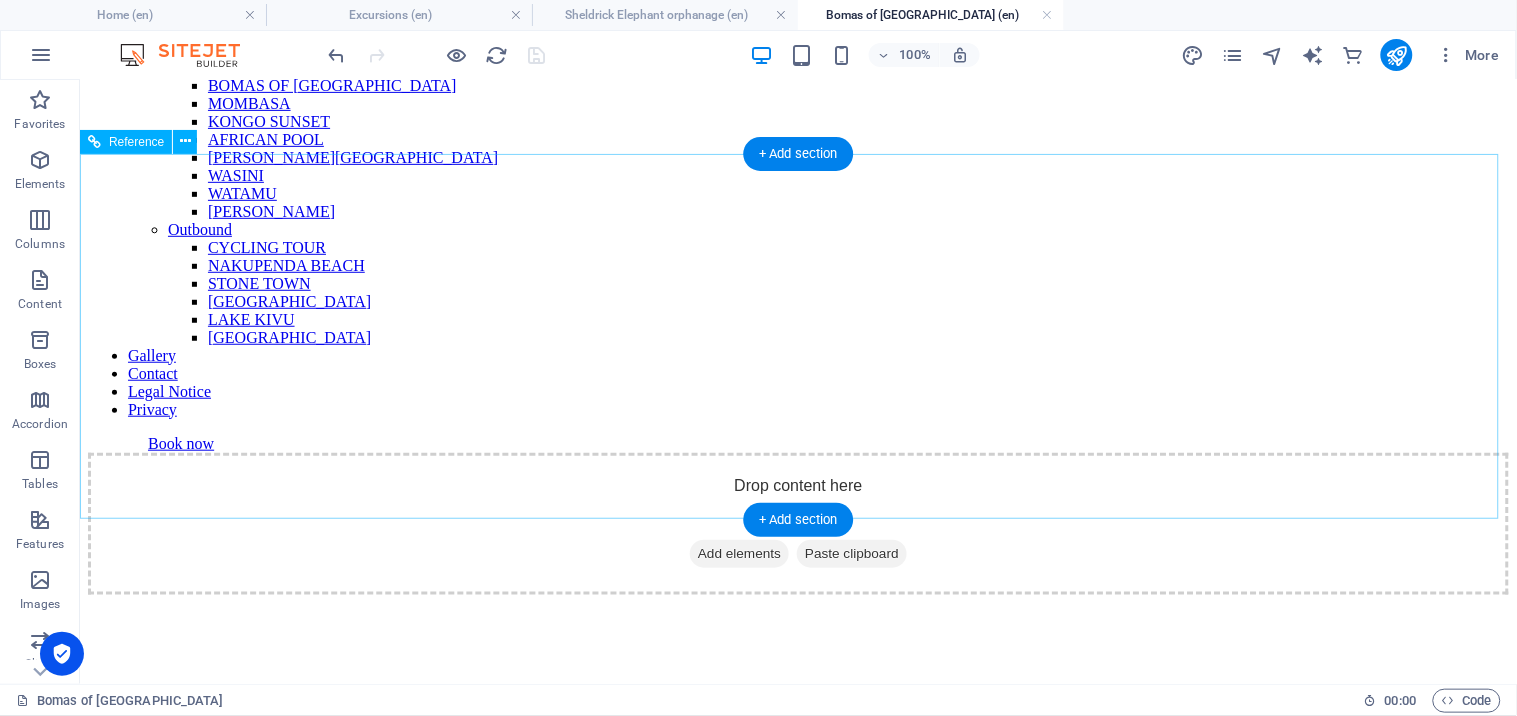 scroll, scrollTop: 284, scrollLeft: 0, axis: vertical 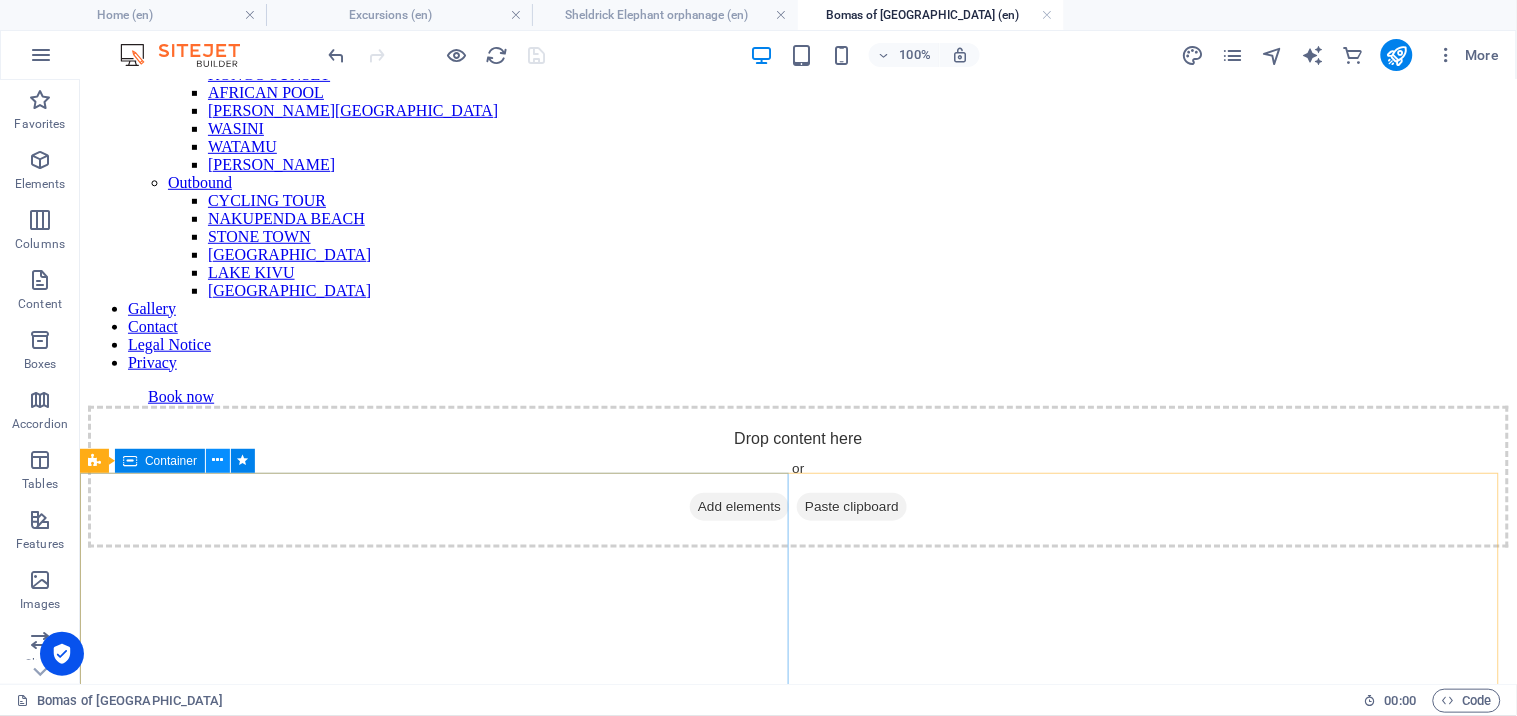 click at bounding box center (218, 460) 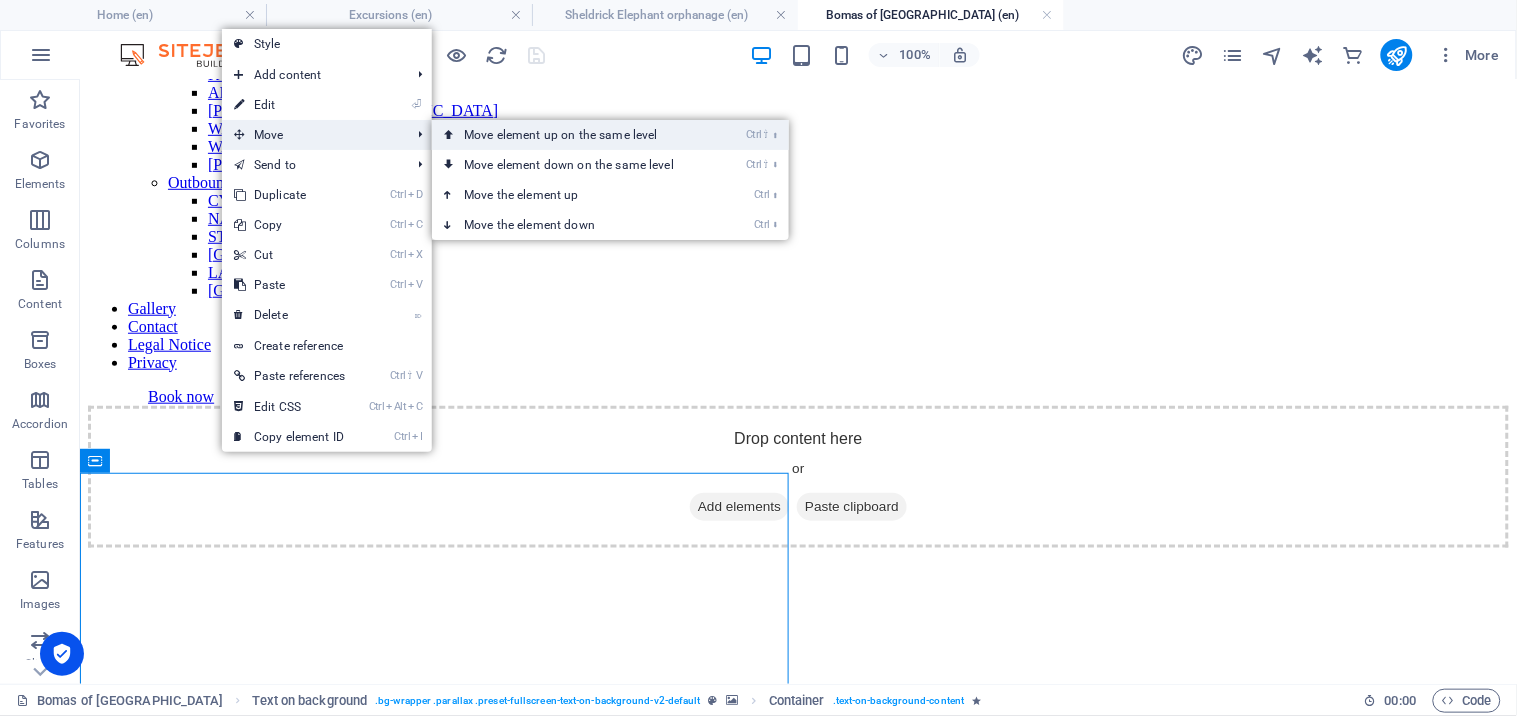 click on "Ctrl ⇧ ⬆  Move element up on the same level" at bounding box center (573, 135) 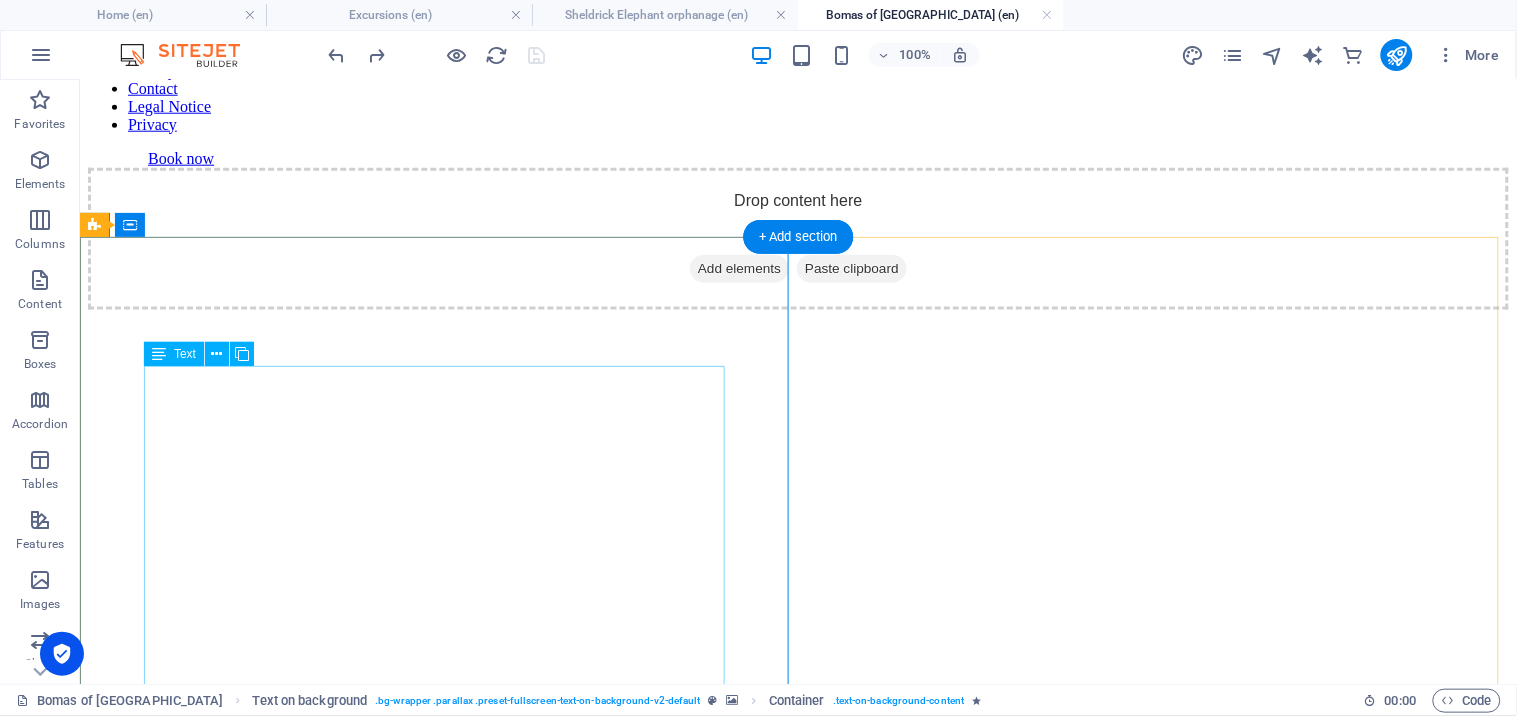 scroll, scrollTop: 77, scrollLeft: 0, axis: vertical 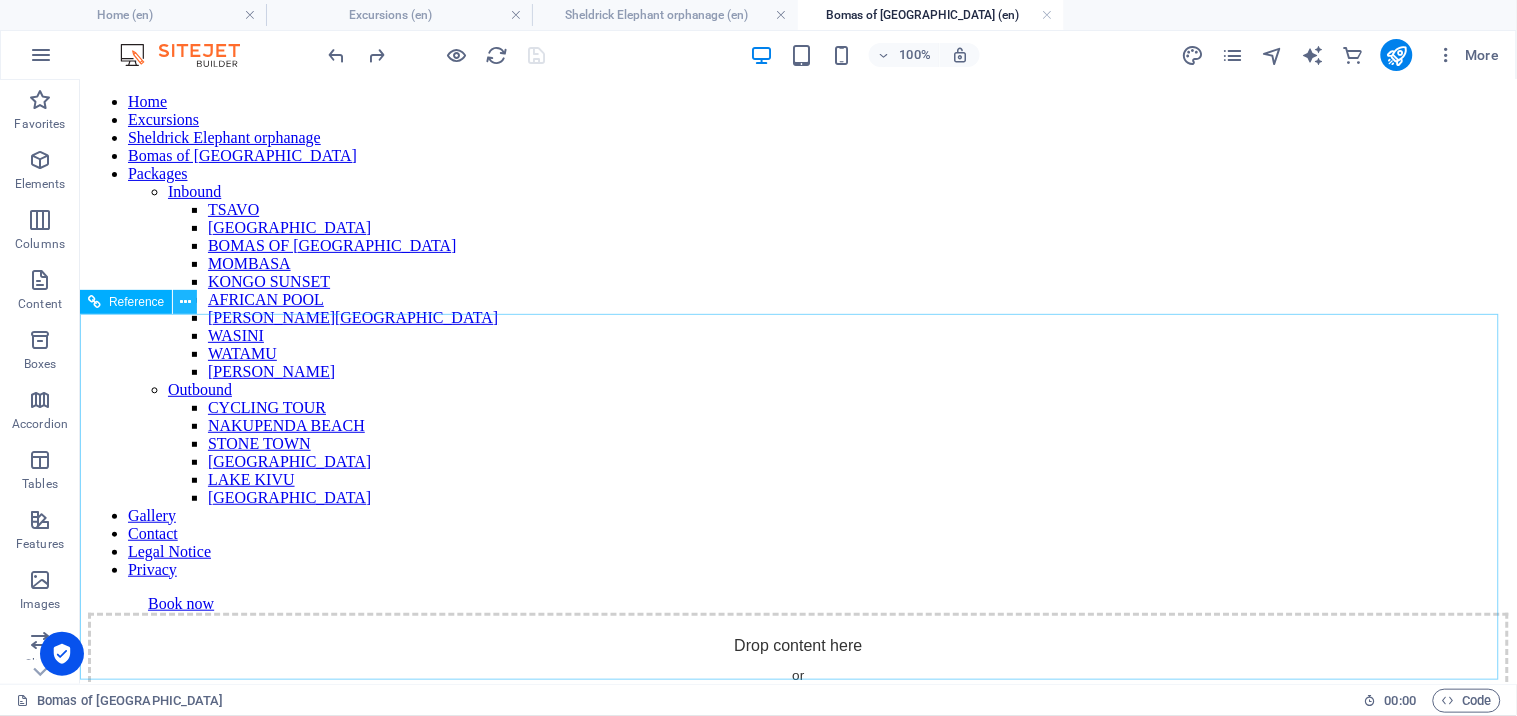 click at bounding box center (185, 302) 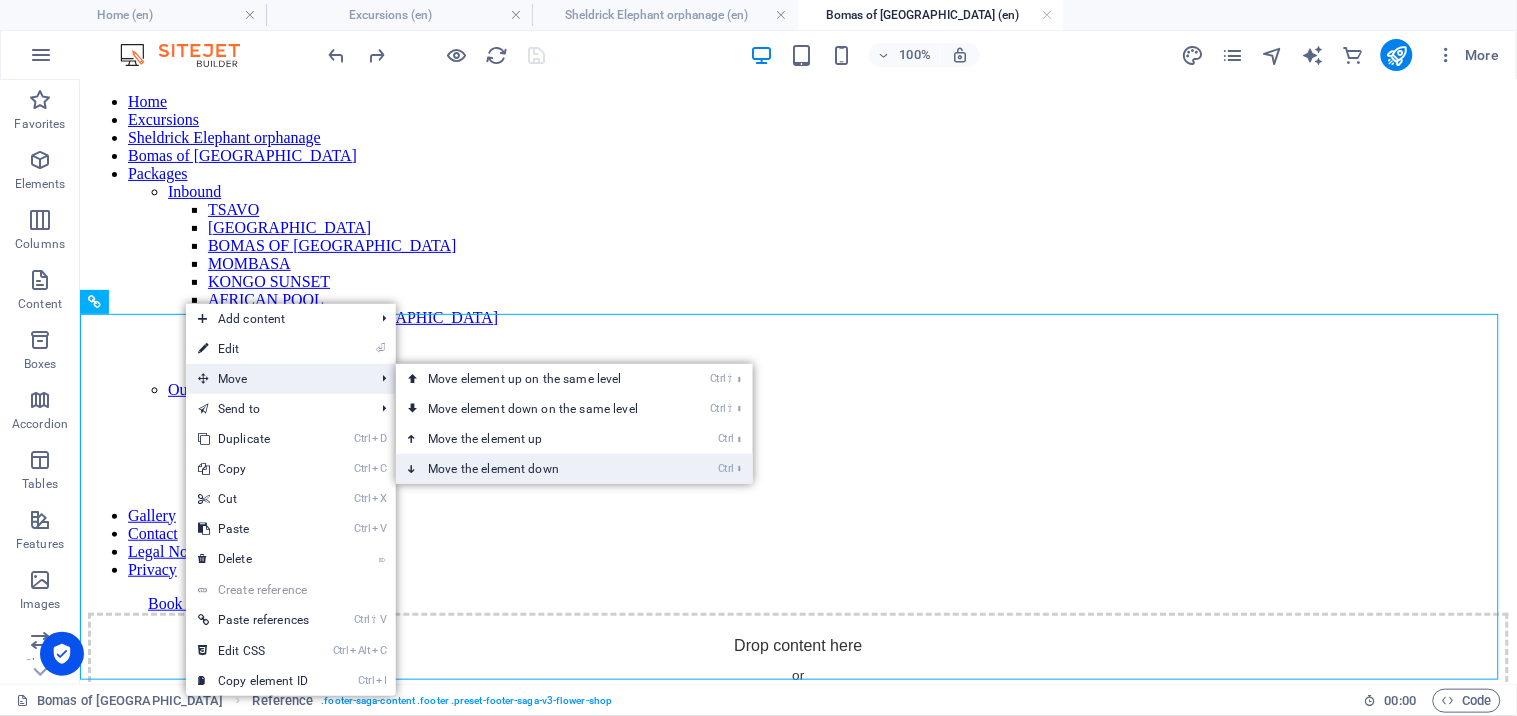 click on "Ctrl ⬇  Move the element down" at bounding box center (537, 469) 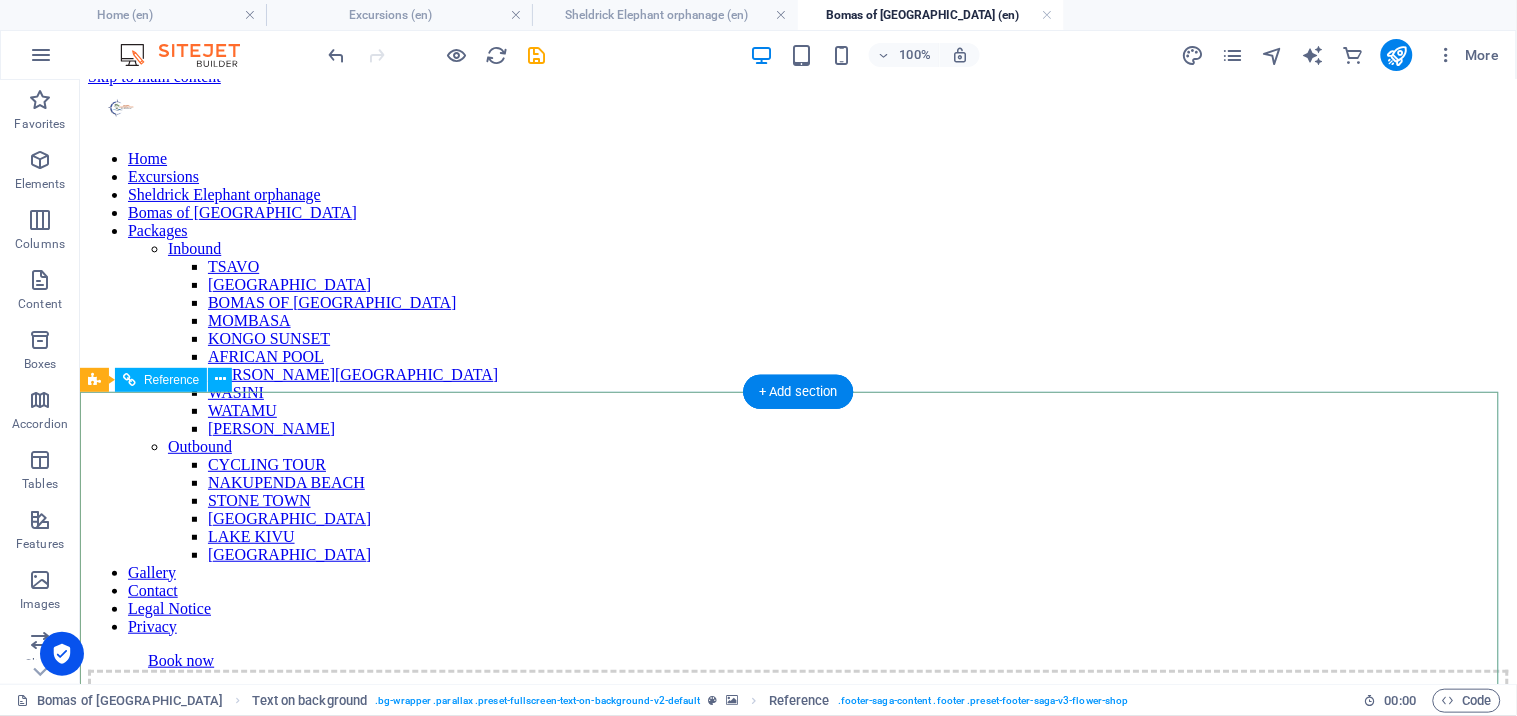 scroll, scrollTop: 0, scrollLeft: 0, axis: both 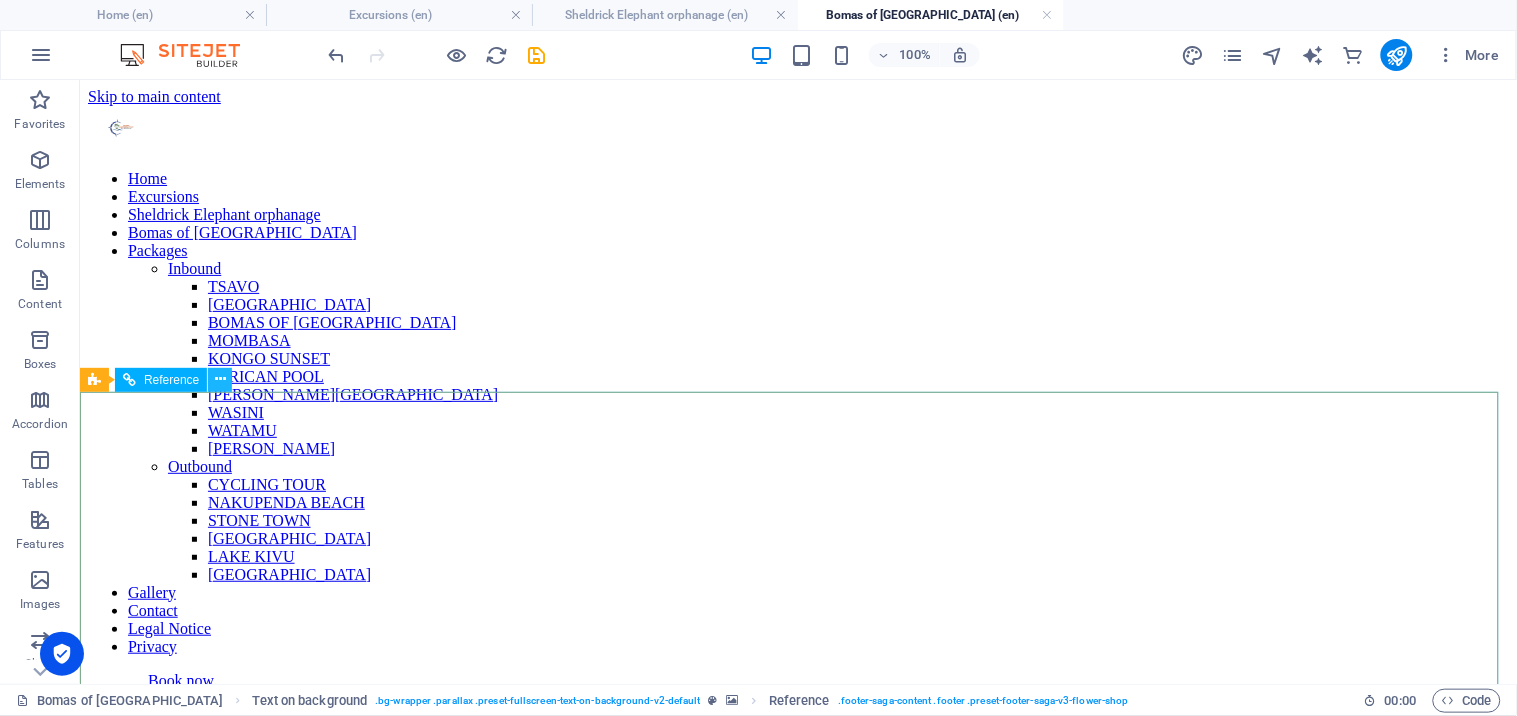 click at bounding box center [220, 379] 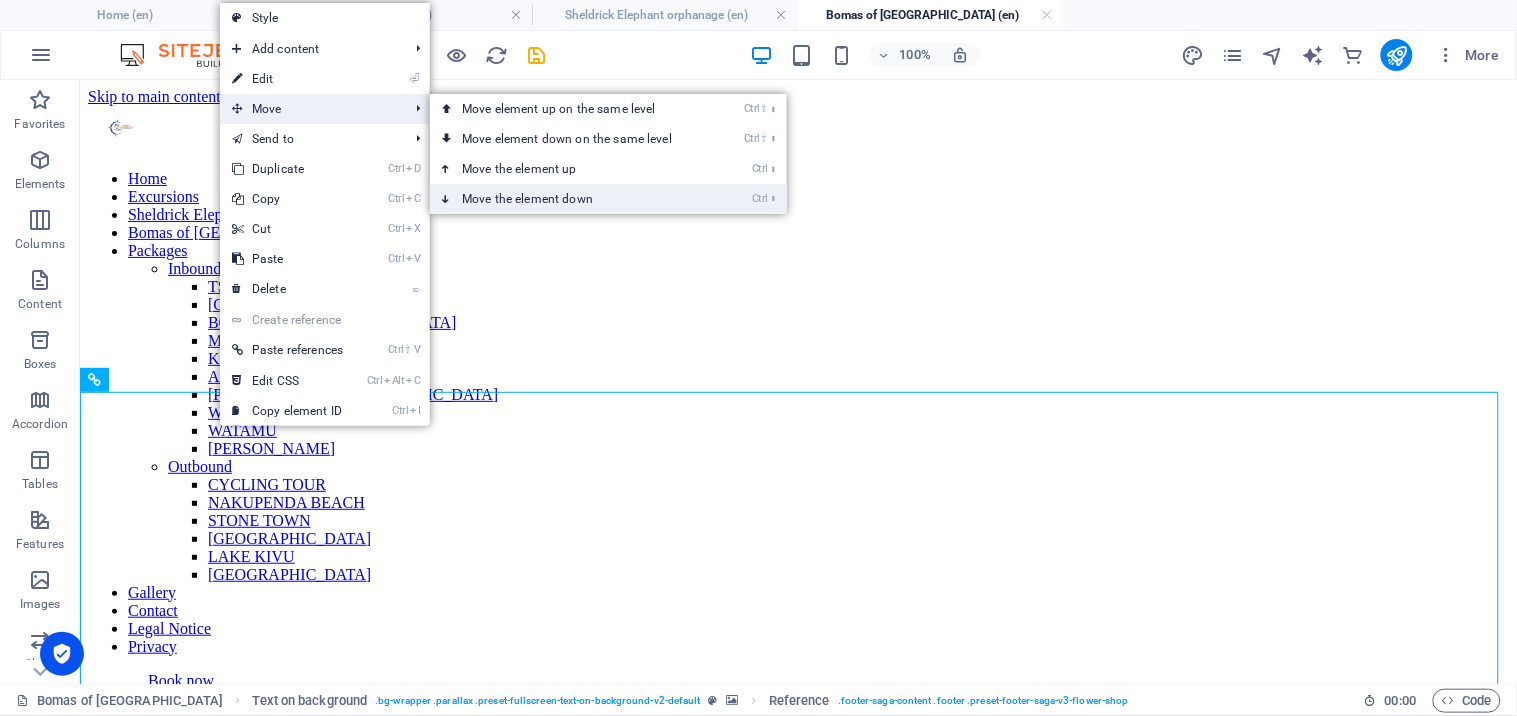 click on "Ctrl ⬇  Move the element down" at bounding box center [571, 199] 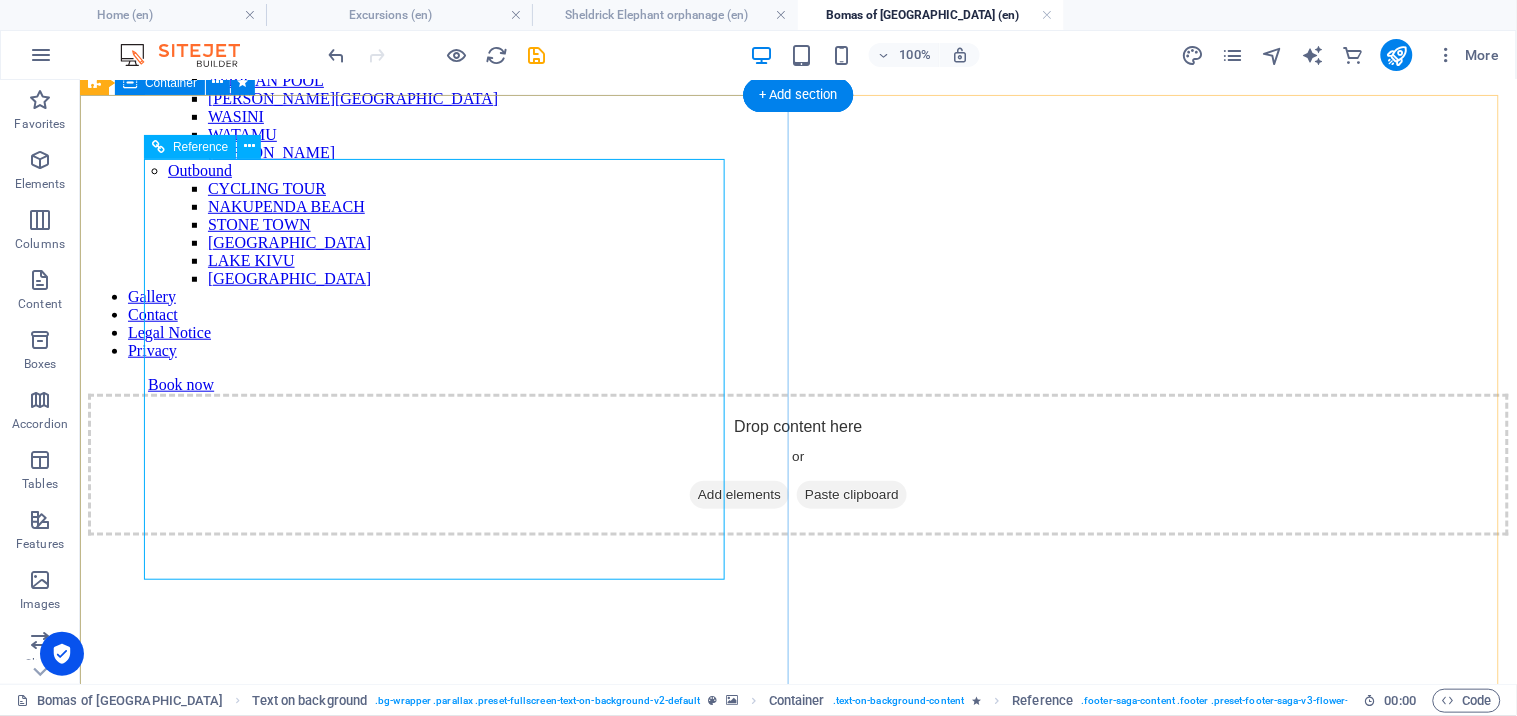 scroll, scrollTop: 0, scrollLeft: 0, axis: both 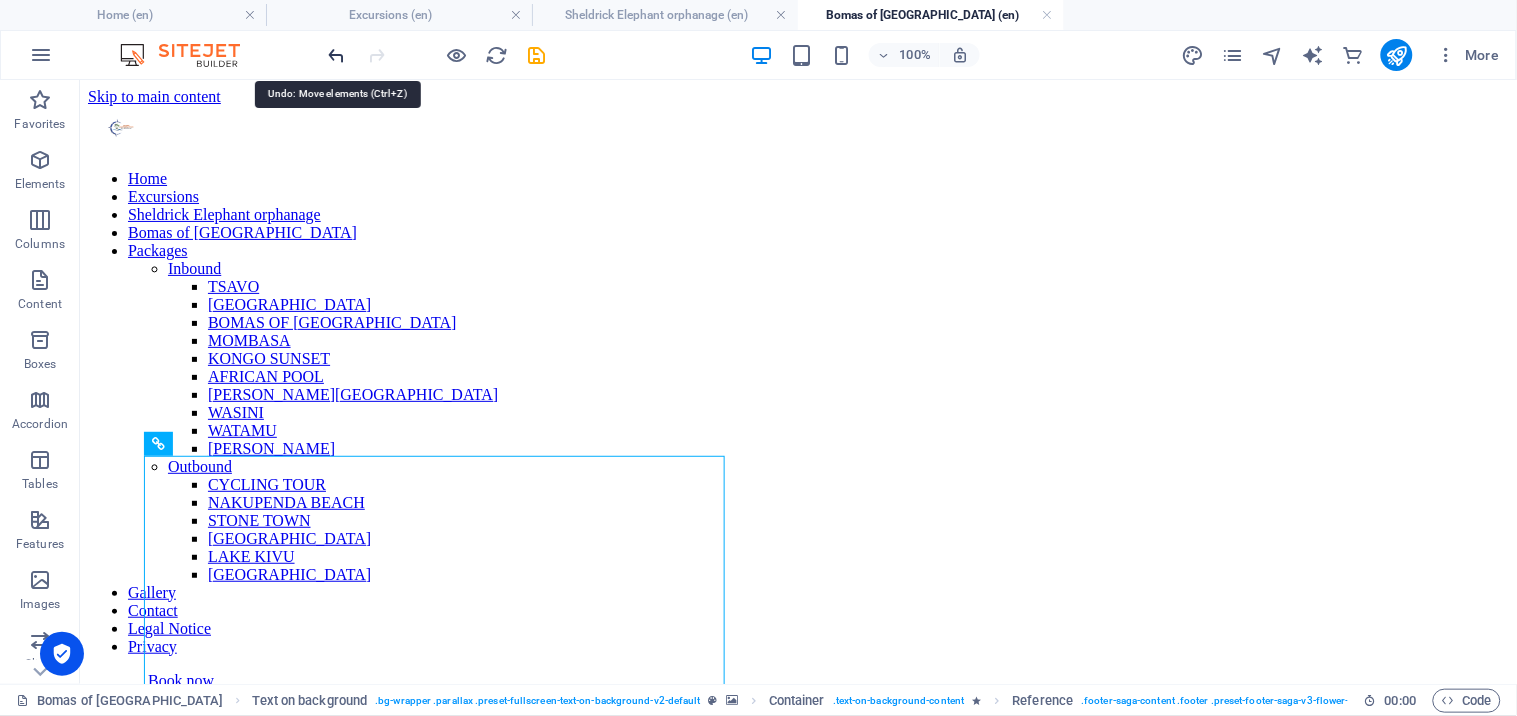 click at bounding box center [337, 55] 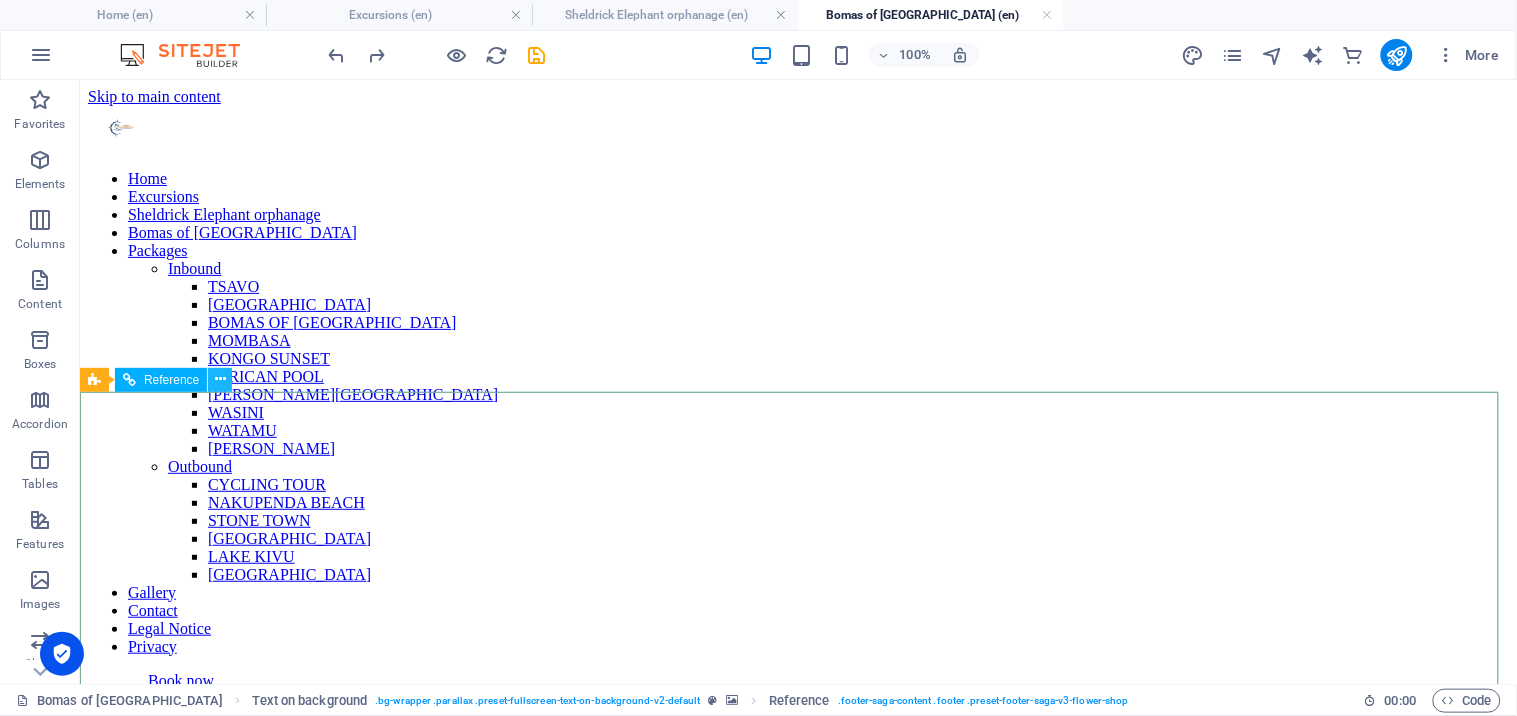 click at bounding box center [220, 379] 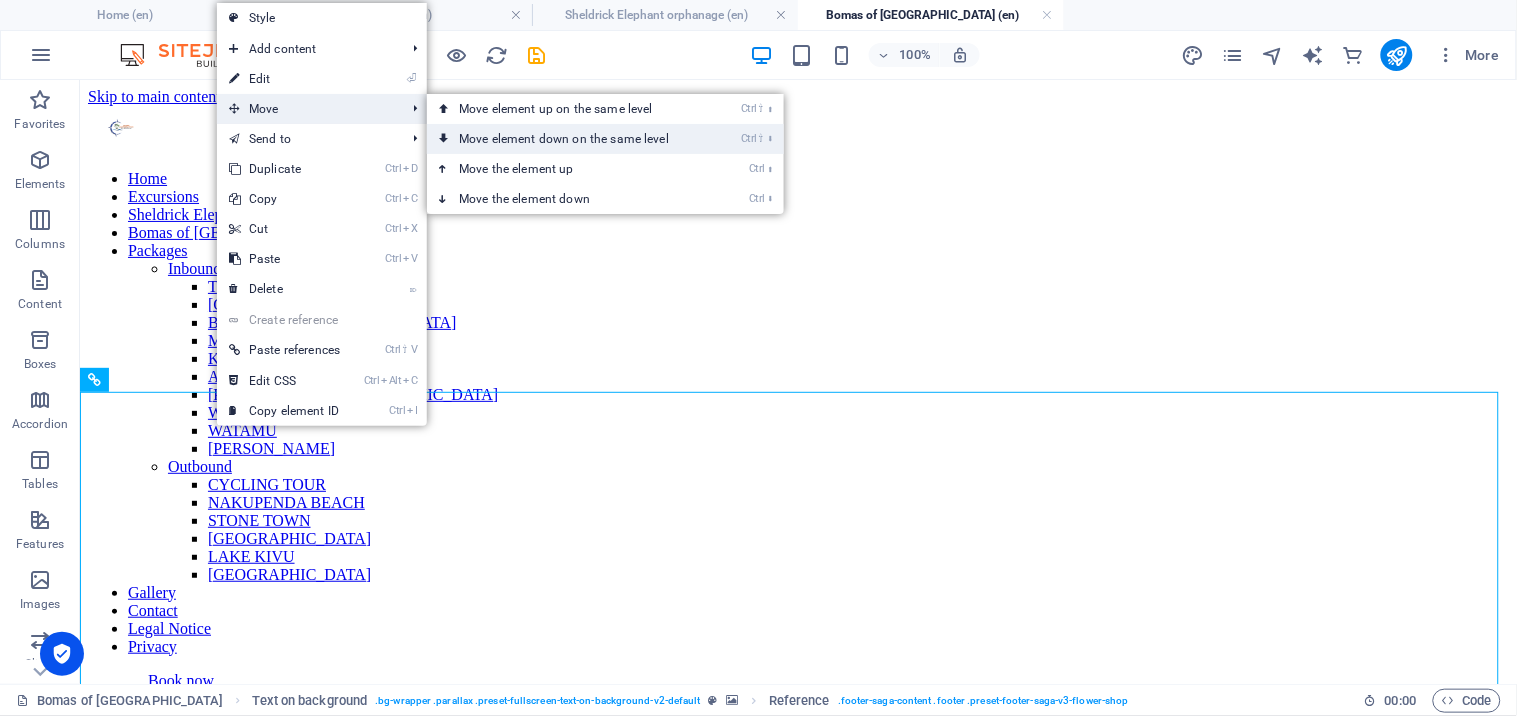 click on "Ctrl ⇧ ⬇  Move element down on the same level" at bounding box center (568, 139) 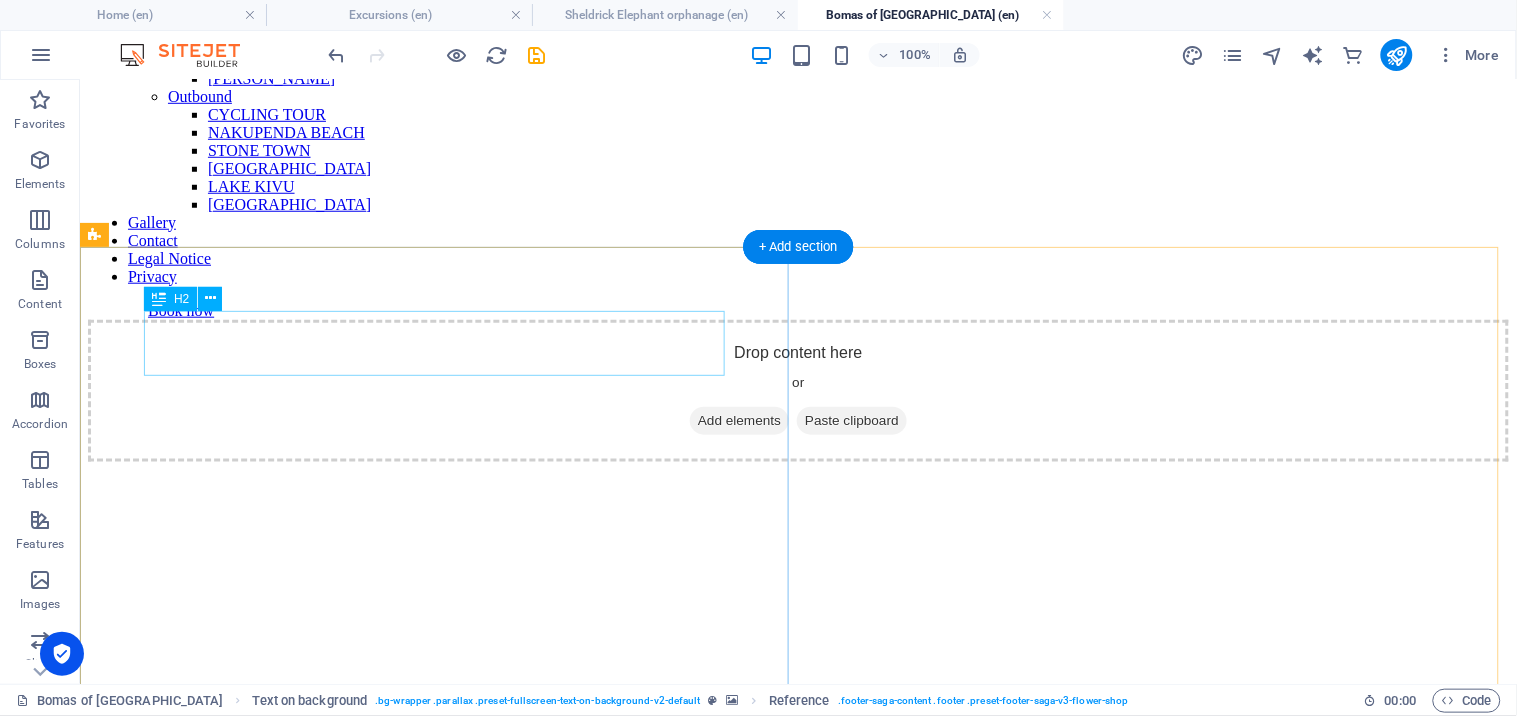 scroll, scrollTop: 0, scrollLeft: 0, axis: both 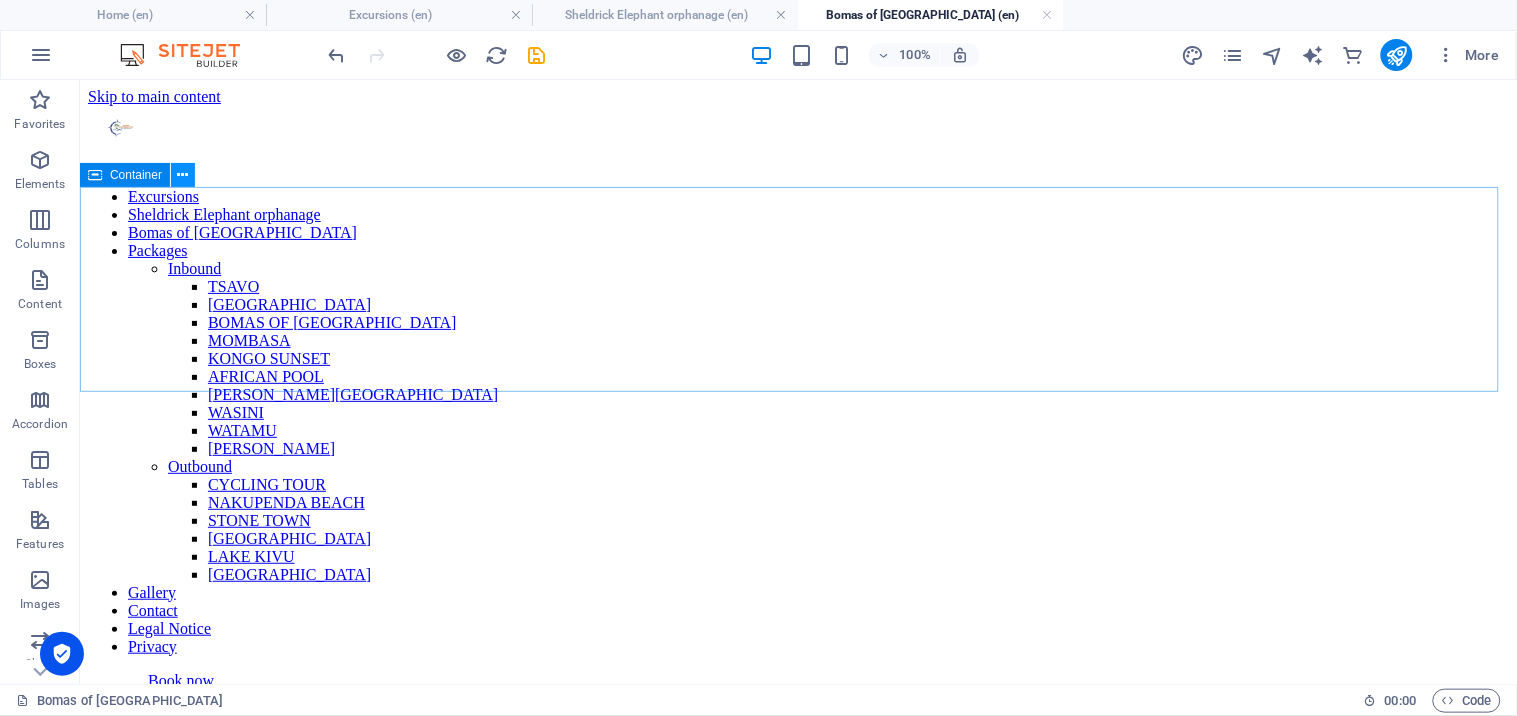 click at bounding box center (183, 175) 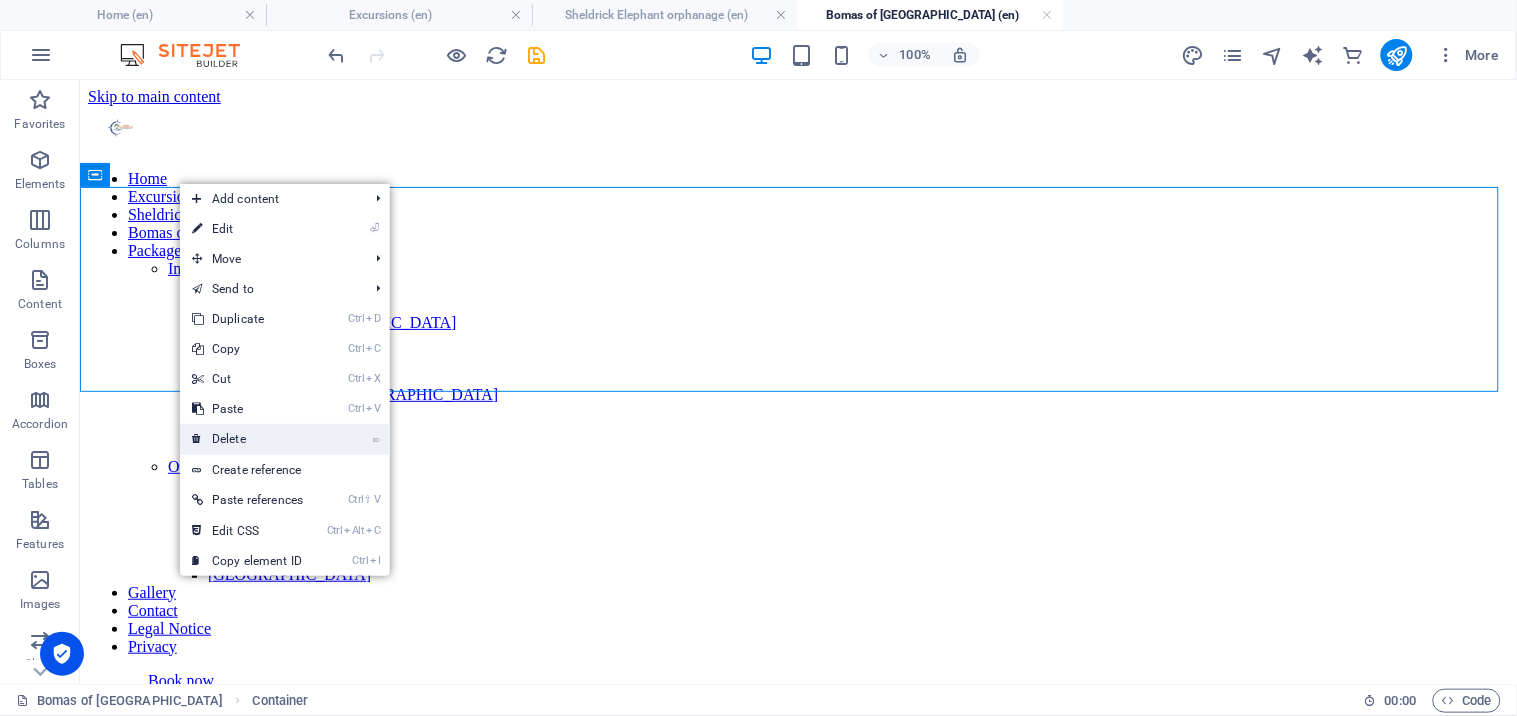 click on "⌦  Delete" at bounding box center (247, 439) 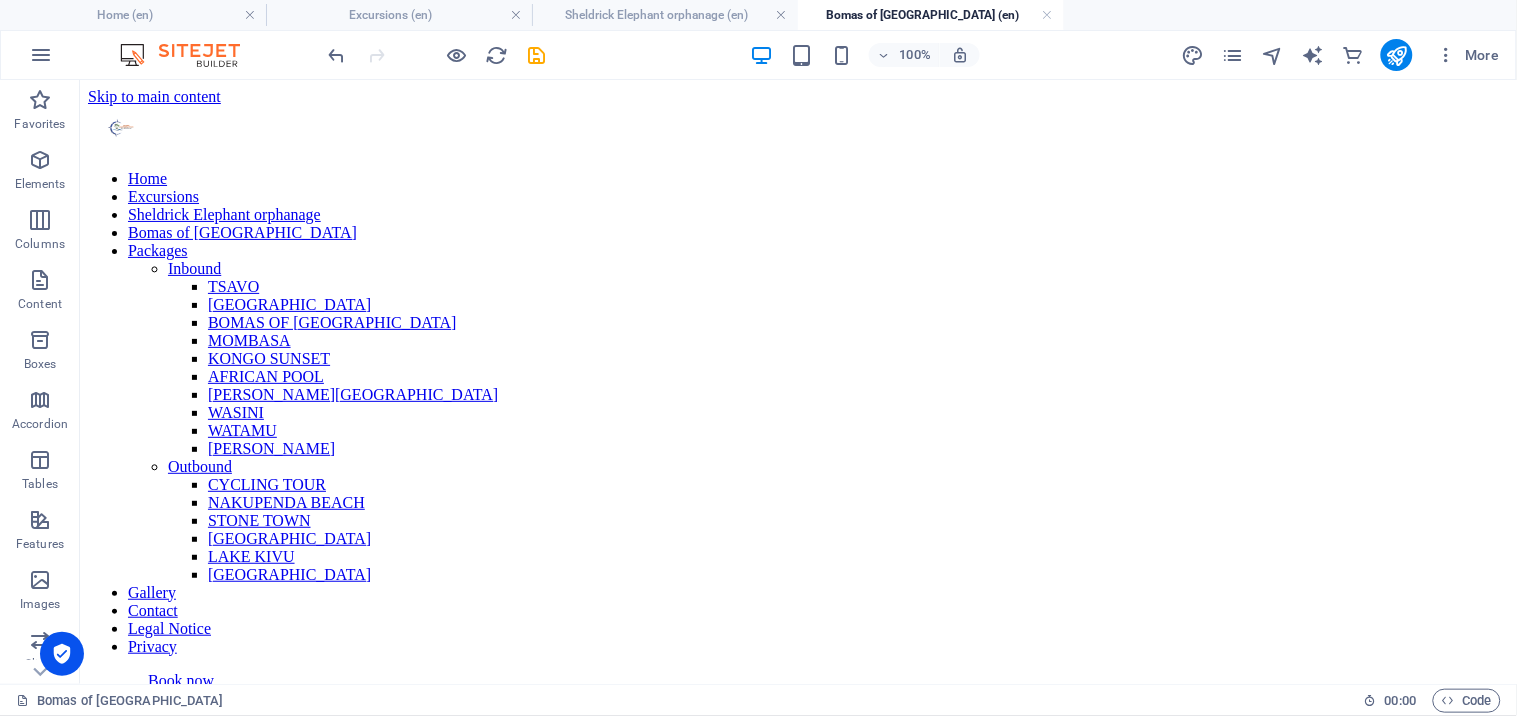 click at bounding box center [537, 55] 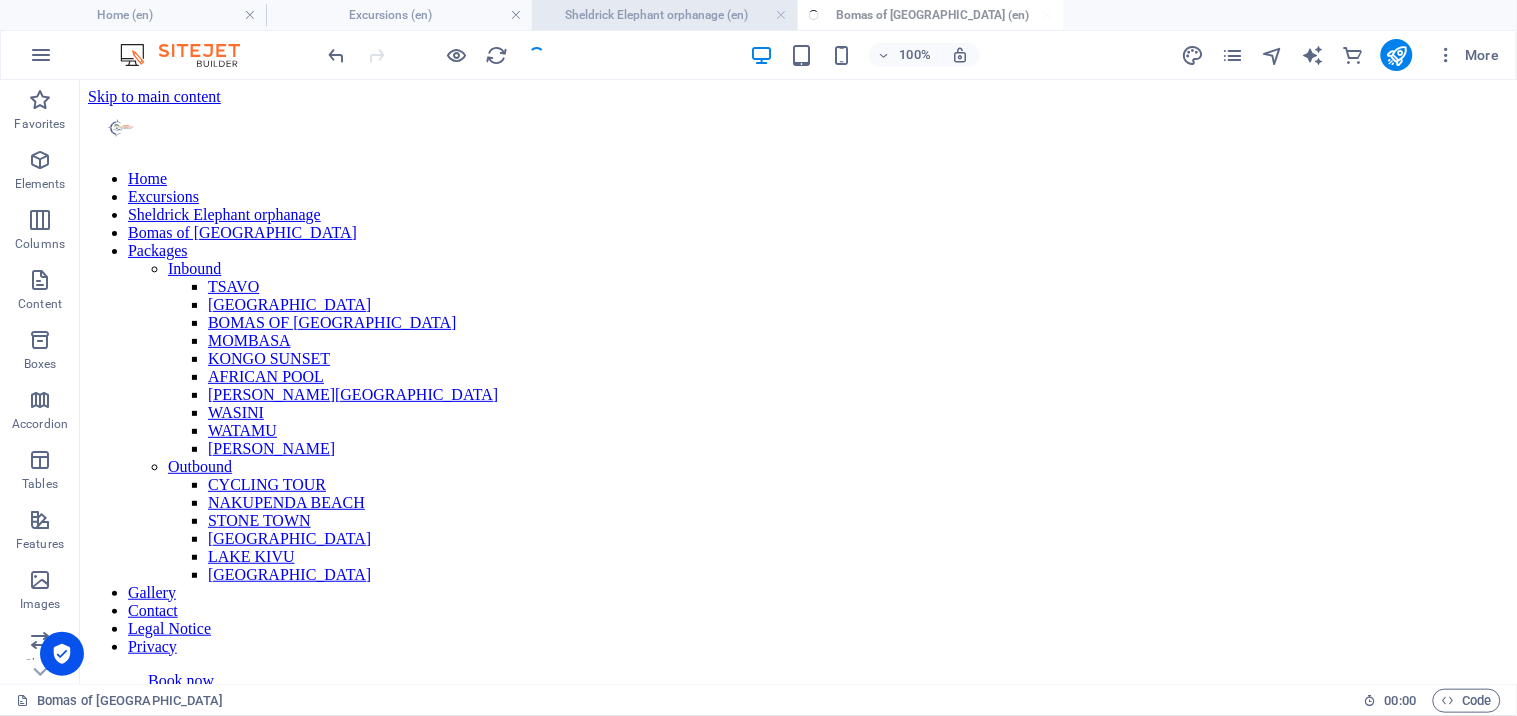 click on "Sheldrick Elephant orphanage (en)" at bounding box center [665, 15] 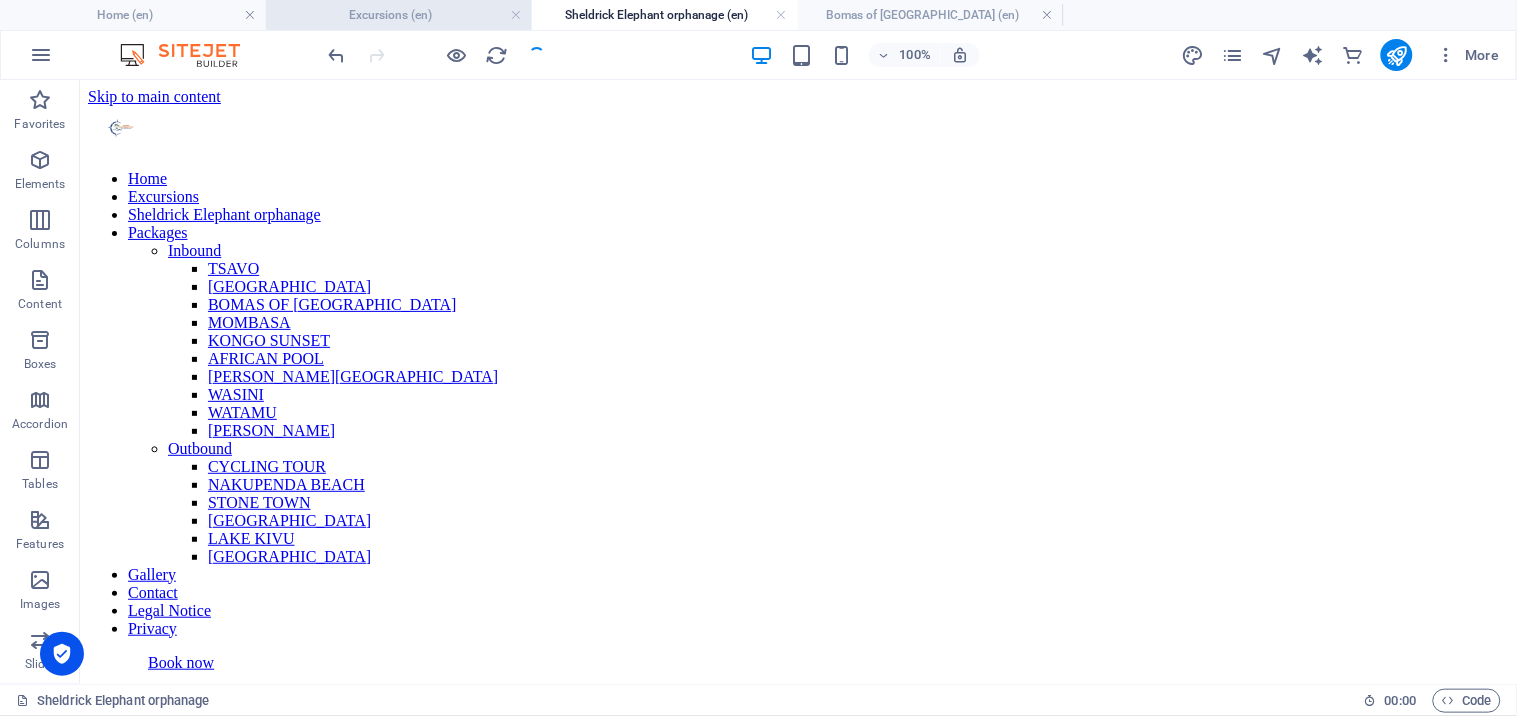 click on "Excursions (en)" at bounding box center (399, 15) 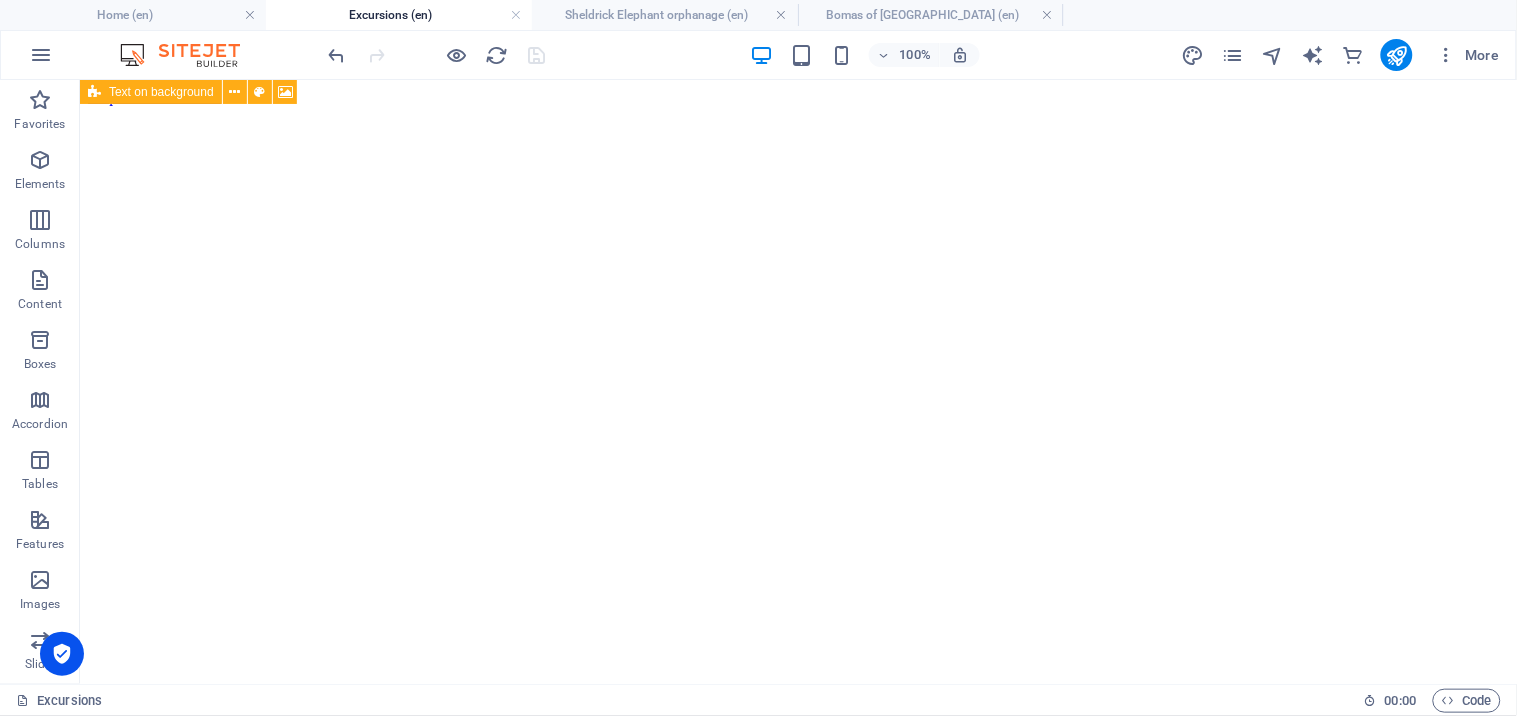 scroll, scrollTop: 1030, scrollLeft: 0, axis: vertical 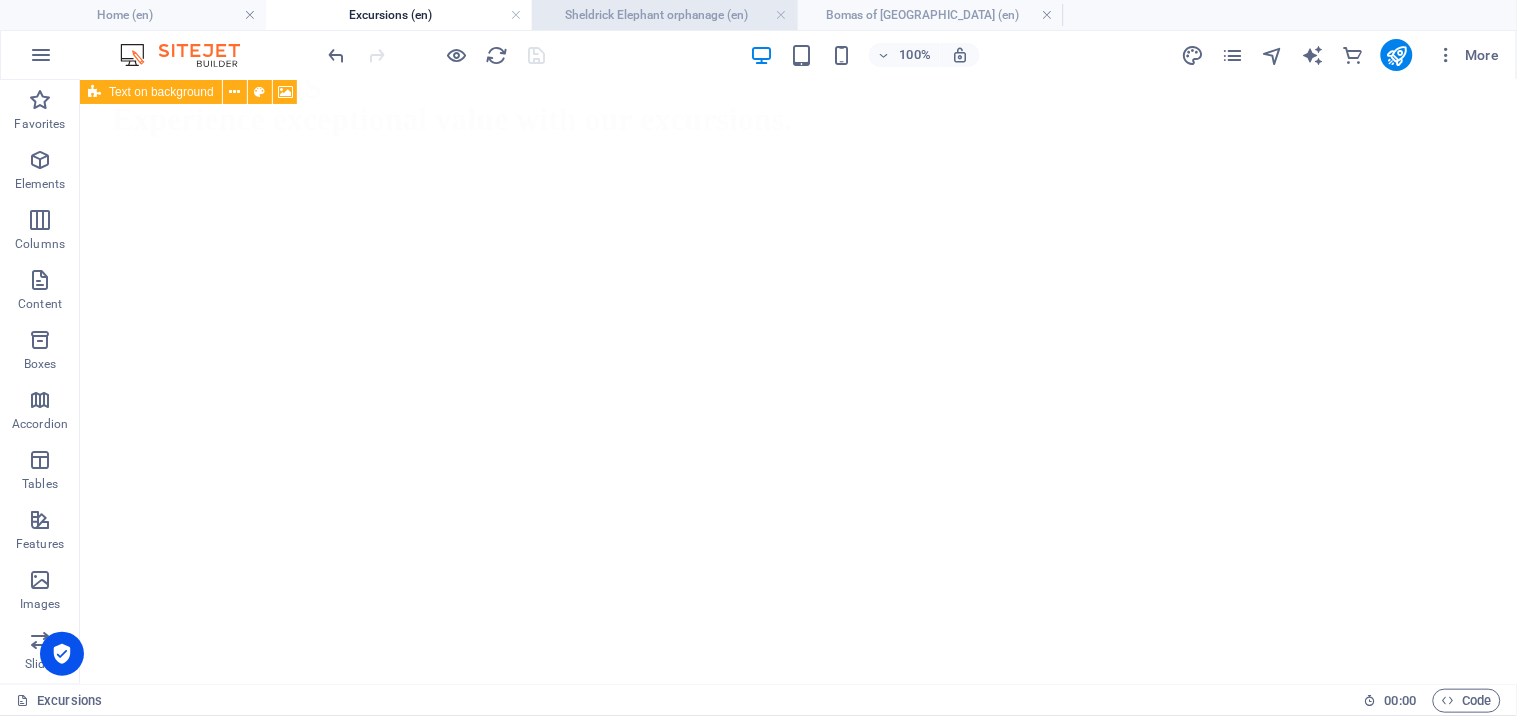 click on "Sheldrick Elephant orphanage (en)" at bounding box center [665, 15] 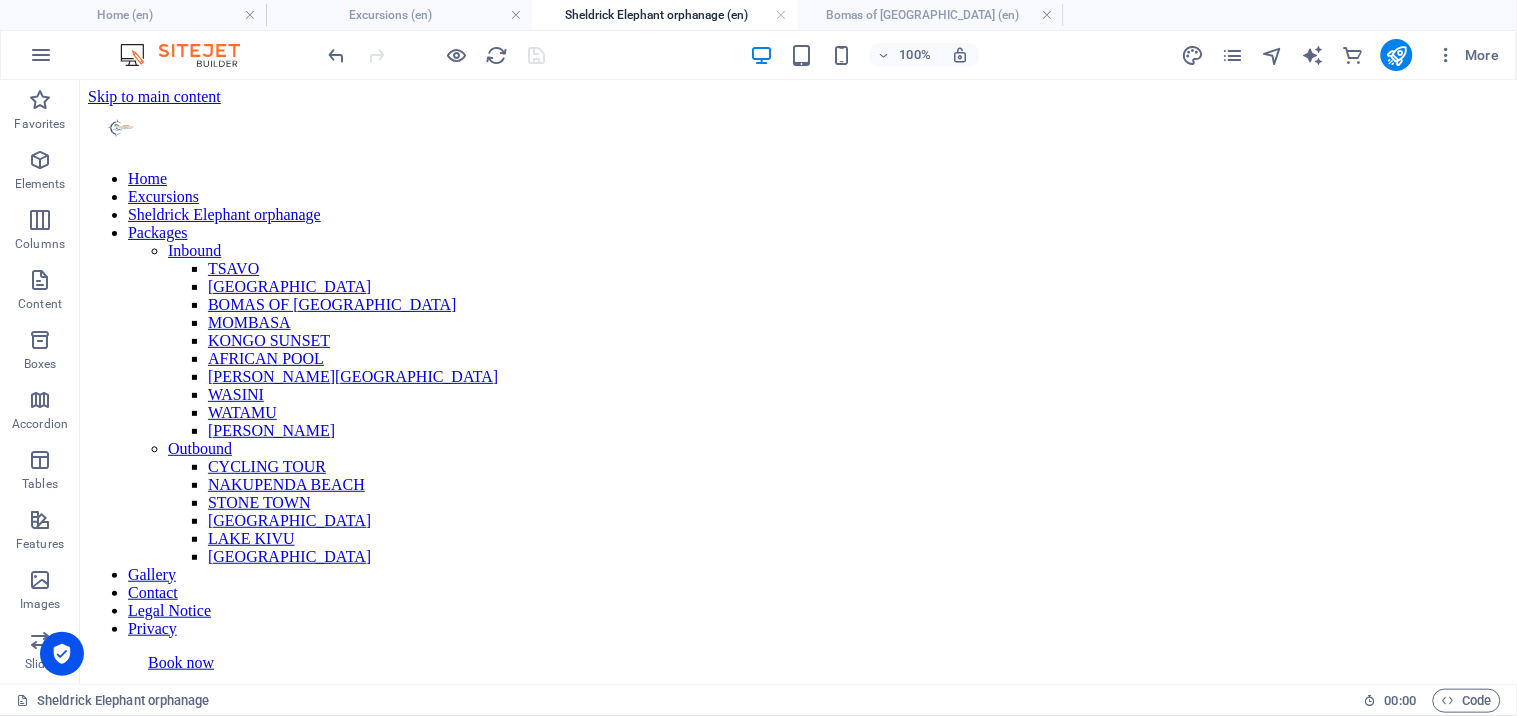 scroll, scrollTop: 0, scrollLeft: 0, axis: both 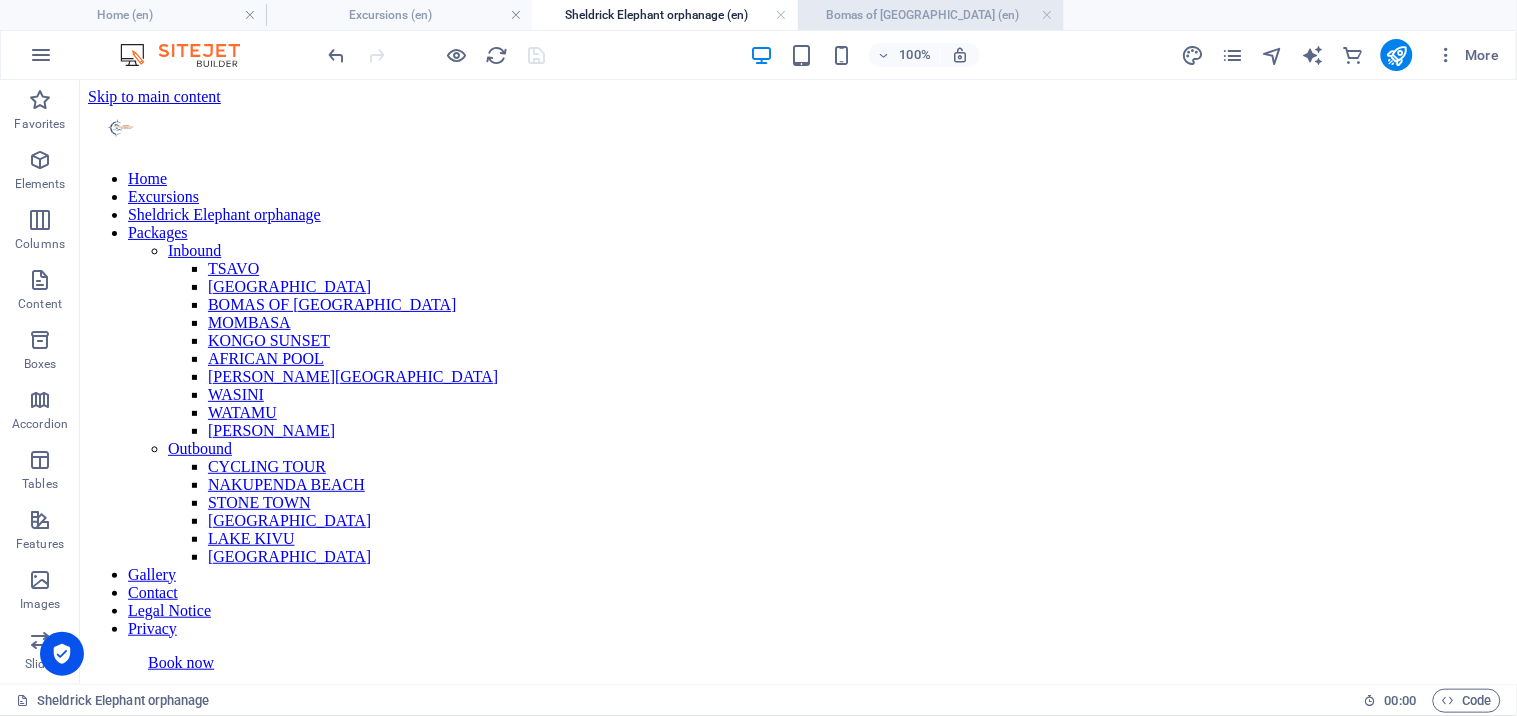 click on "Bomas of [GEOGRAPHIC_DATA] (en)" at bounding box center [931, 15] 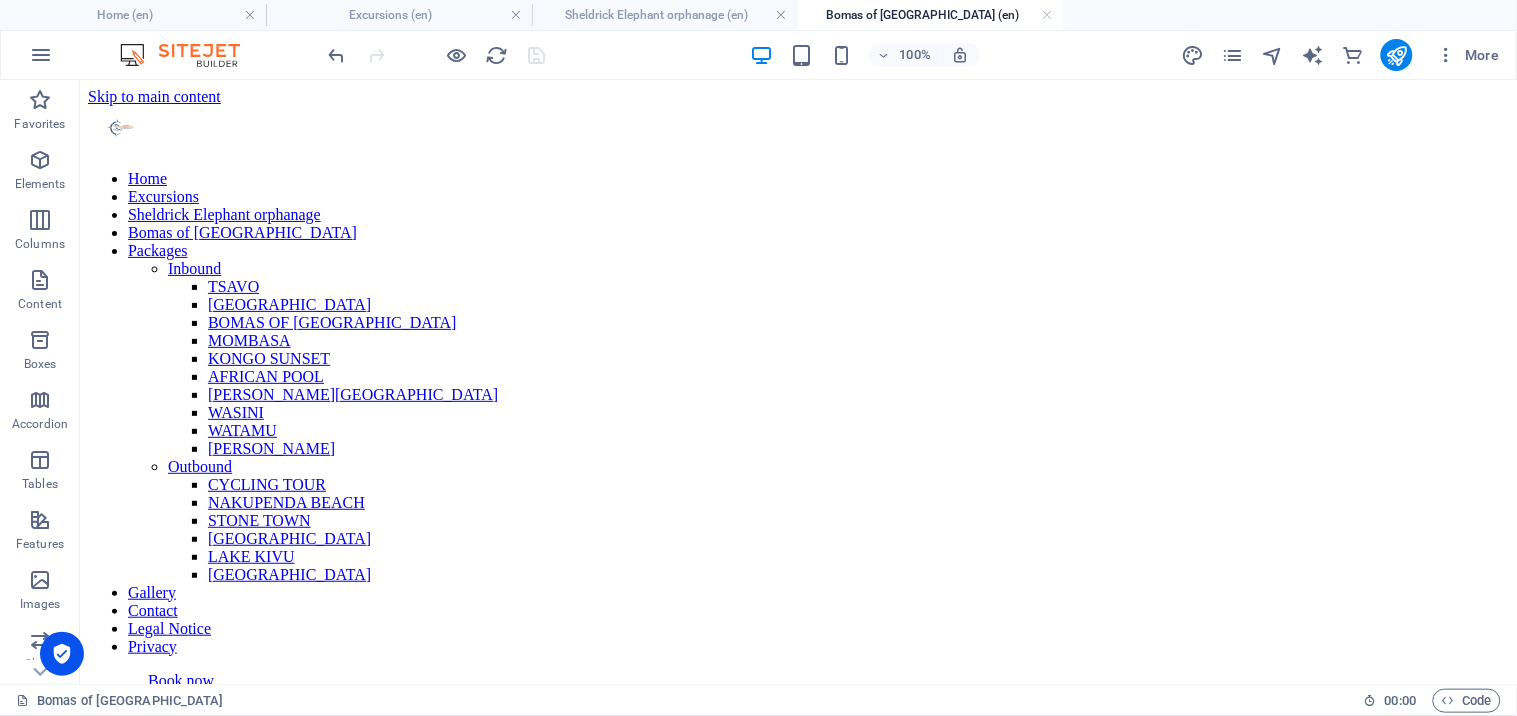 click on "More" at bounding box center [1344, 55] 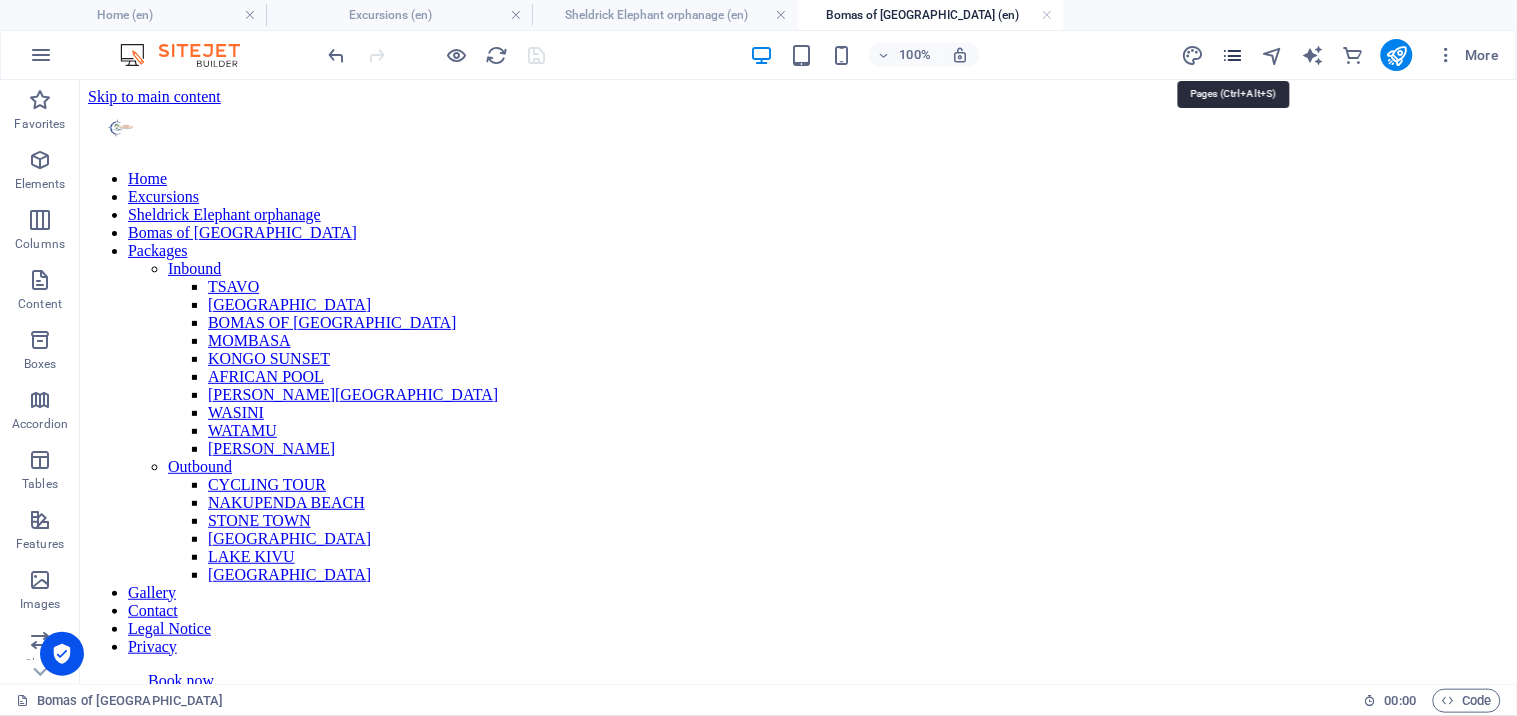 click at bounding box center [1232, 55] 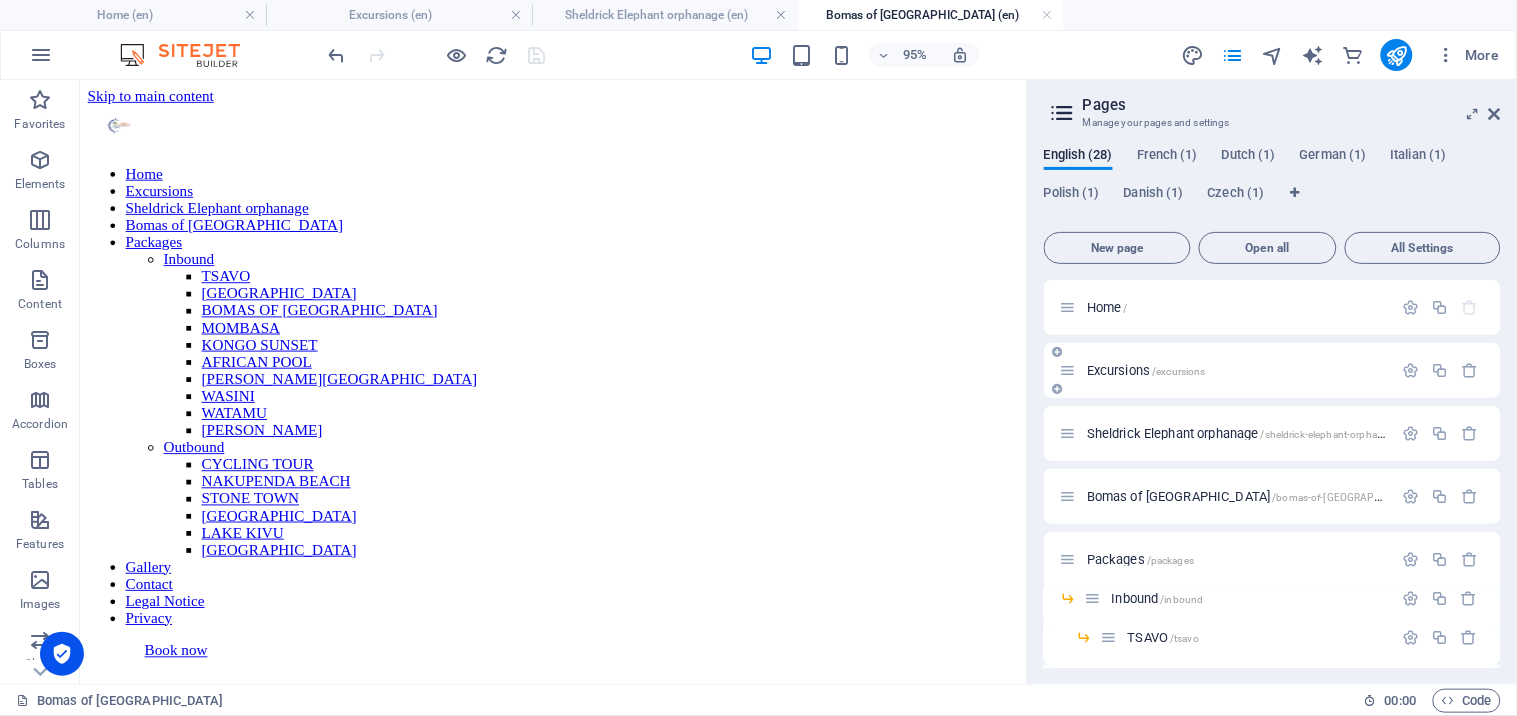 drag, startPoint x: 1082, startPoint y: 421, endPoint x: 1113, endPoint y: 370, distance: 59.682495 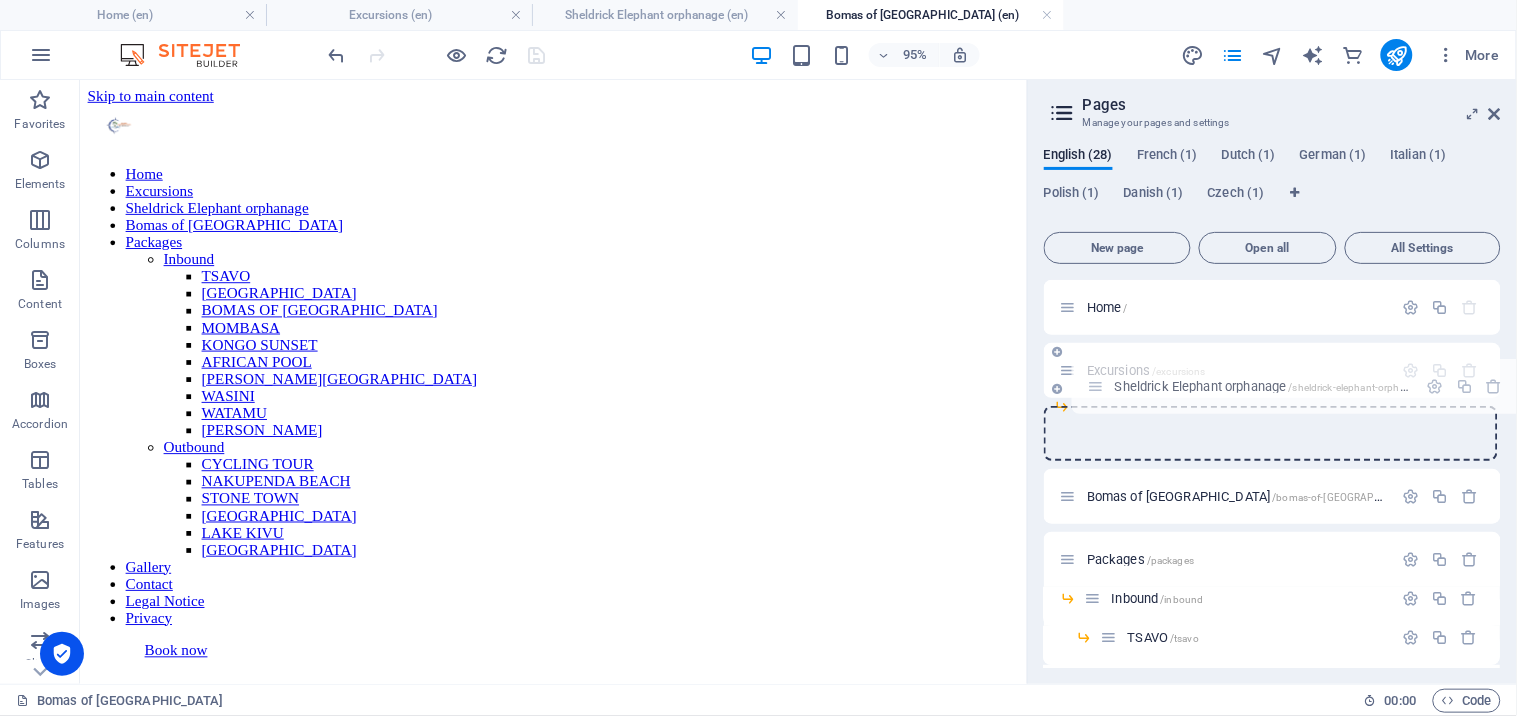 drag, startPoint x: 1073, startPoint y: 428, endPoint x: 1100, endPoint y: 371, distance: 63.07139 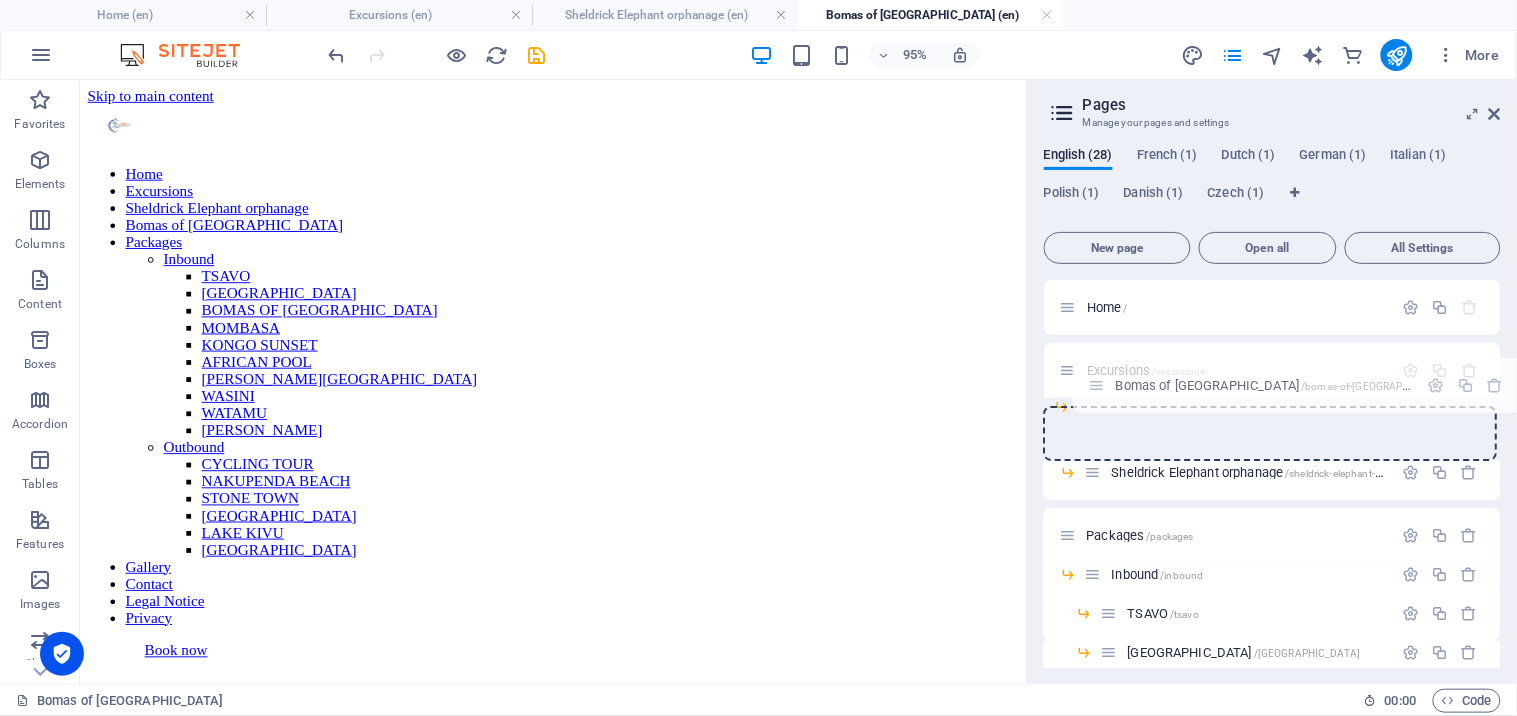 drag, startPoint x: 1076, startPoint y: 473, endPoint x: 1110, endPoint y: 371, distance: 107.51744 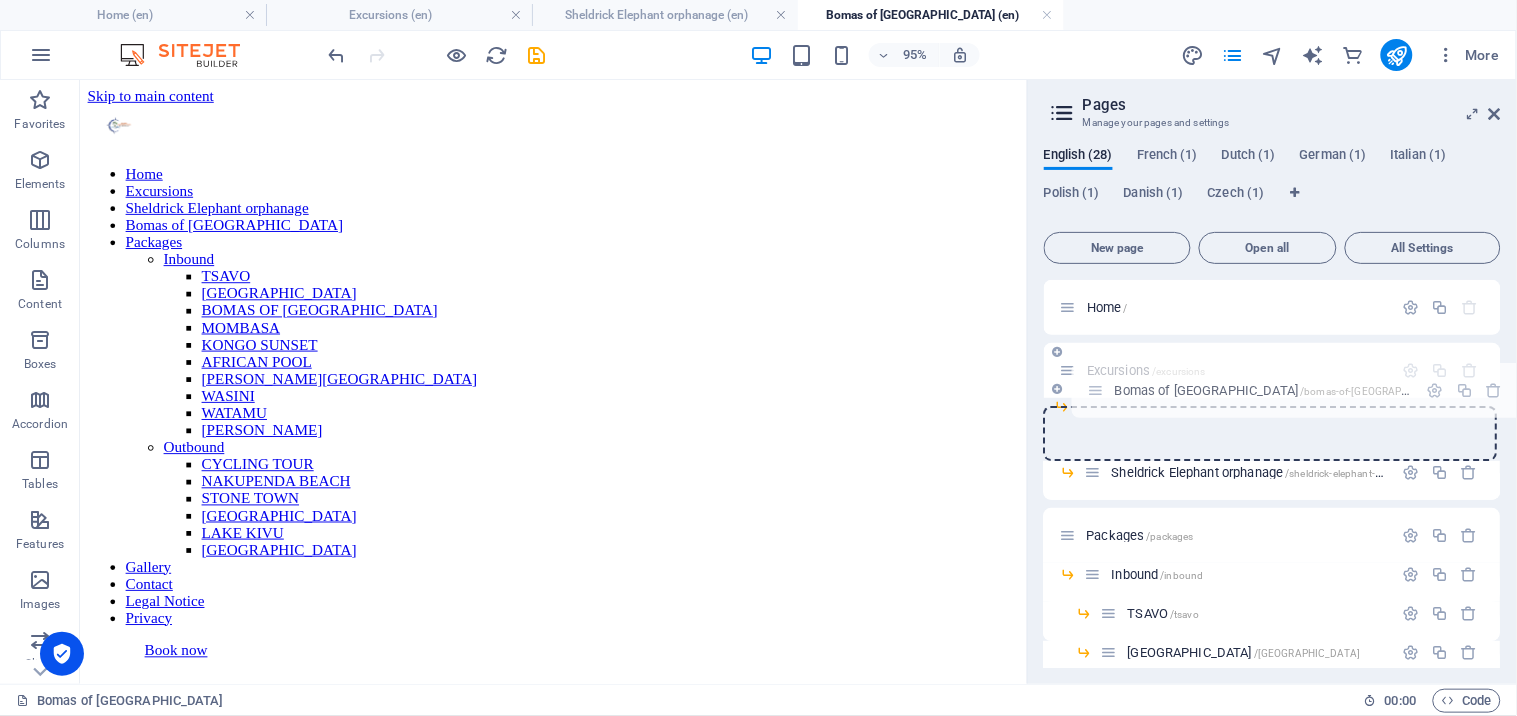 drag, startPoint x: 1072, startPoint y: 374, endPoint x: 1105, endPoint y: 396, distance: 39.661064 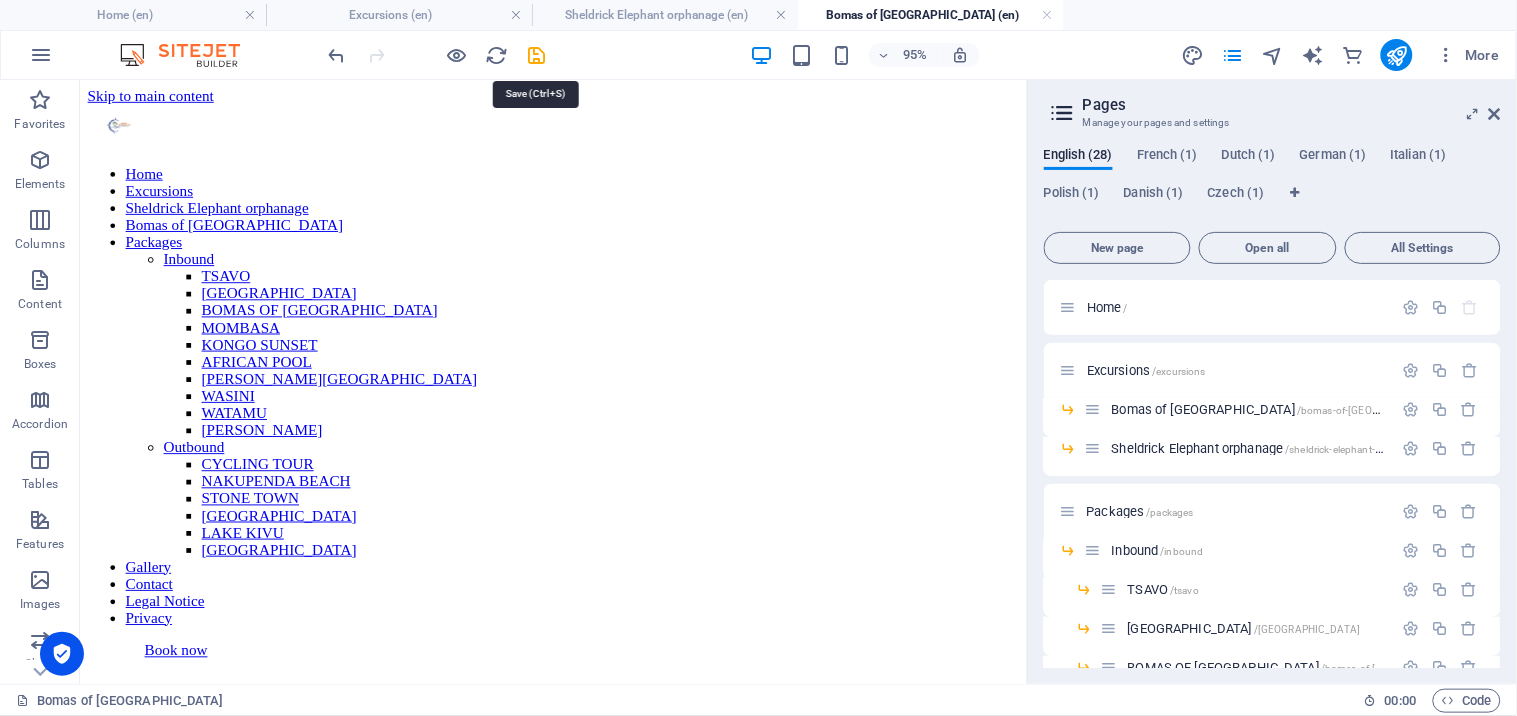 click at bounding box center [537, 55] 